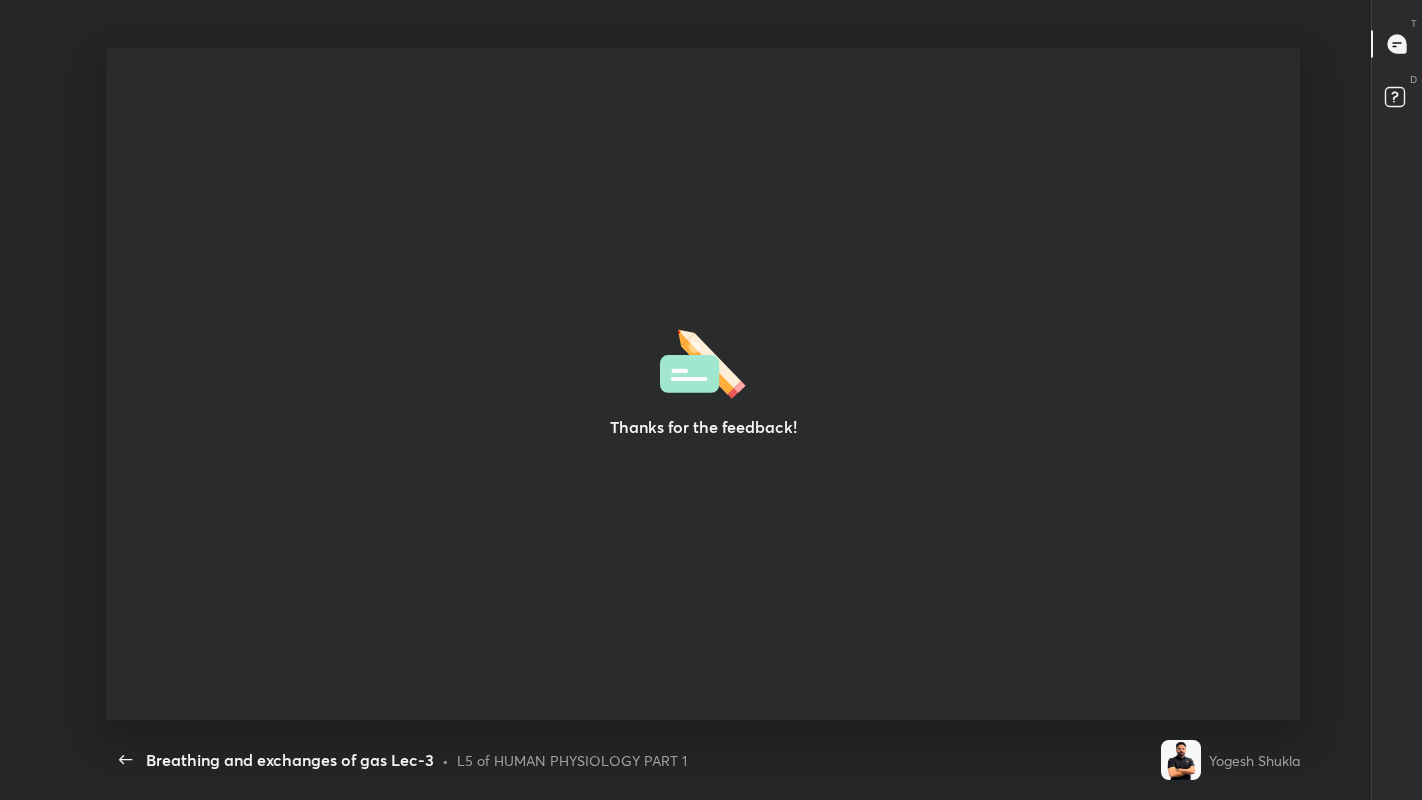 scroll, scrollTop: 0, scrollLeft: 0, axis: both 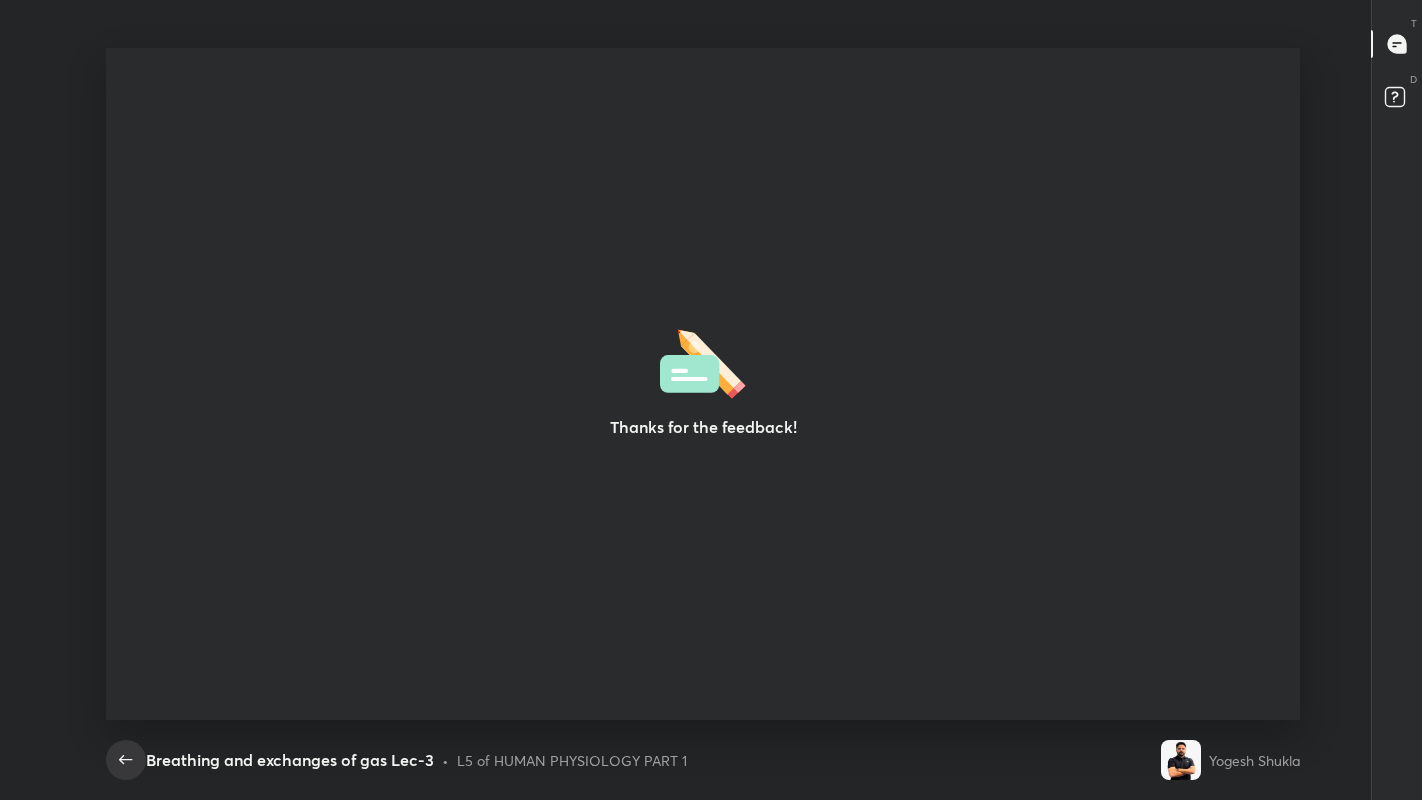 click 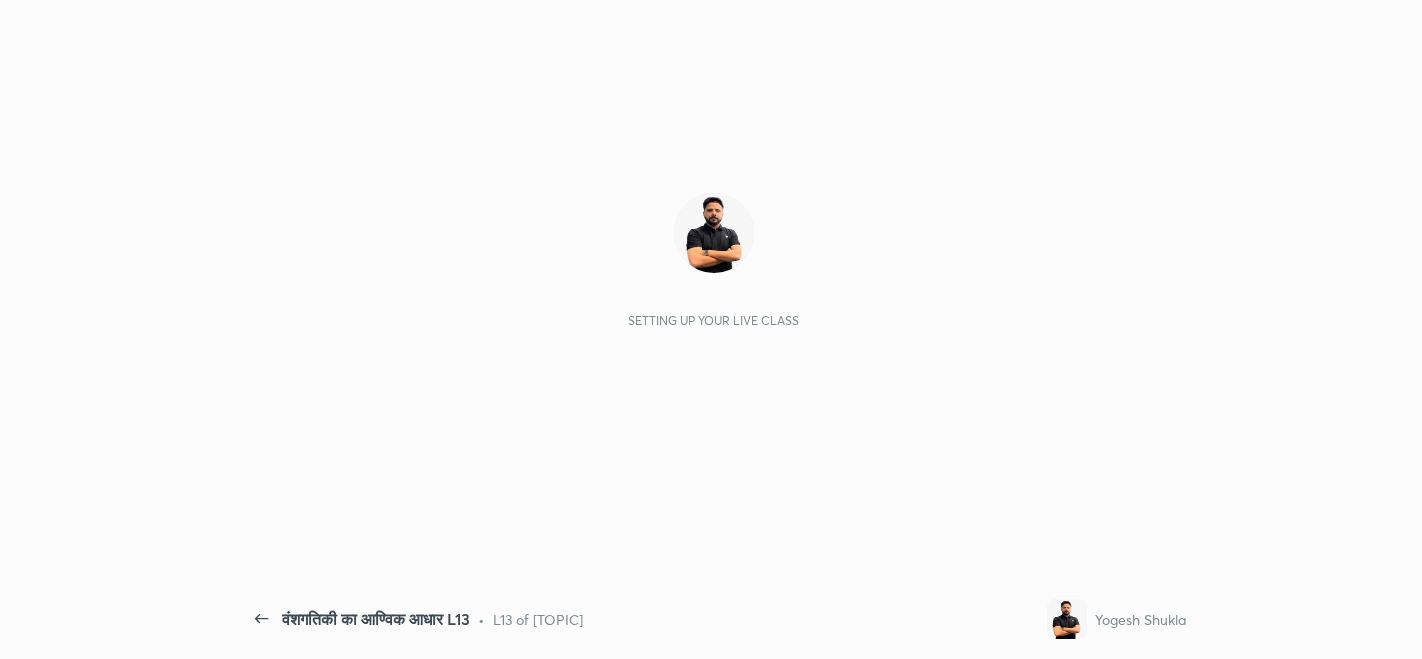 scroll, scrollTop: 0, scrollLeft: 0, axis: both 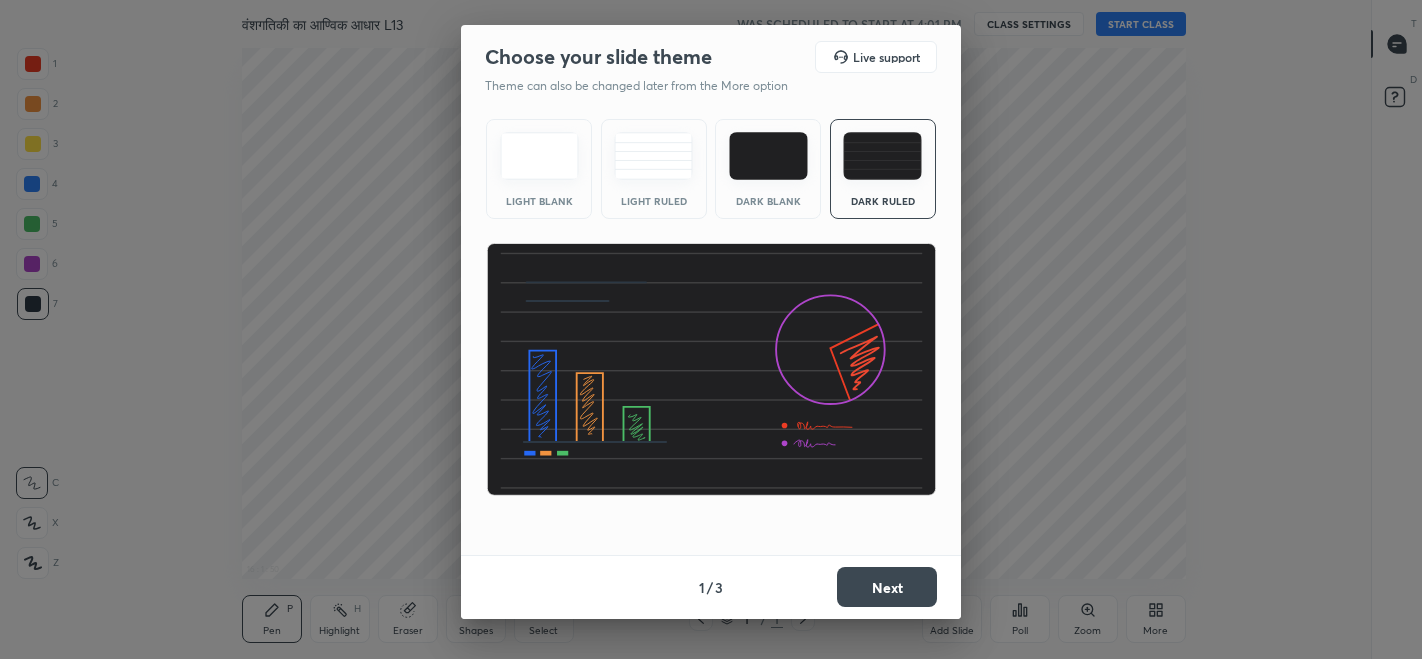click on "Next" at bounding box center [887, 587] 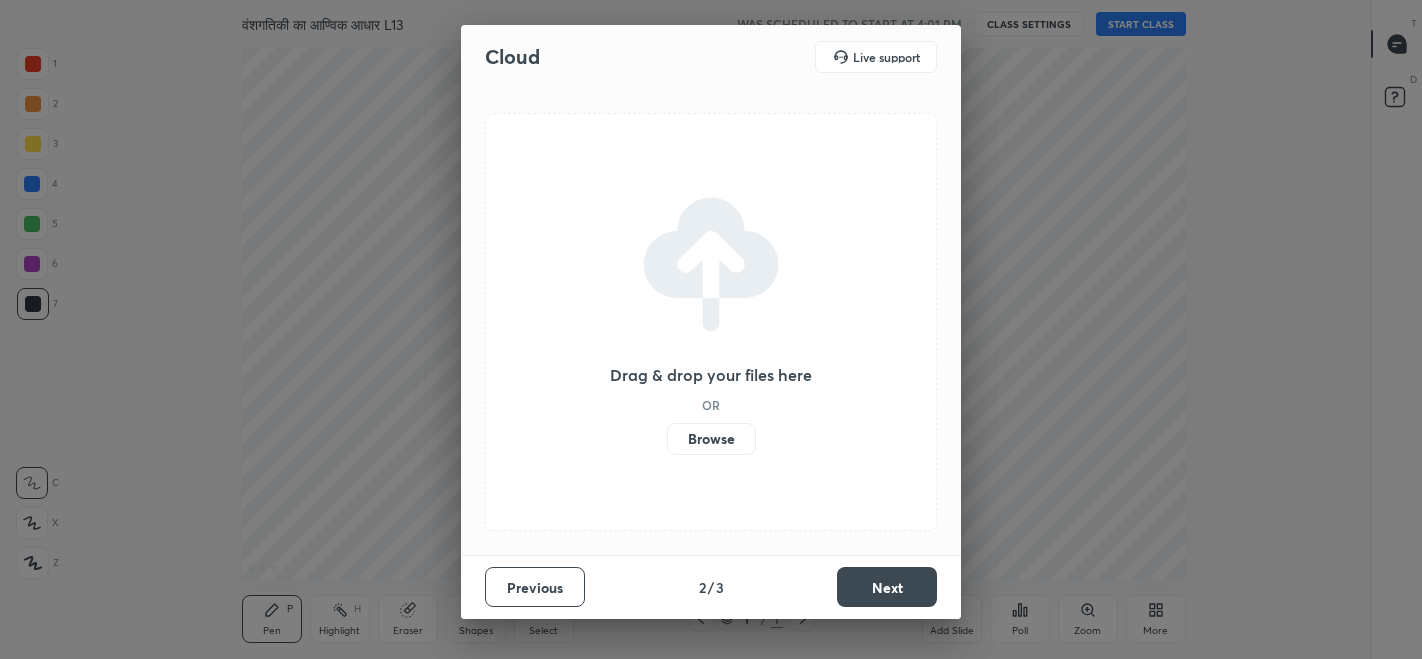 click on "Next" at bounding box center [887, 587] 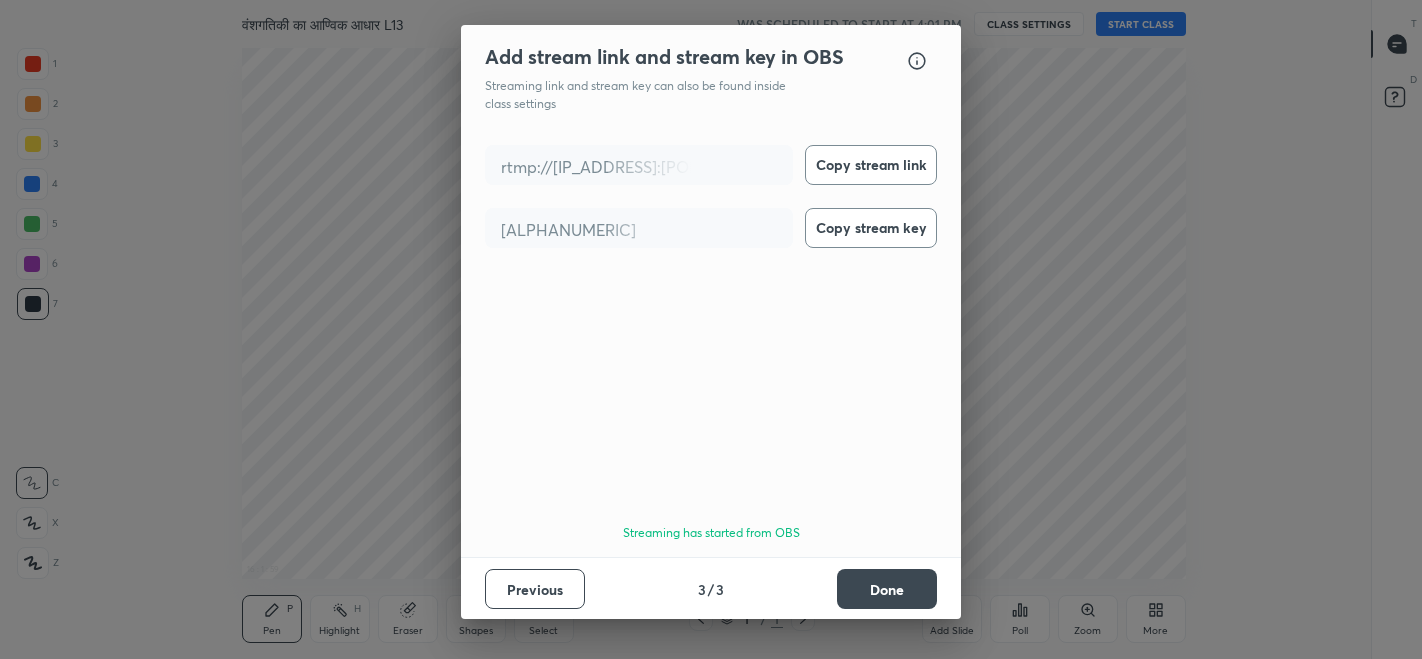 click on "Done" at bounding box center [887, 589] 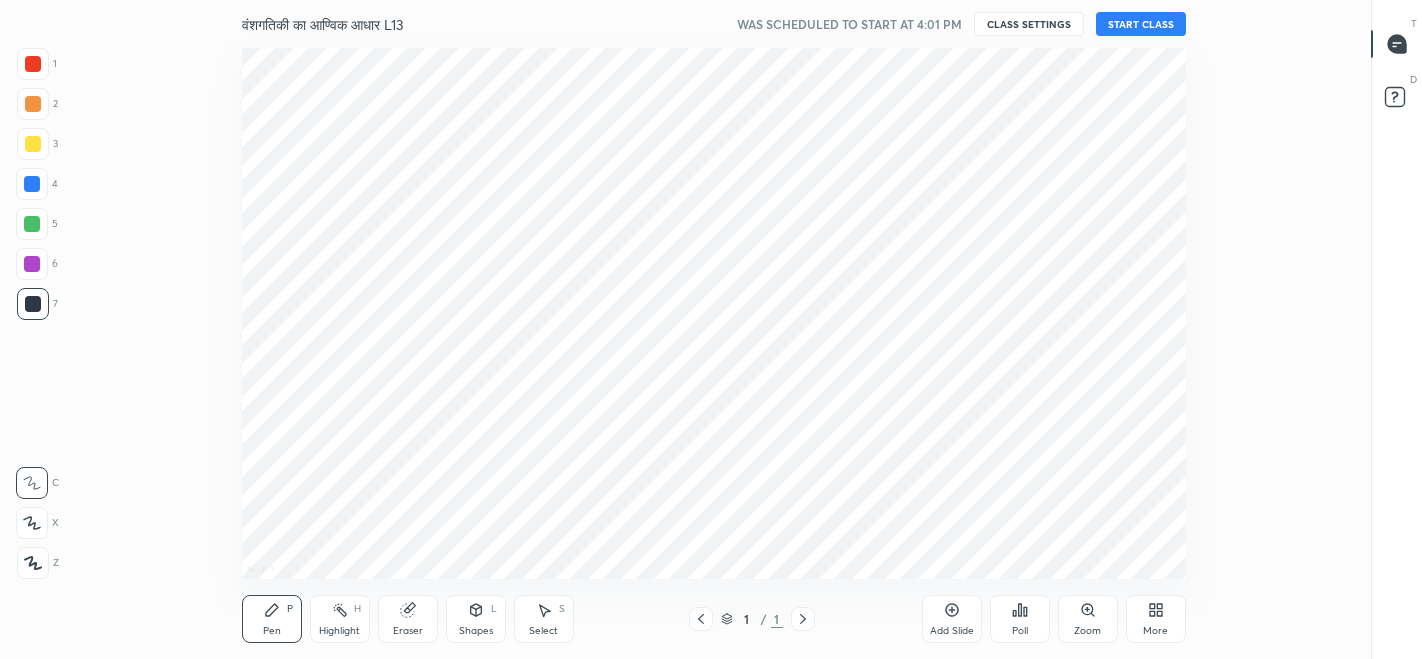 click on "START CLASS" at bounding box center (1141, 24) 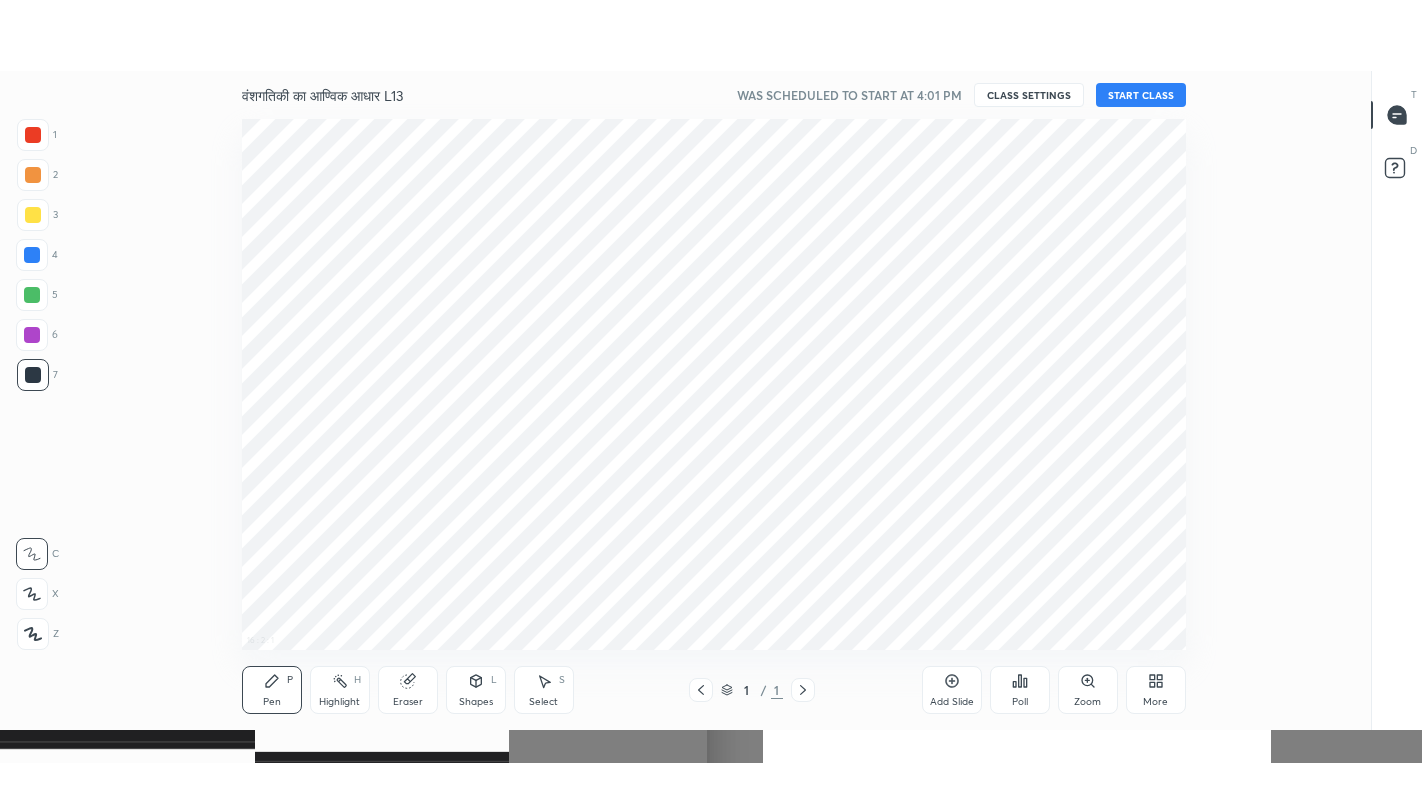 scroll, scrollTop: 99328, scrollLeft: 98700, axis: both 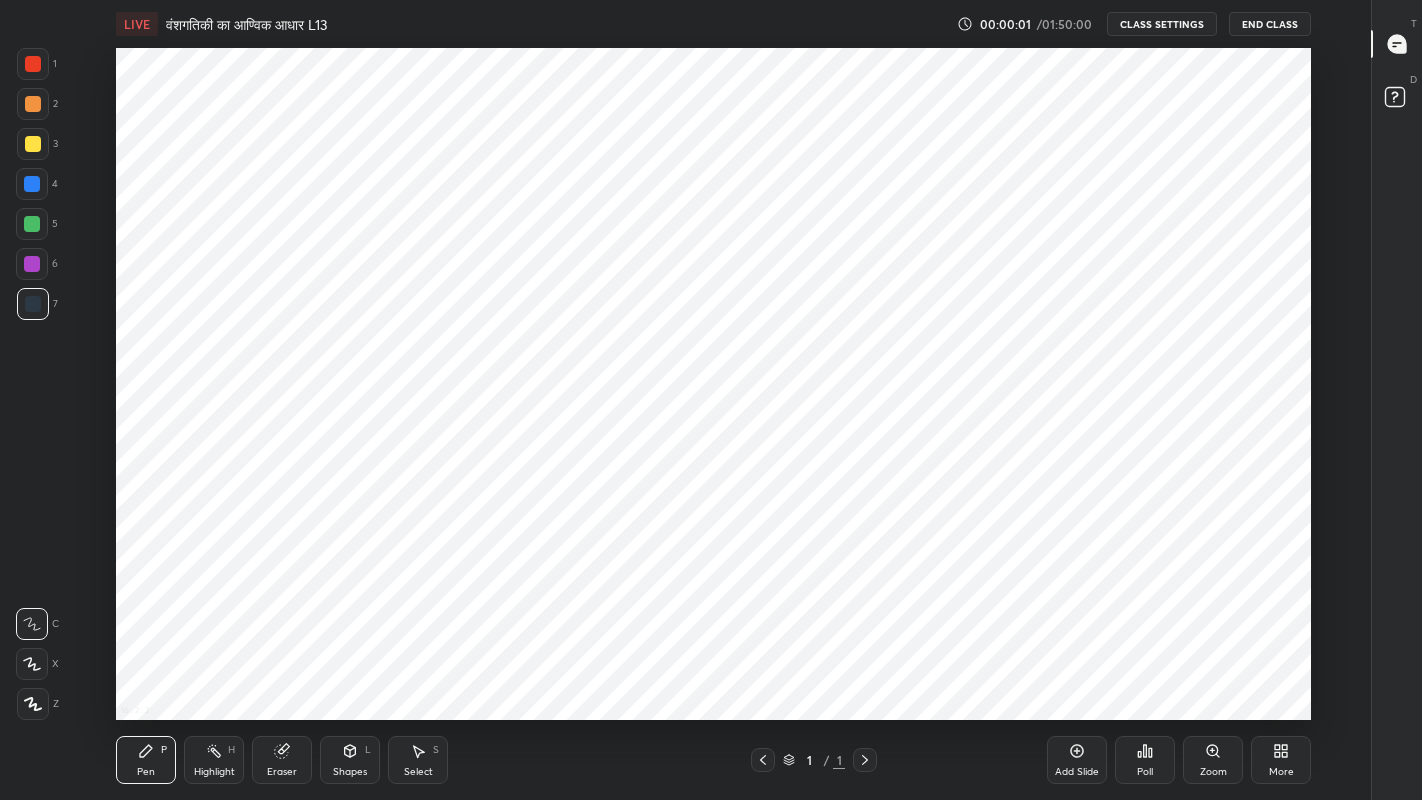 click on "Add Slide" at bounding box center (1077, 772) 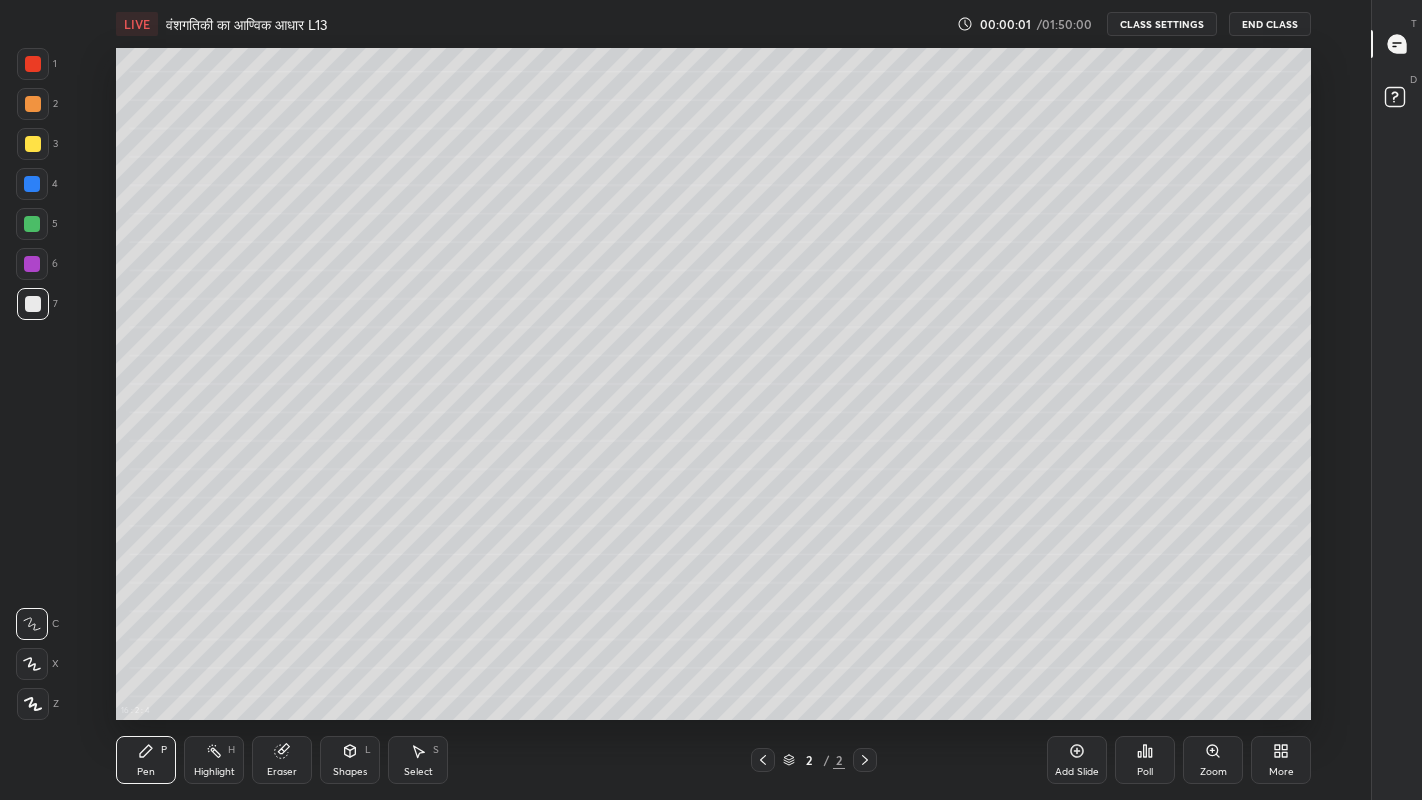 click on "More" at bounding box center [1281, 772] 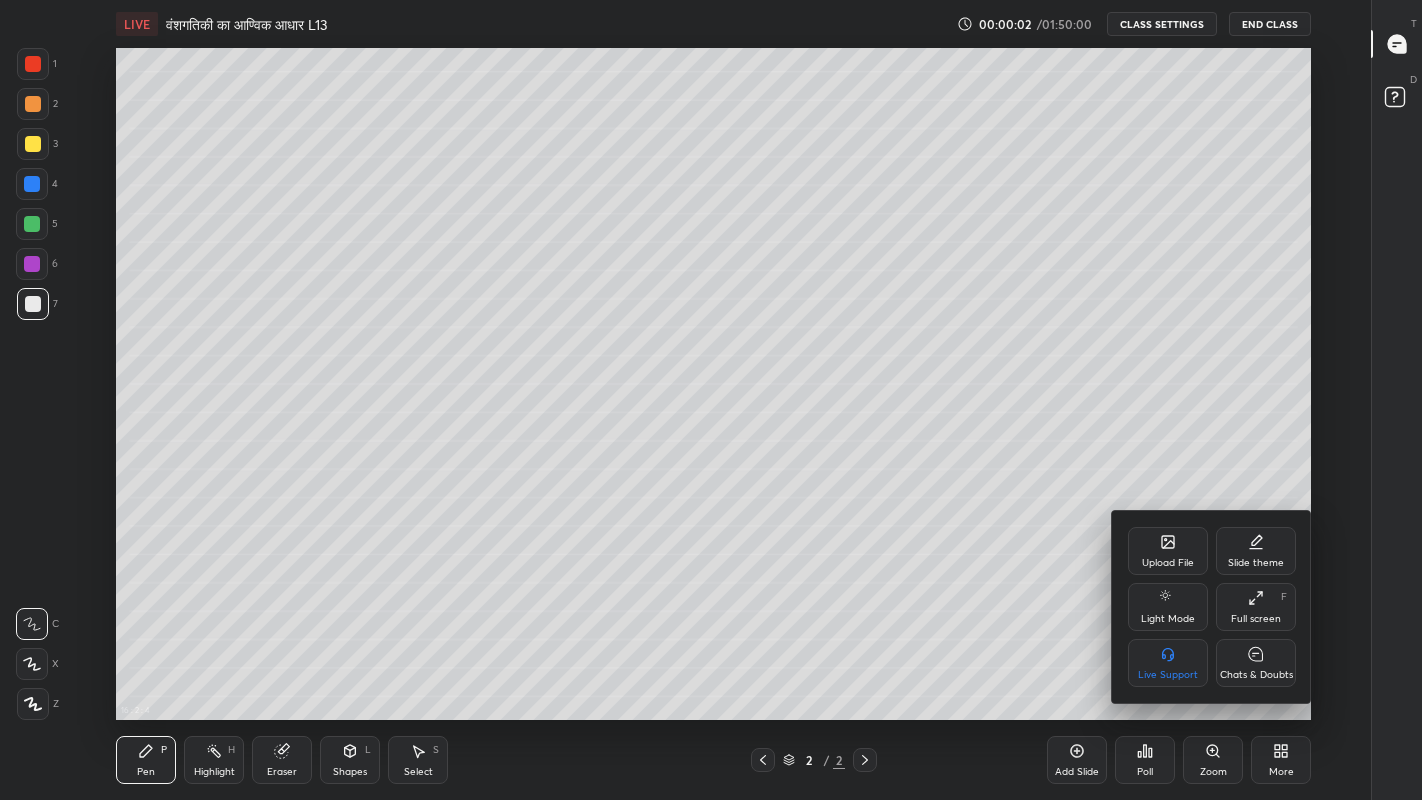 click 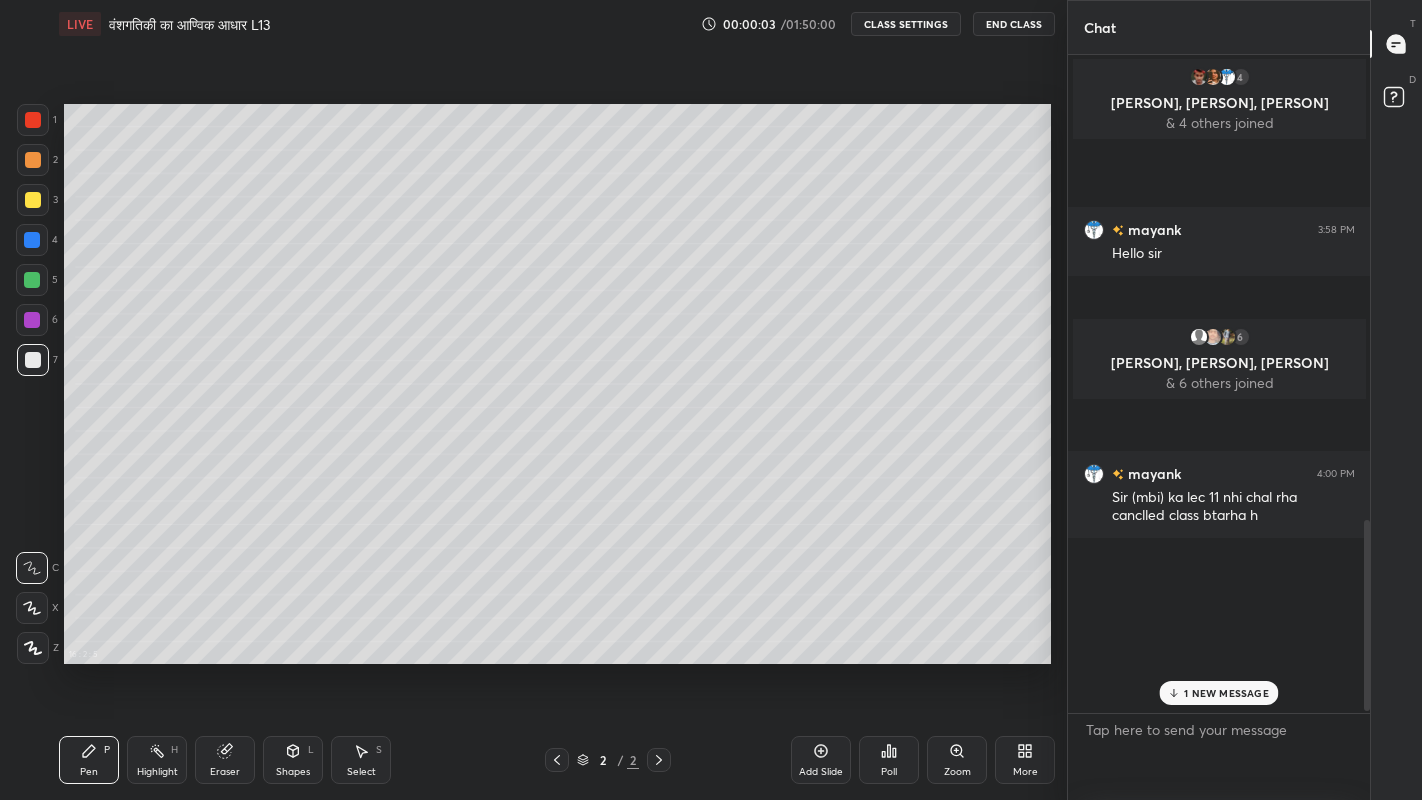 scroll, scrollTop: 672, scrollLeft: 1012, axis: both 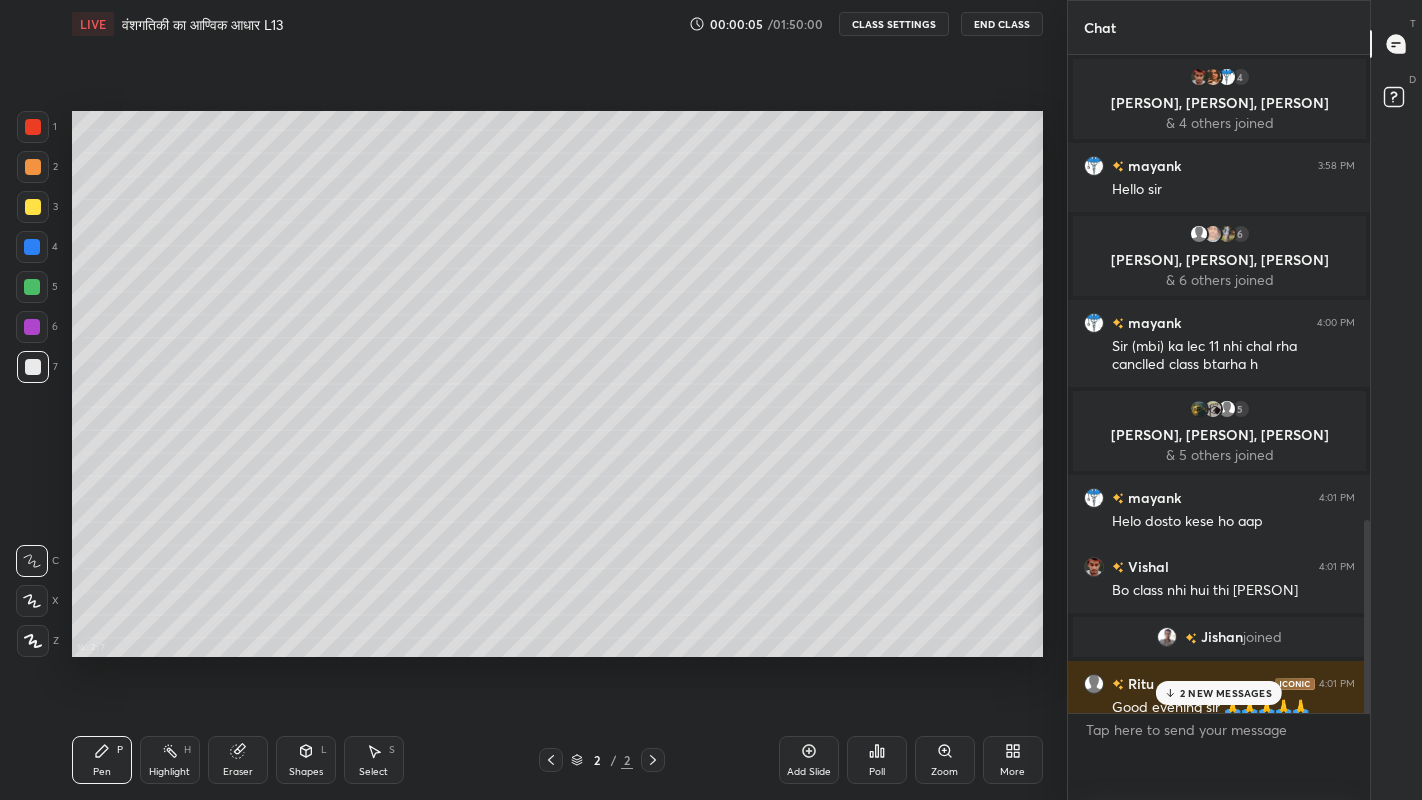 click on "2 NEW MESSAGES" at bounding box center [1219, 693] 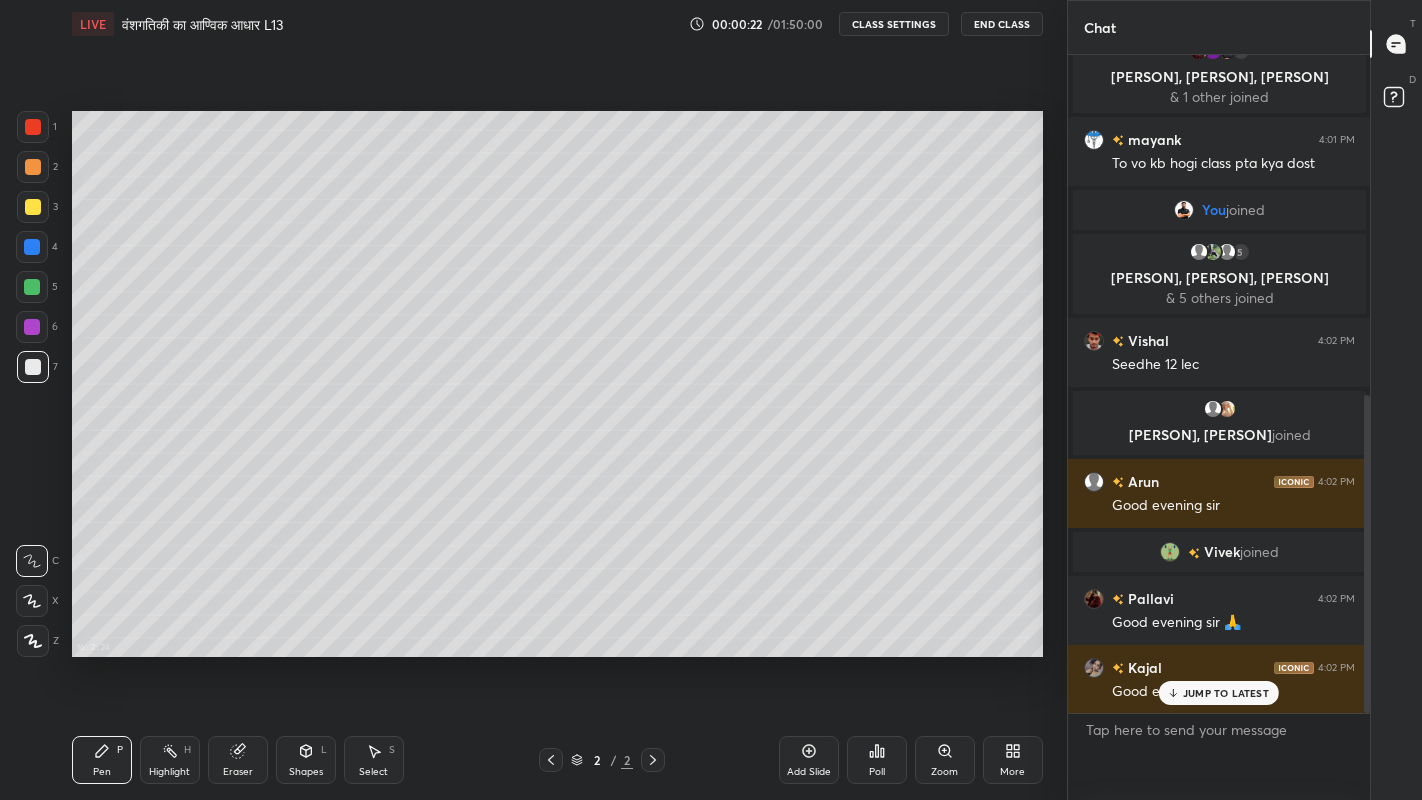 scroll, scrollTop: 770, scrollLeft: 0, axis: vertical 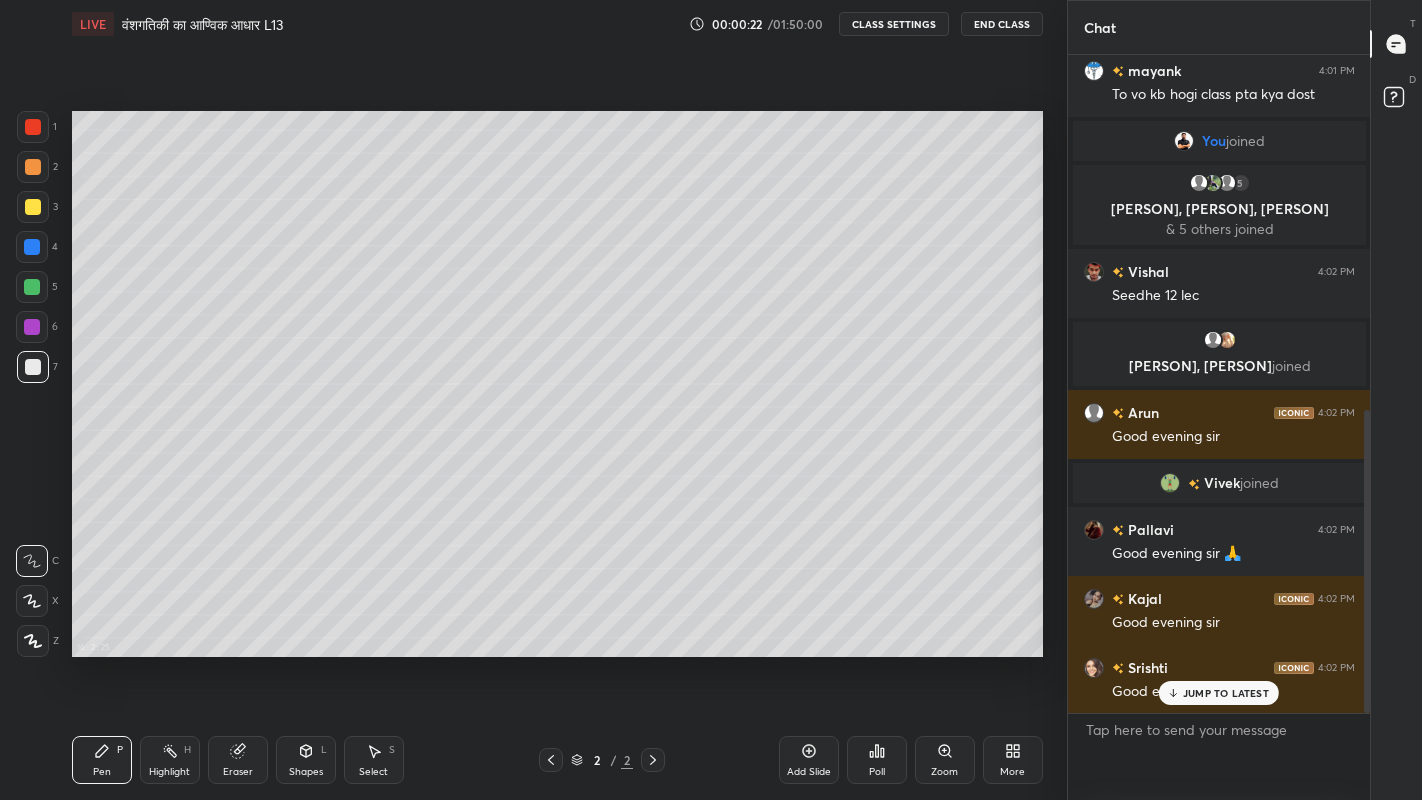 click at bounding box center (33, 207) 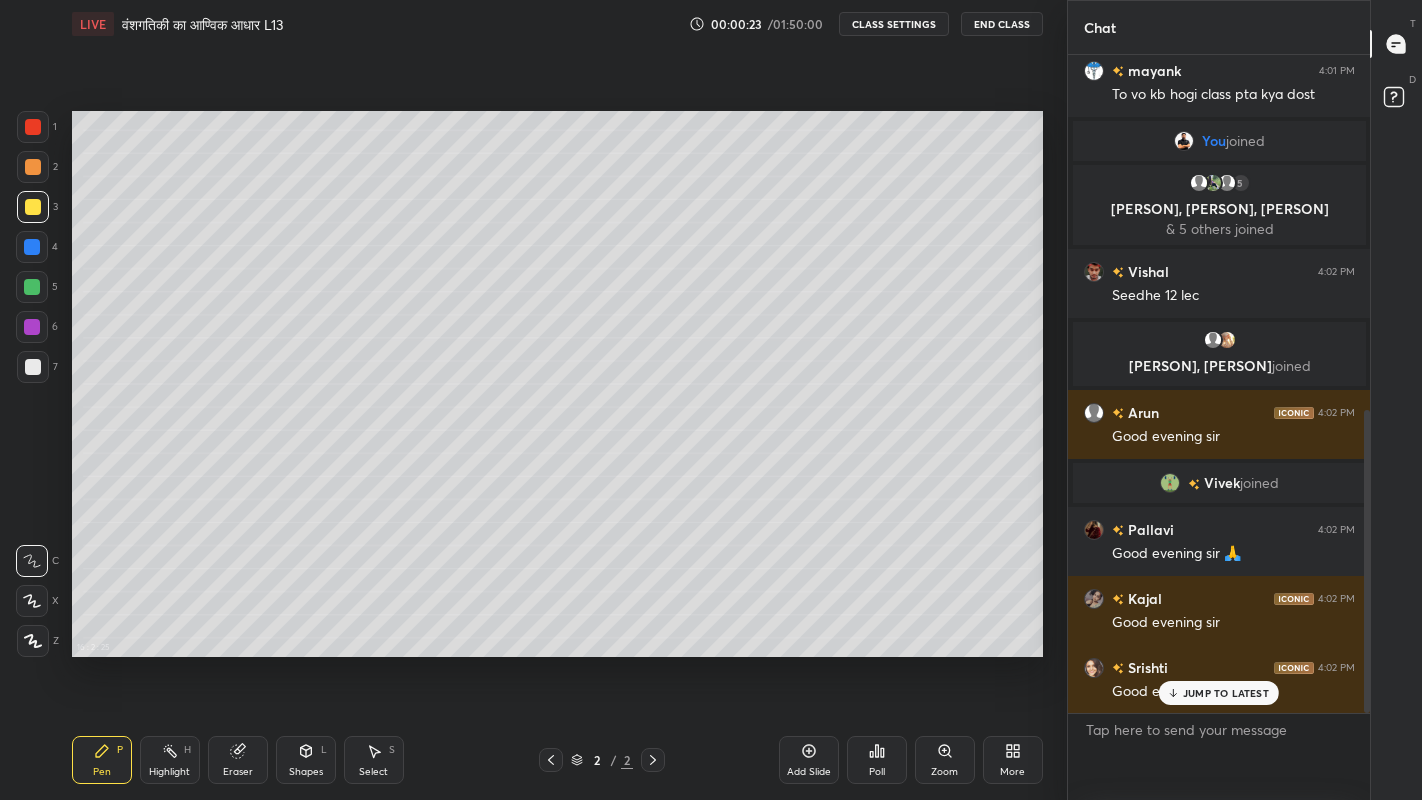 click 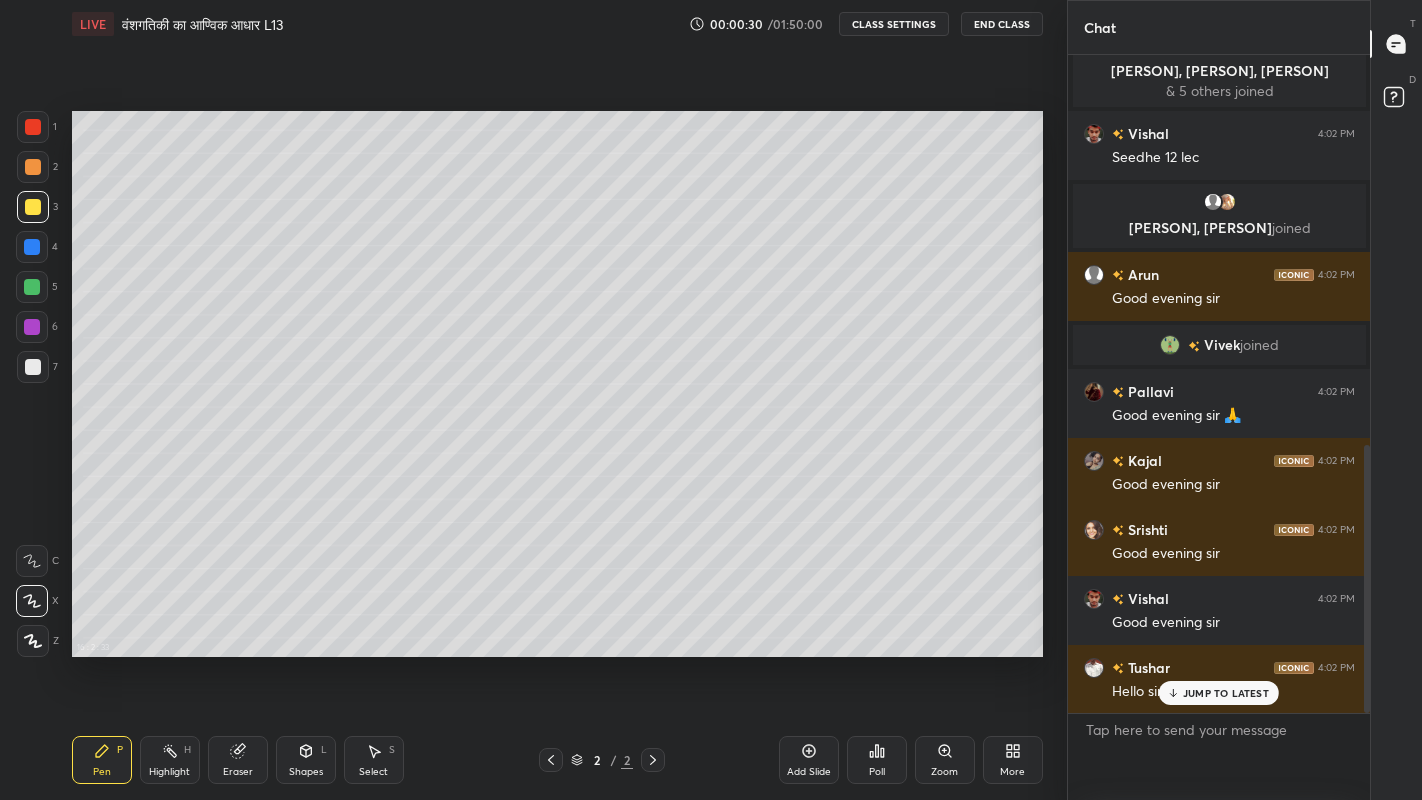 scroll, scrollTop: 956, scrollLeft: 0, axis: vertical 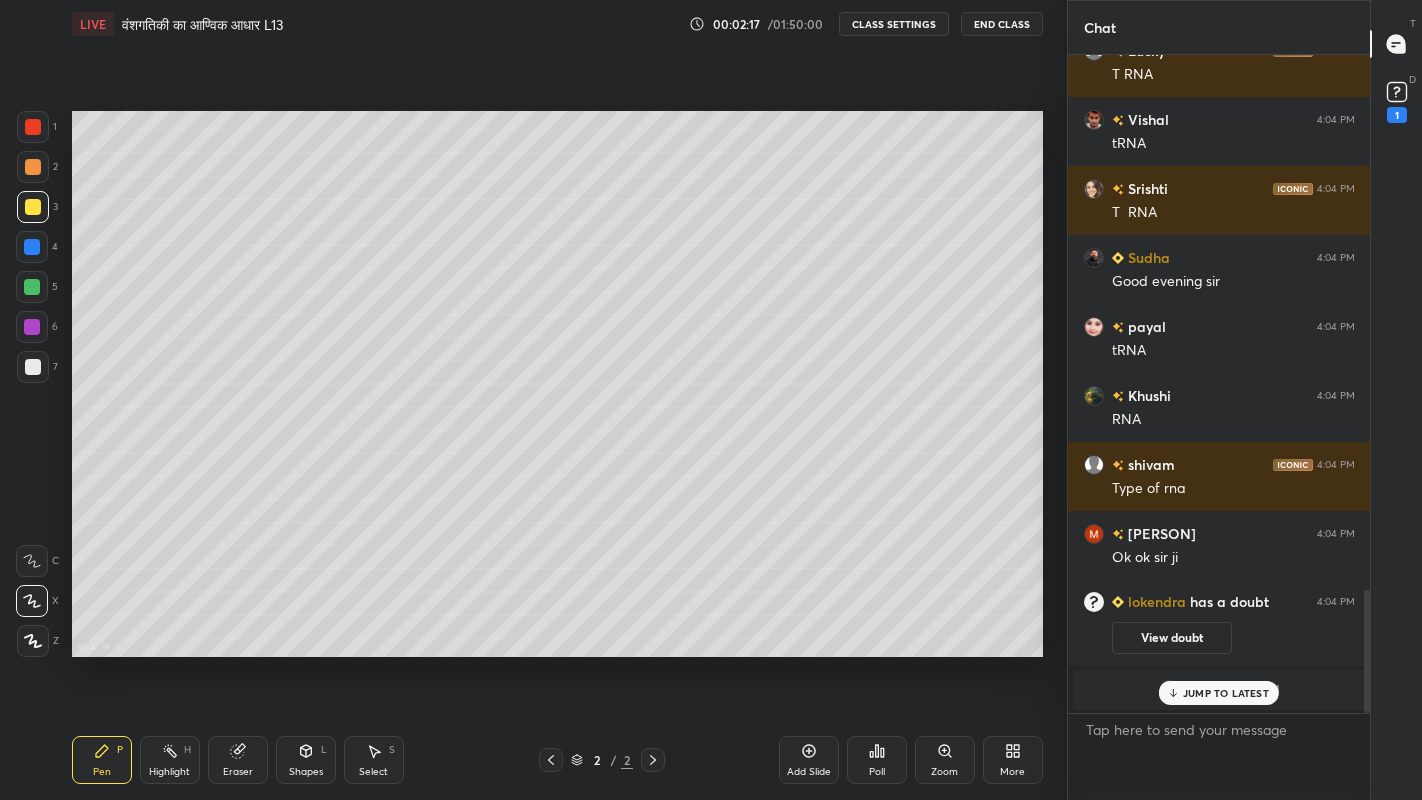 click on "More" at bounding box center (1013, 760) 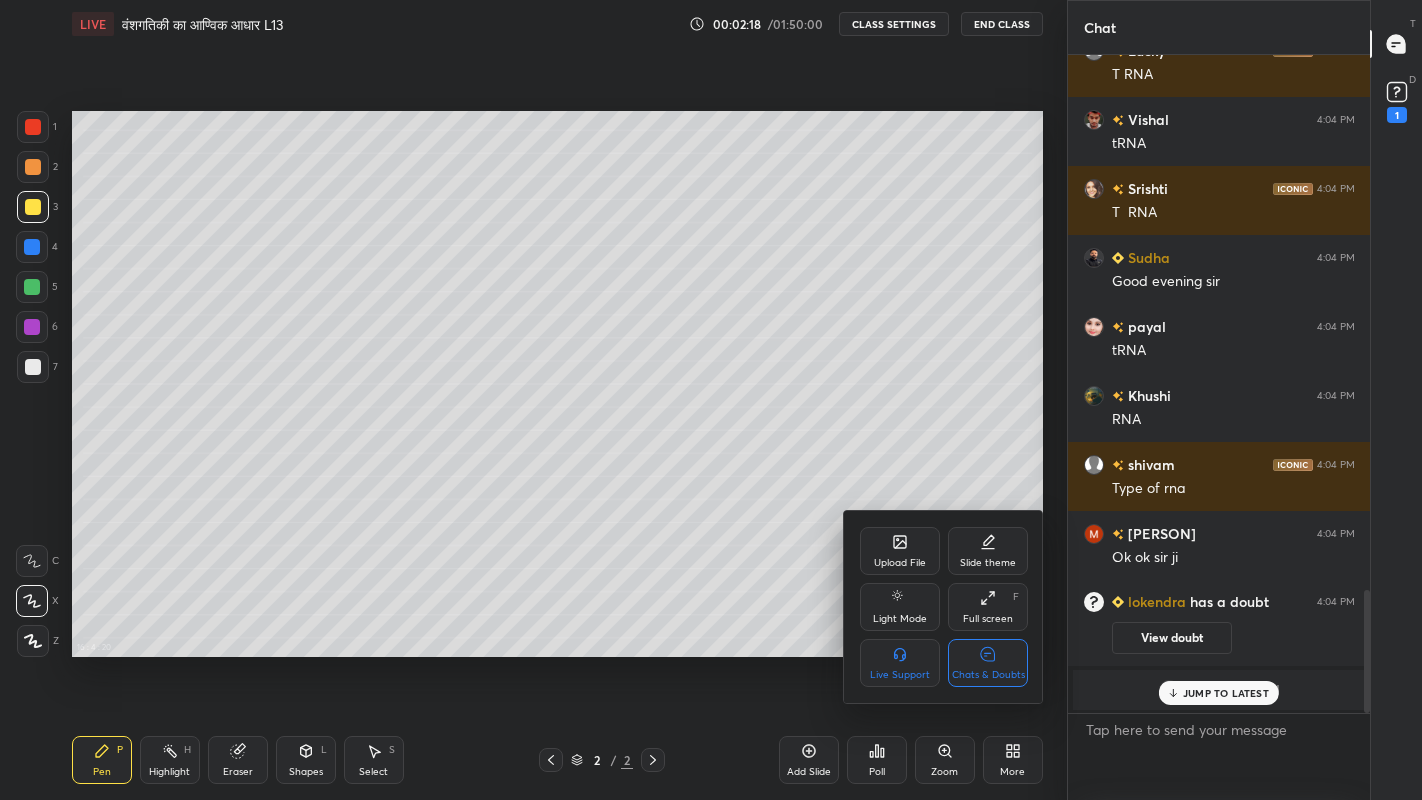 click 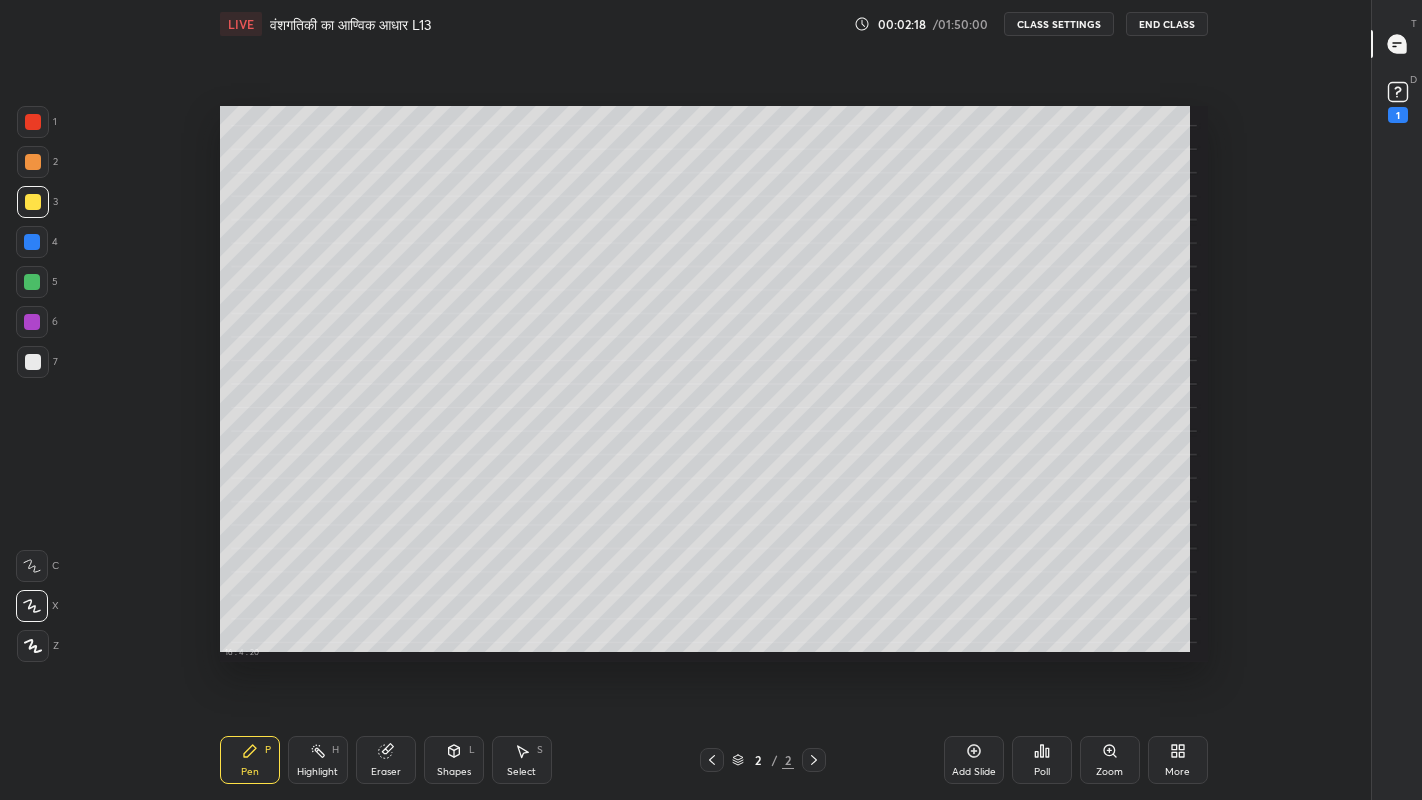 scroll, scrollTop: 6, scrollLeft: 1, axis: both 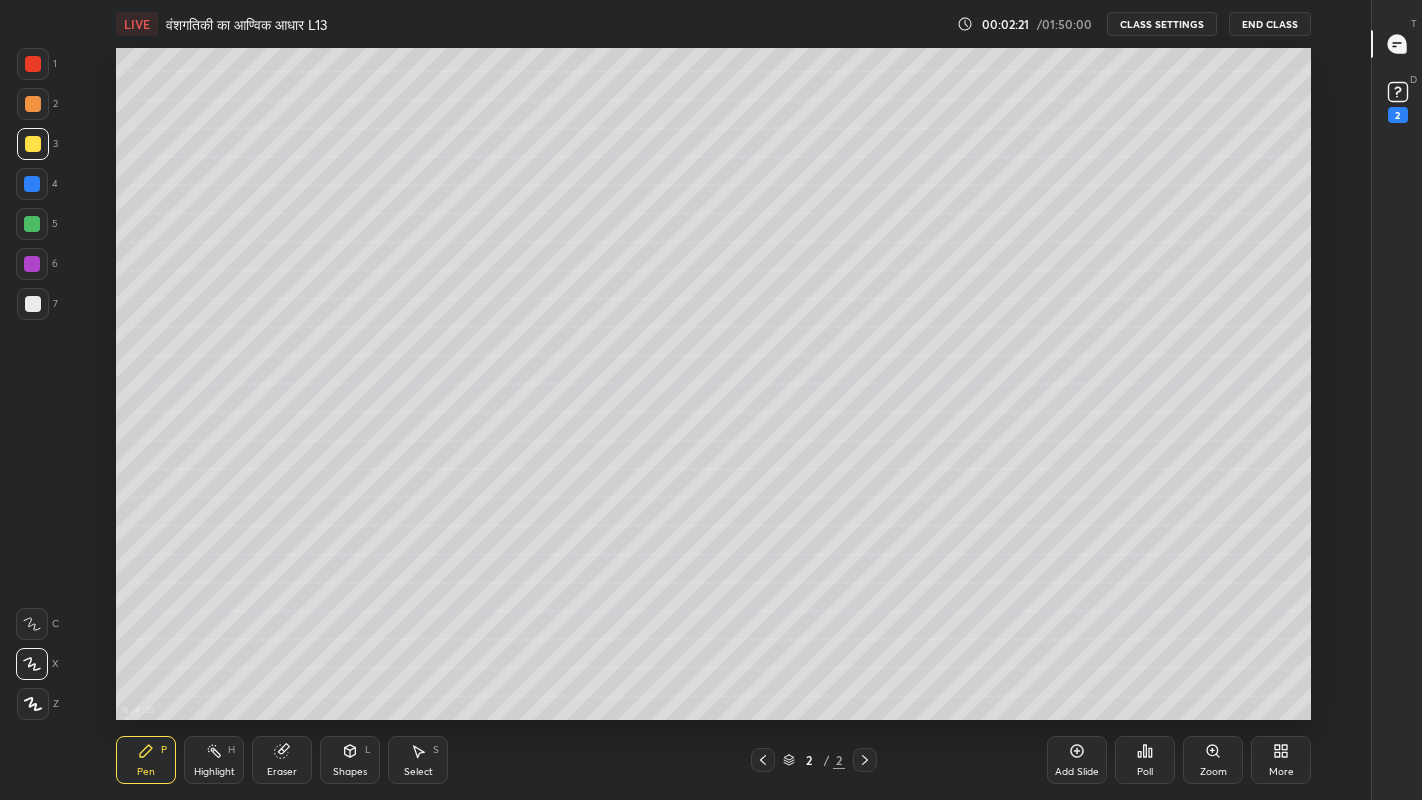 click at bounding box center [33, 304] 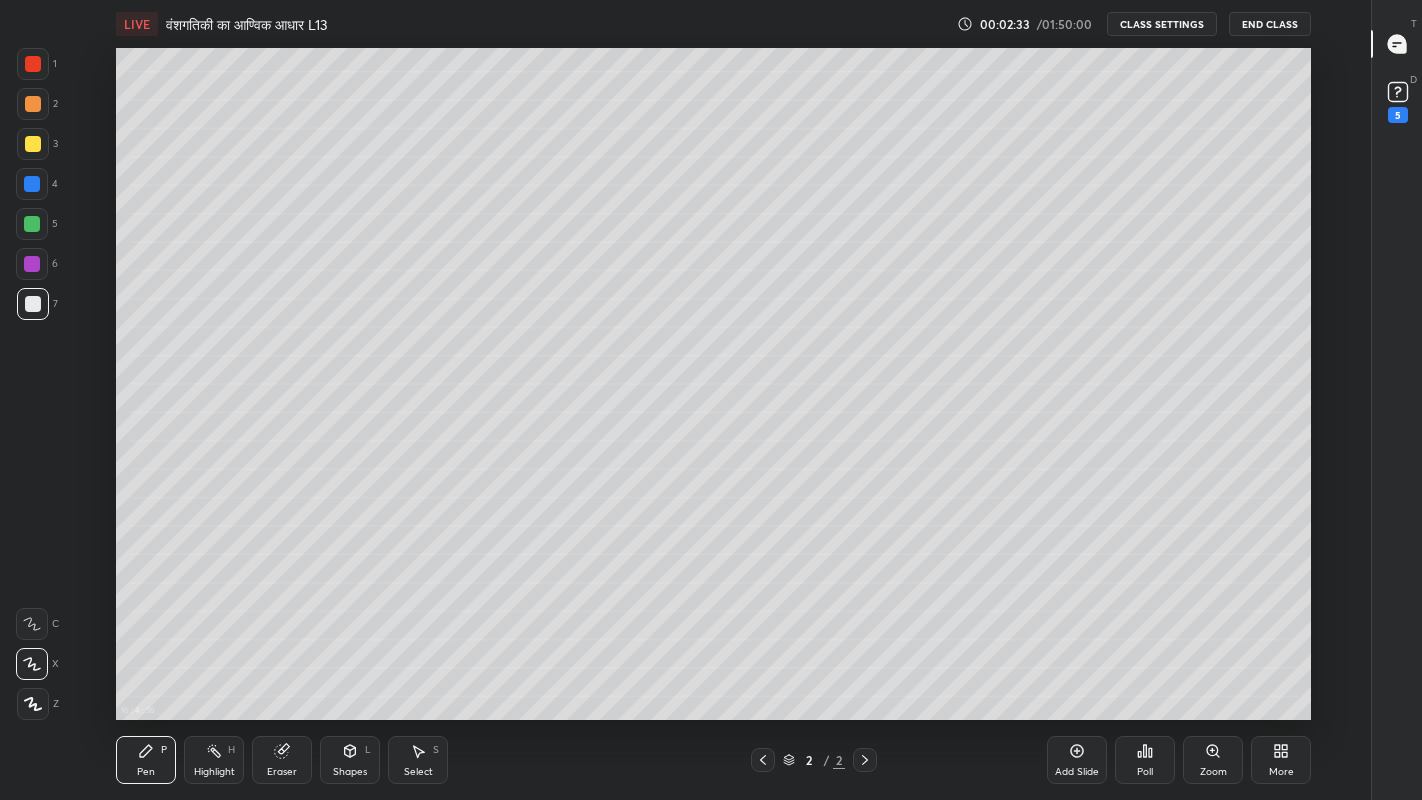 click at bounding box center [33, 144] 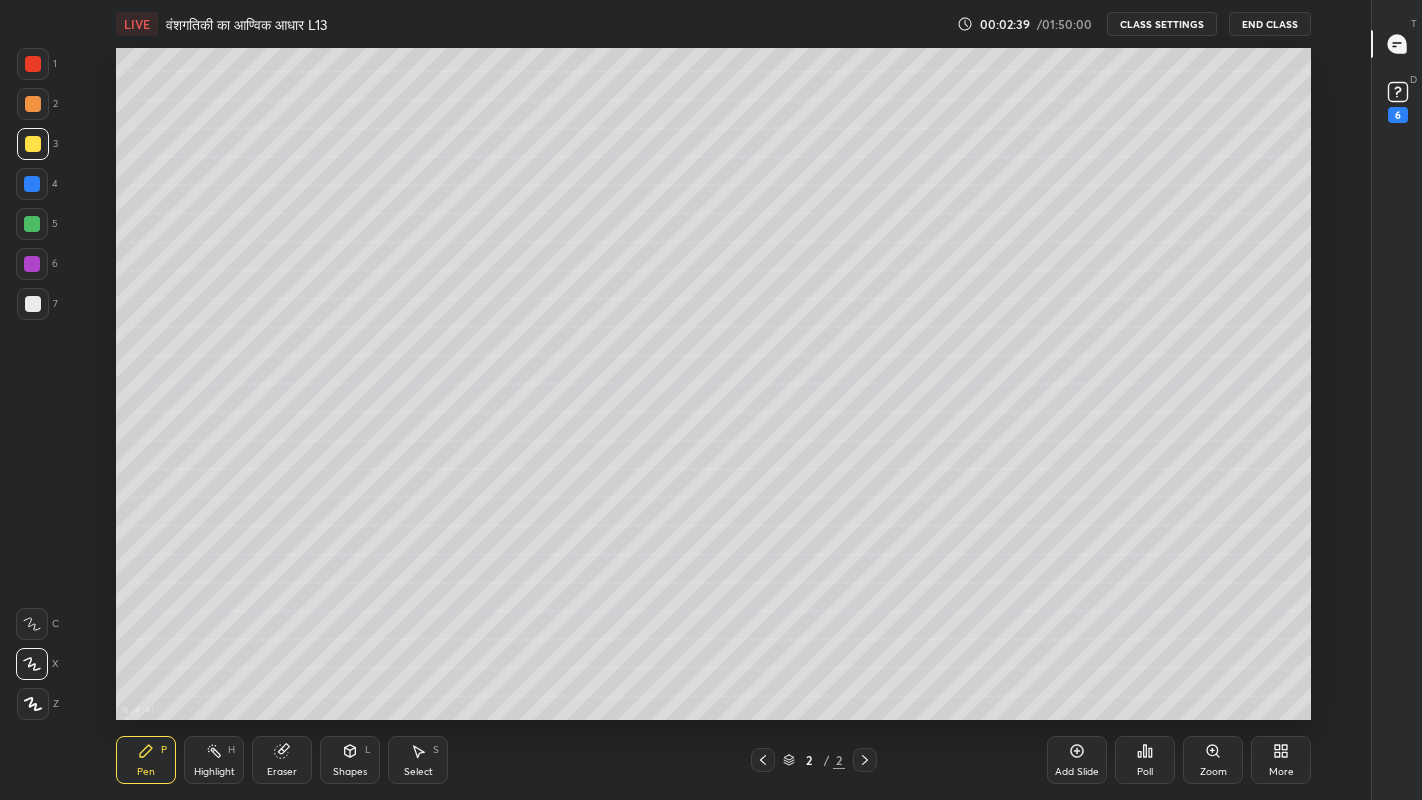 click on "Eraser" at bounding box center (282, 760) 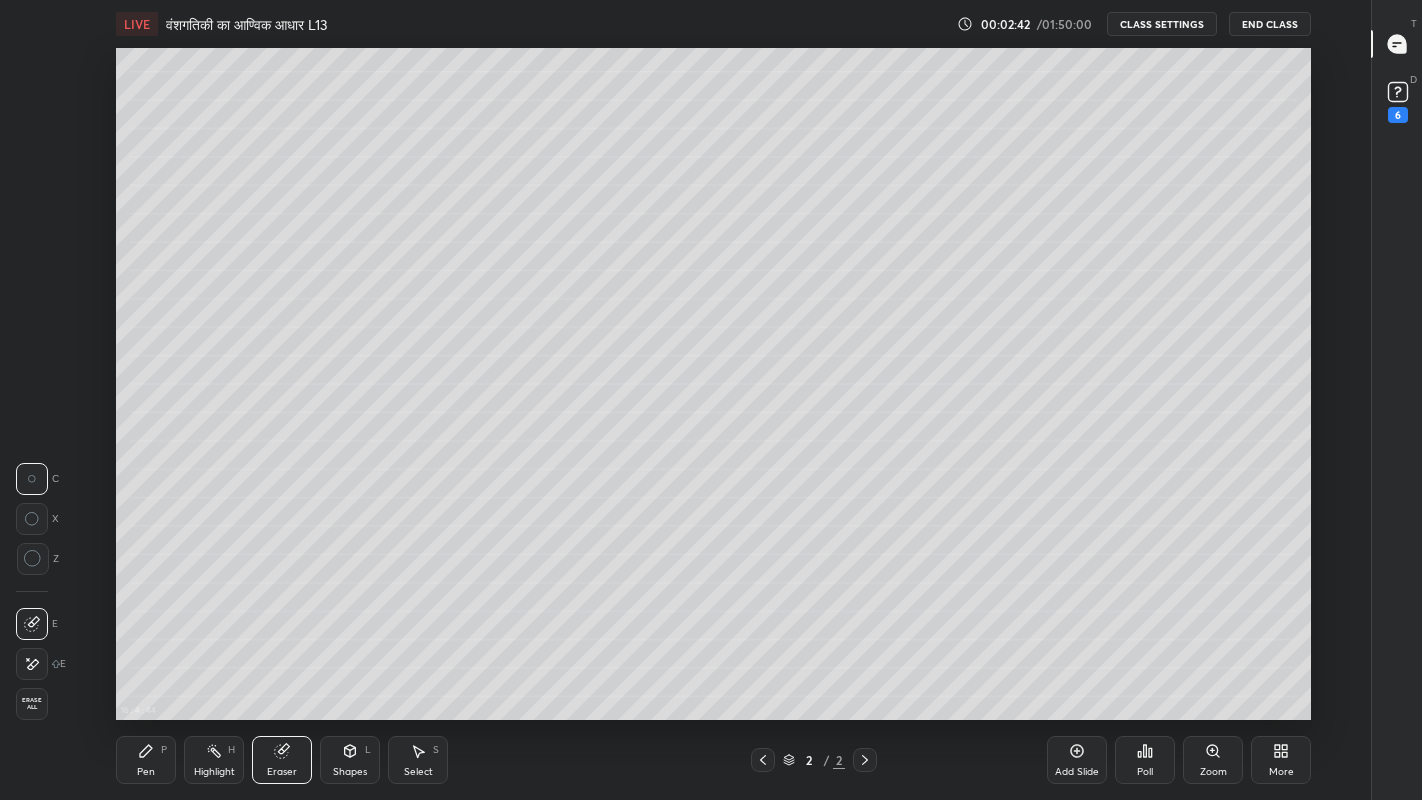 click on "Pen" at bounding box center (146, 772) 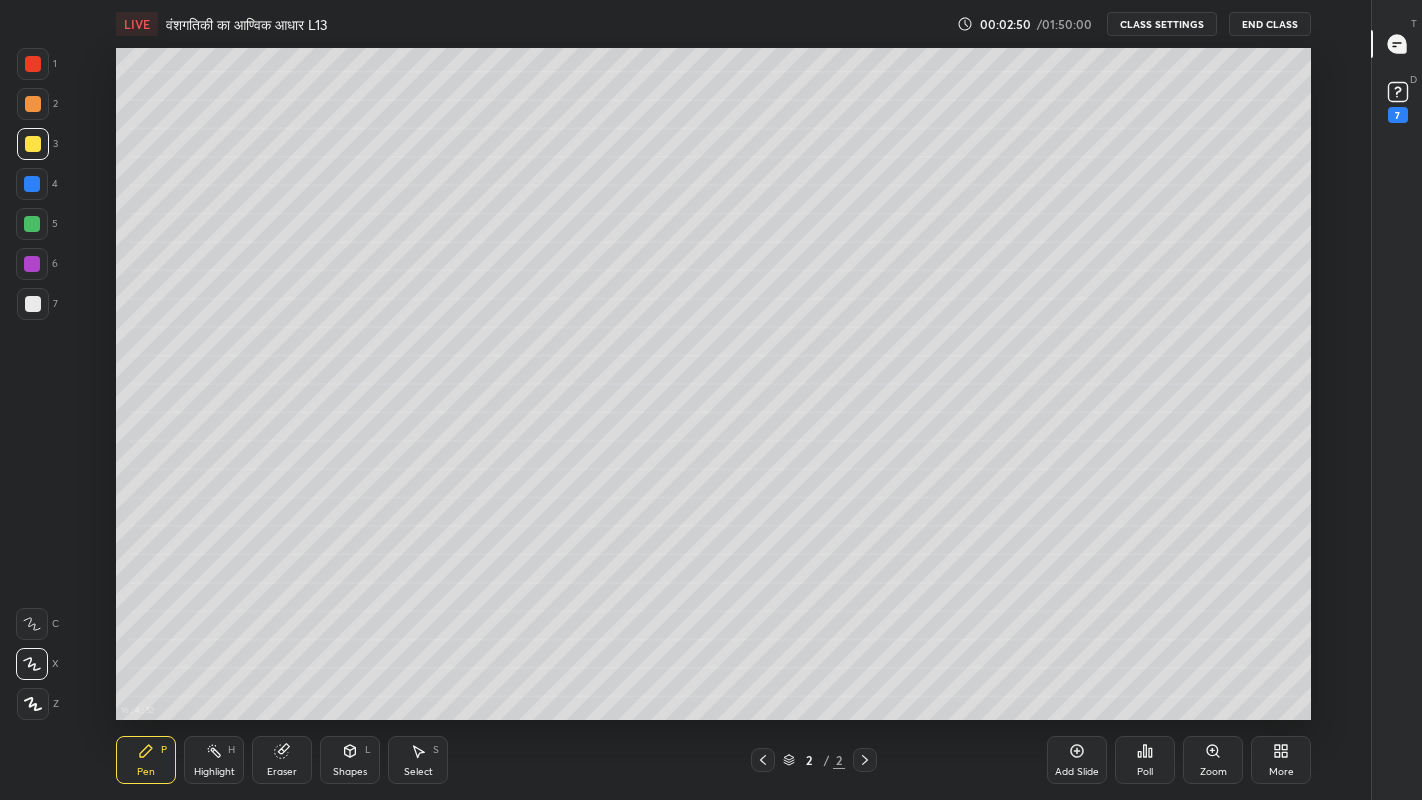 click at bounding box center (33, 304) 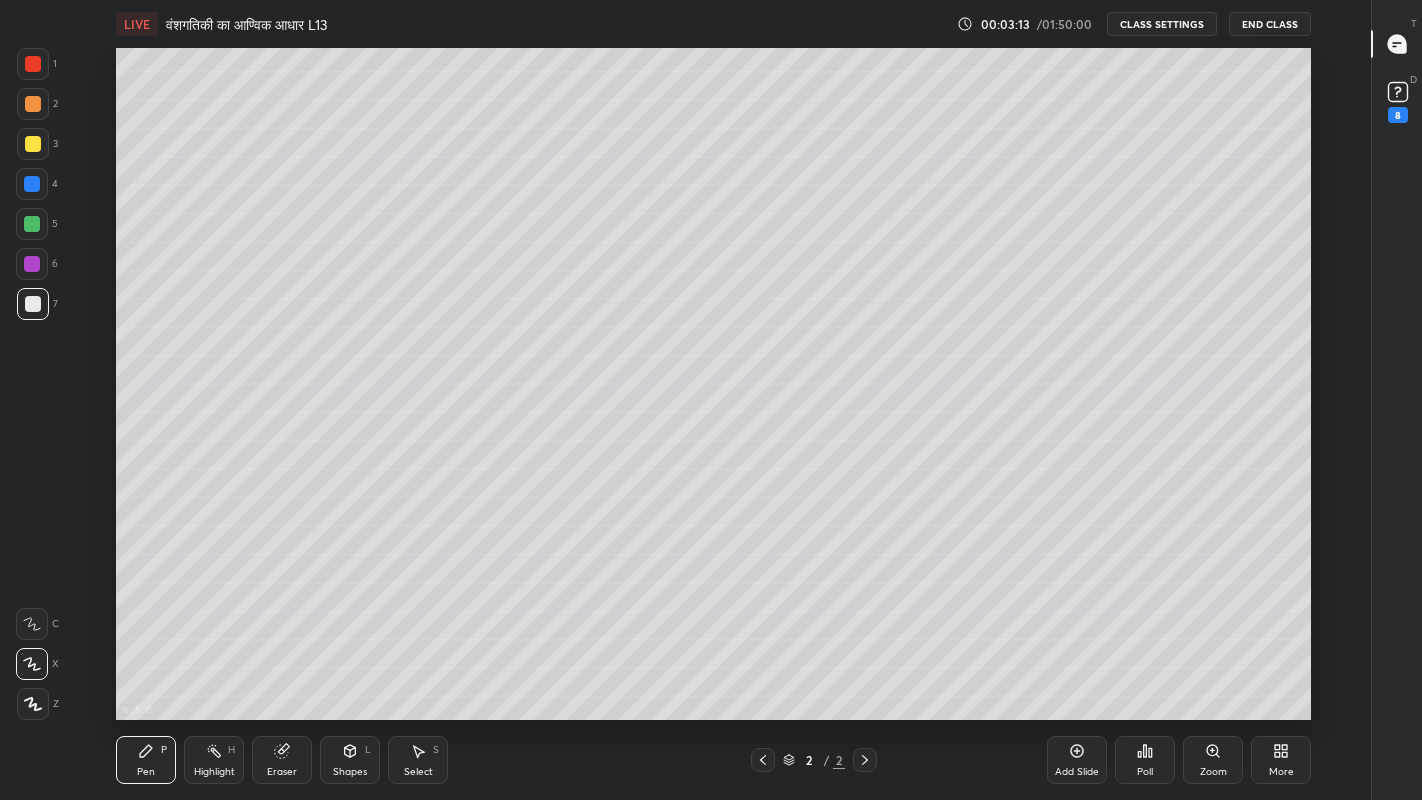 click at bounding box center (33, 304) 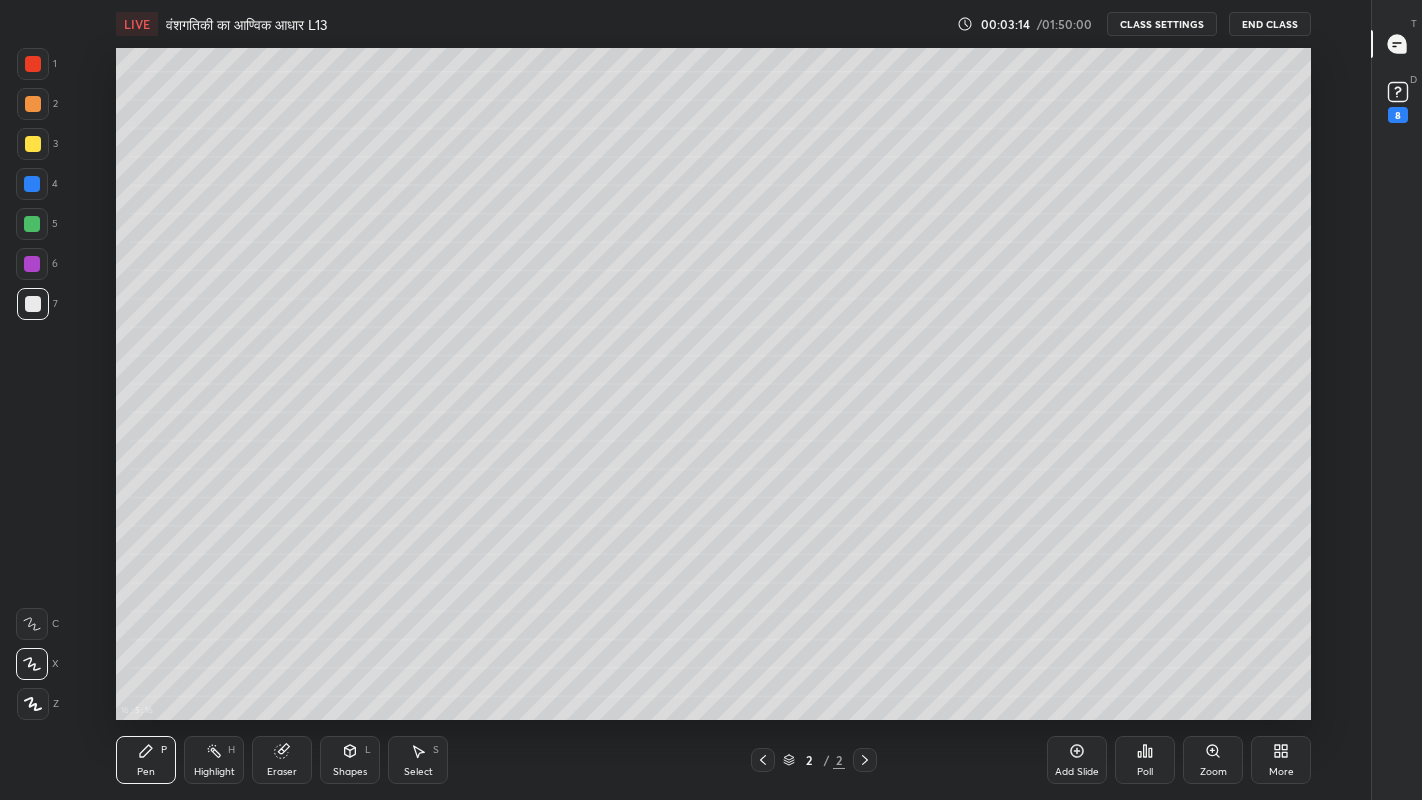 click at bounding box center [33, 144] 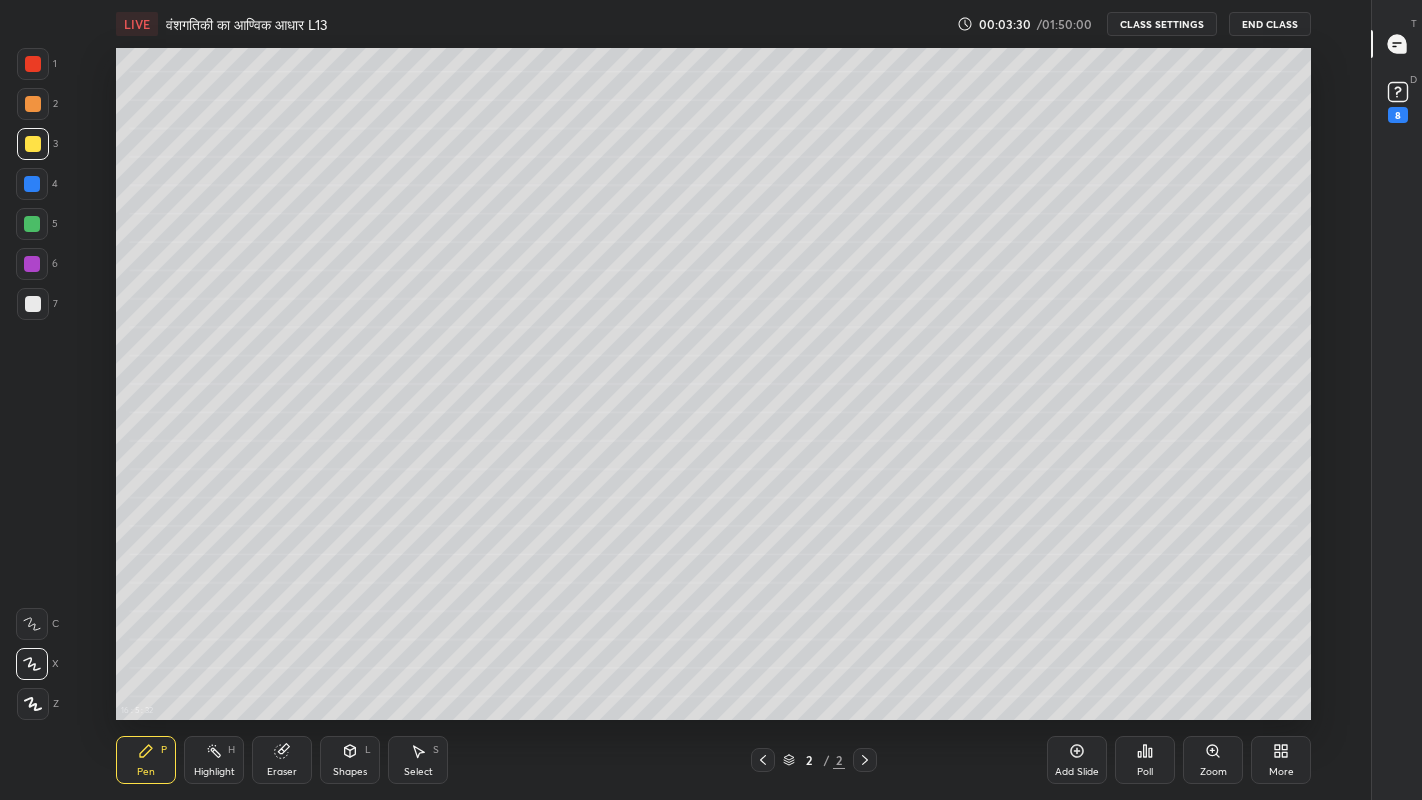 click at bounding box center (33, 304) 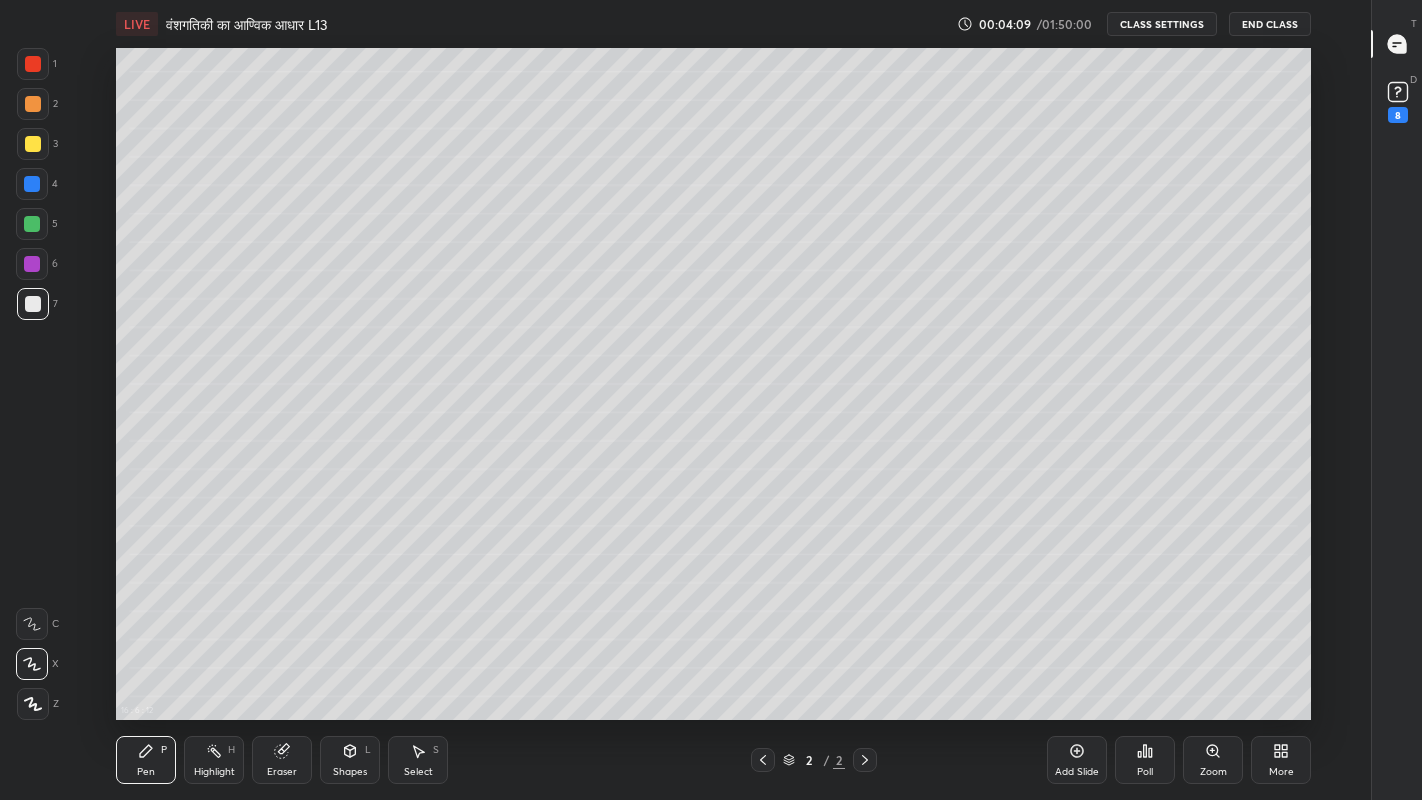 click on "Eraser" at bounding box center [282, 760] 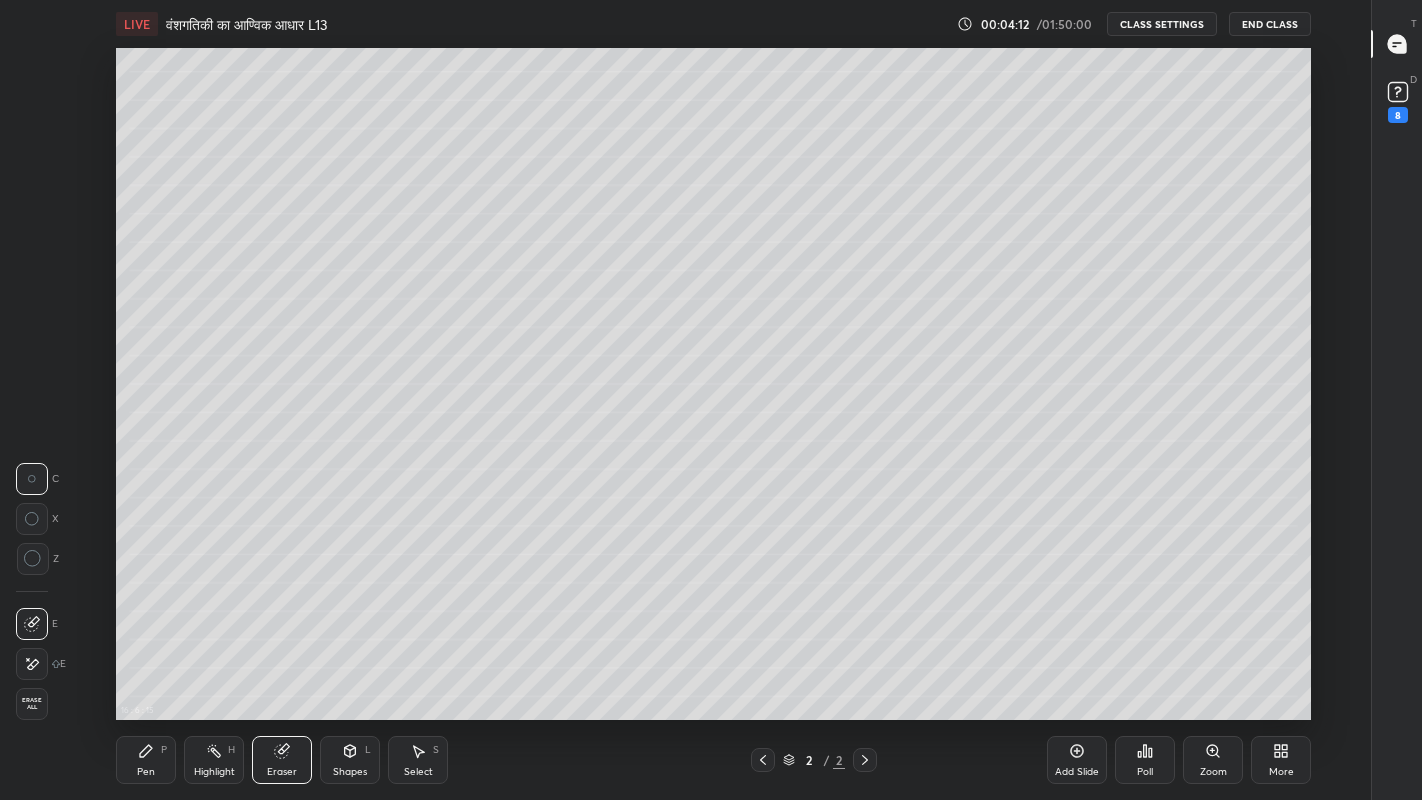 click on "Pen" at bounding box center (146, 772) 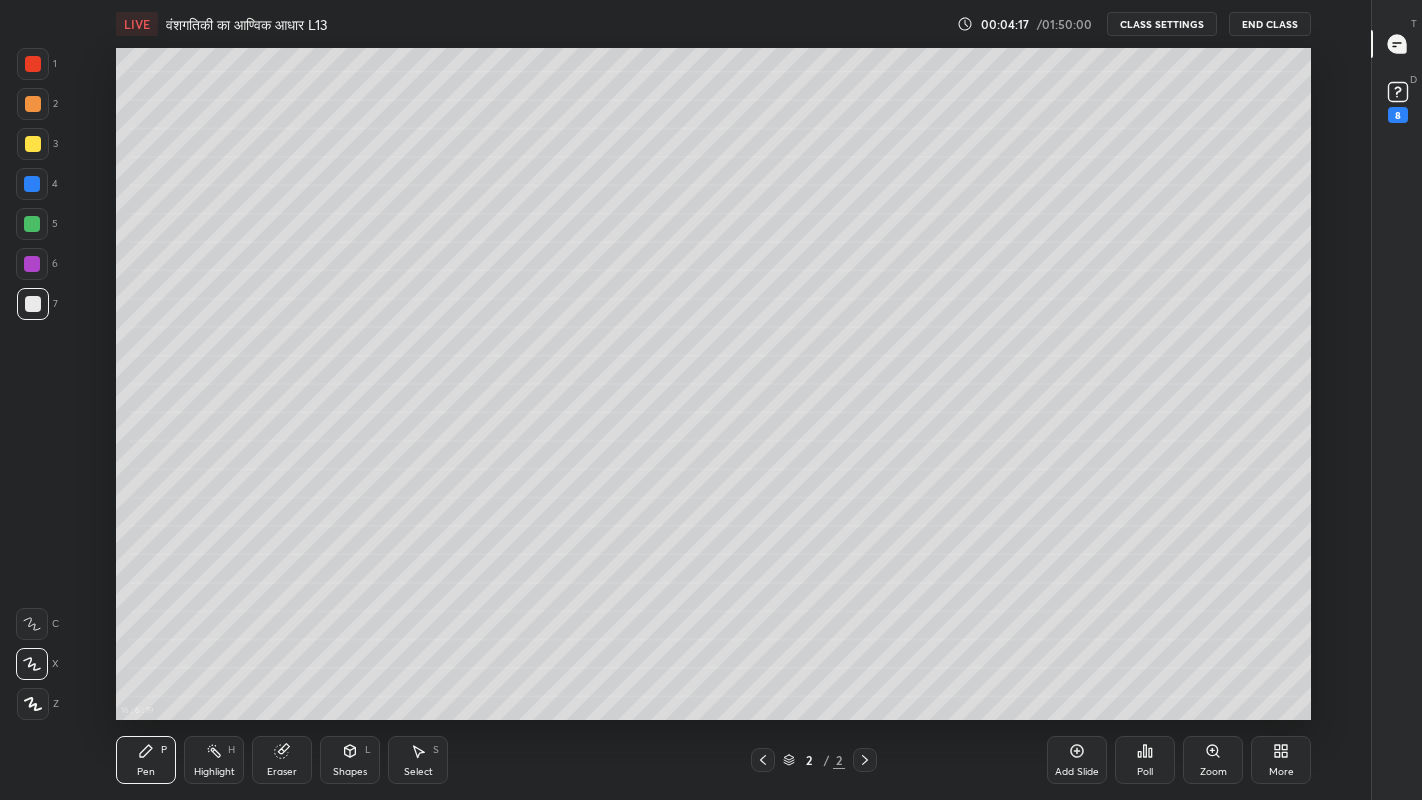 click on "Eraser" at bounding box center [282, 772] 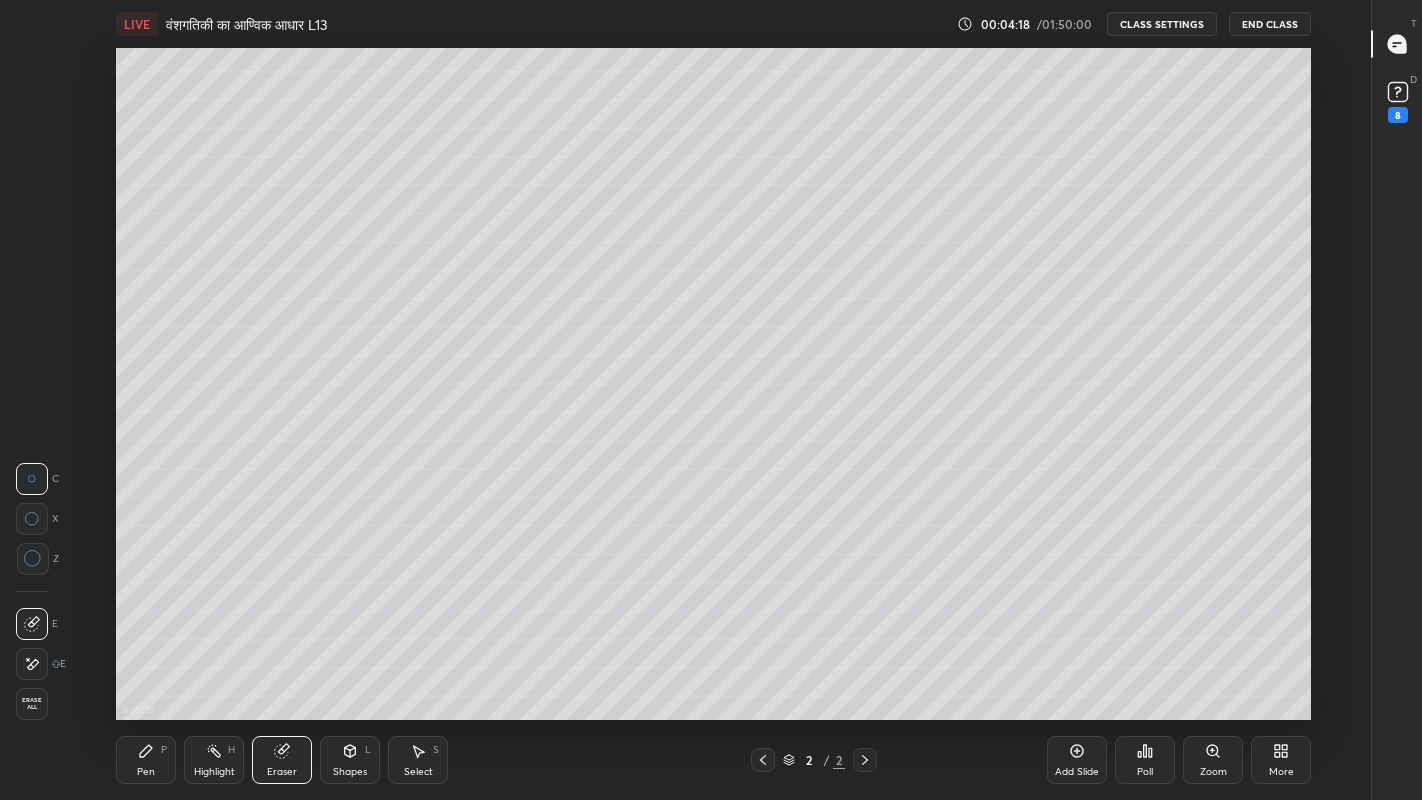 click on "Pen" at bounding box center (146, 772) 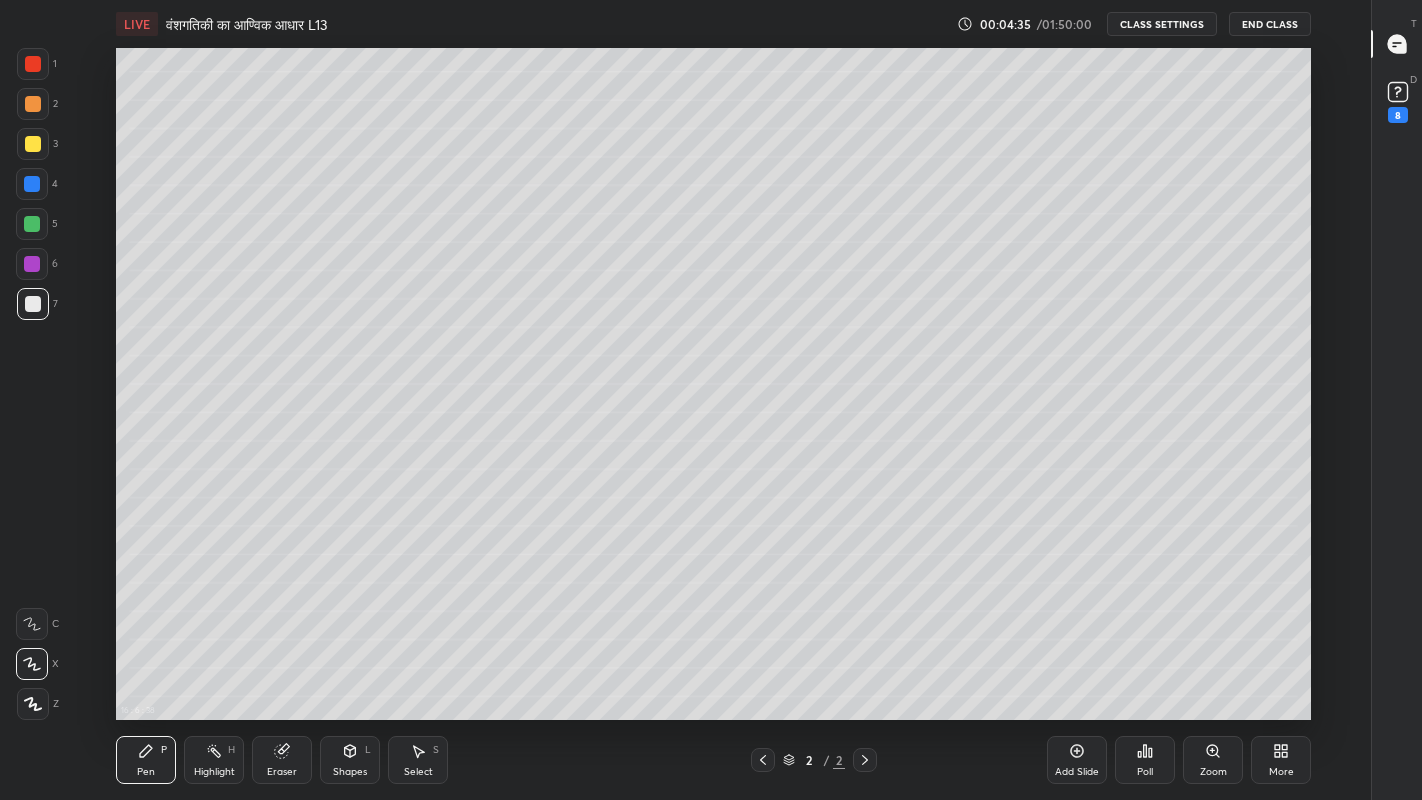 click at bounding box center (33, 144) 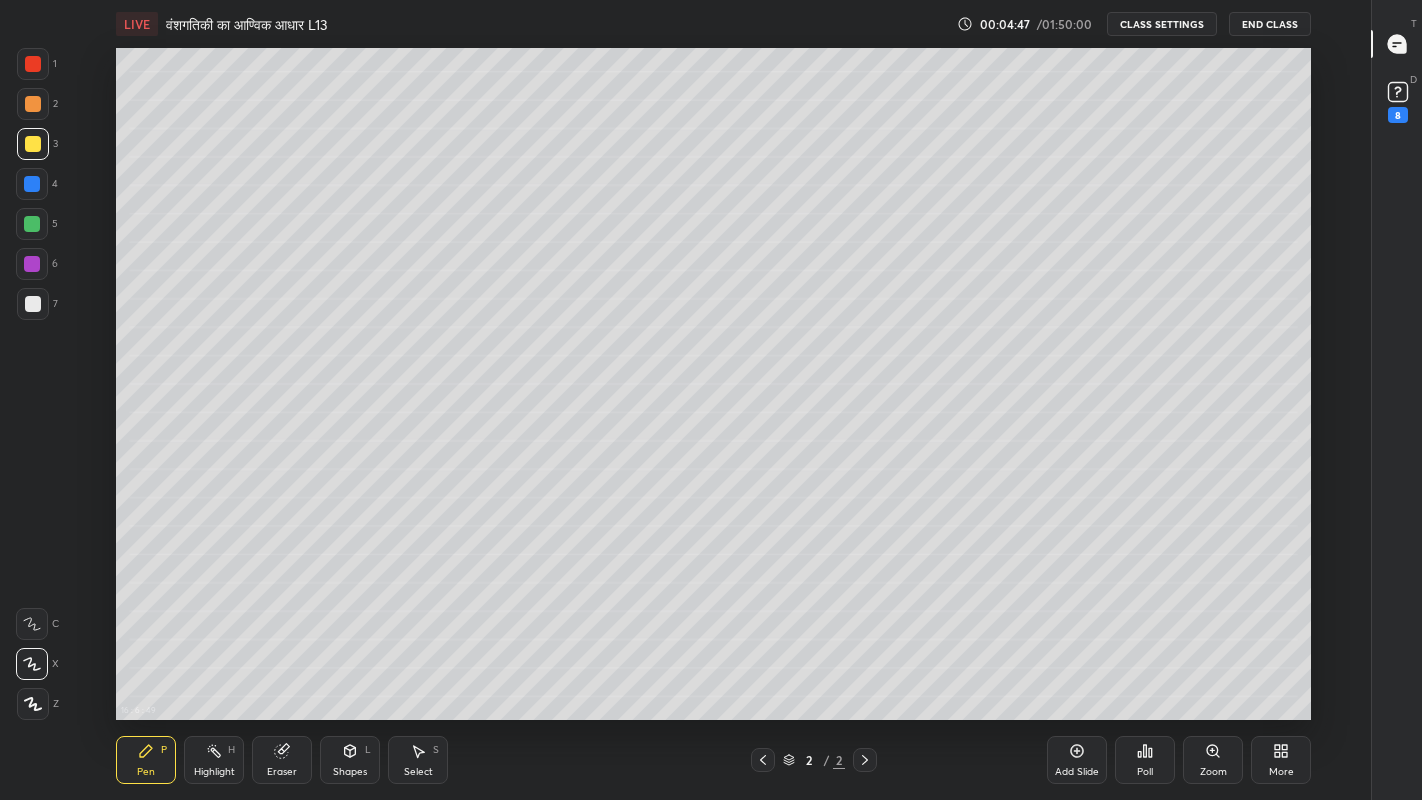 click at bounding box center [33, 304] 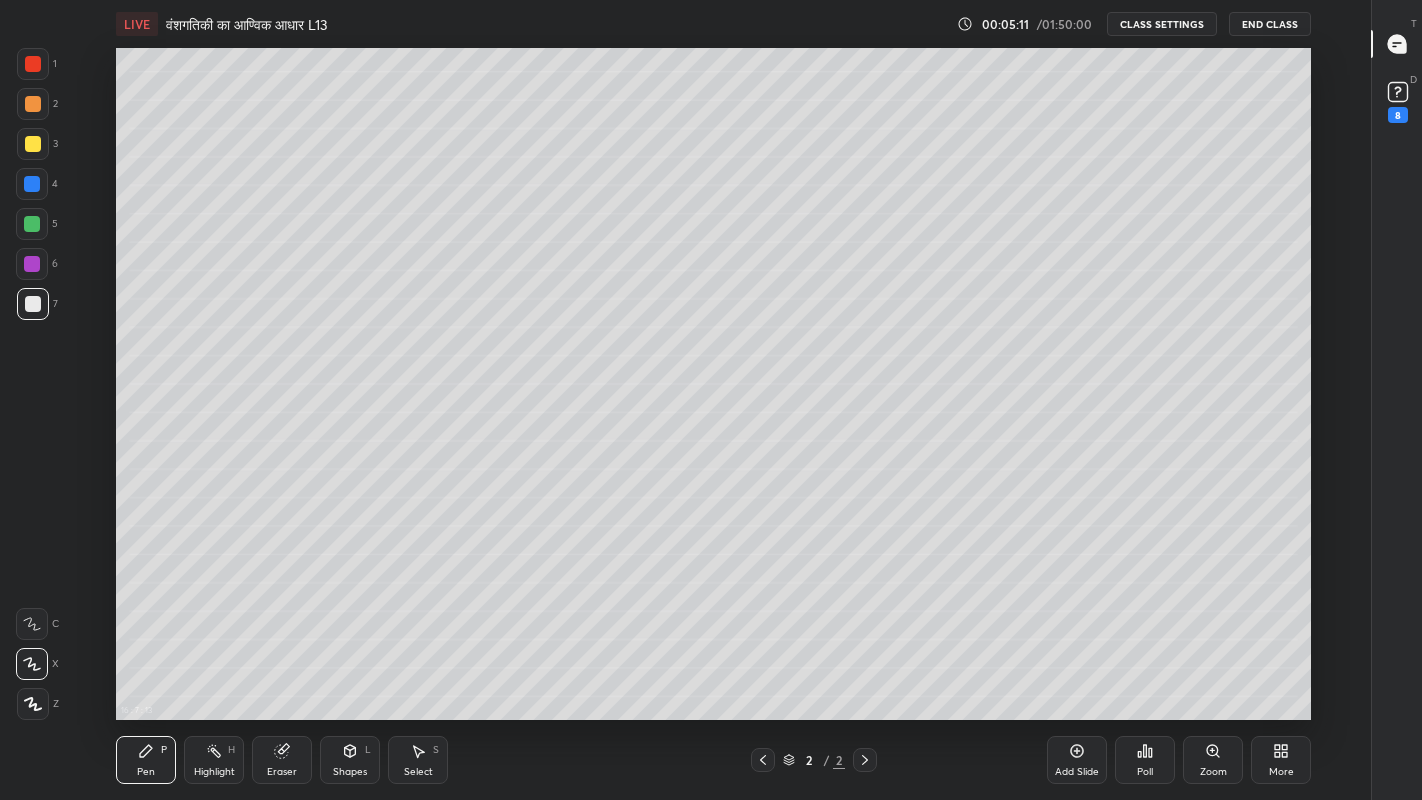 click on "Add Slide" at bounding box center (1077, 772) 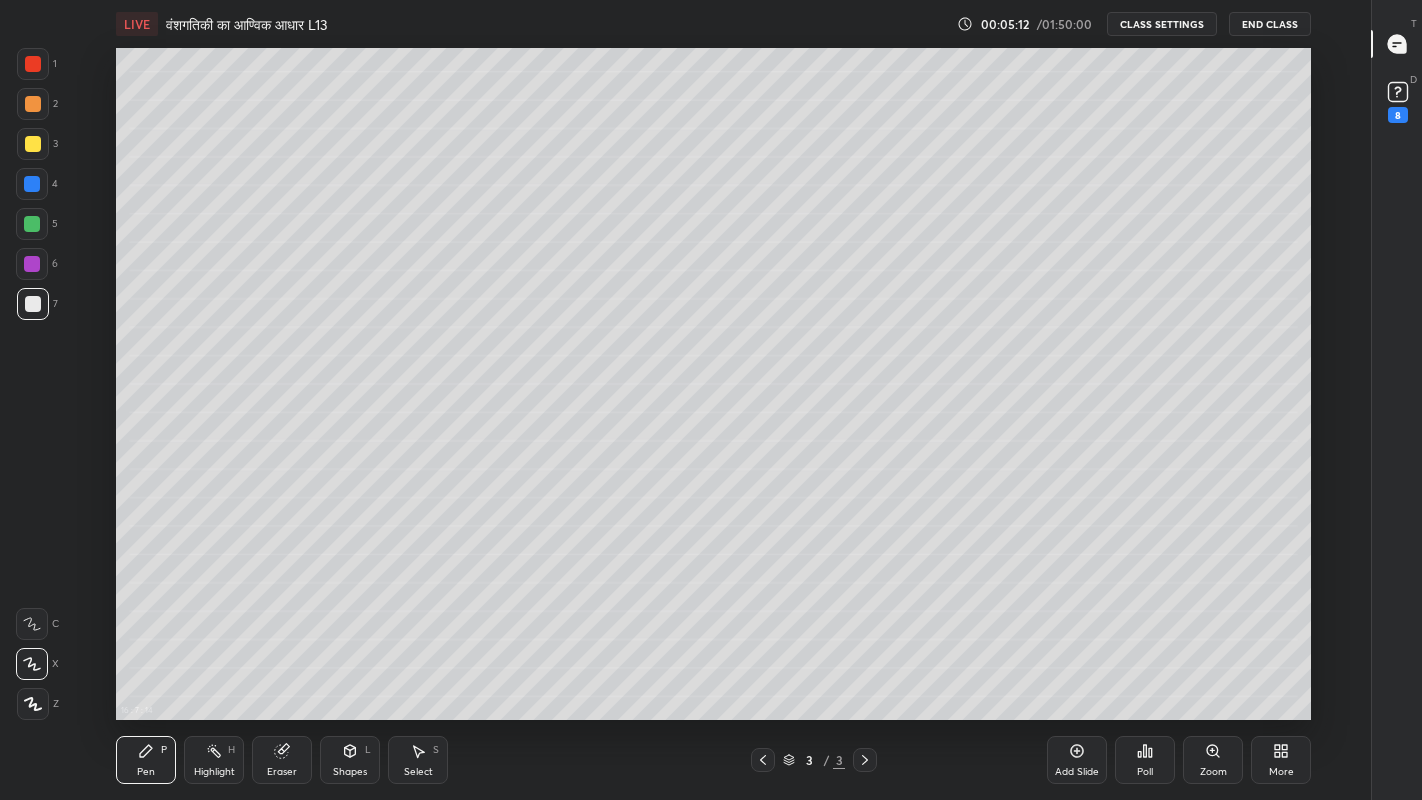 click at bounding box center (33, 304) 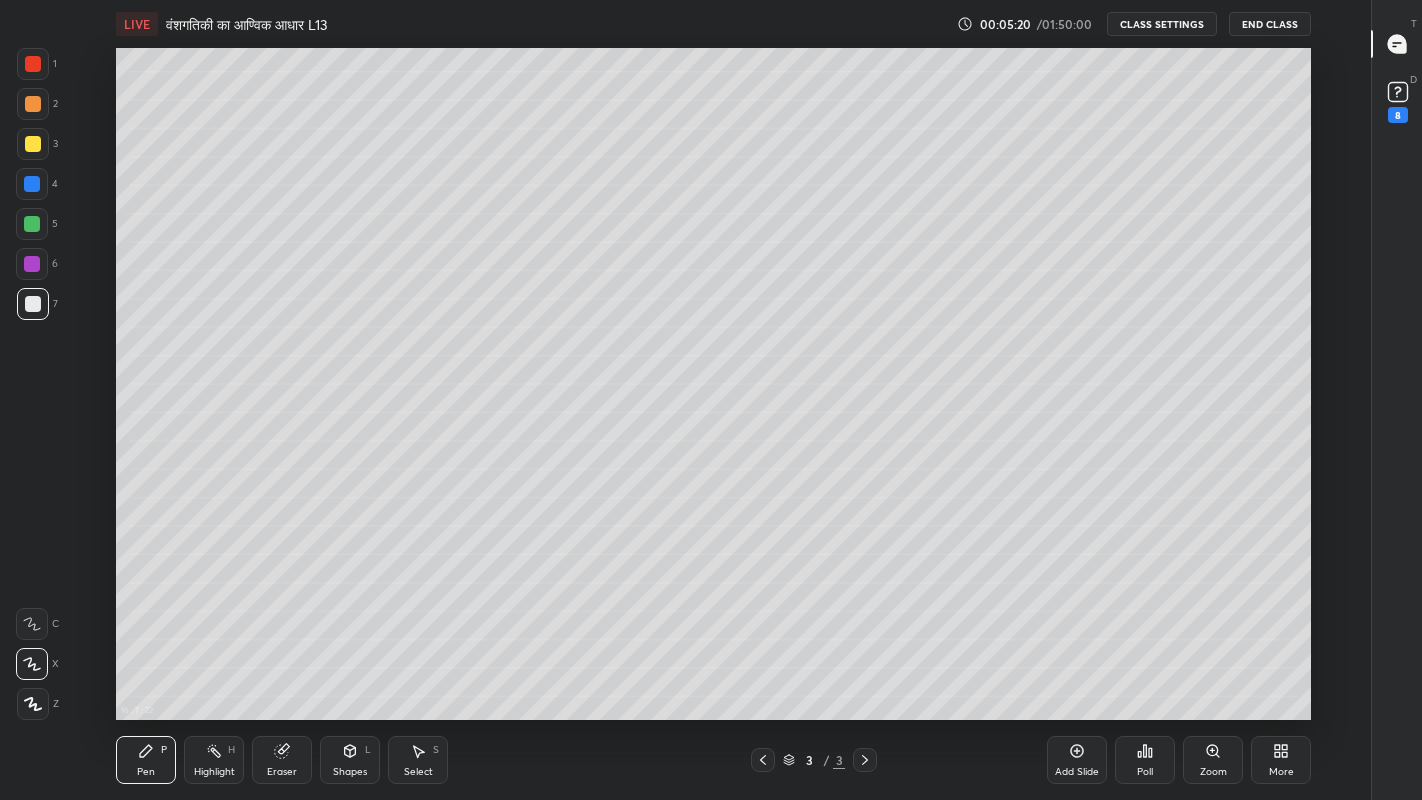 click on "Eraser" at bounding box center [282, 760] 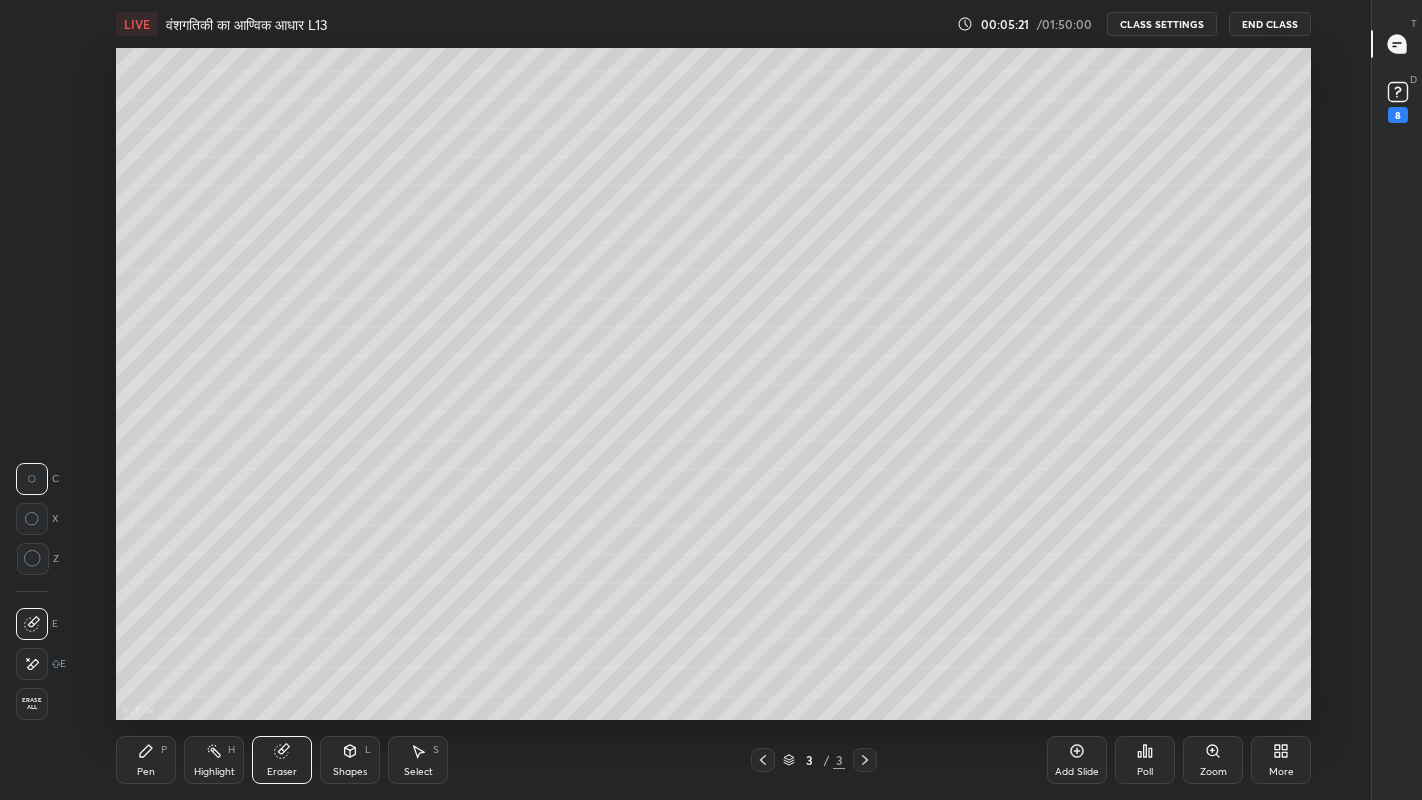 click on "Highlight" at bounding box center [214, 772] 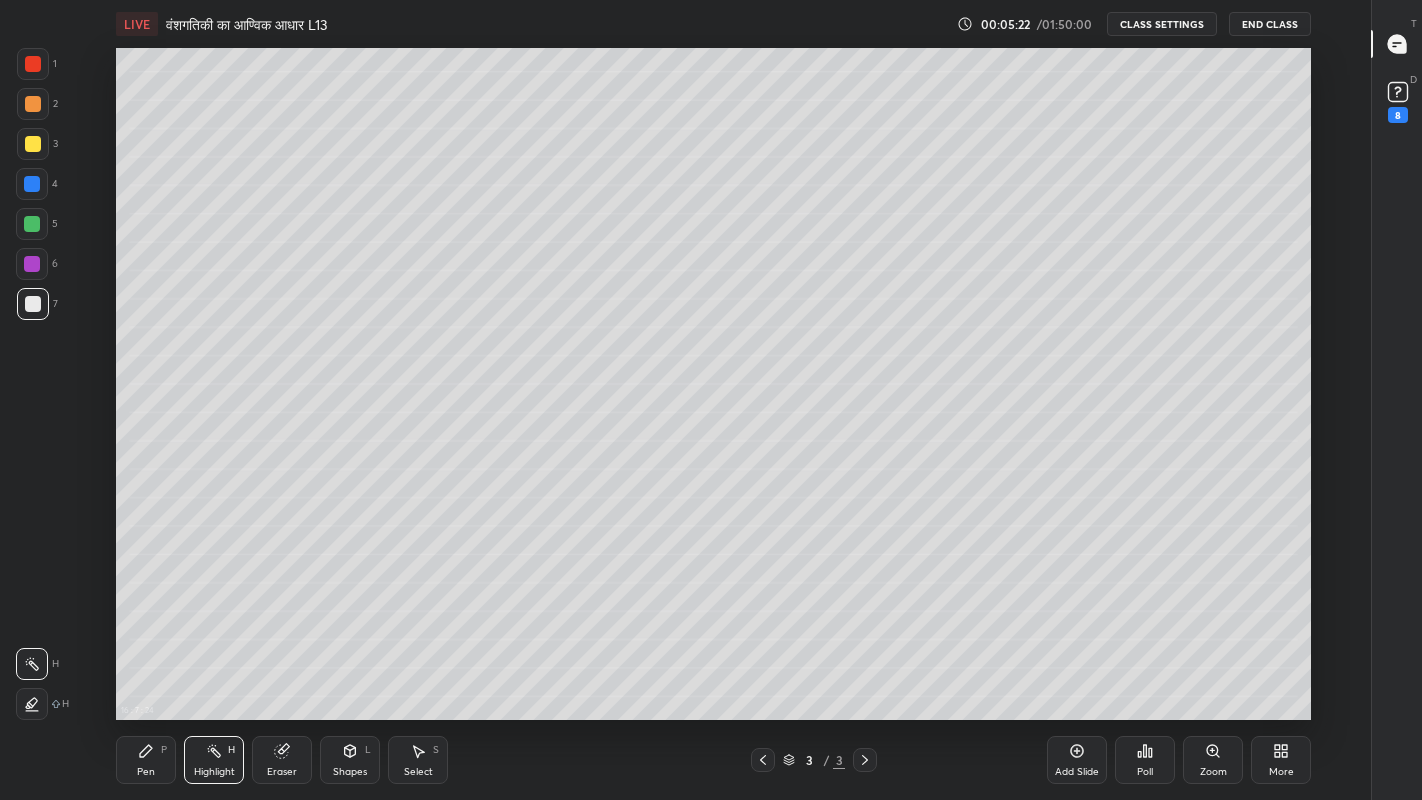 click on "Pen P" at bounding box center (146, 760) 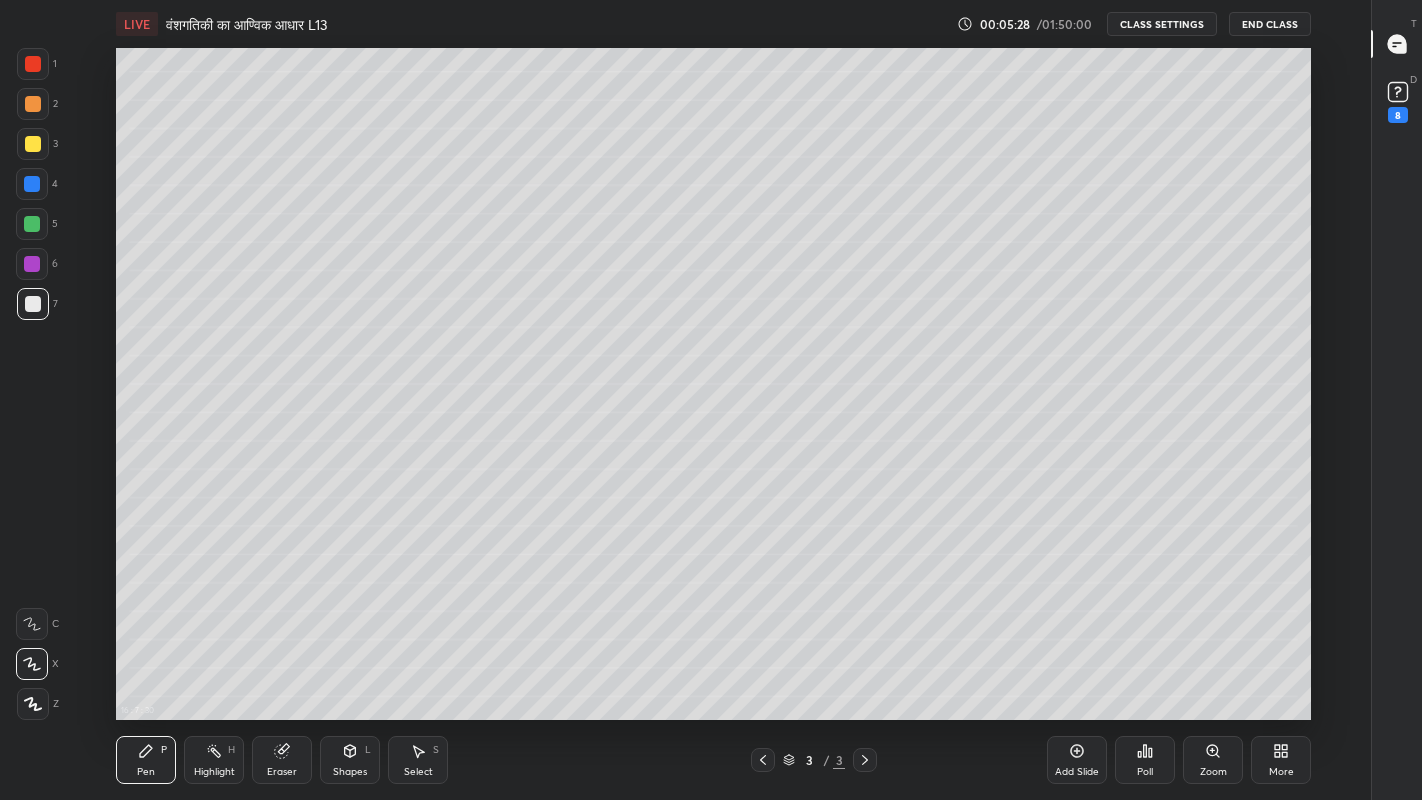 click on "Eraser" at bounding box center (282, 772) 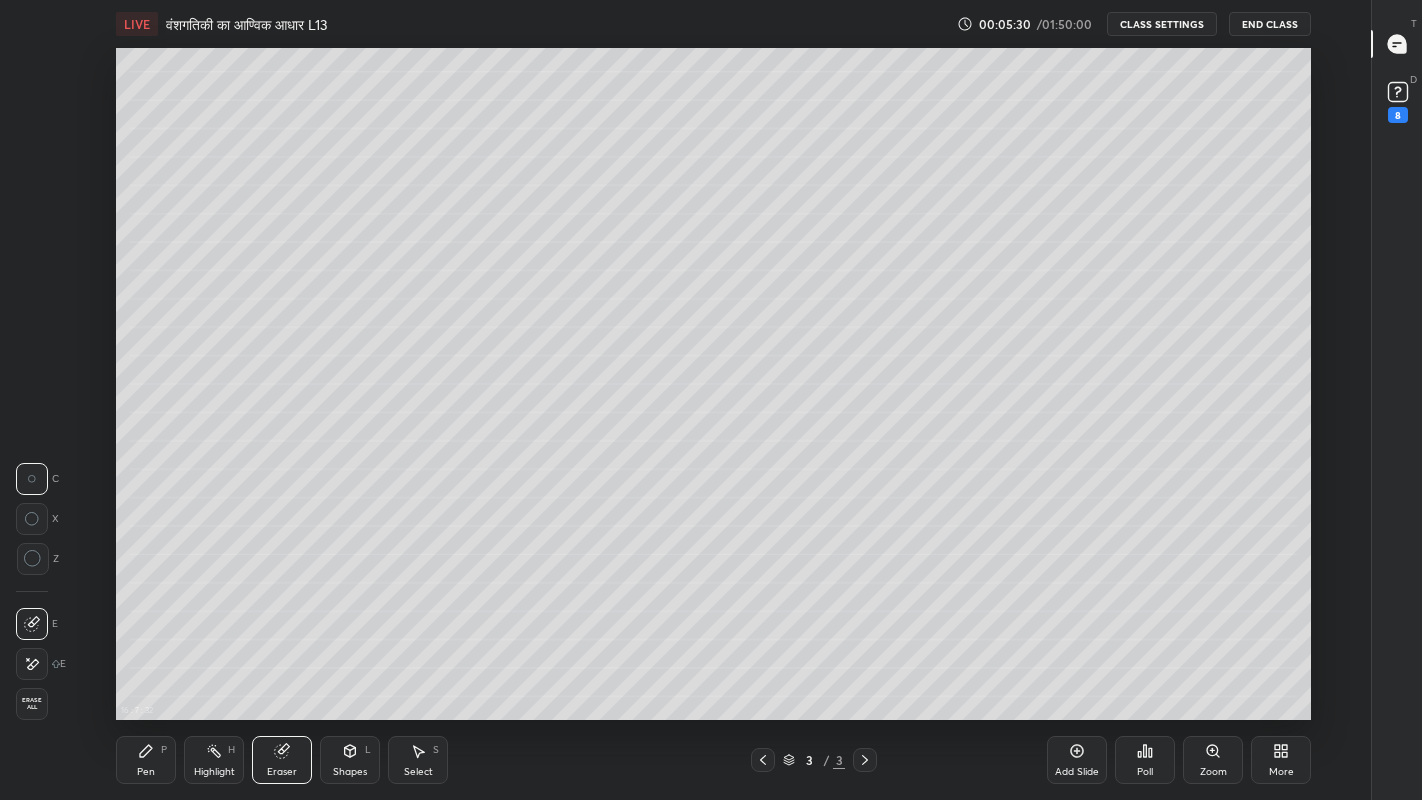 click on "Pen" at bounding box center (146, 772) 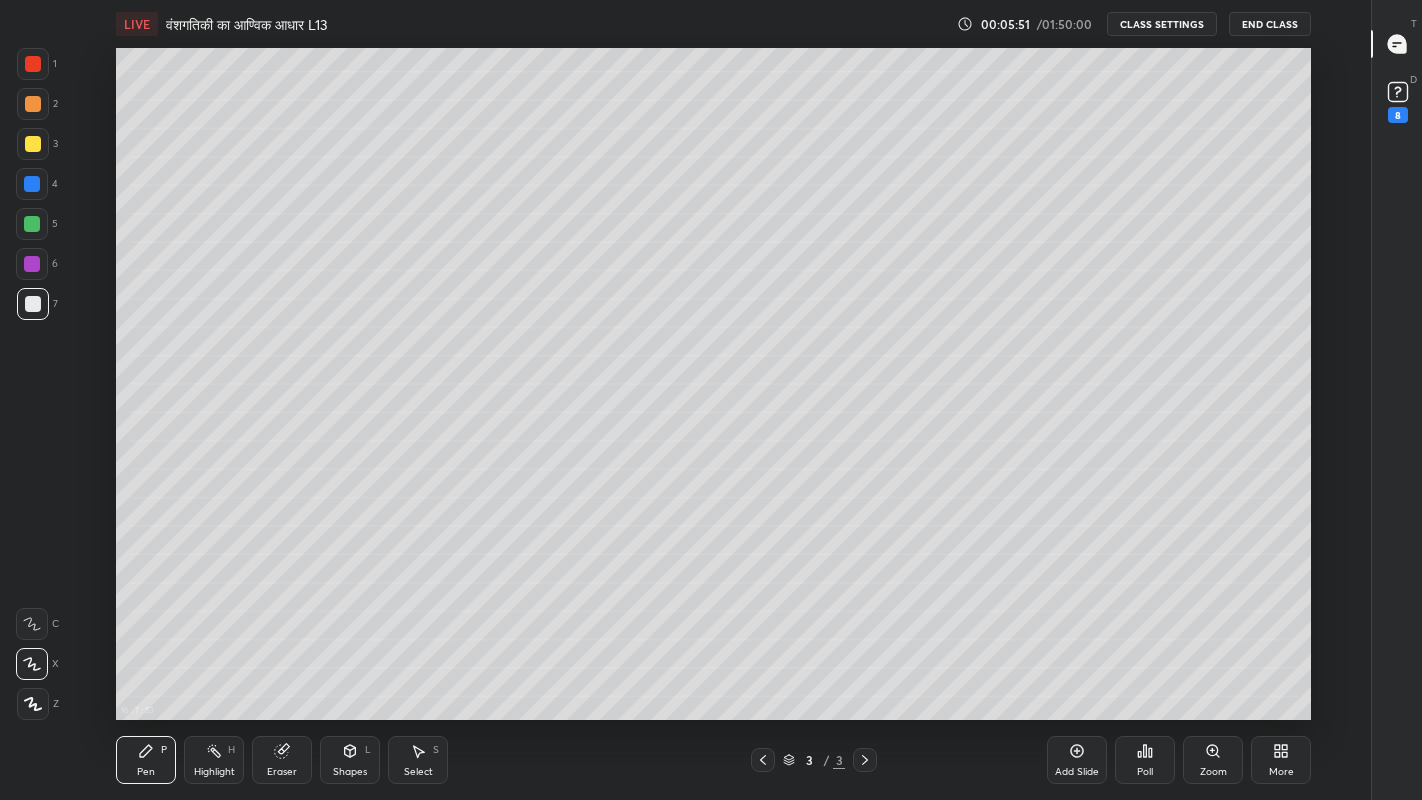 click on "Eraser" at bounding box center (282, 772) 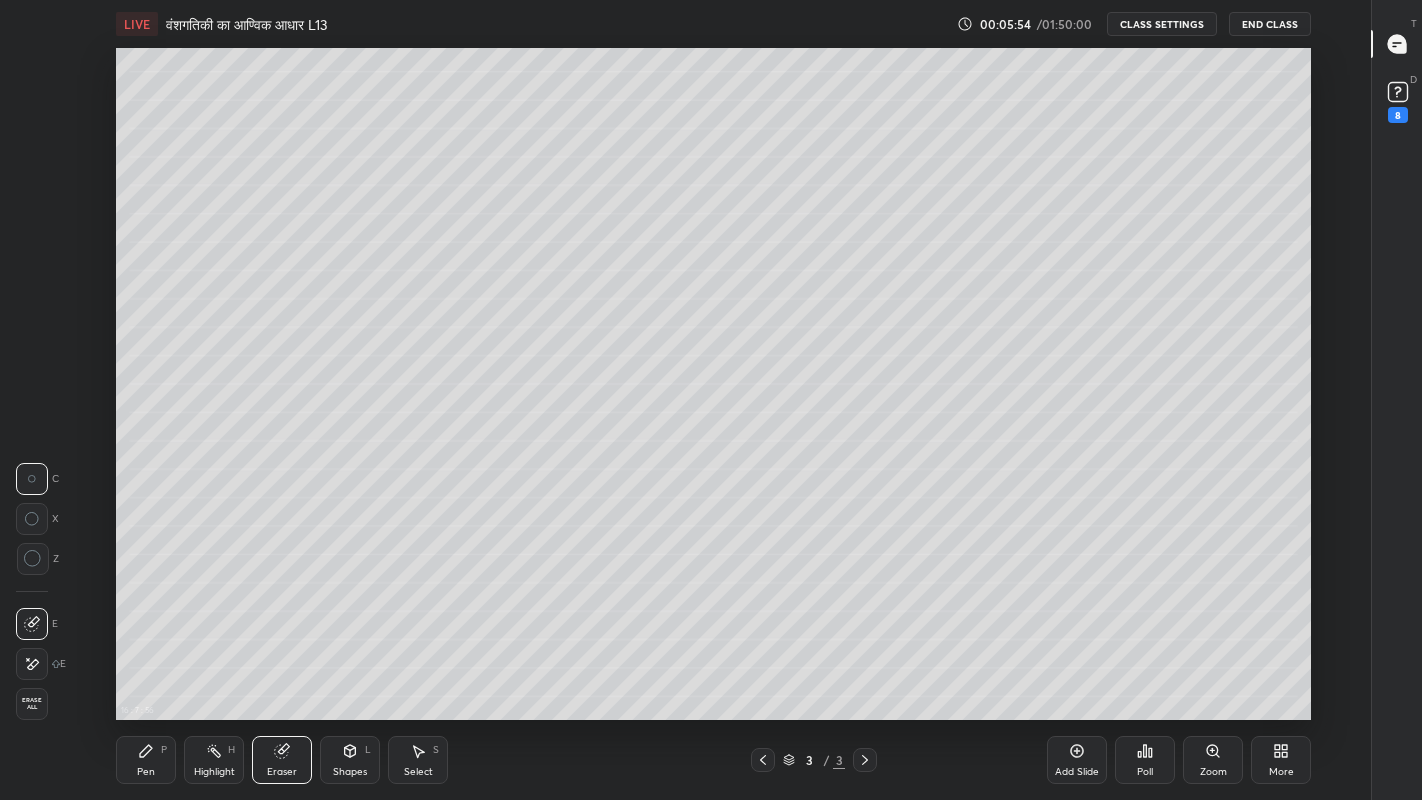 click on "Pen" at bounding box center (146, 772) 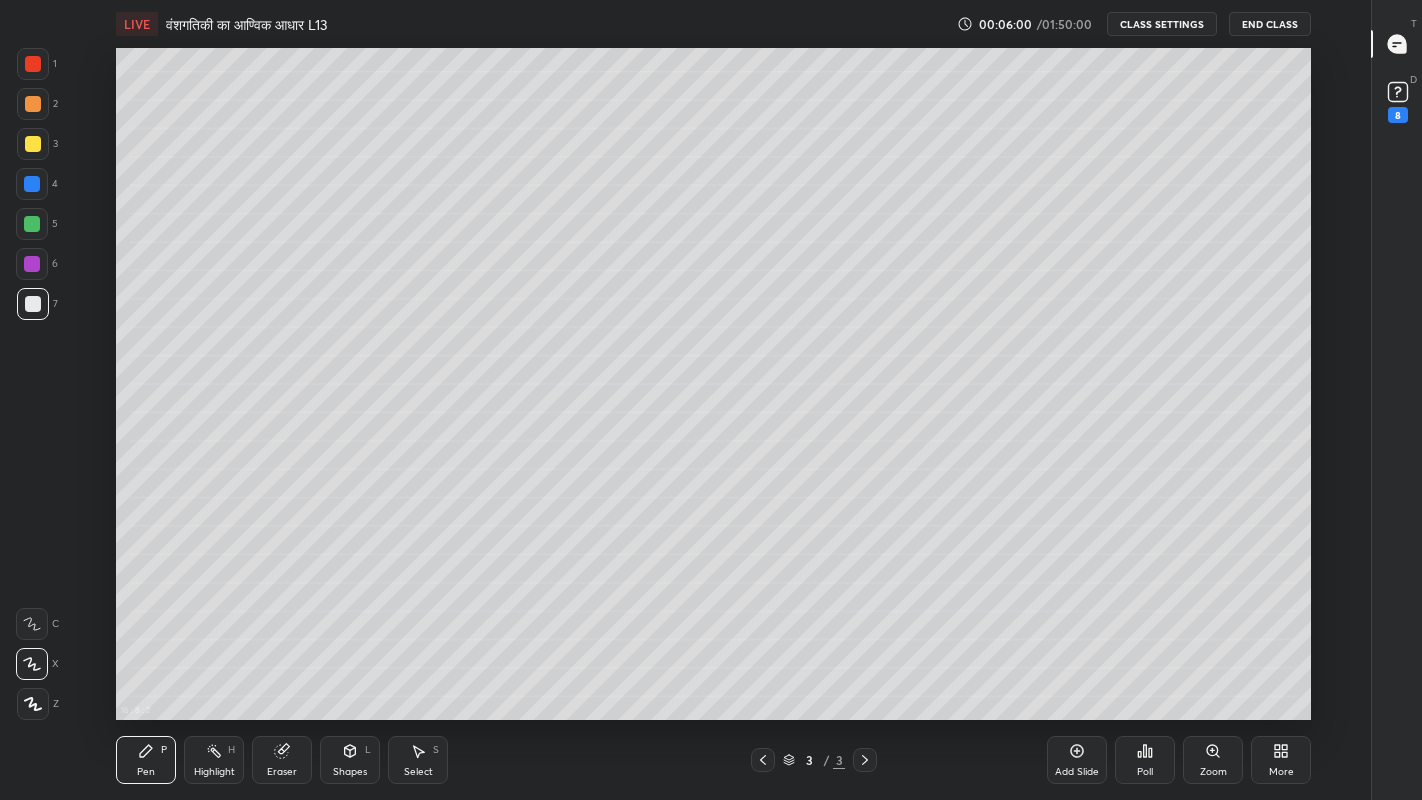 click at bounding box center [33, 304] 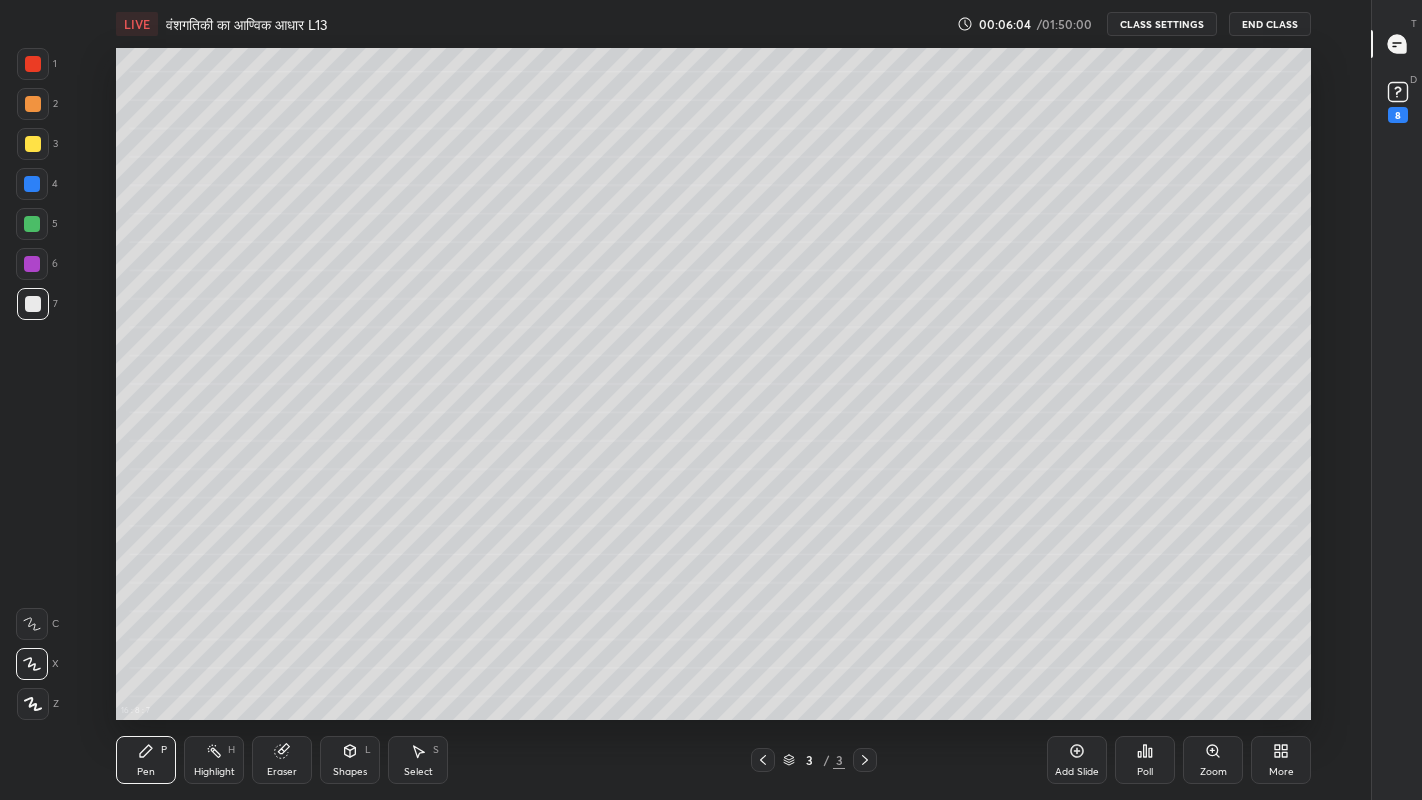 click at bounding box center (33, 144) 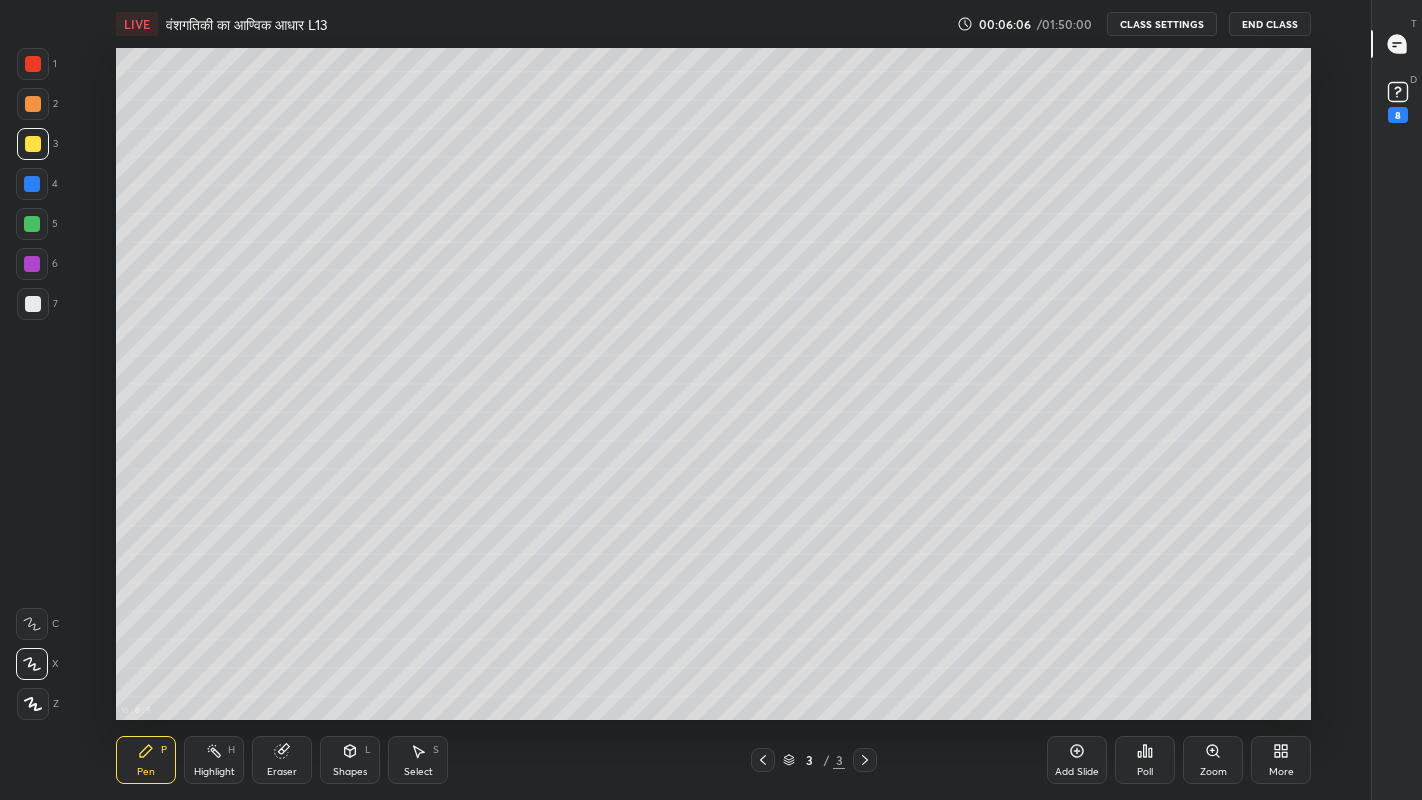 click on "Eraser" at bounding box center [282, 772] 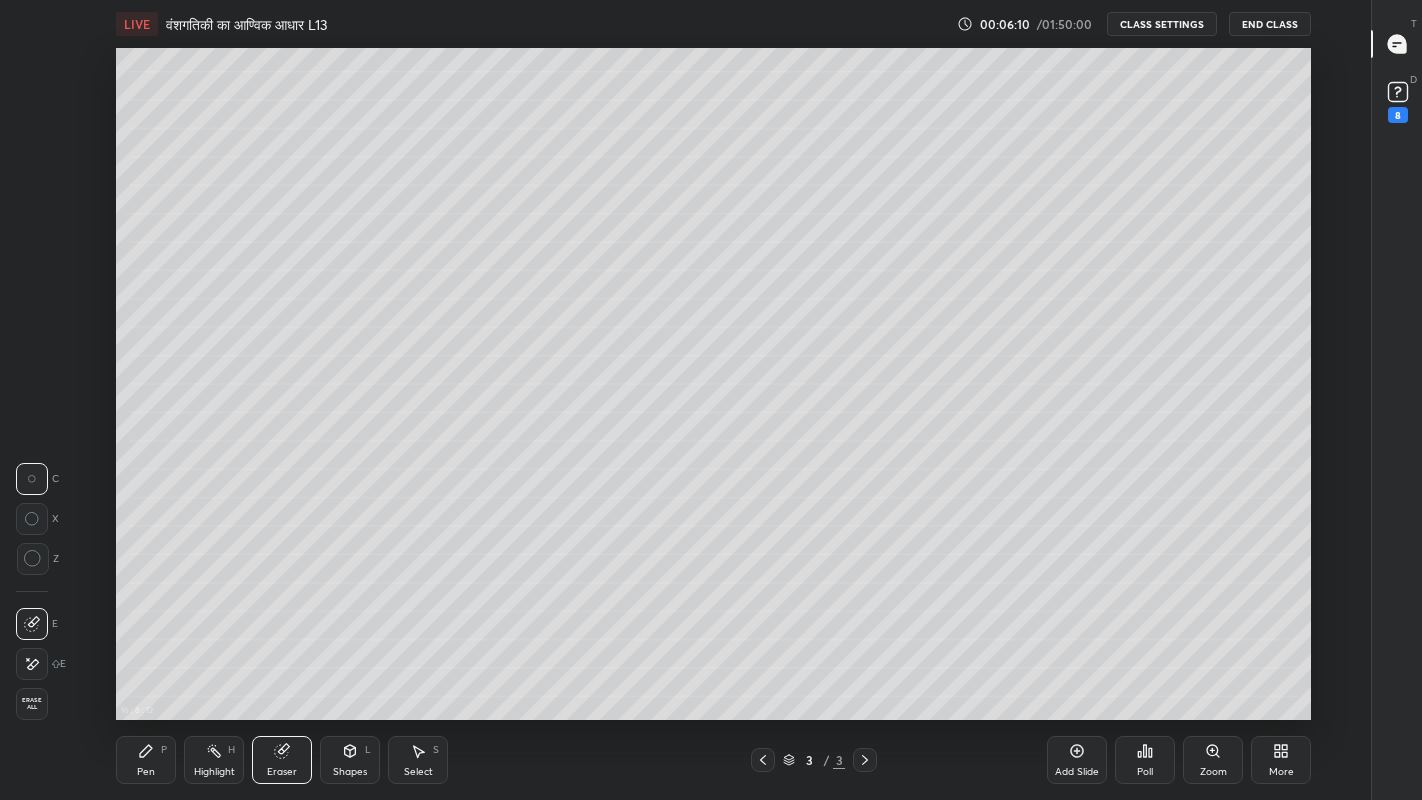 click on "Pen P" at bounding box center [146, 760] 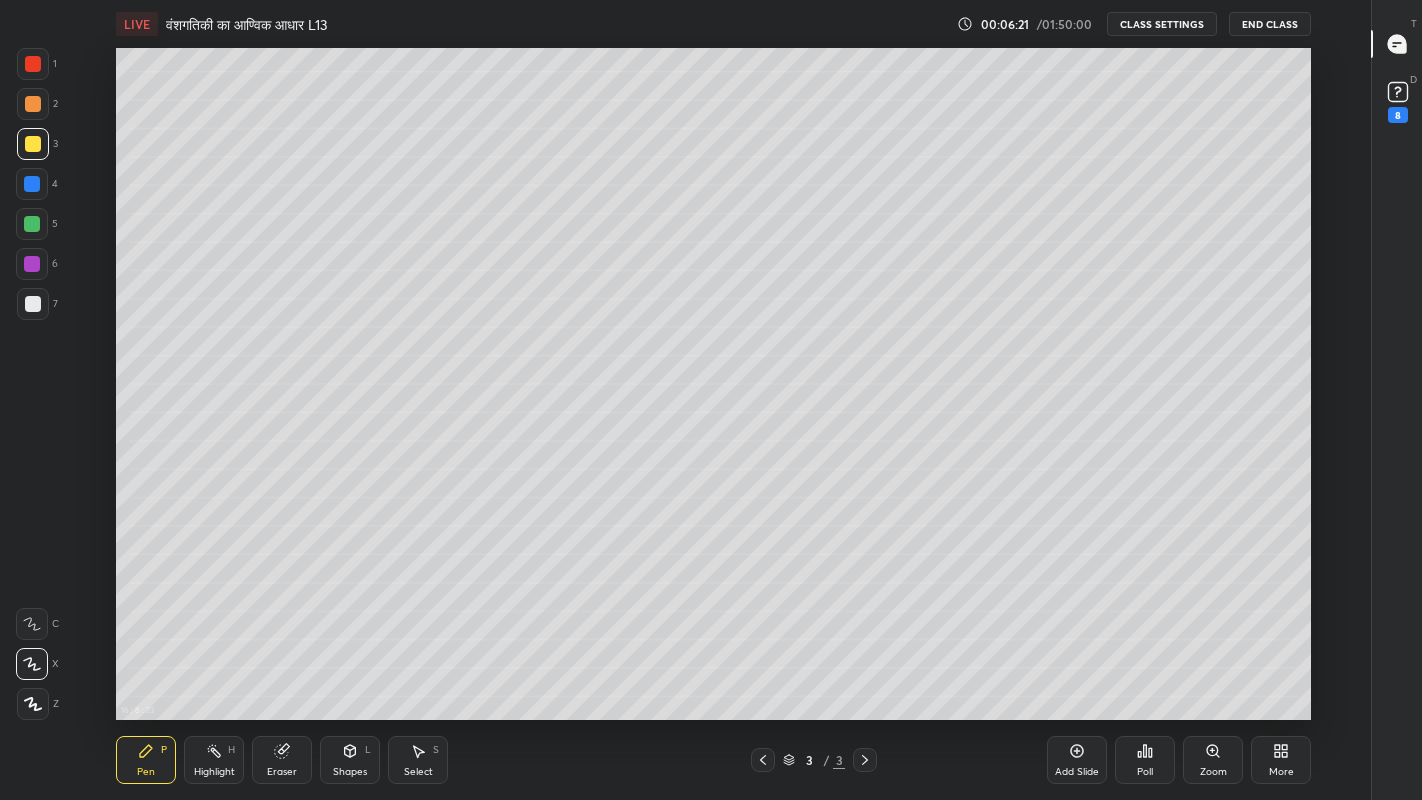 click at bounding box center (33, 304) 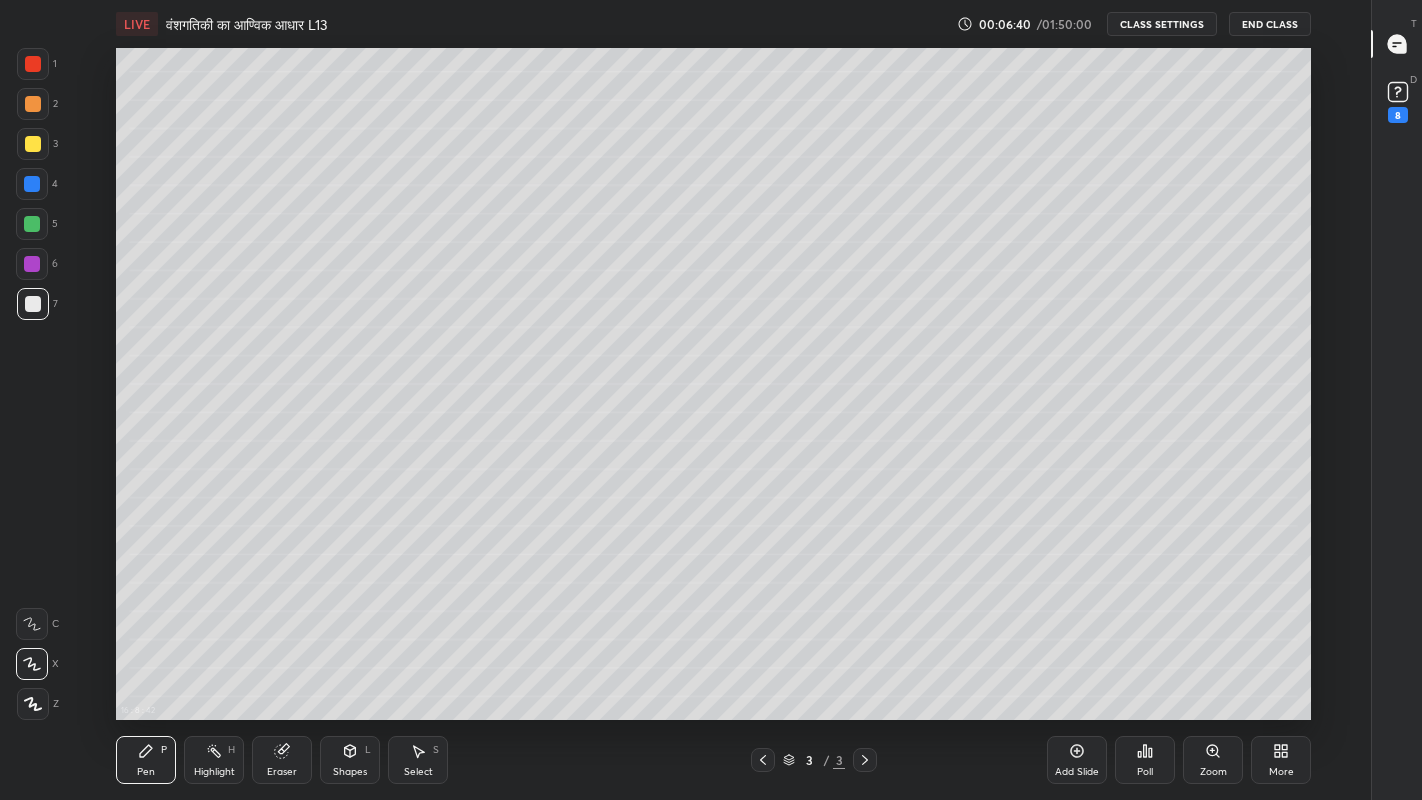 click at bounding box center (33, 144) 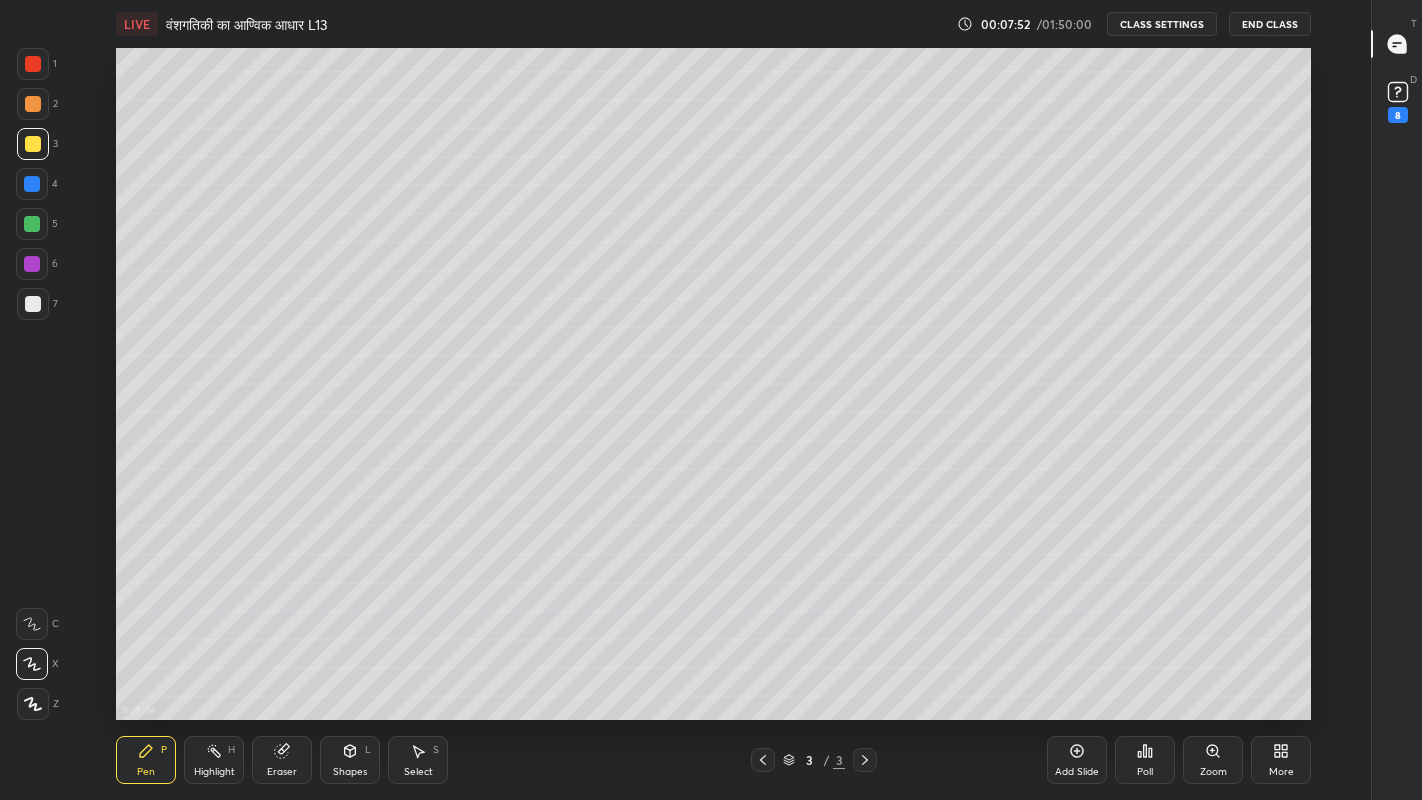 click at bounding box center (32, 224) 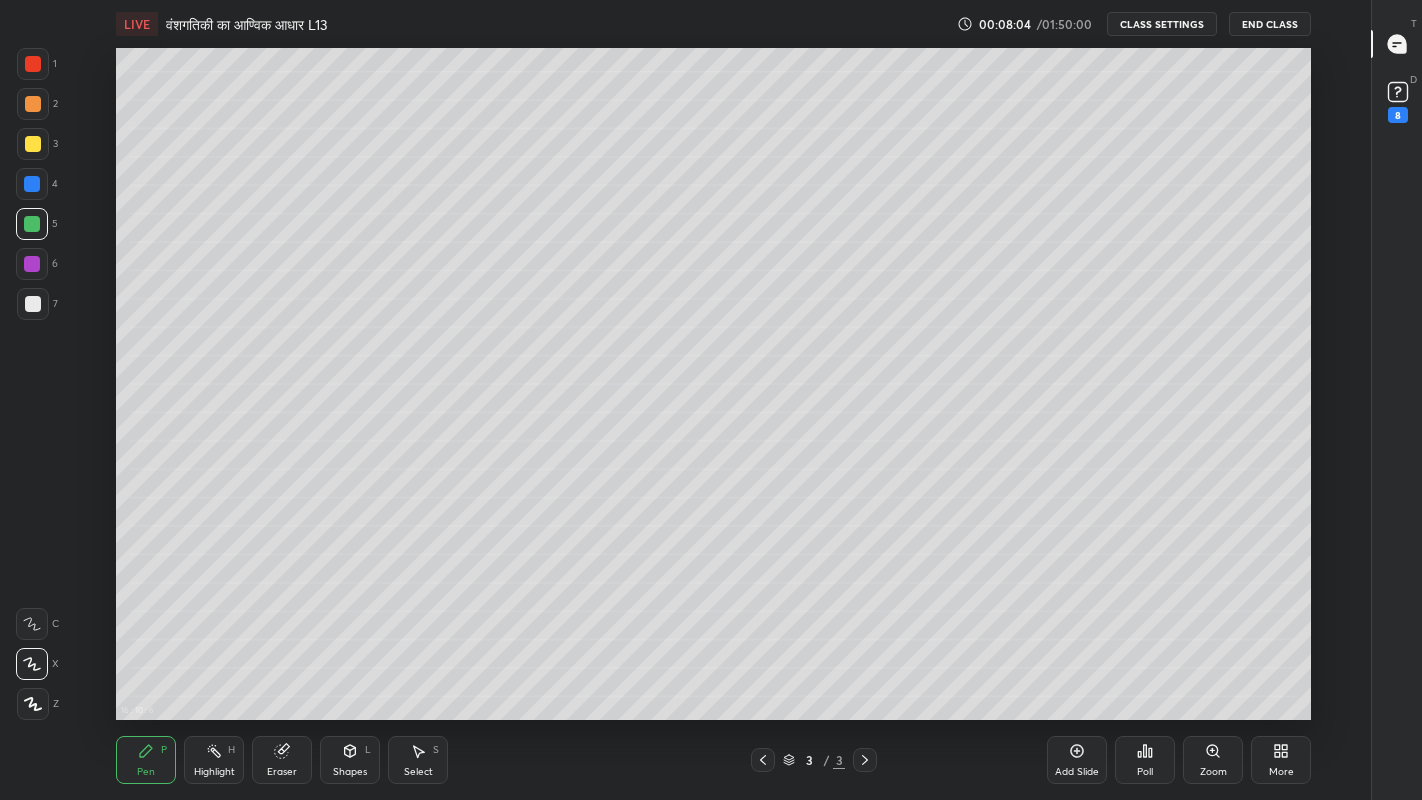 click on "Eraser" at bounding box center [282, 772] 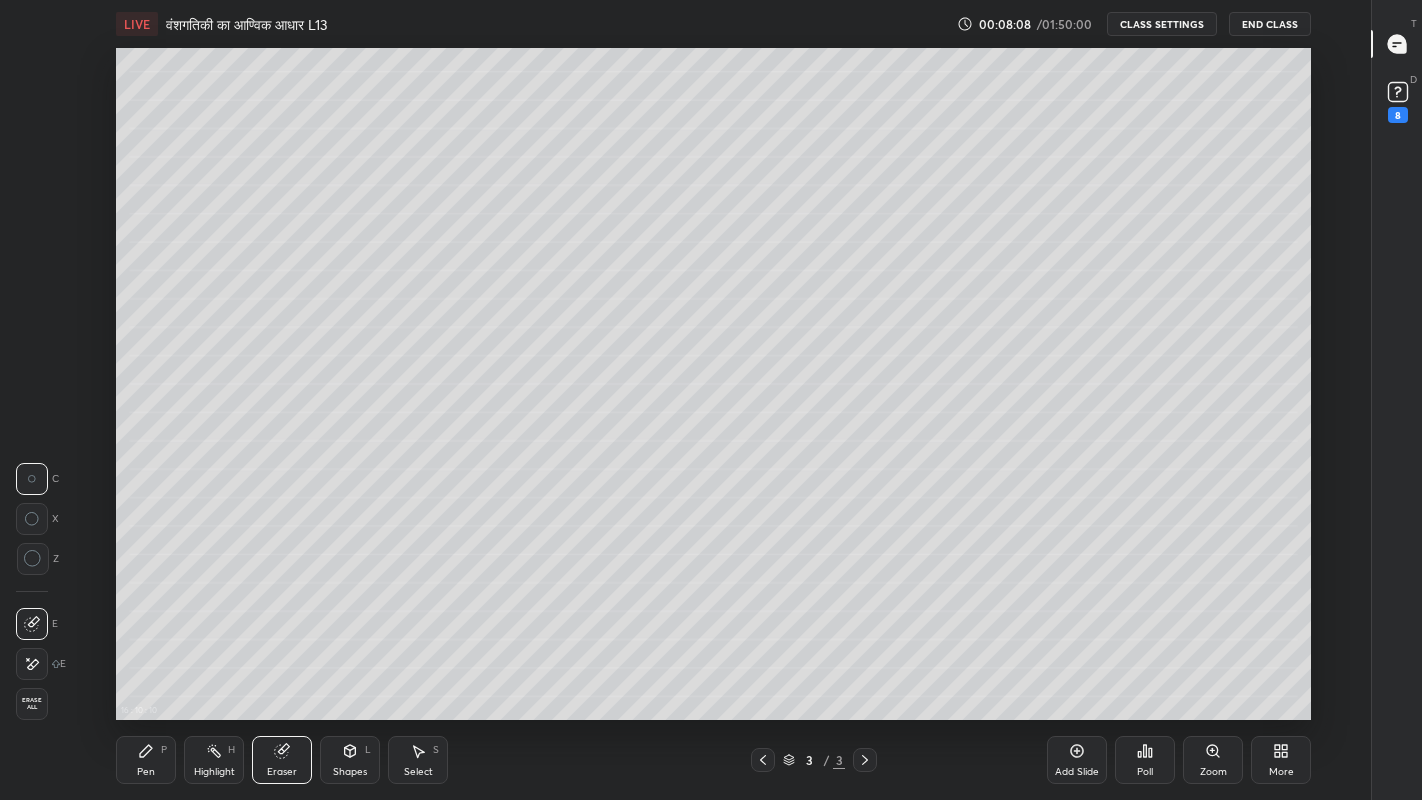 click on "Pen" at bounding box center [146, 772] 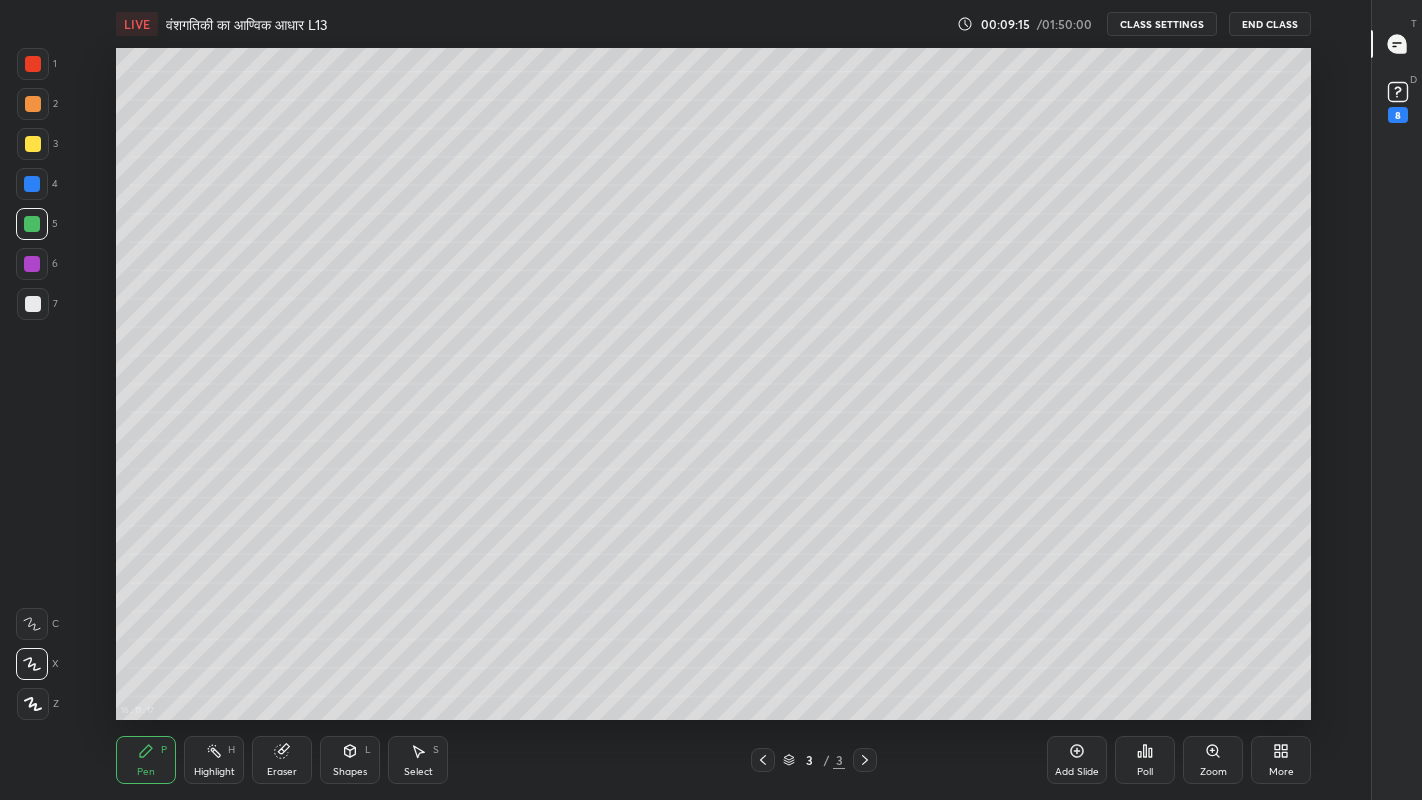 click at bounding box center (32, 224) 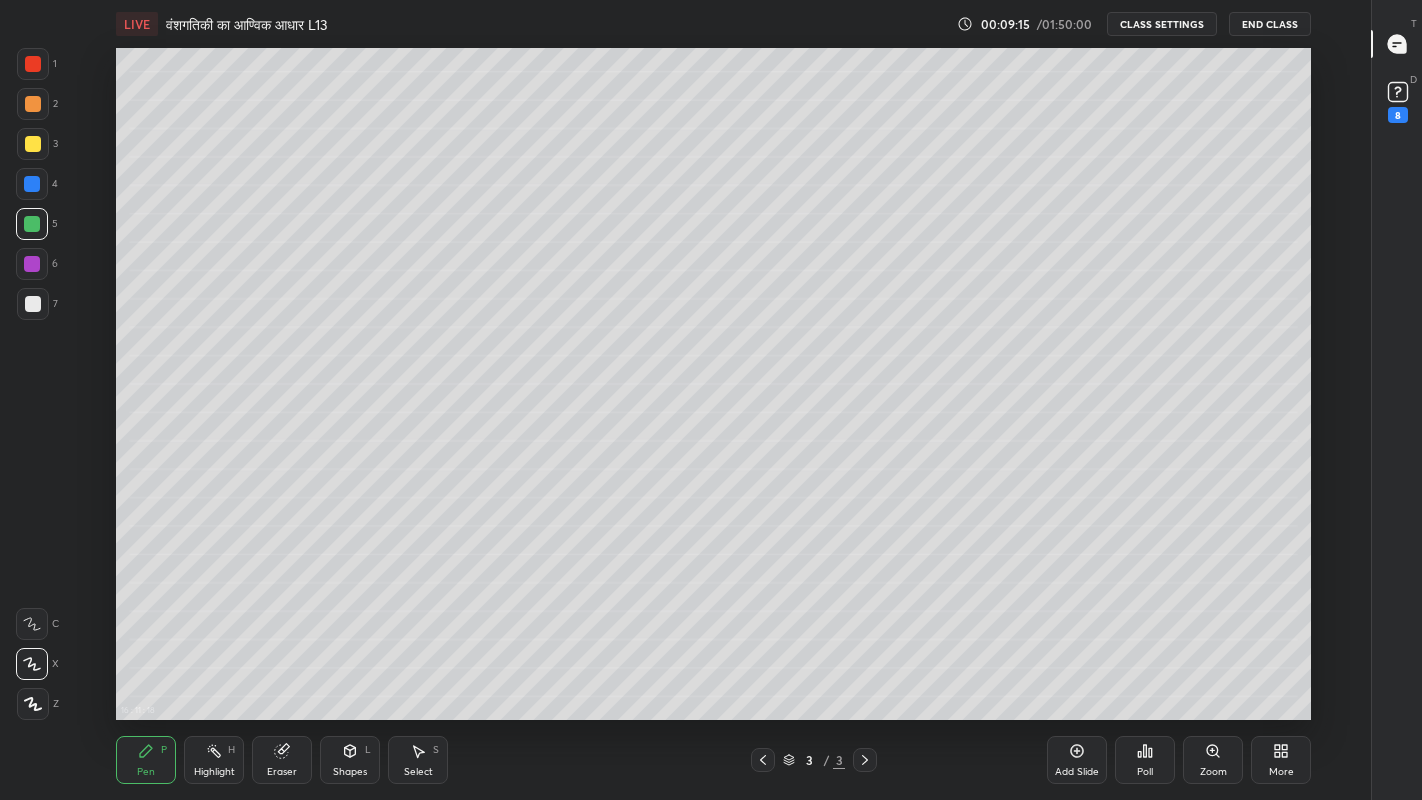 click at bounding box center [33, 144] 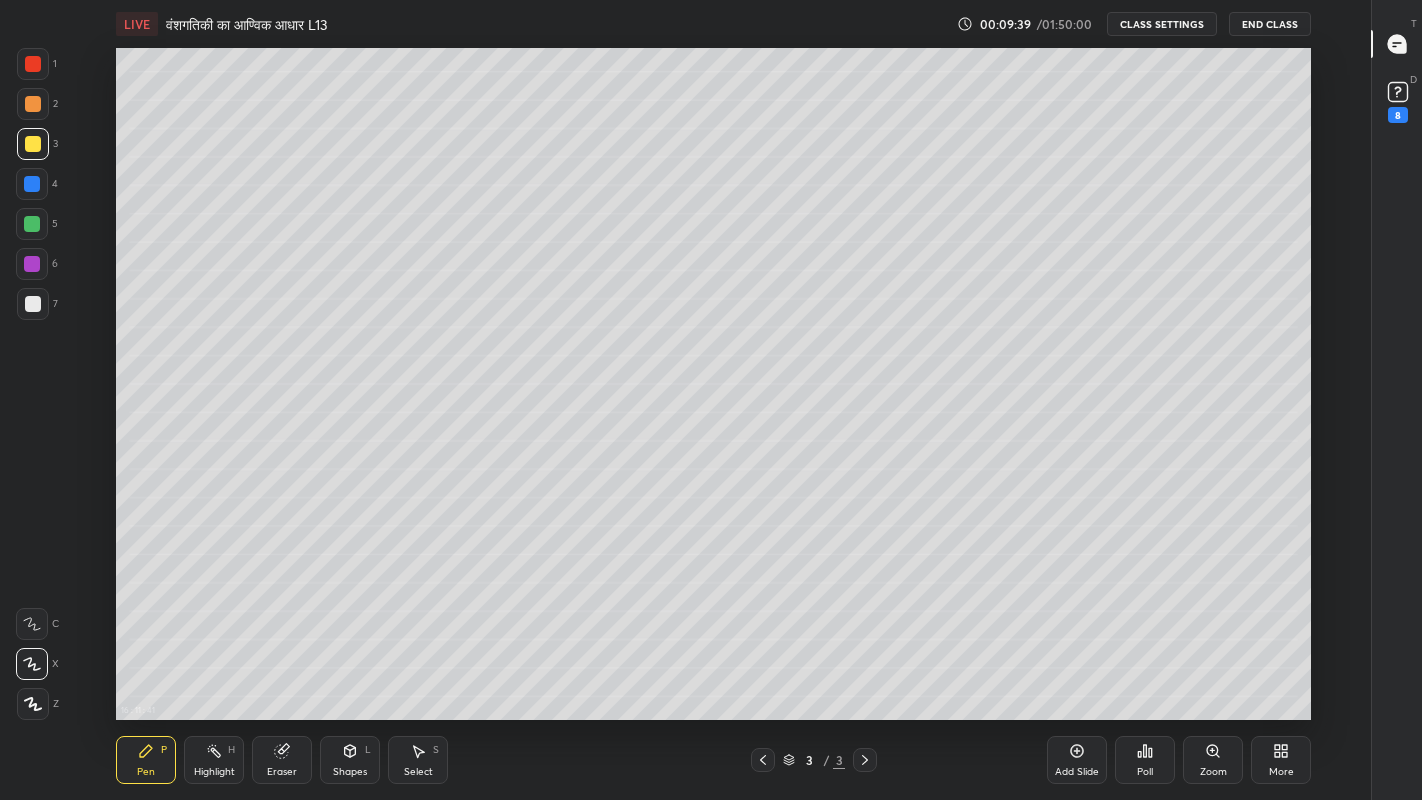 click on "Eraser" at bounding box center [282, 772] 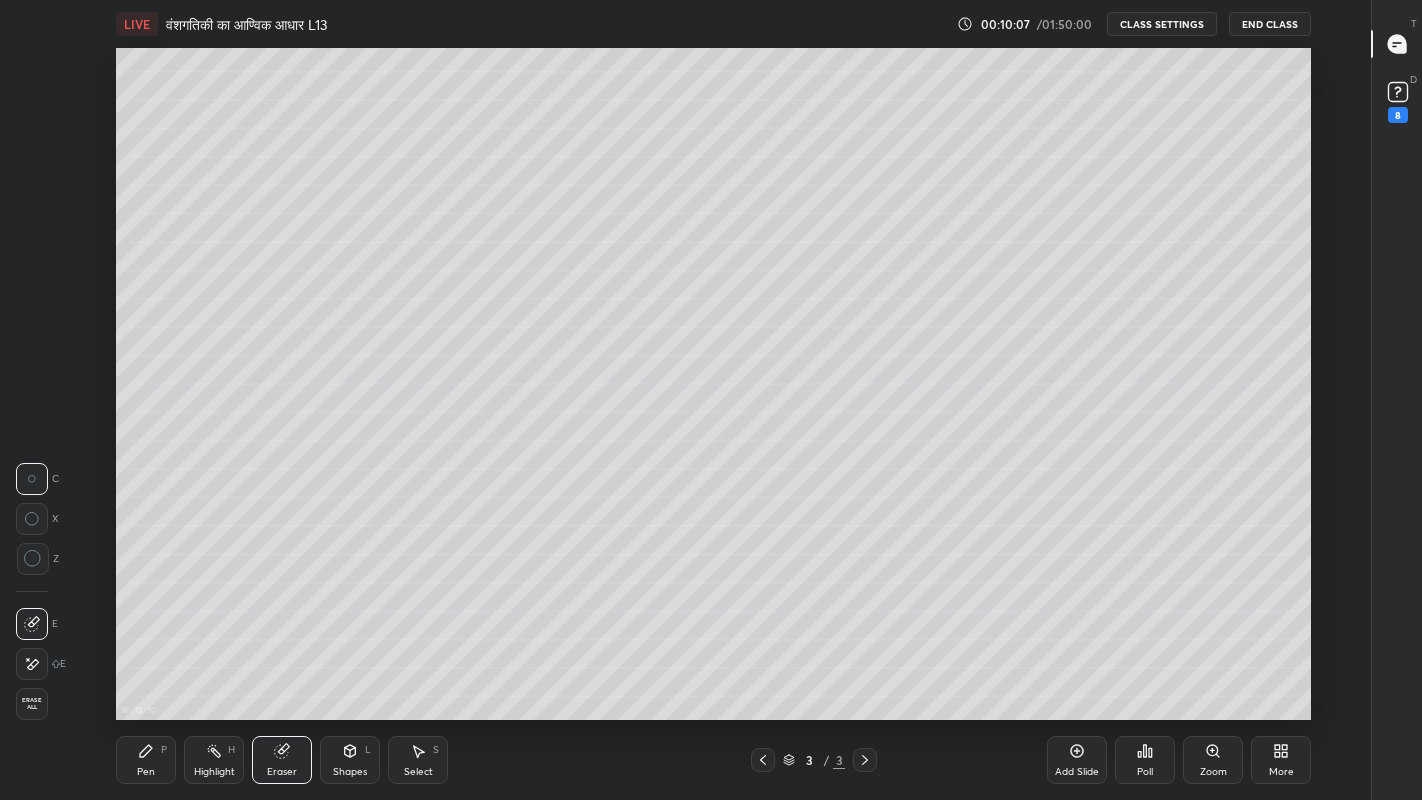 click on "Pen" at bounding box center [146, 772] 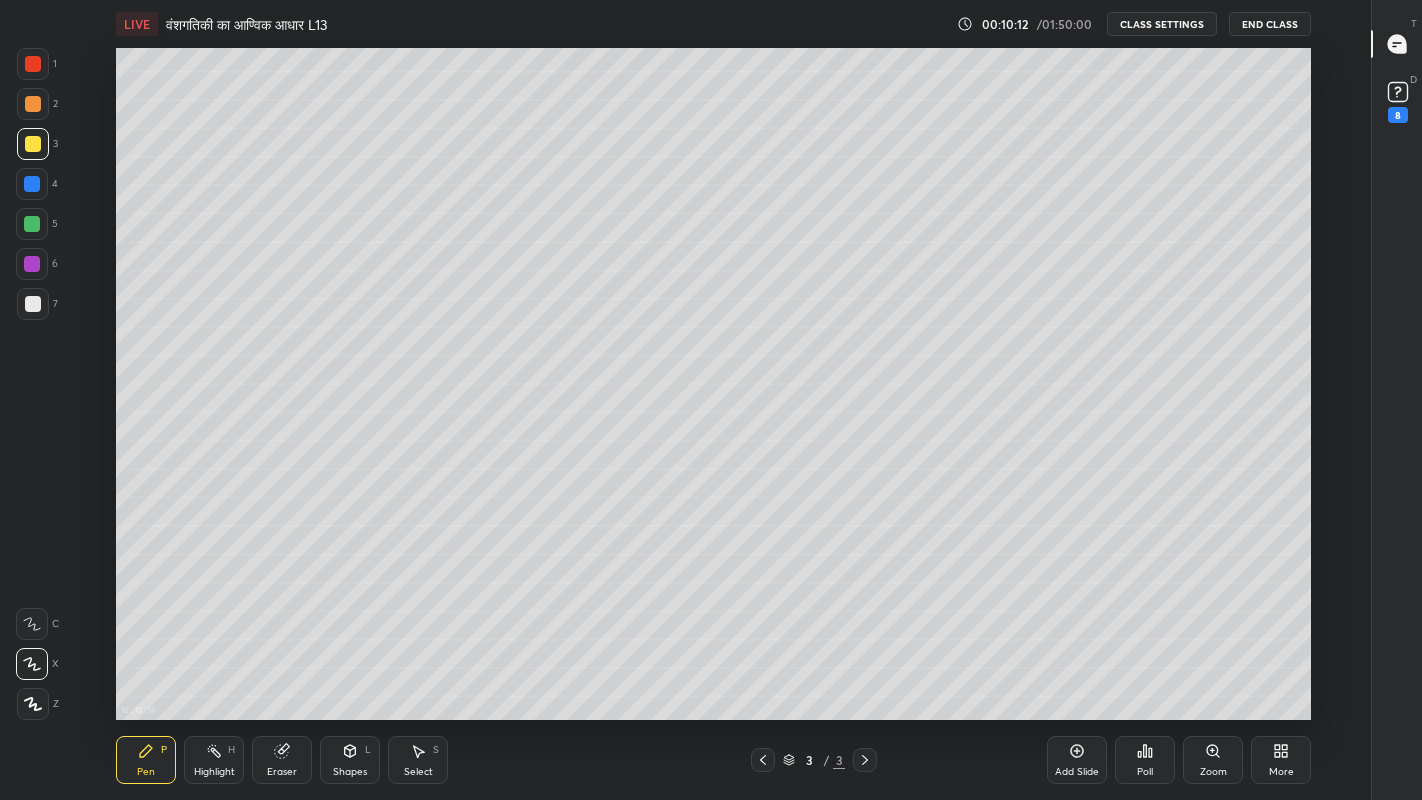 click at bounding box center (33, 304) 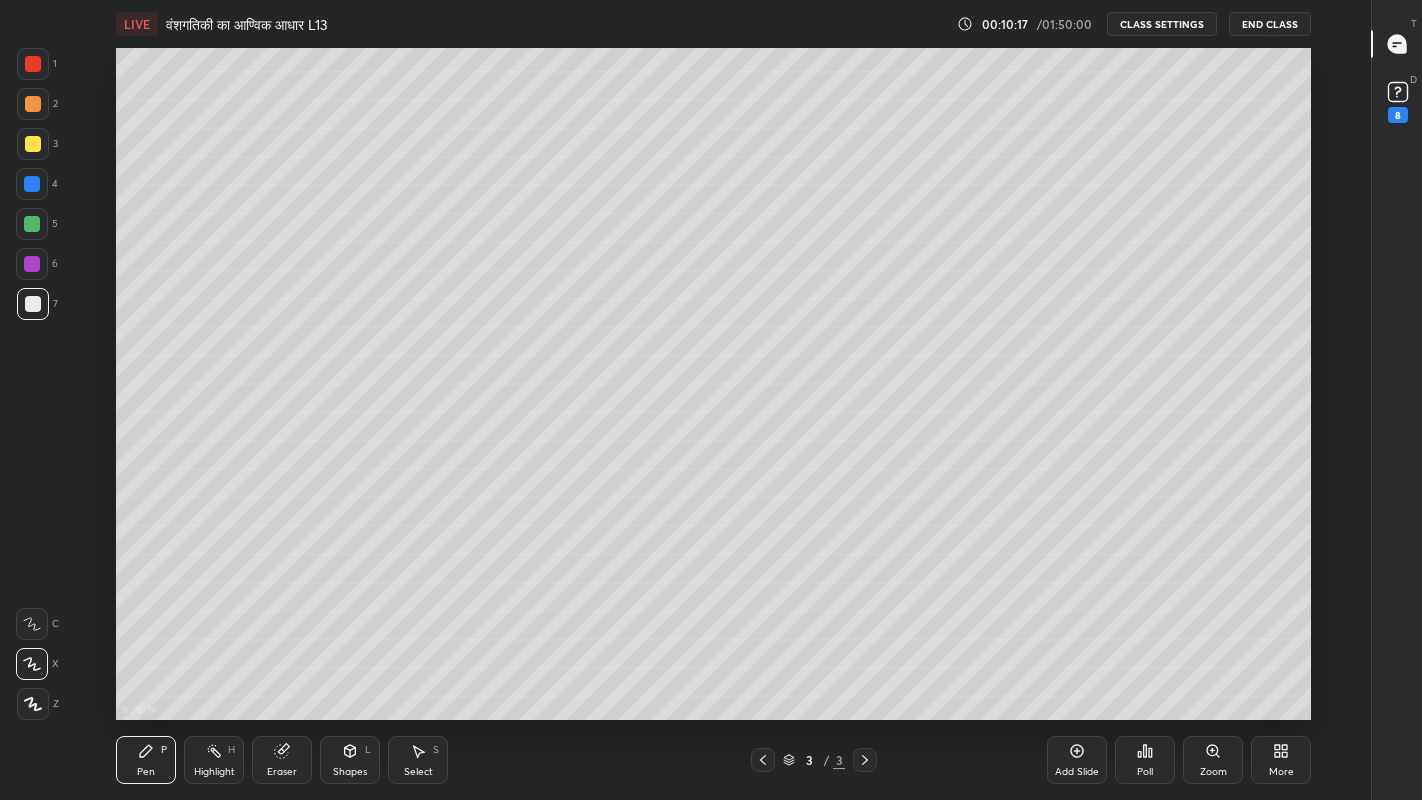 click at bounding box center (33, 144) 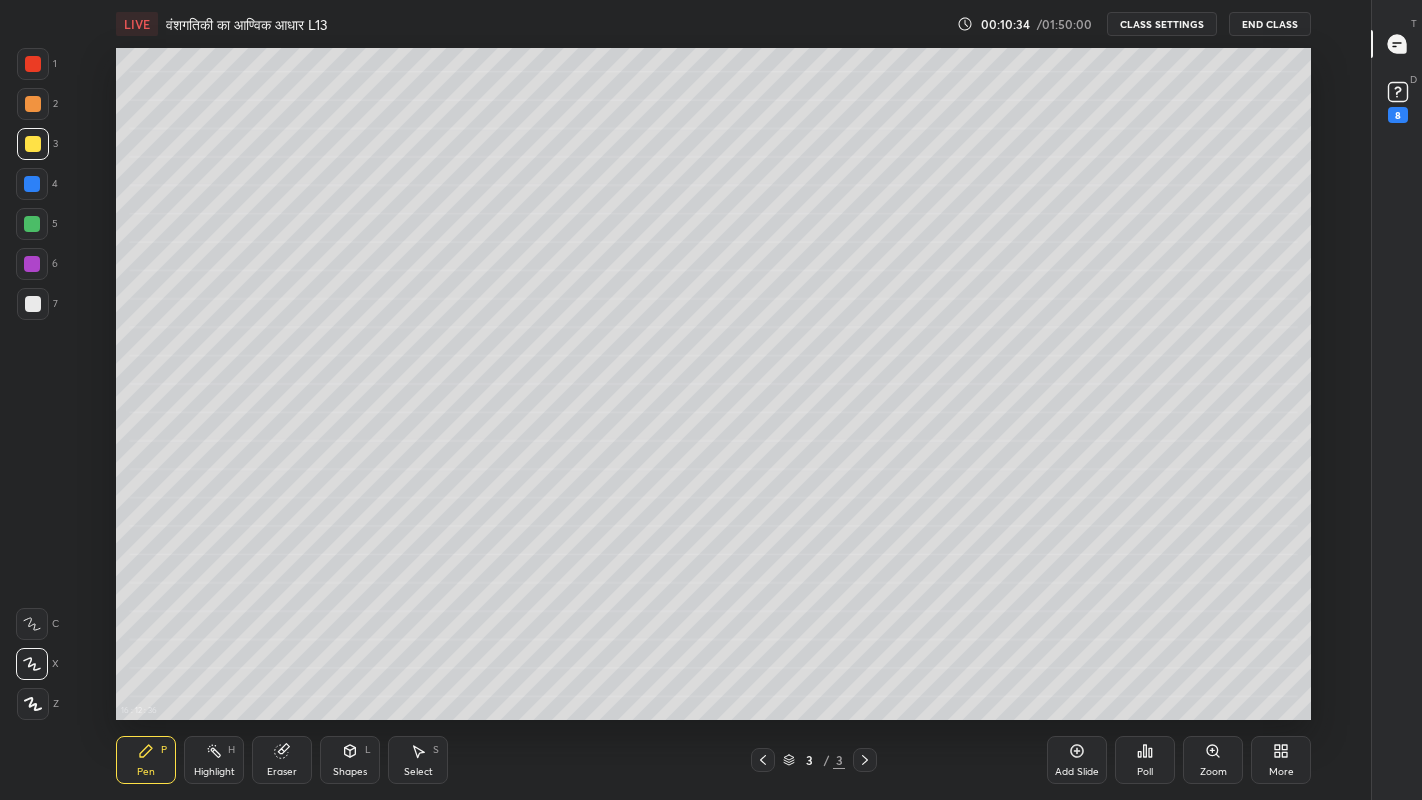 click on "Eraser" at bounding box center [282, 772] 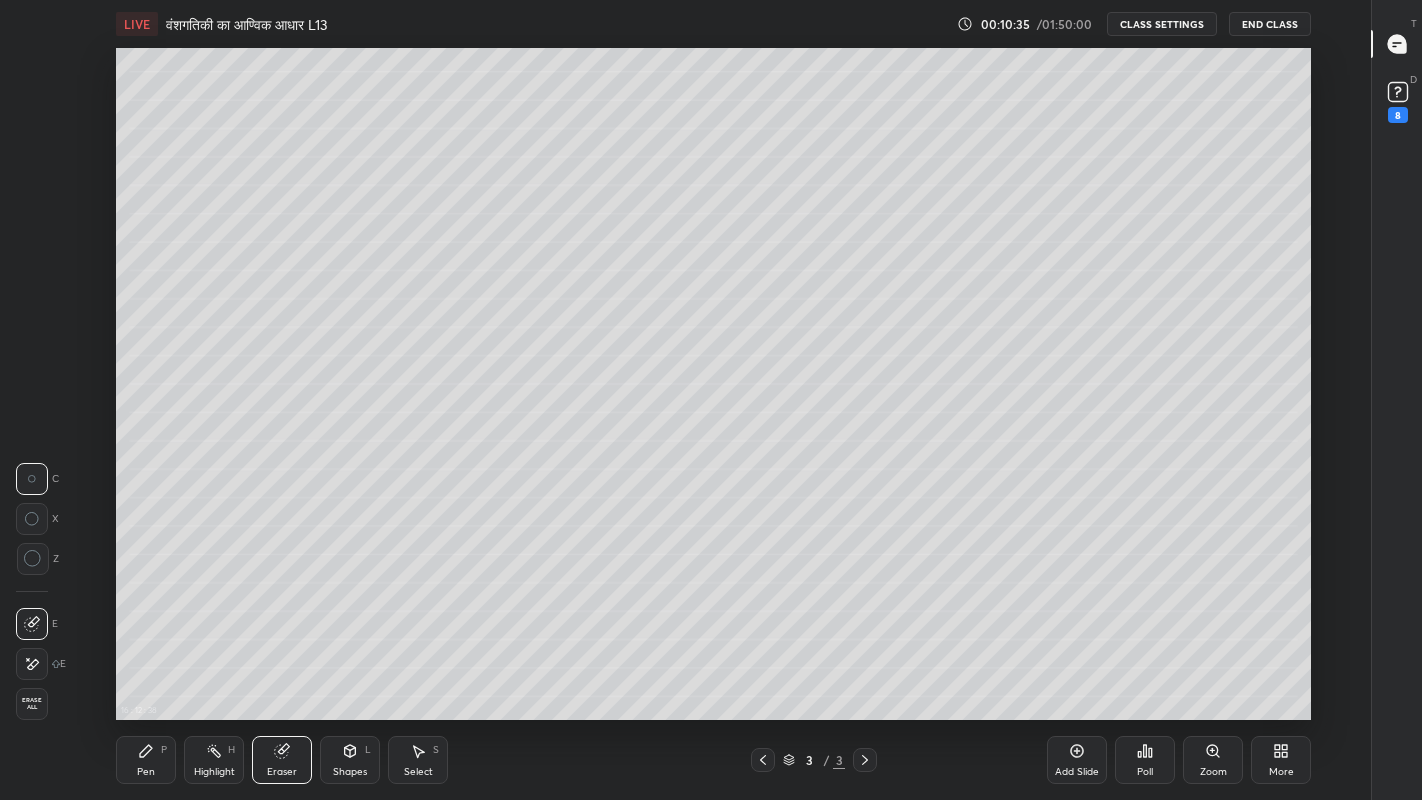 click on "Pen" at bounding box center [146, 772] 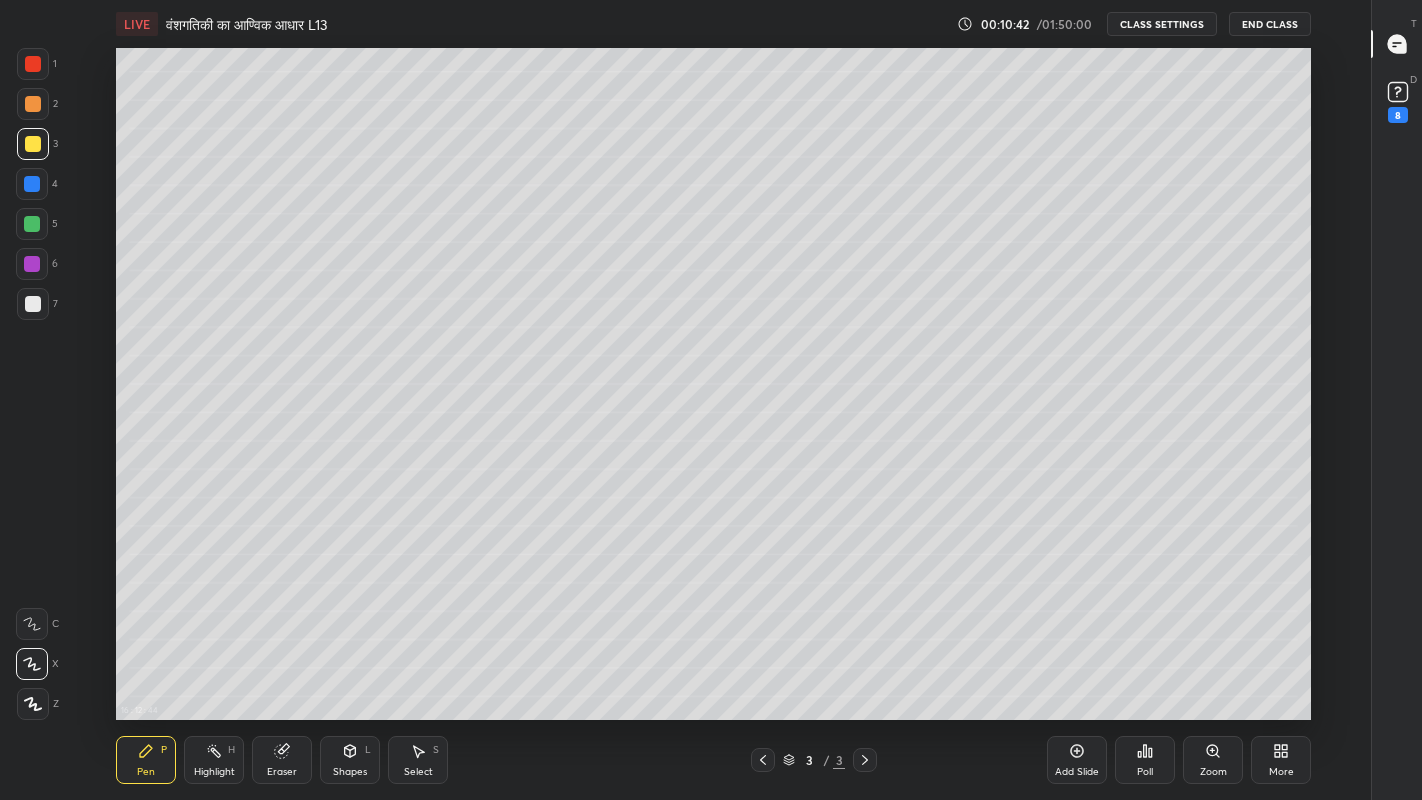 click on "Eraser" at bounding box center [282, 772] 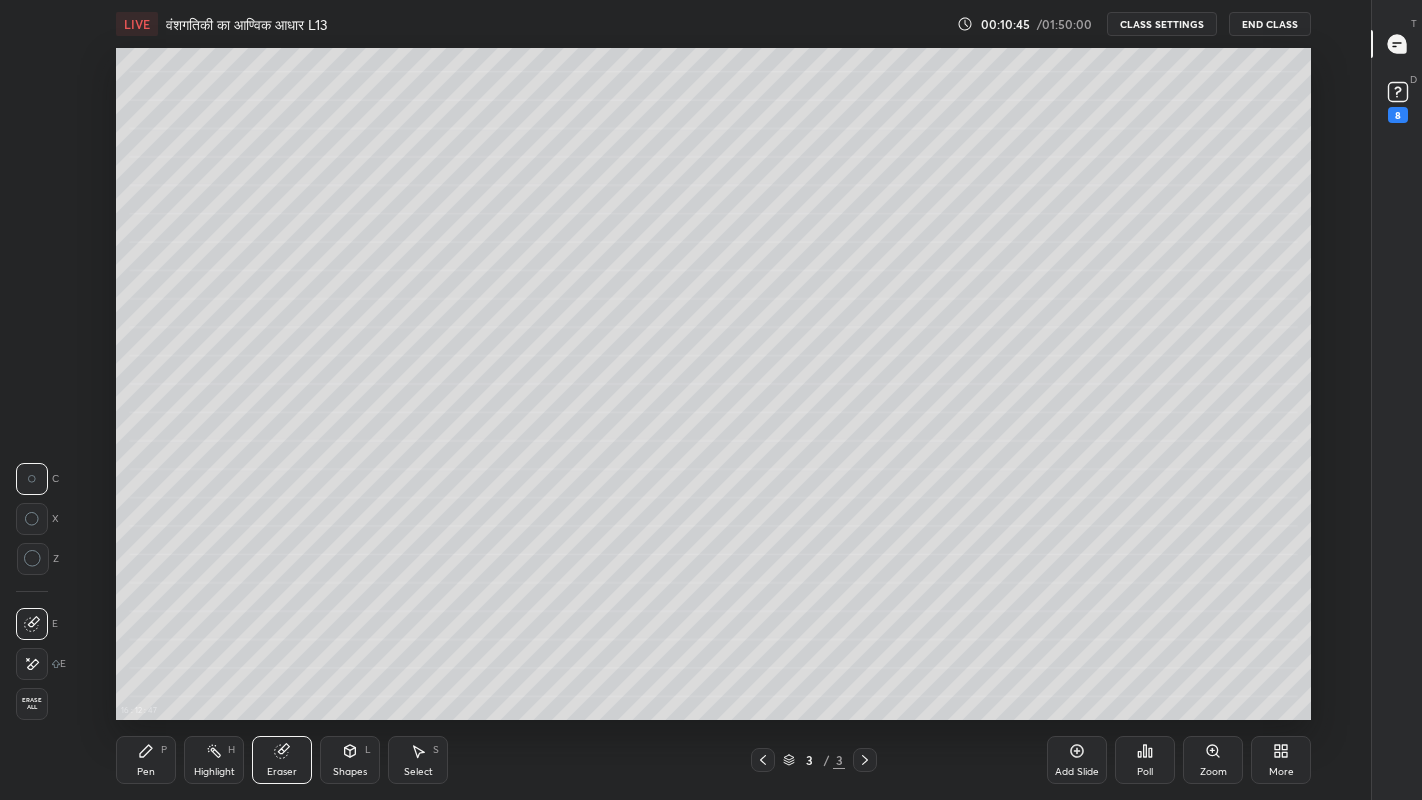 click on "Pen" at bounding box center (146, 772) 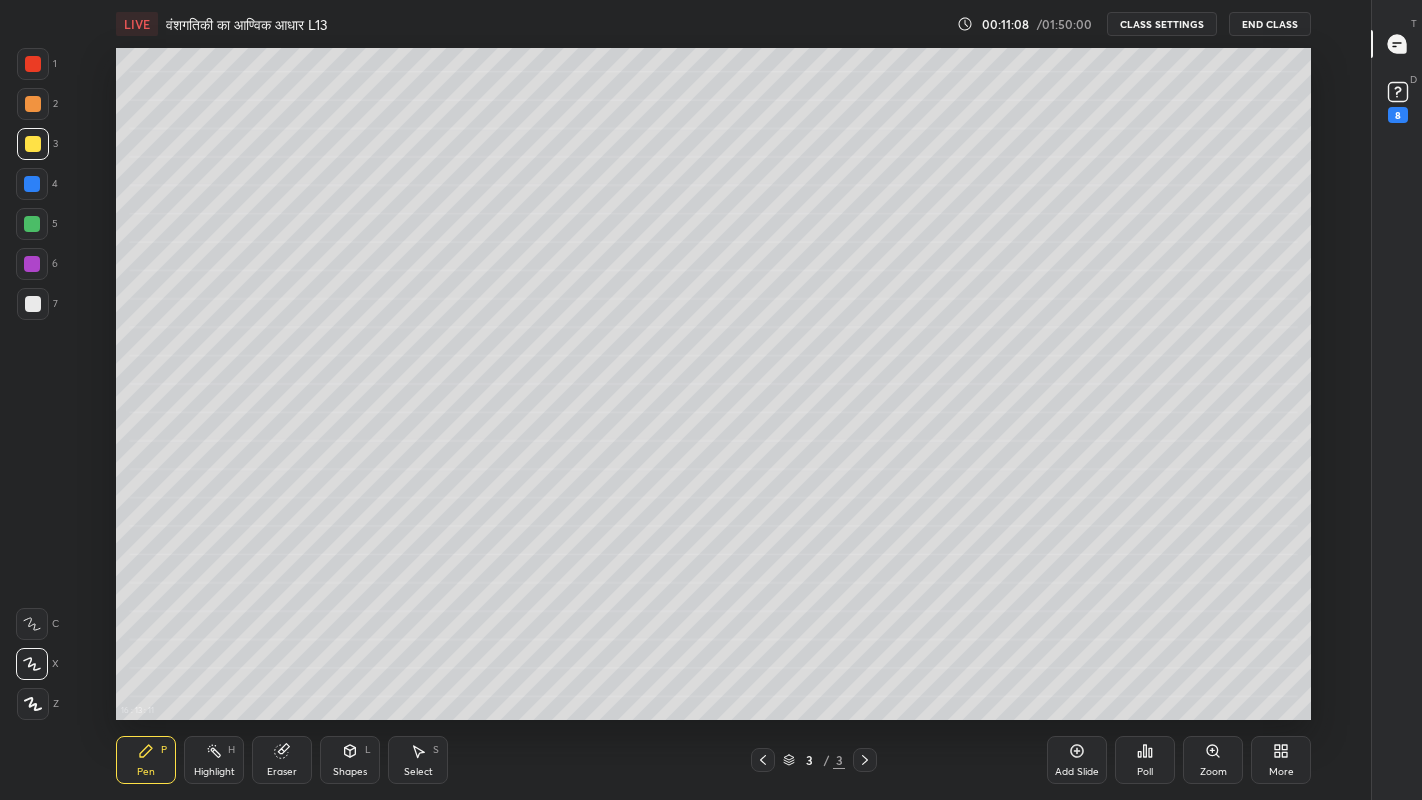 click at bounding box center (33, 304) 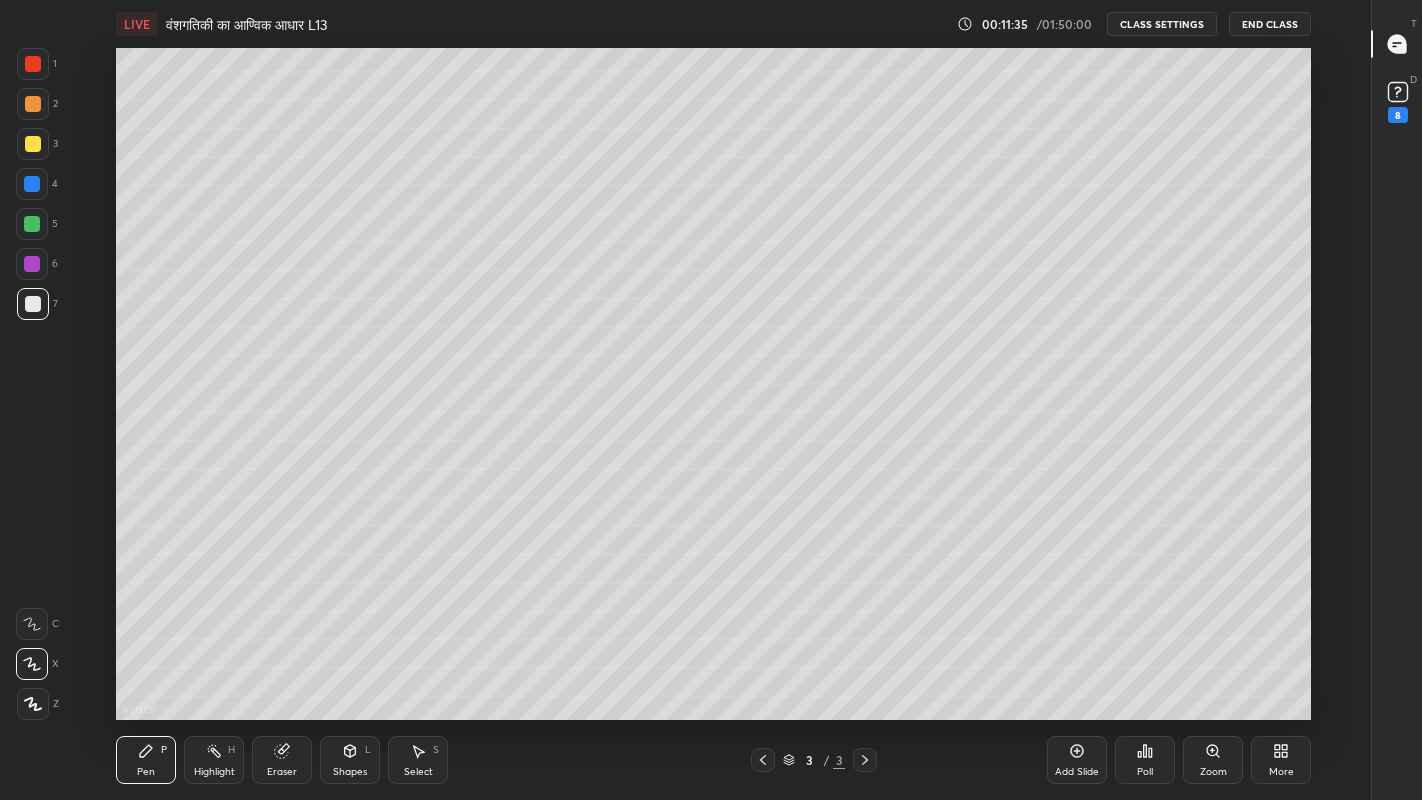 click at bounding box center (33, 144) 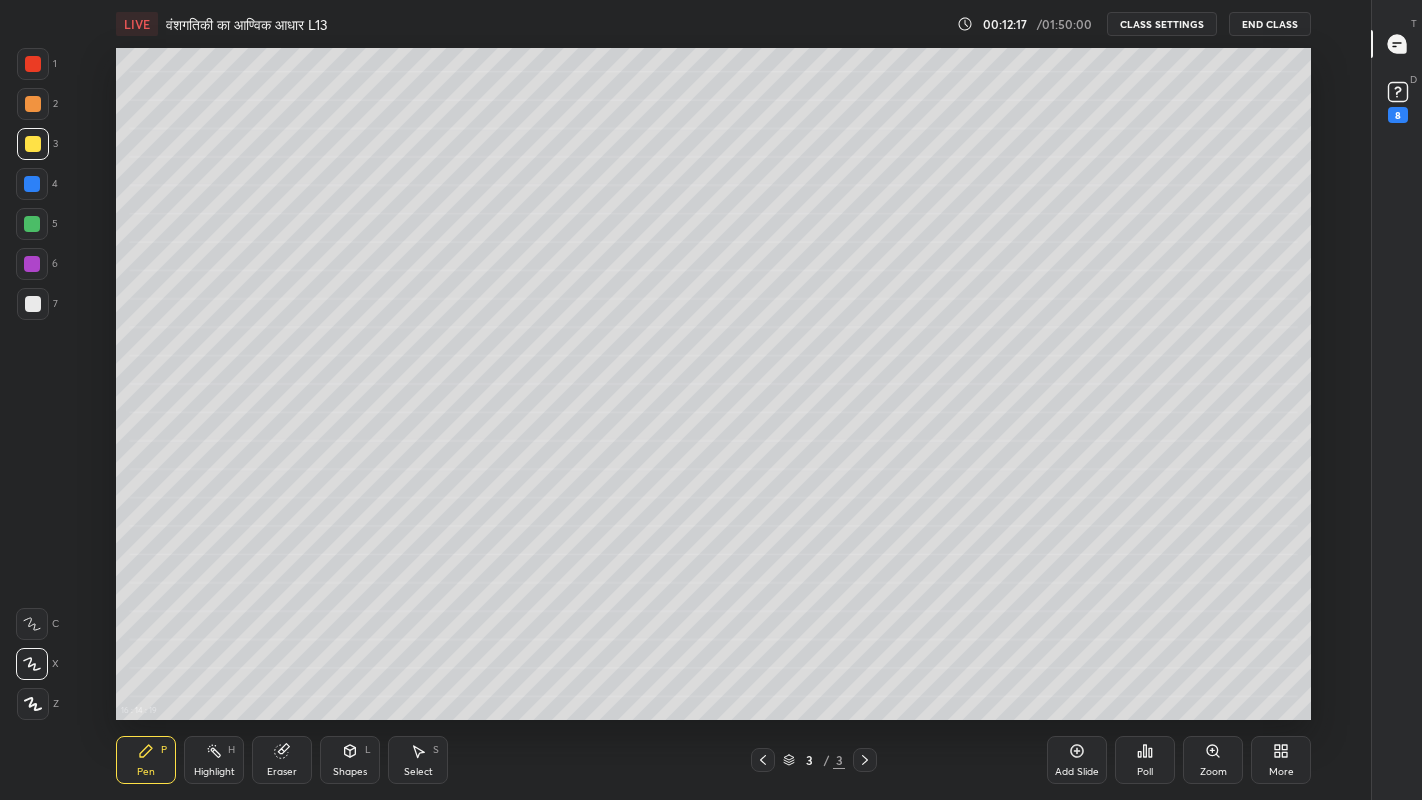 click at bounding box center [33, 304] 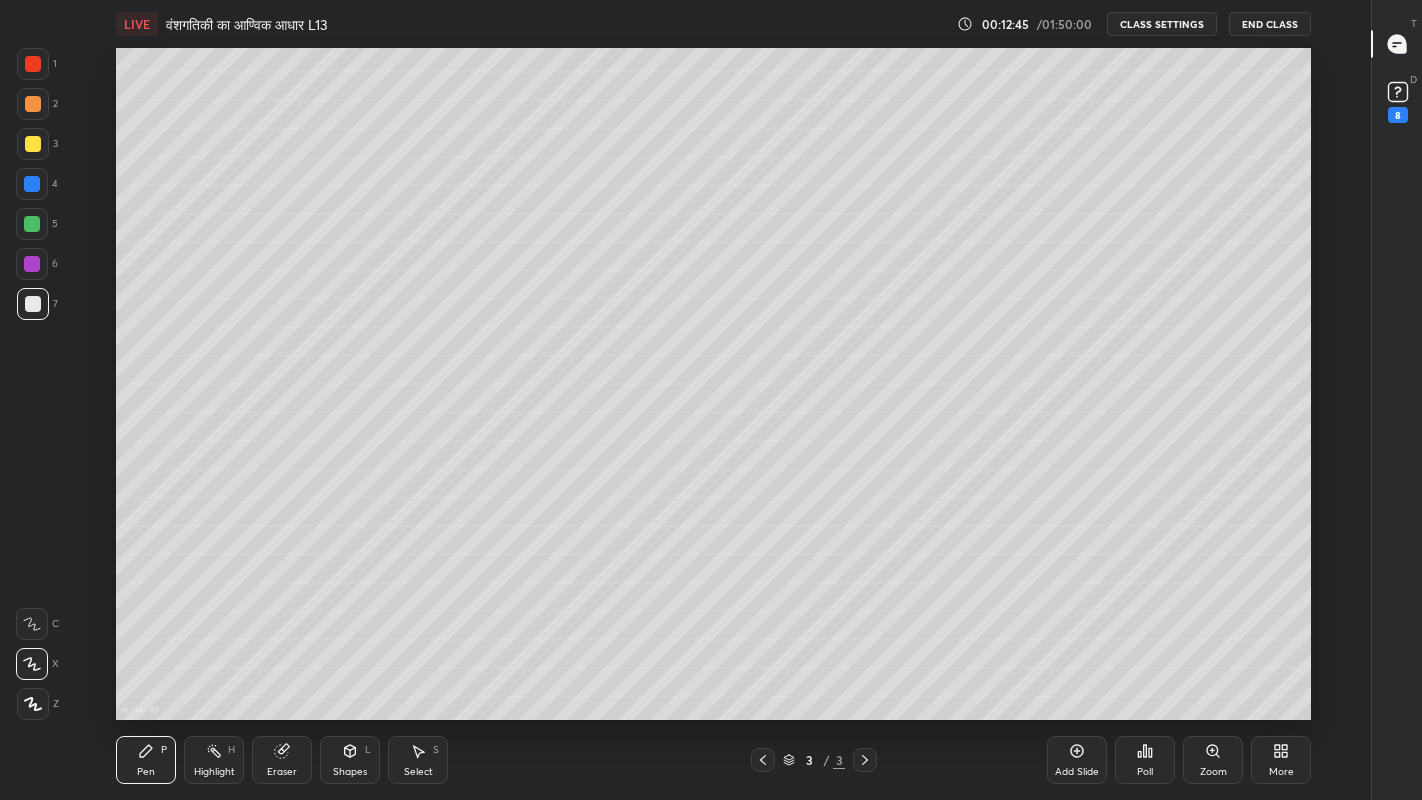 click on "Eraser" at bounding box center [282, 760] 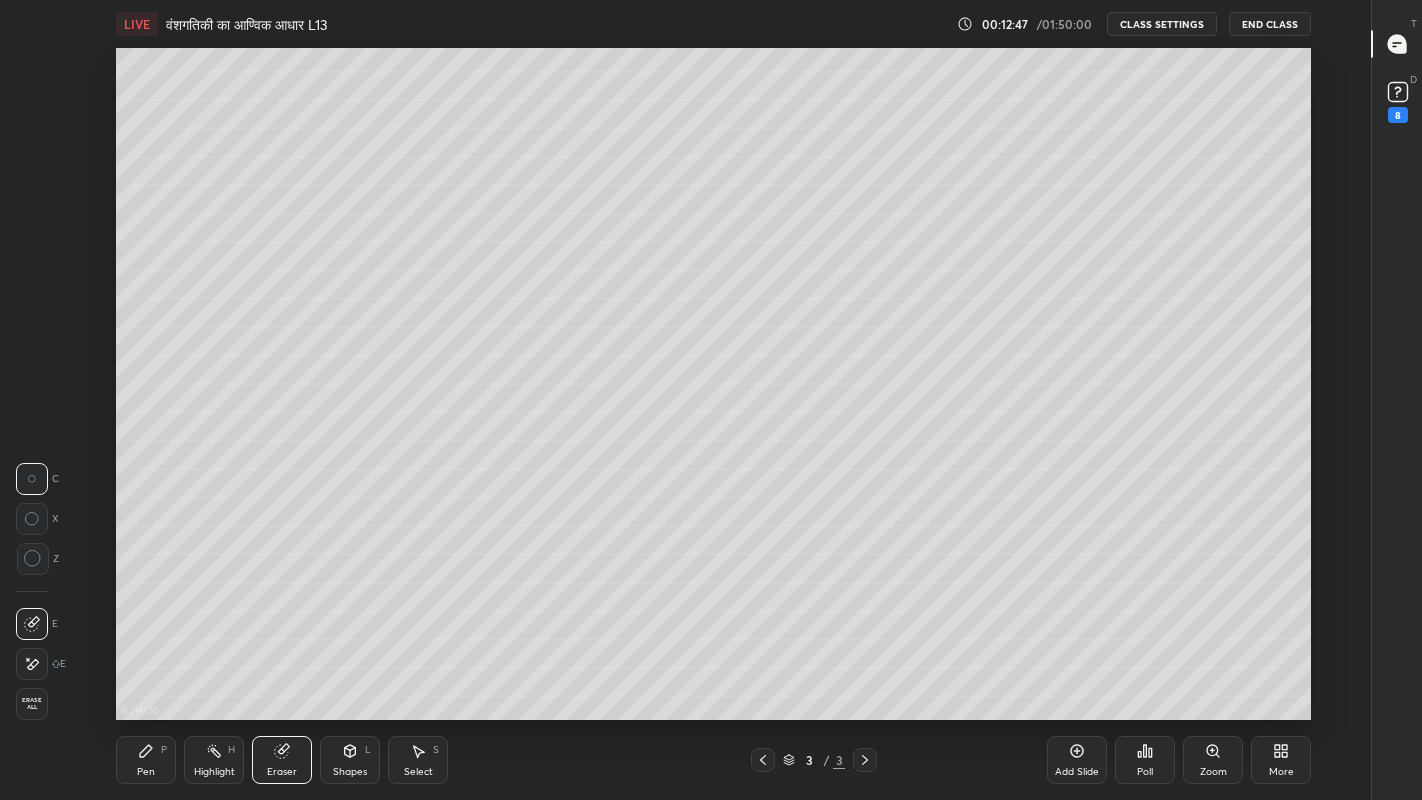 click on "Pen P" at bounding box center (146, 760) 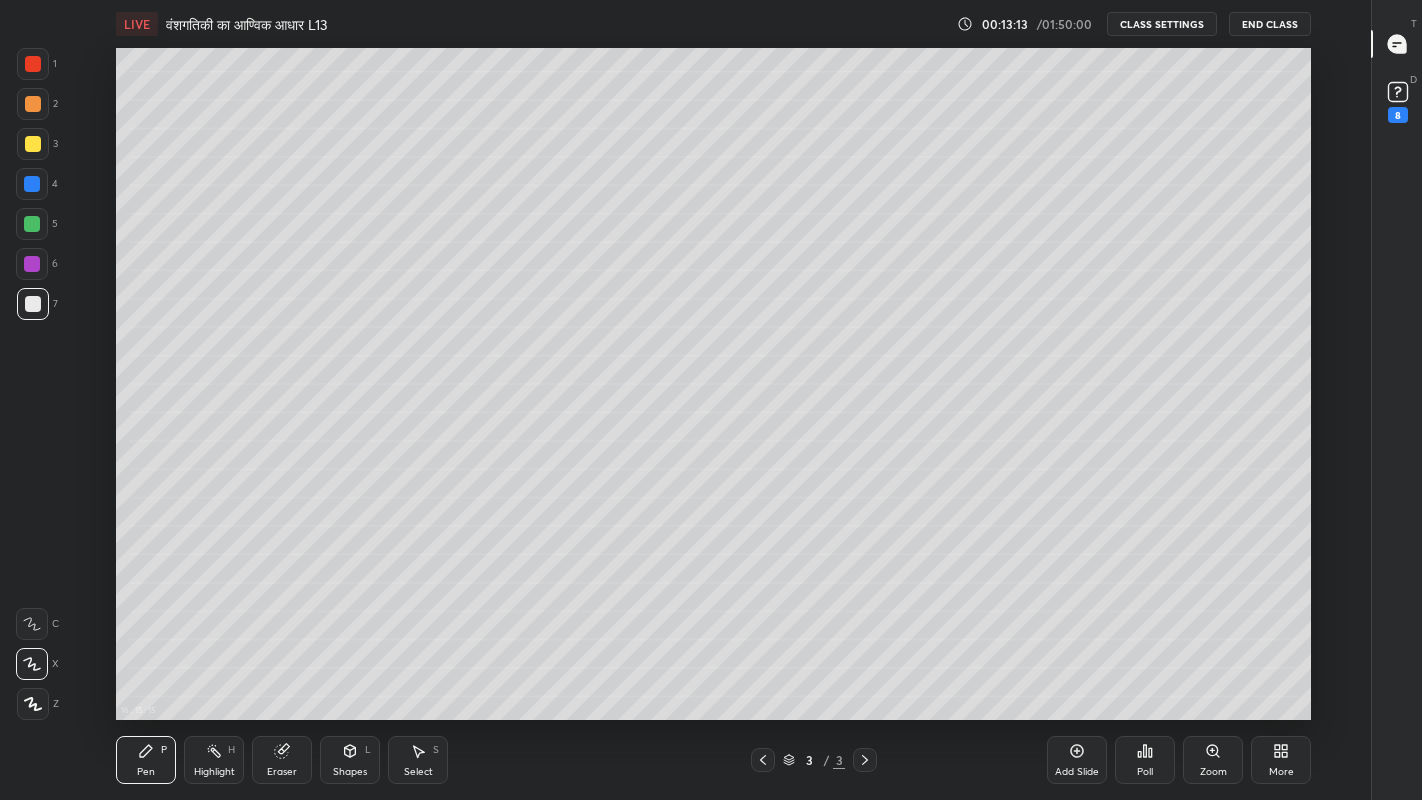 click at bounding box center [33, 144] 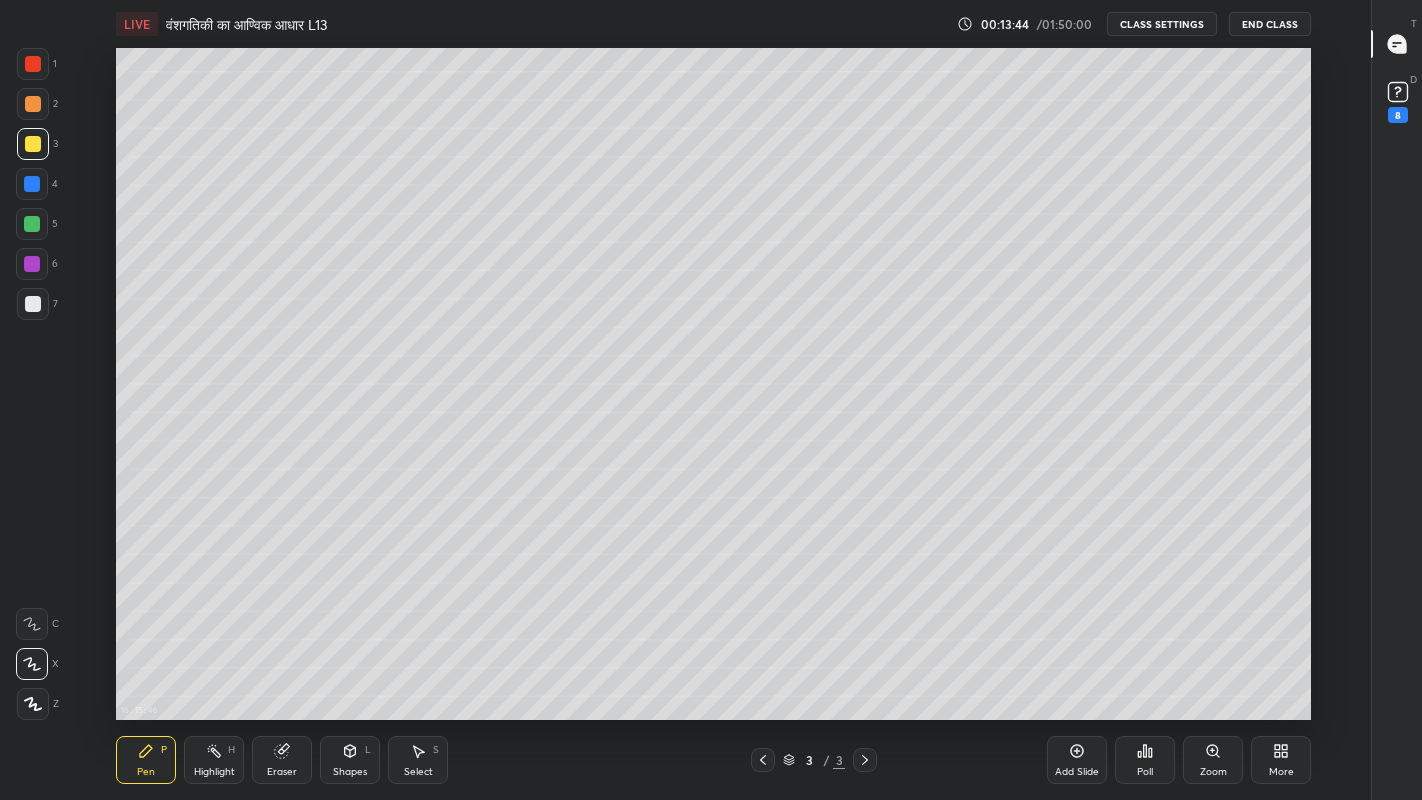 click on "Add Slide" at bounding box center (1077, 772) 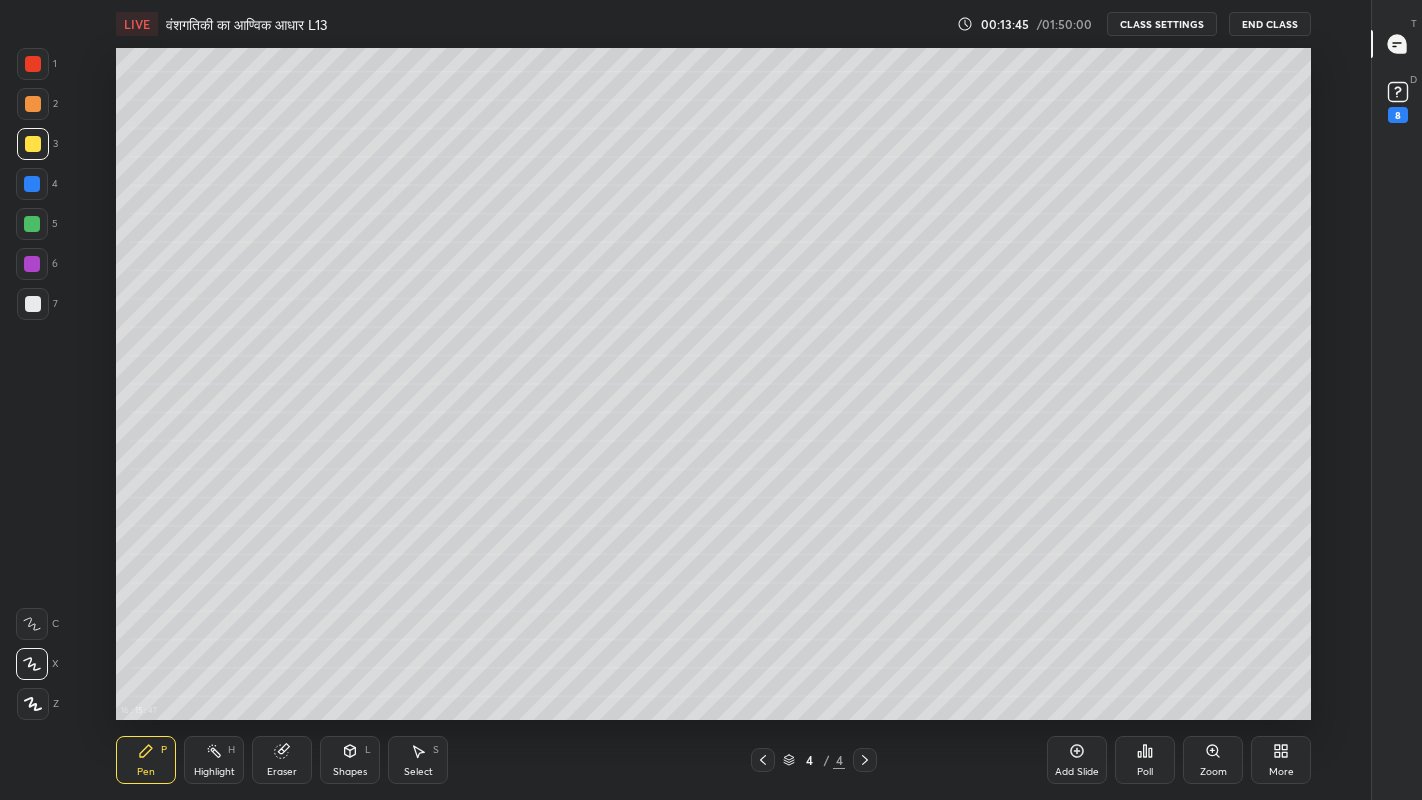 click at bounding box center (33, 304) 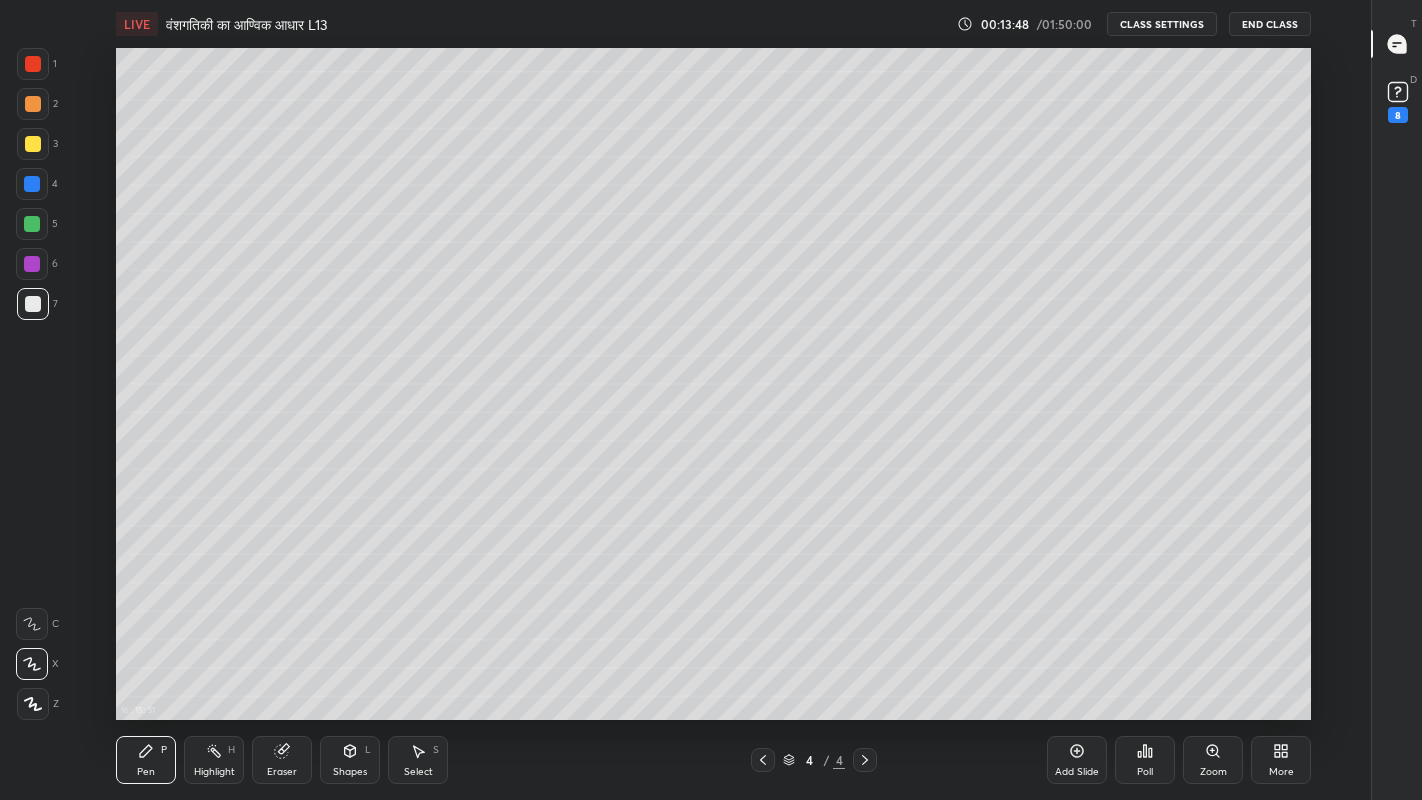click at bounding box center [33, 144] 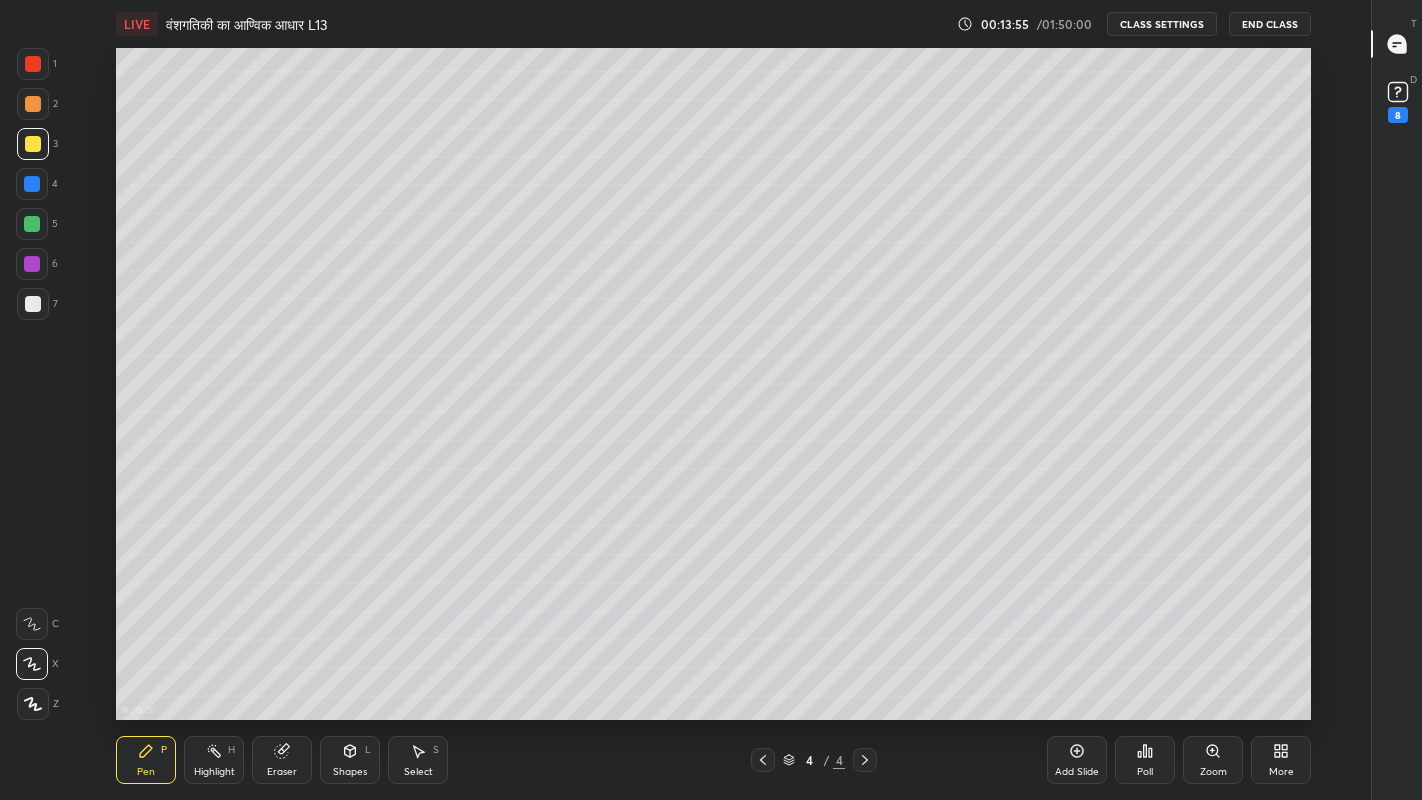 click at bounding box center [33, 304] 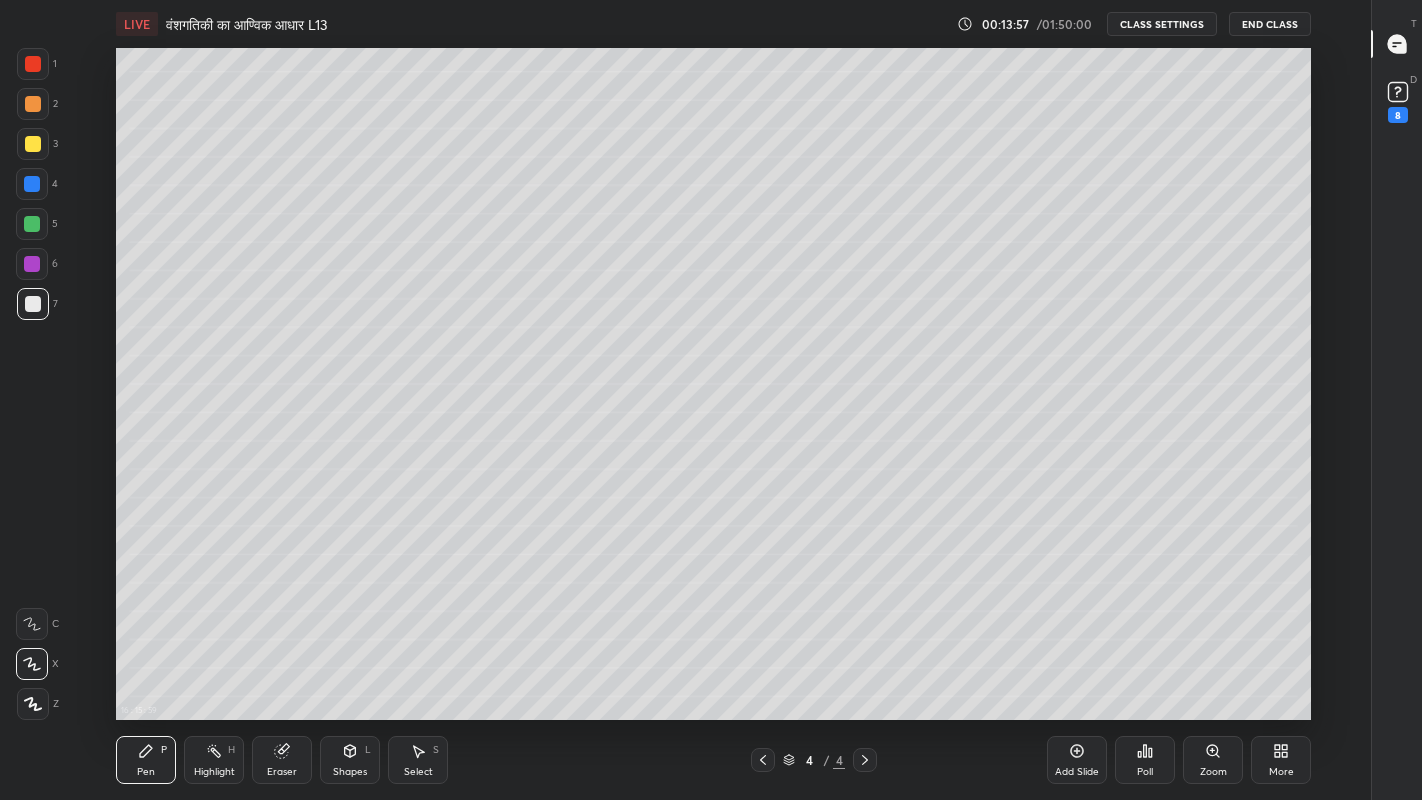 click at bounding box center (33, 144) 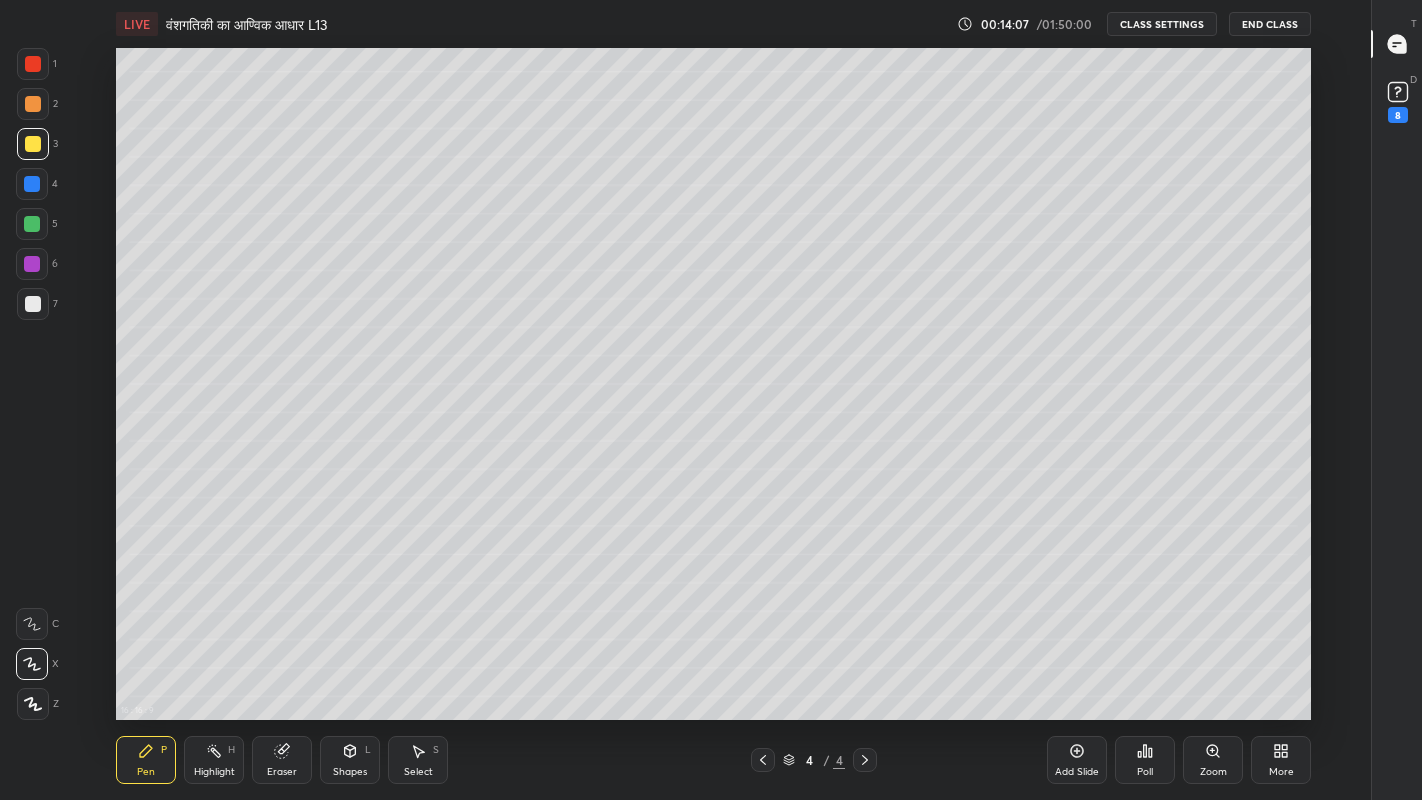 click on "Eraser" at bounding box center (282, 760) 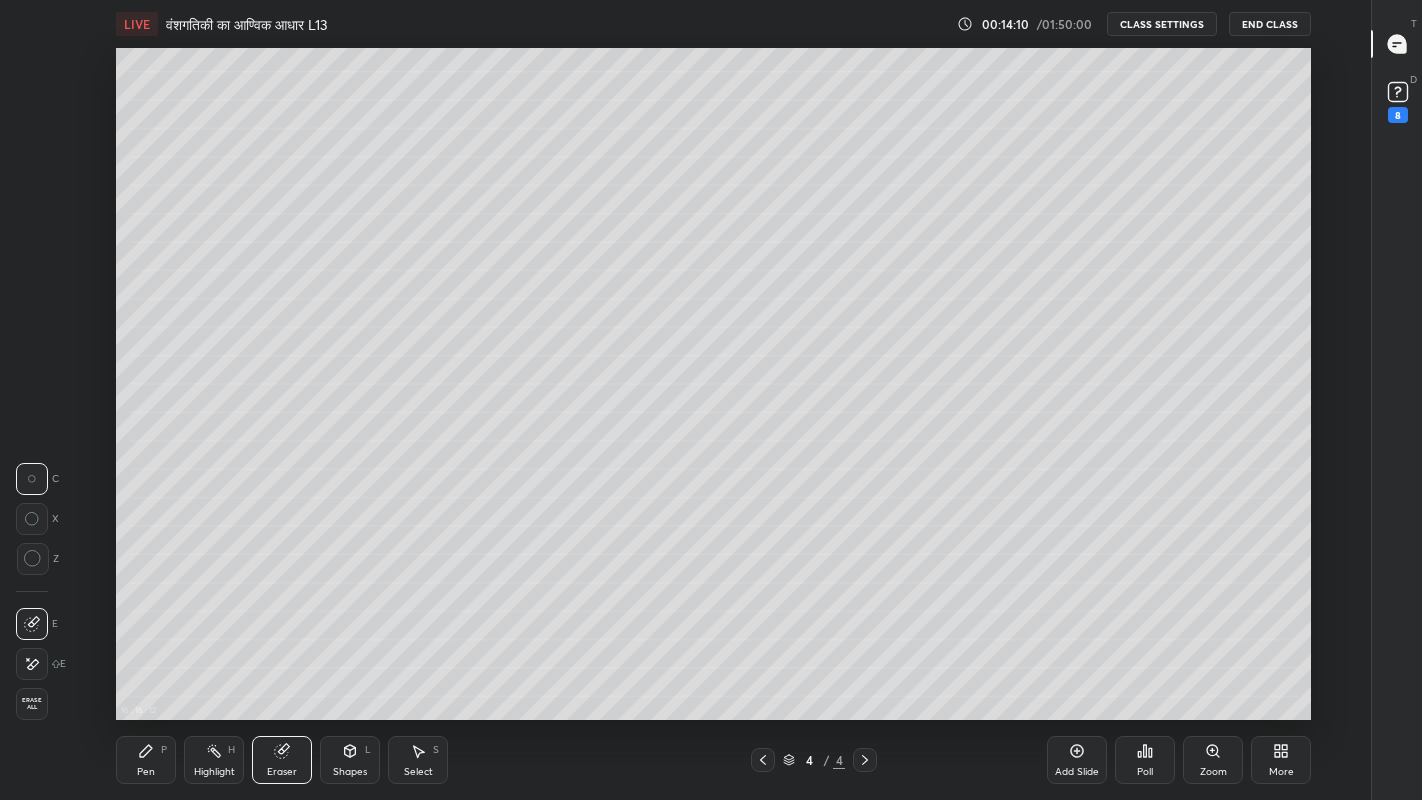 click 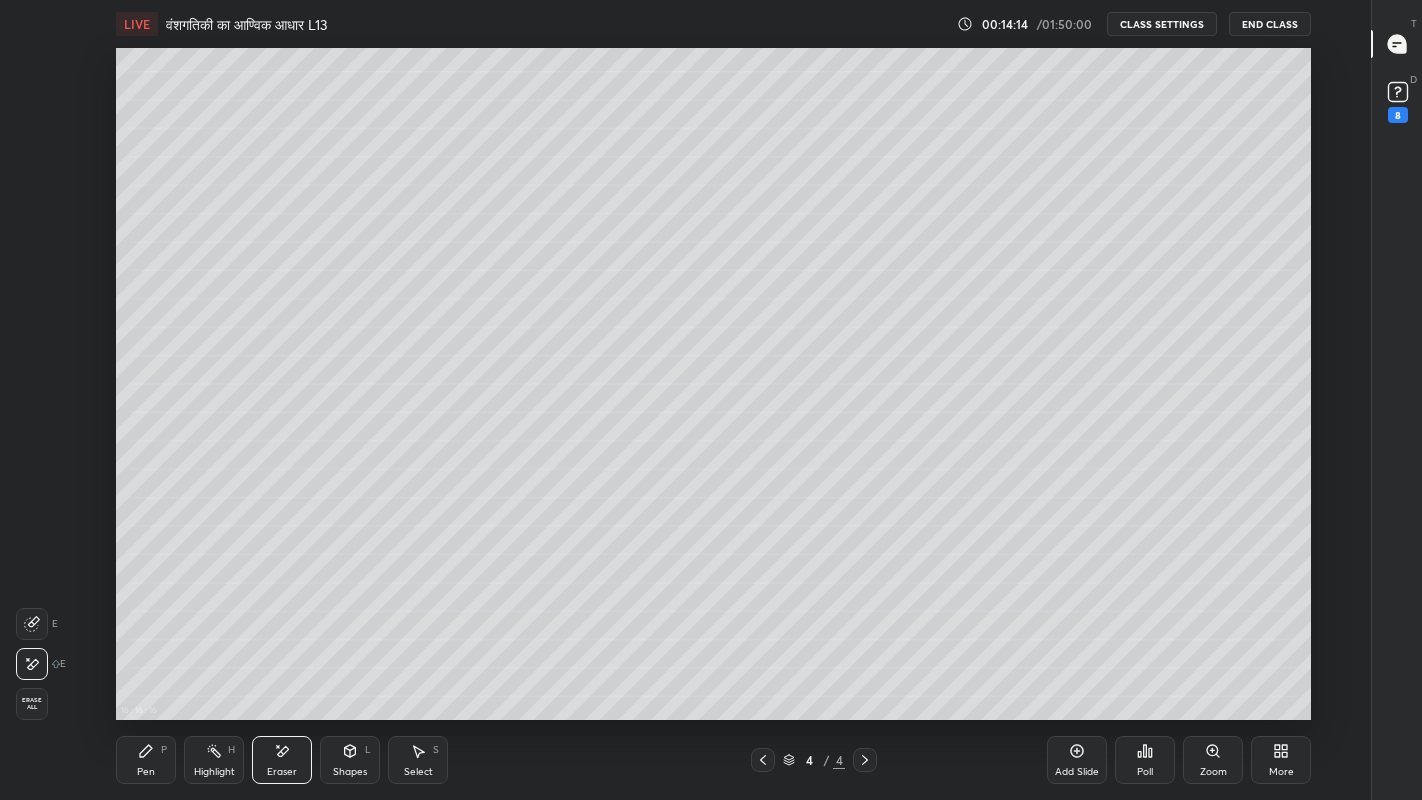 click 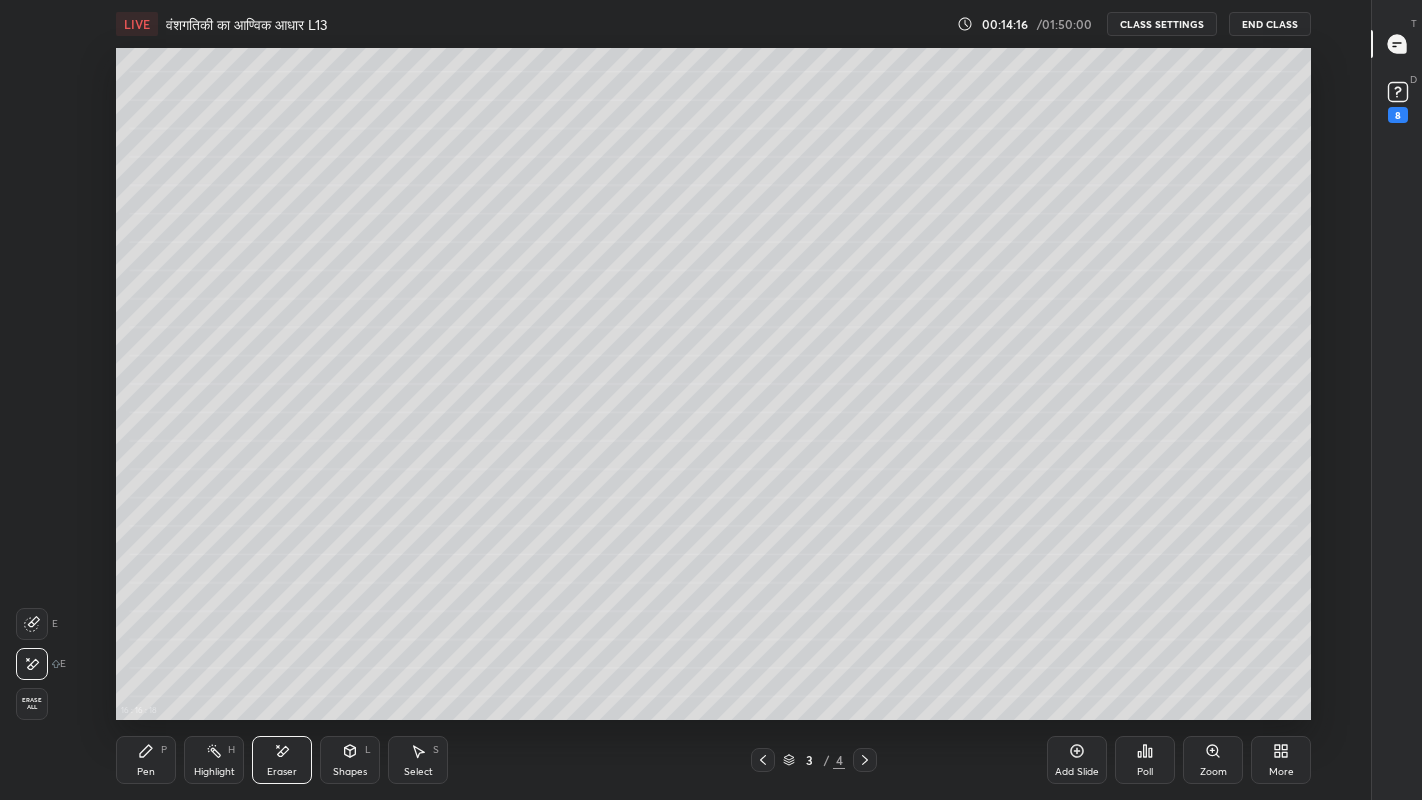 click on "Pen" at bounding box center [146, 772] 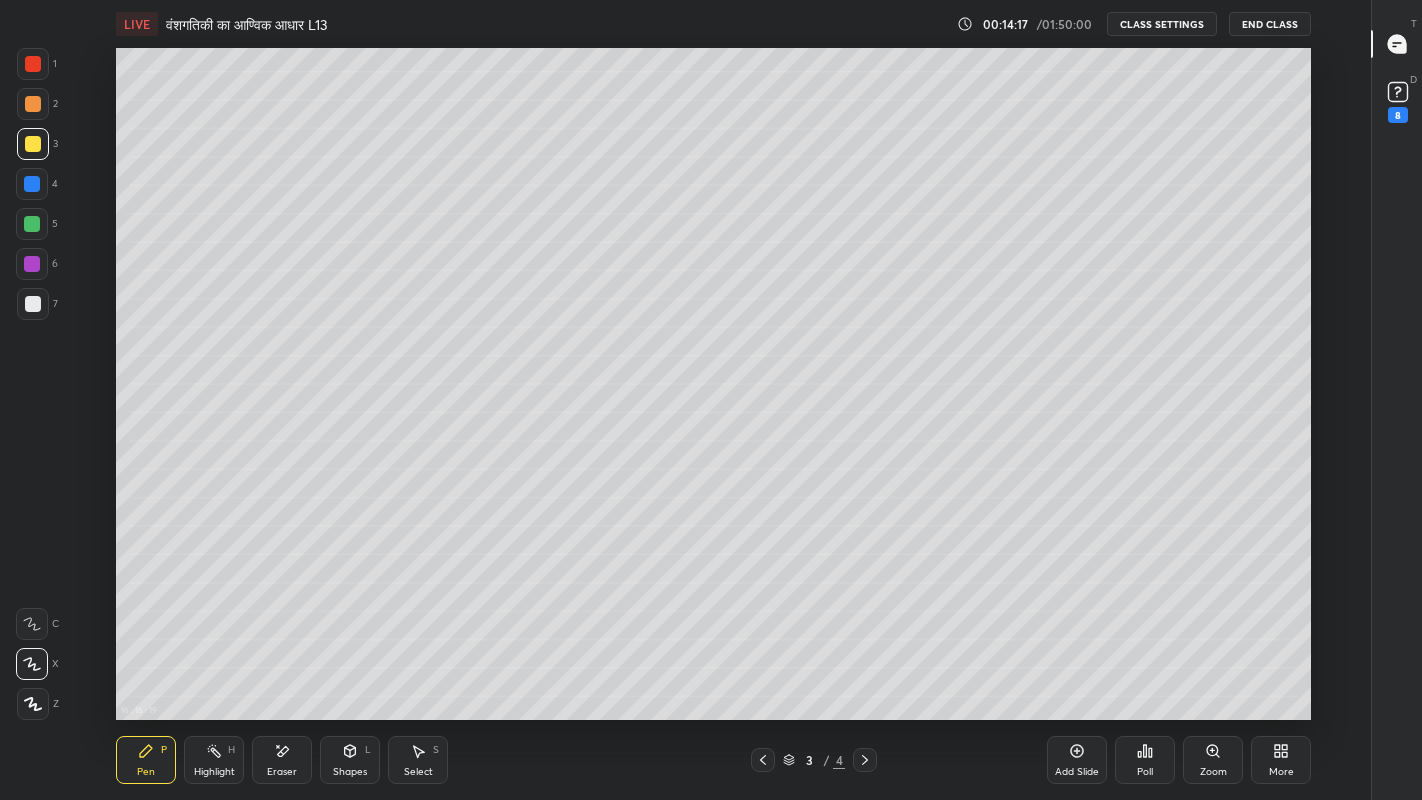 click at bounding box center (33, 304) 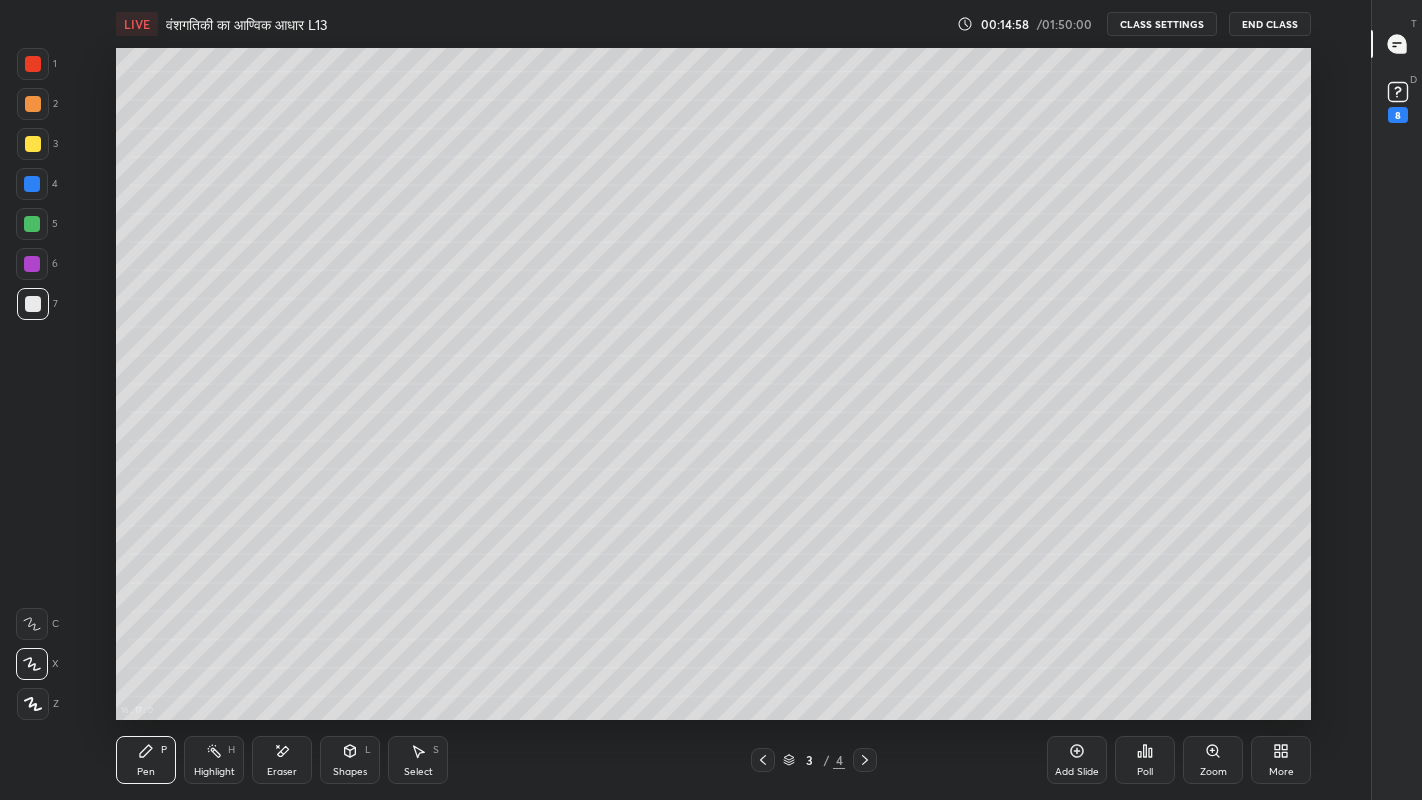 click on "More" at bounding box center [1281, 760] 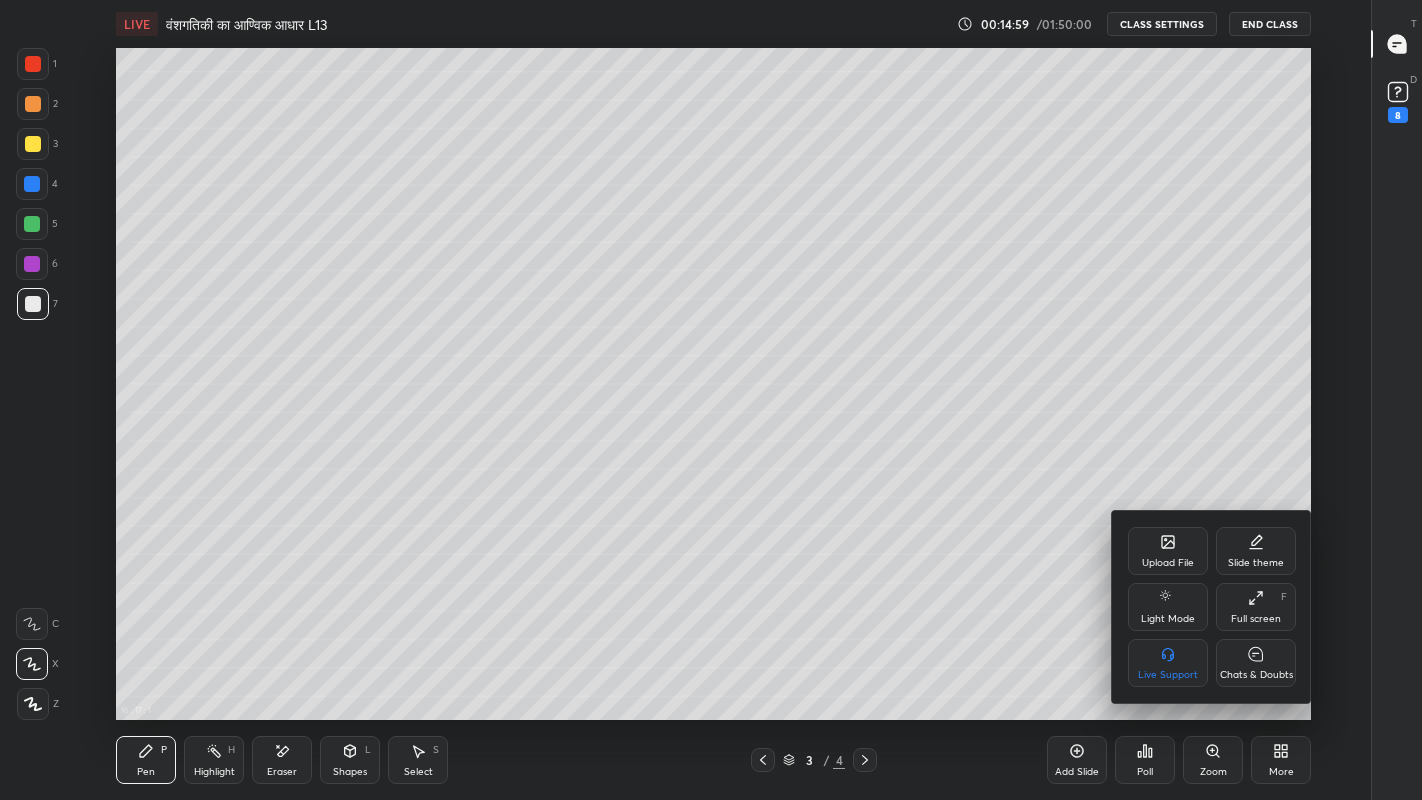 click on "Chats & Doubts" at bounding box center [1256, 663] 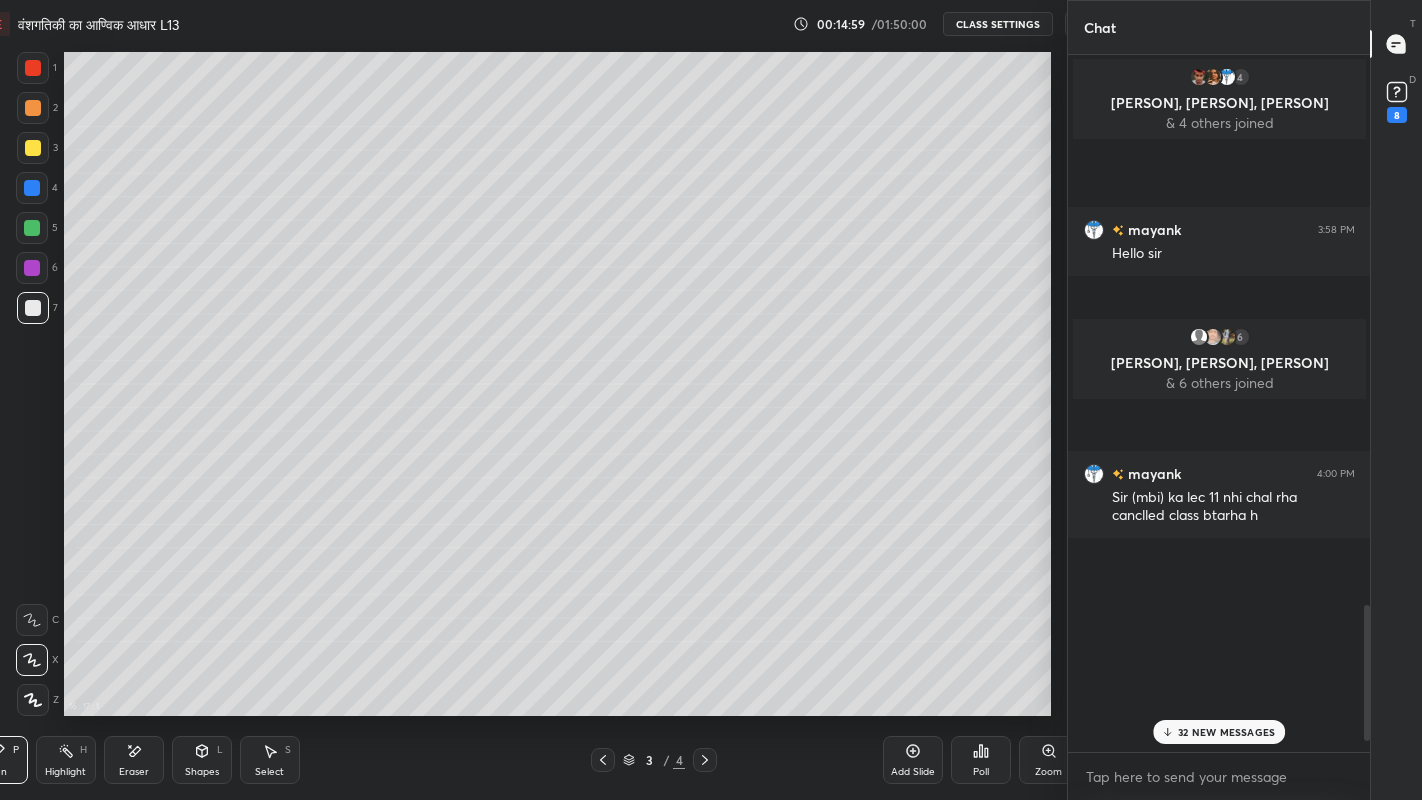 scroll, scrollTop: 672, scrollLeft: 986, axis: both 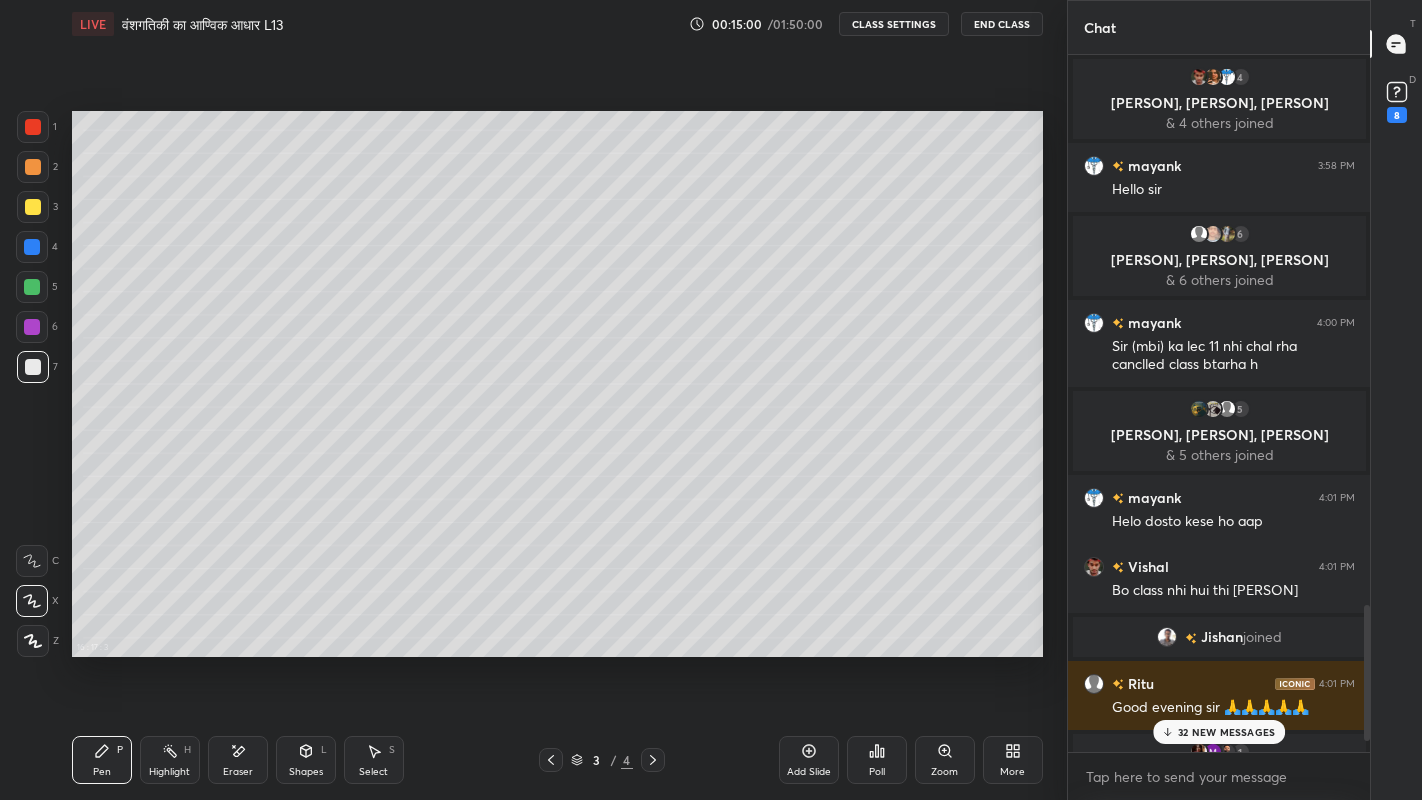click on "32 NEW MESSAGES" at bounding box center [1226, 732] 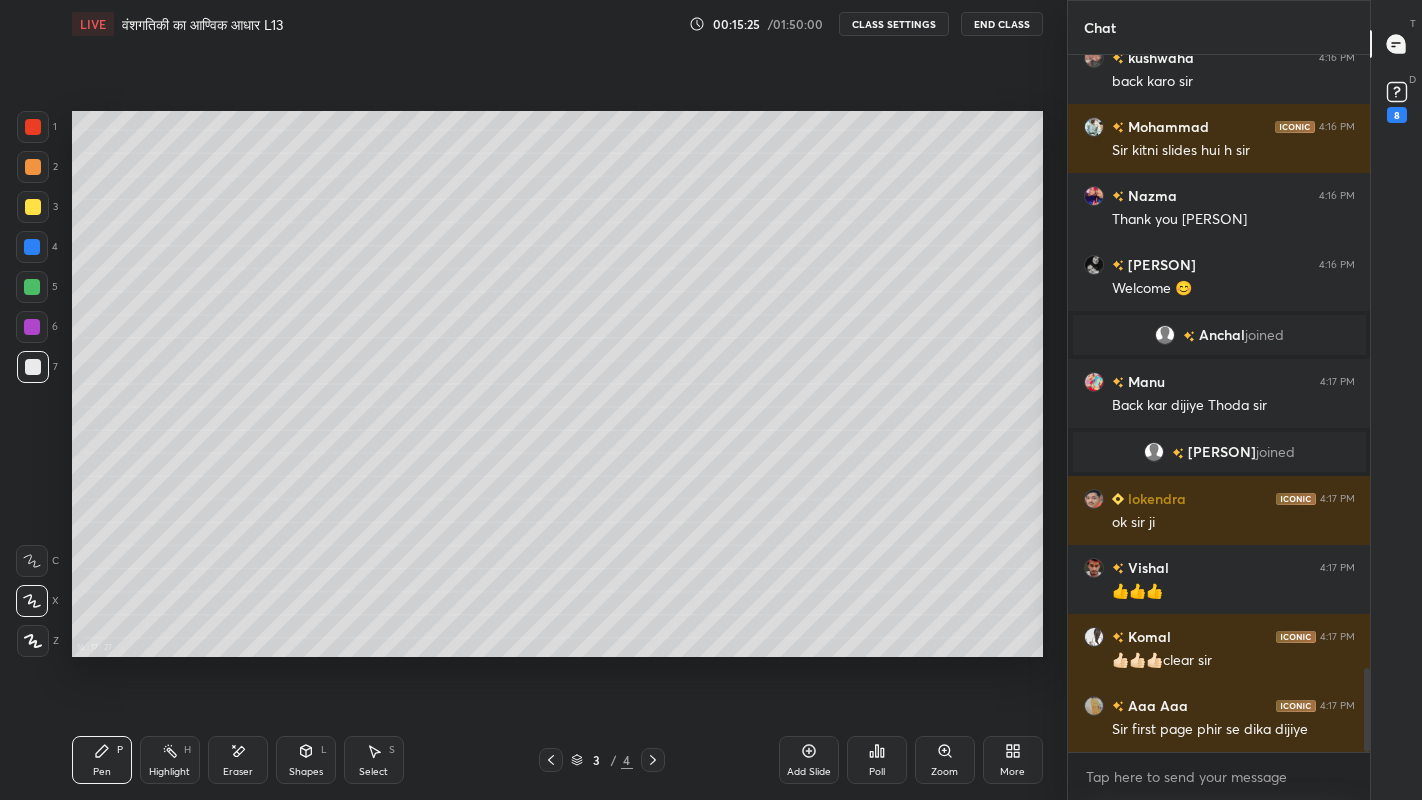 scroll, scrollTop: 5135, scrollLeft: 0, axis: vertical 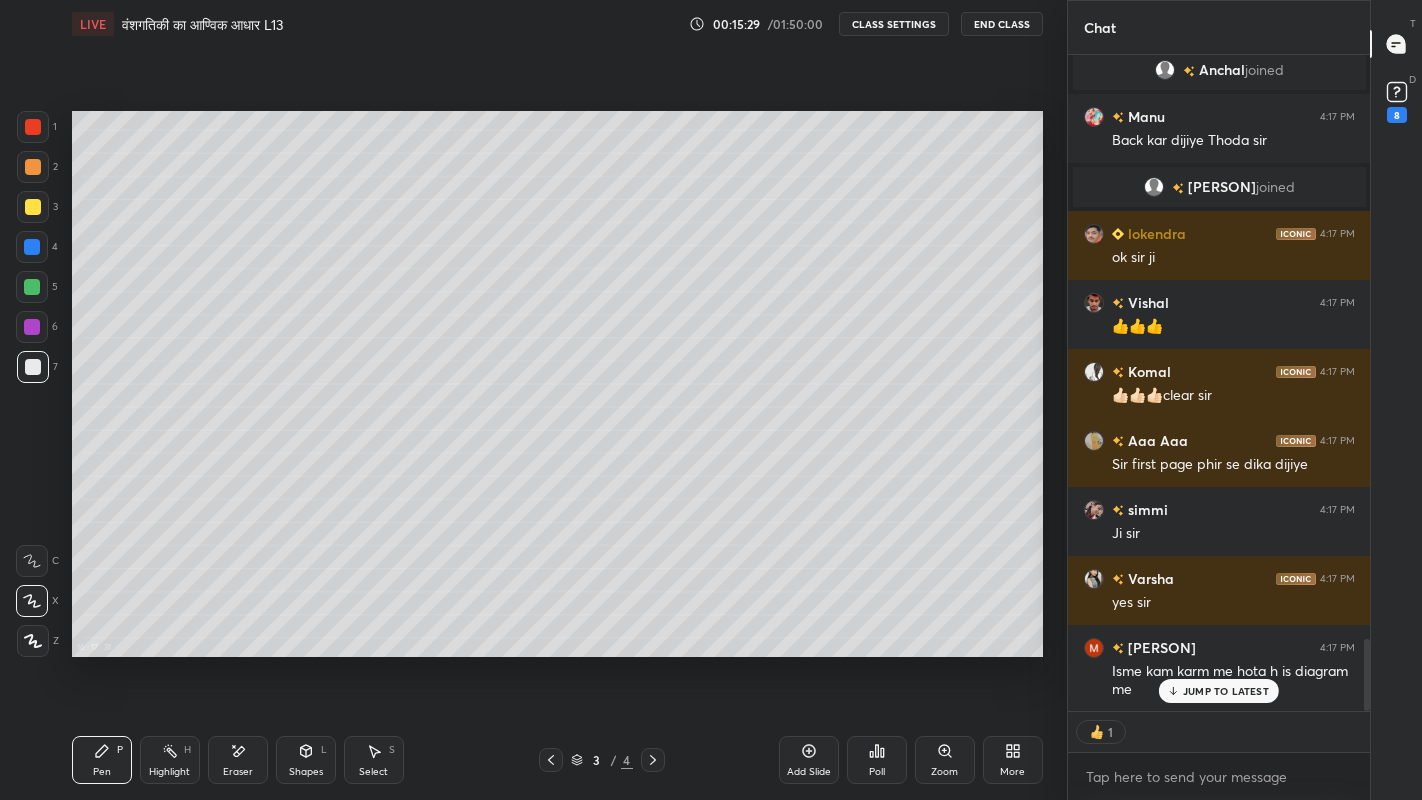click 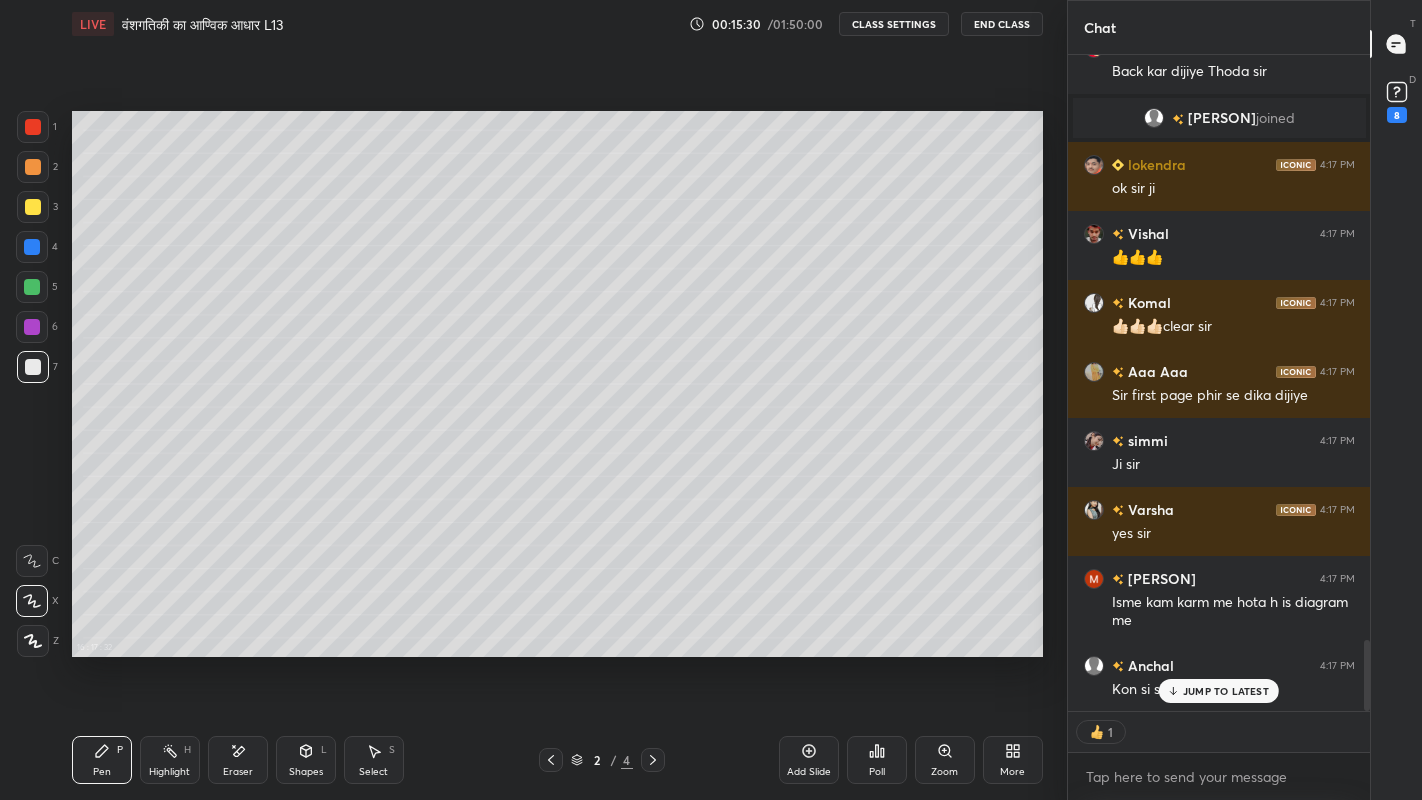 click at bounding box center [551, 760] 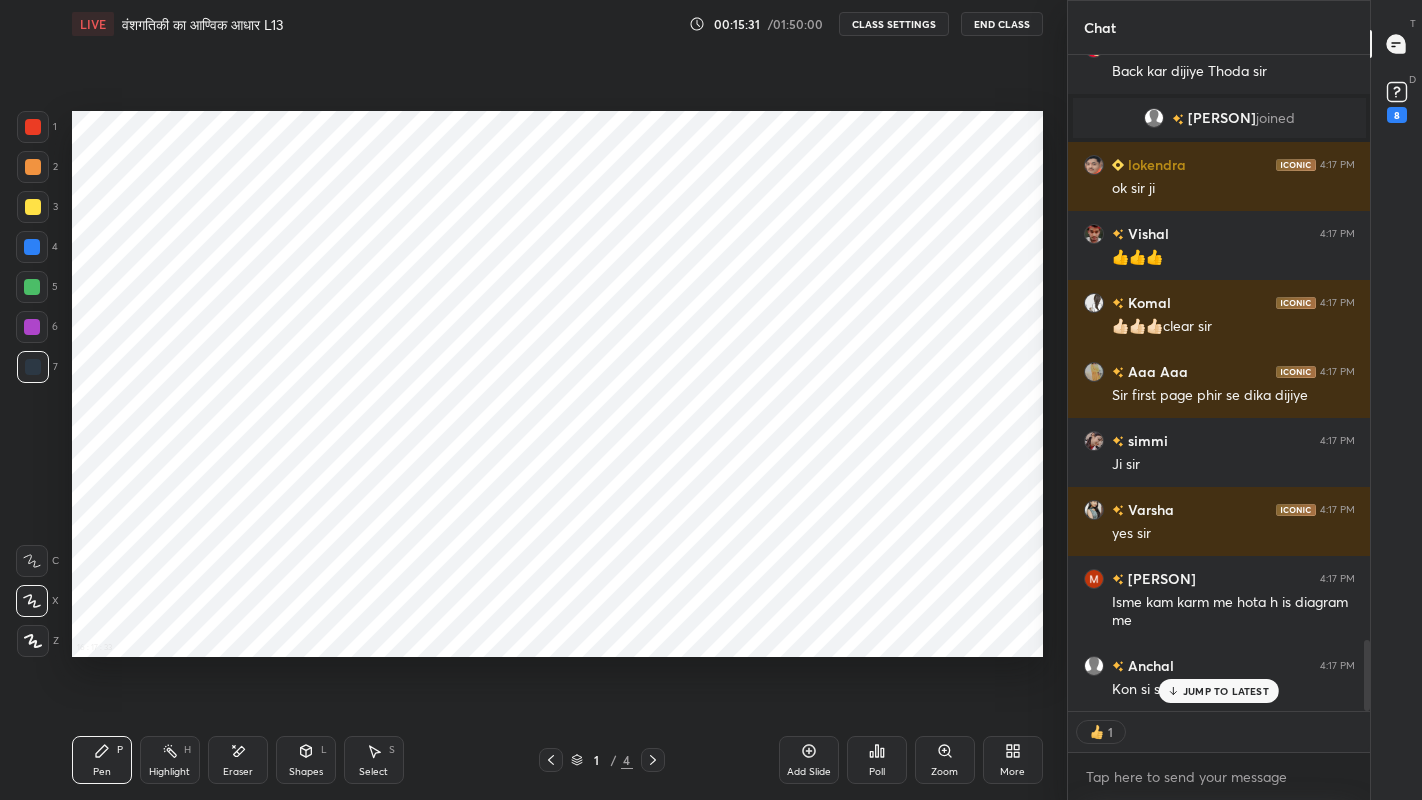 click 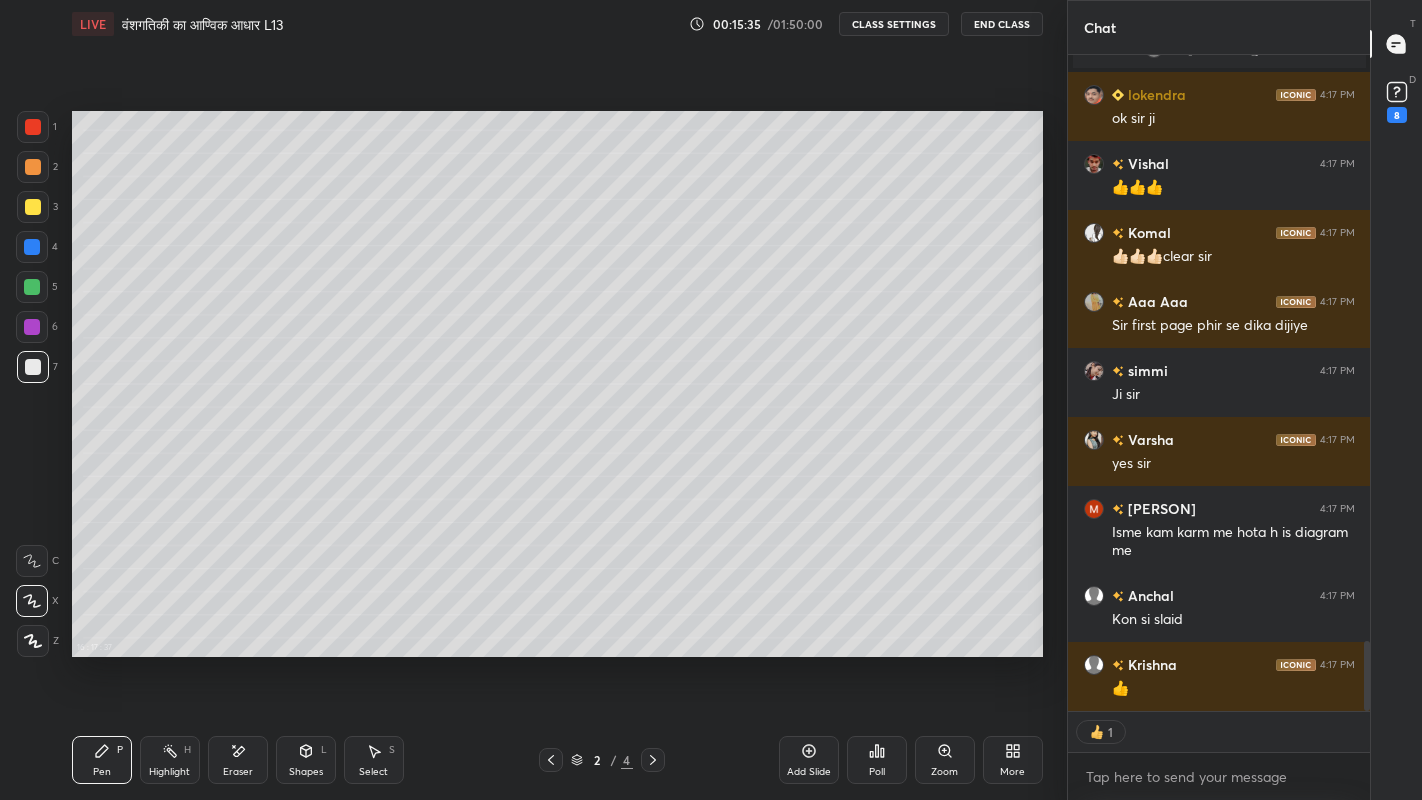 scroll, scrollTop: 5540, scrollLeft: 0, axis: vertical 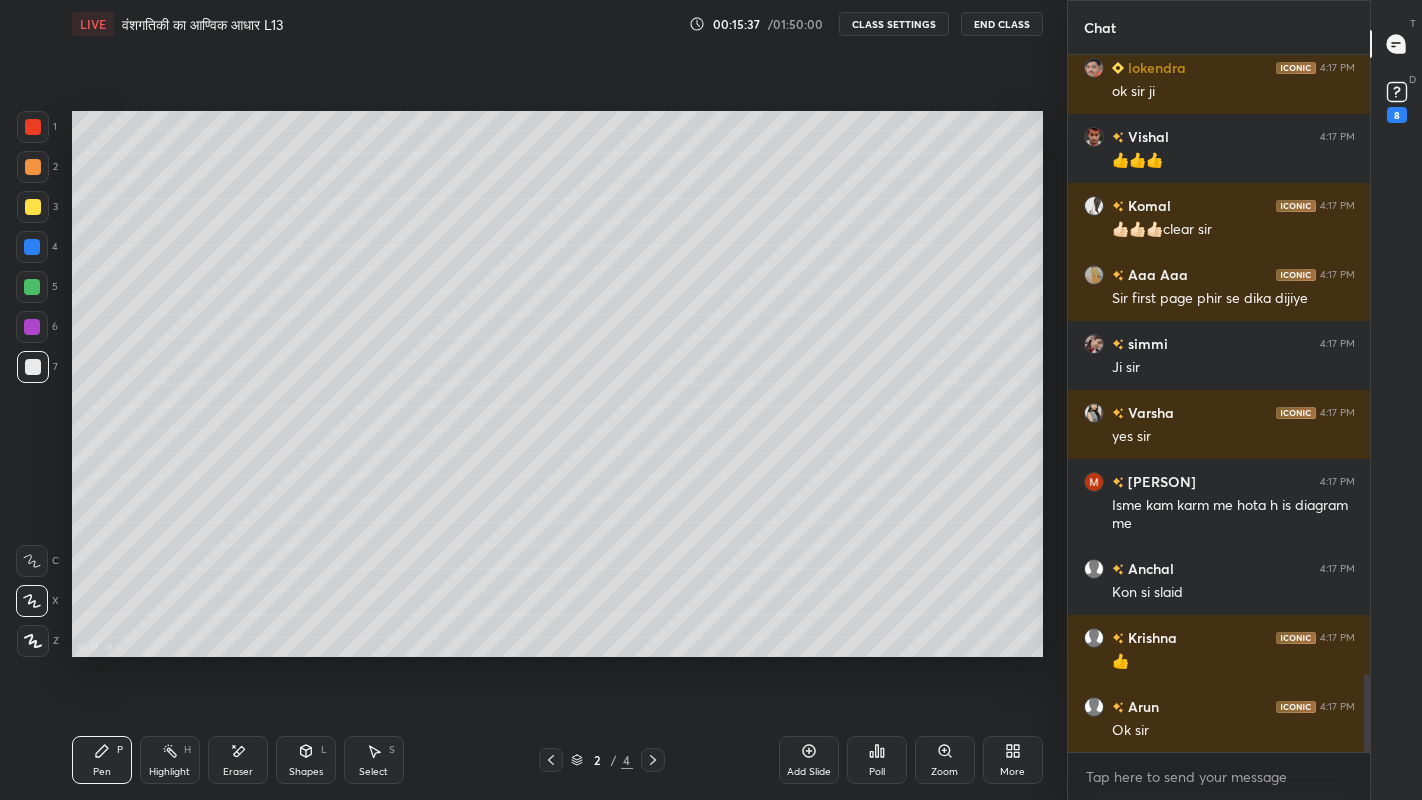 click 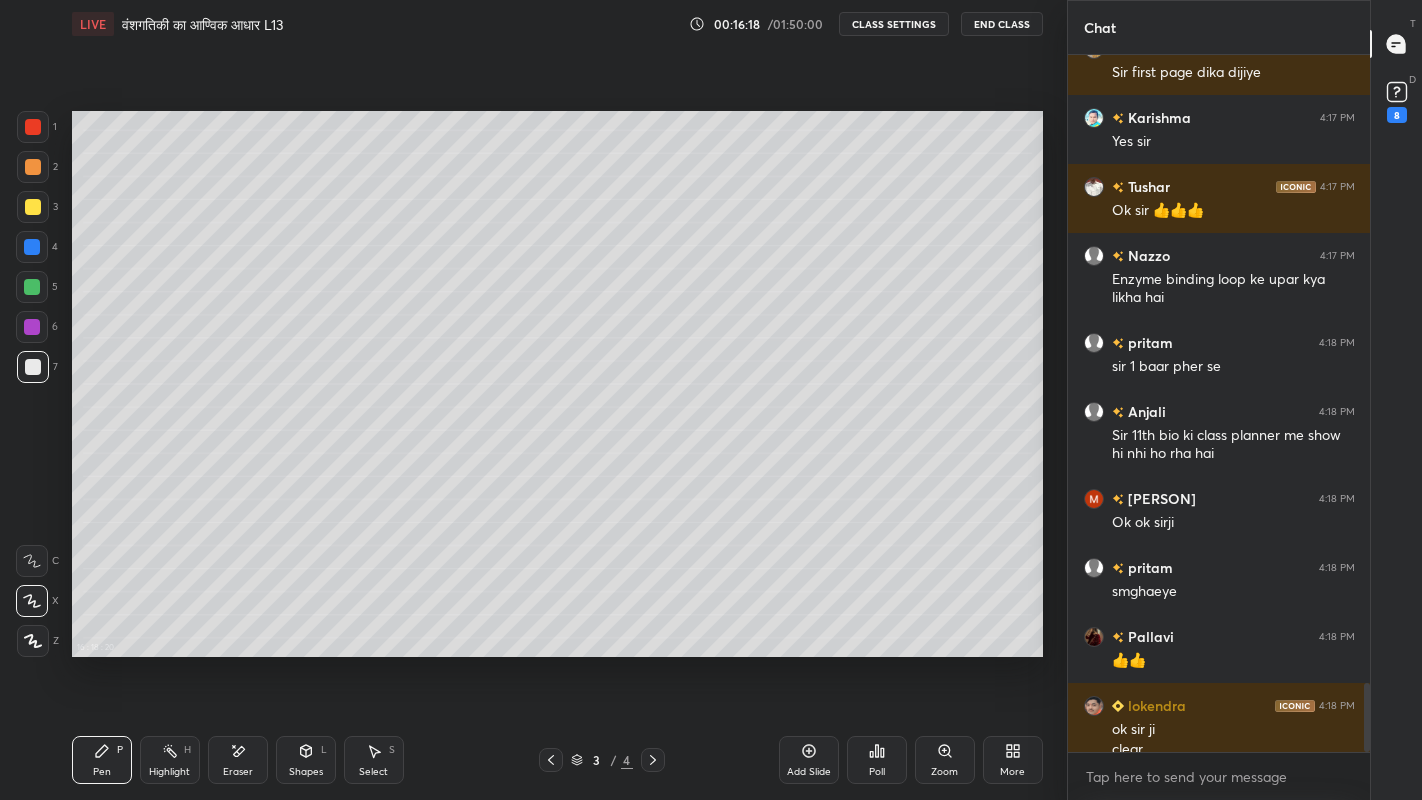 scroll, scrollTop: 6314, scrollLeft: 0, axis: vertical 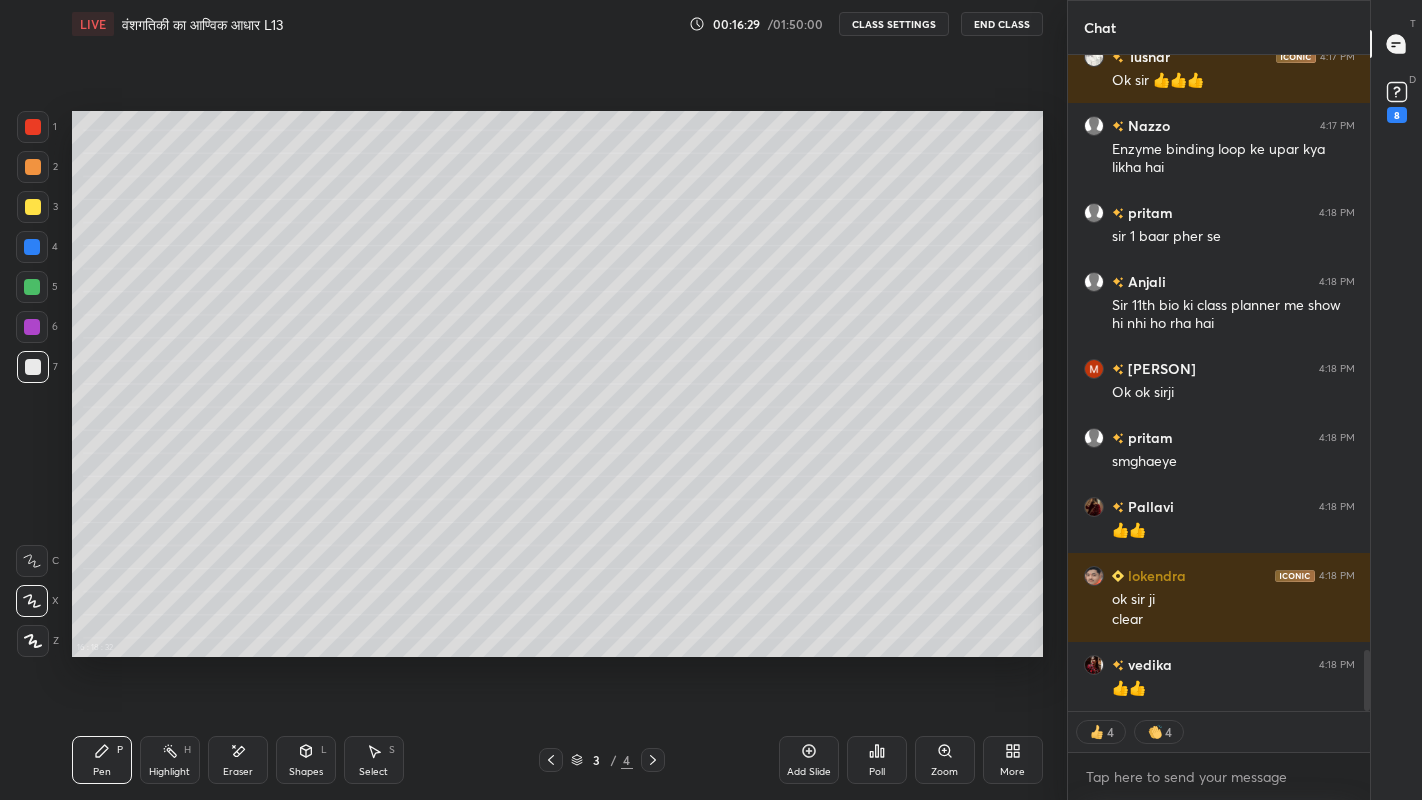 click 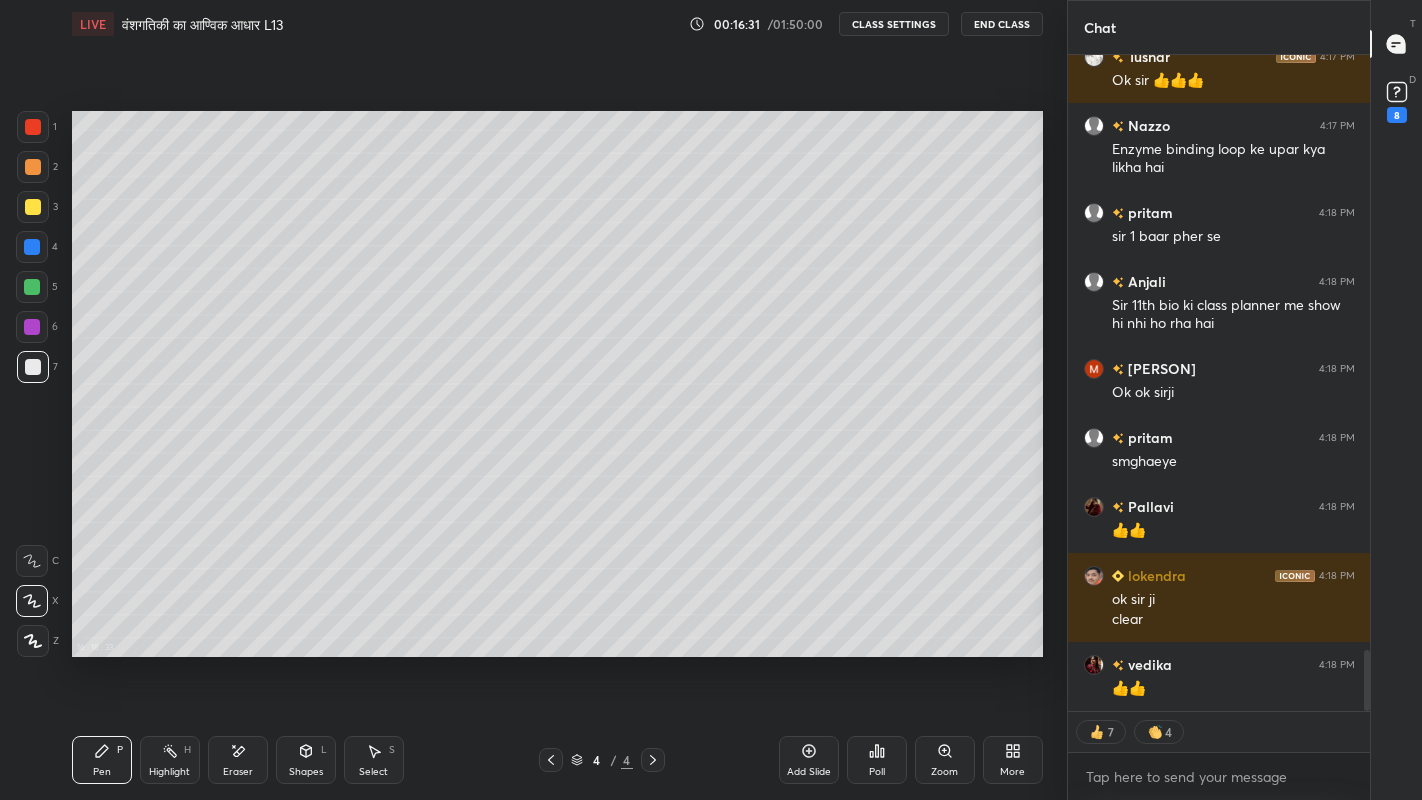 click on "More" at bounding box center (1012, 772) 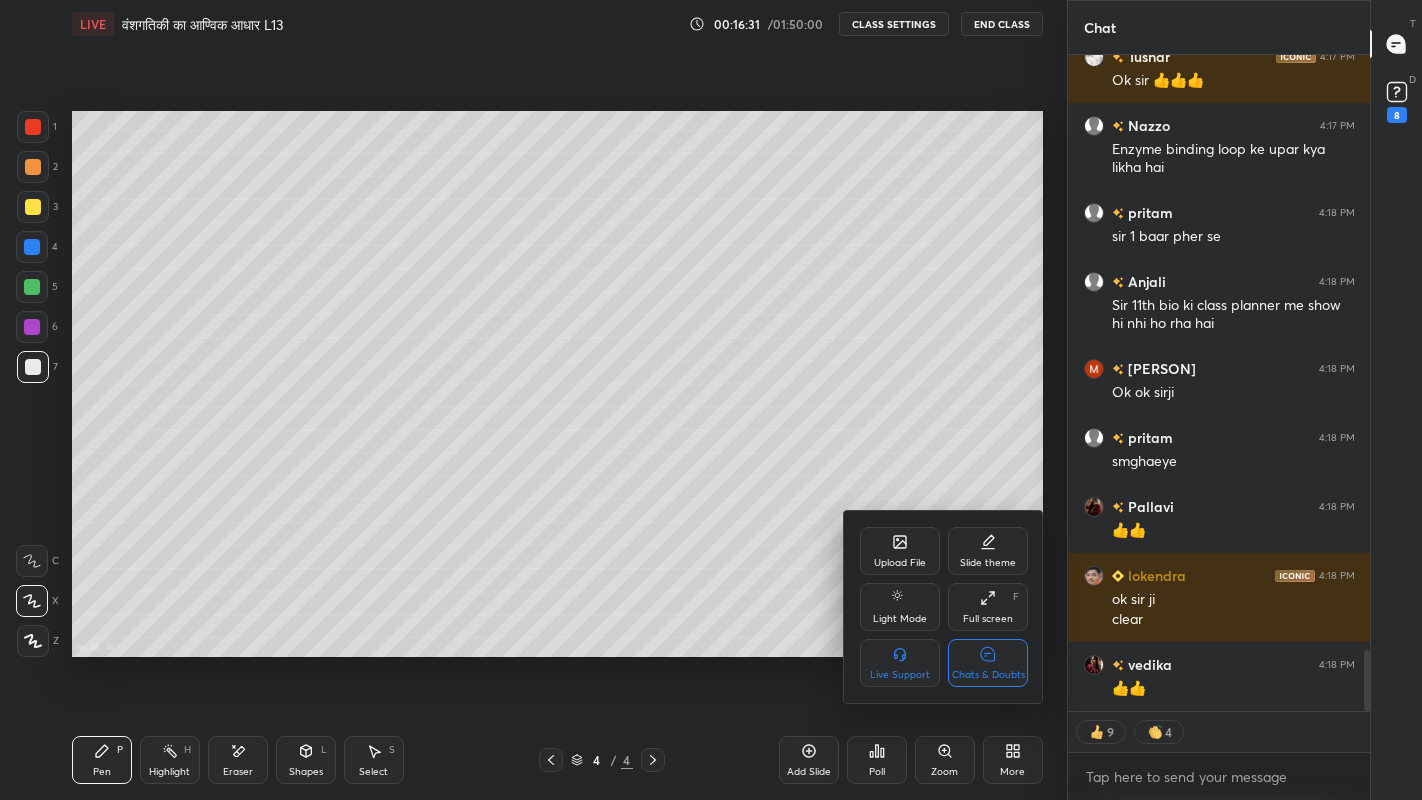 click on "Chats & Doubts" at bounding box center [988, 663] 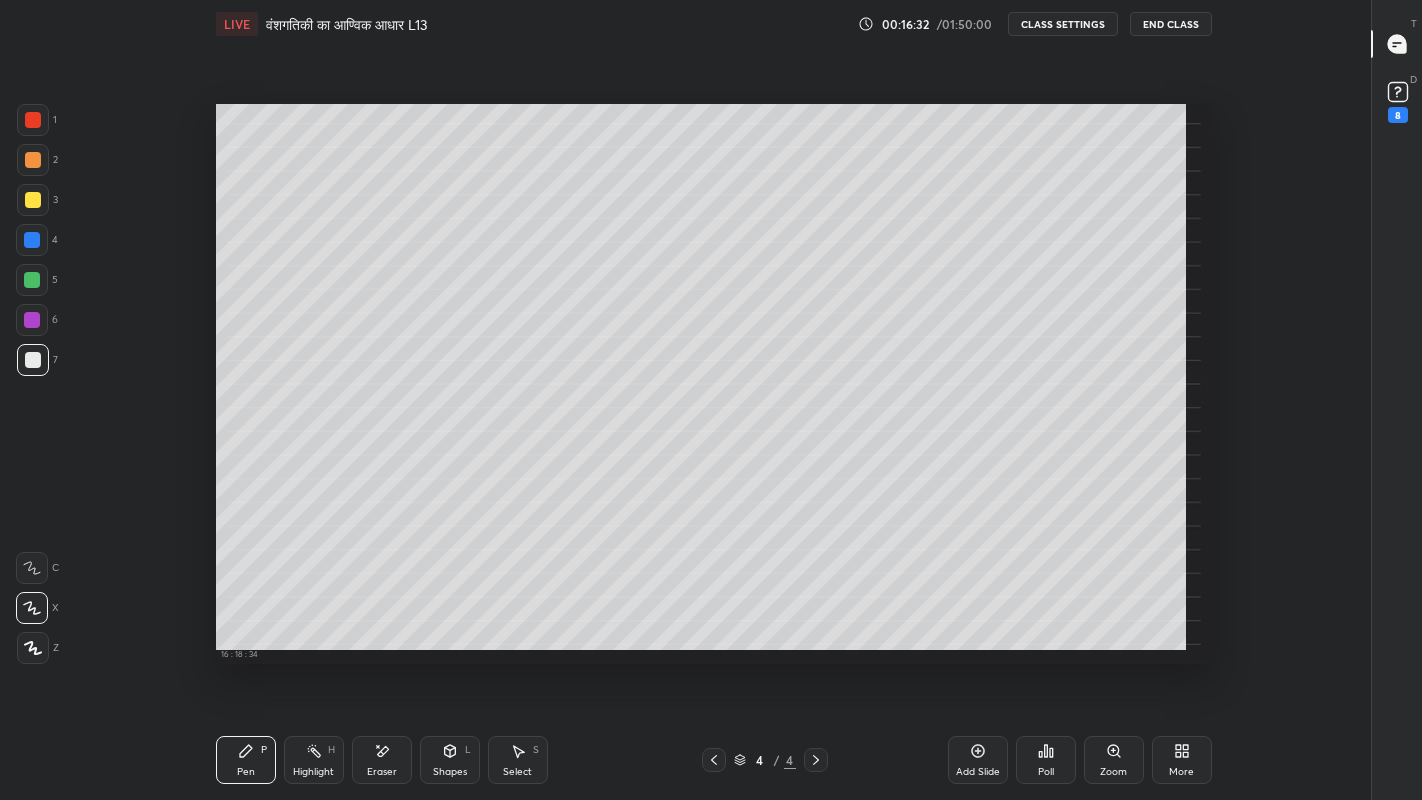 scroll, scrollTop: 6, scrollLeft: 1, axis: both 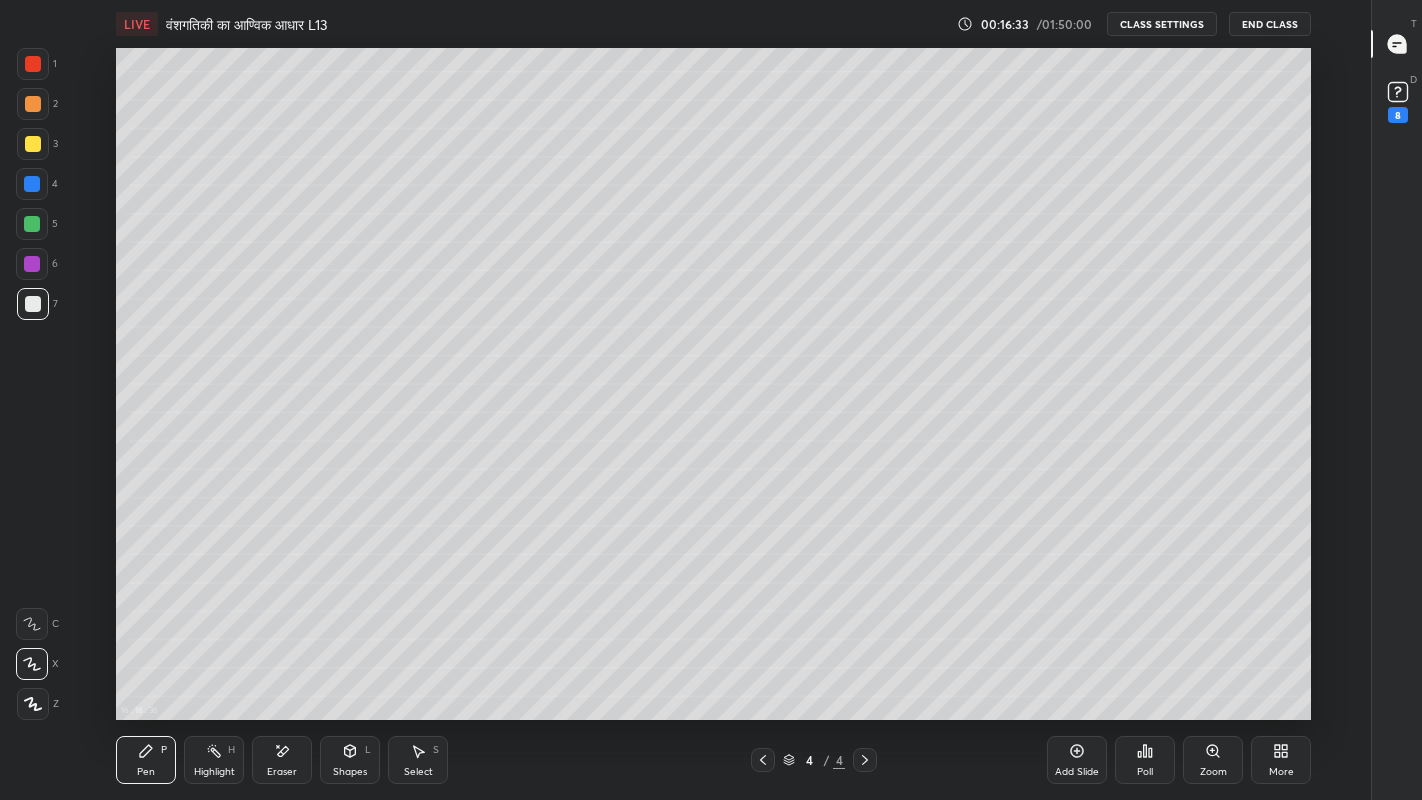 click at bounding box center (33, 304) 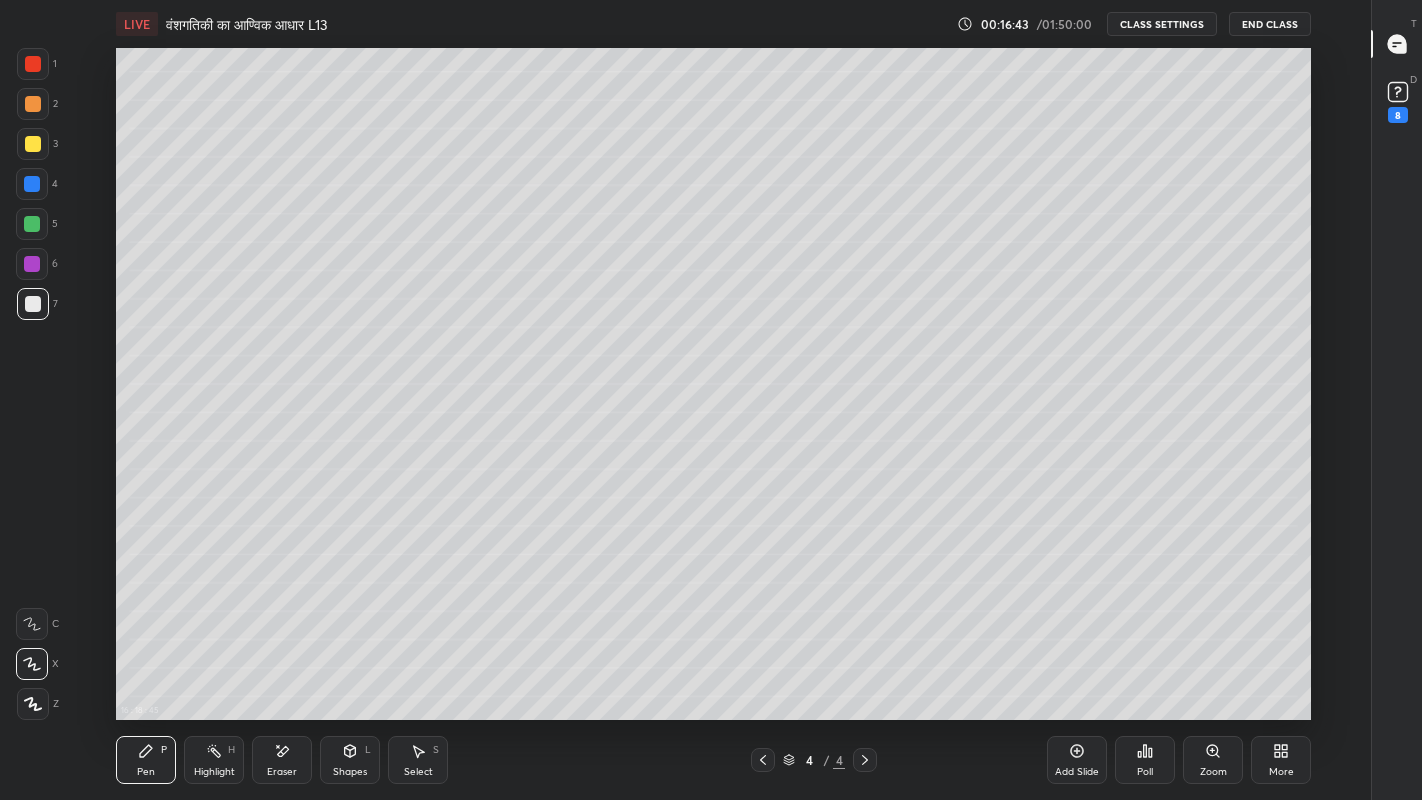scroll, scrollTop: 6, scrollLeft: 1, axis: both 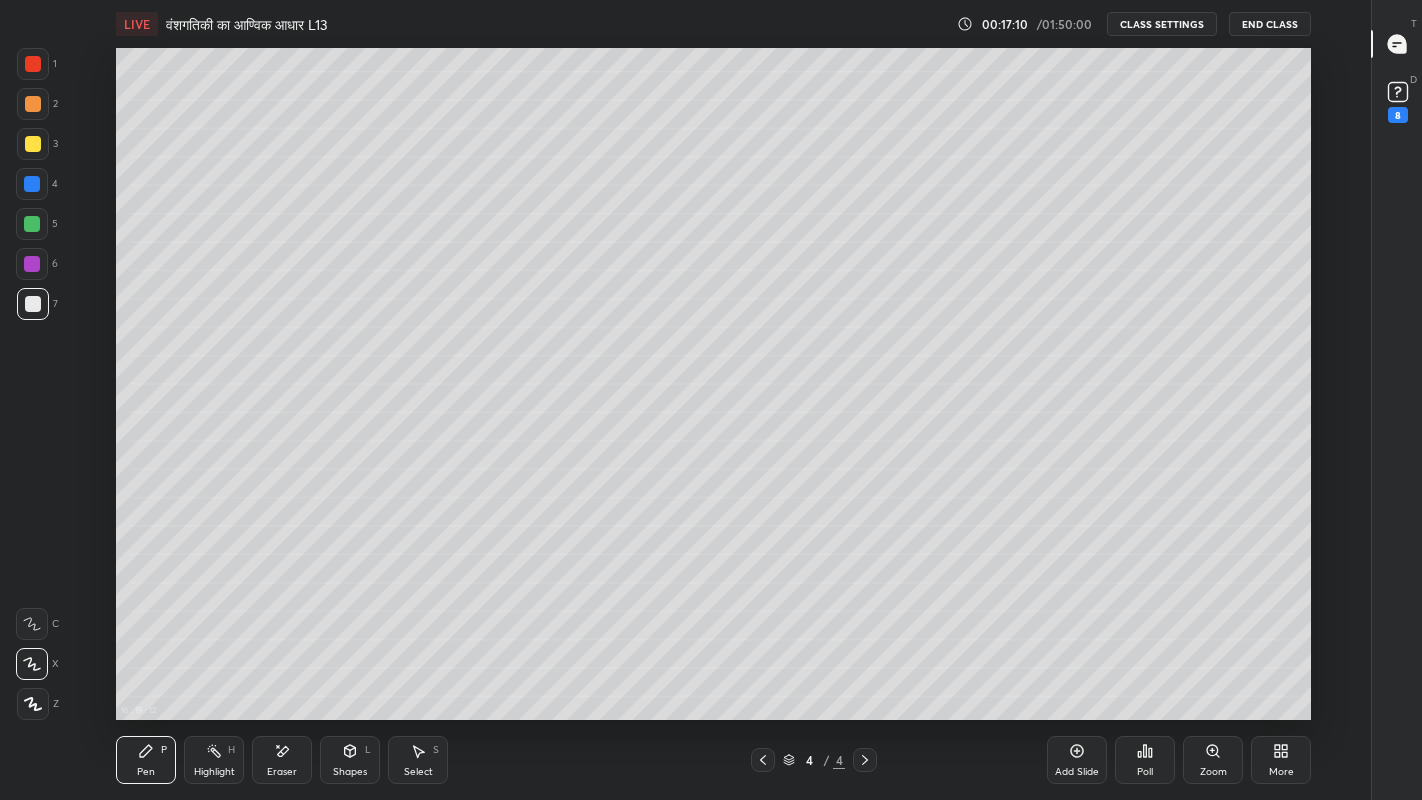 click at bounding box center [33, 304] 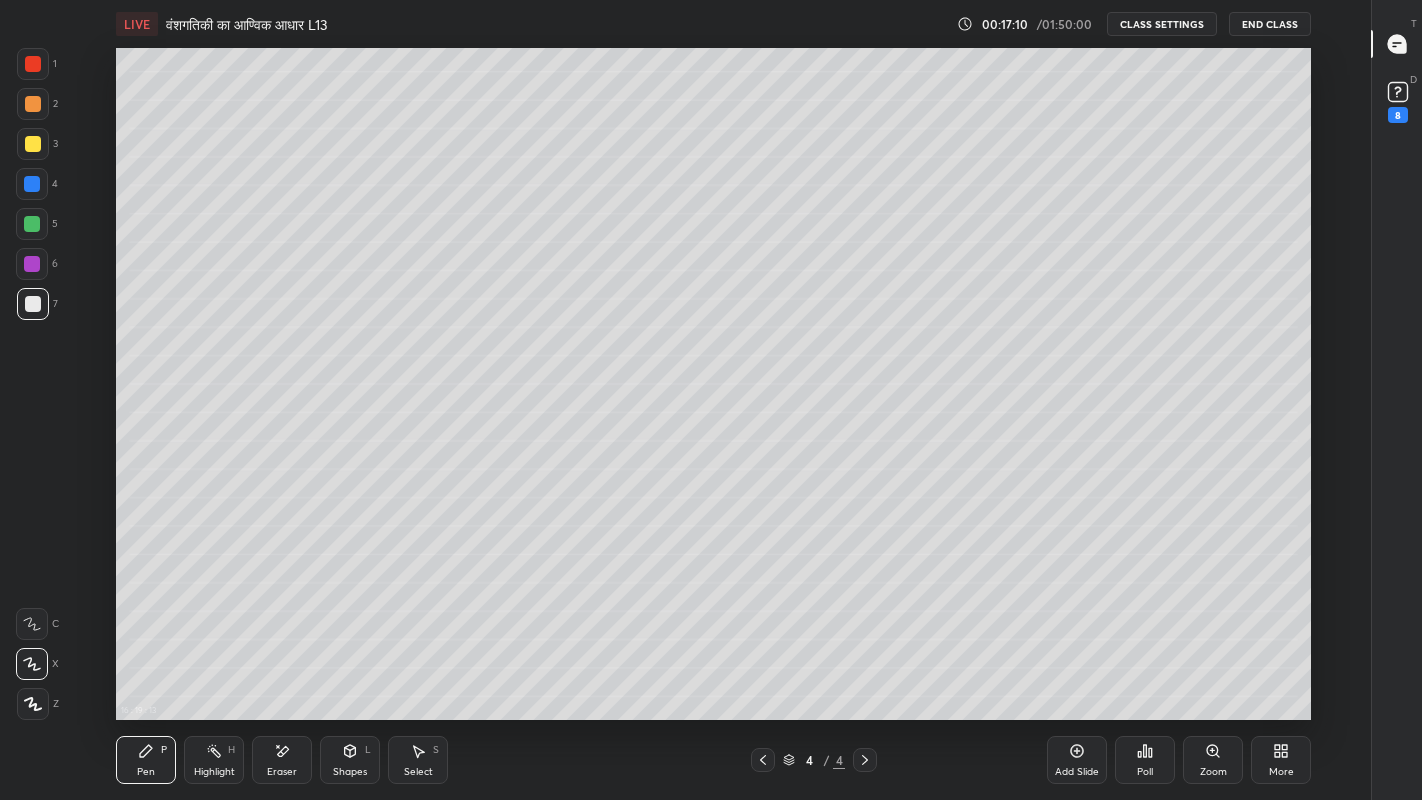 click at bounding box center [33, 144] 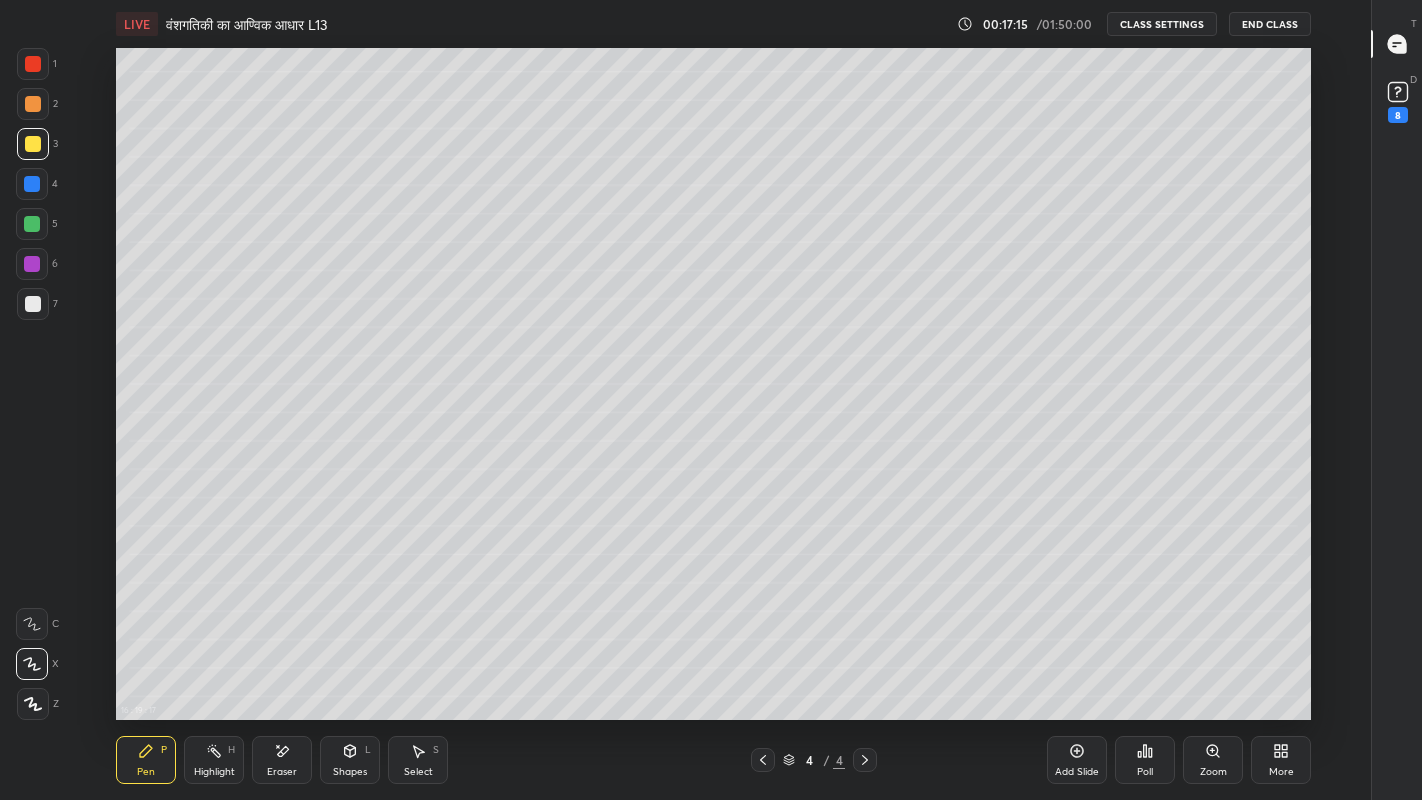 click on "Eraser" at bounding box center (282, 772) 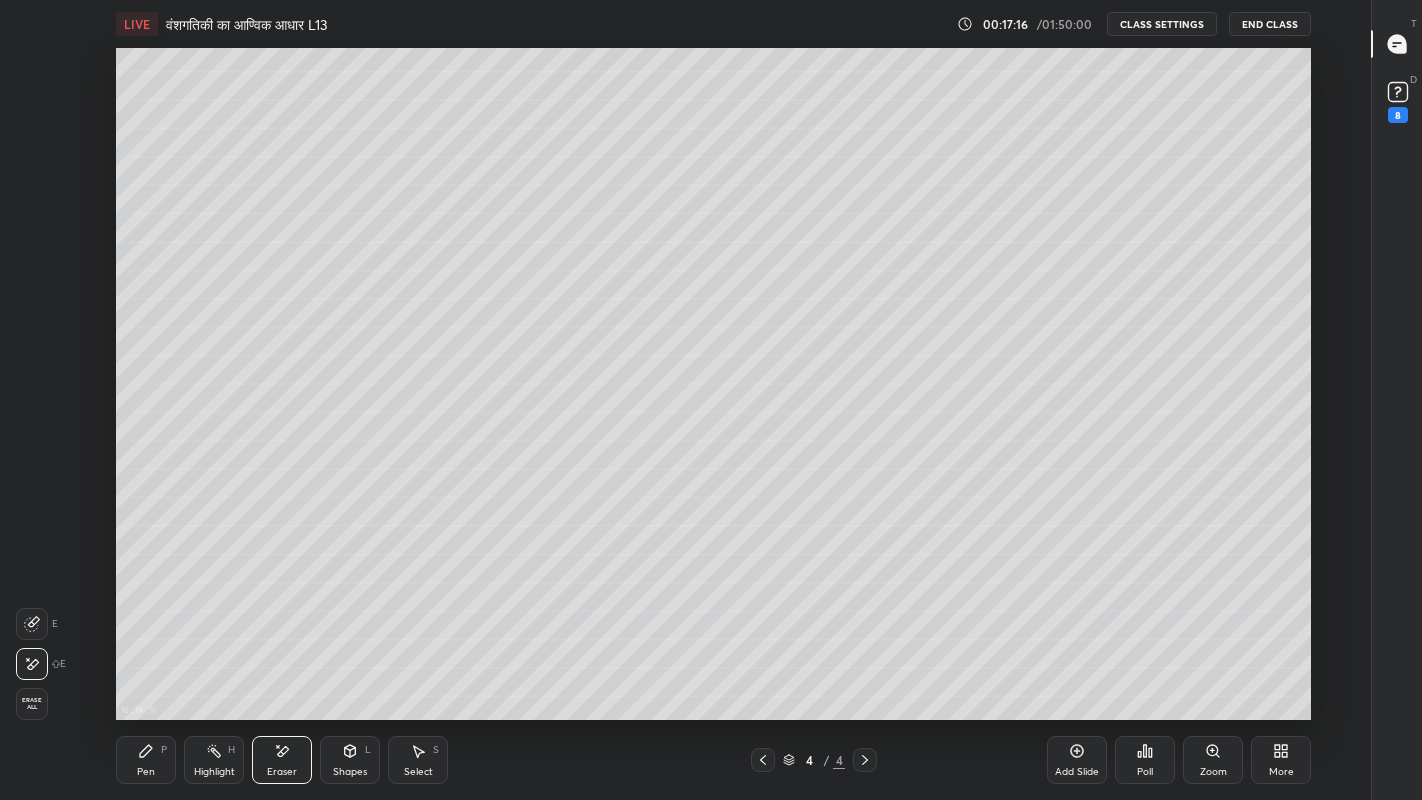 click on "Pen" at bounding box center [146, 772] 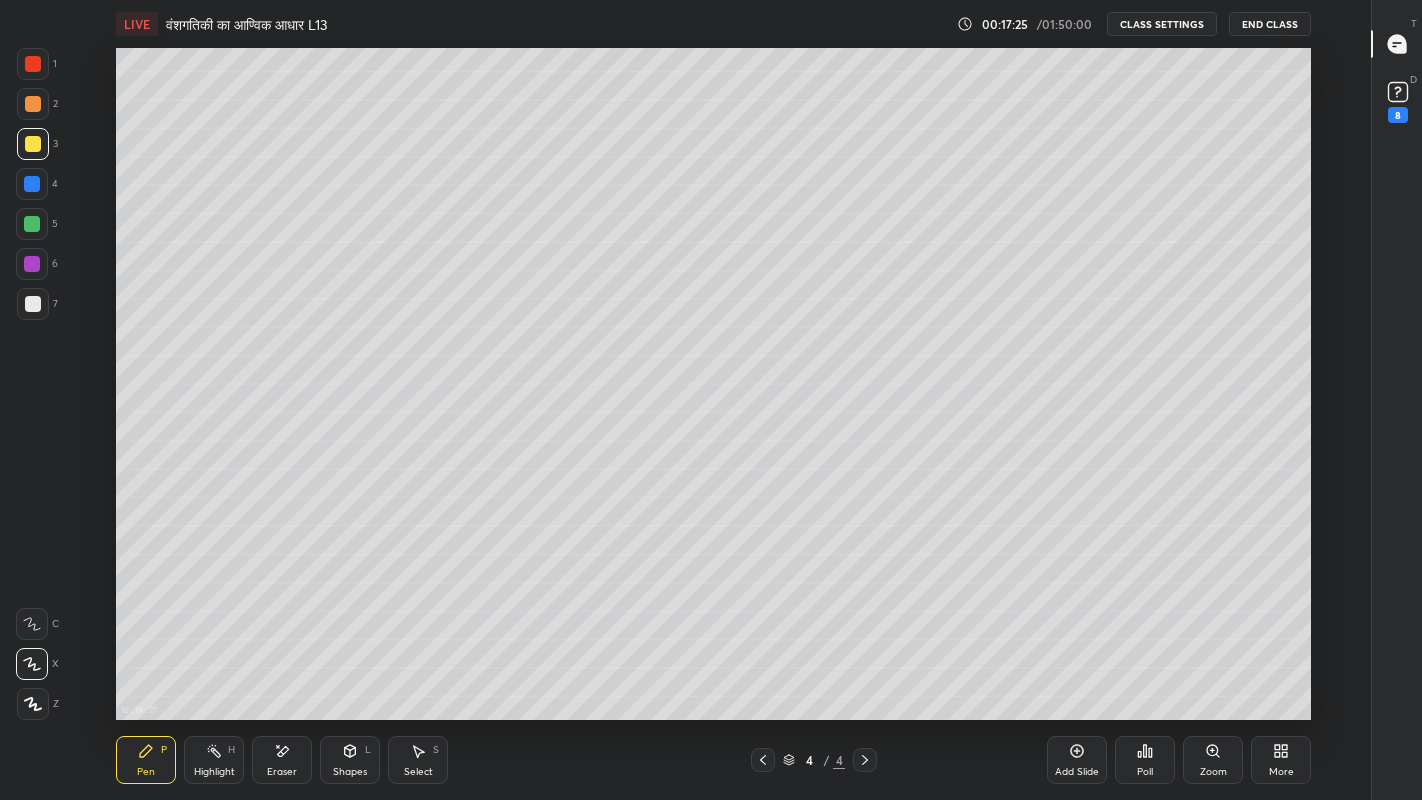 click at bounding box center (33, 304) 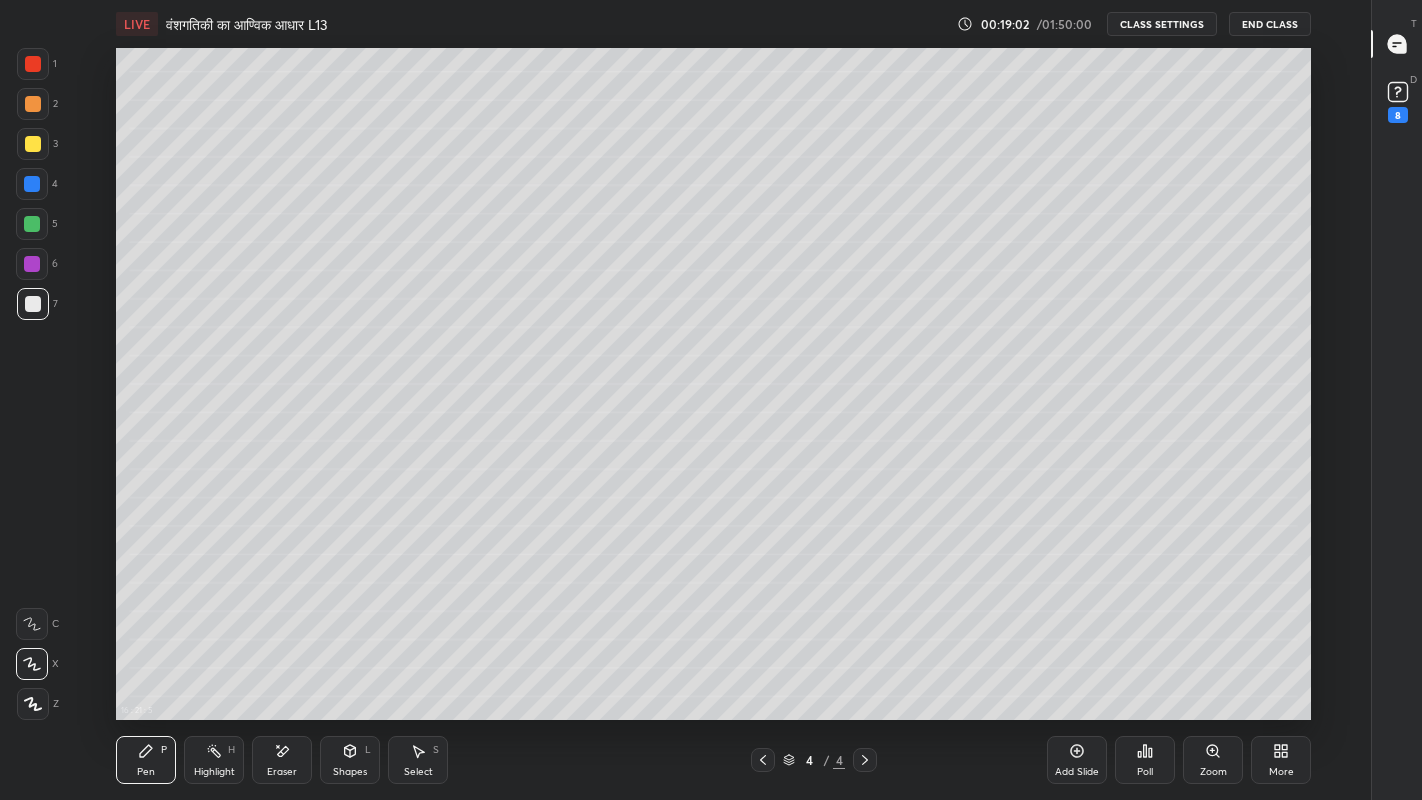 click at bounding box center [33, 144] 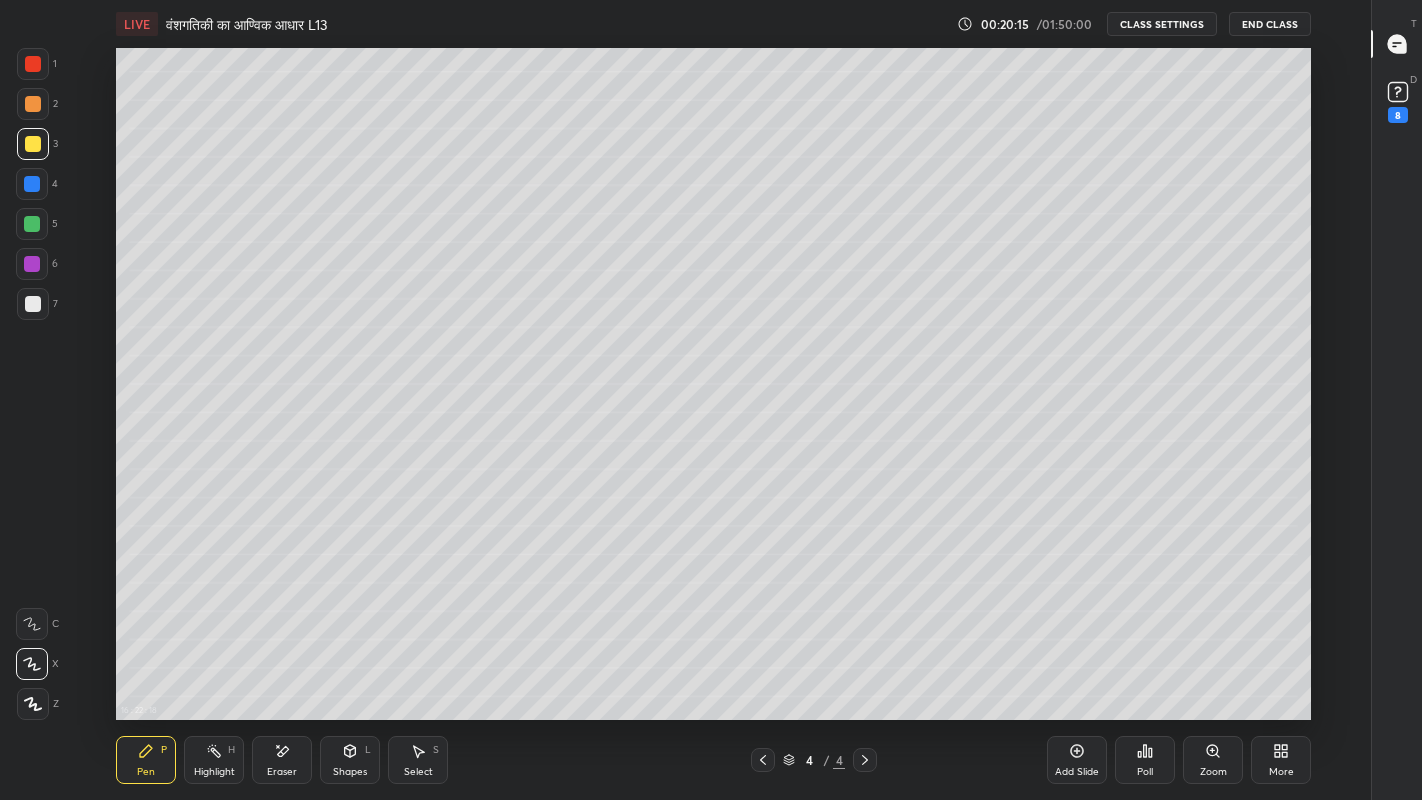 click at bounding box center (33, 304) 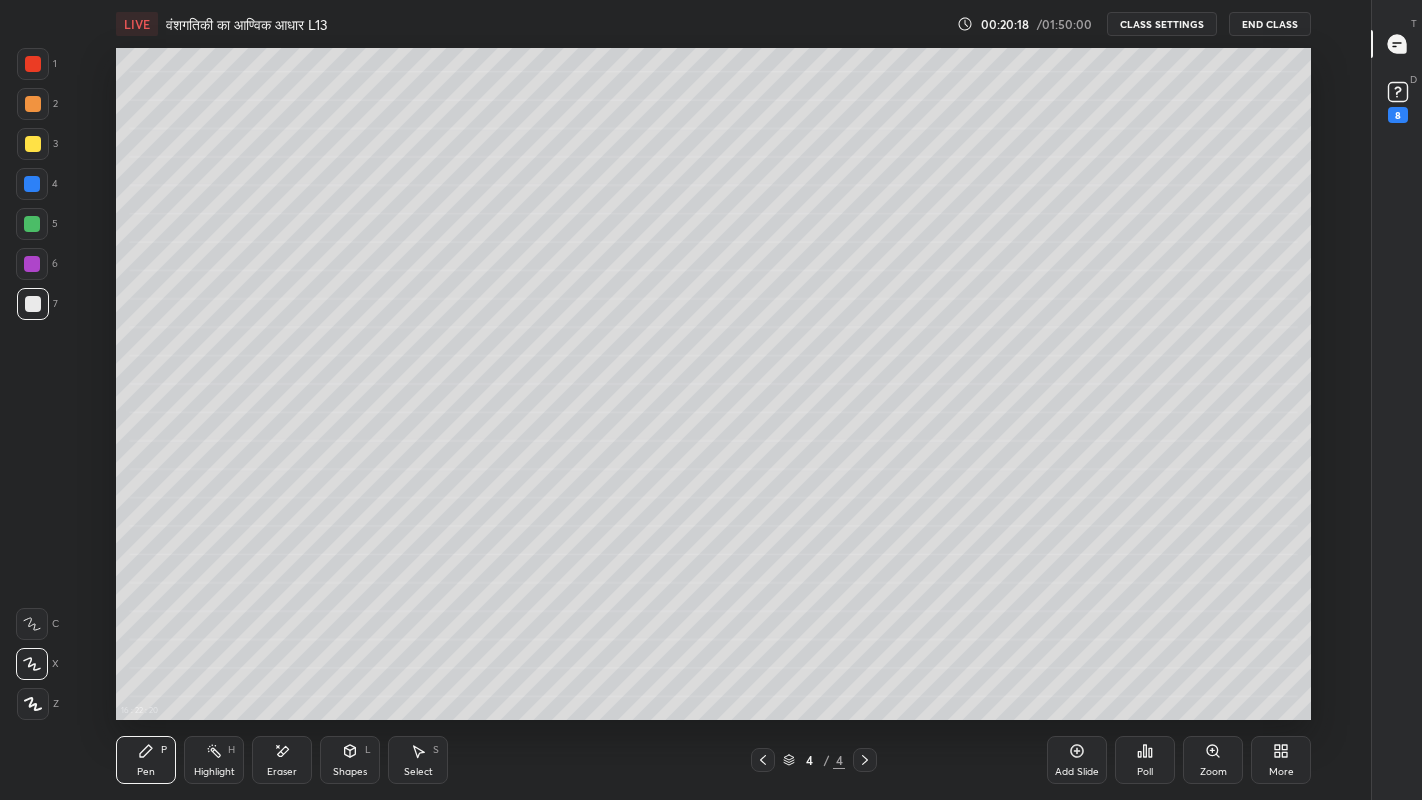 click on "Add Slide" at bounding box center [1077, 760] 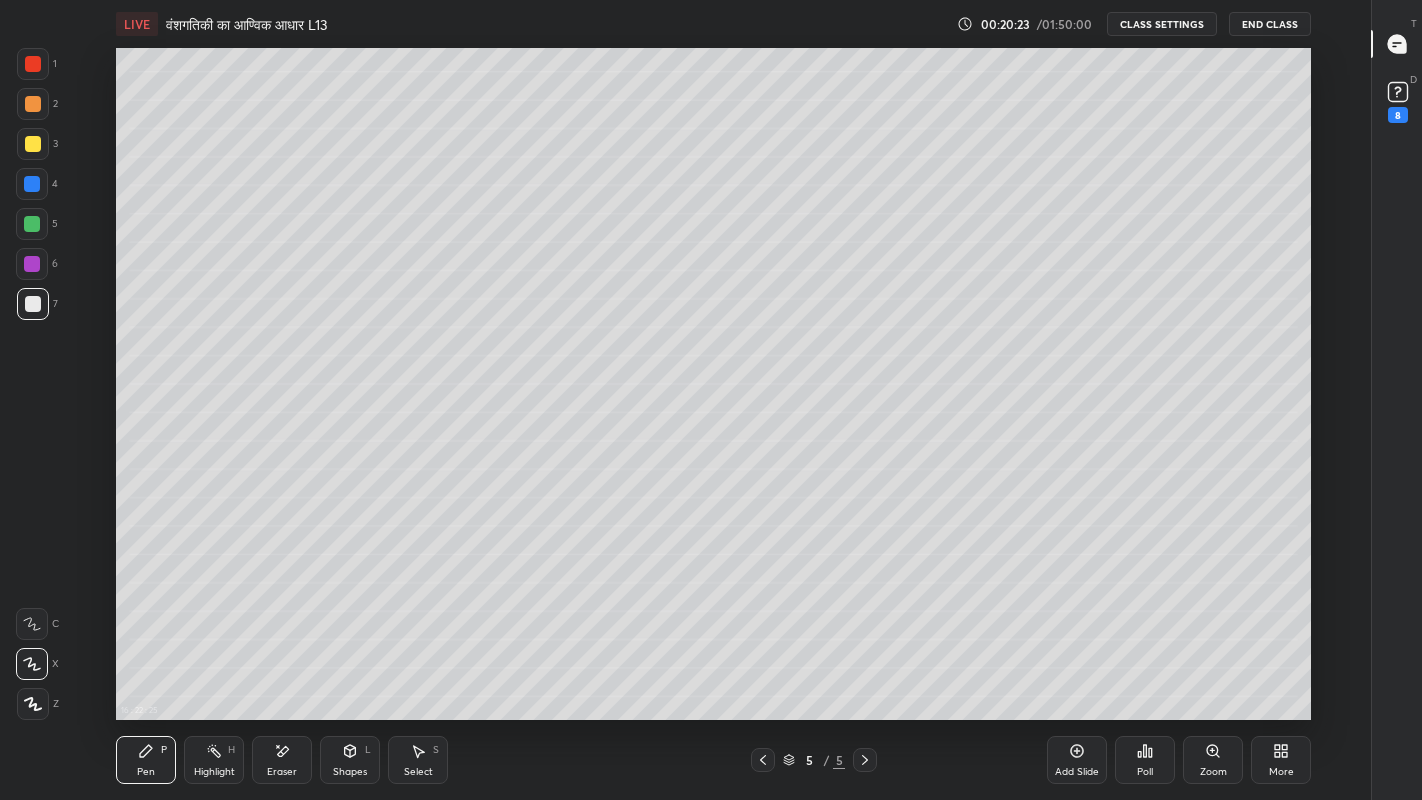 click 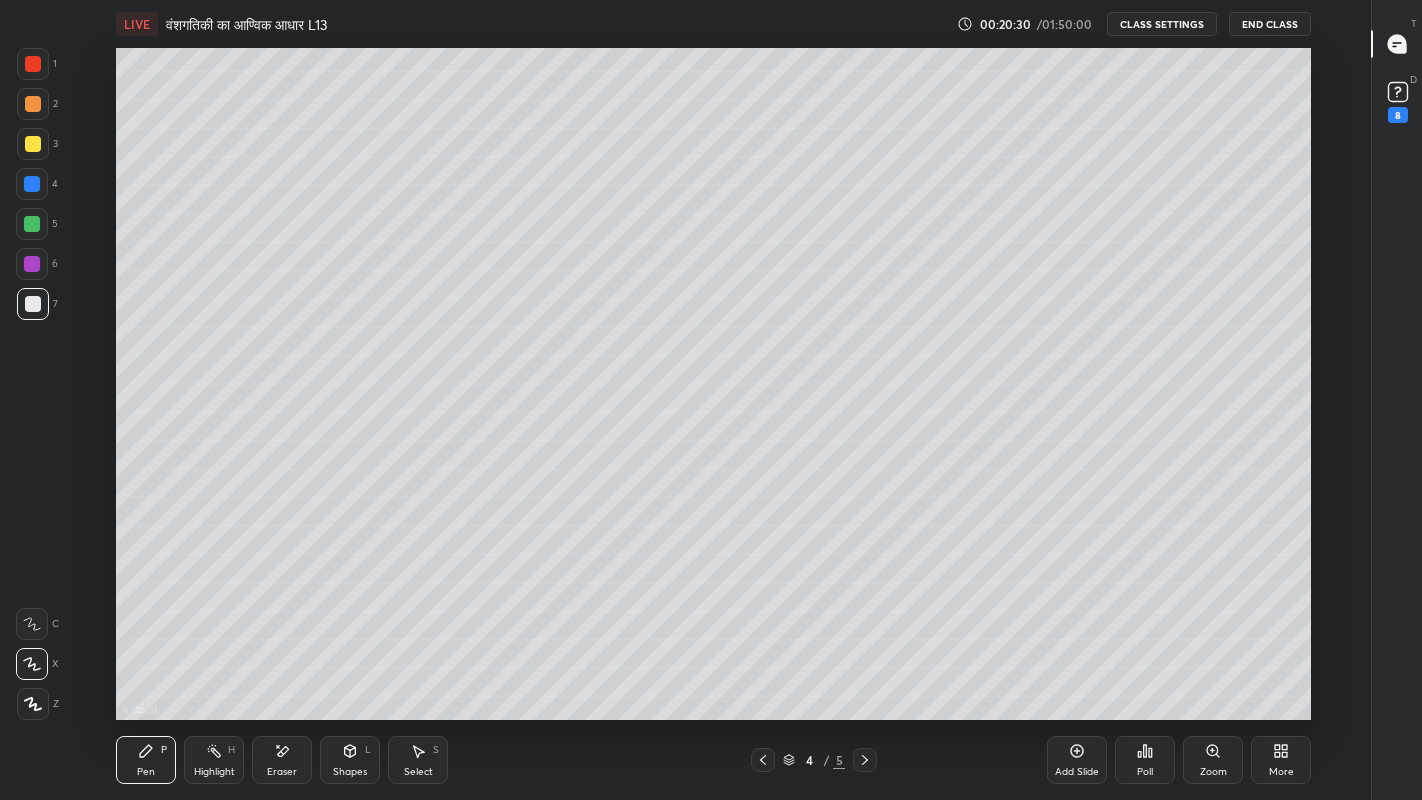 click 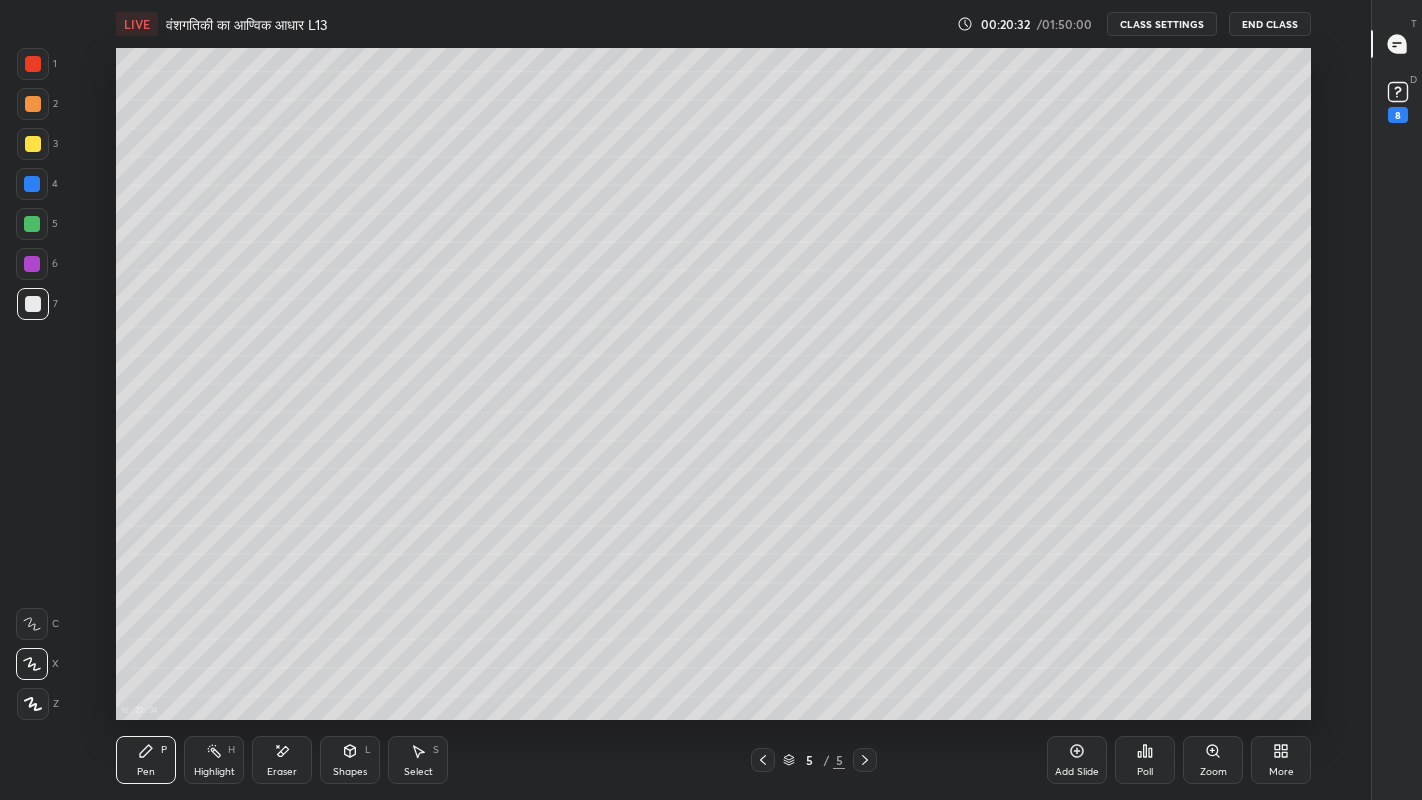click at bounding box center [33, 304] 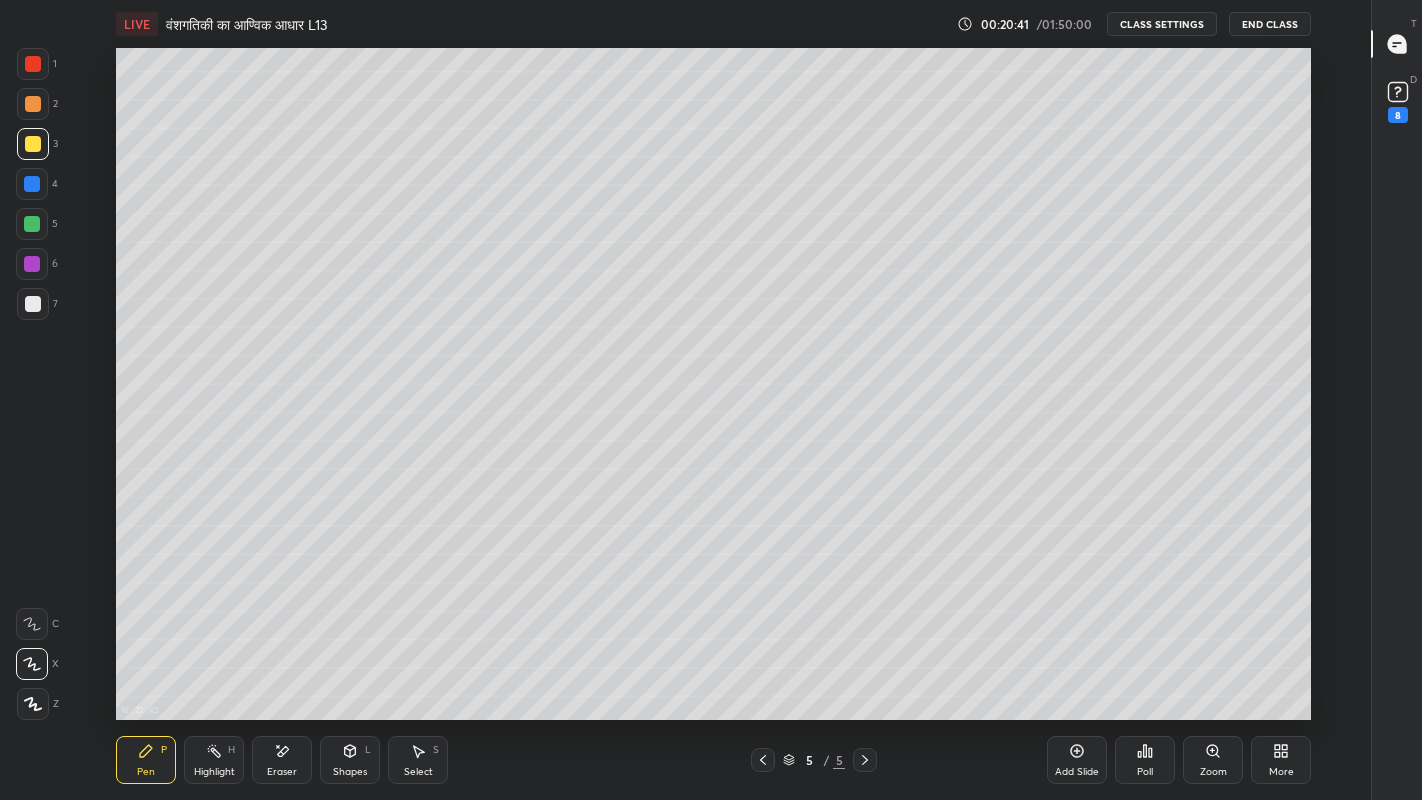 click at bounding box center [33, 304] 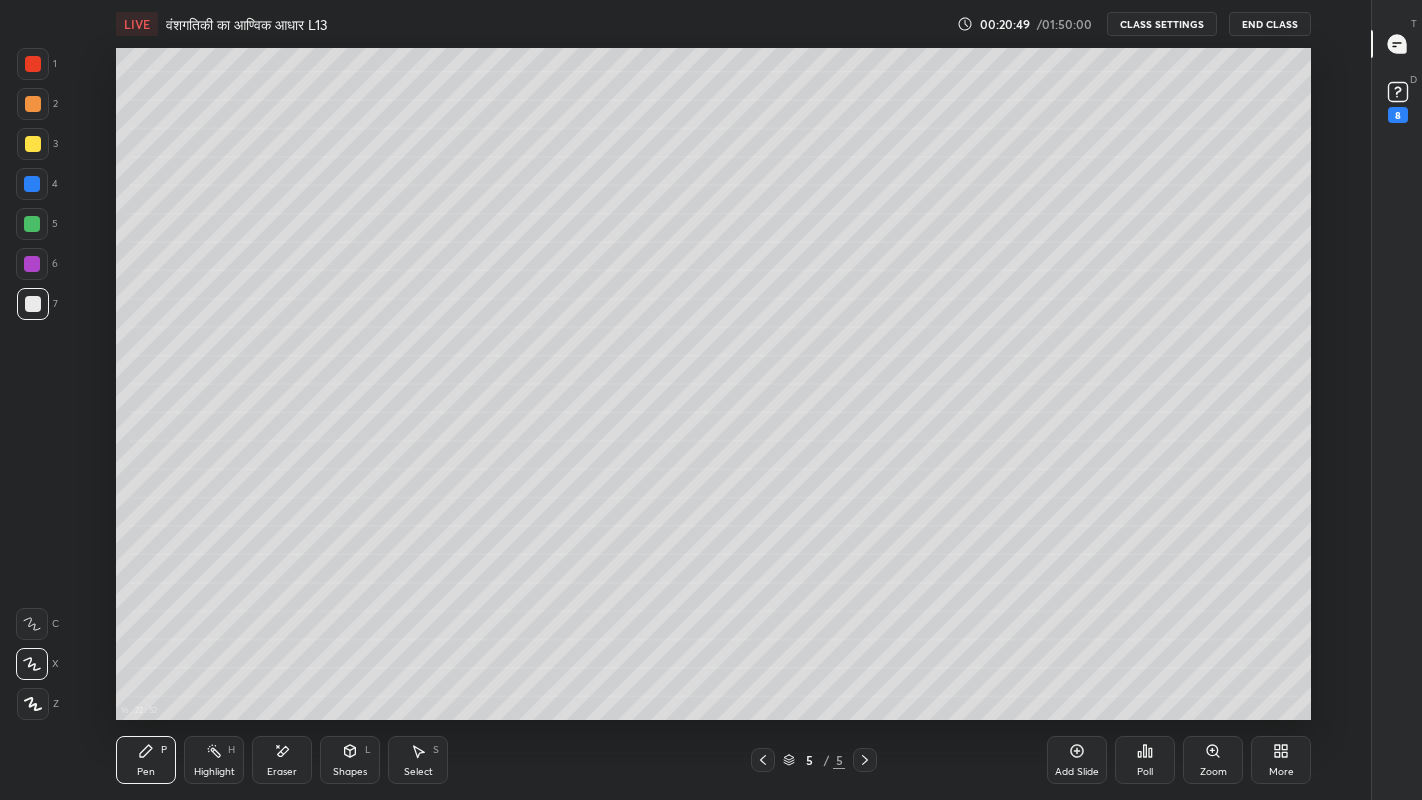click at bounding box center (33, 144) 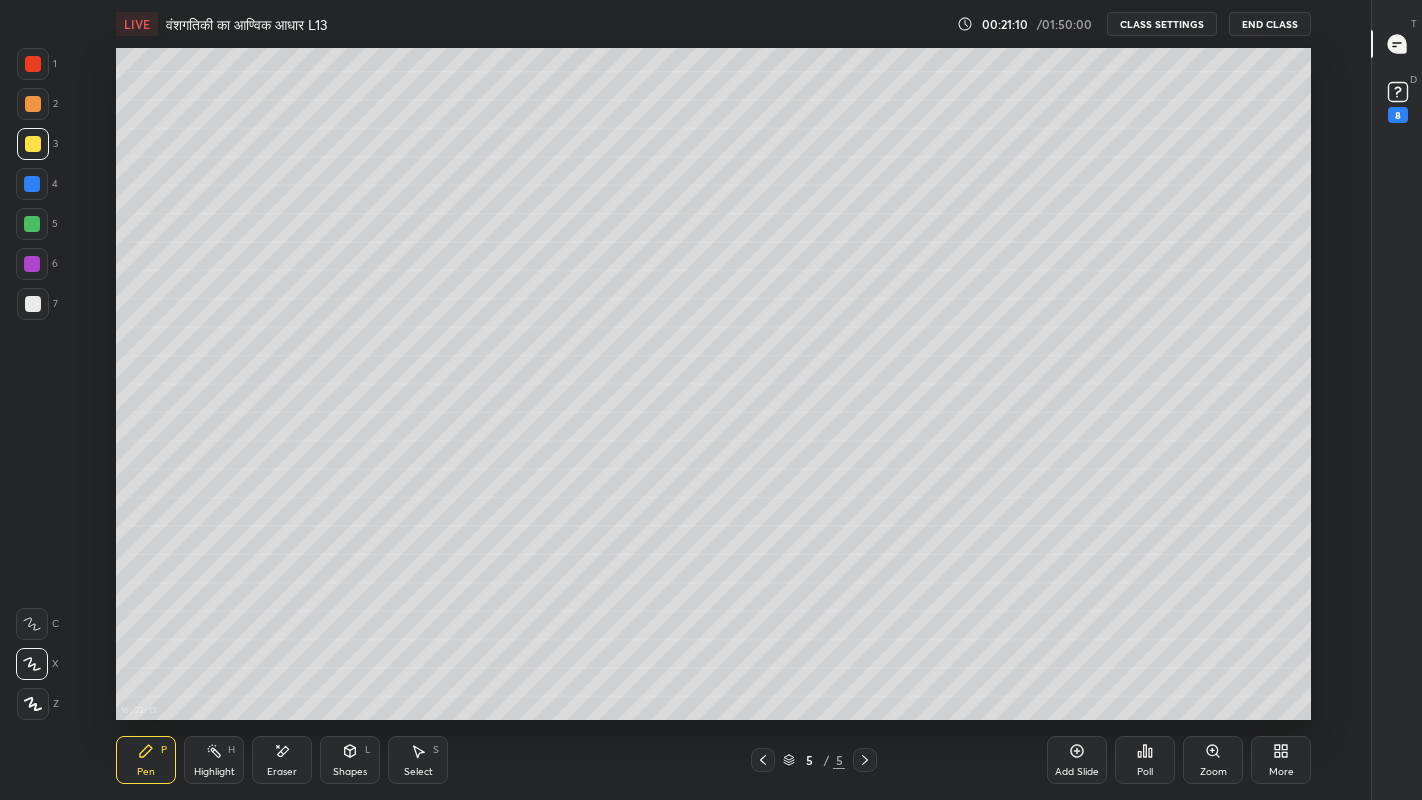 click at bounding box center (33, 304) 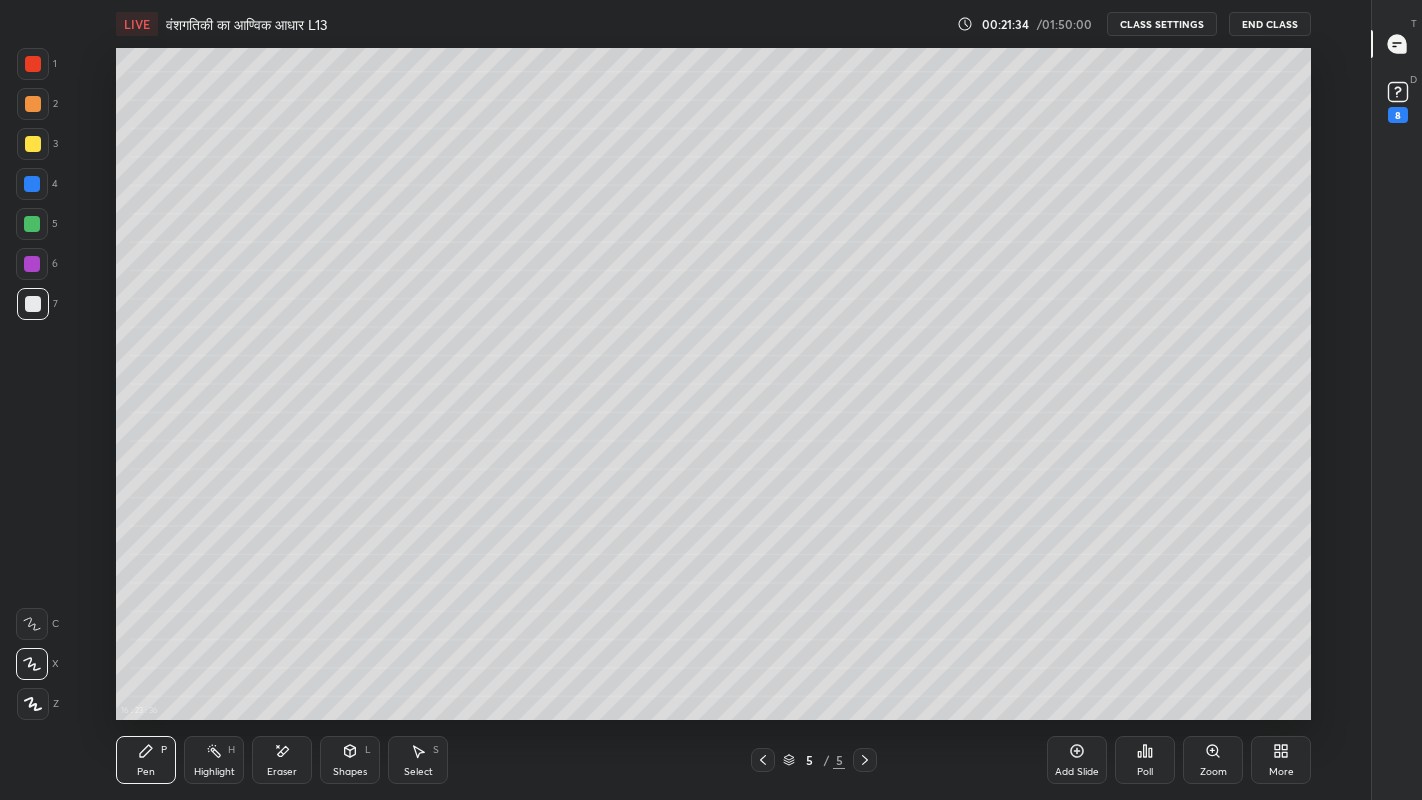click at bounding box center (33, 304) 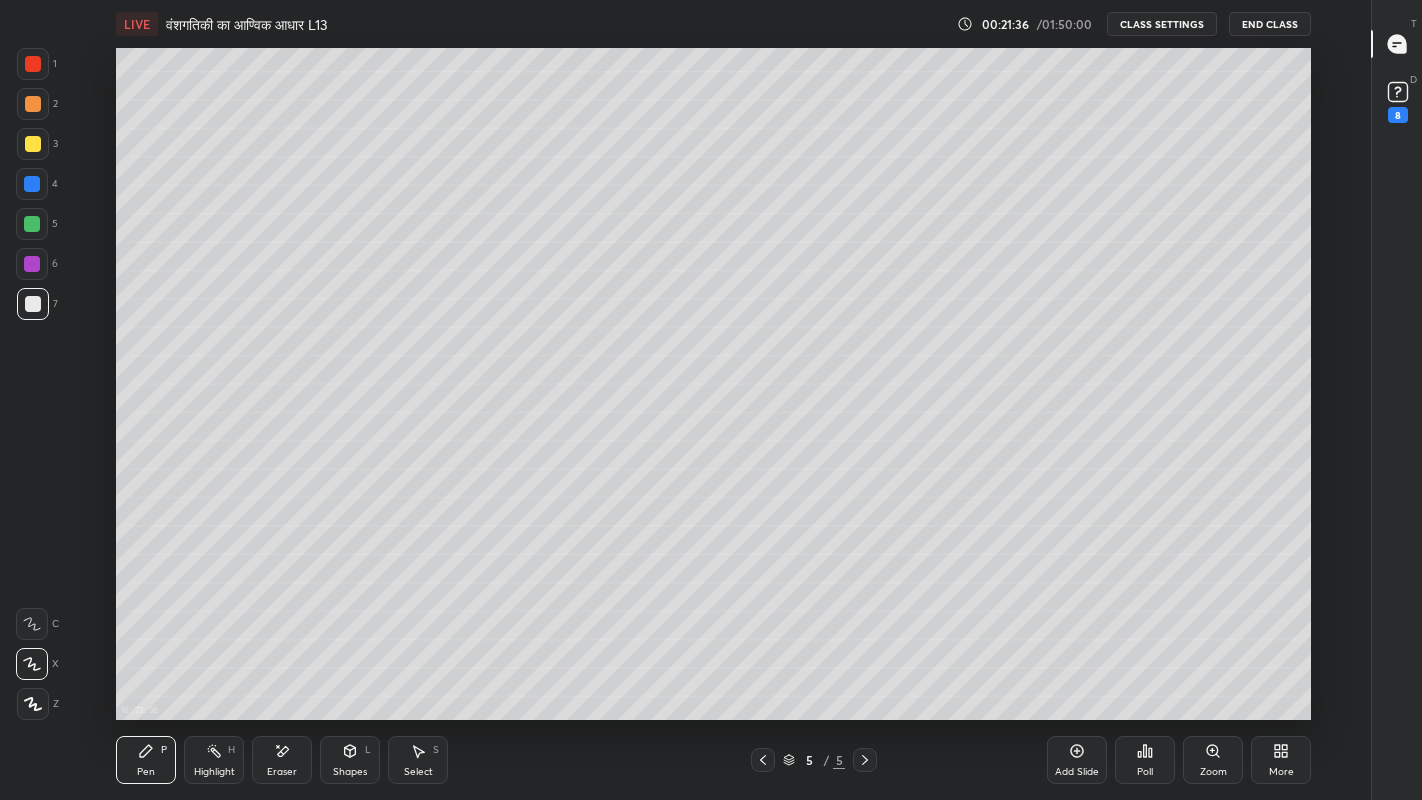 click at bounding box center (33, 144) 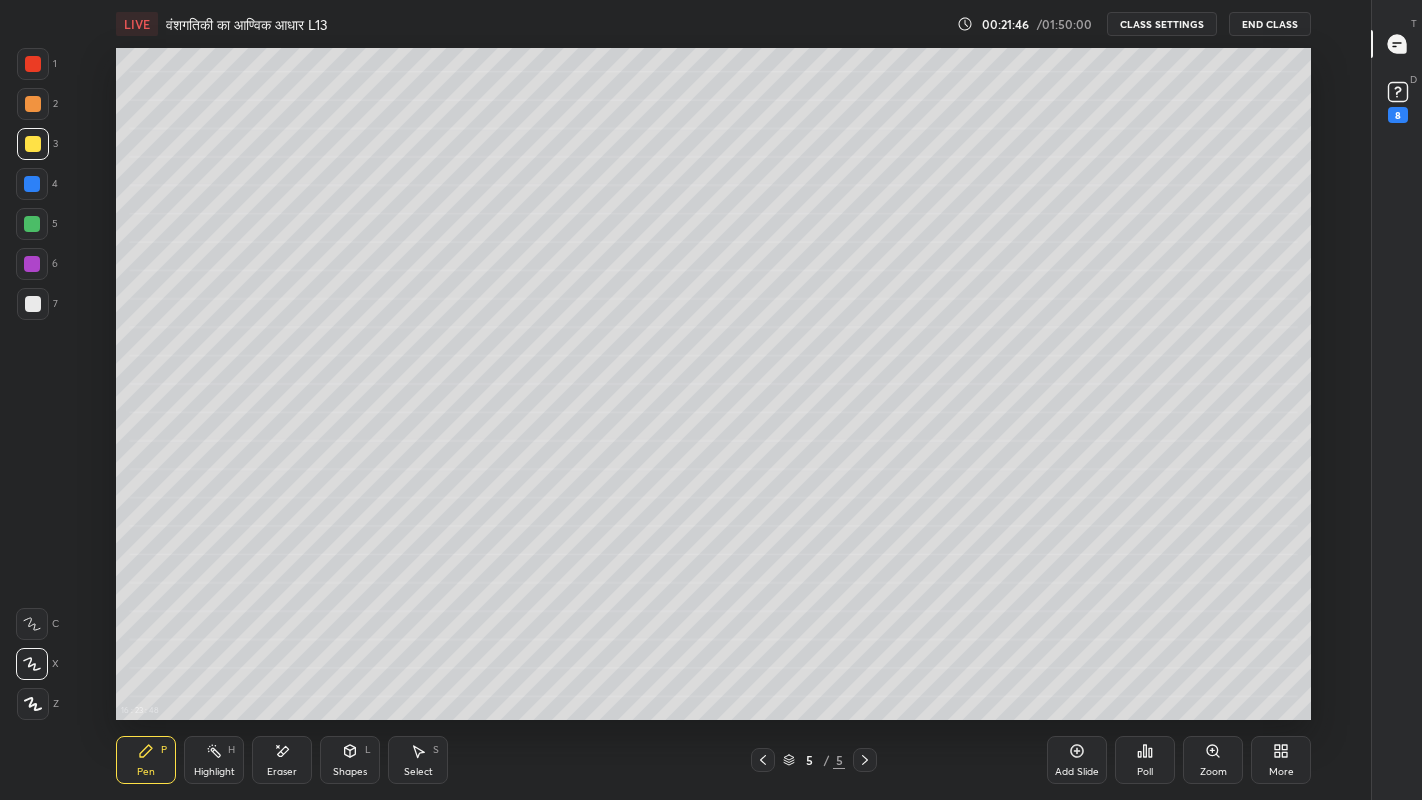 click at bounding box center [33, 304] 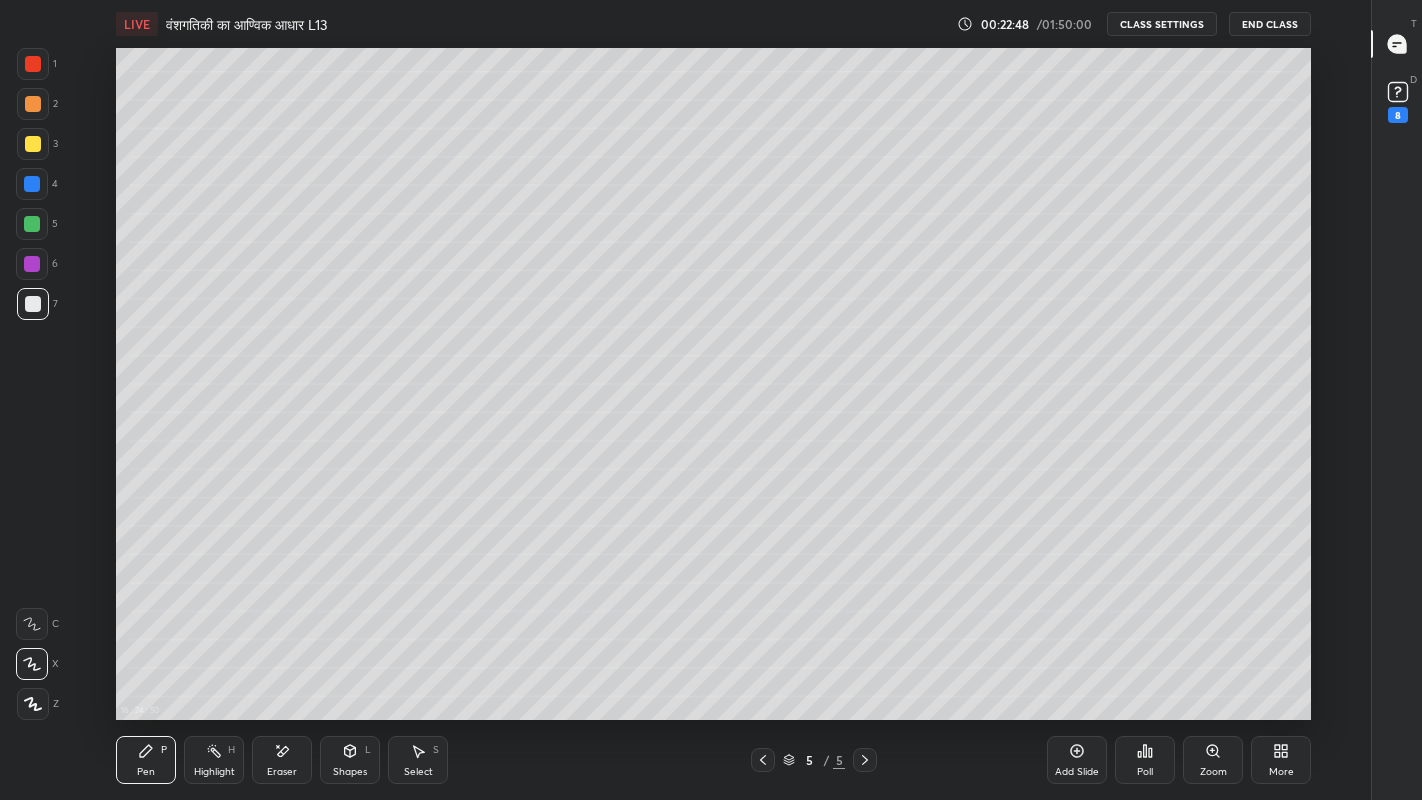 click on "Eraser" at bounding box center [282, 760] 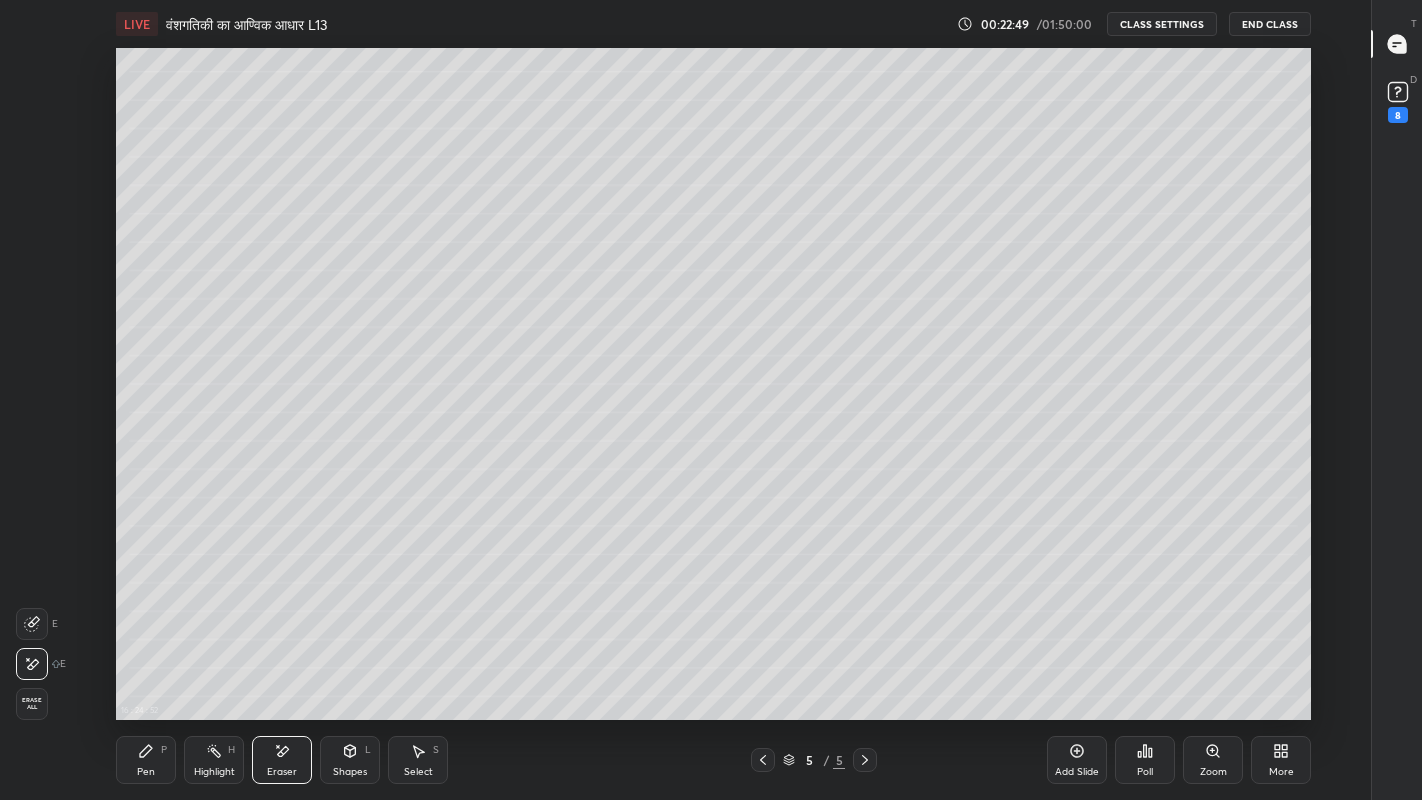 click 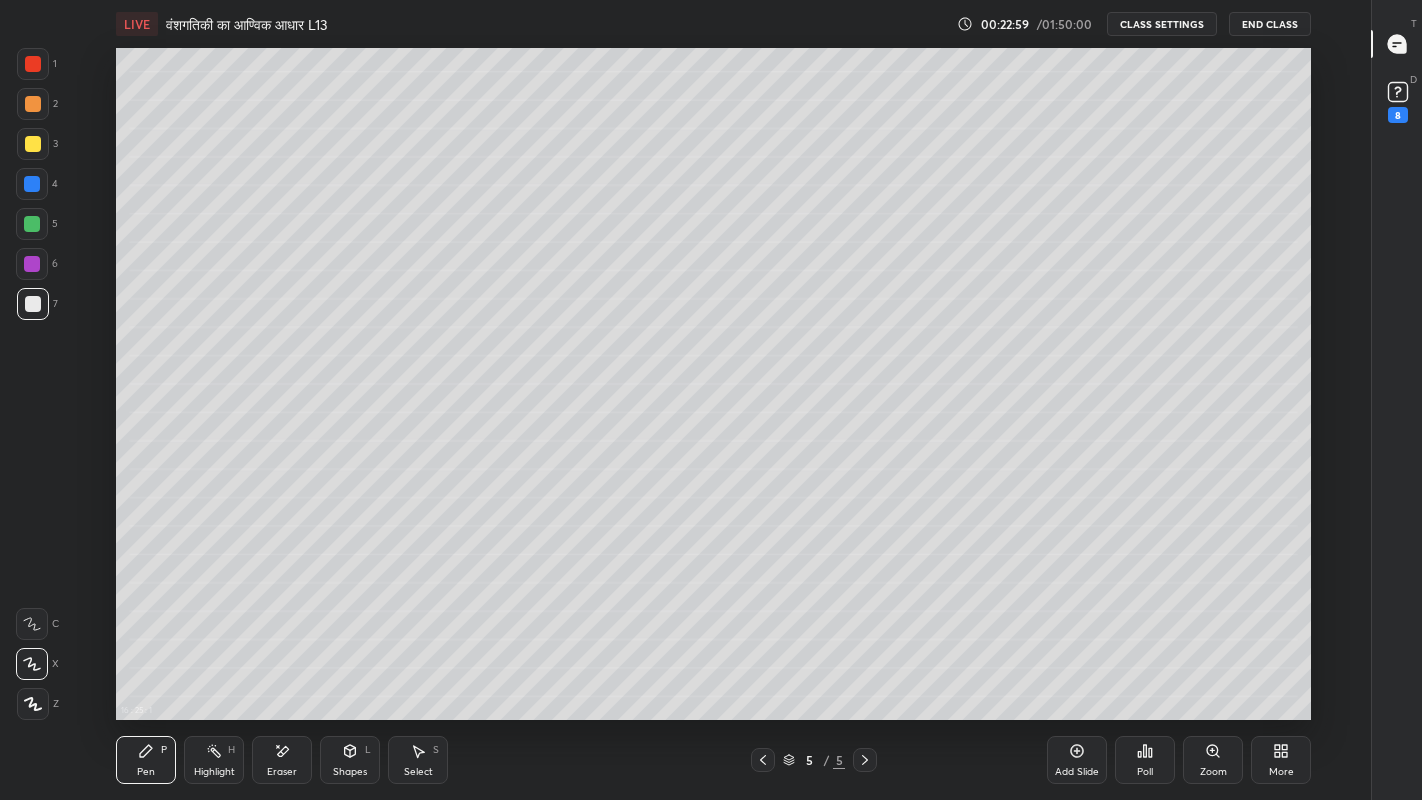 click at bounding box center (33, 304) 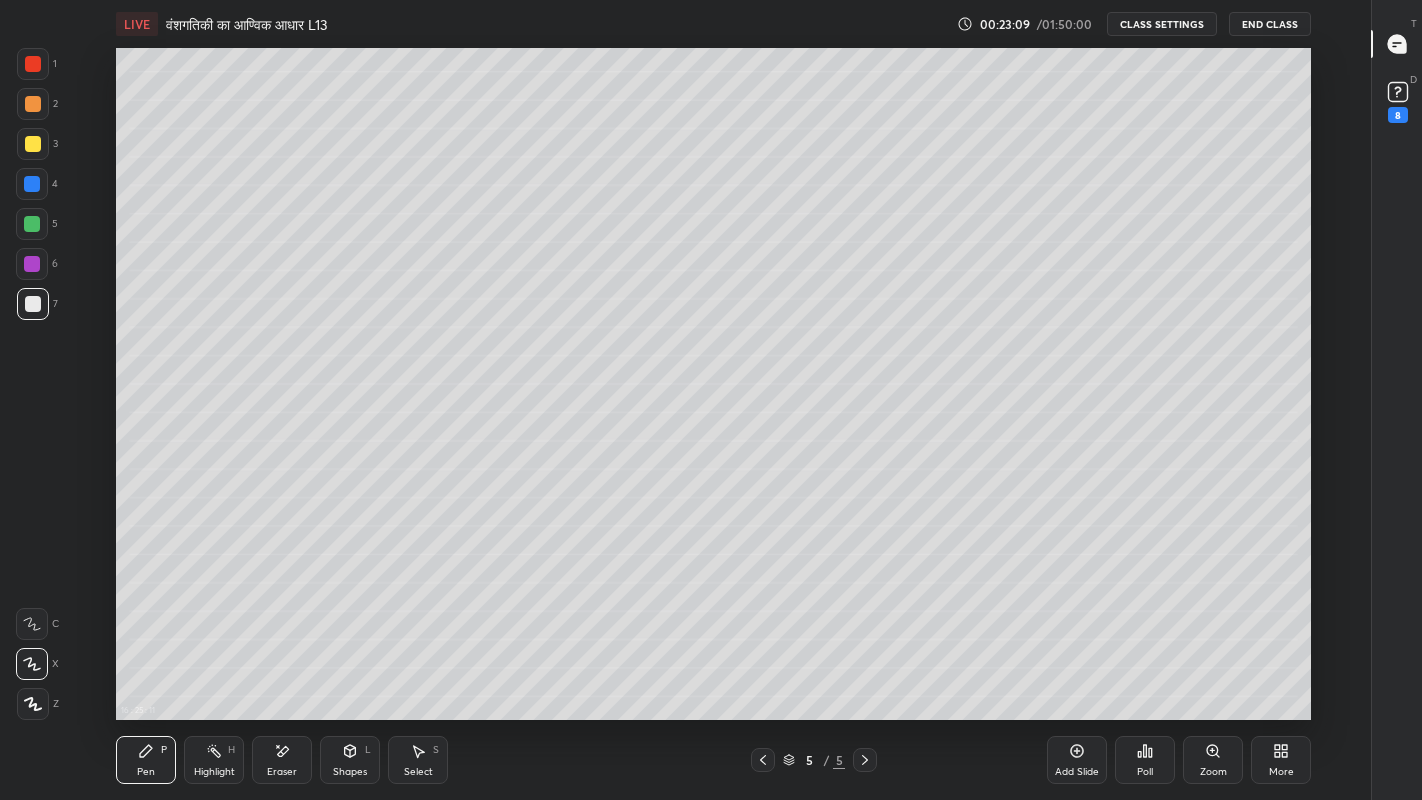 click at bounding box center [33, 304] 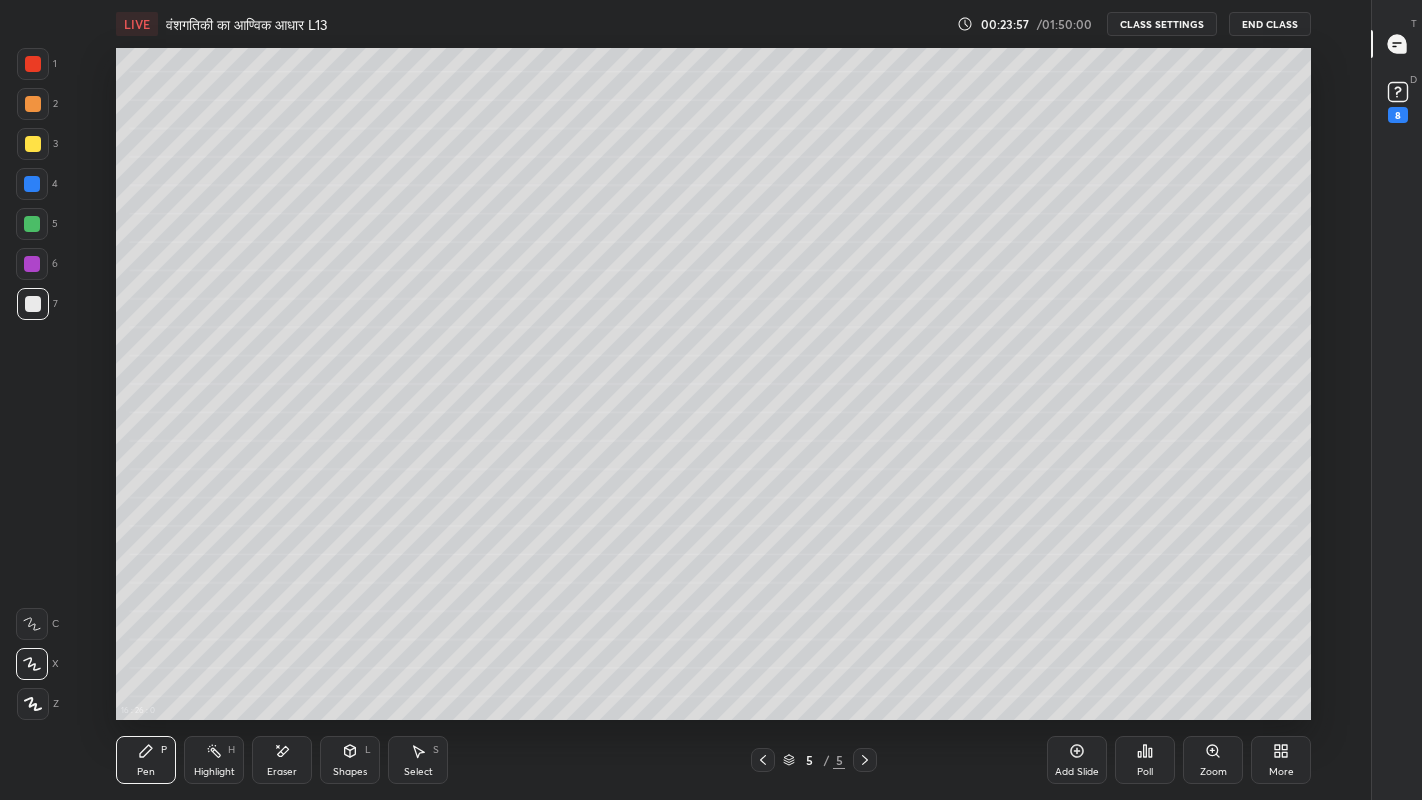 click on "Eraser" at bounding box center [282, 772] 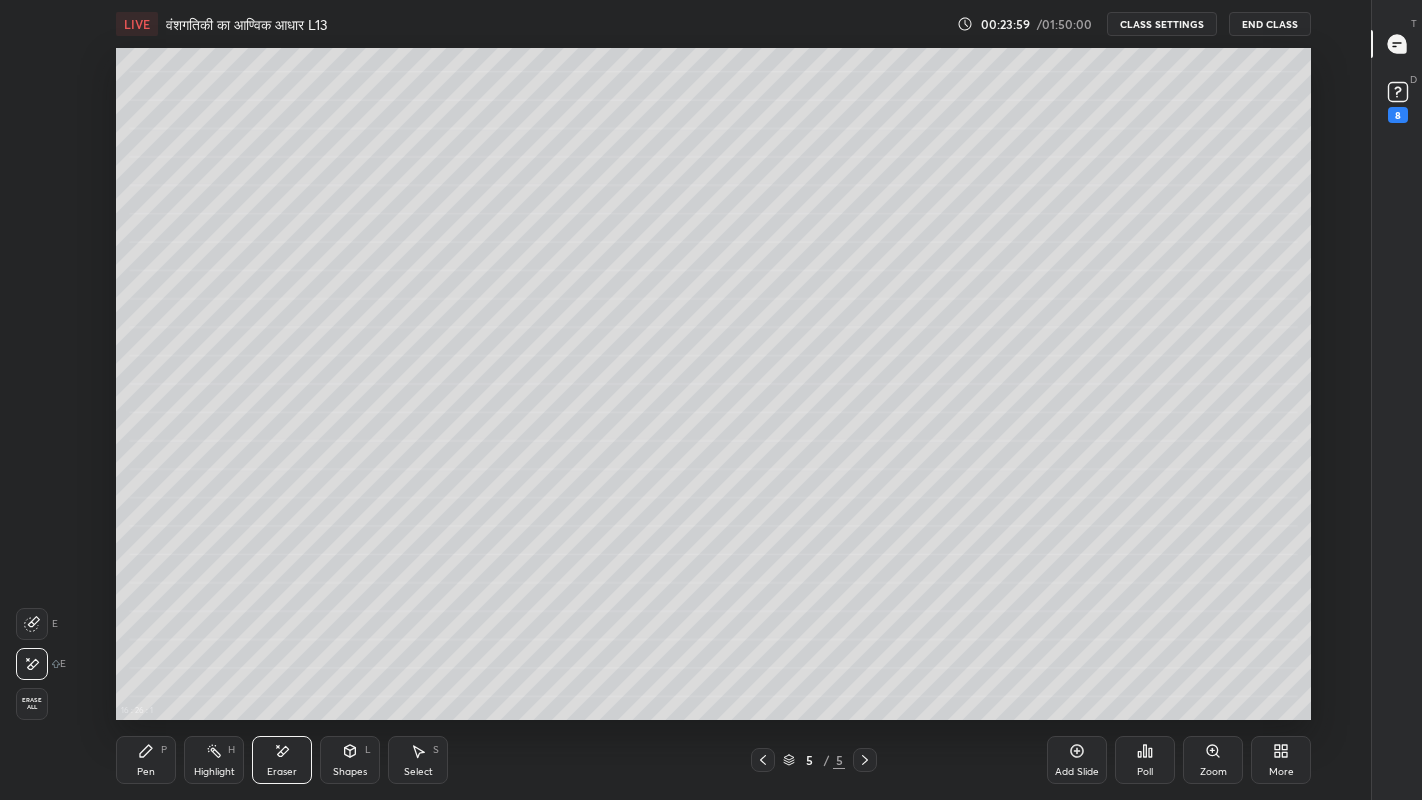 click on "Pen" at bounding box center [146, 772] 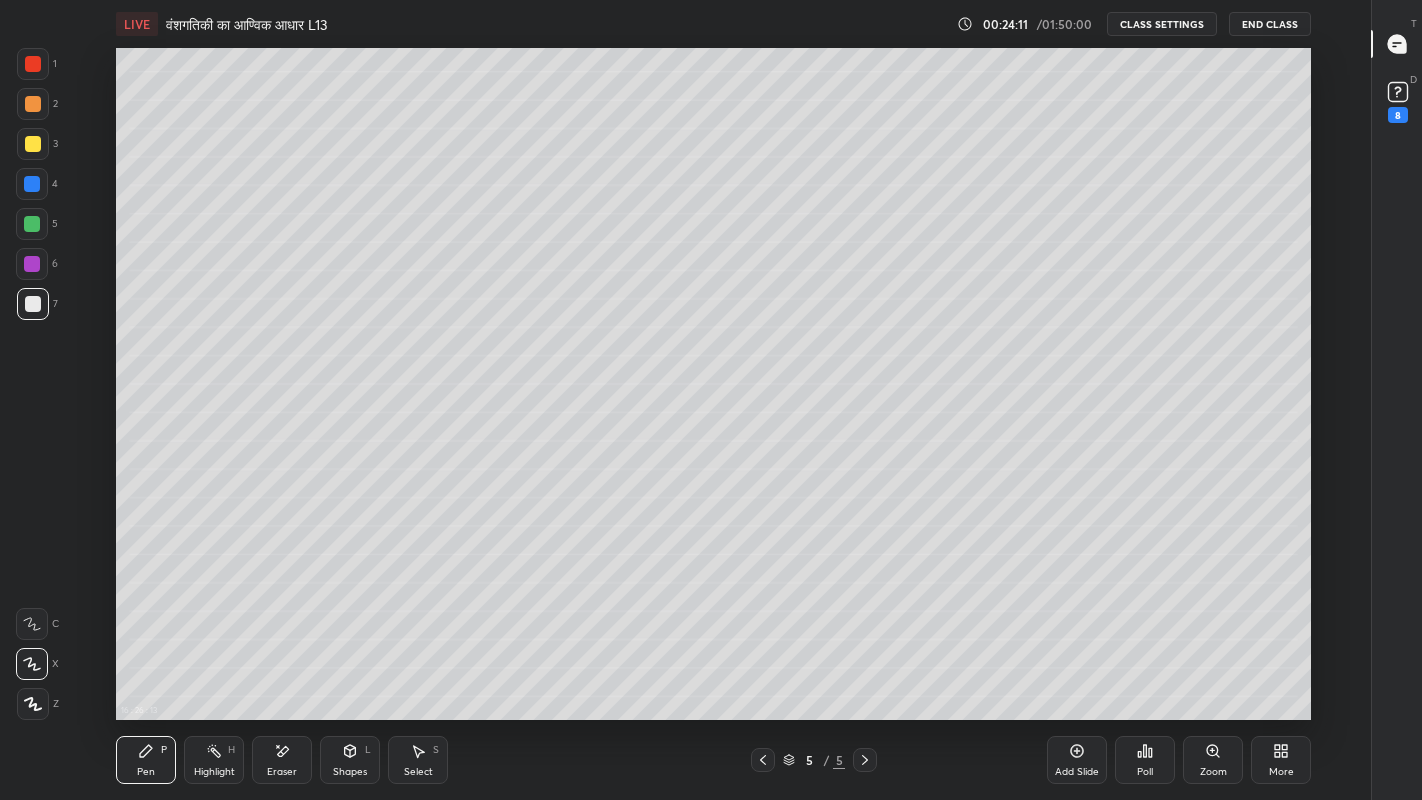 click at bounding box center (33, 304) 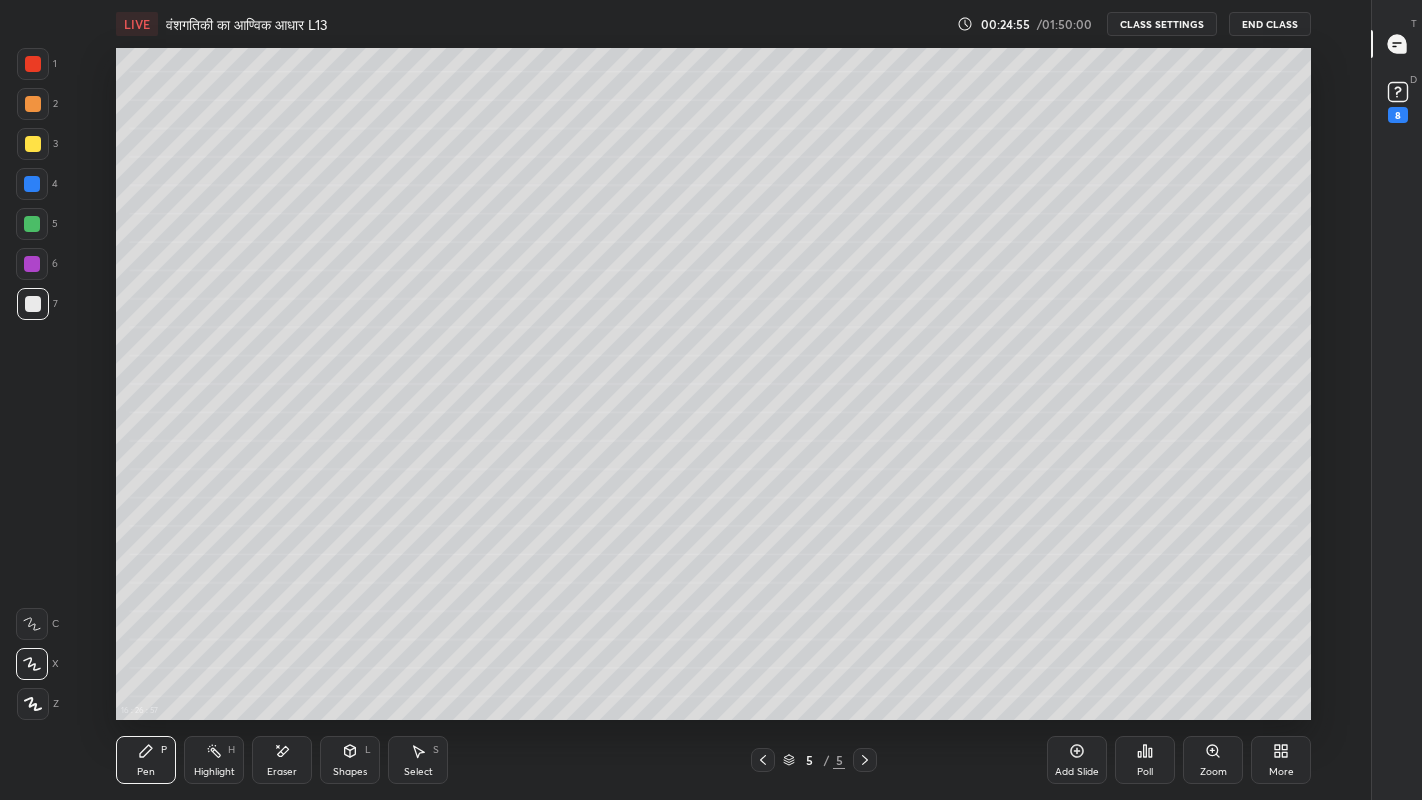 click on "Eraser" at bounding box center [282, 772] 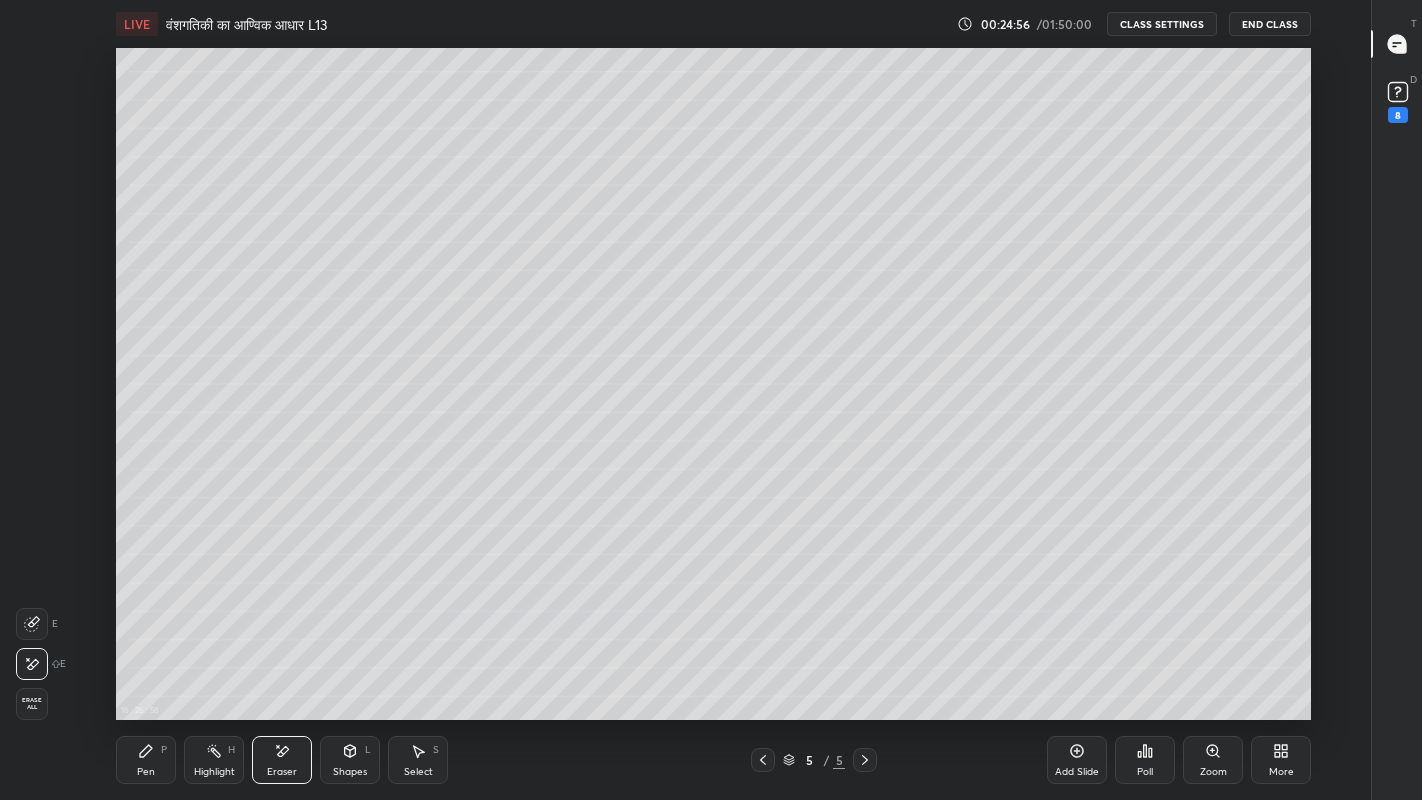 click on "Pen" at bounding box center [146, 772] 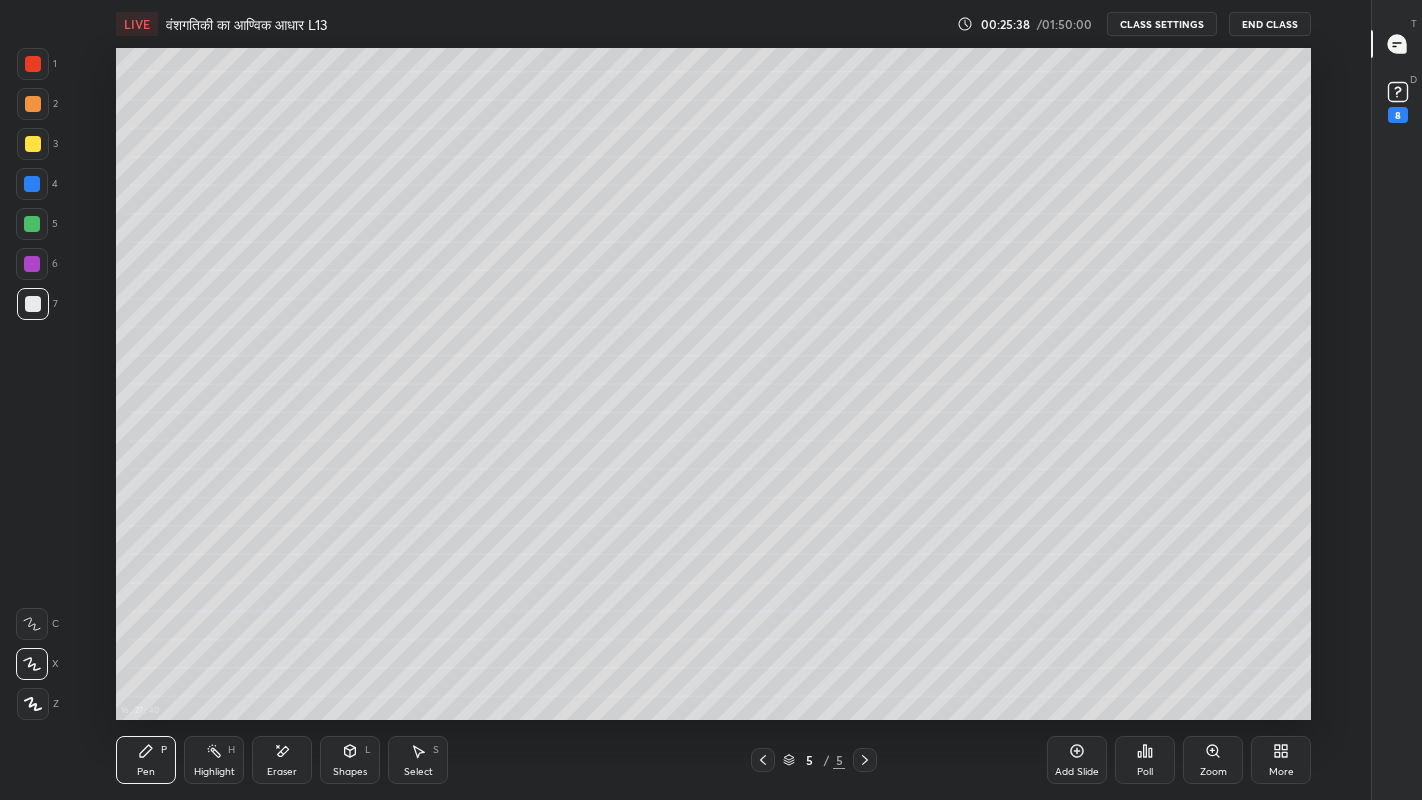 click on "More" at bounding box center (1281, 760) 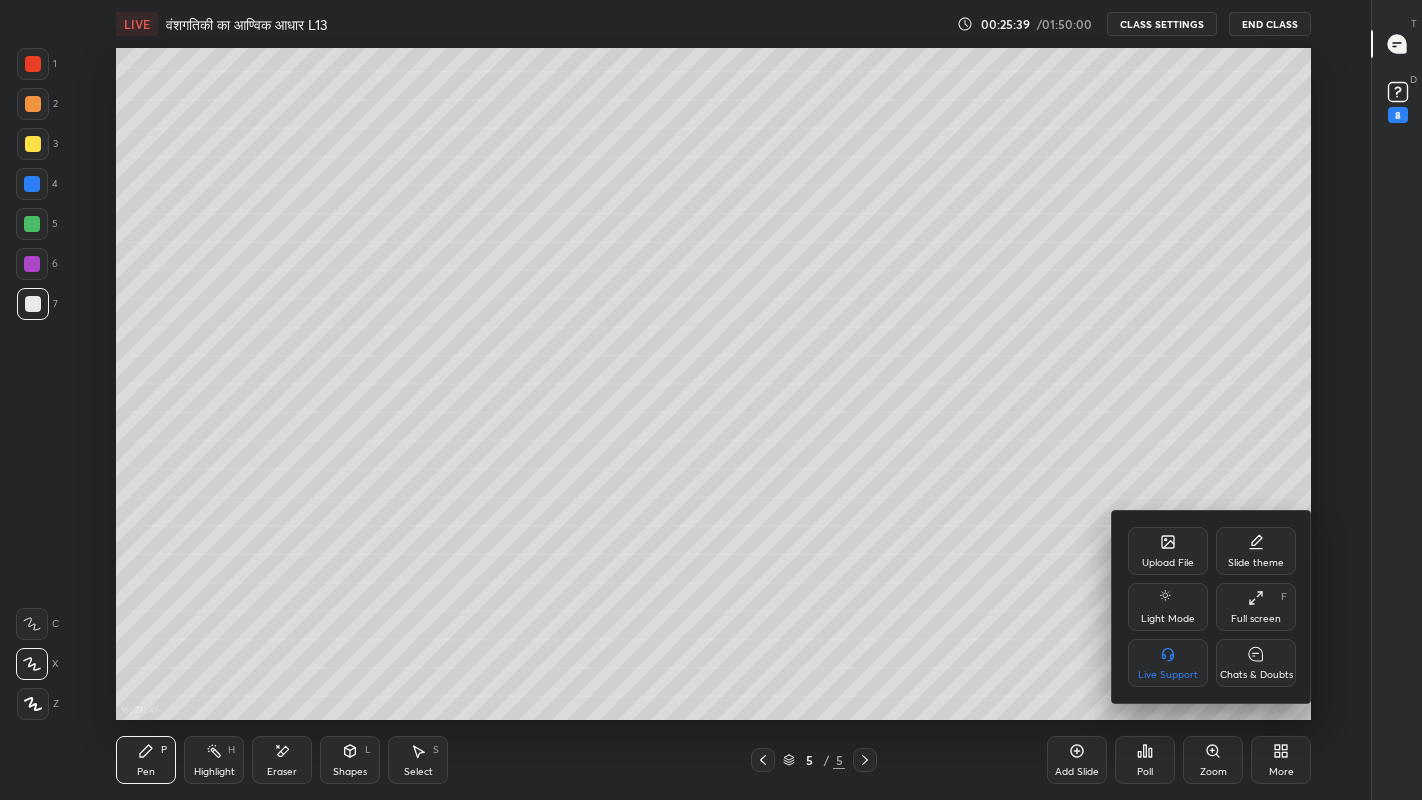 click 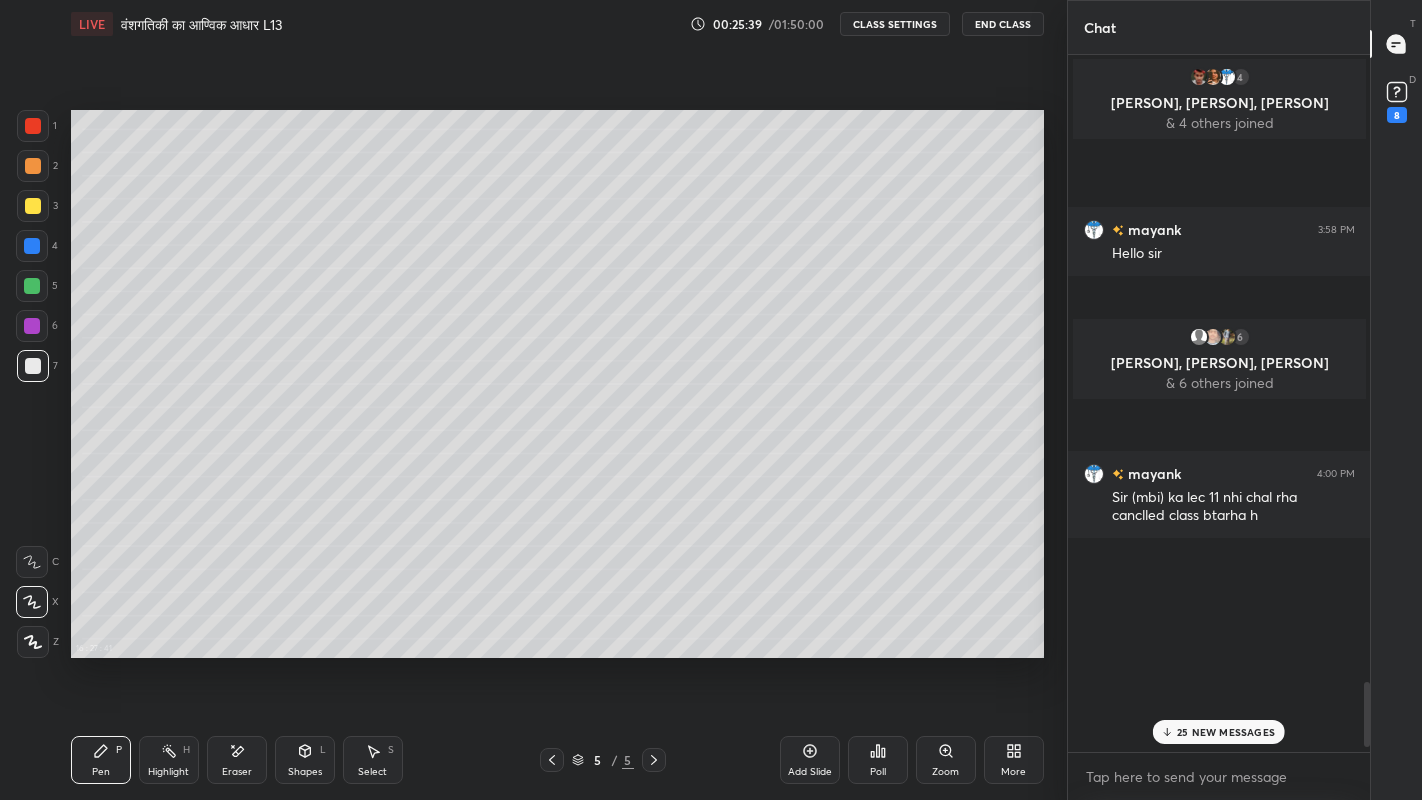 scroll, scrollTop: 2132, scrollLeft: 0, axis: vertical 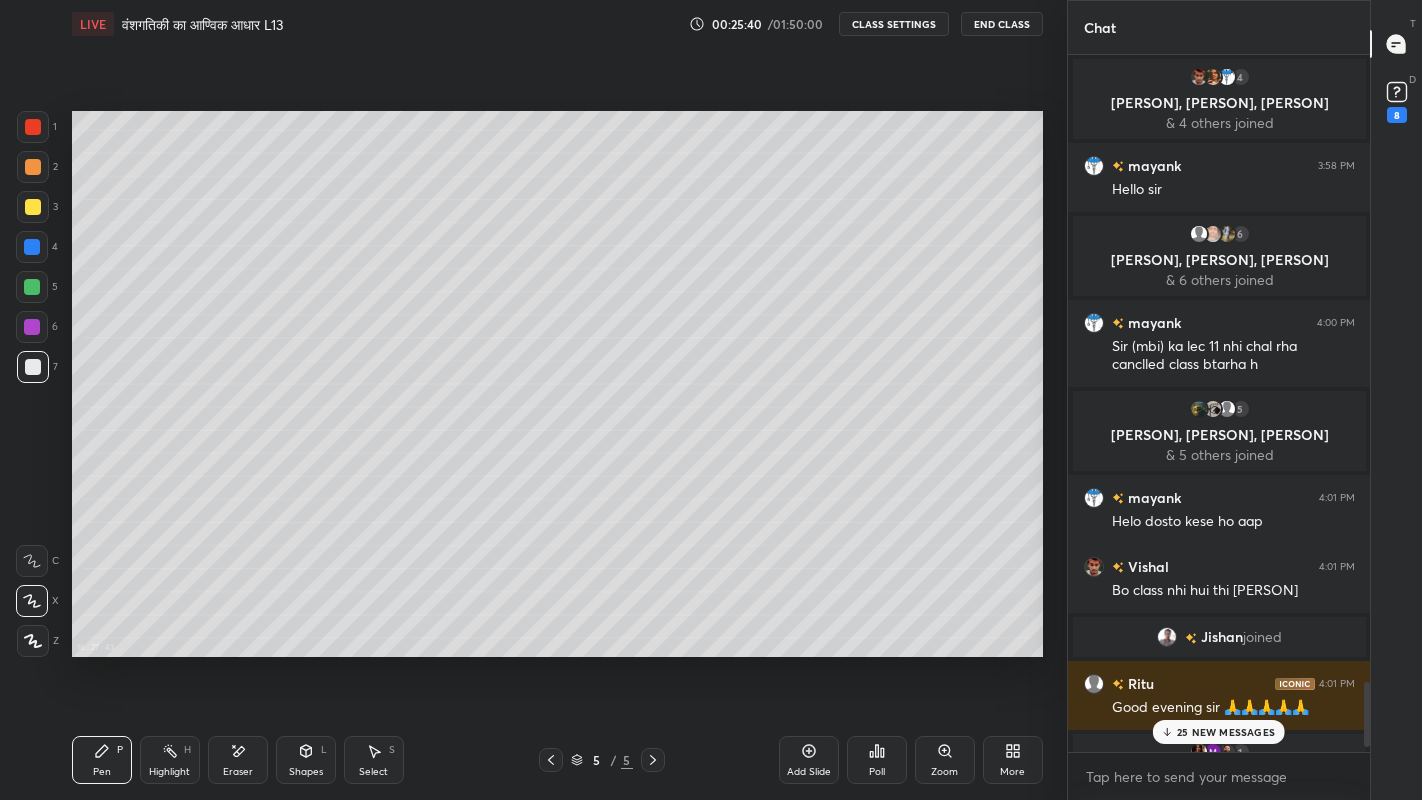 click on "25 NEW MESSAGES" at bounding box center [1219, 732] 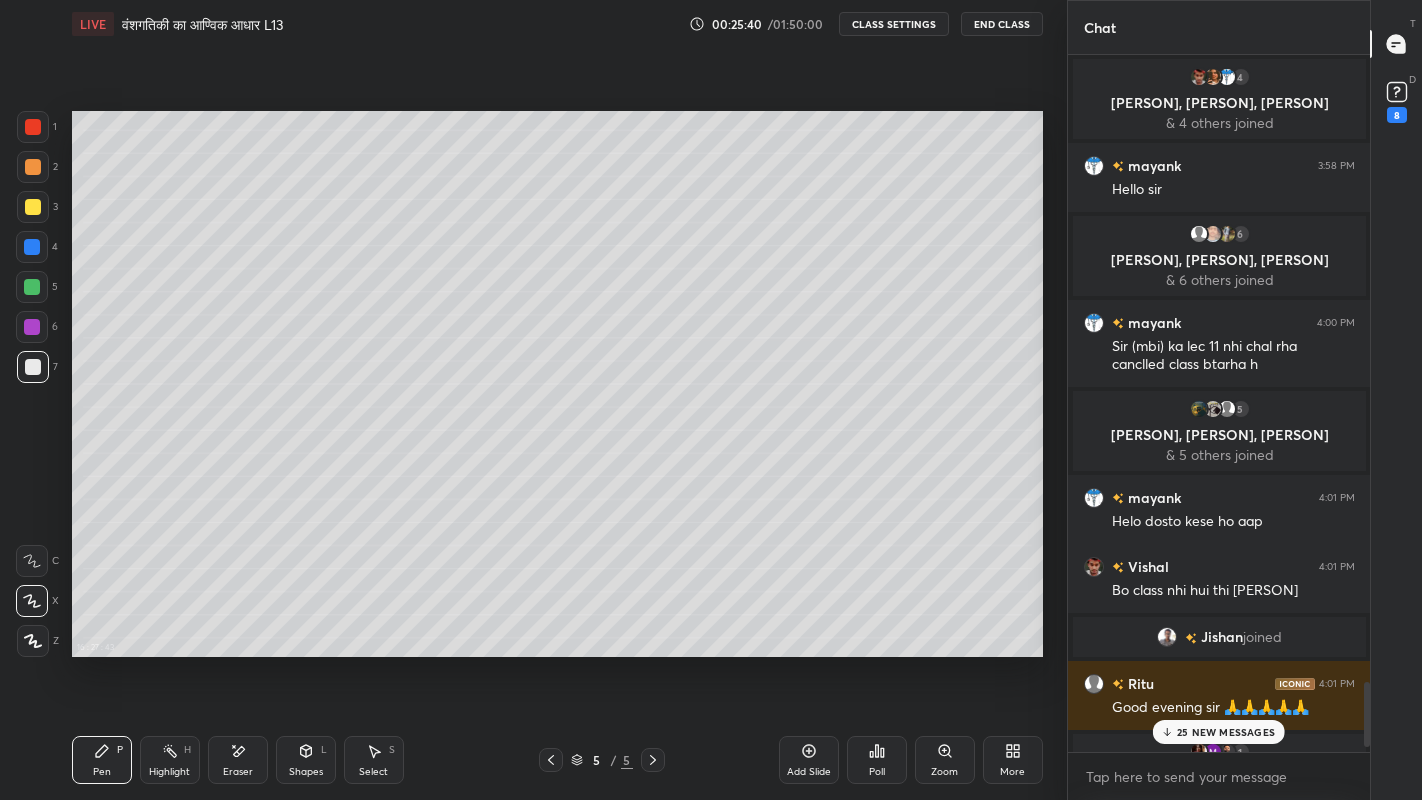 scroll, scrollTop: 6625, scrollLeft: 0, axis: vertical 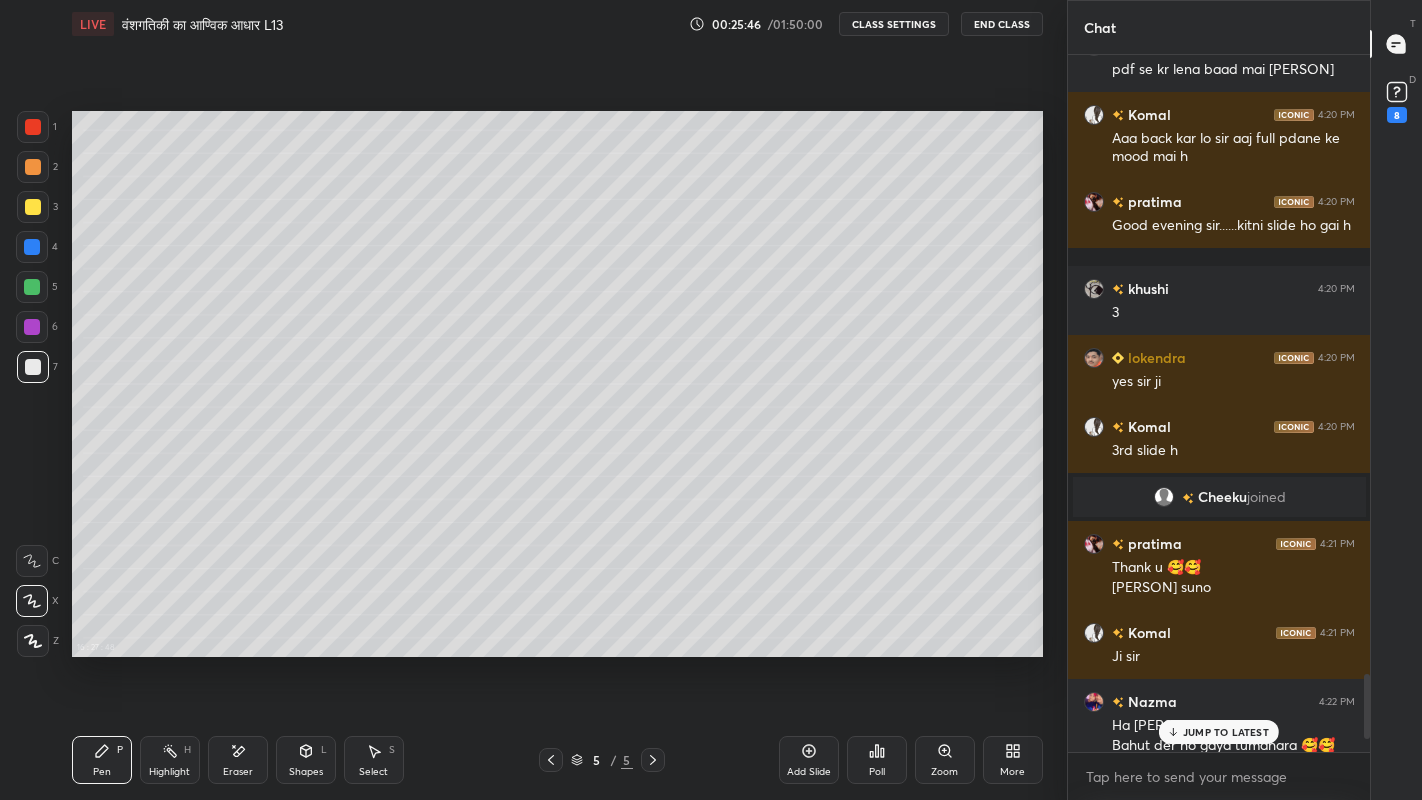 click on "JUMP TO LATEST" at bounding box center (1226, 732) 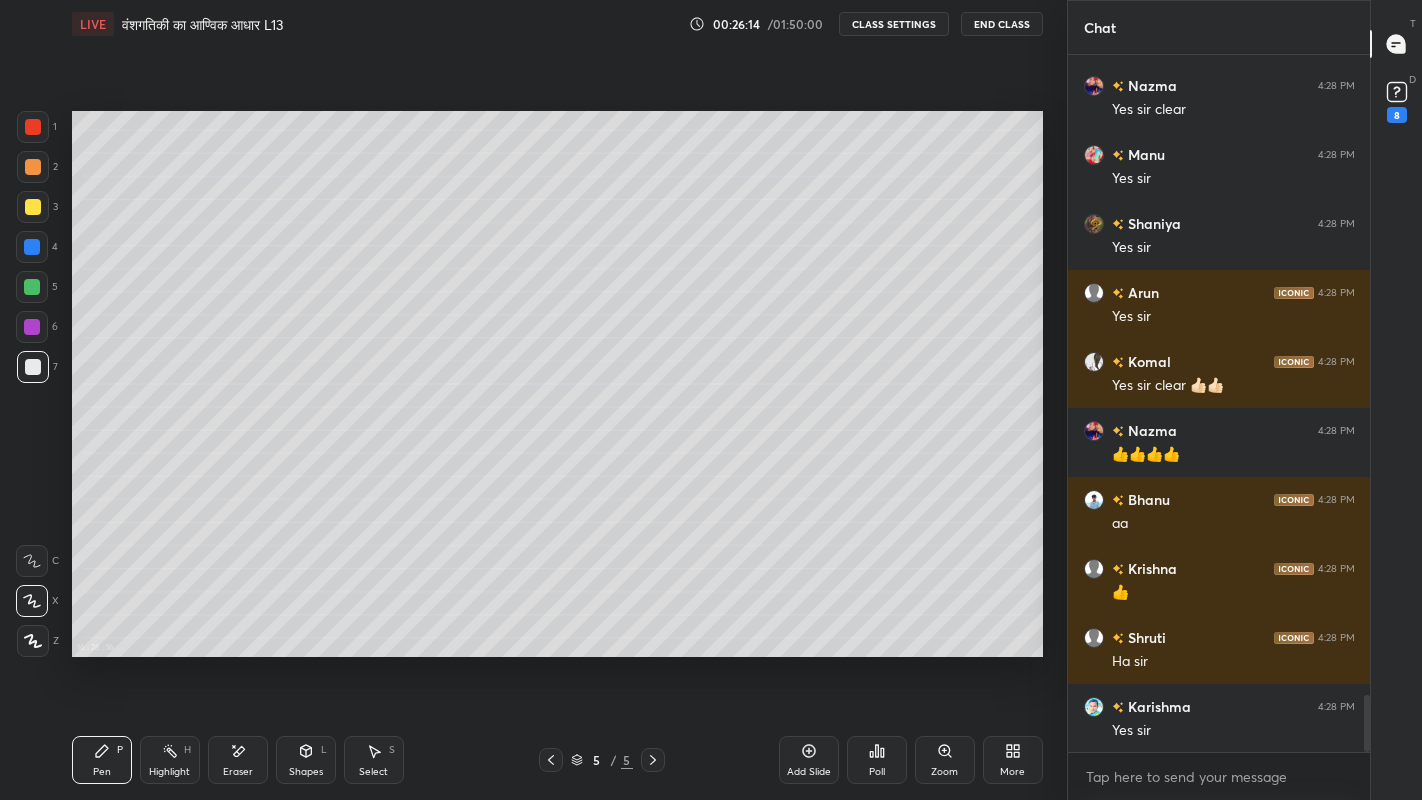 scroll, scrollTop: 7834, scrollLeft: 0, axis: vertical 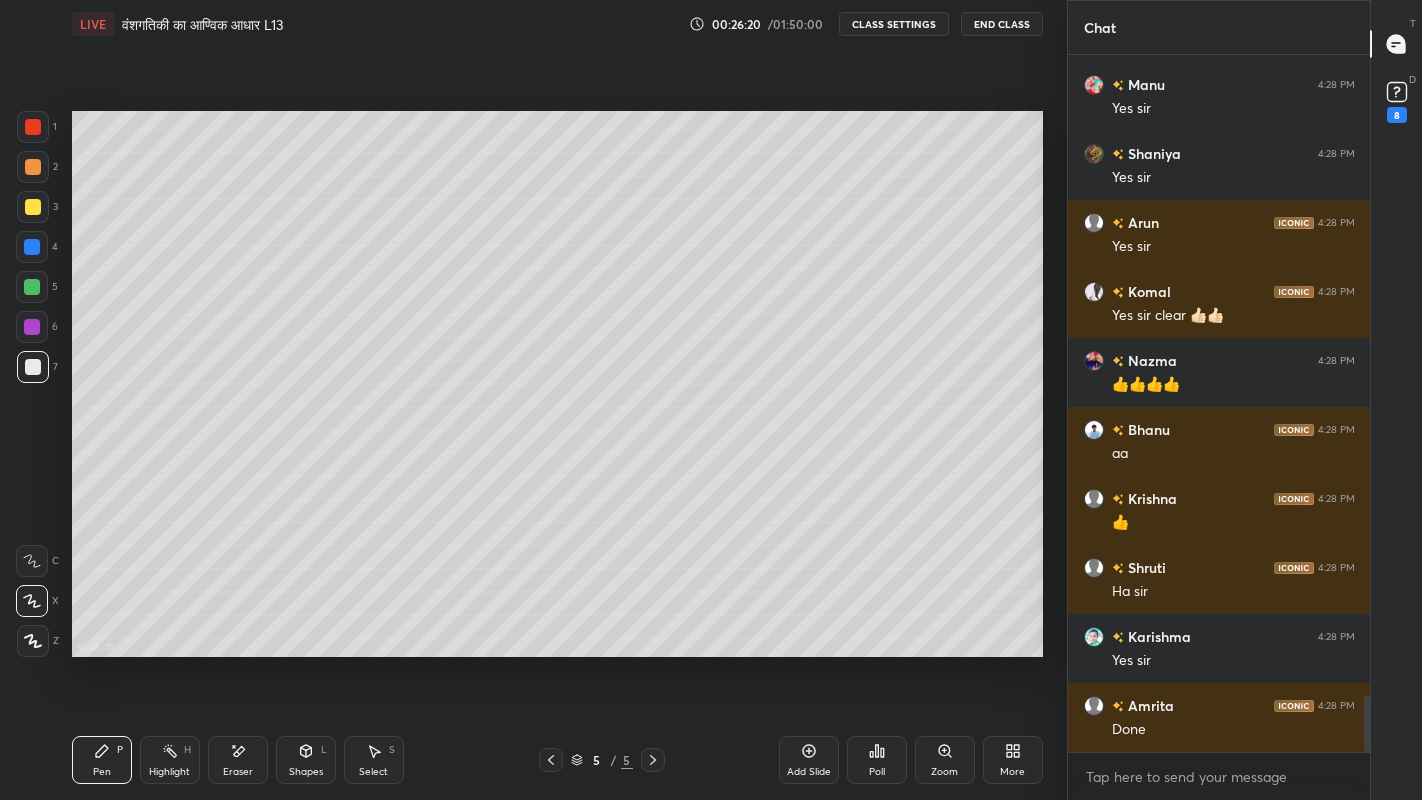 click 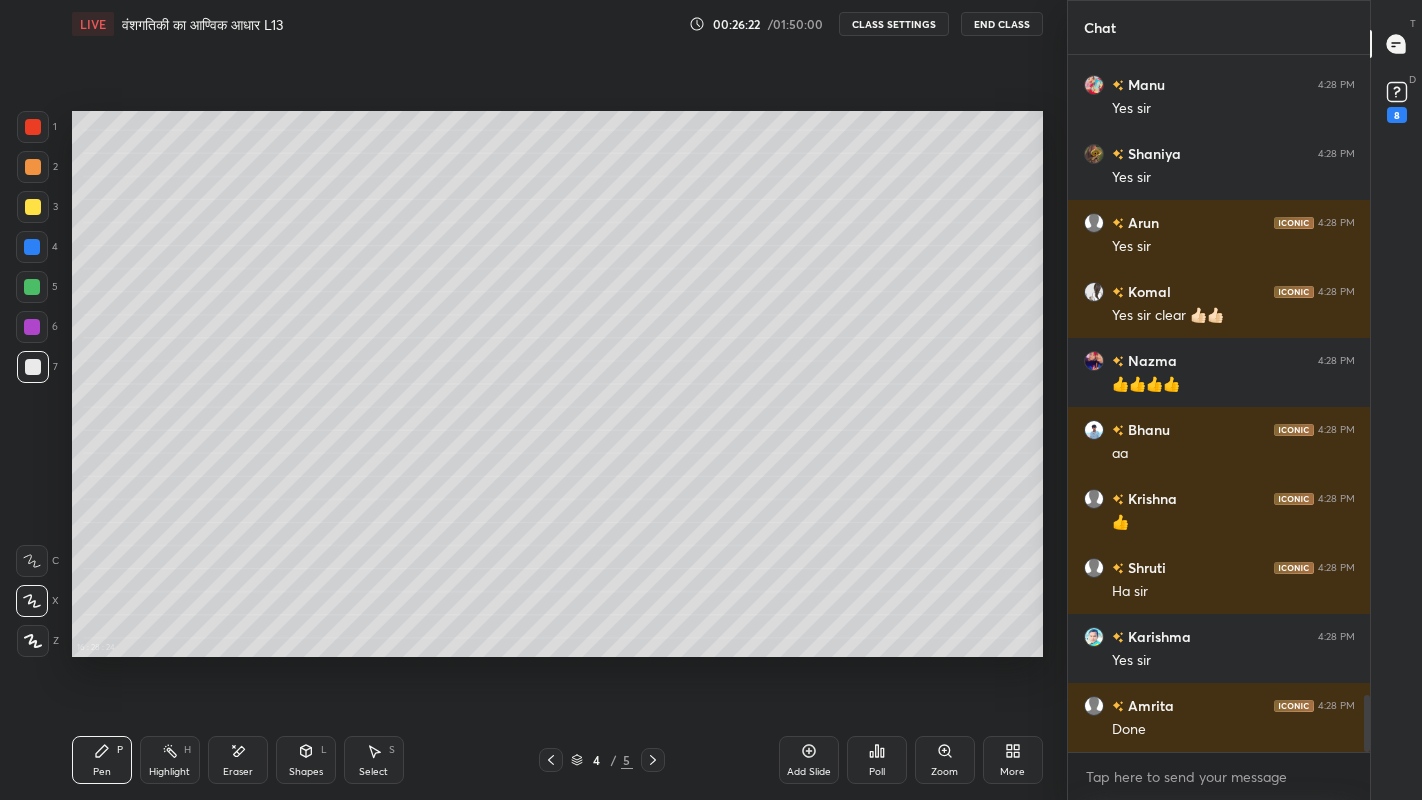 click 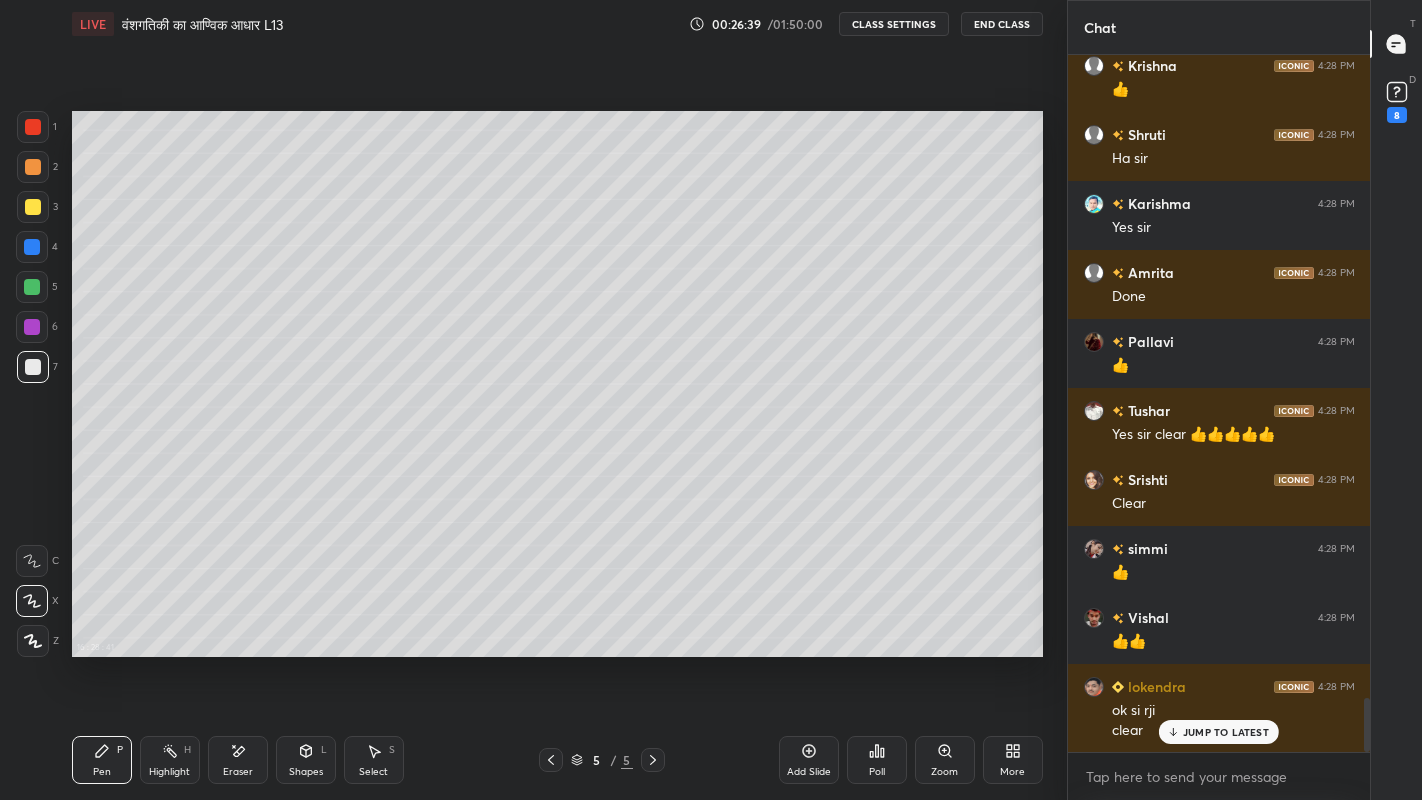 scroll, scrollTop: 8337, scrollLeft: 0, axis: vertical 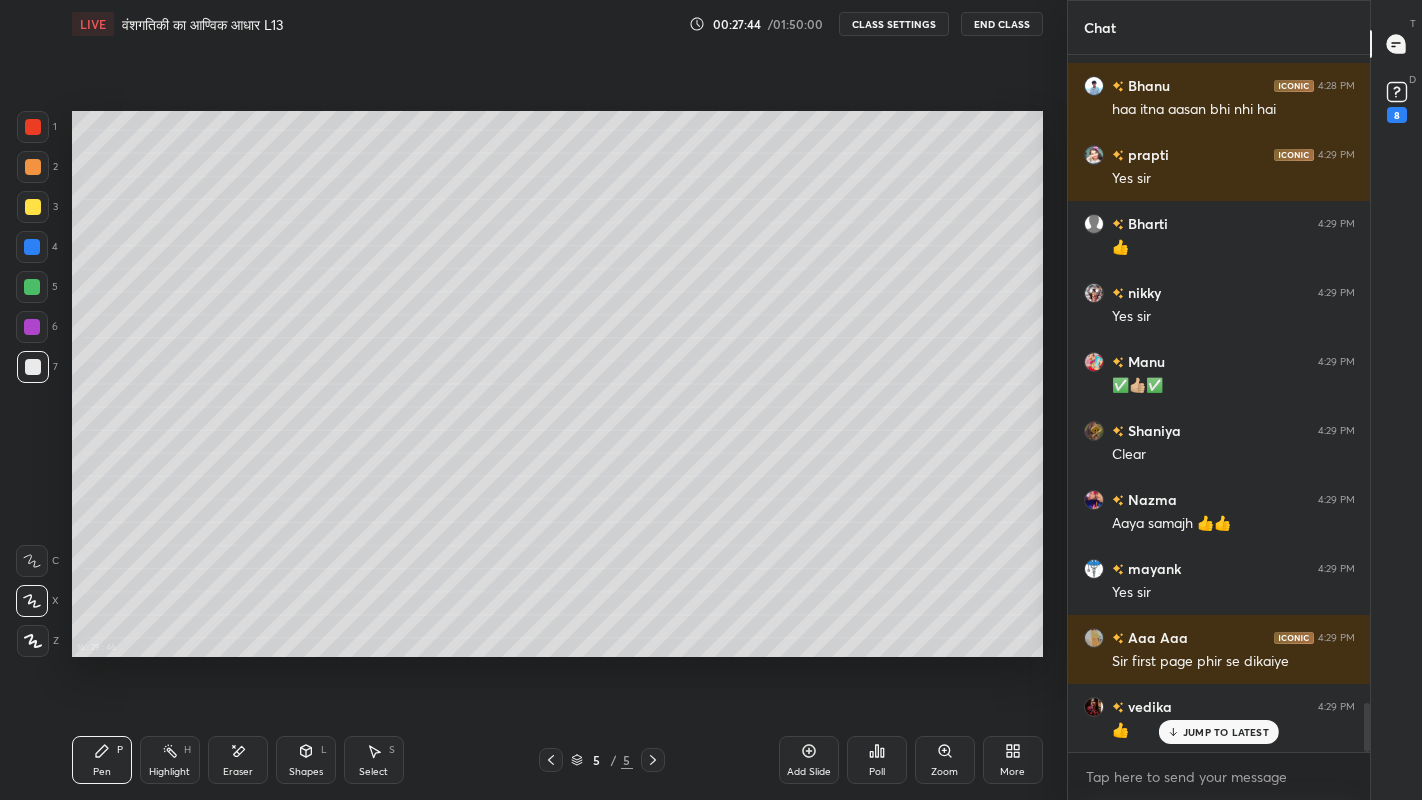 click 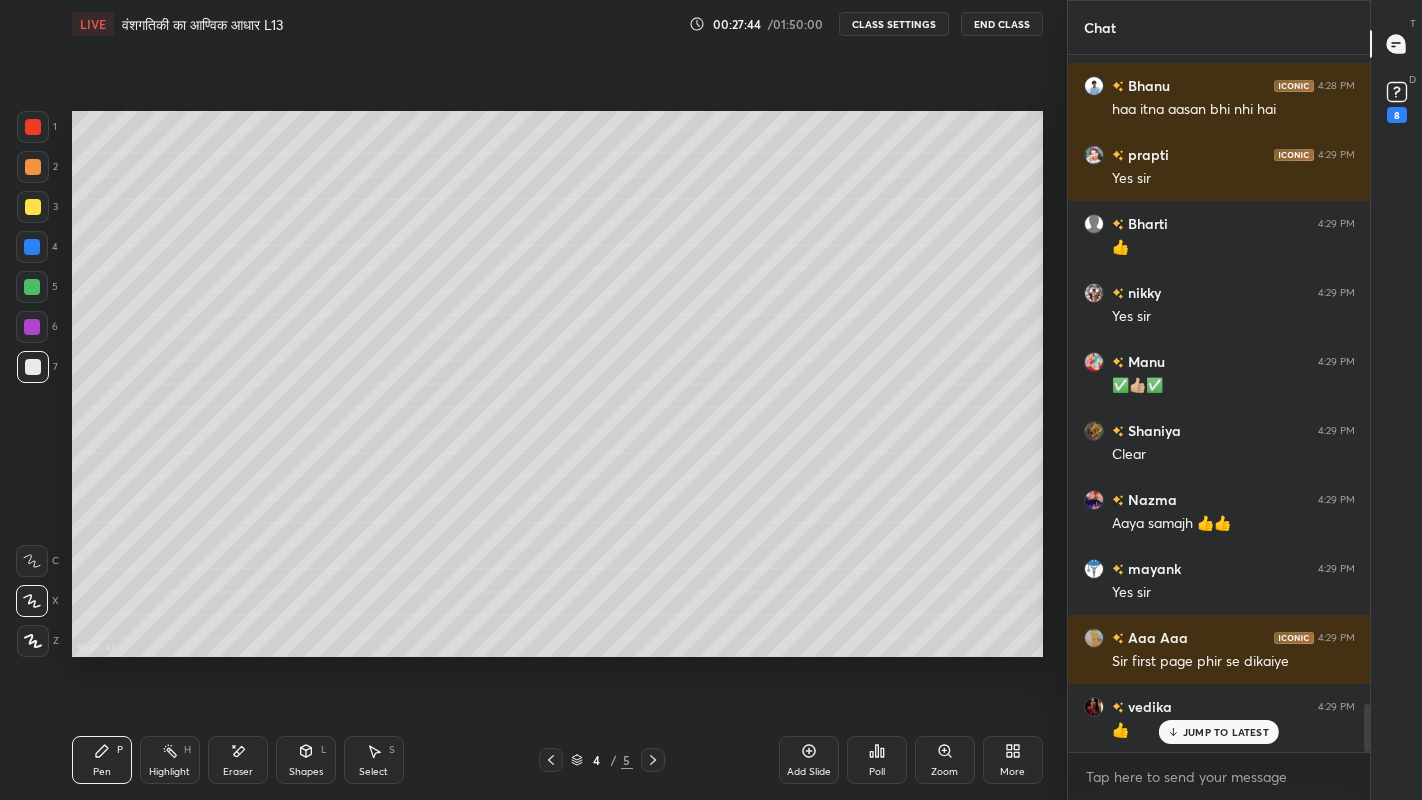 click 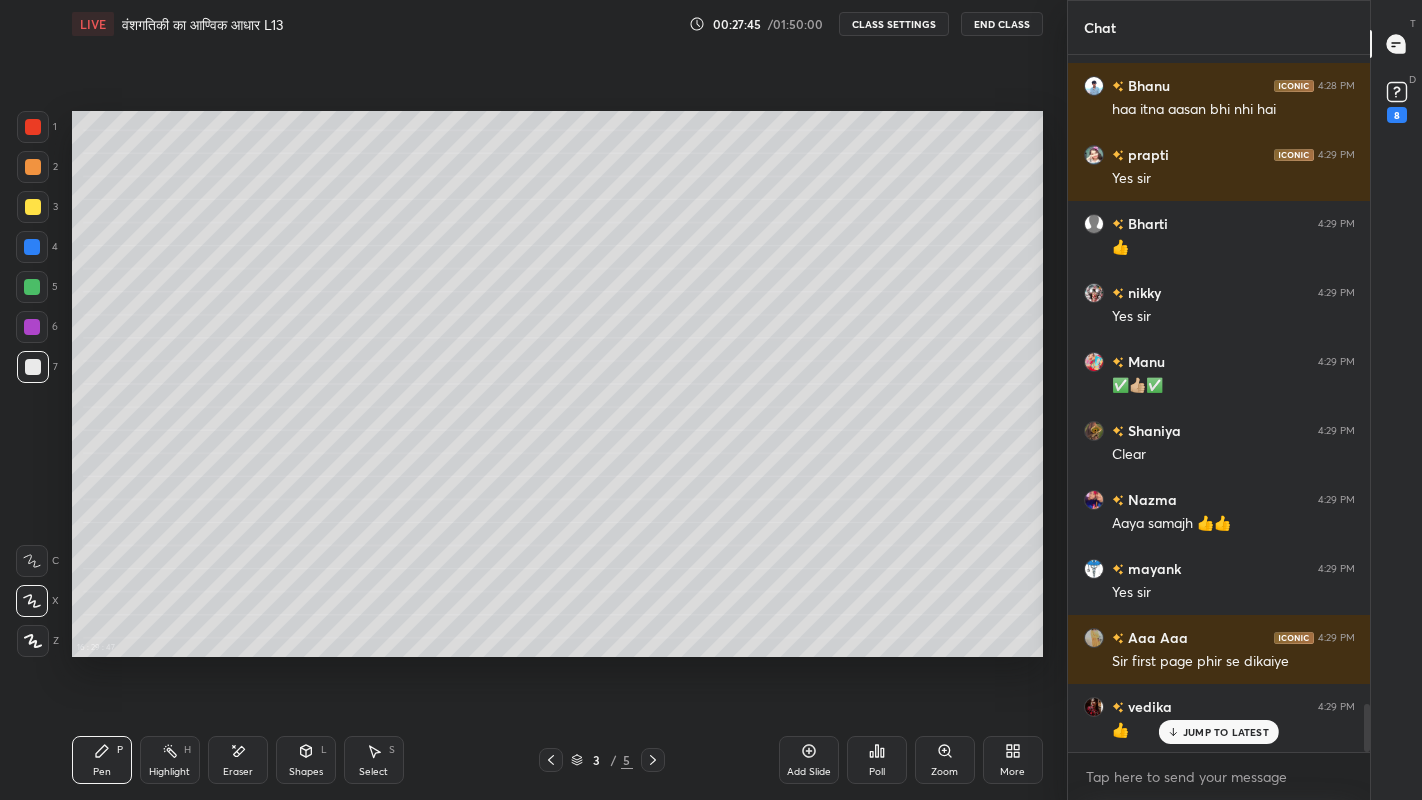 scroll, scrollTop: 9371, scrollLeft: 0, axis: vertical 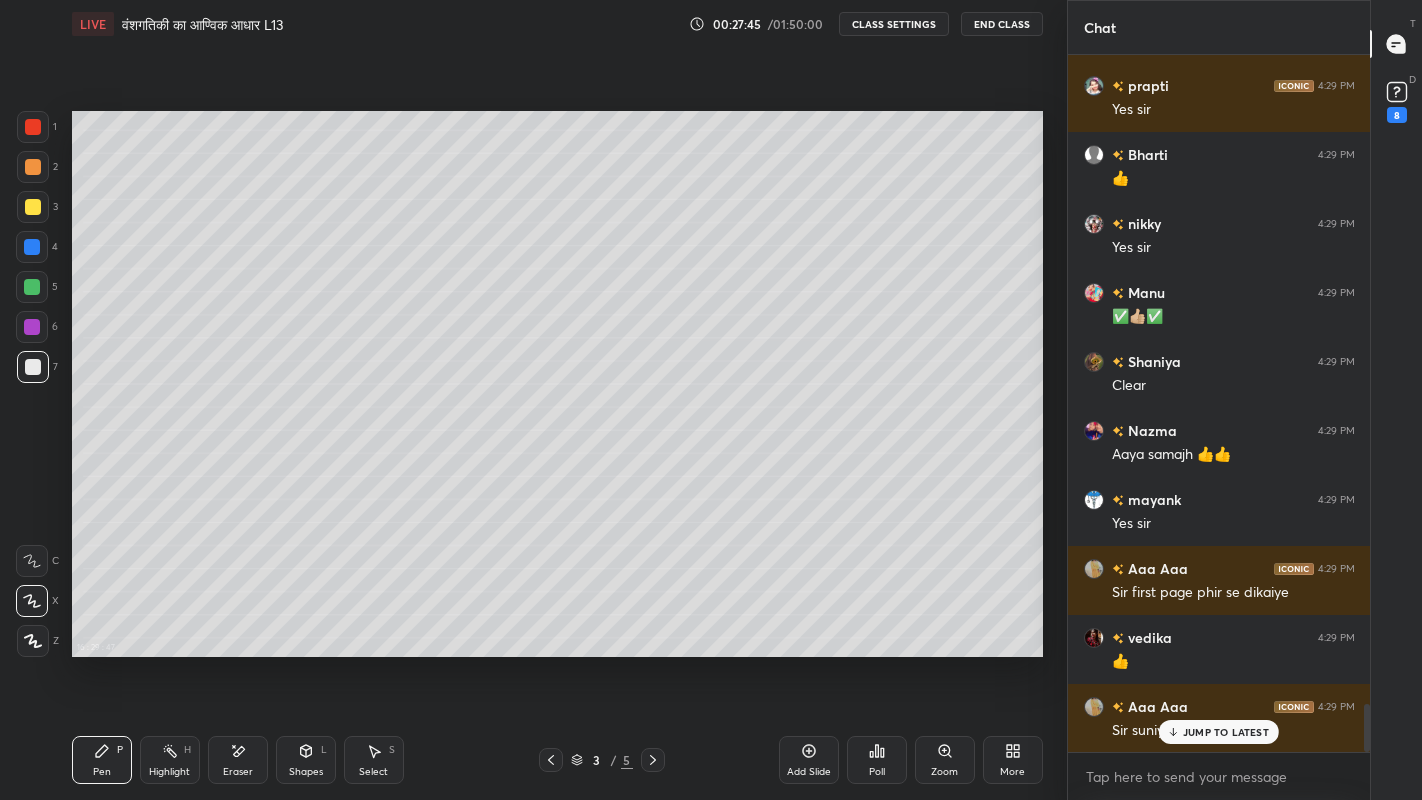 click 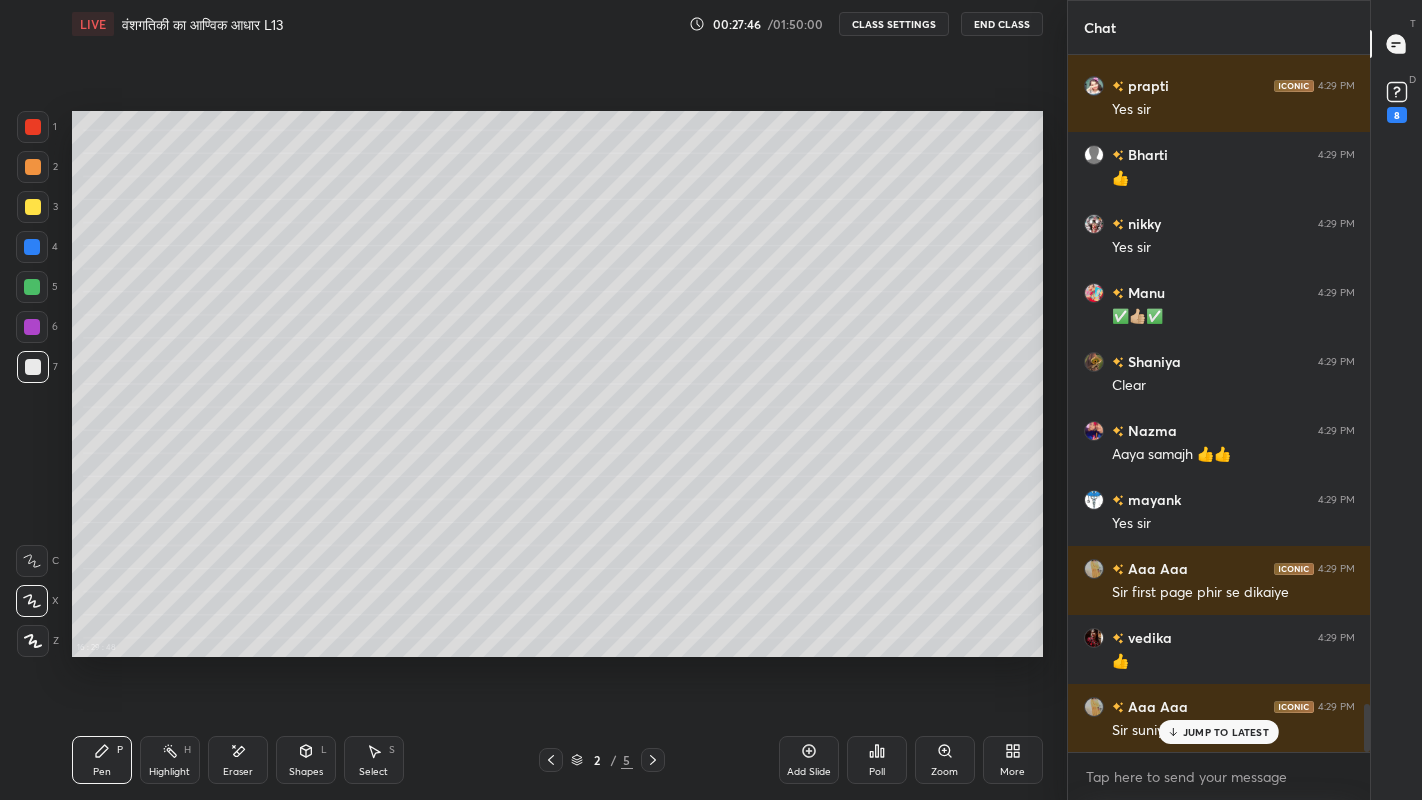 click 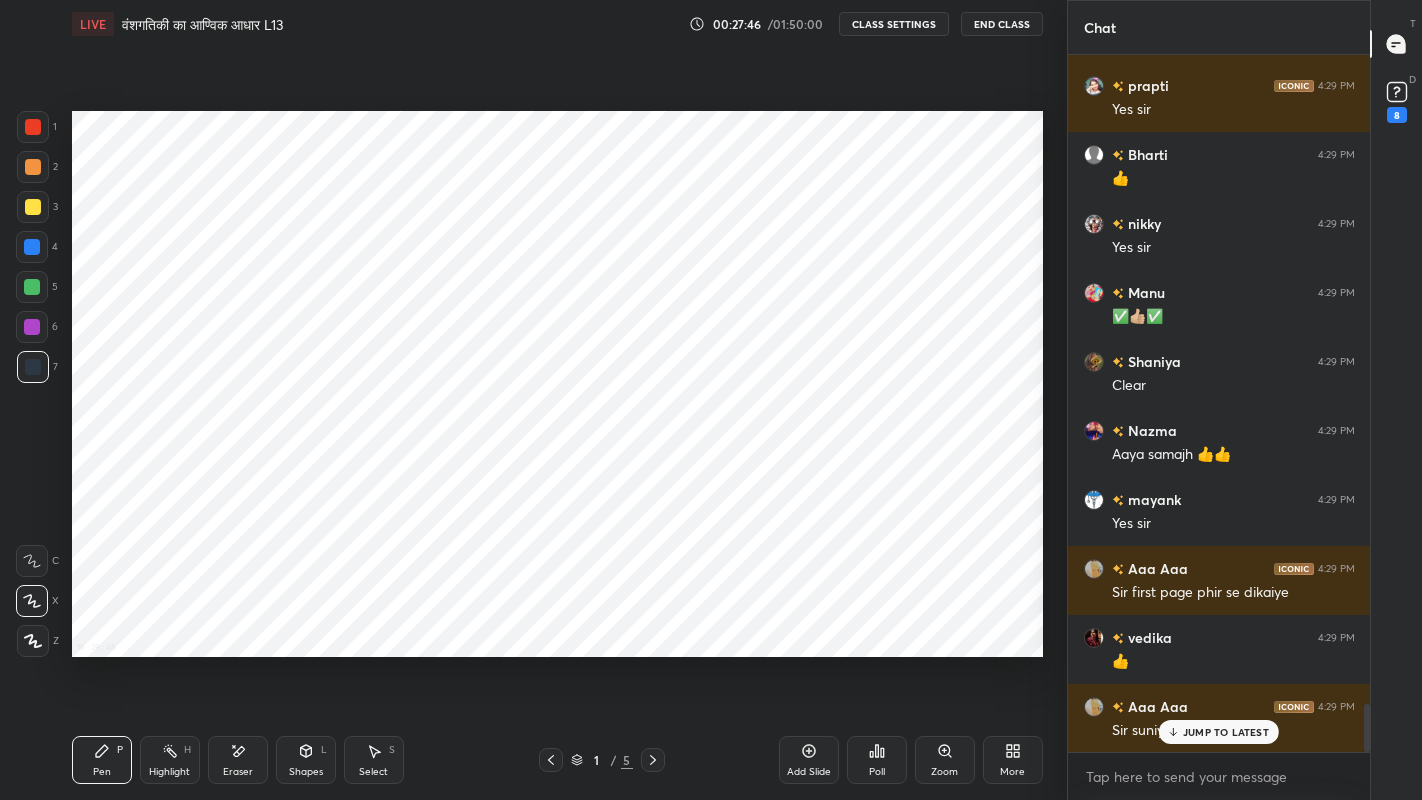 click 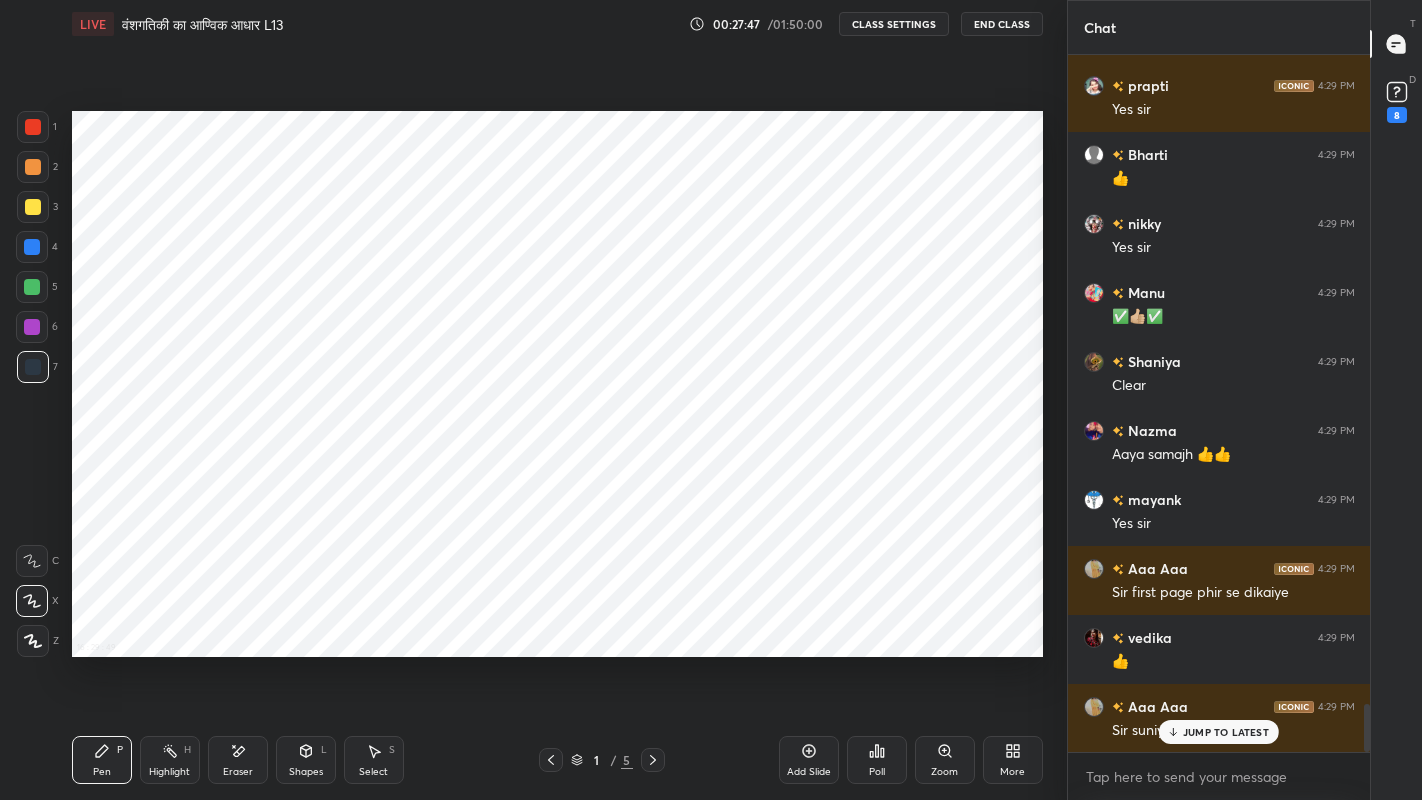click 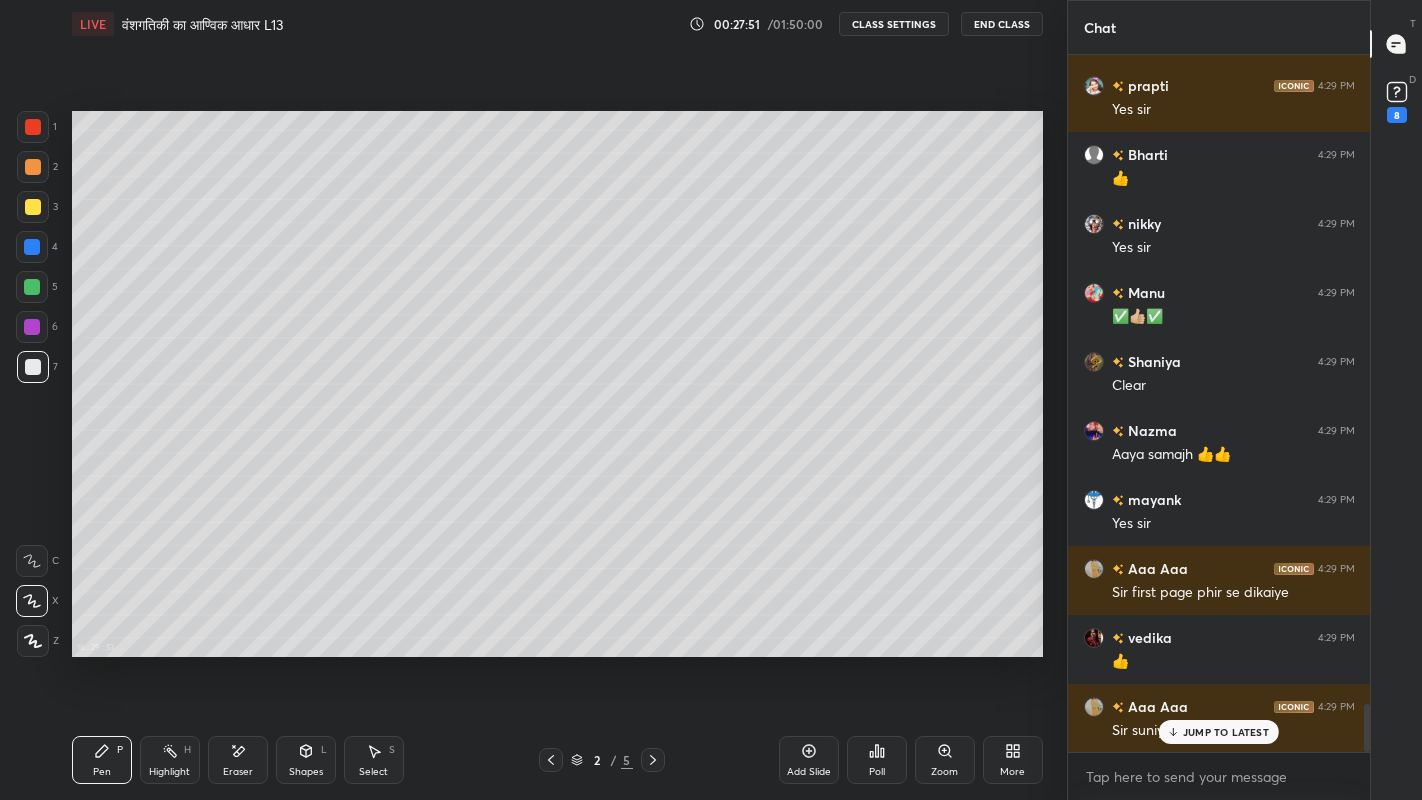 click on "Eraser" at bounding box center [238, 760] 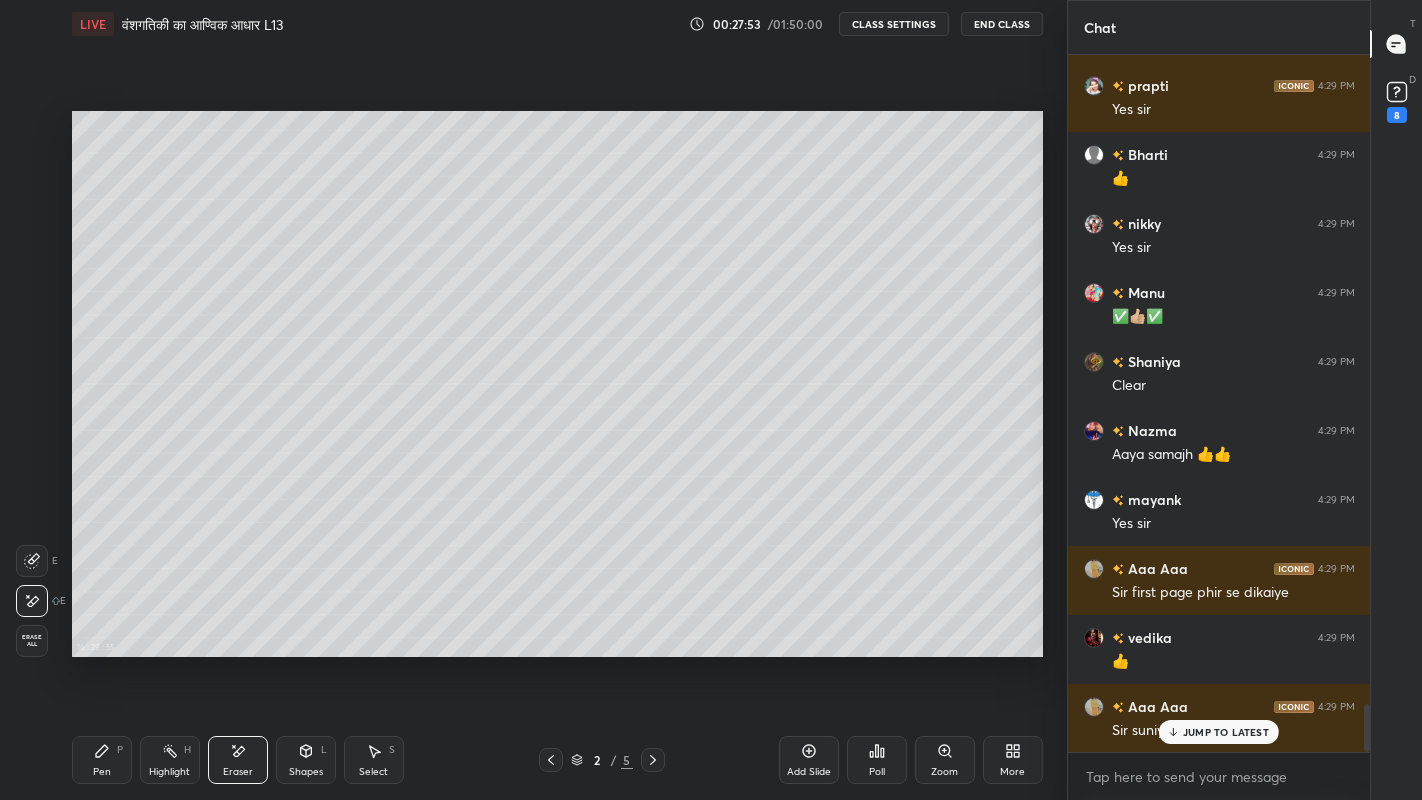 click on "Pen" at bounding box center [102, 772] 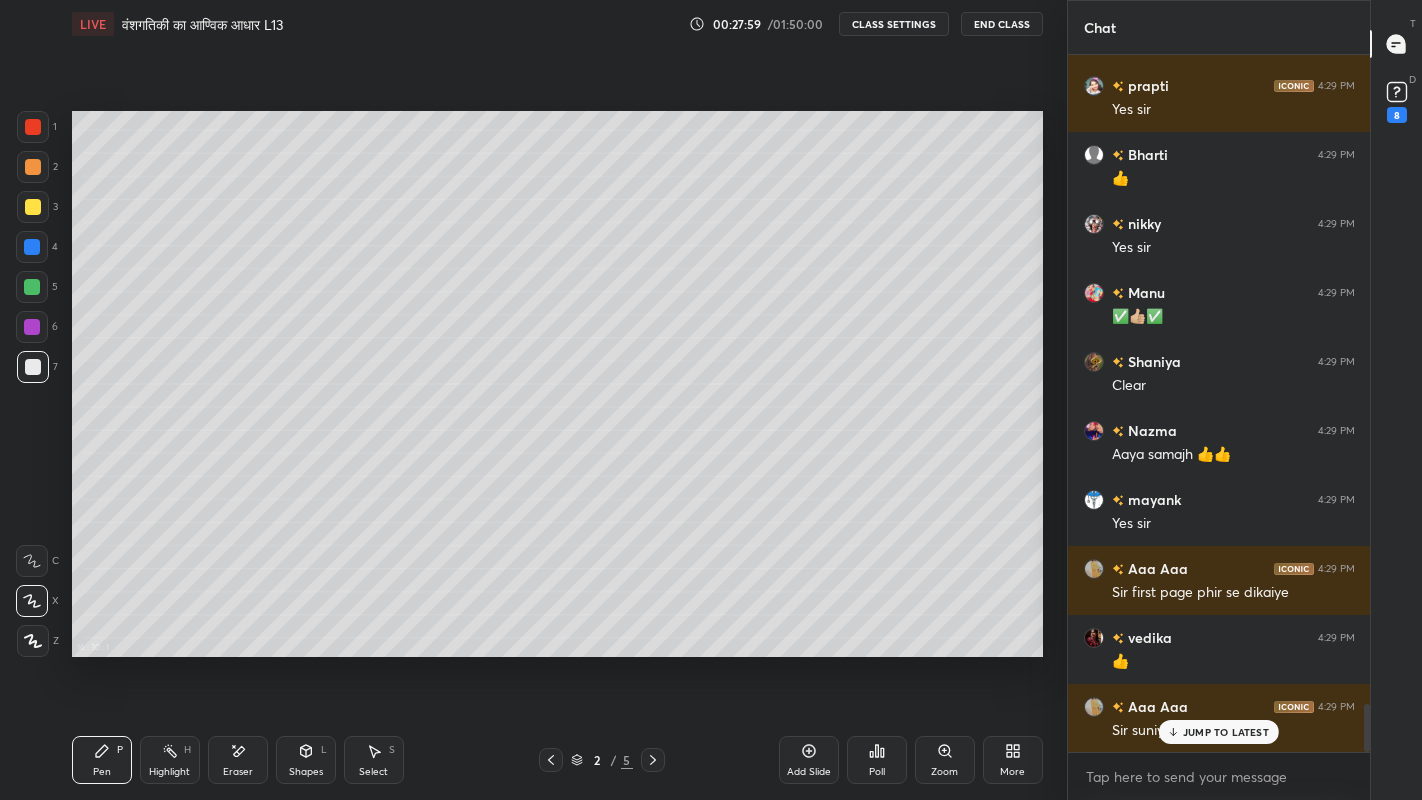 click at bounding box center [33, 207] 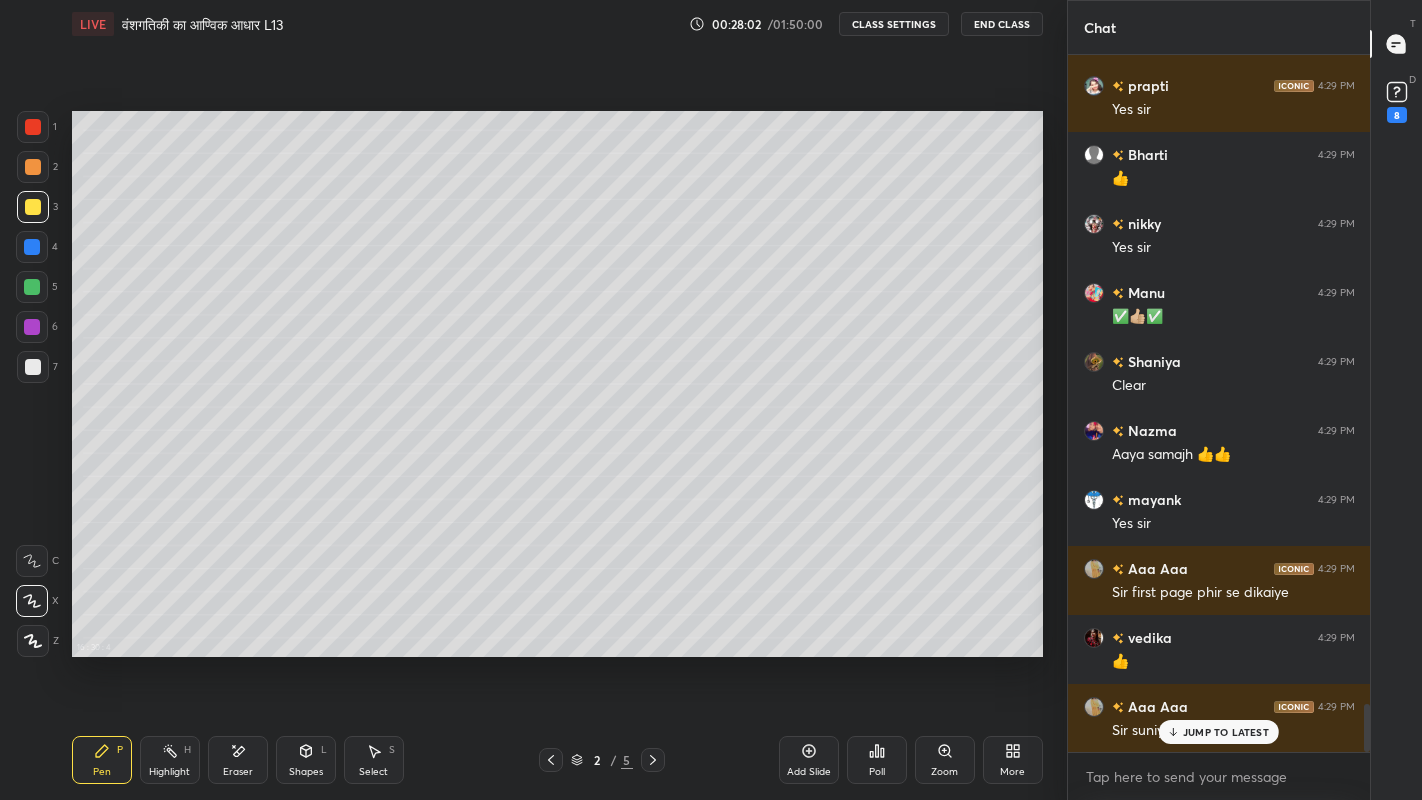 click on "JUMP TO LATEST" at bounding box center [1219, 732] 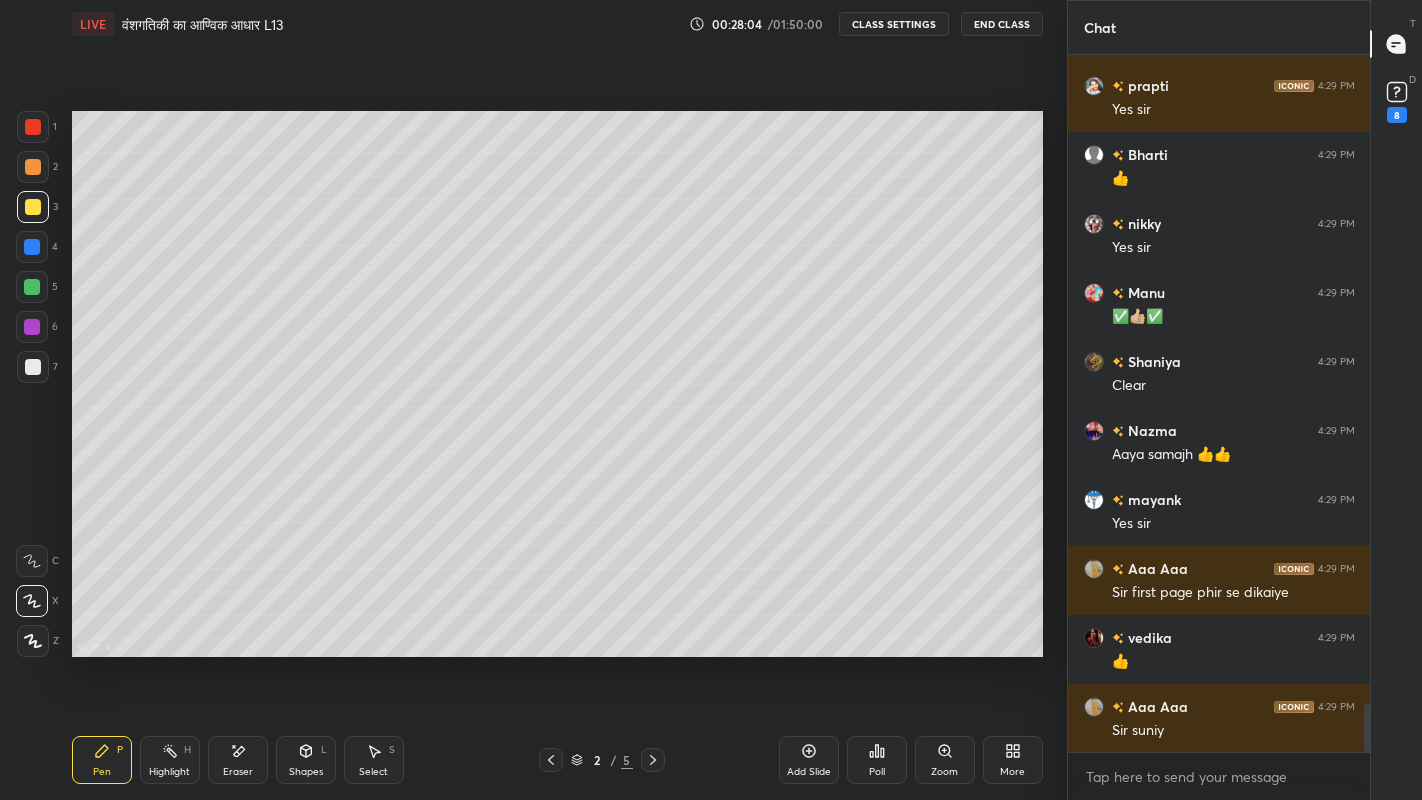 click at bounding box center (653, 760) 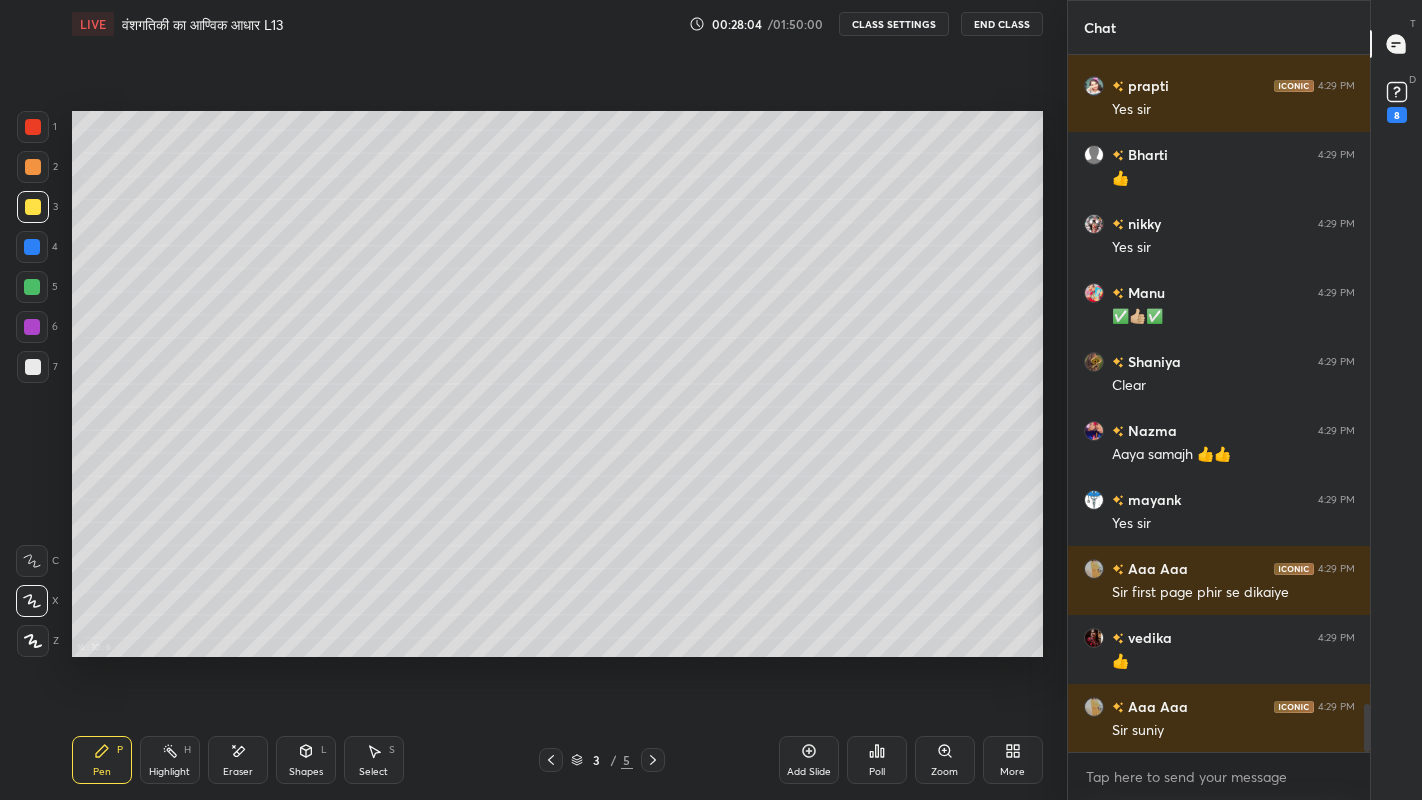 click 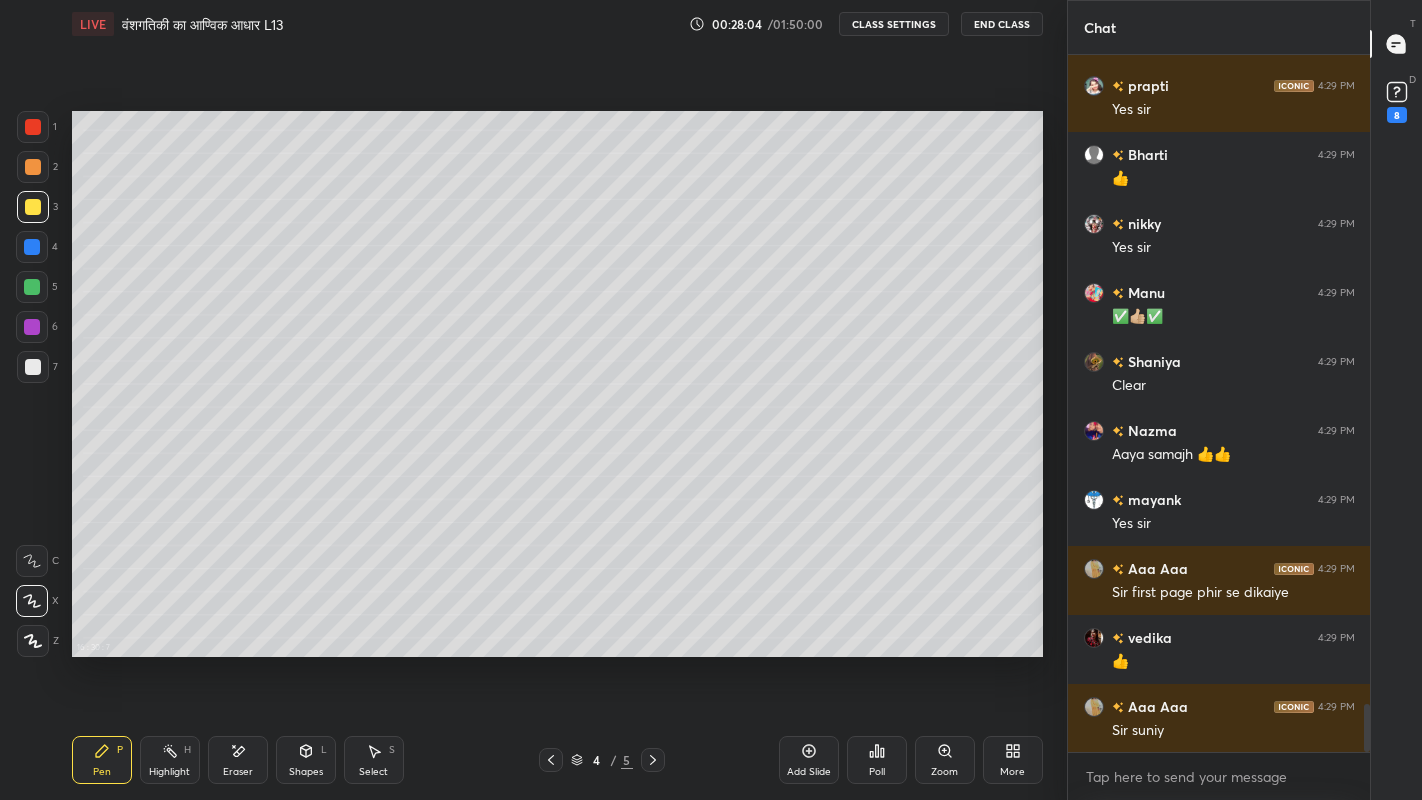 click 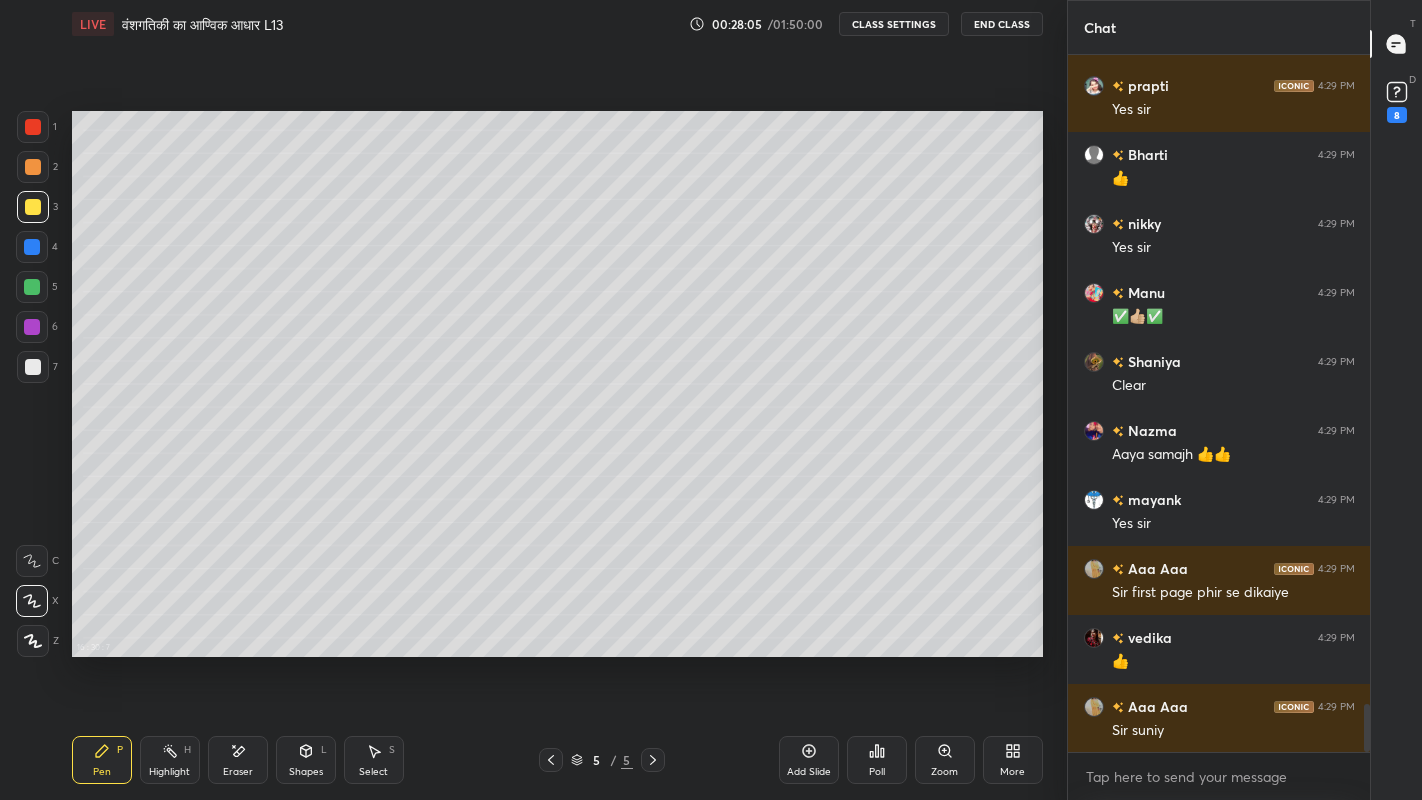 click 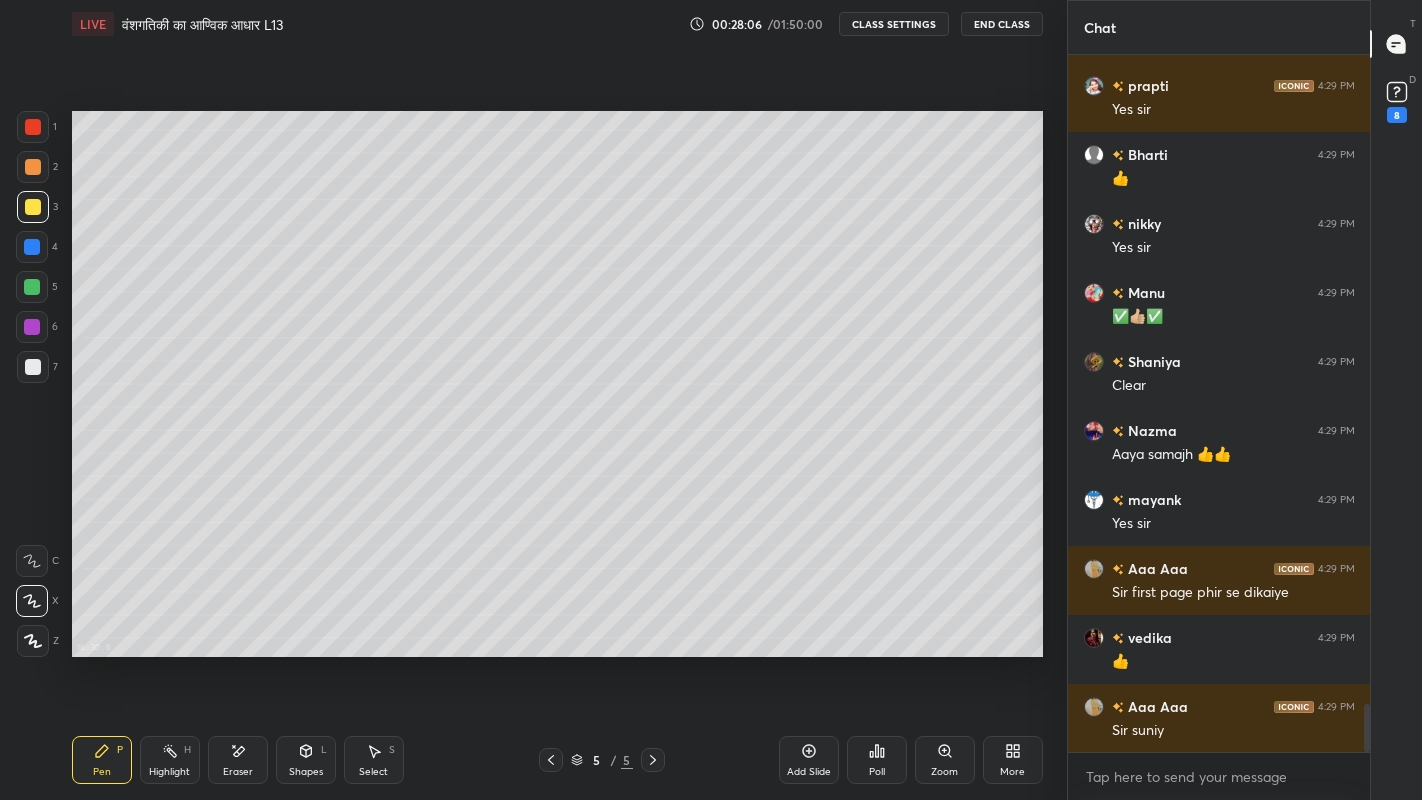 click 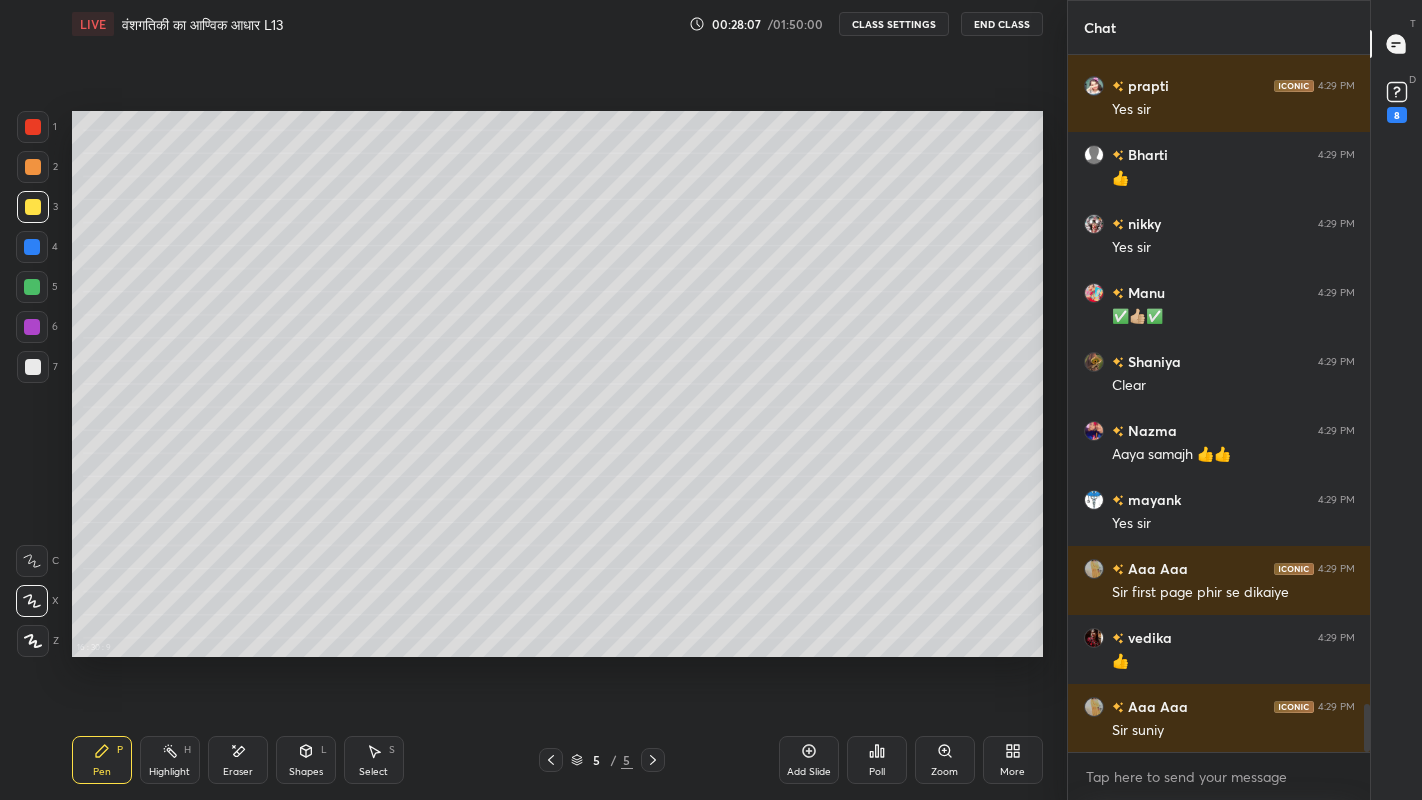 click on "Add Slide" at bounding box center (809, 760) 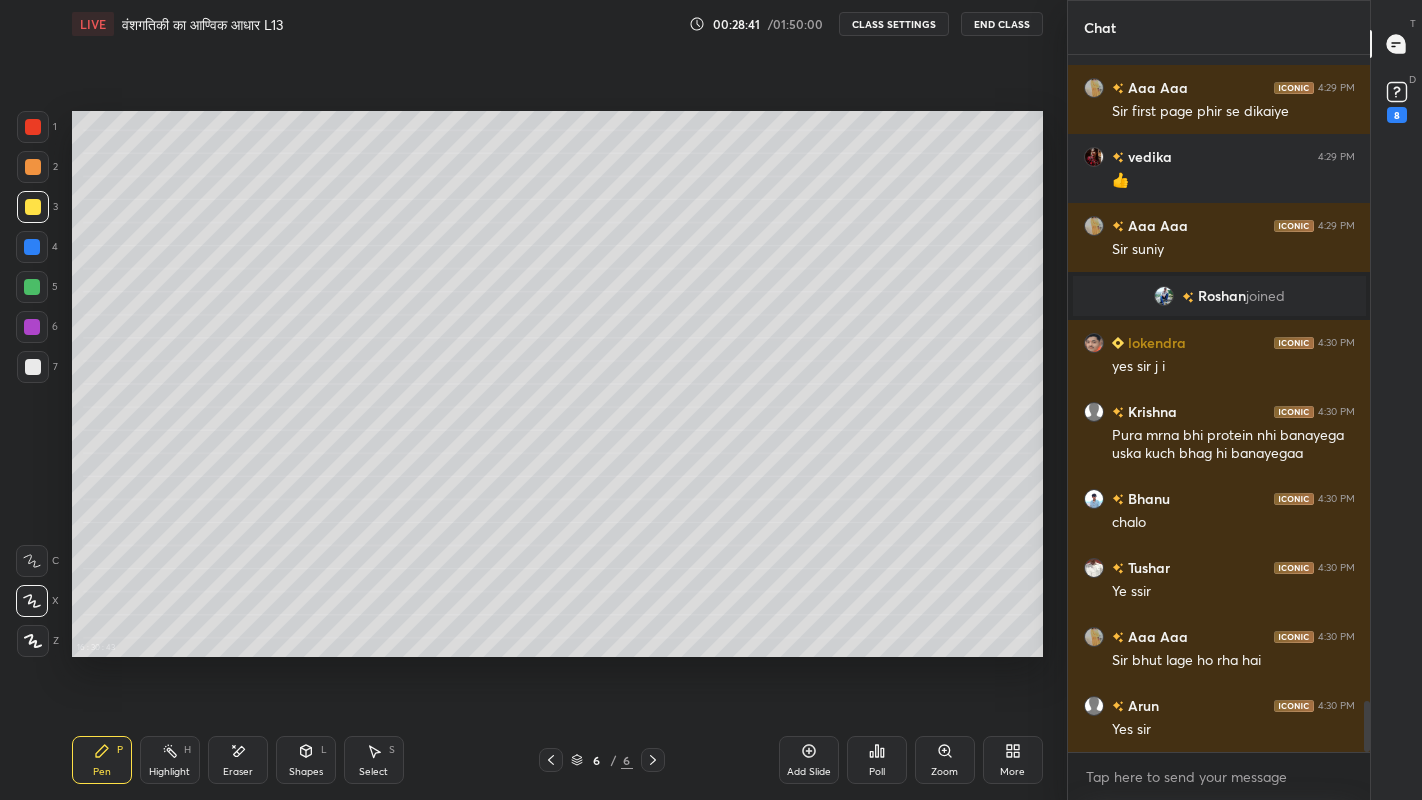 scroll, scrollTop: 8790, scrollLeft: 0, axis: vertical 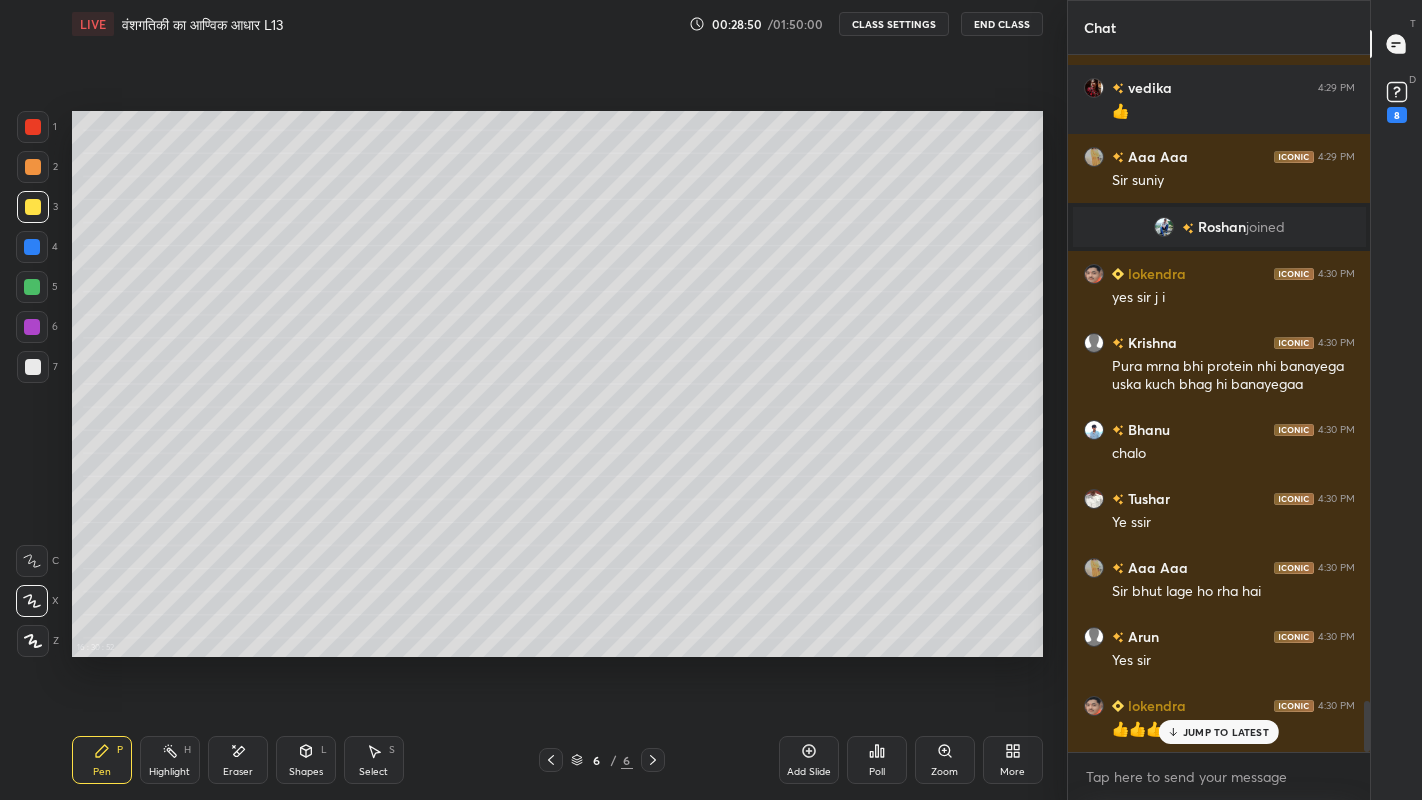 click at bounding box center (33, 367) 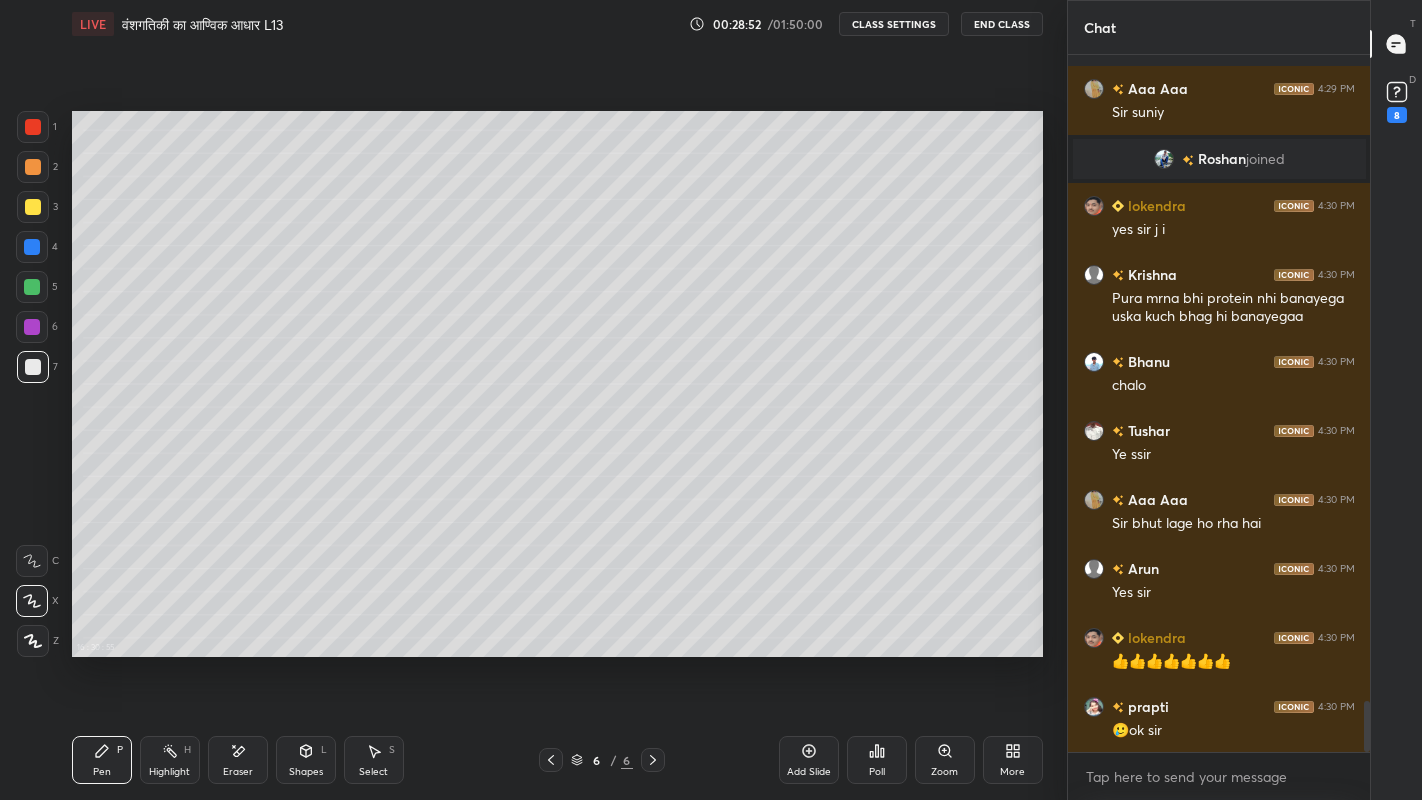 click on "More" at bounding box center [1012, 772] 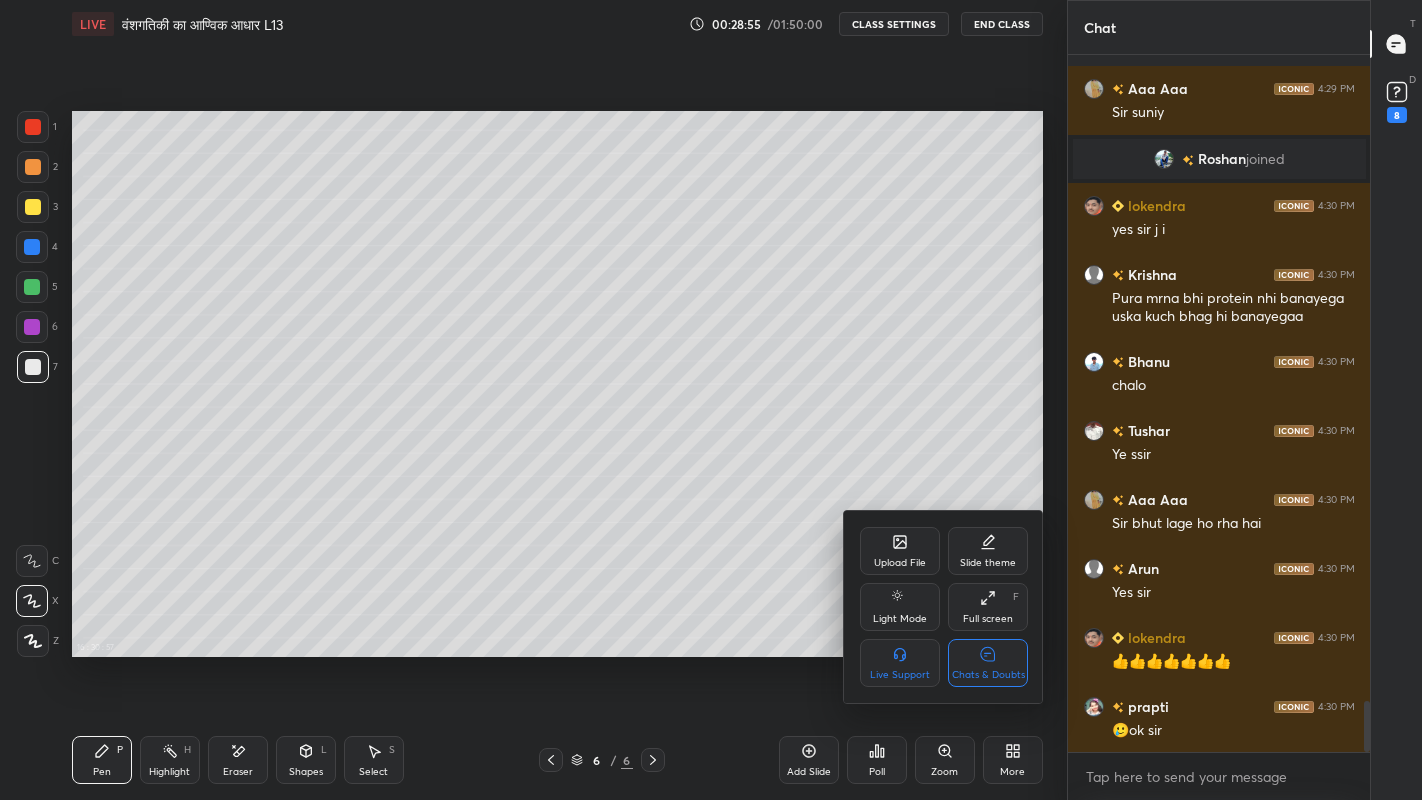 scroll, scrollTop: 8927, scrollLeft: 0, axis: vertical 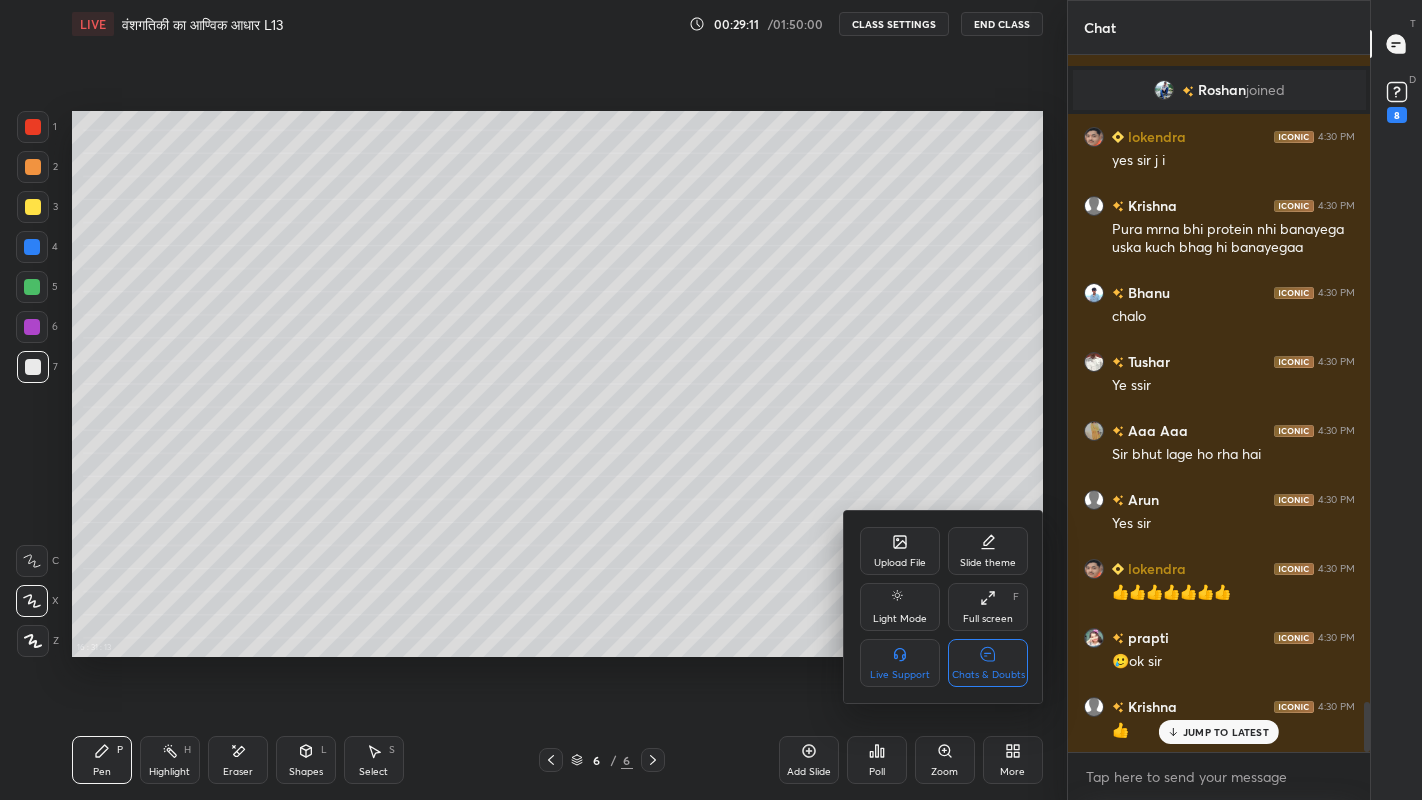 click on "Chats & Doubts" at bounding box center (988, 675) 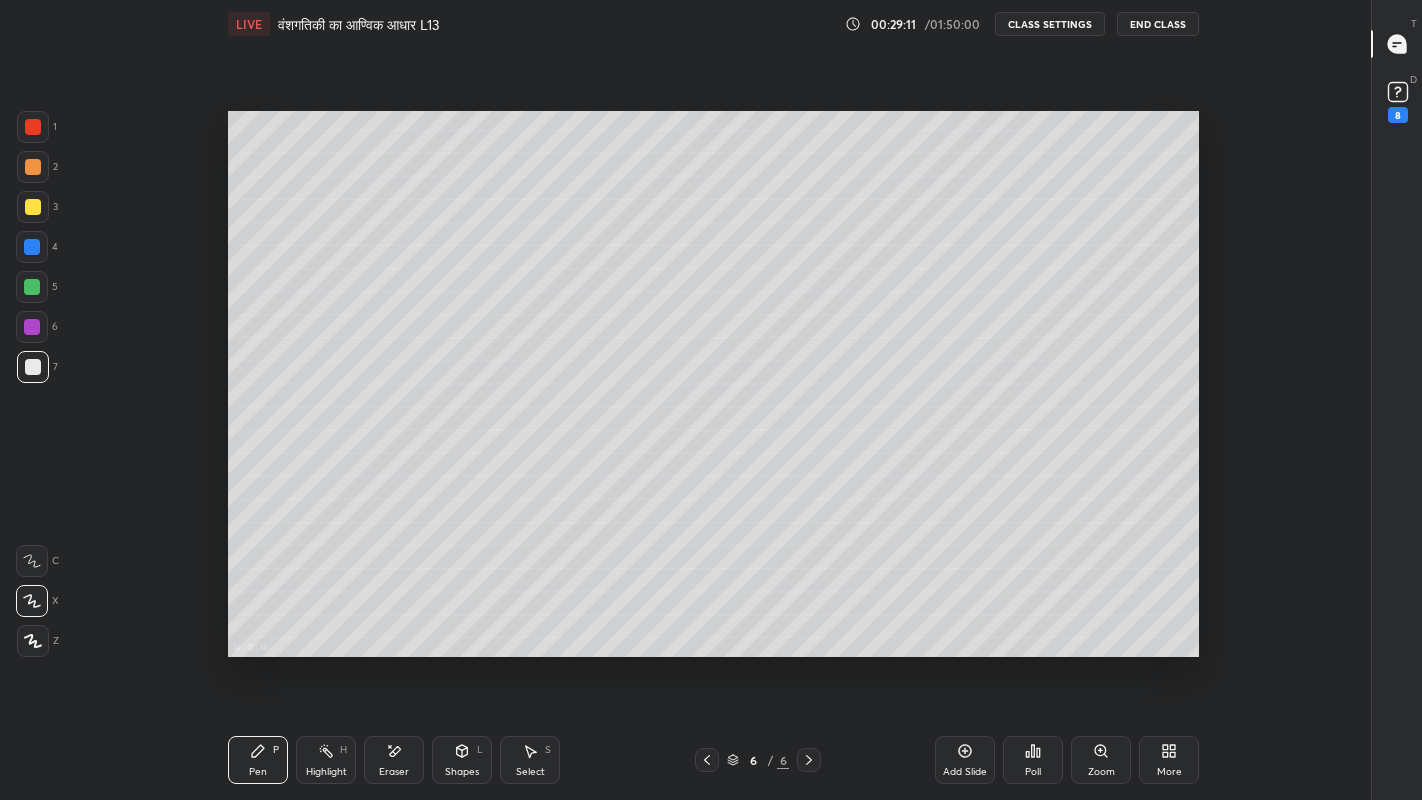 scroll, scrollTop: 6, scrollLeft: 1, axis: both 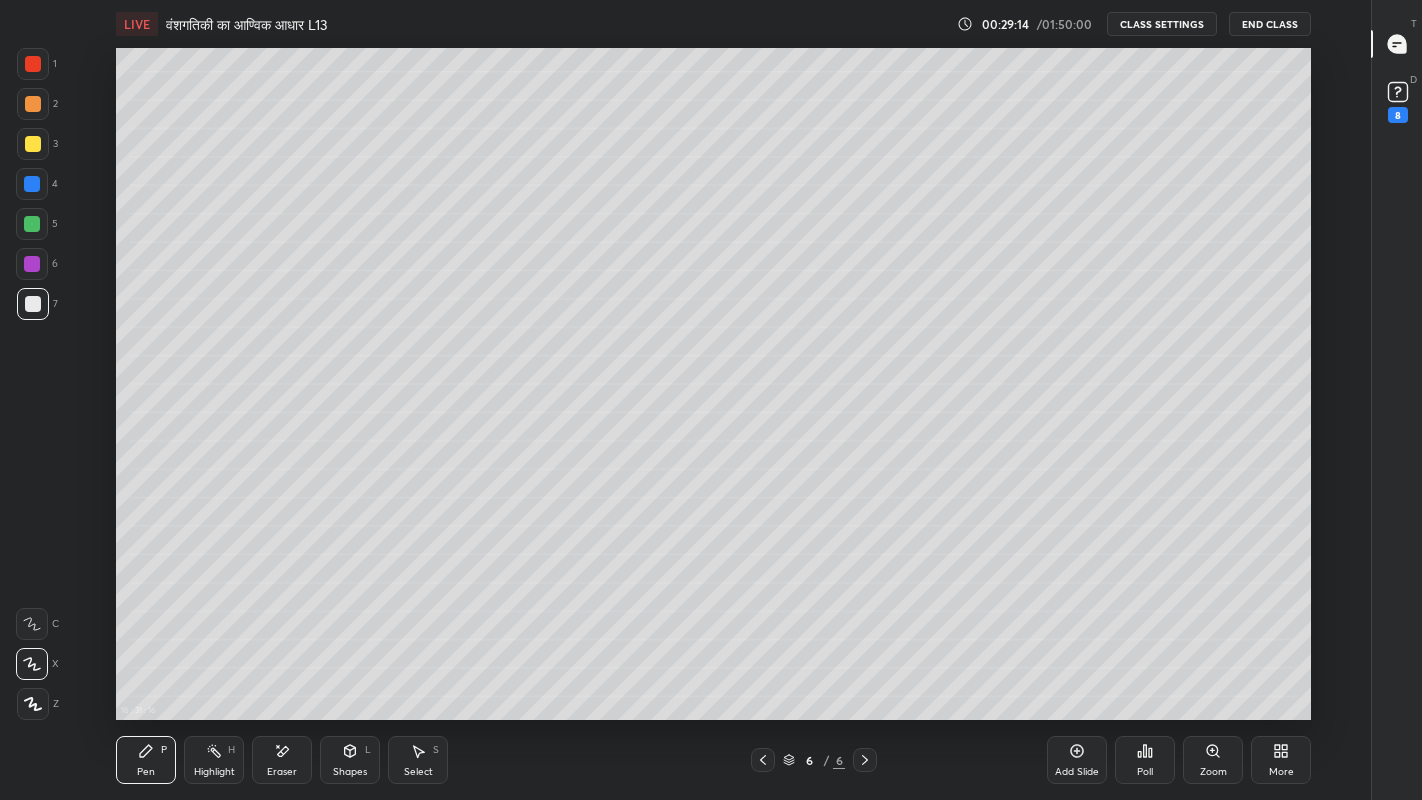 click at bounding box center (33, 144) 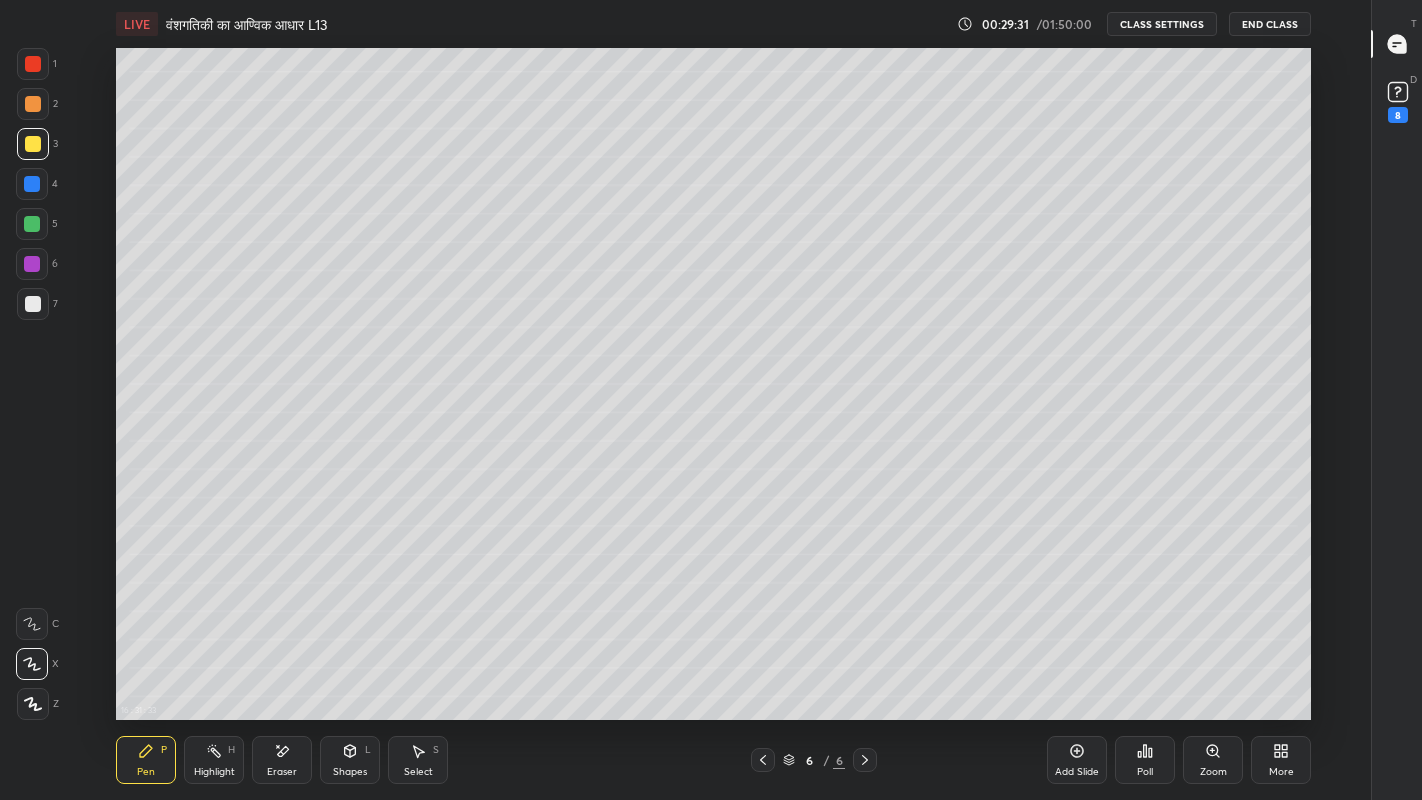 click at bounding box center [33, 304] 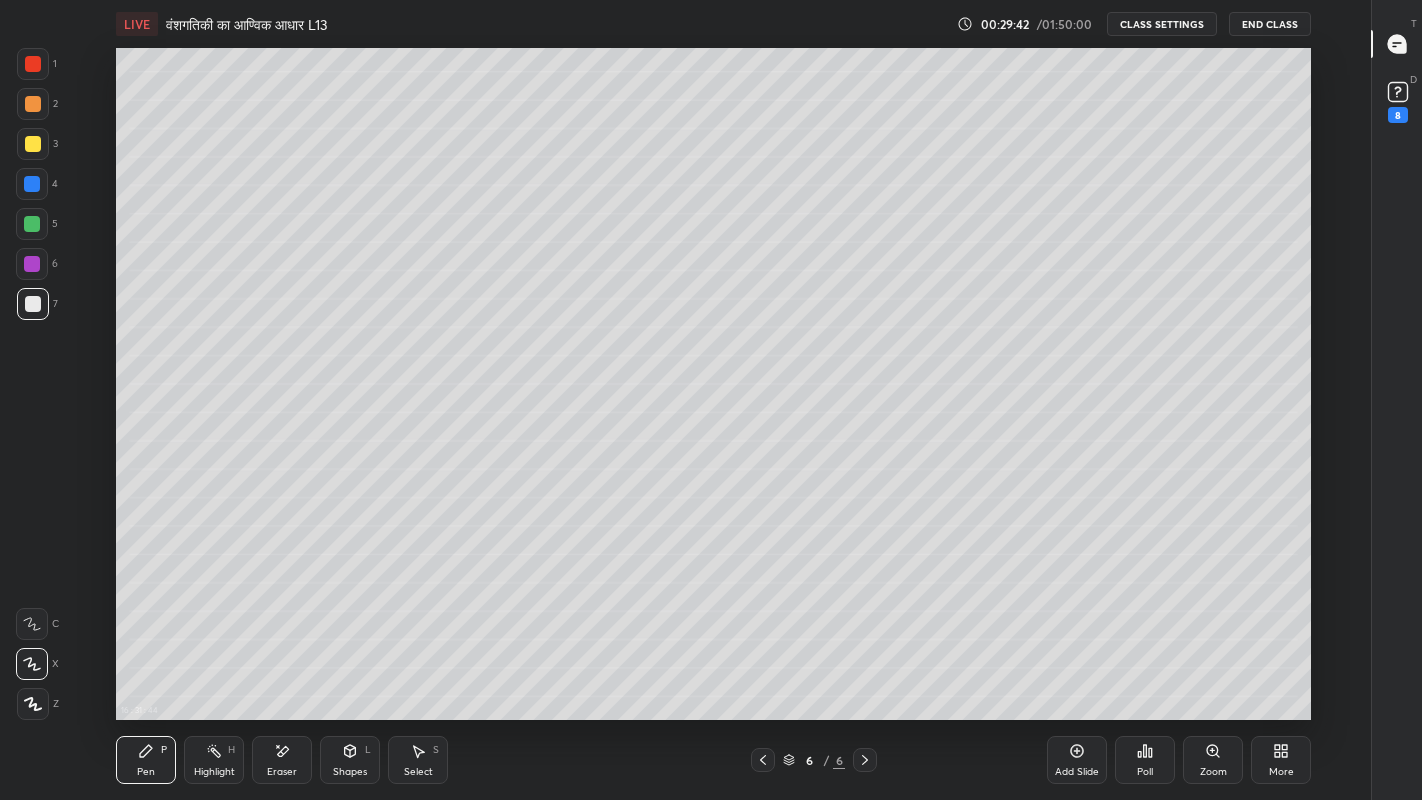 click at bounding box center [33, 304] 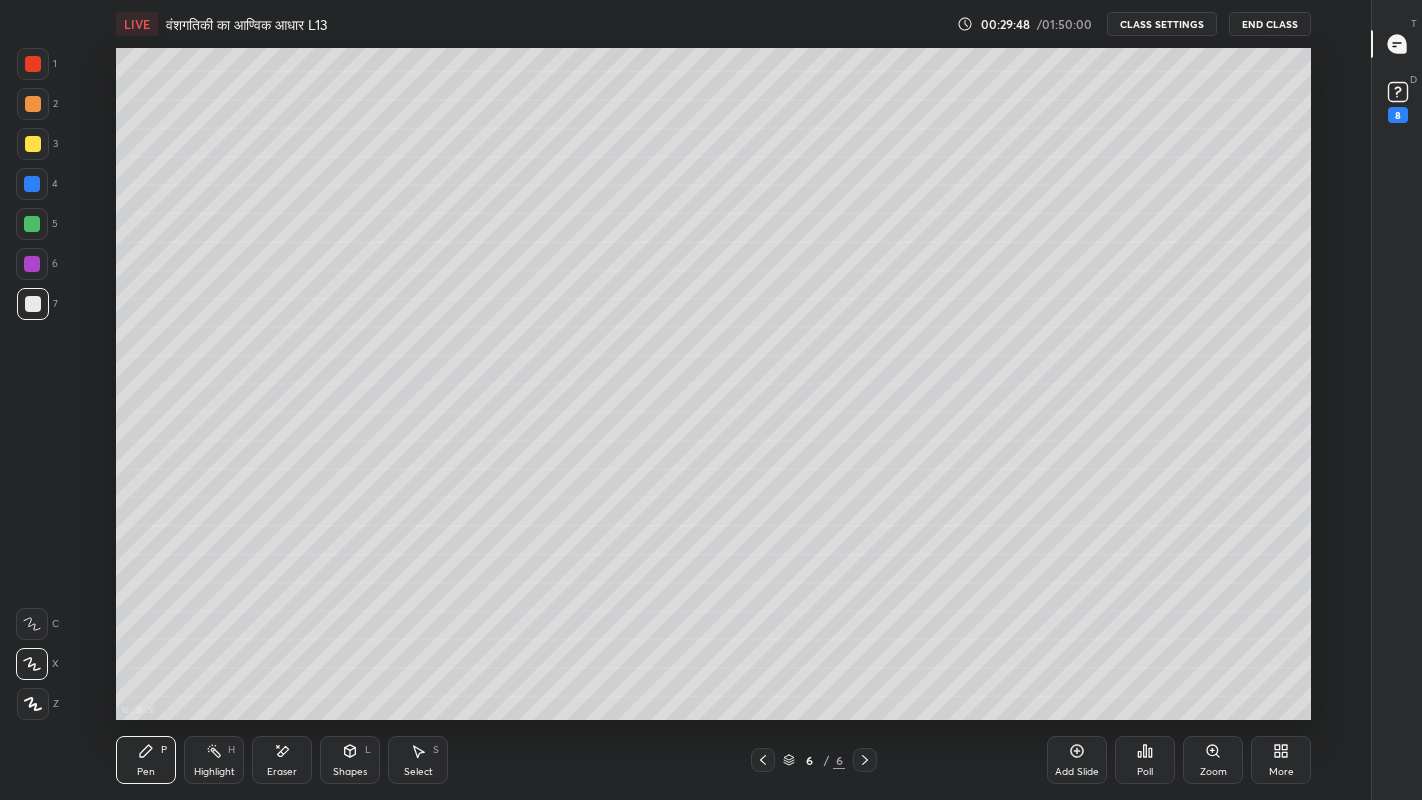 click at bounding box center (33, 304) 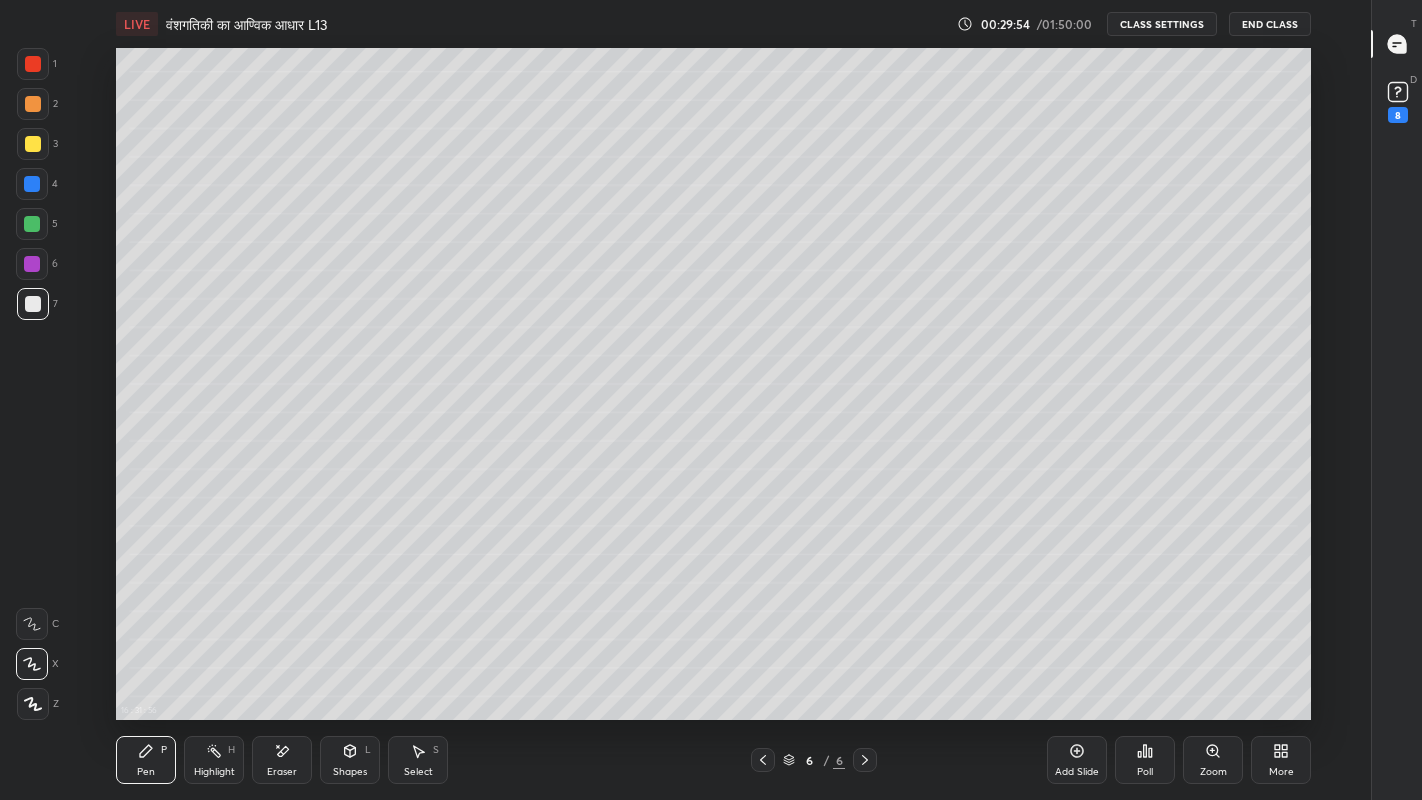 click 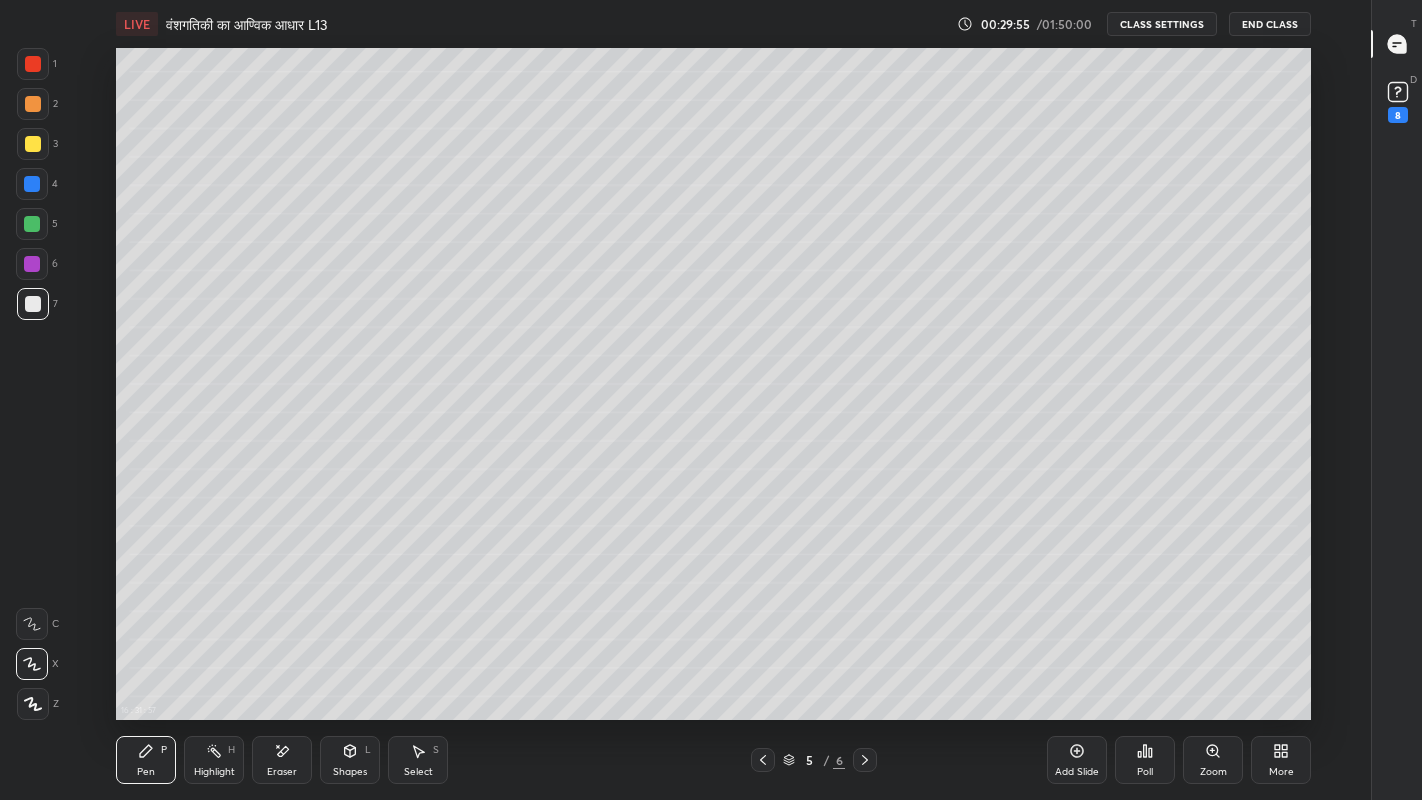click 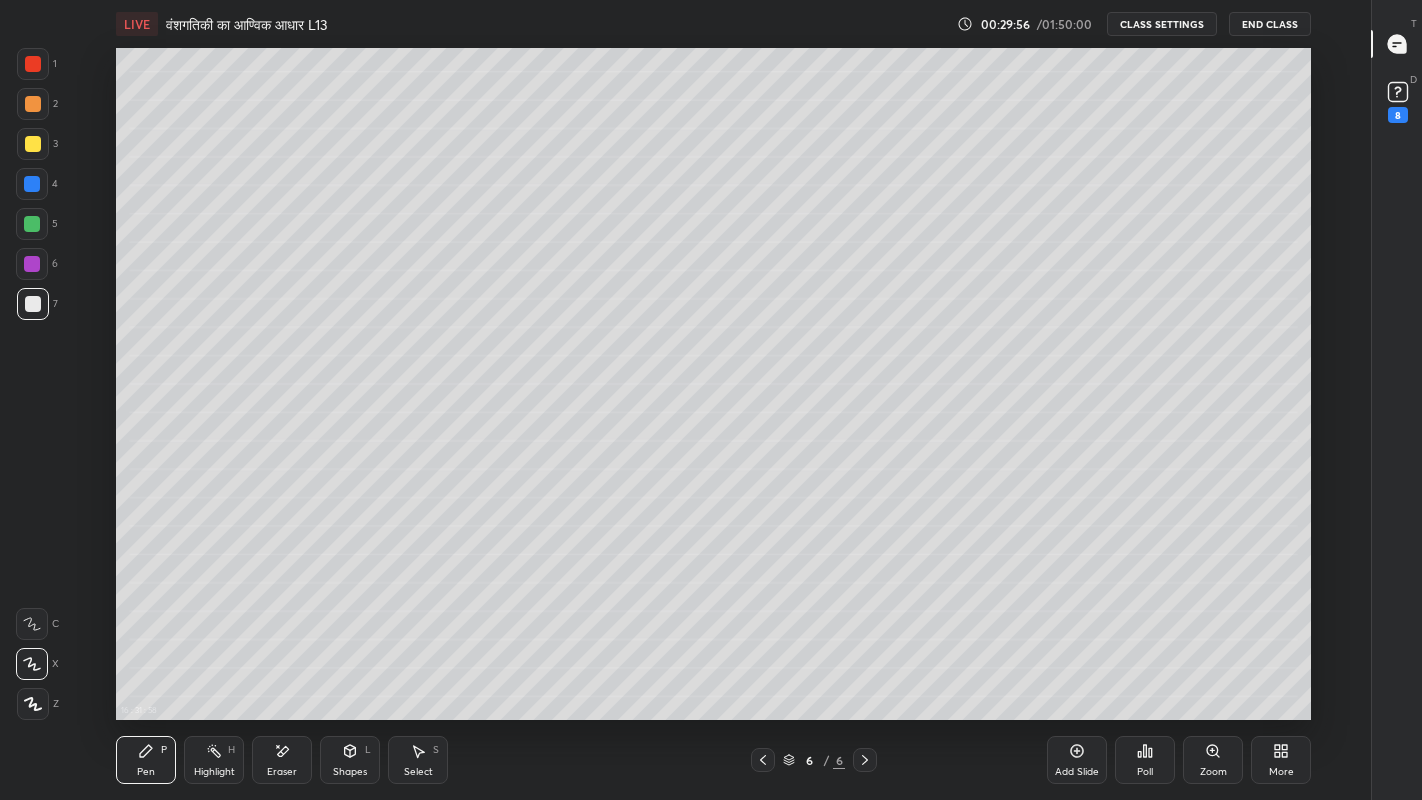 click 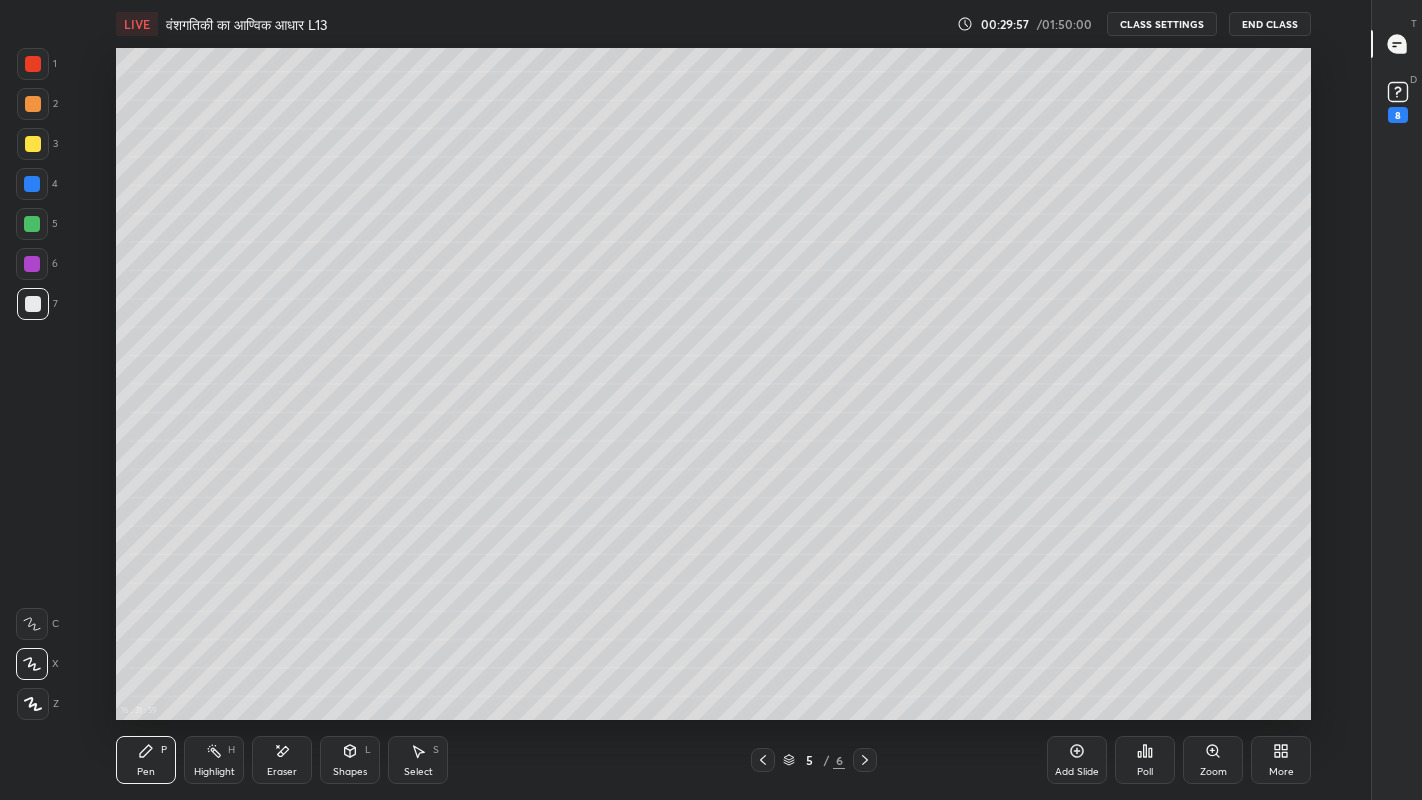 click on "Add Slide" at bounding box center (1077, 772) 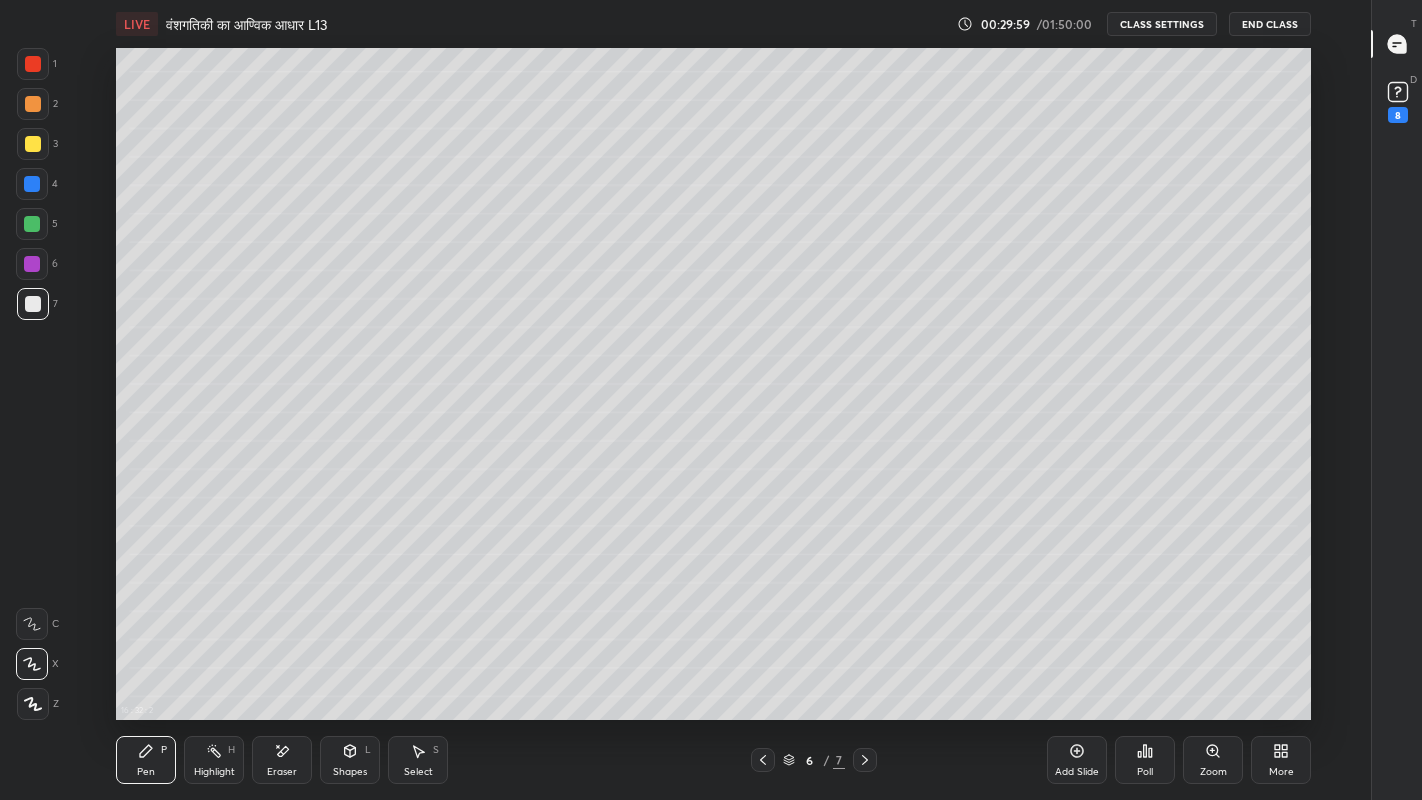 click at bounding box center (33, 144) 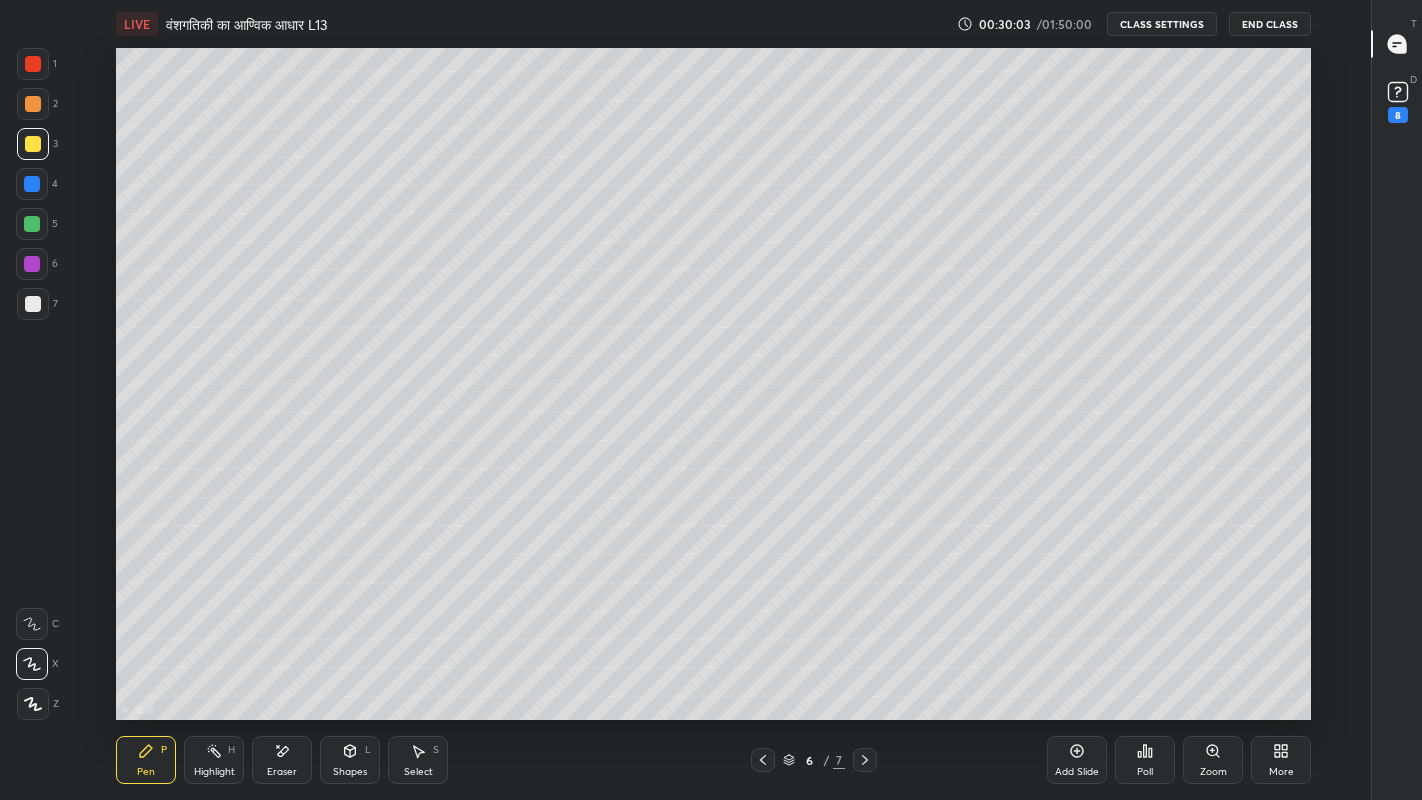 click on "Eraser" at bounding box center [282, 772] 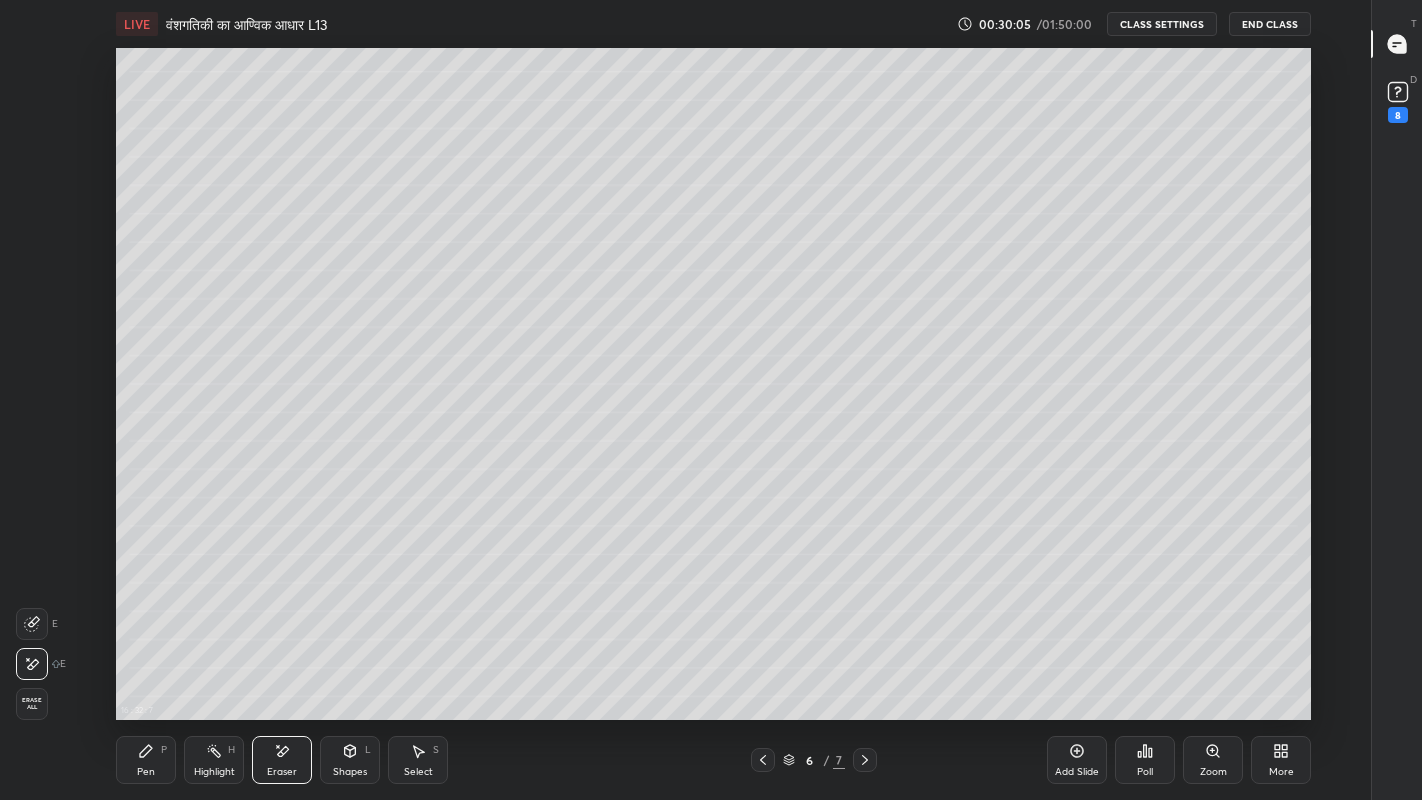 click 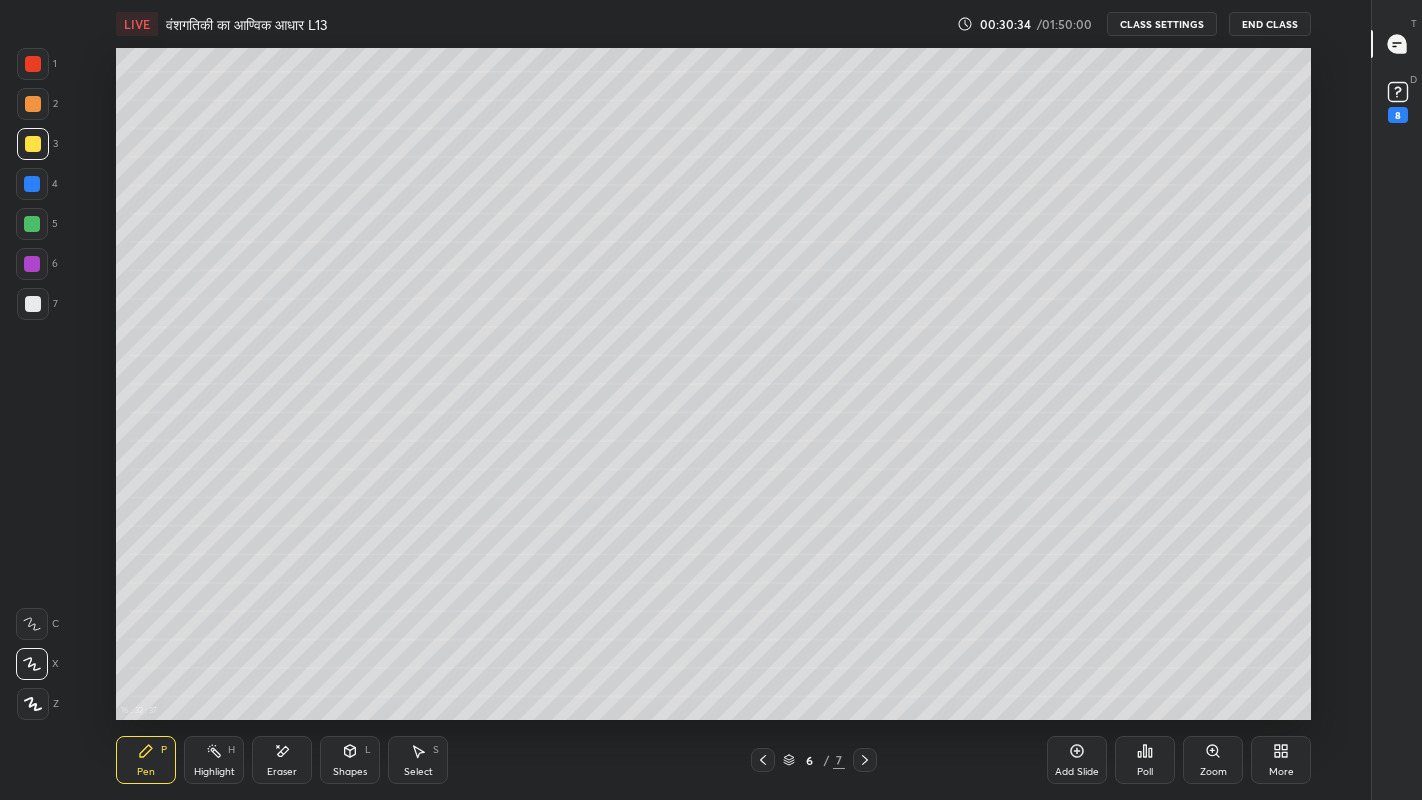 click at bounding box center [33, 304] 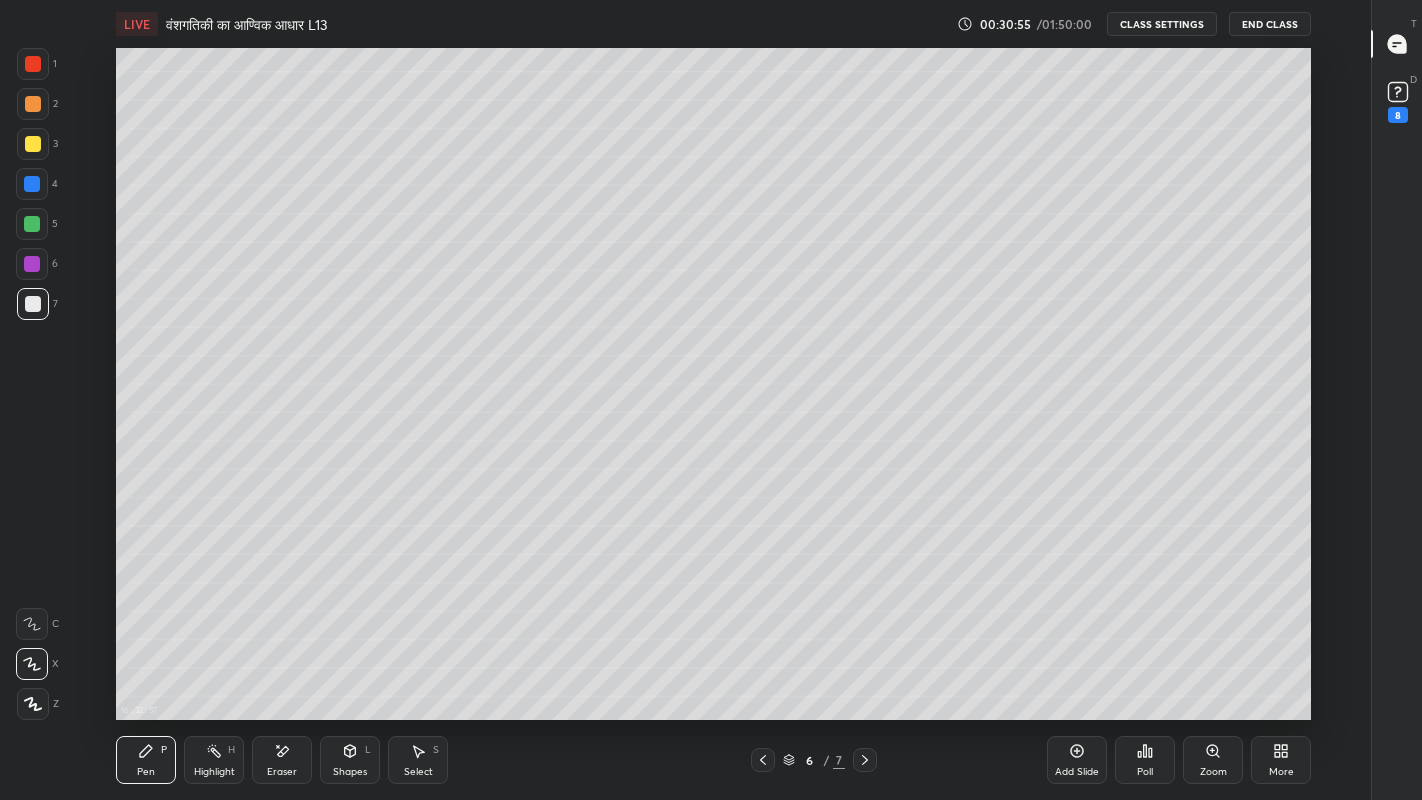 click at bounding box center [33, 144] 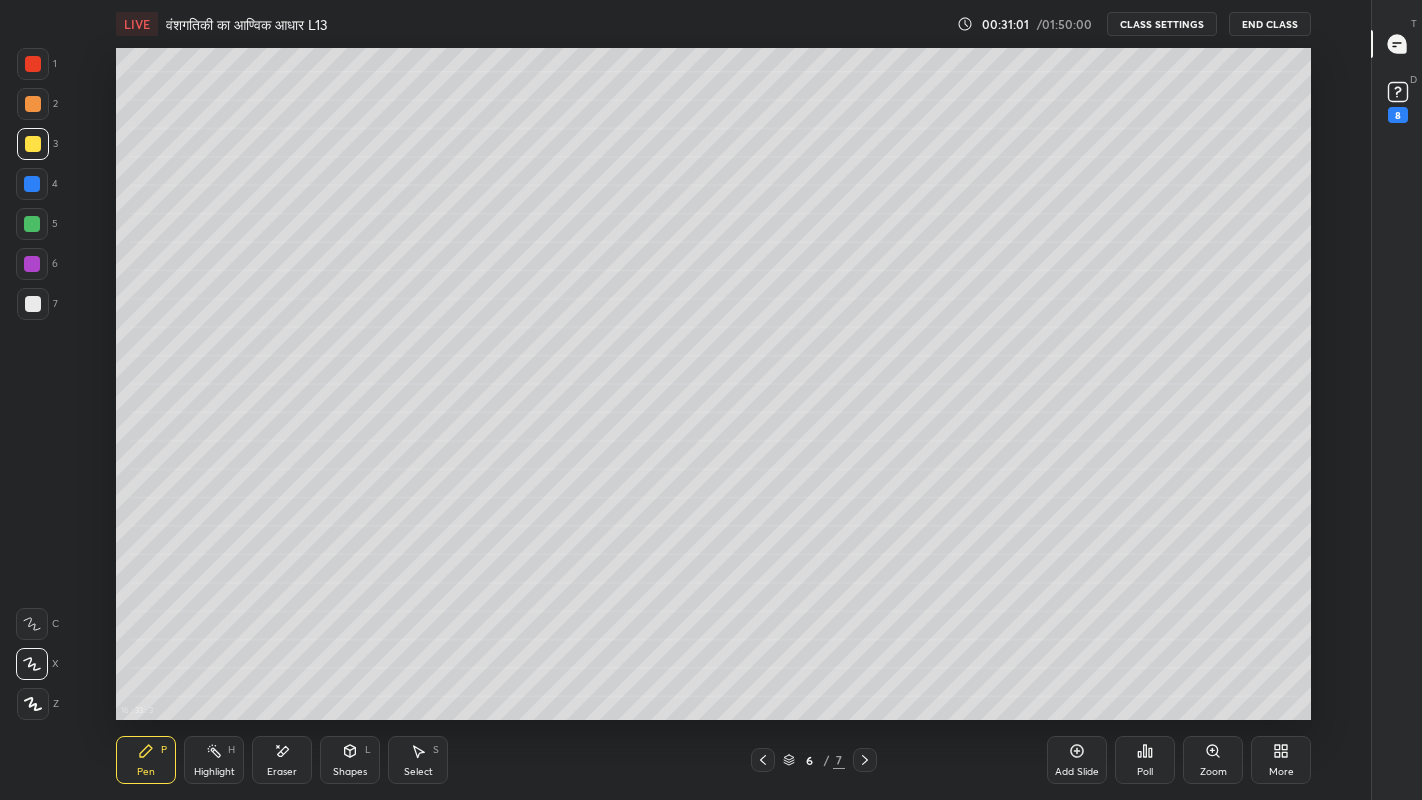 click at bounding box center [33, 304] 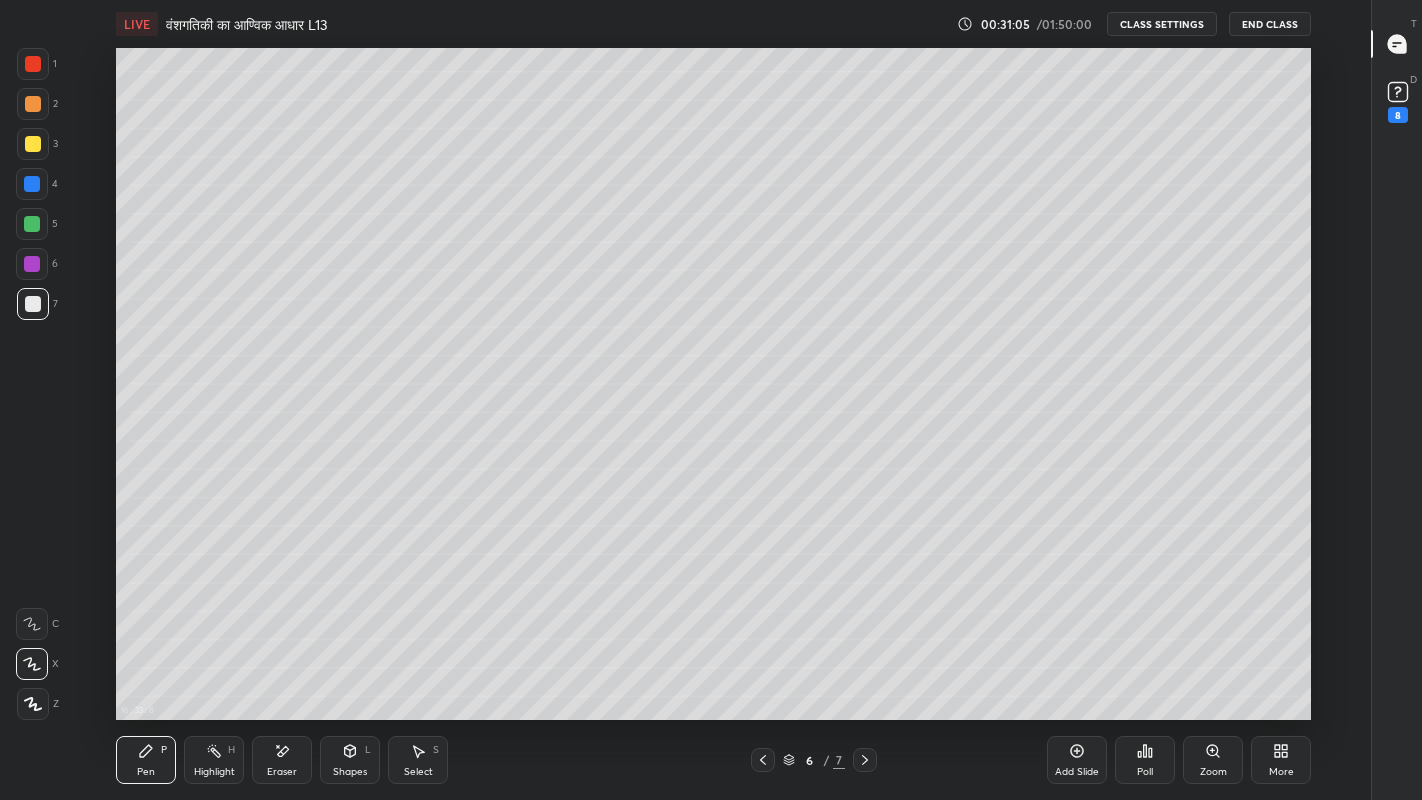 click on "Eraser" at bounding box center (282, 772) 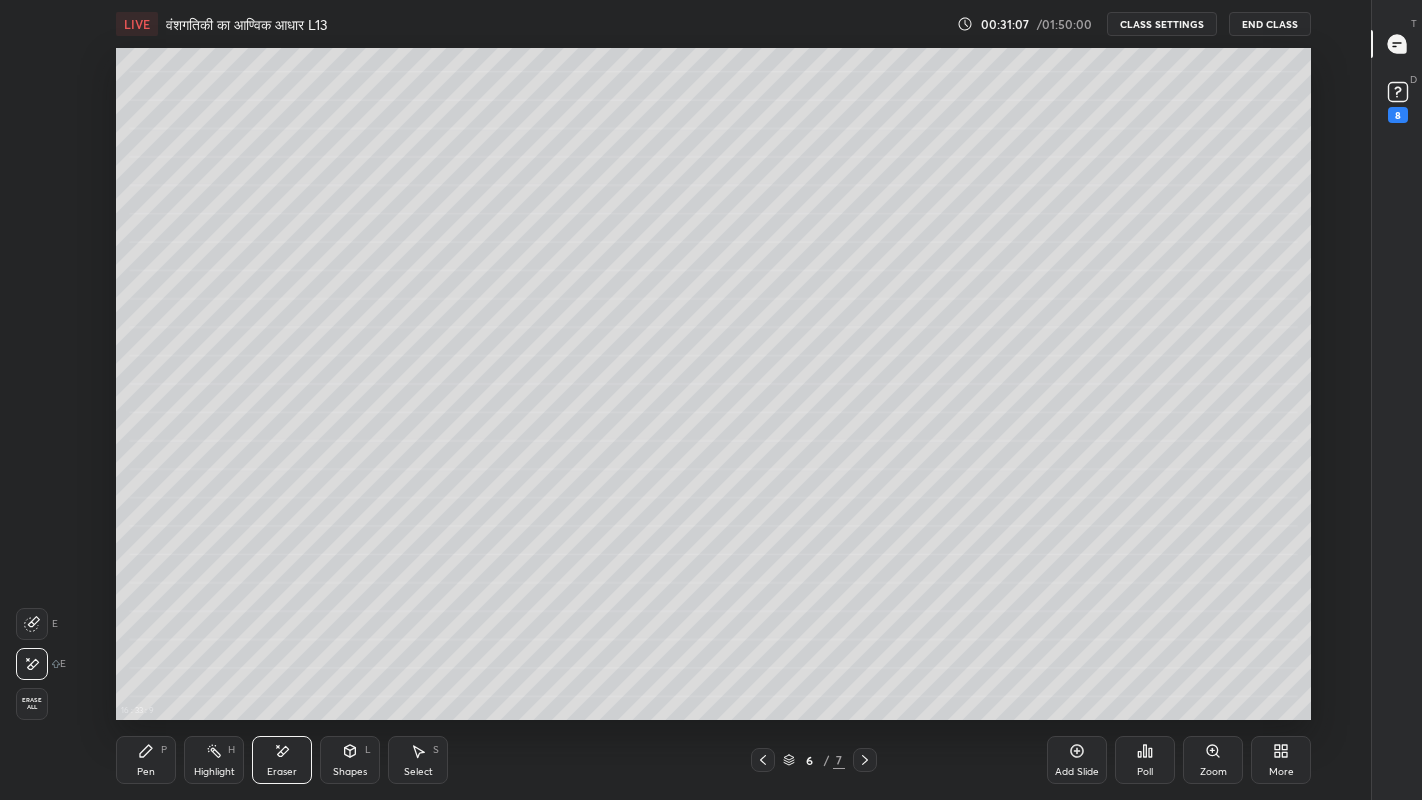 click on "Pen" at bounding box center [146, 772] 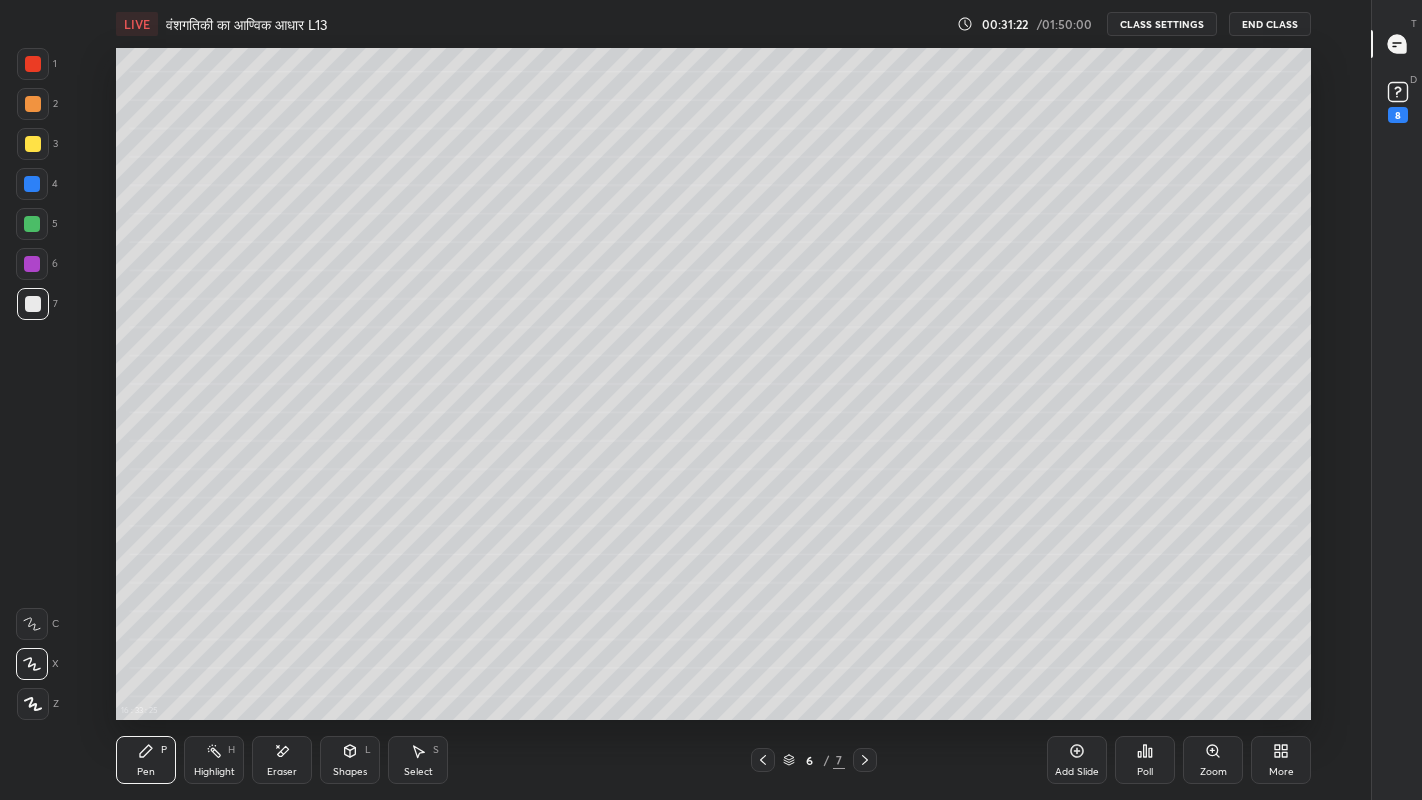 click at bounding box center (33, 304) 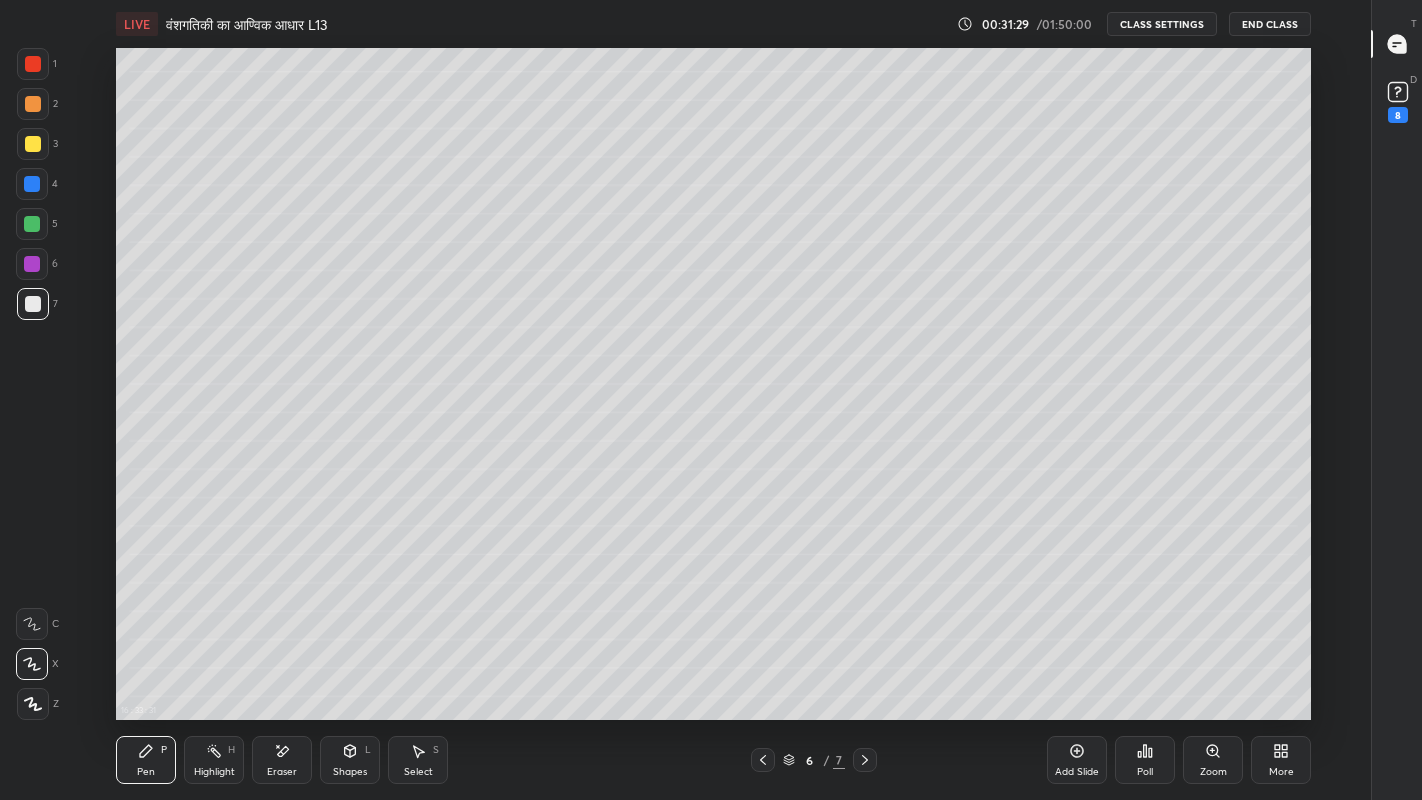 click at bounding box center (33, 144) 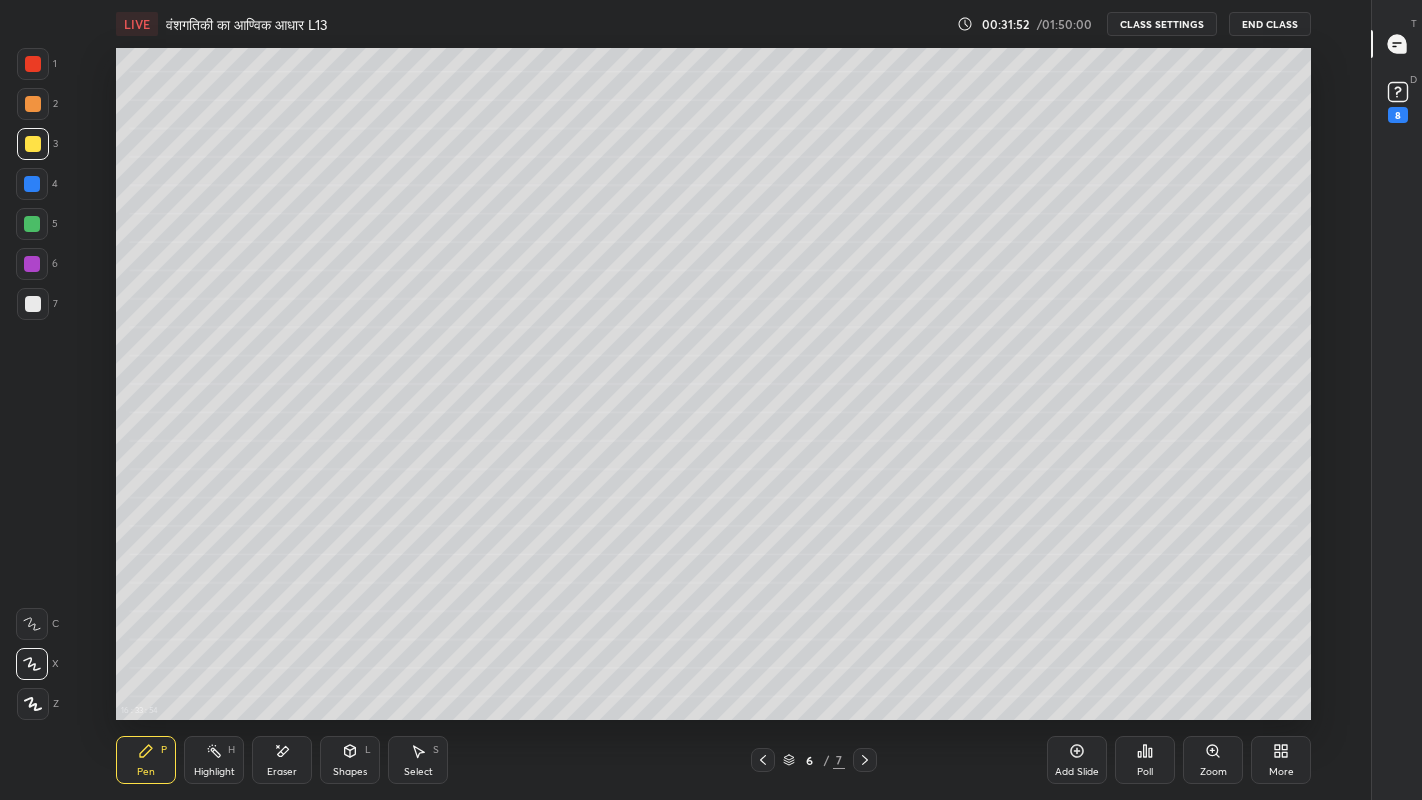 click at bounding box center (33, 304) 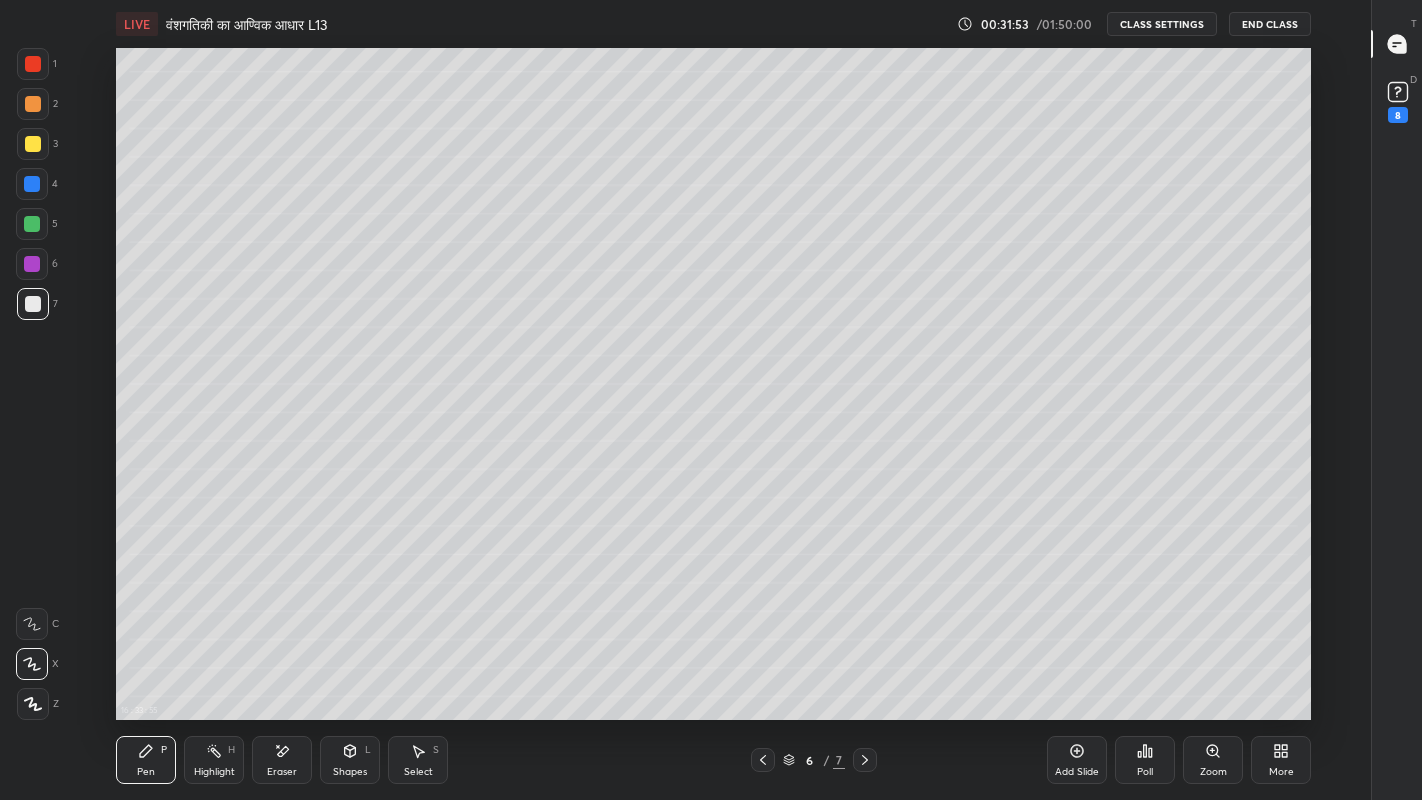 click at bounding box center (32, 224) 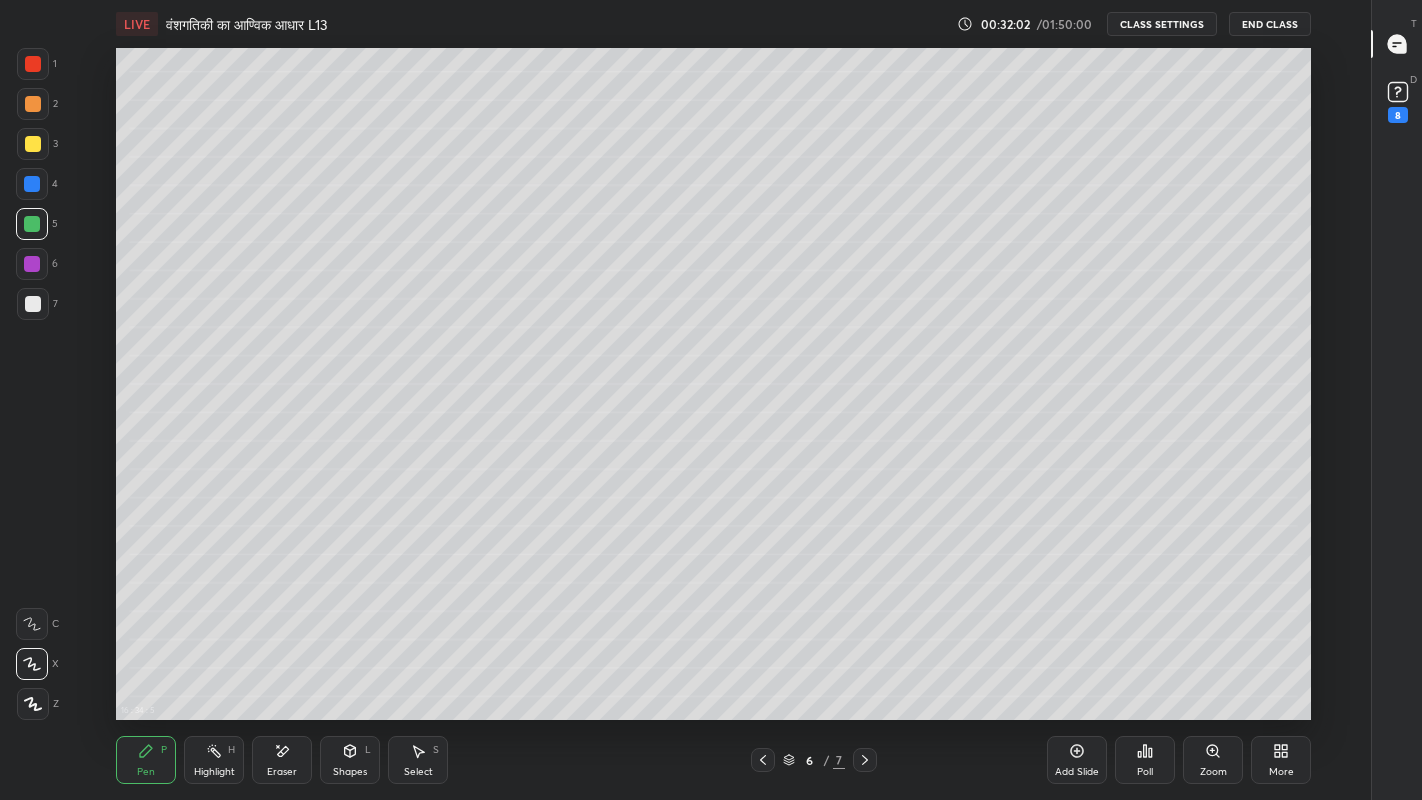 click at bounding box center [33, 304] 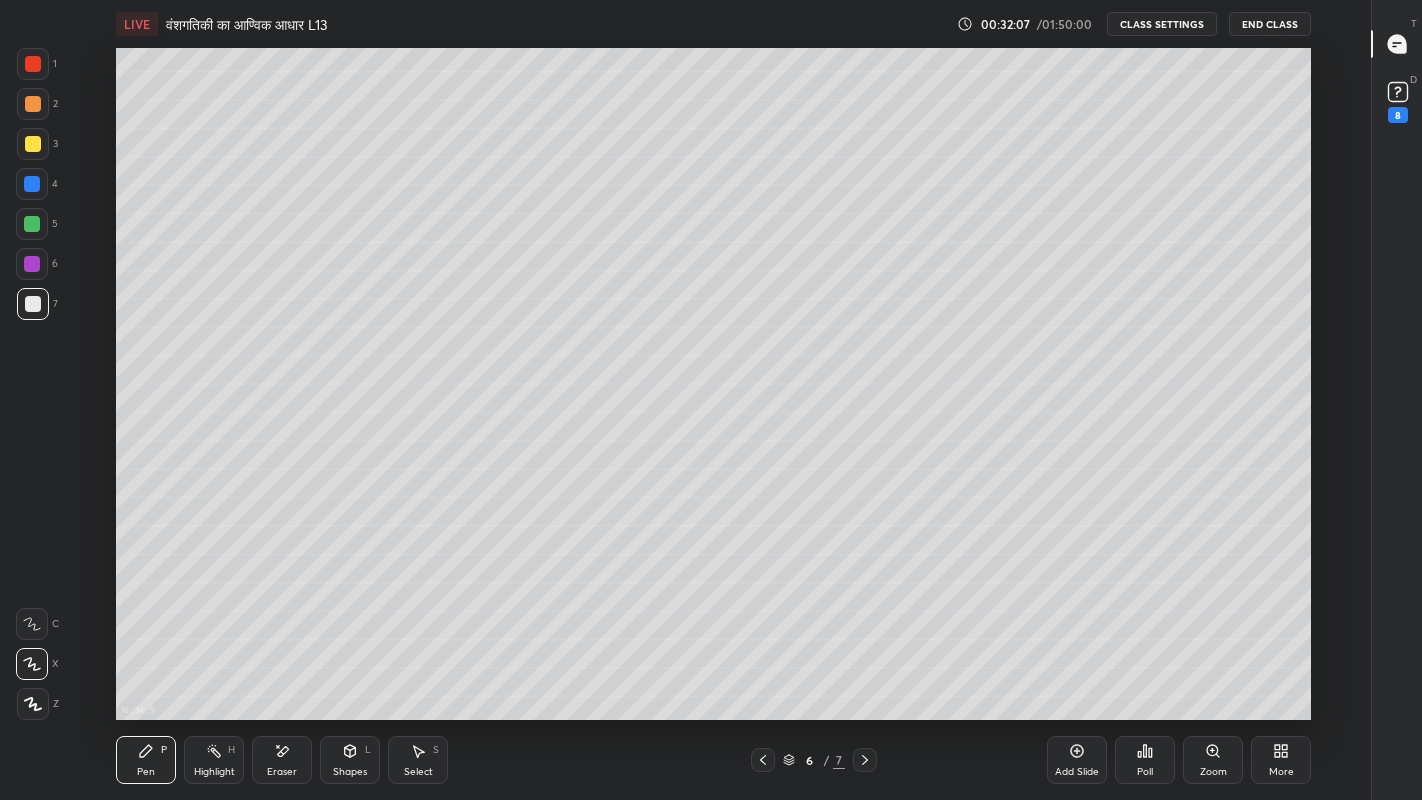 click on "Eraser" at bounding box center [282, 760] 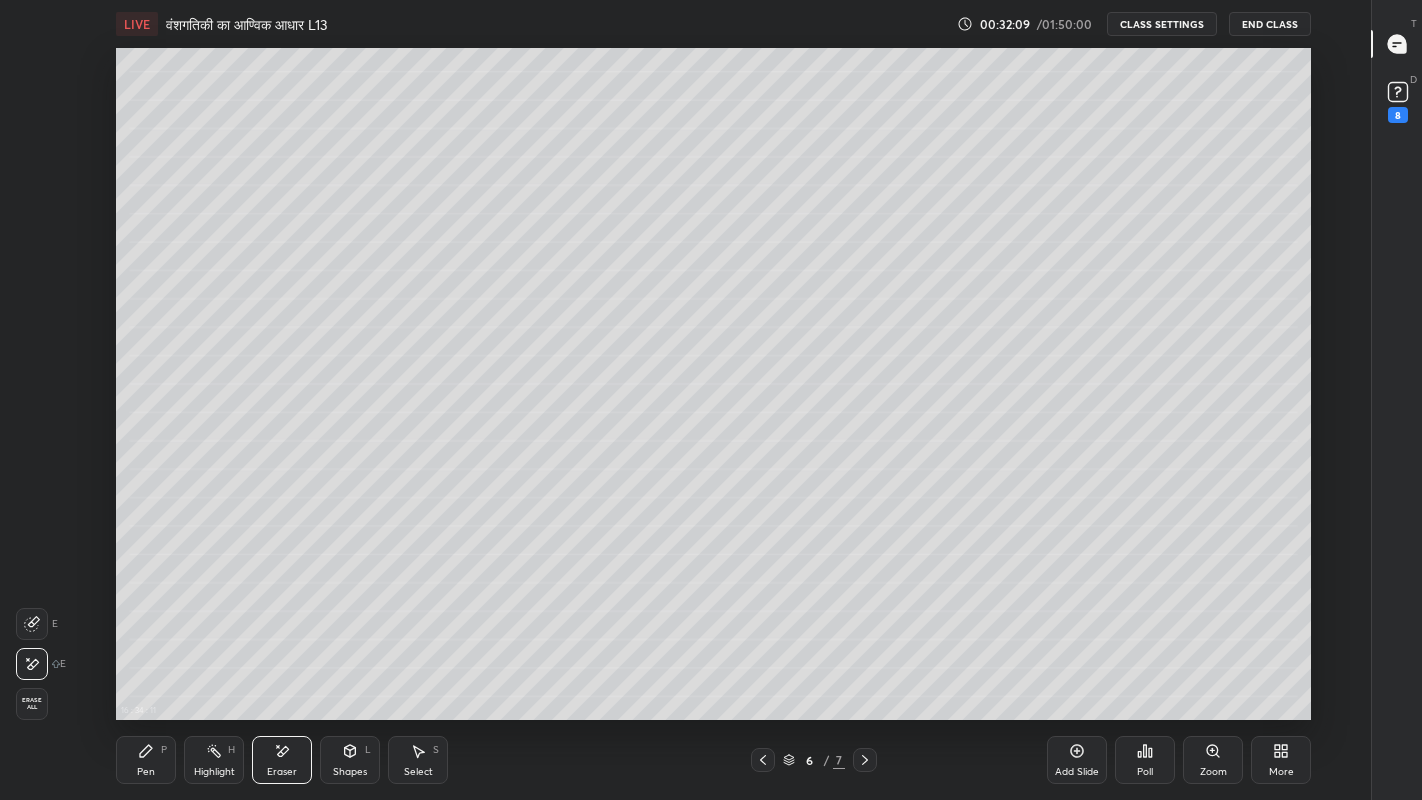 click on "Pen" at bounding box center [146, 772] 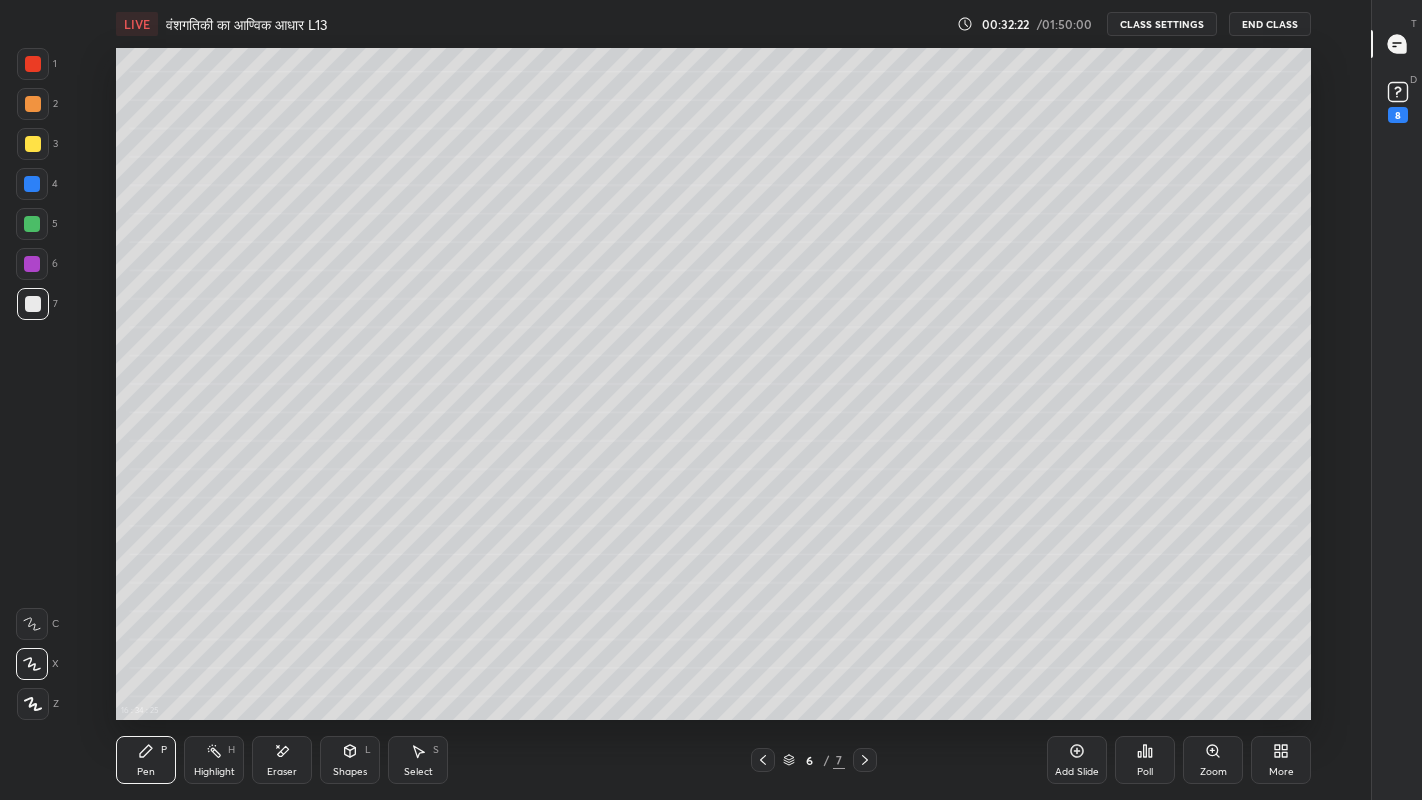 click at bounding box center [33, 304] 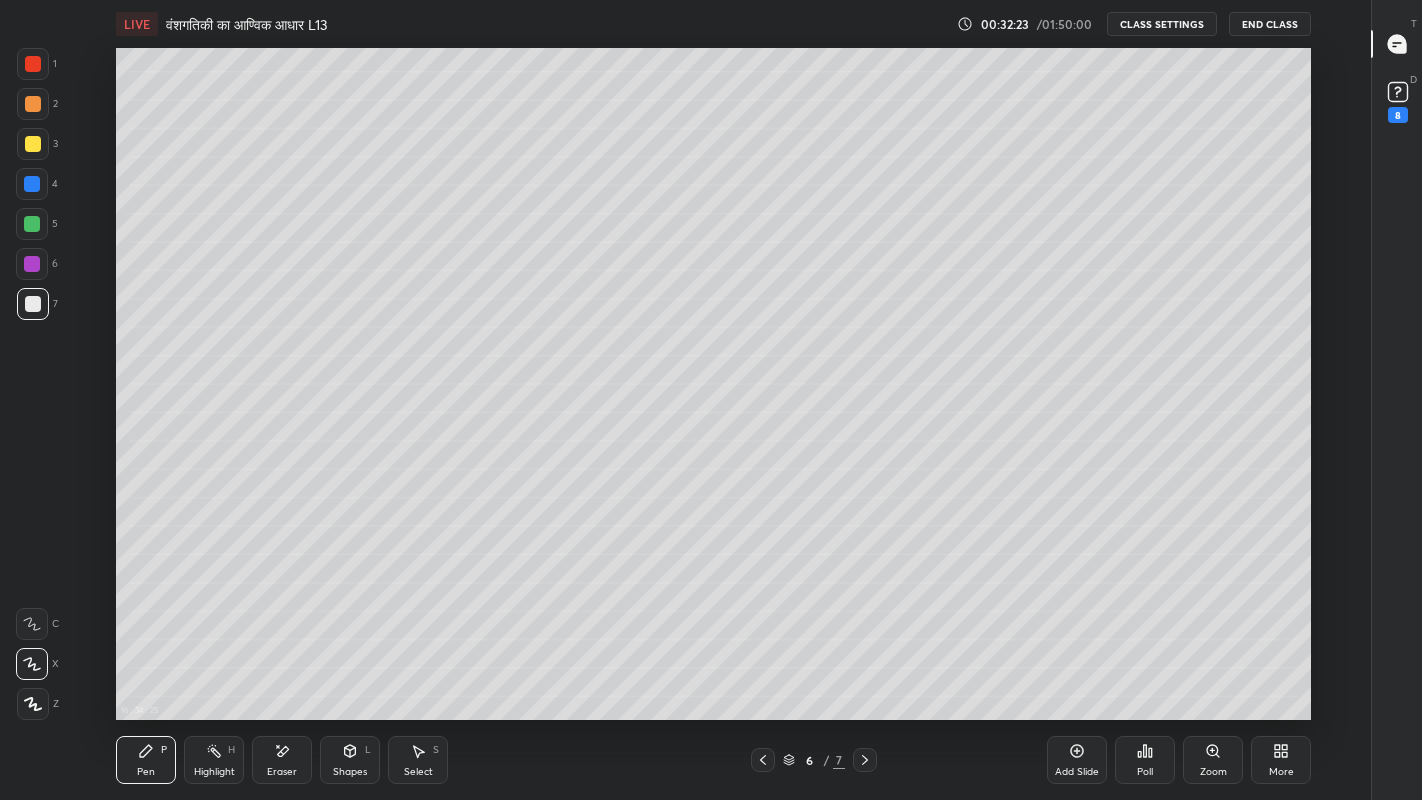 click at bounding box center (33, 144) 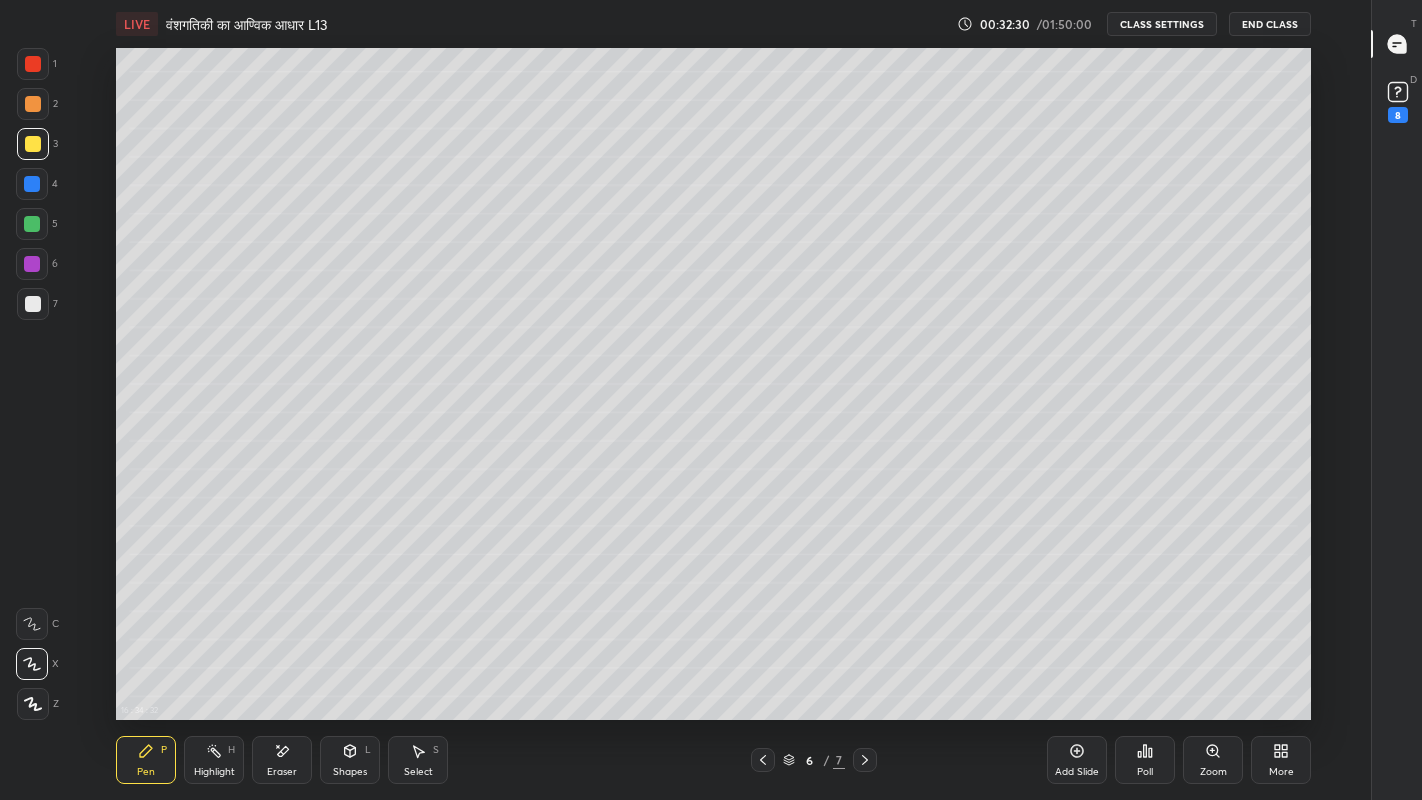 click at bounding box center [33, 304] 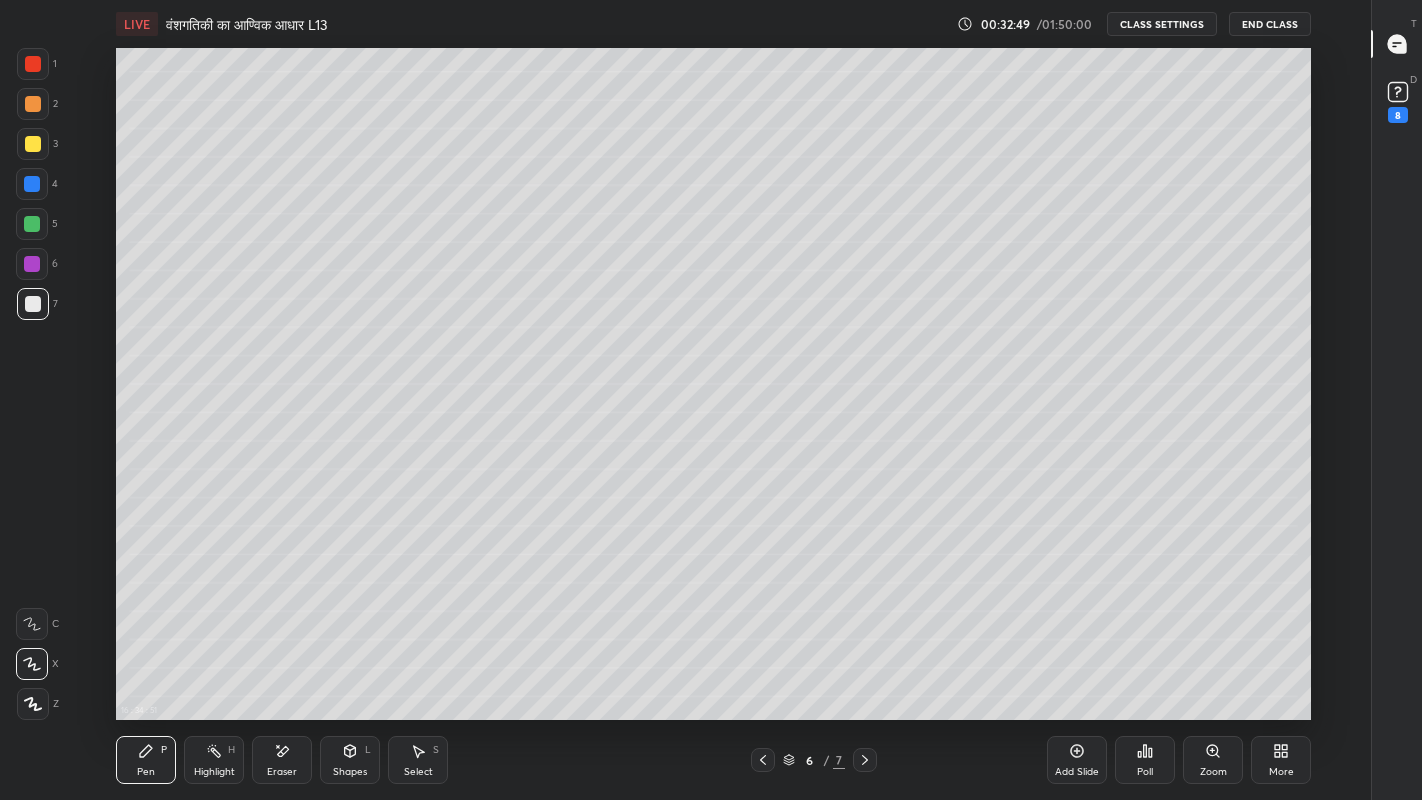 click at bounding box center (33, 144) 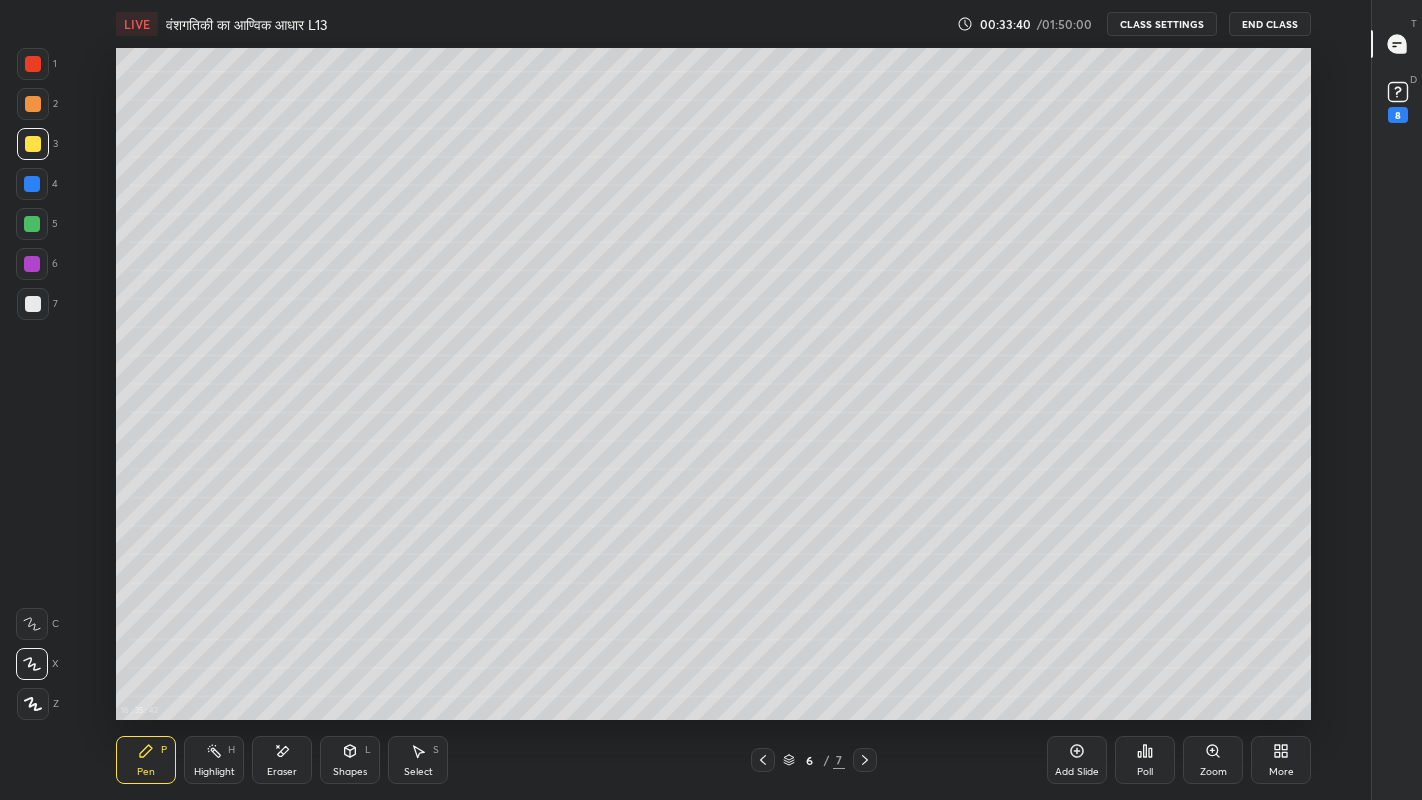 click on "More" at bounding box center (1281, 772) 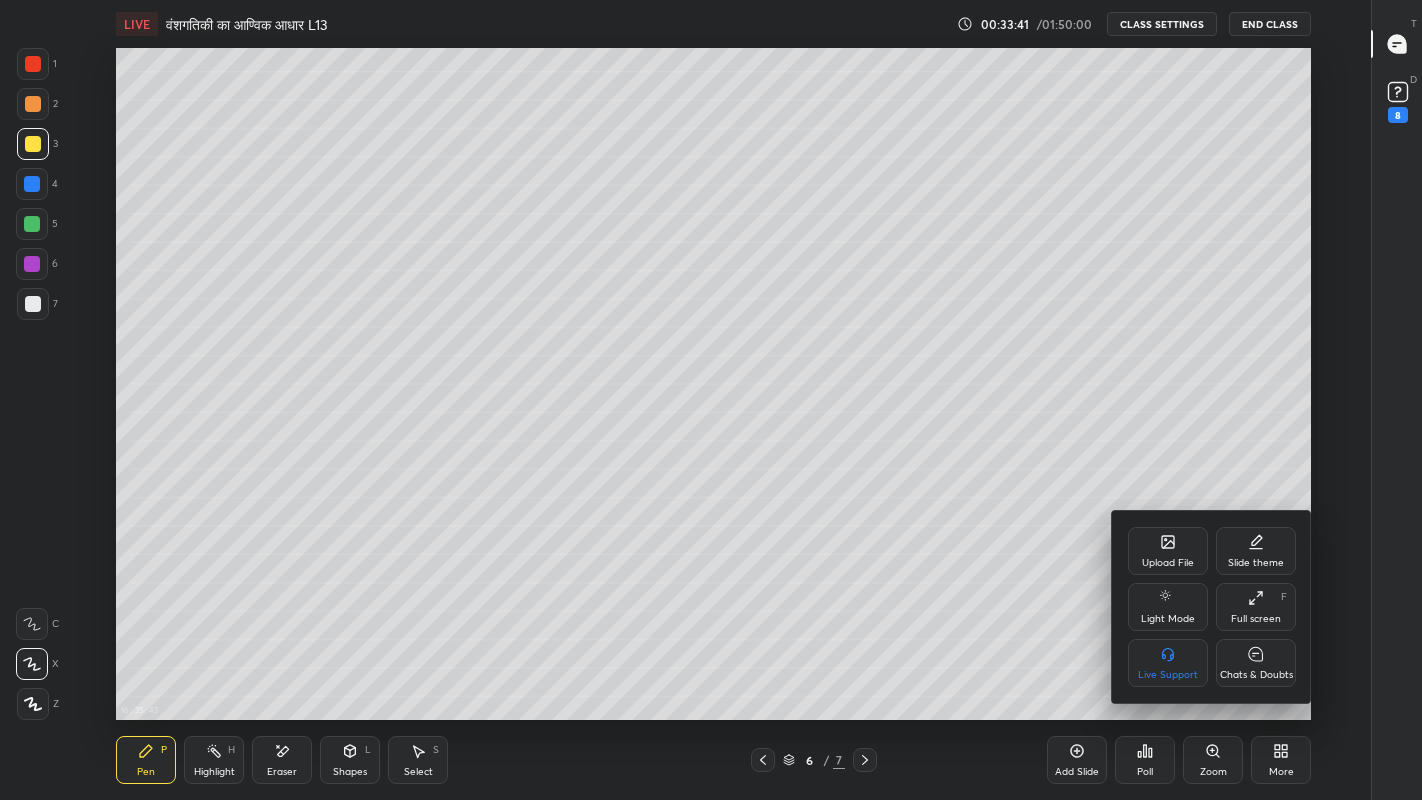 click on "Chats & Doubts" at bounding box center (1256, 675) 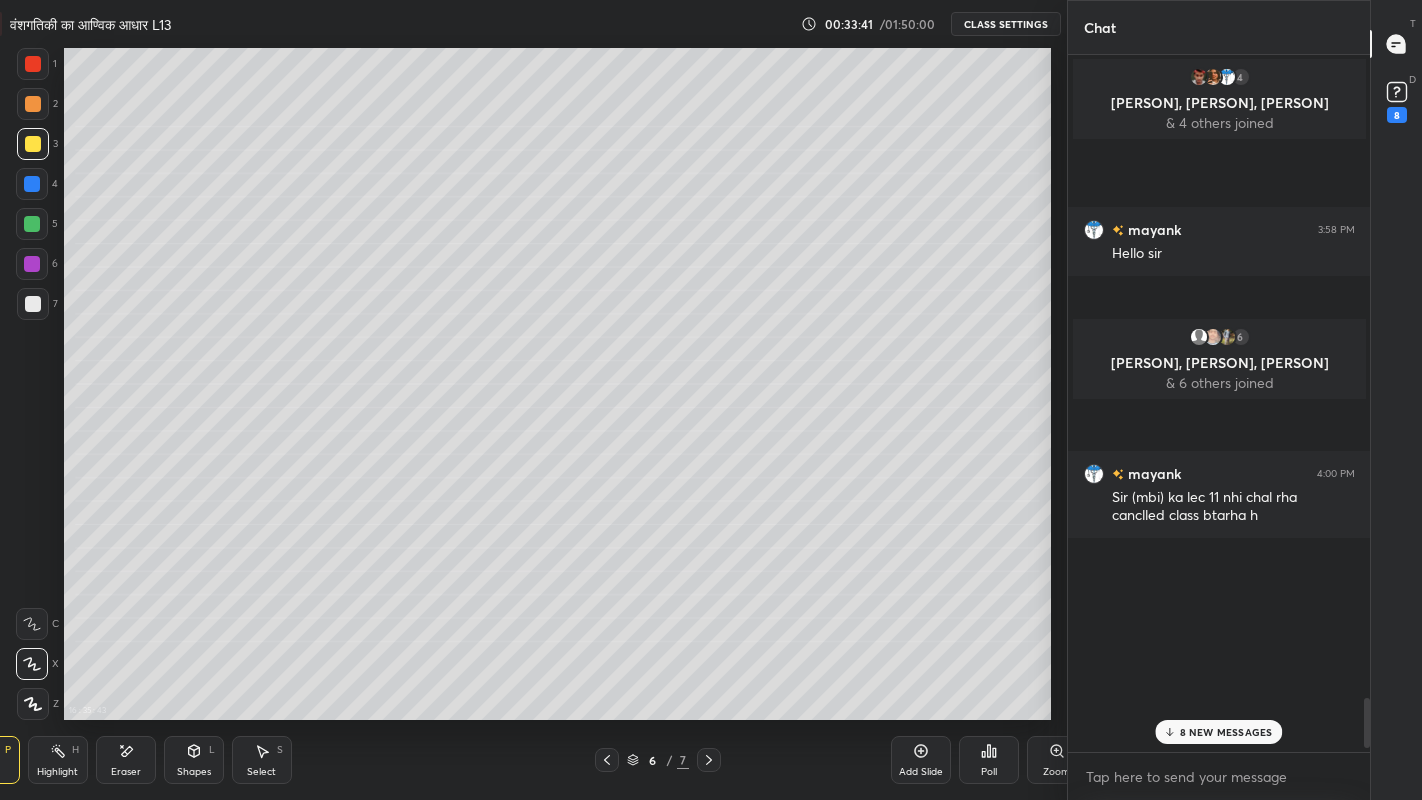 scroll, scrollTop: 672, scrollLeft: 1211, axis: both 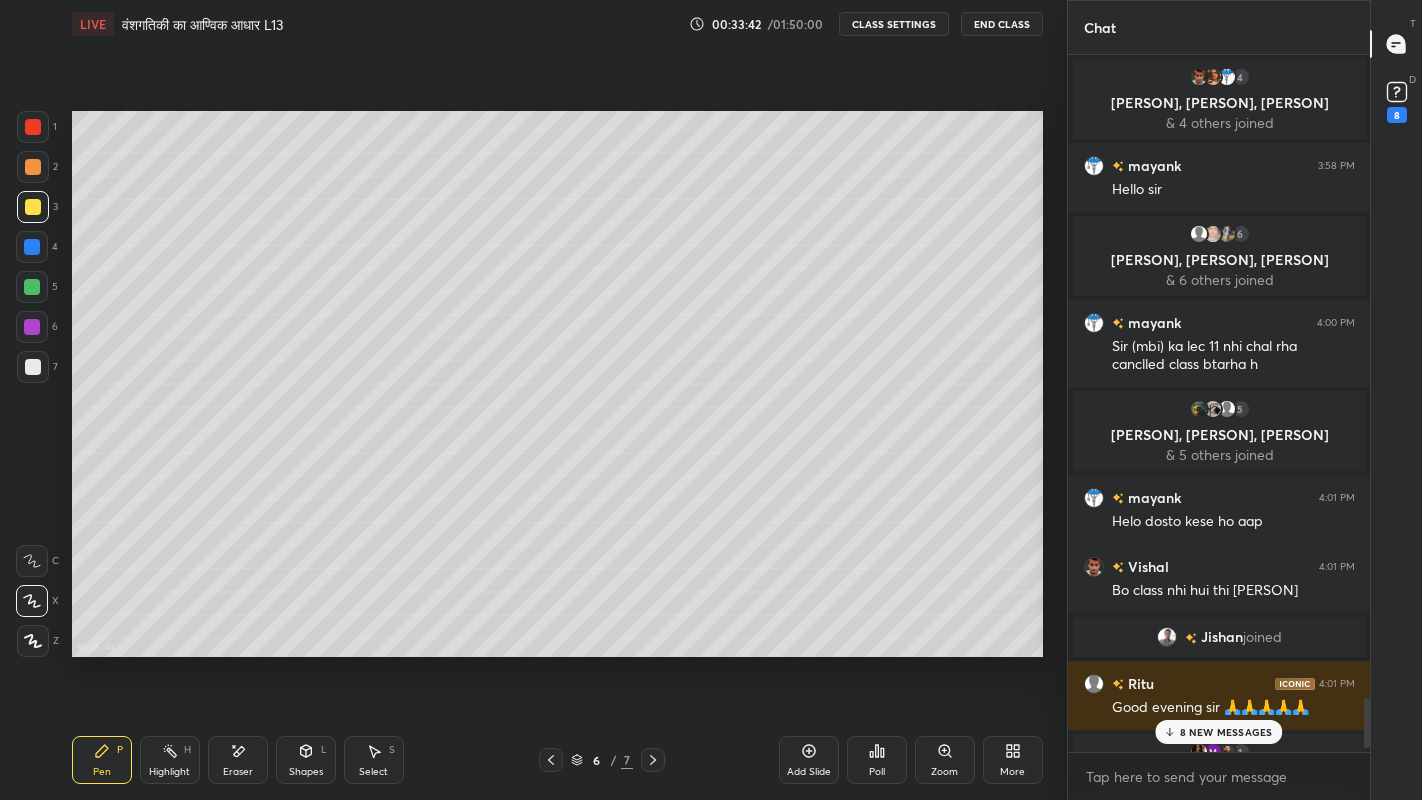 click on "8 NEW MESSAGES" at bounding box center (1226, 732) 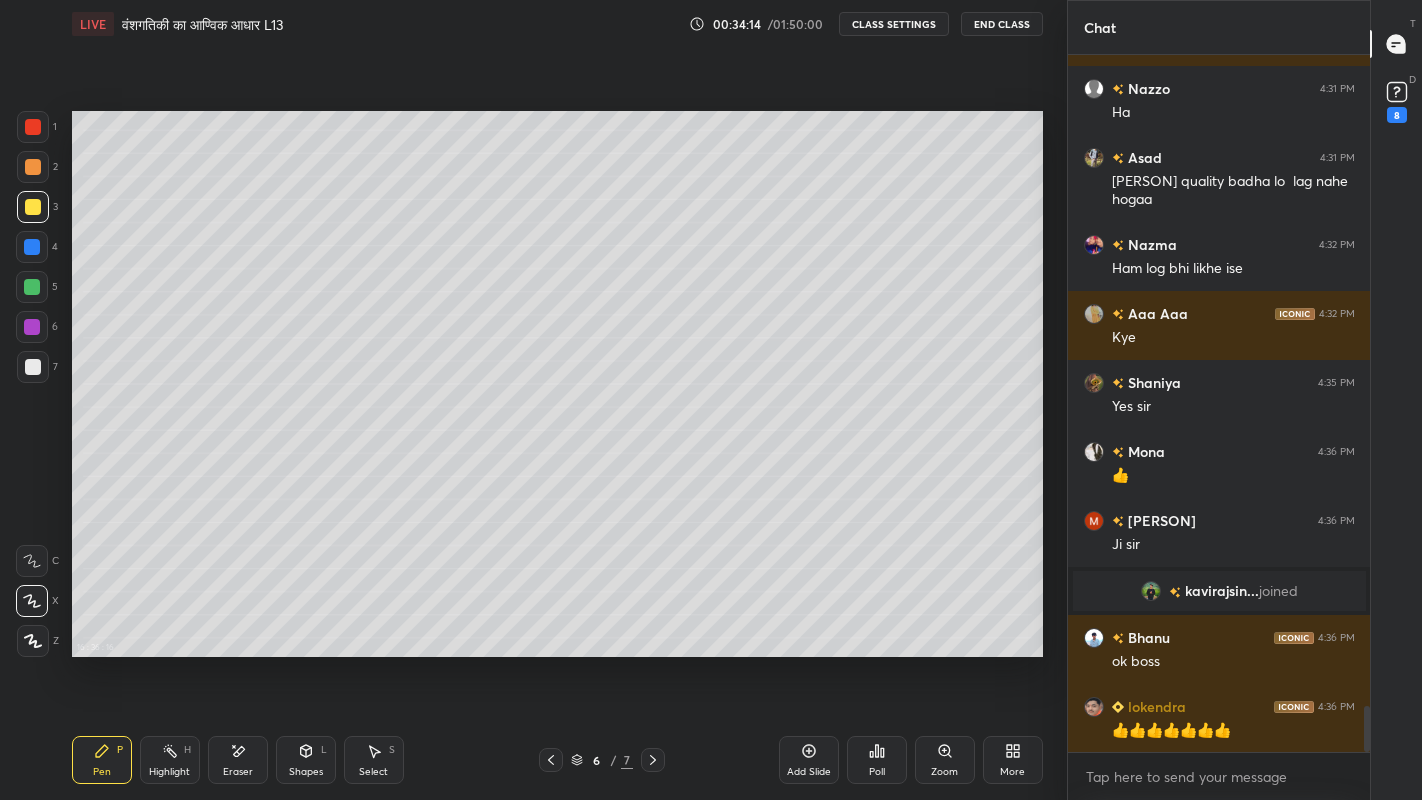 scroll, scrollTop: 9844, scrollLeft: 0, axis: vertical 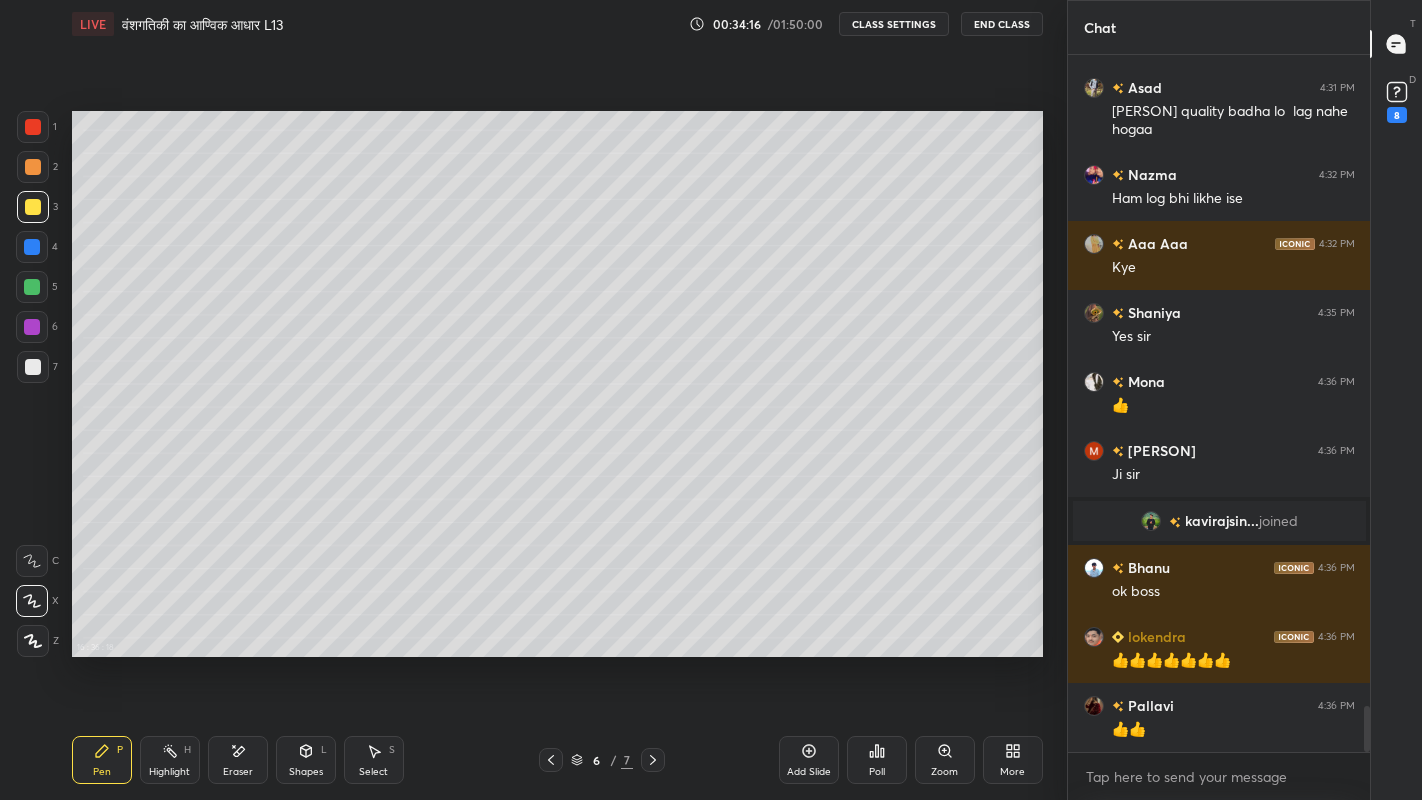 click at bounding box center (653, 760) 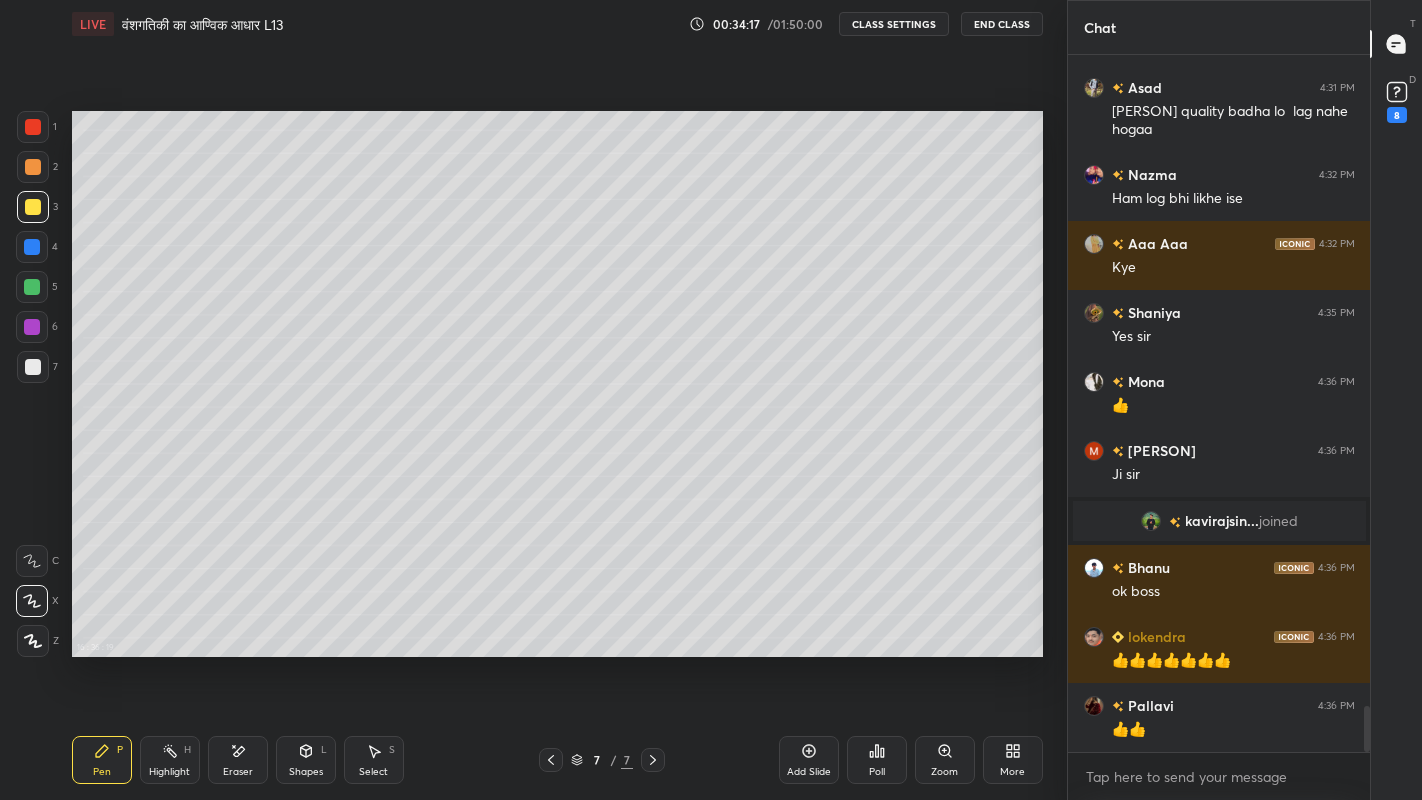 click on "More" at bounding box center (1013, 760) 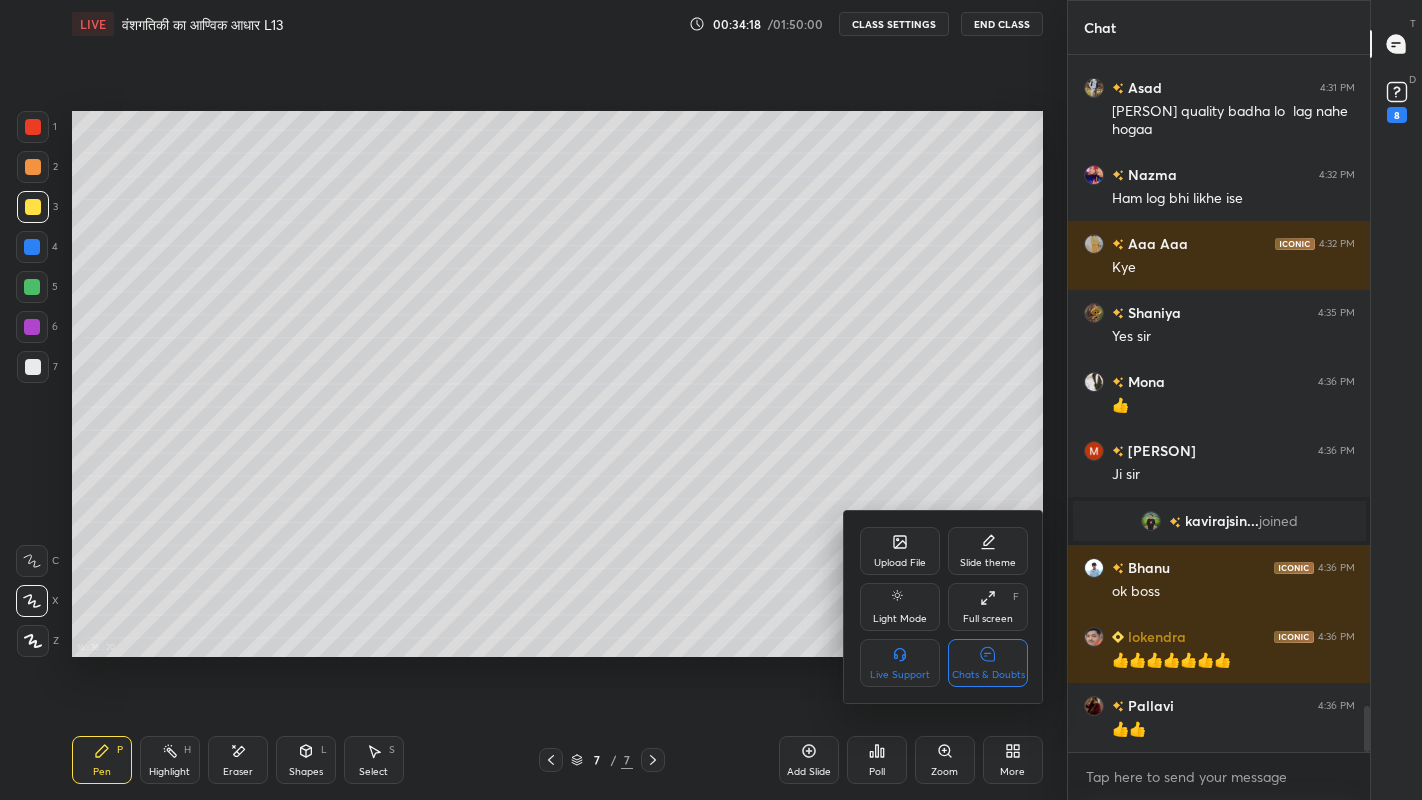 click 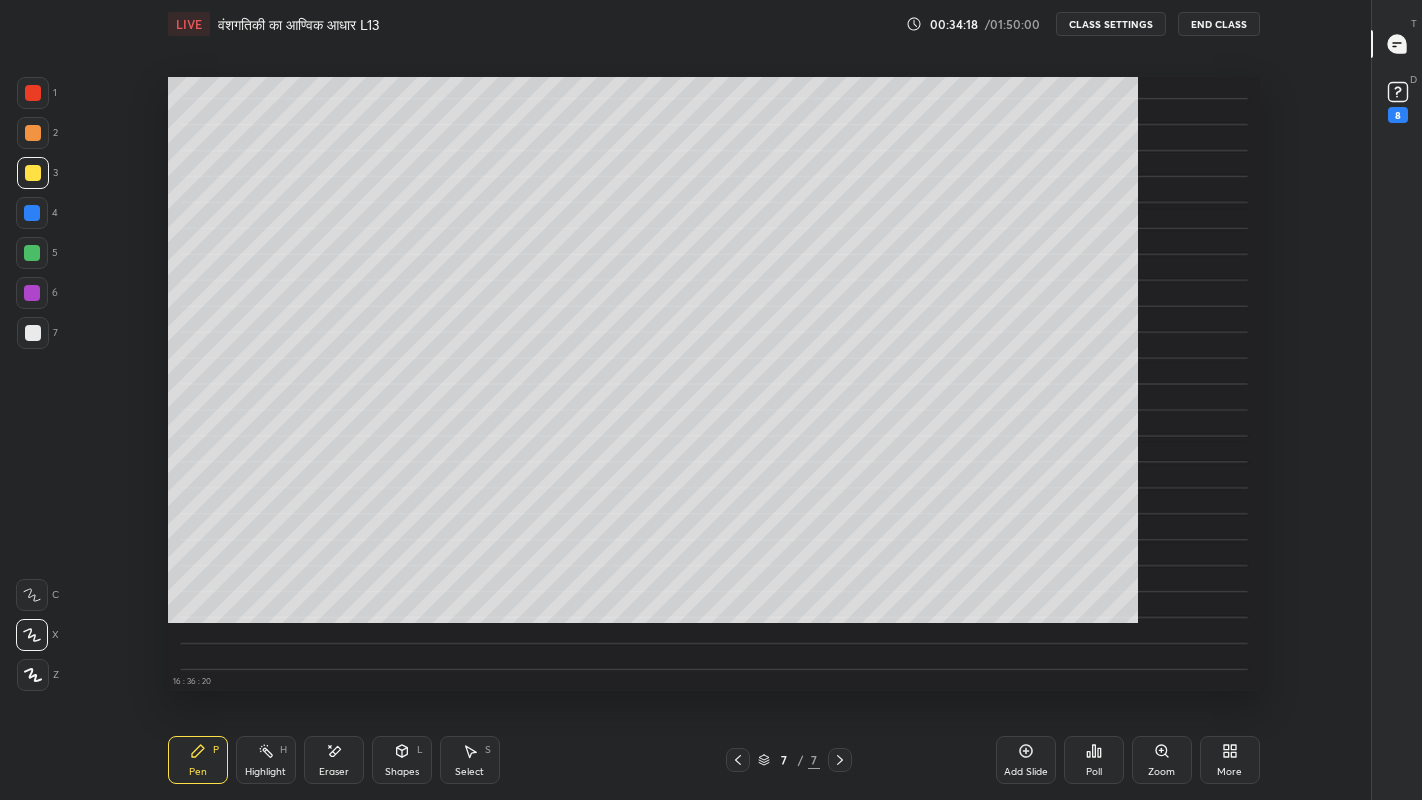 scroll, scrollTop: 6, scrollLeft: 1, axis: both 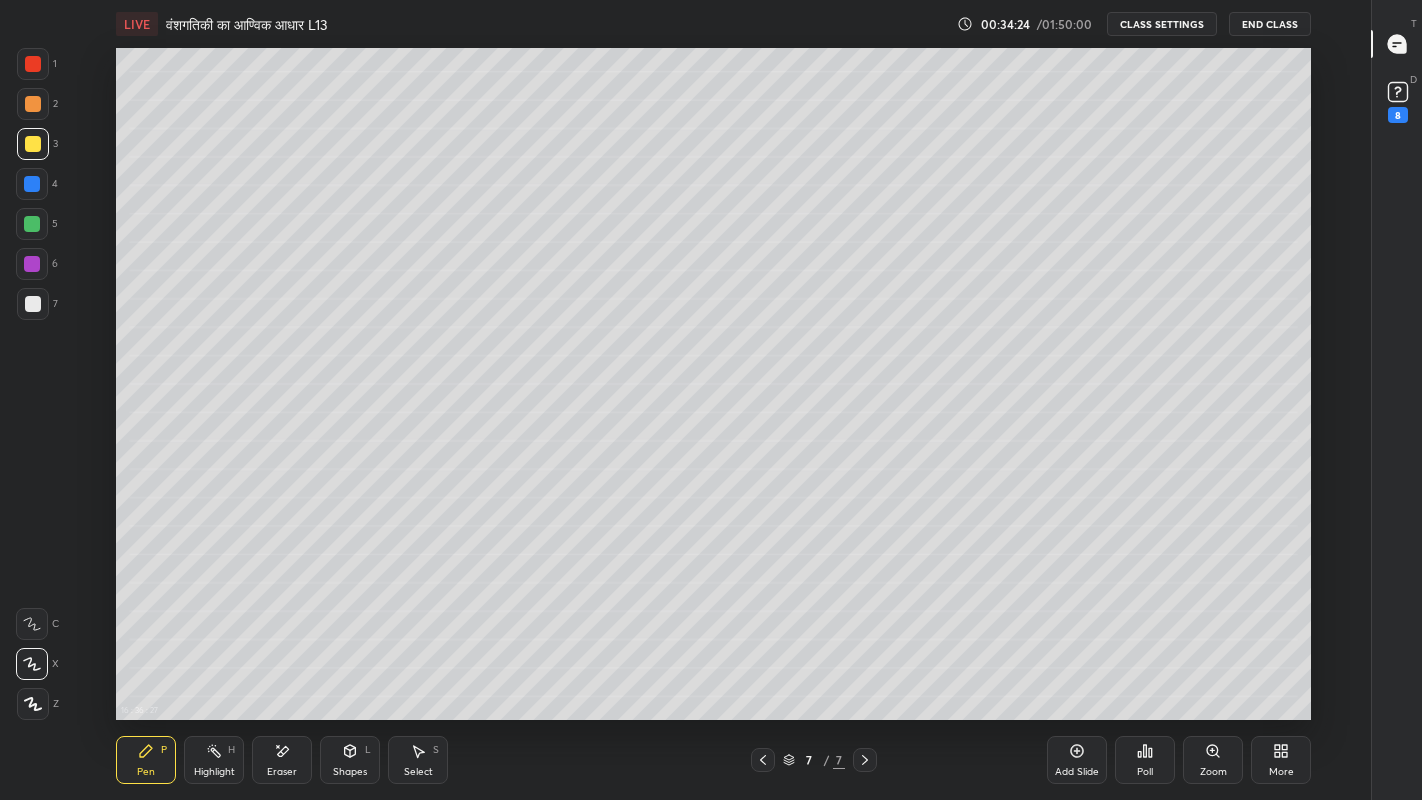 click at bounding box center [33, 304] 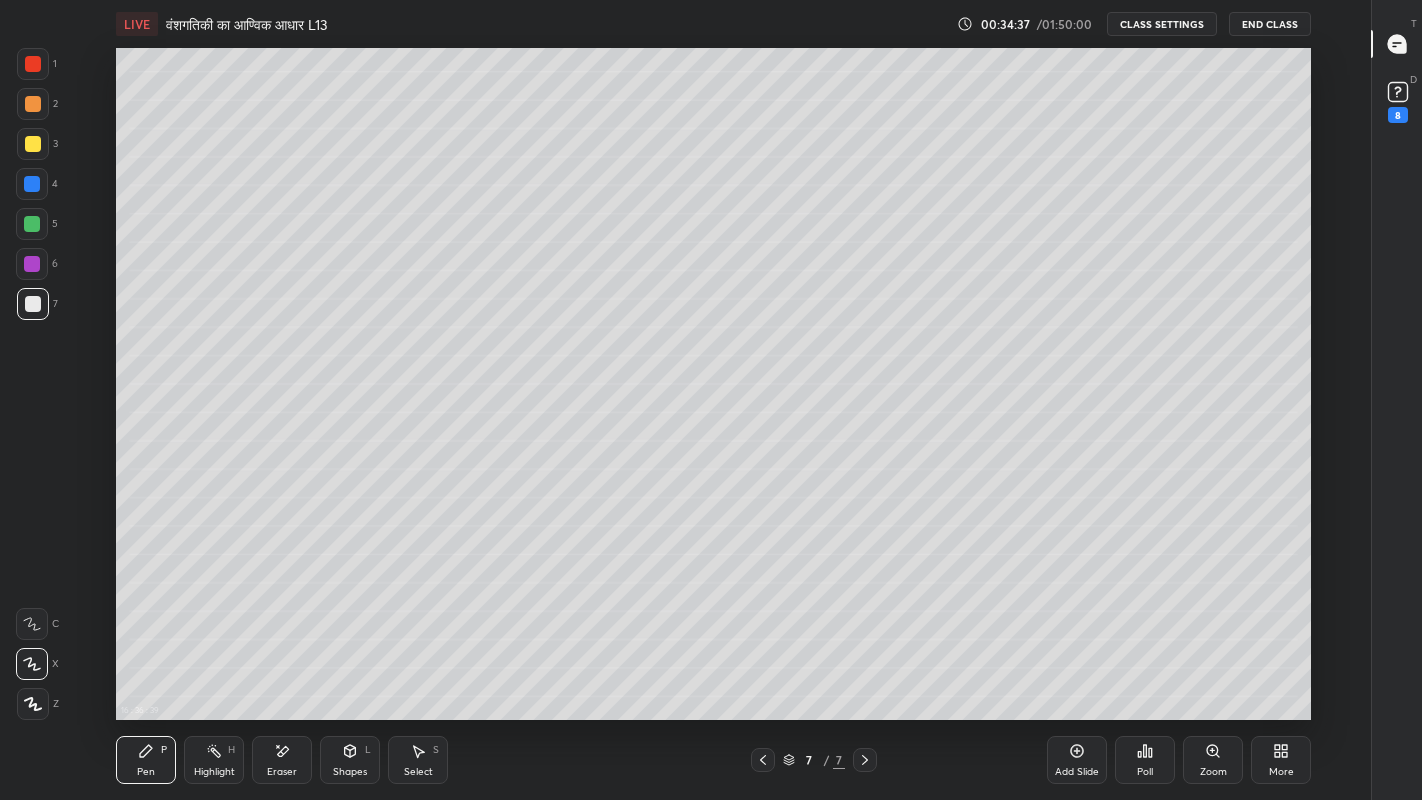 click at bounding box center [33, 144] 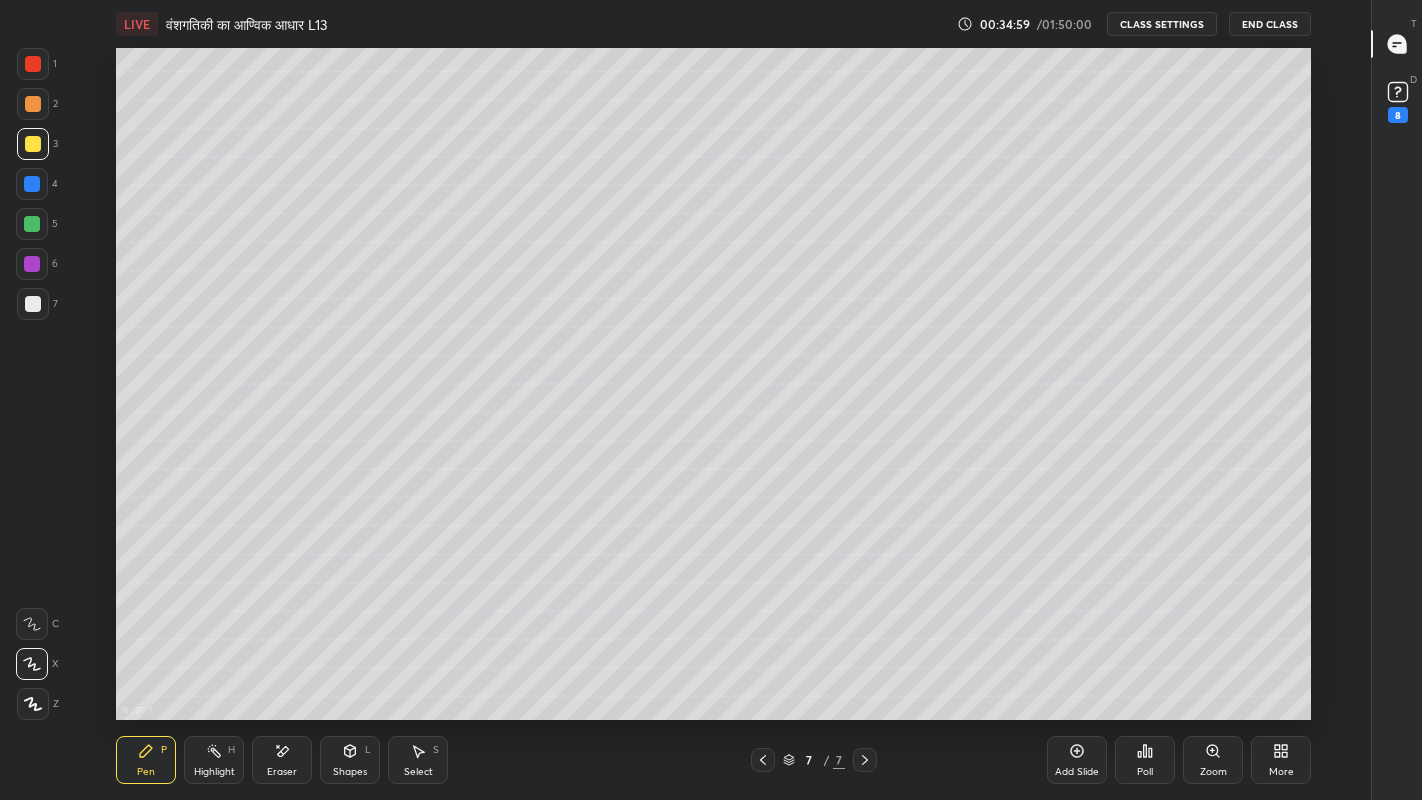 click at bounding box center (33, 304) 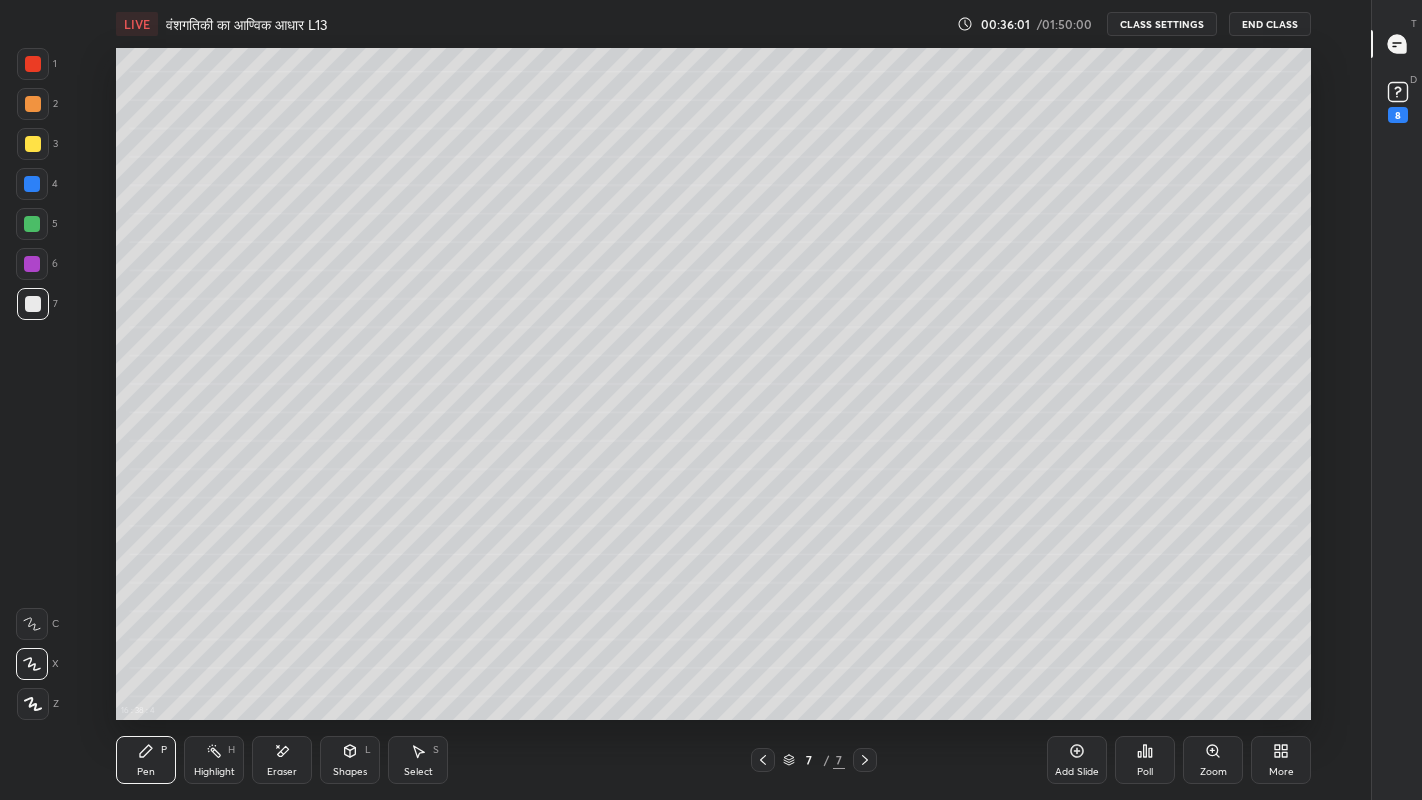 click at bounding box center (33, 304) 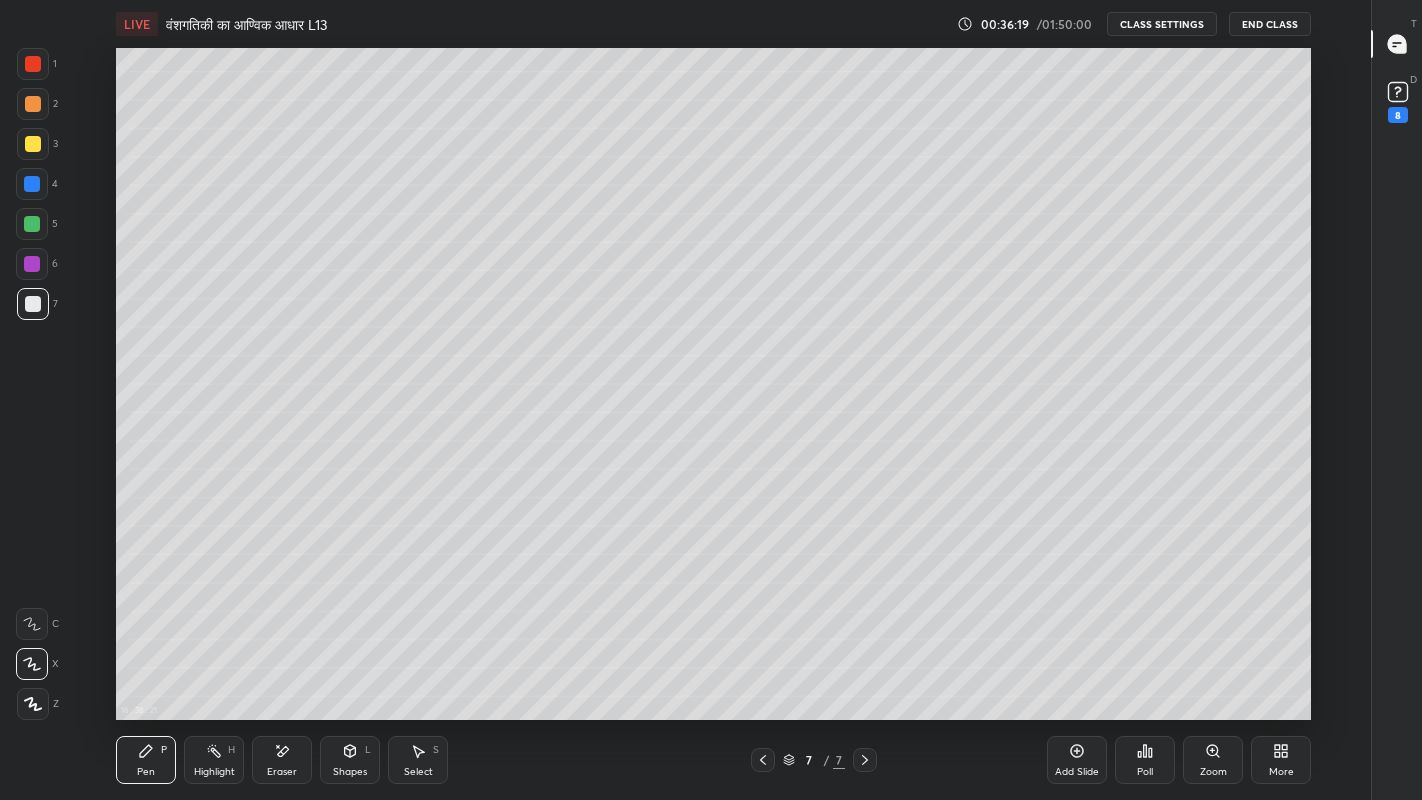click at bounding box center [33, 144] 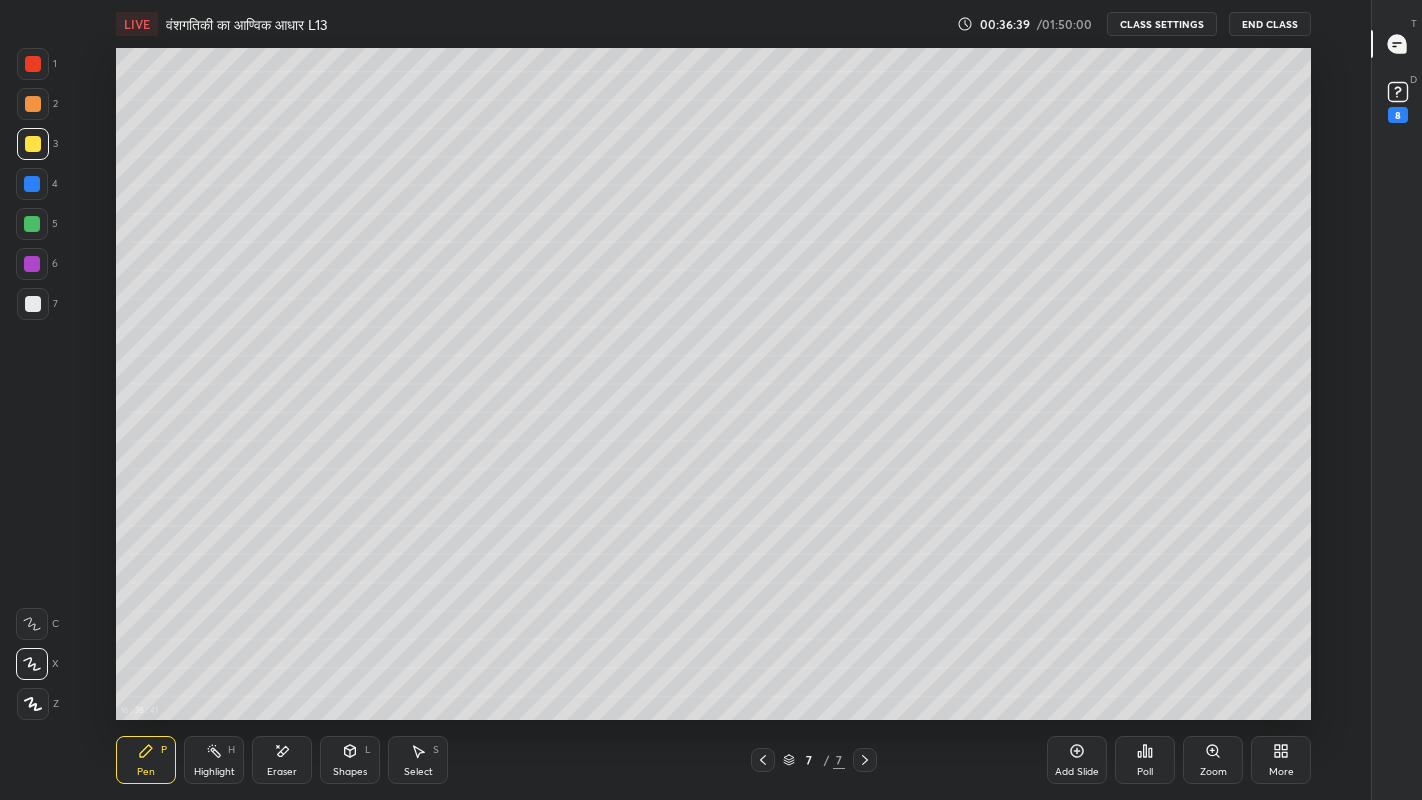 click at bounding box center [33, 304] 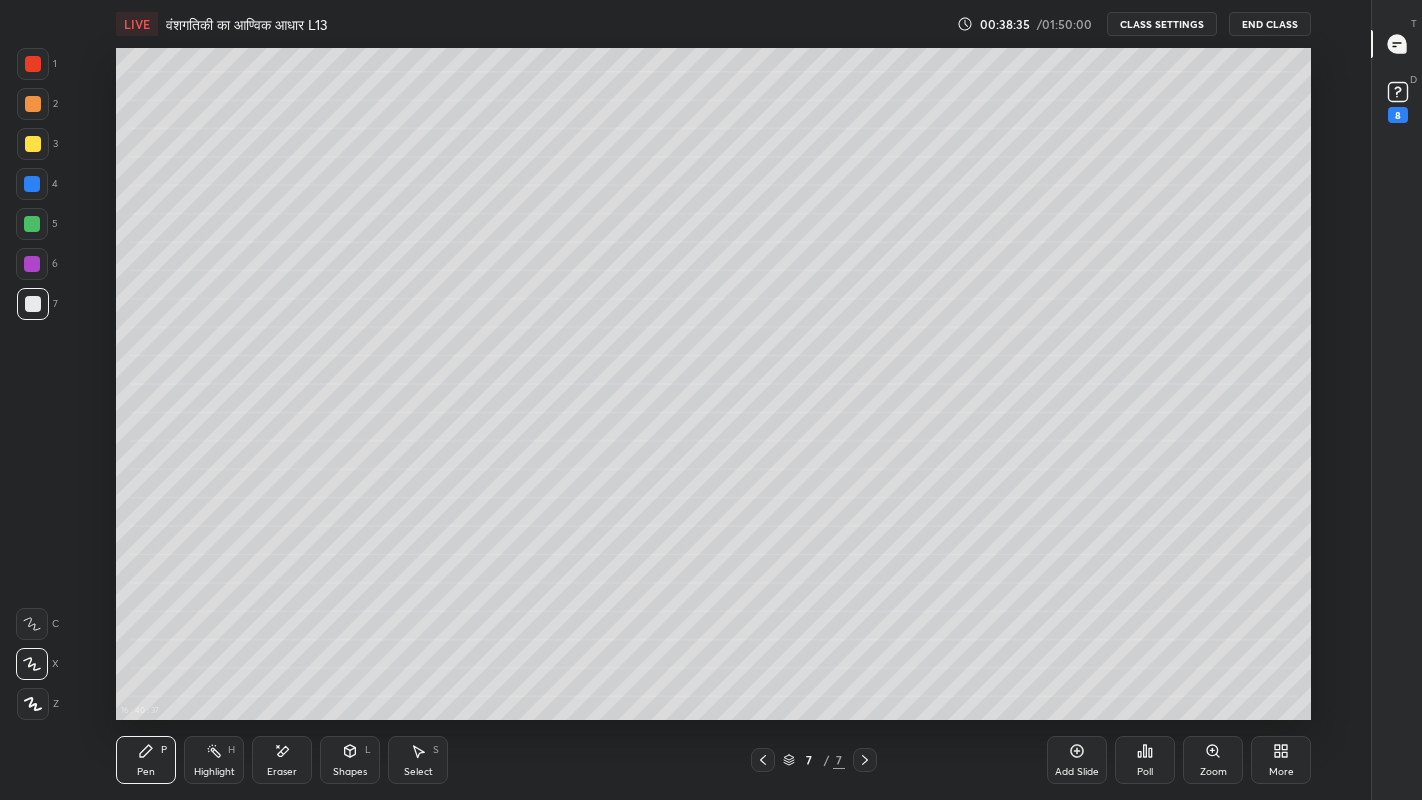 click at bounding box center [33, 144] 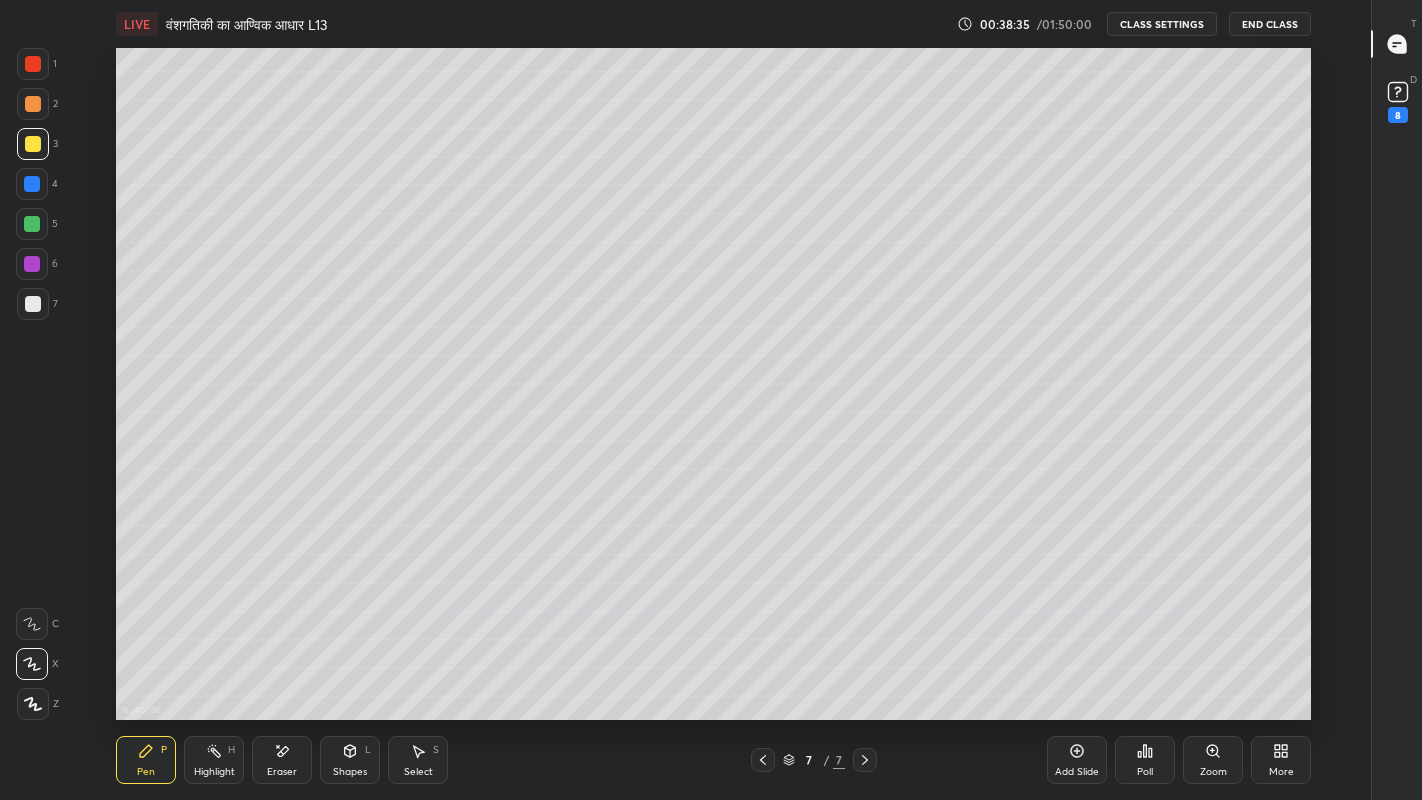 click at bounding box center (33, 304) 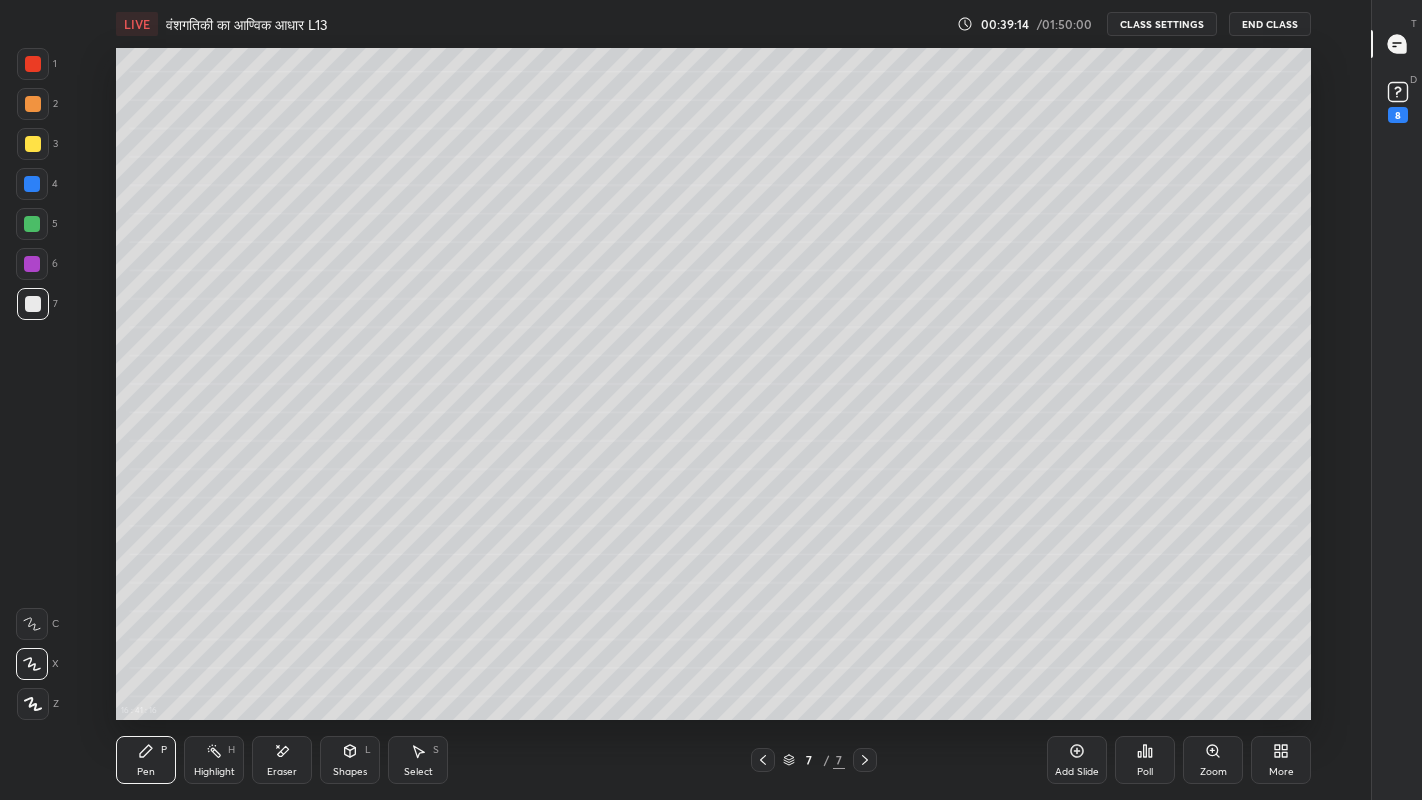 click on "More" at bounding box center (1281, 760) 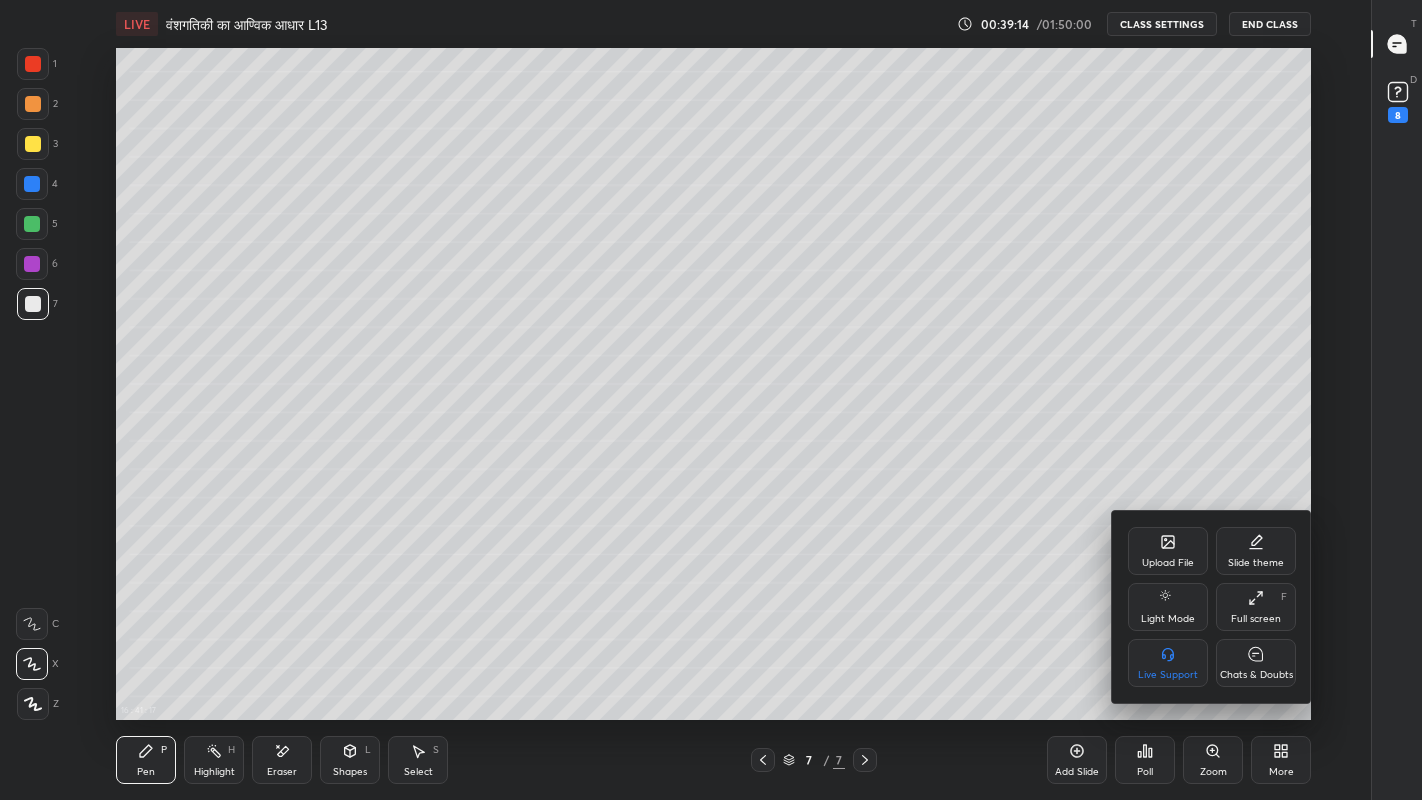 click 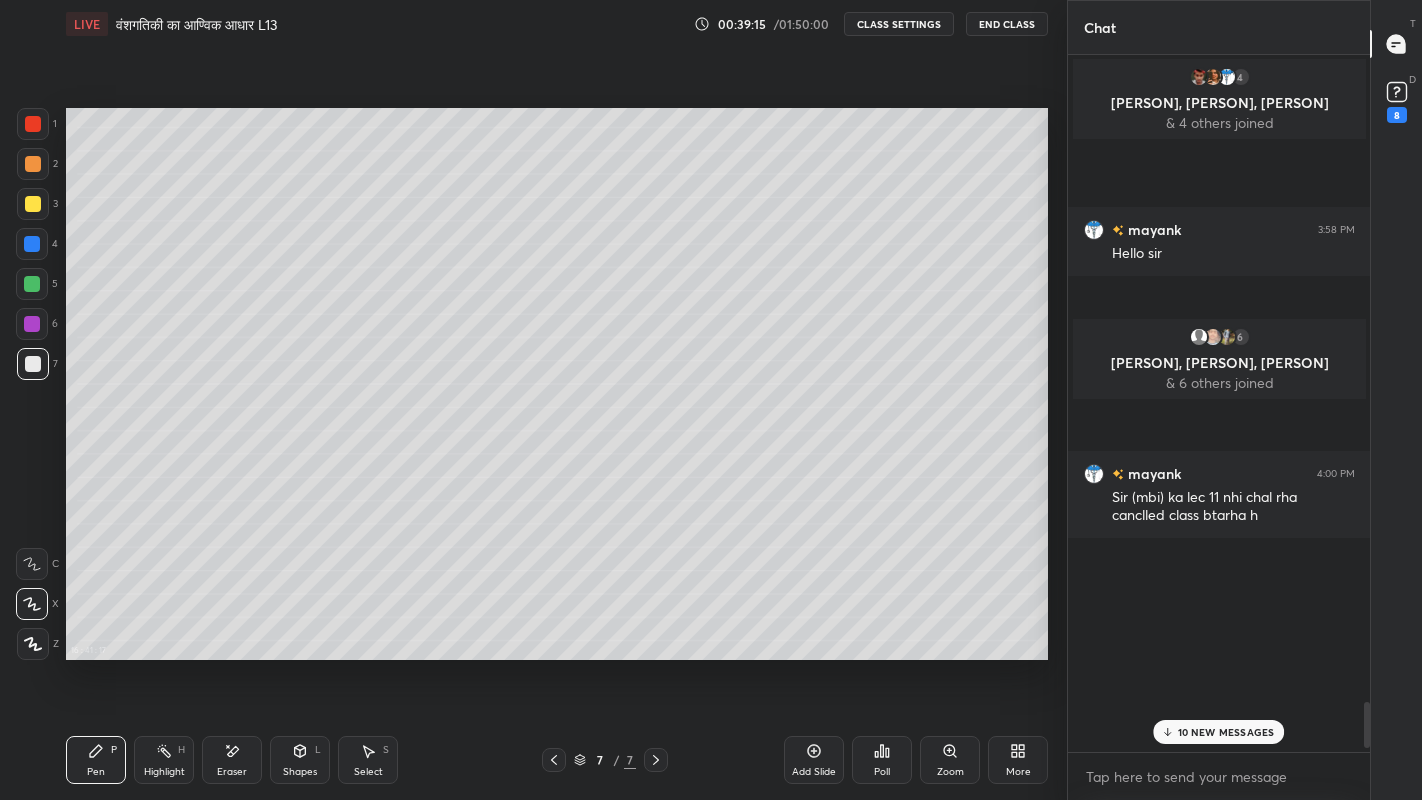 scroll, scrollTop: 672, scrollLeft: 997, axis: both 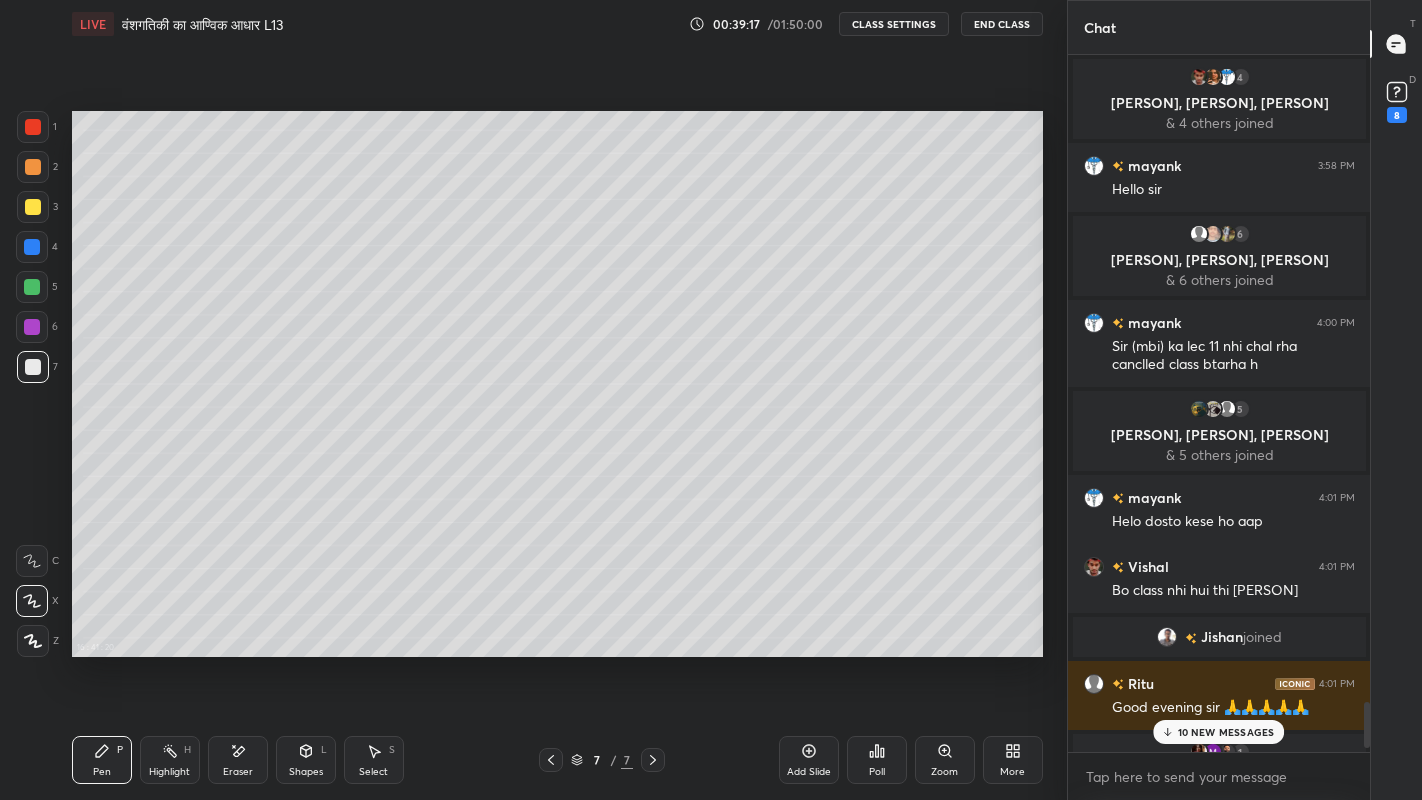 click 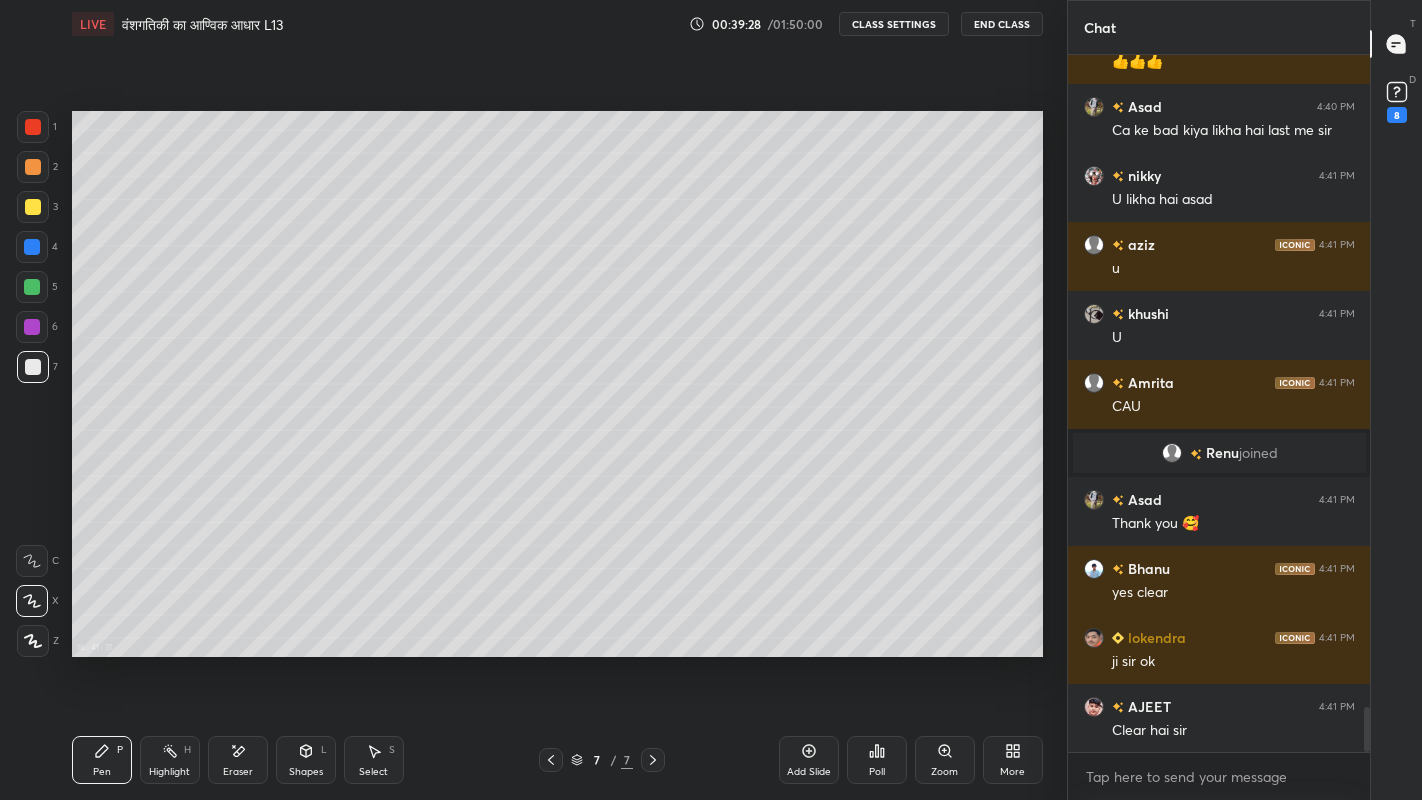 scroll, scrollTop: 10171, scrollLeft: 0, axis: vertical 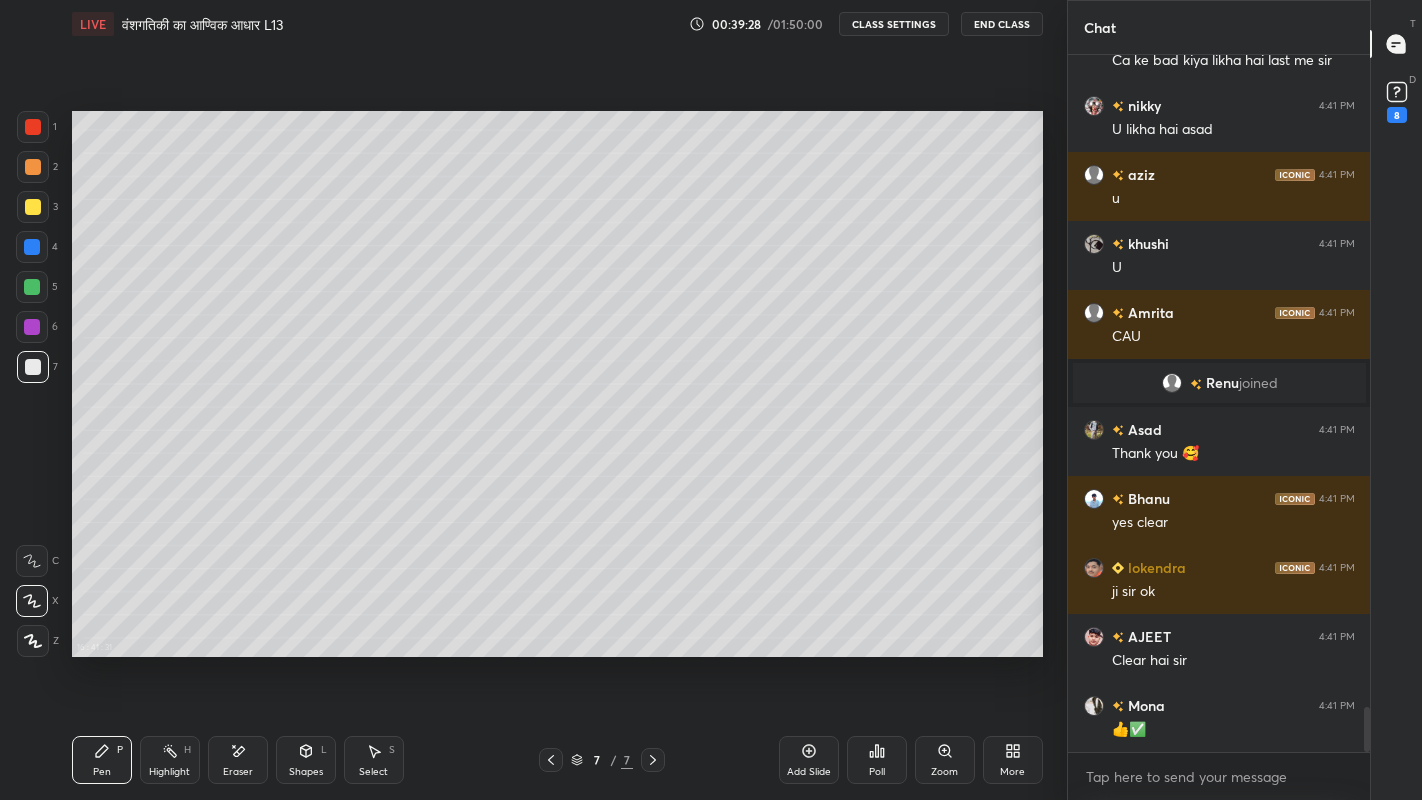 click on "Eraser" at bounding box center (238, 760) 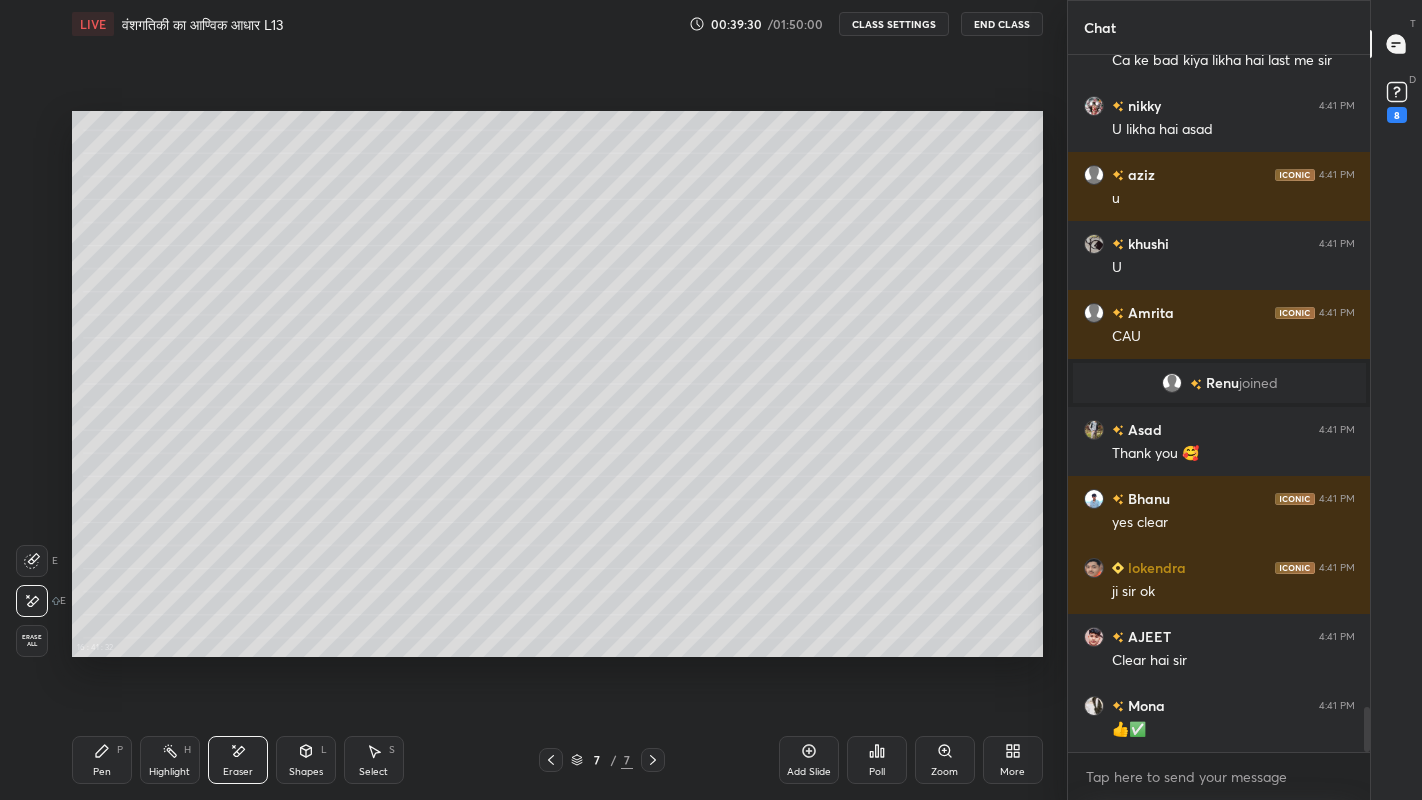 click on "Pen P" at bounding box center [102, 760] 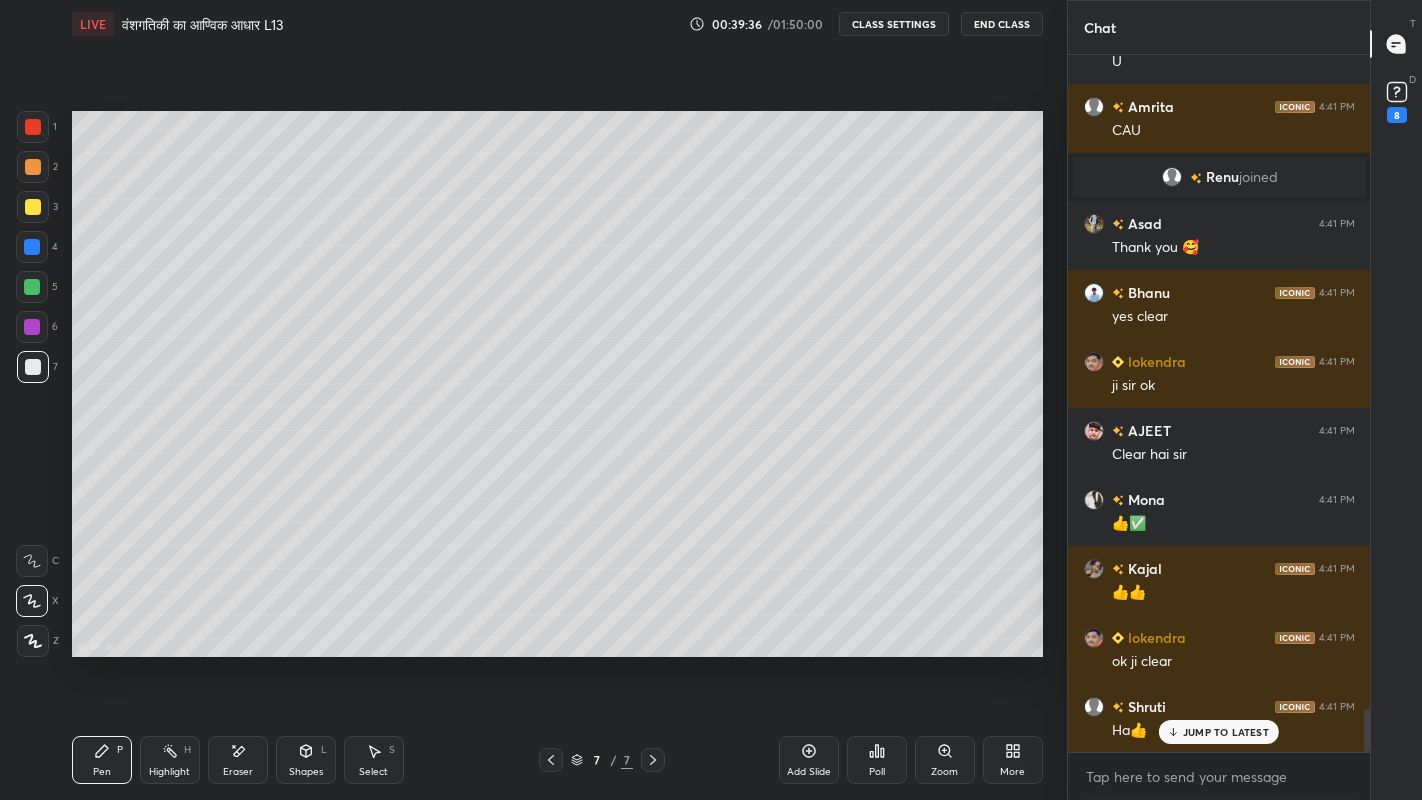 scroll, scrollTop: 10515, scrollLeft: 0, axis: vertical 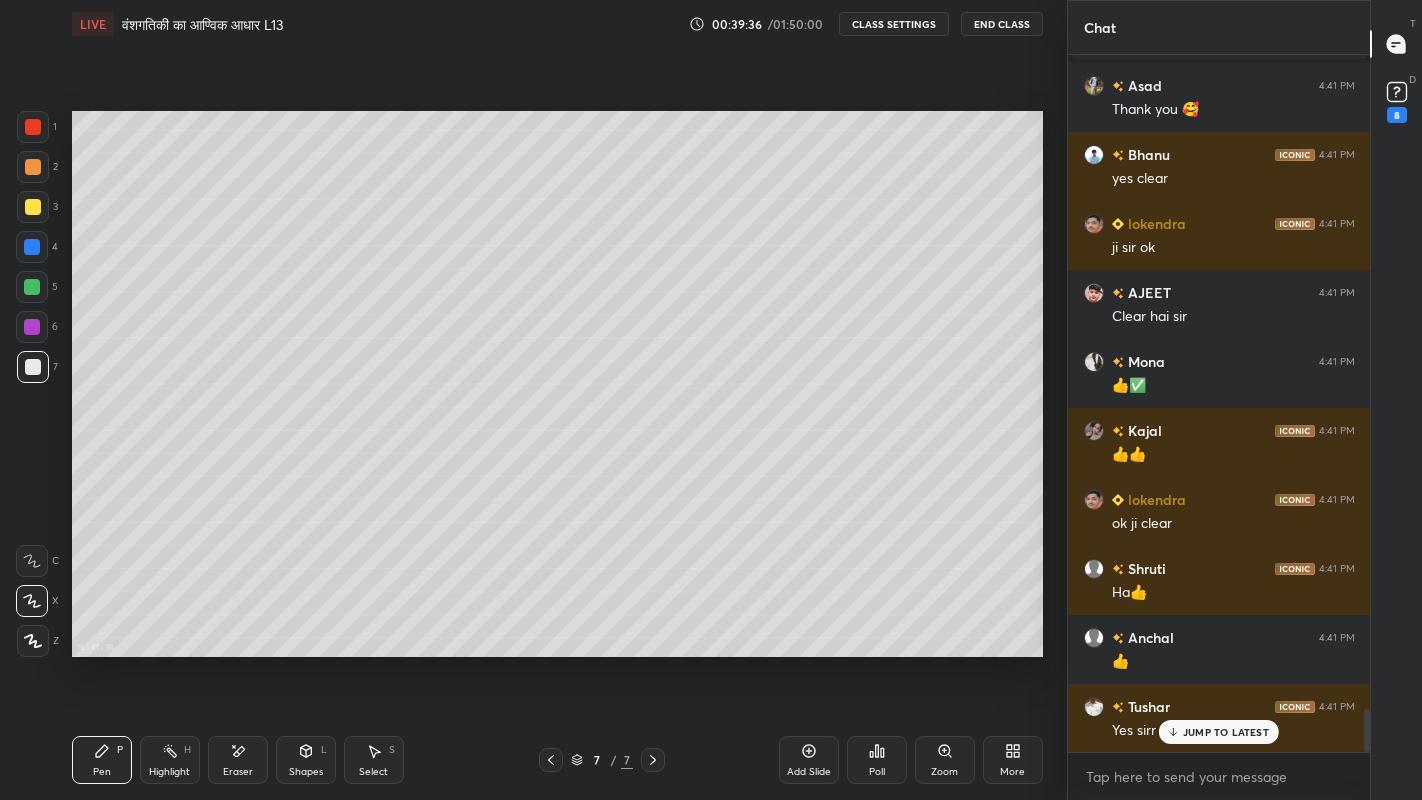 click on "More" at bounding box center (1013, 760) 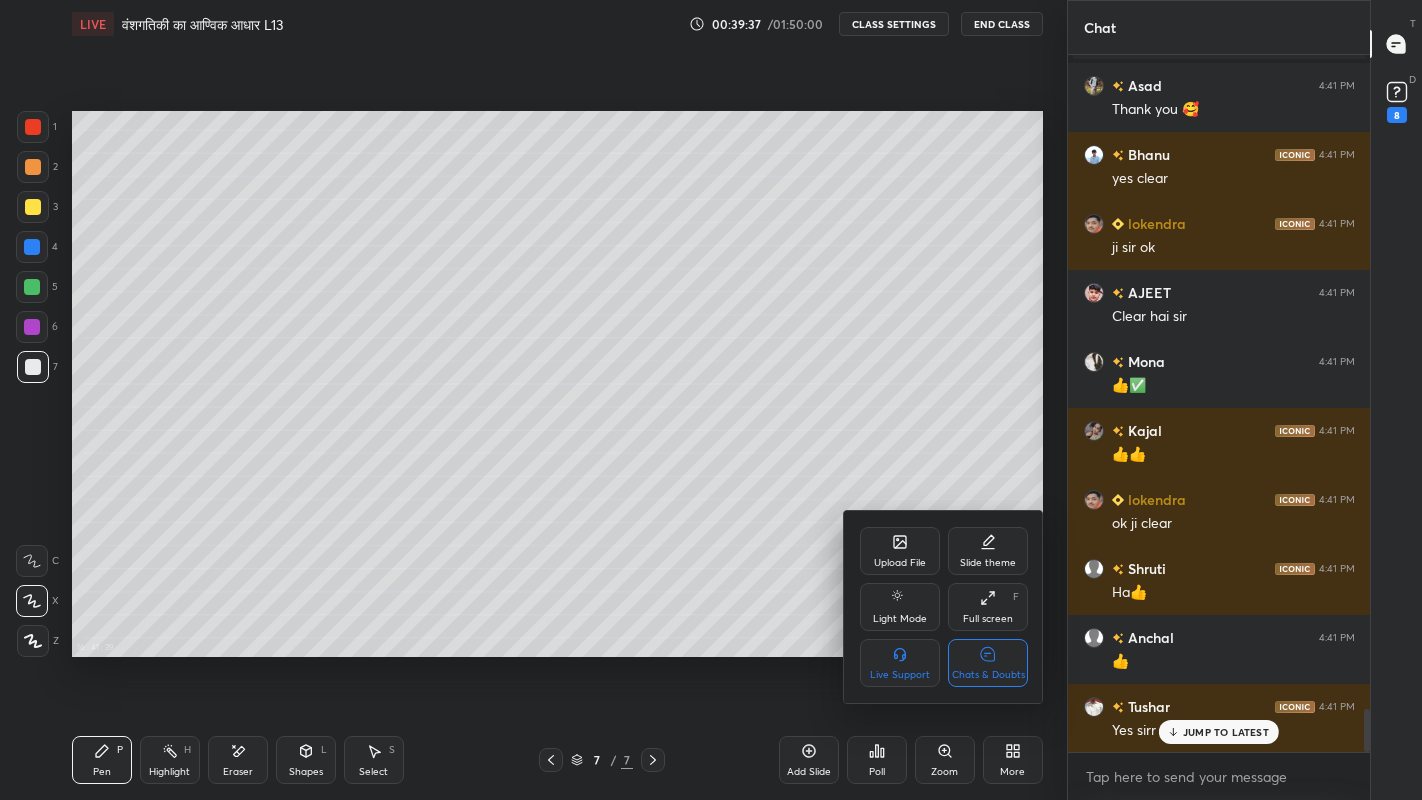 click on "Chats & Doubts" at bounding box center (988, 663) 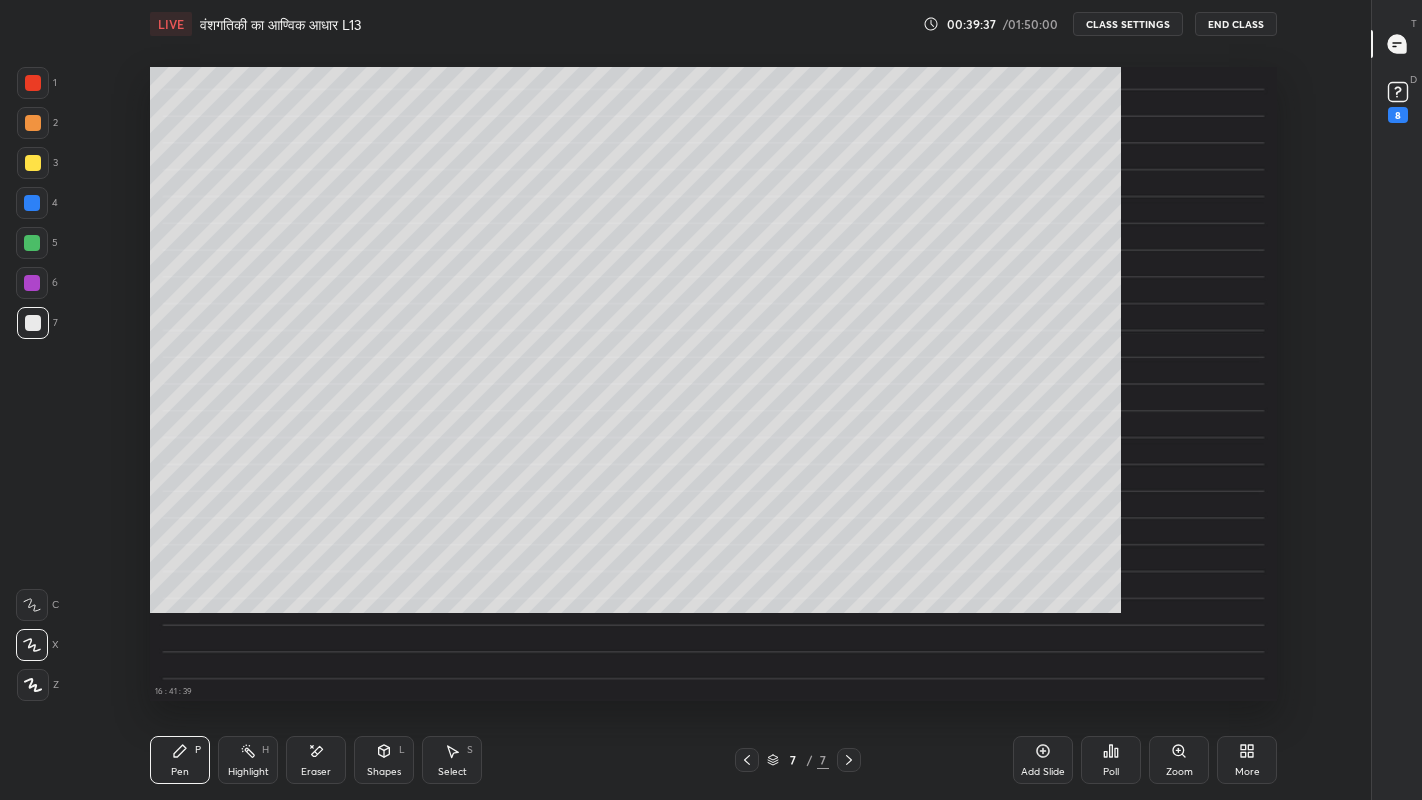 scroll, scrollTop: 99328, scrollLeft: 98700, axis: both 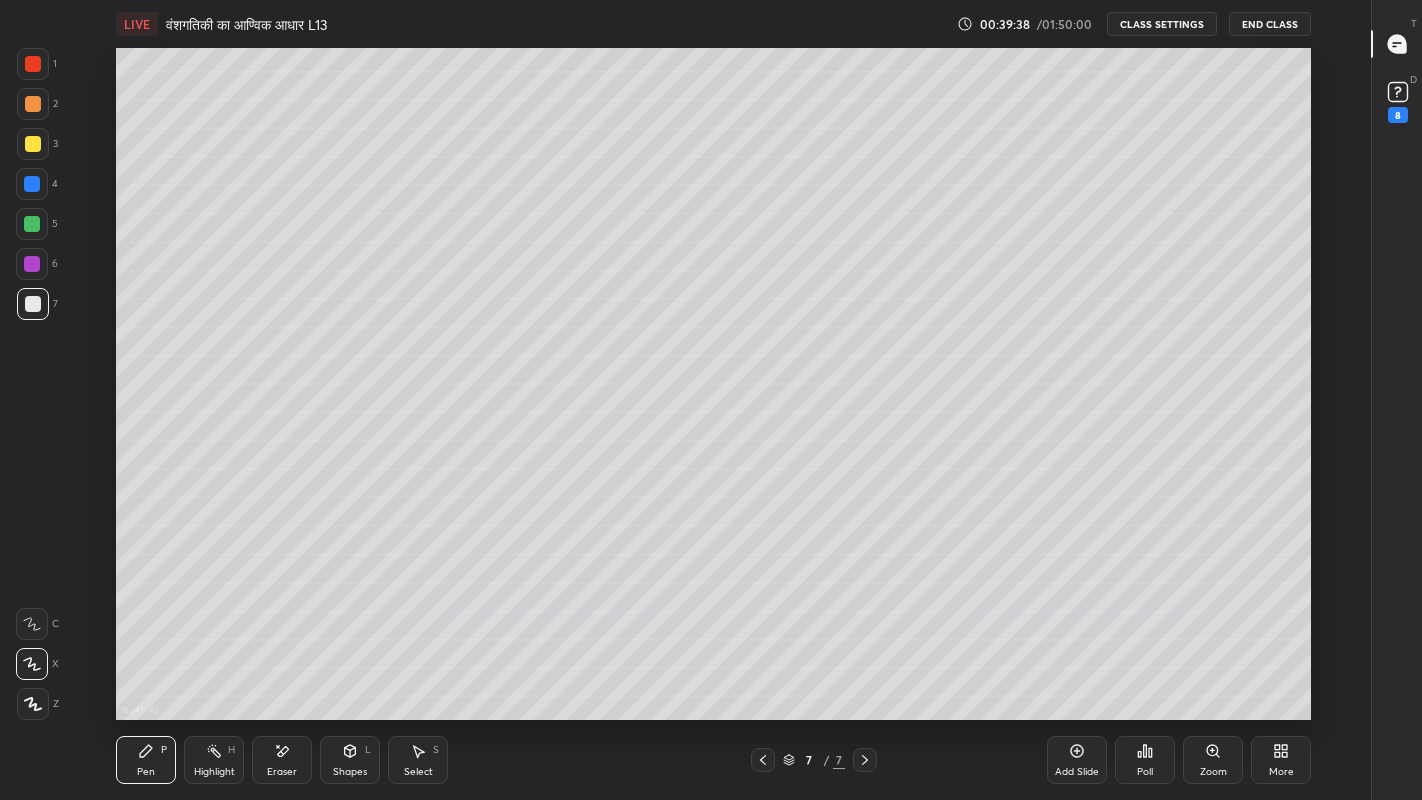 click 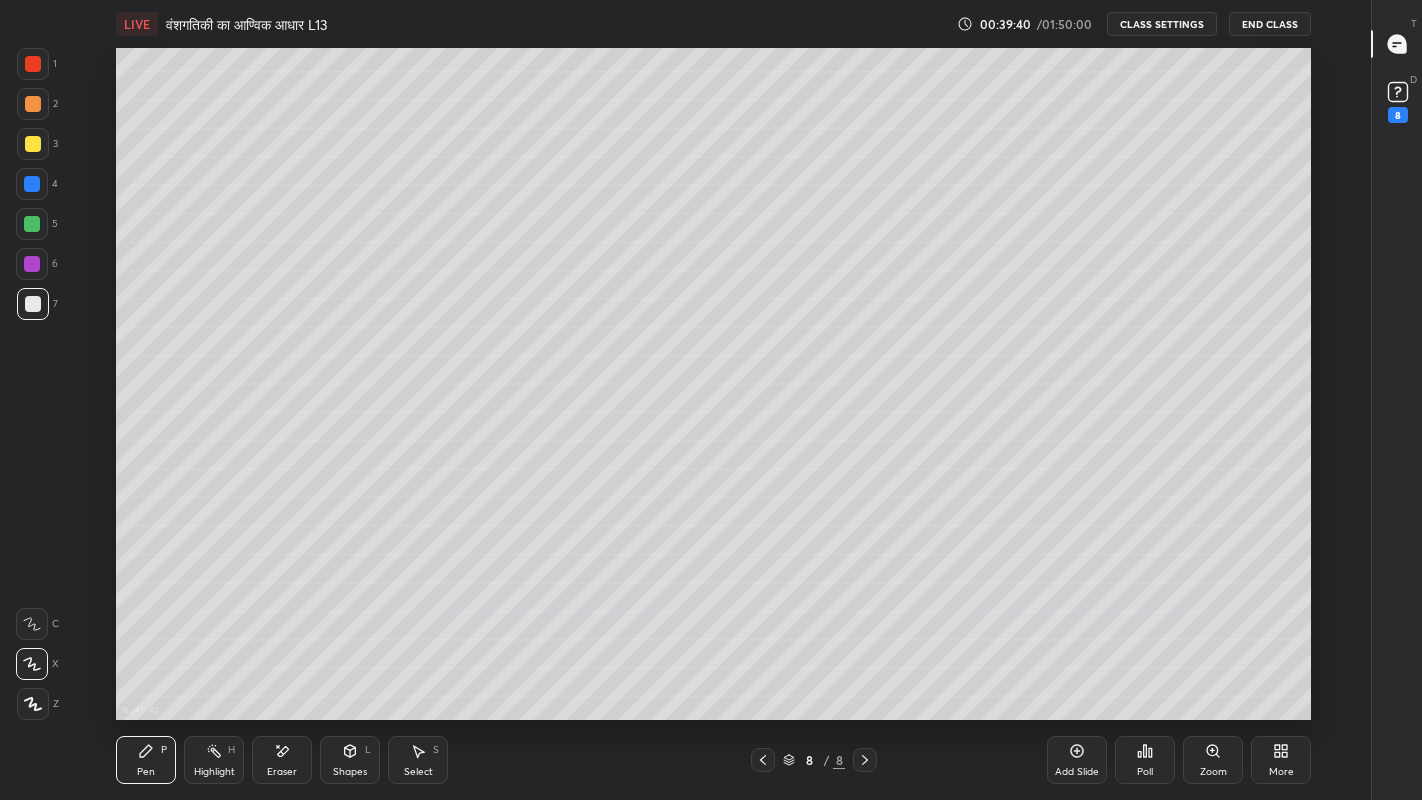 click at bounding box center [33, 304] 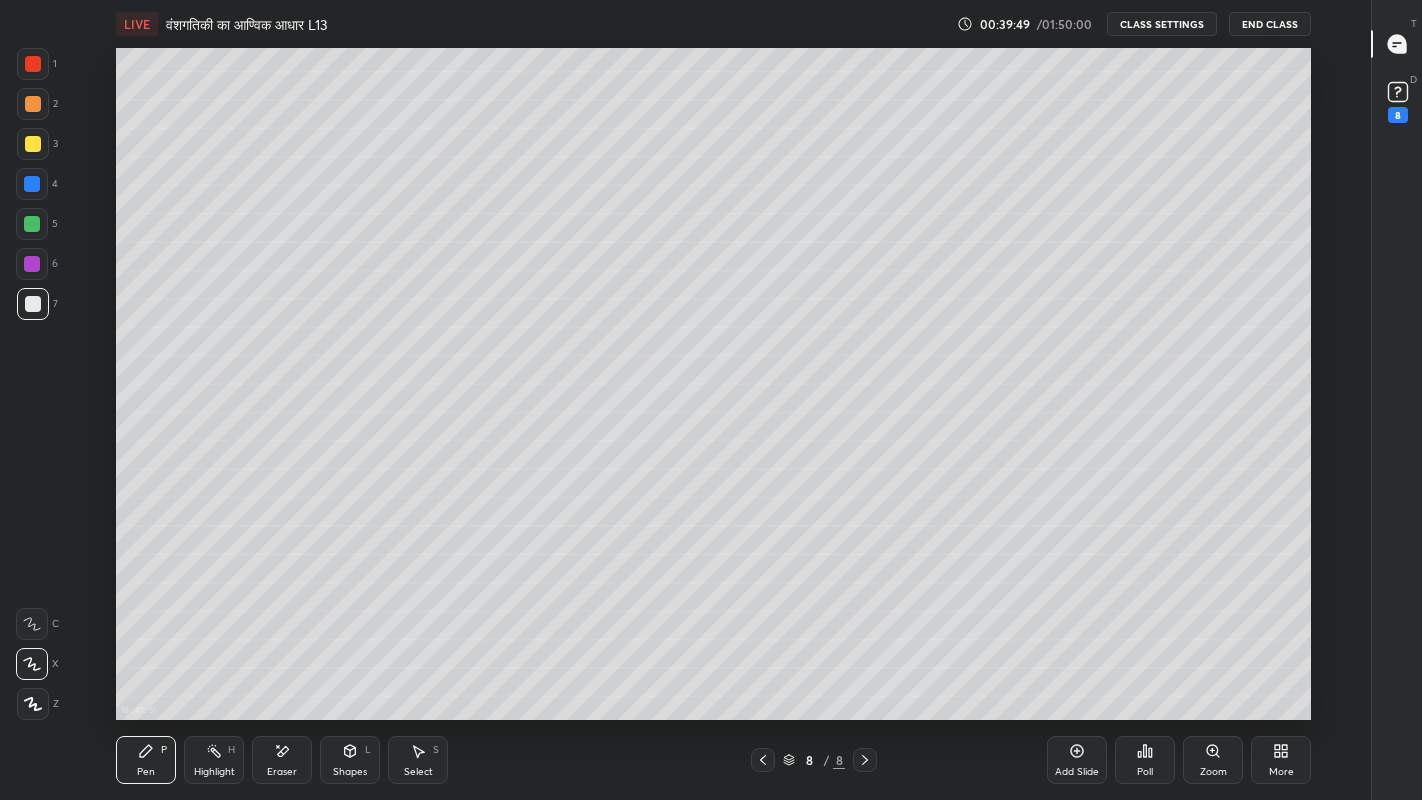click on "Eraser" at bounding box center [282, 772] 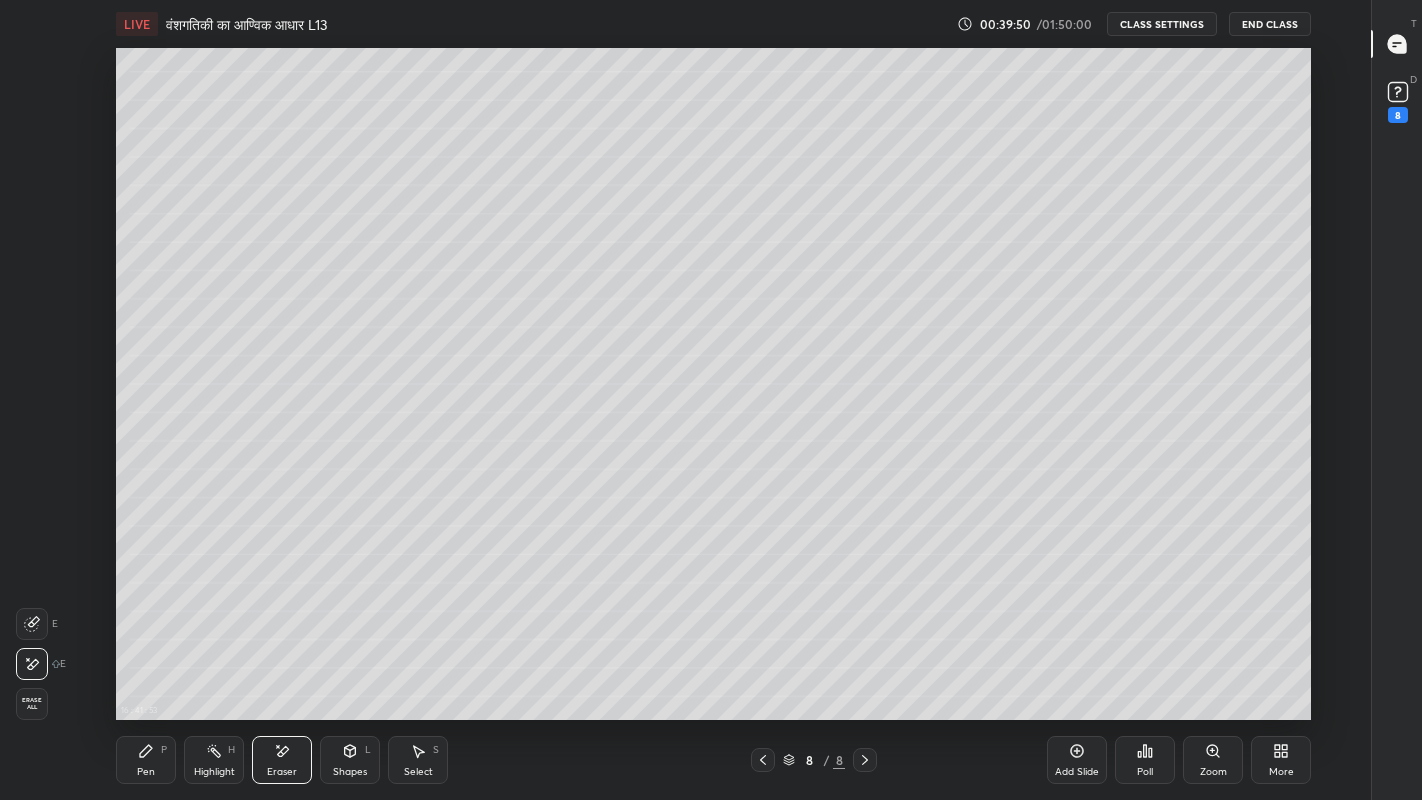 click on "Pen" at bounding box center (146, 772) 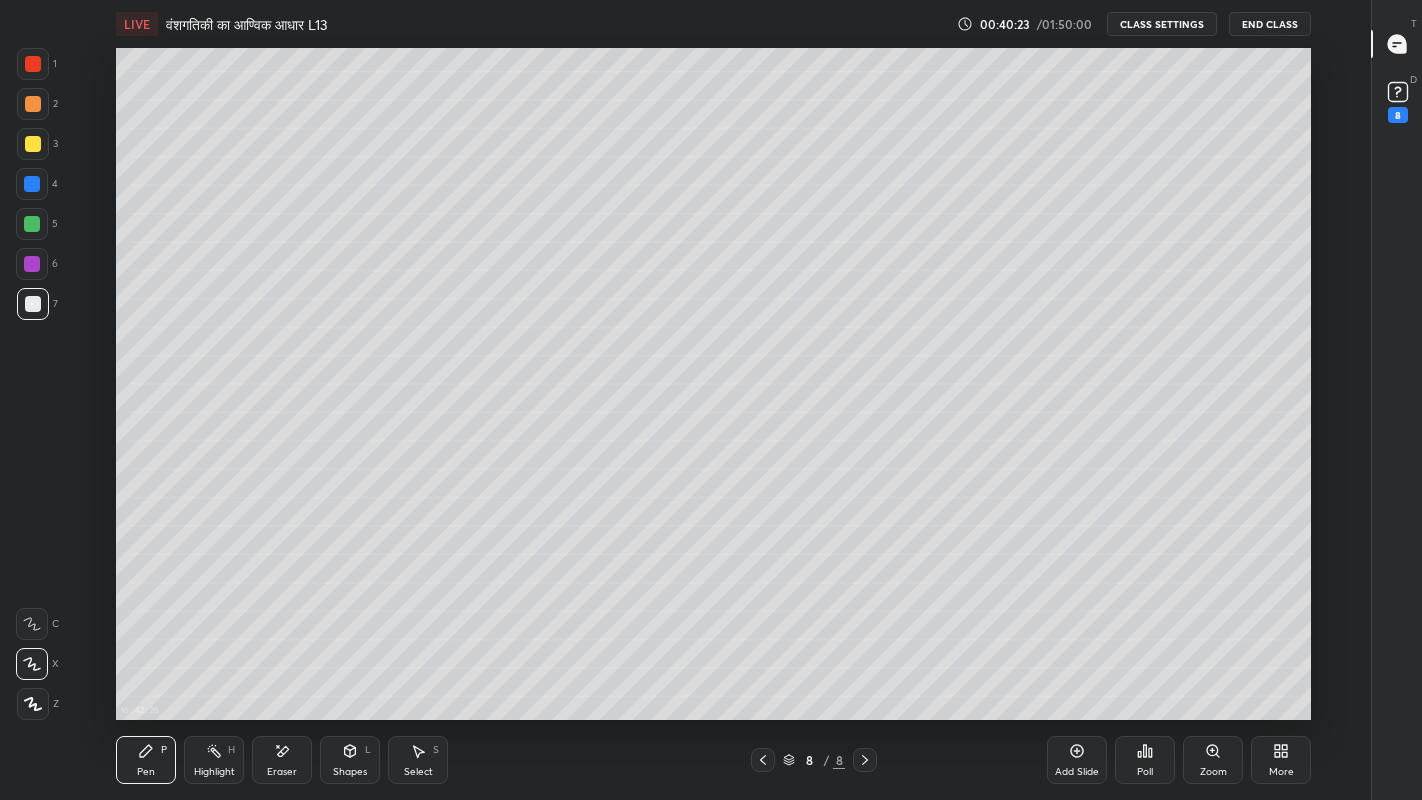 click at bounding box center [33, 144] 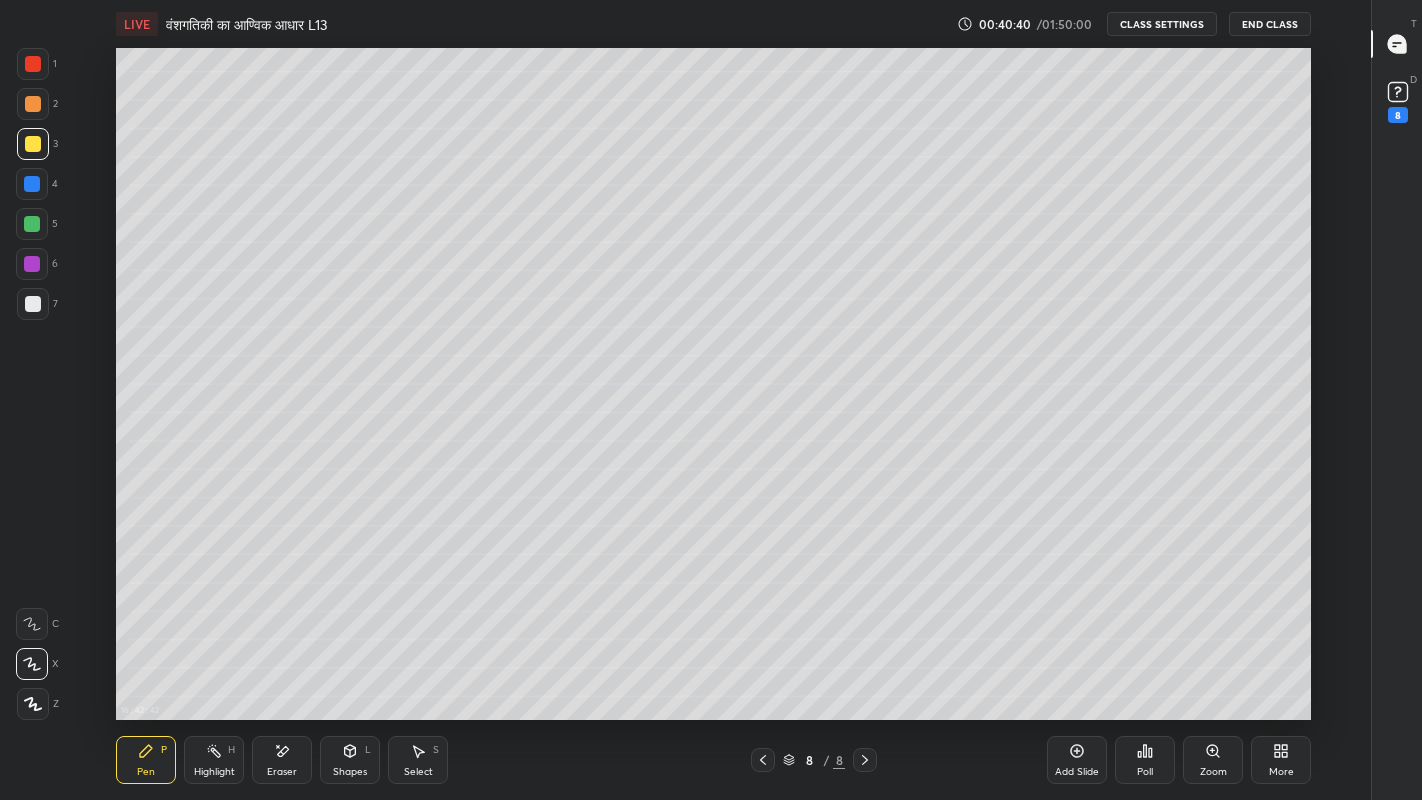 click at bounding box center (33, 304) 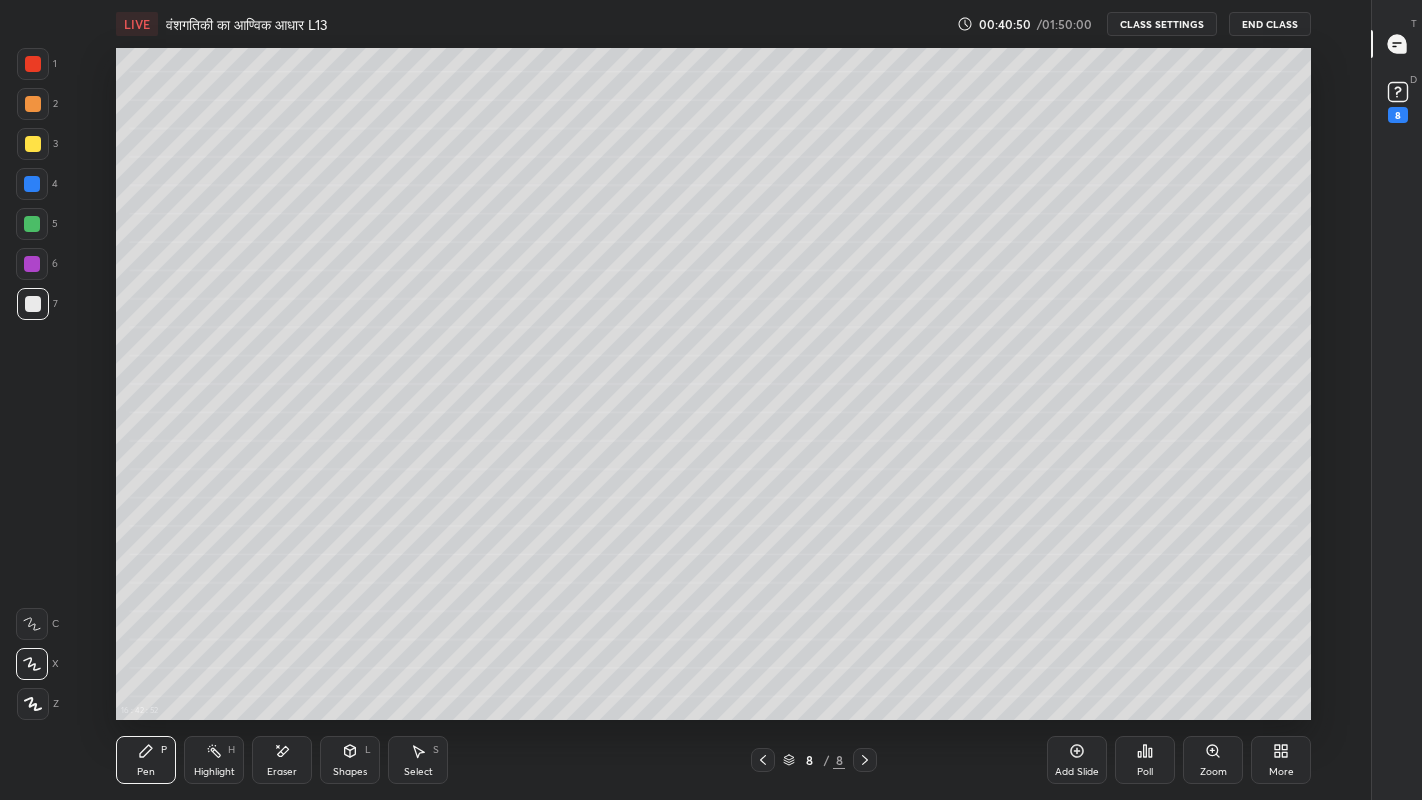 click at bounding box center [33, 304] 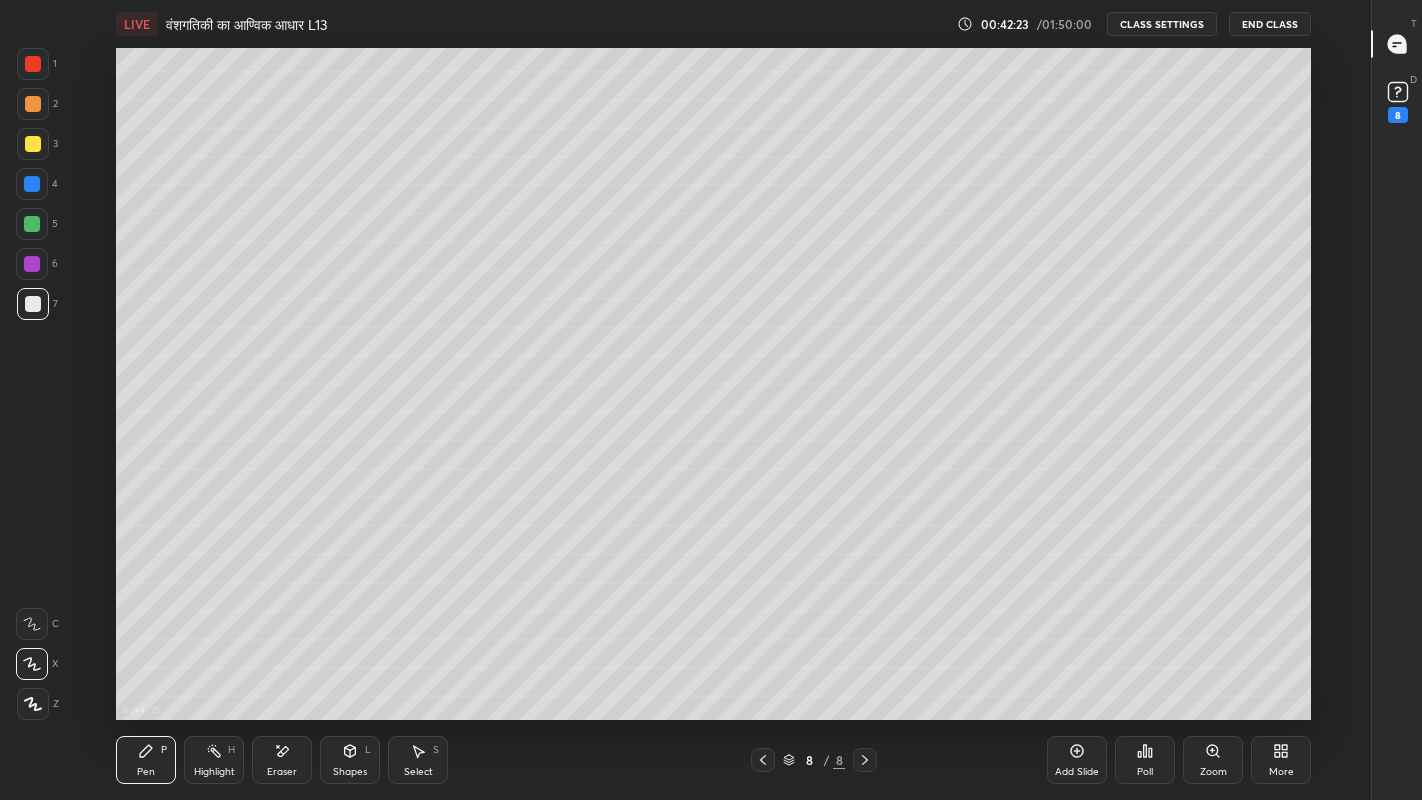 click on "Eraser" at bounding box center [282, 772] 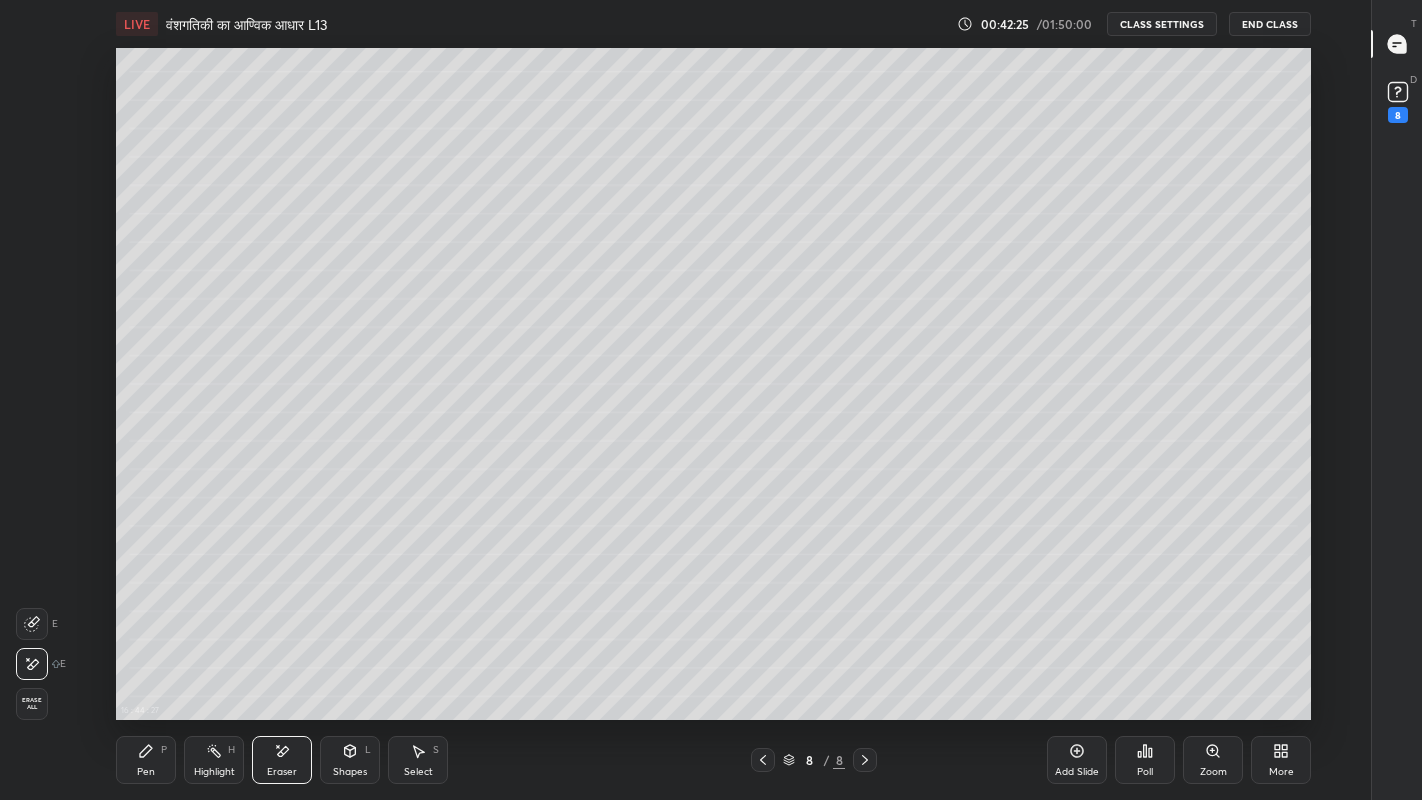 click on "Pen" at bounding box center (146, 772) 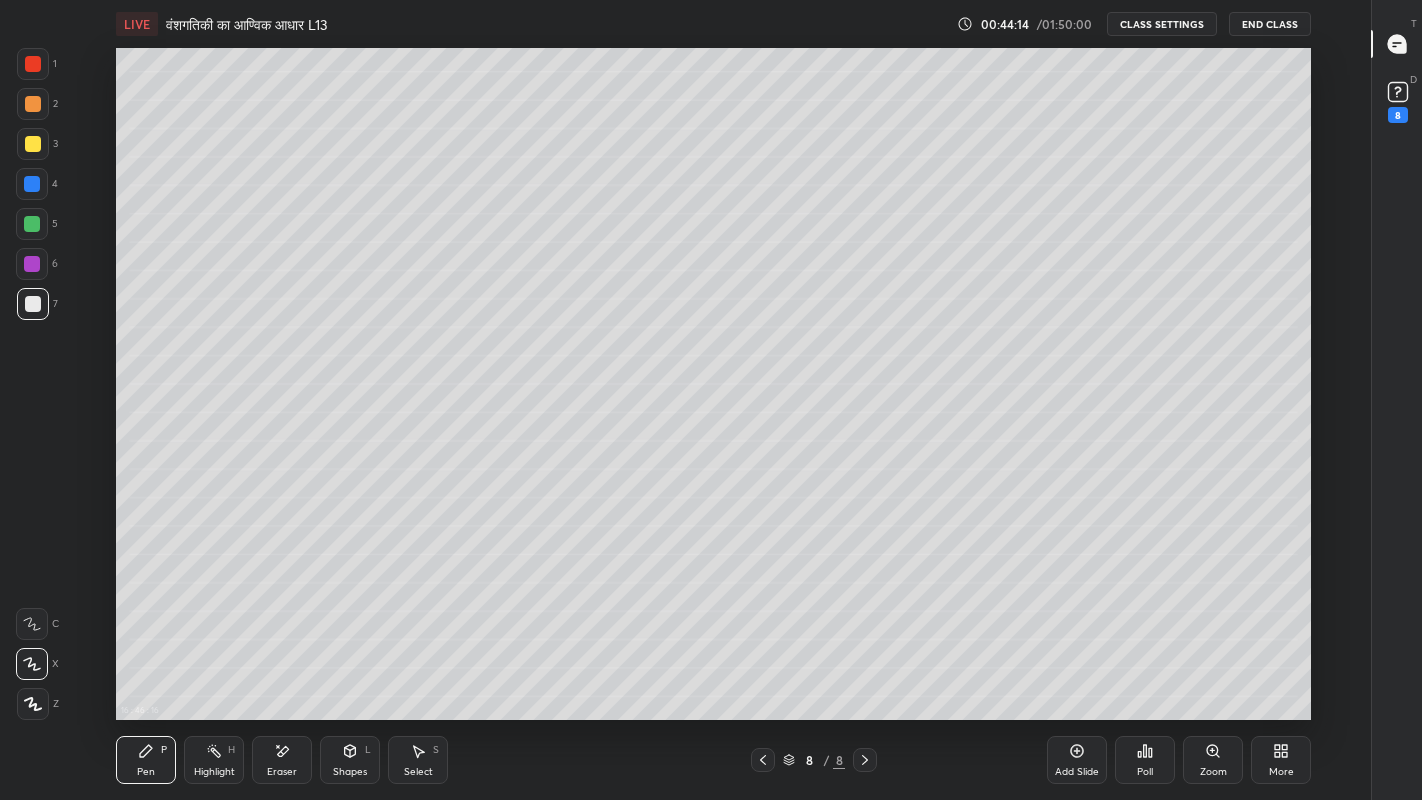 click on "Add Slide" at bounding box center (1077, 760) 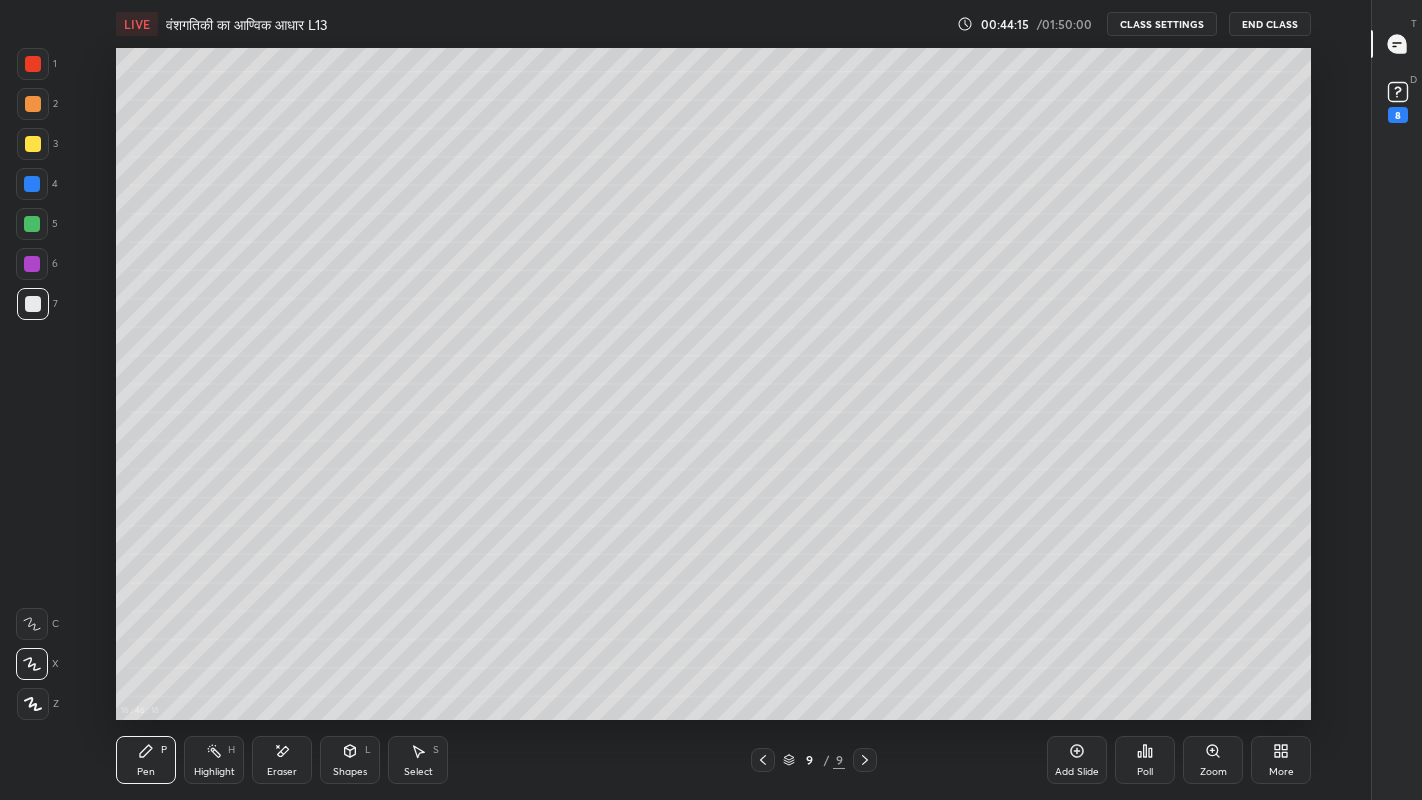 click at bounding box center (33, 144) 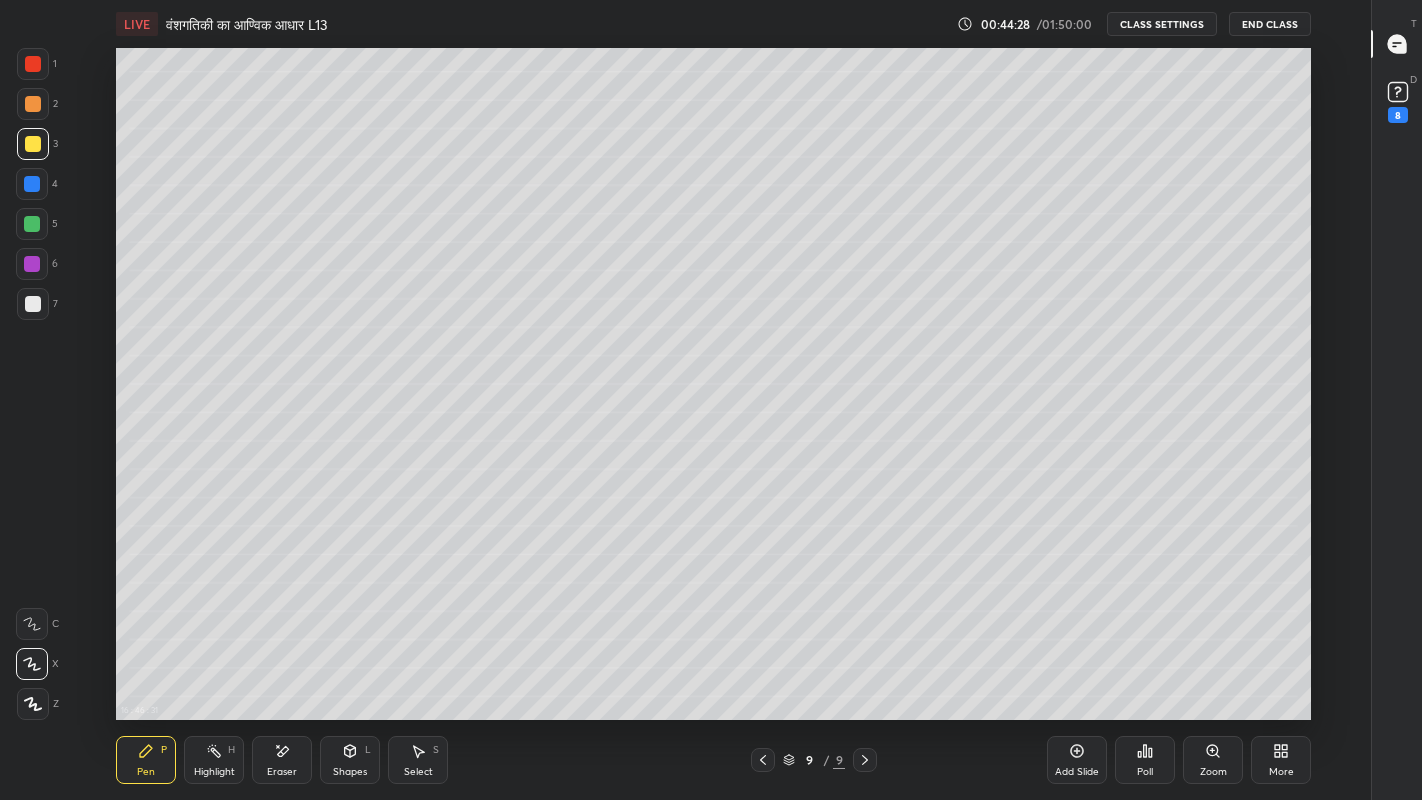 click at bounding box center (33, 304) 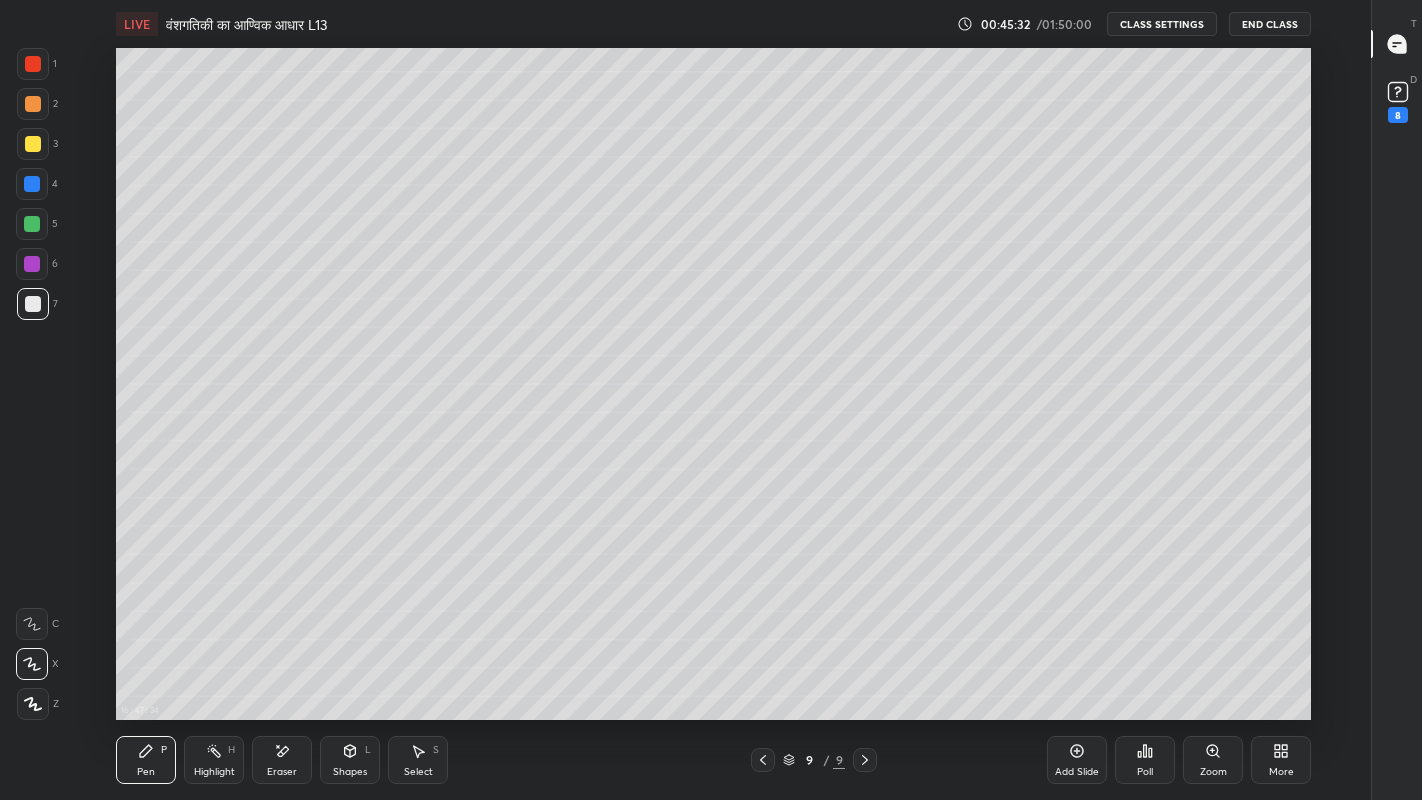 click on "Eraser" at bounding box center (282, 772) 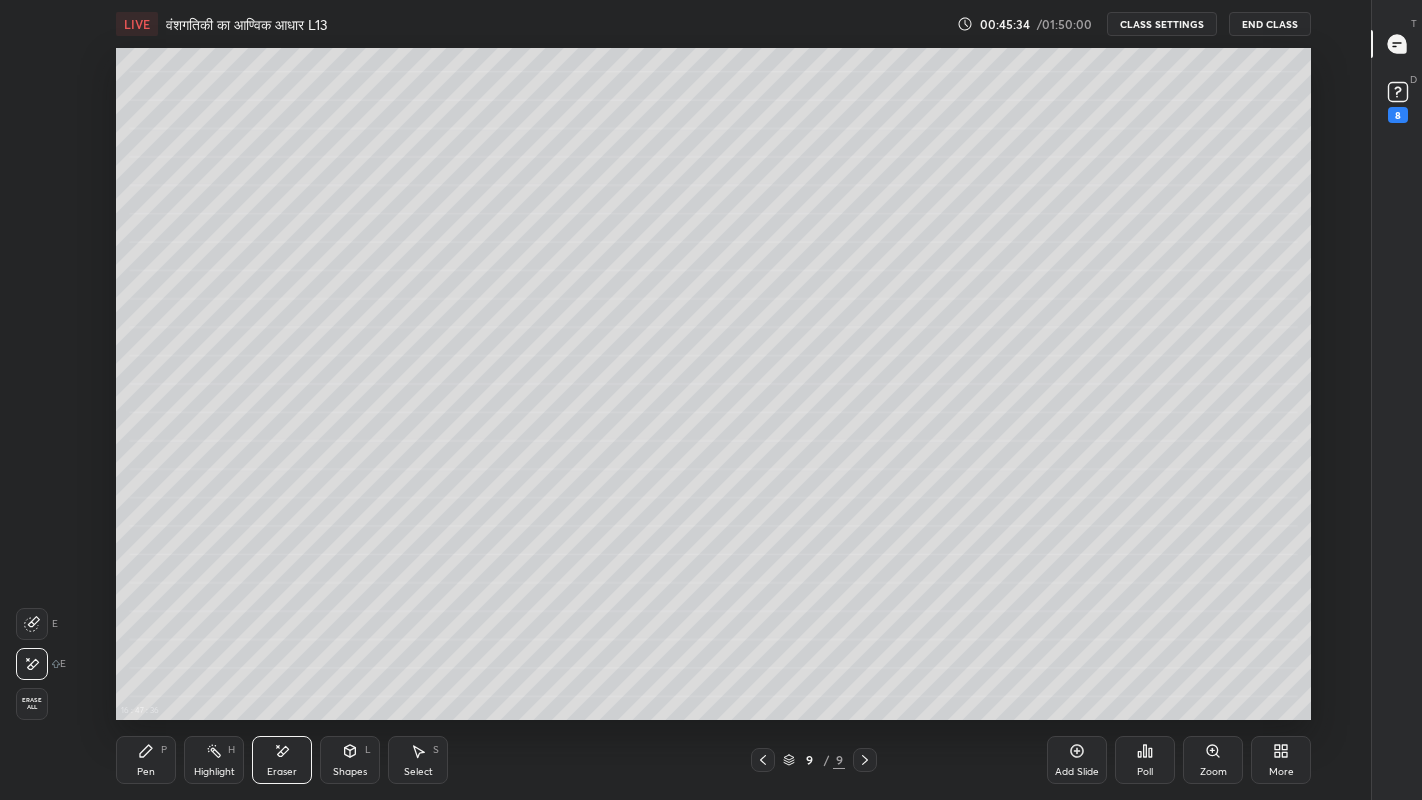 click on "Pen" at bounding box center [146, 772] 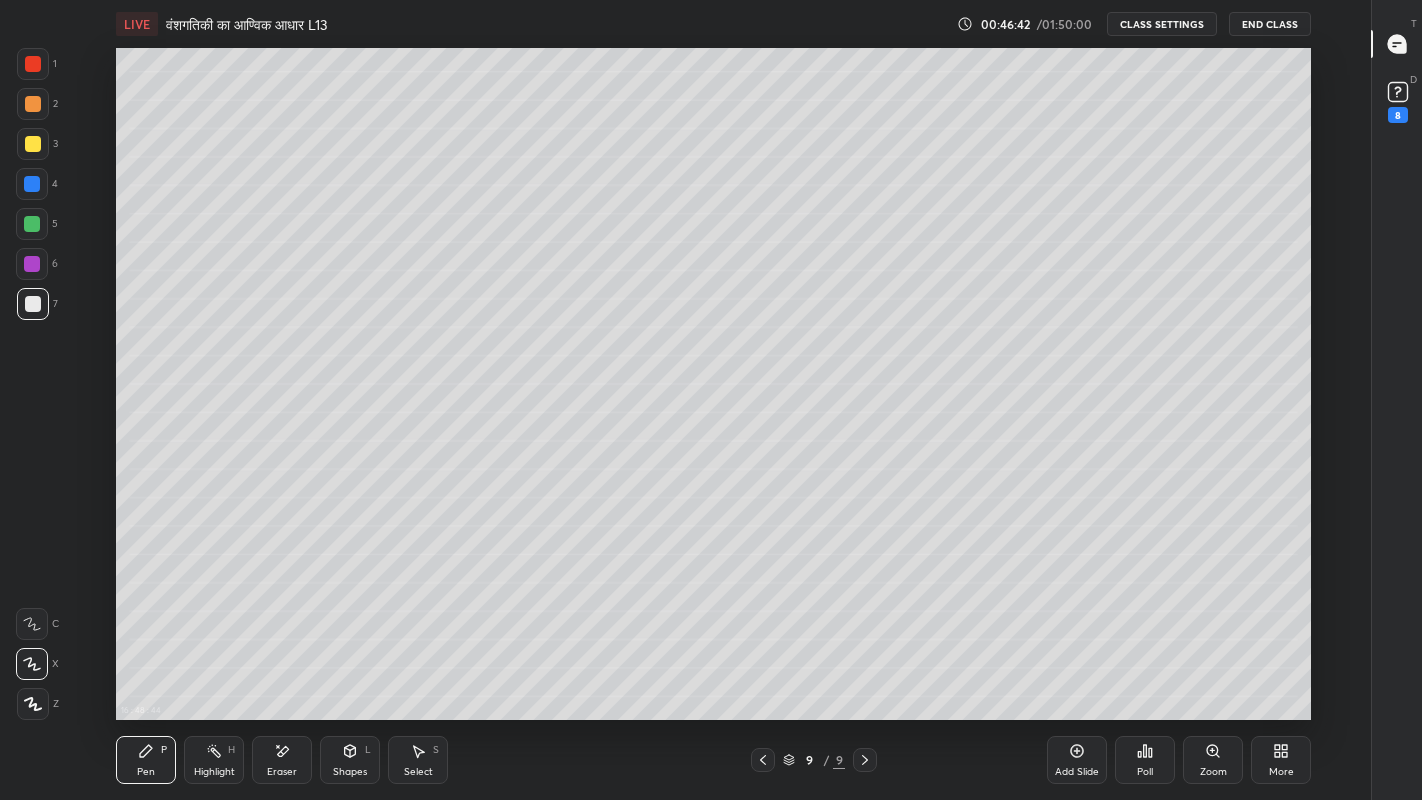 click at bounding box center [33, 144] 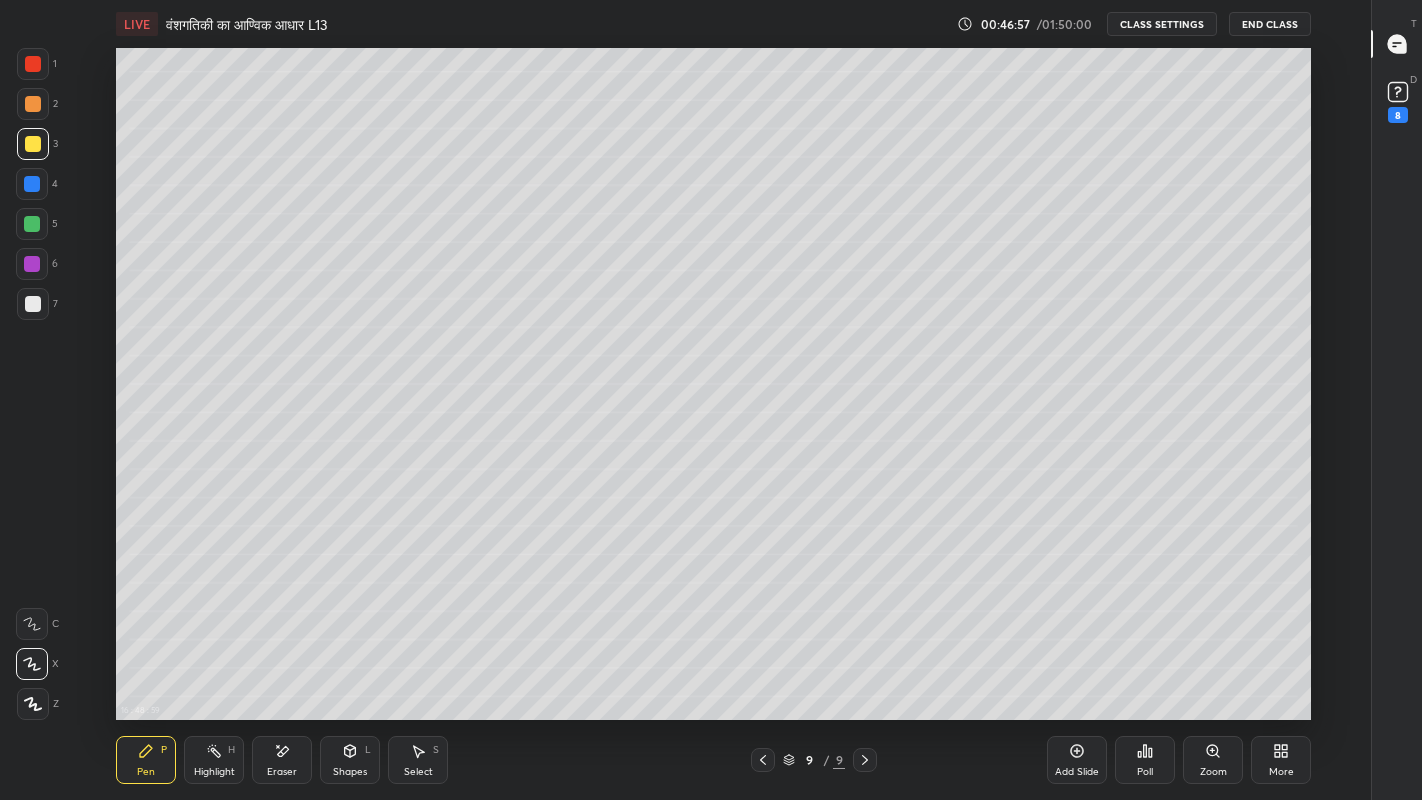 click at bounding box center [33, 304] 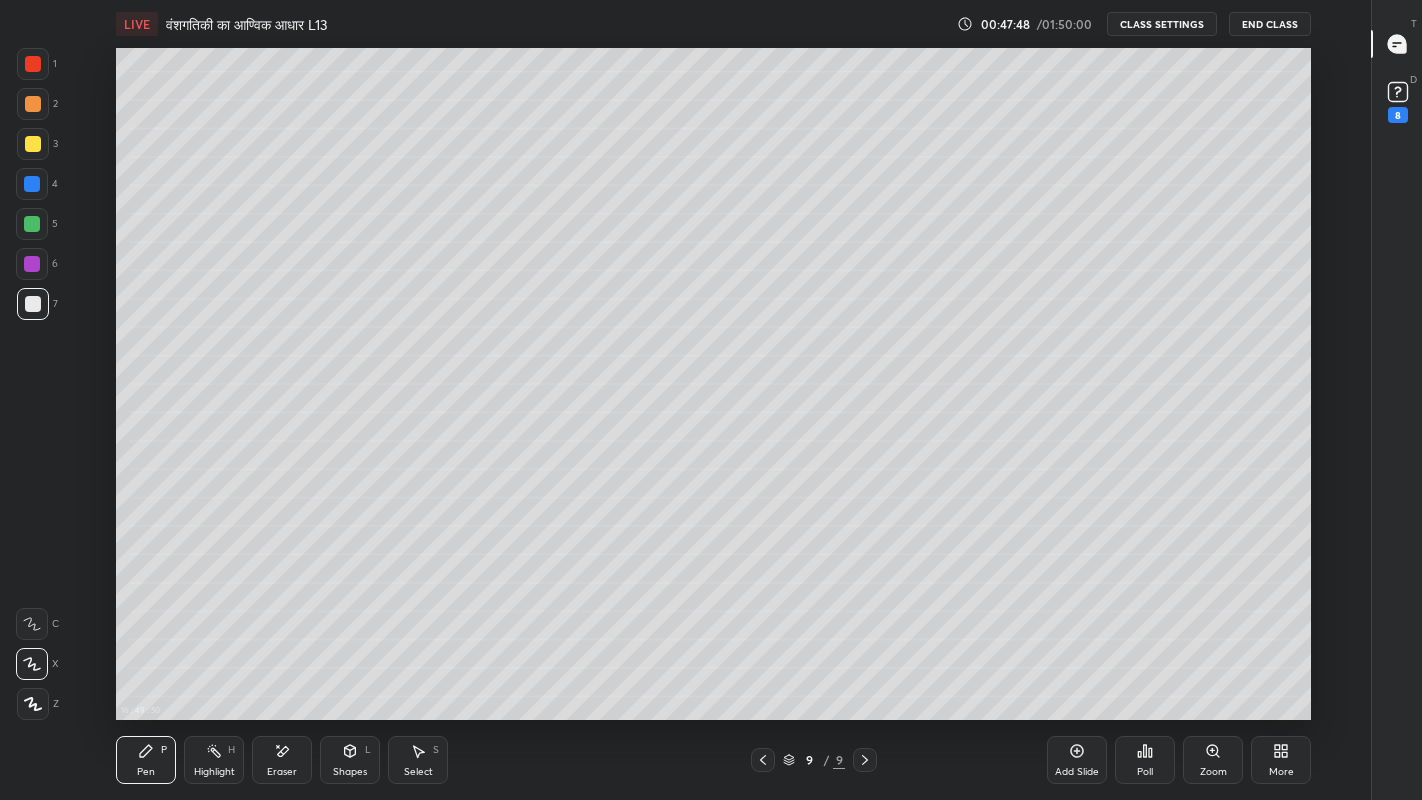 click on "More" at bounding box center [1281, 760] 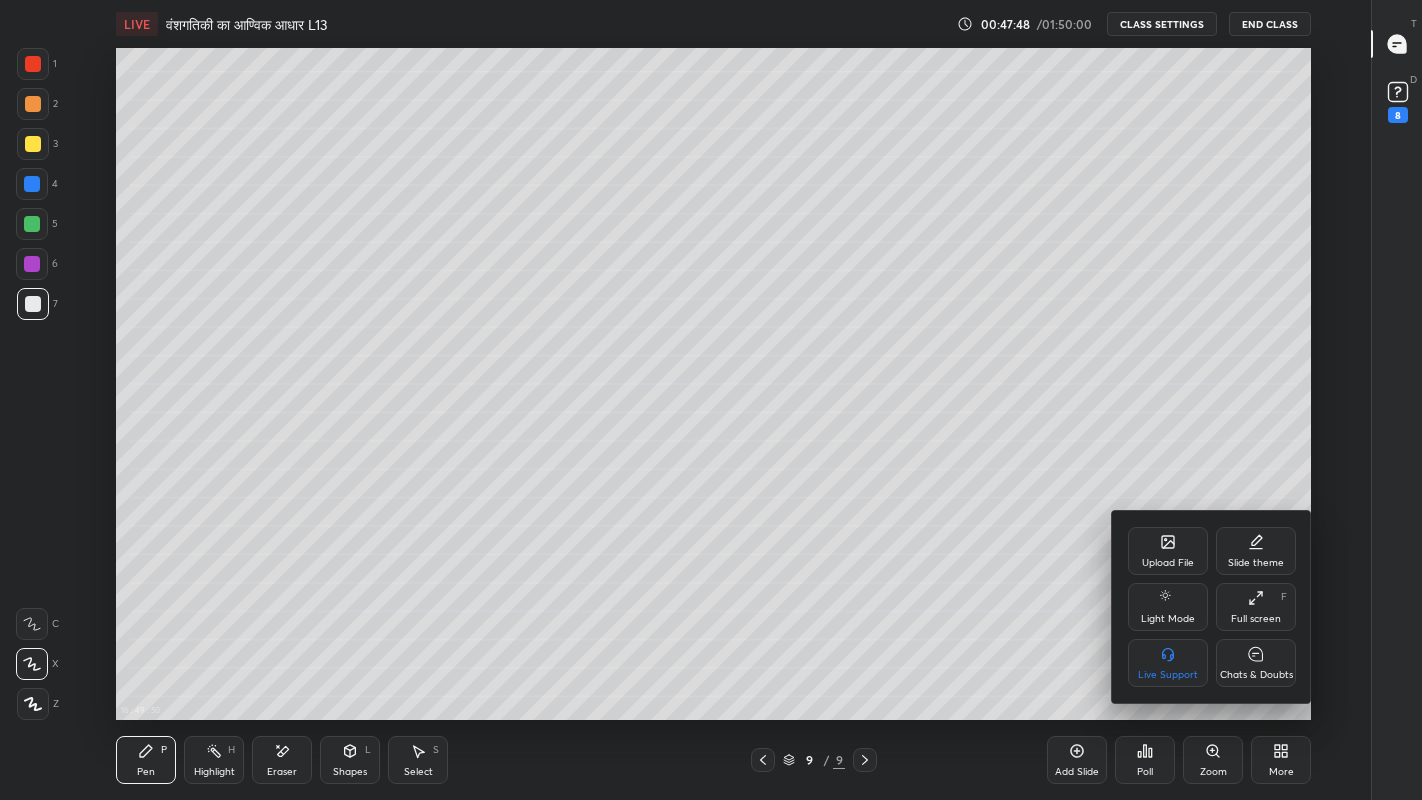 click 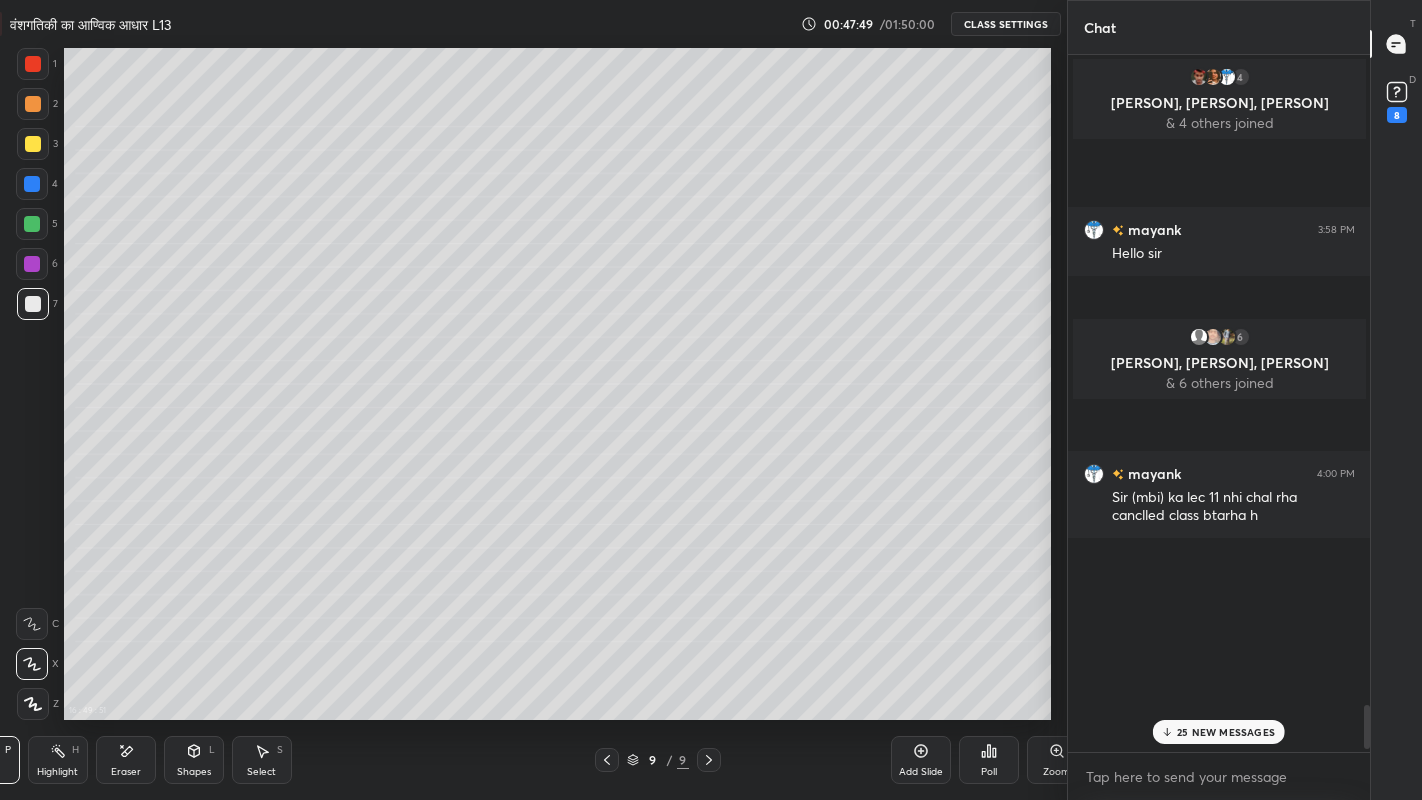 scroll, scrollTop: 672, scrollLeft: 1012, axis: both 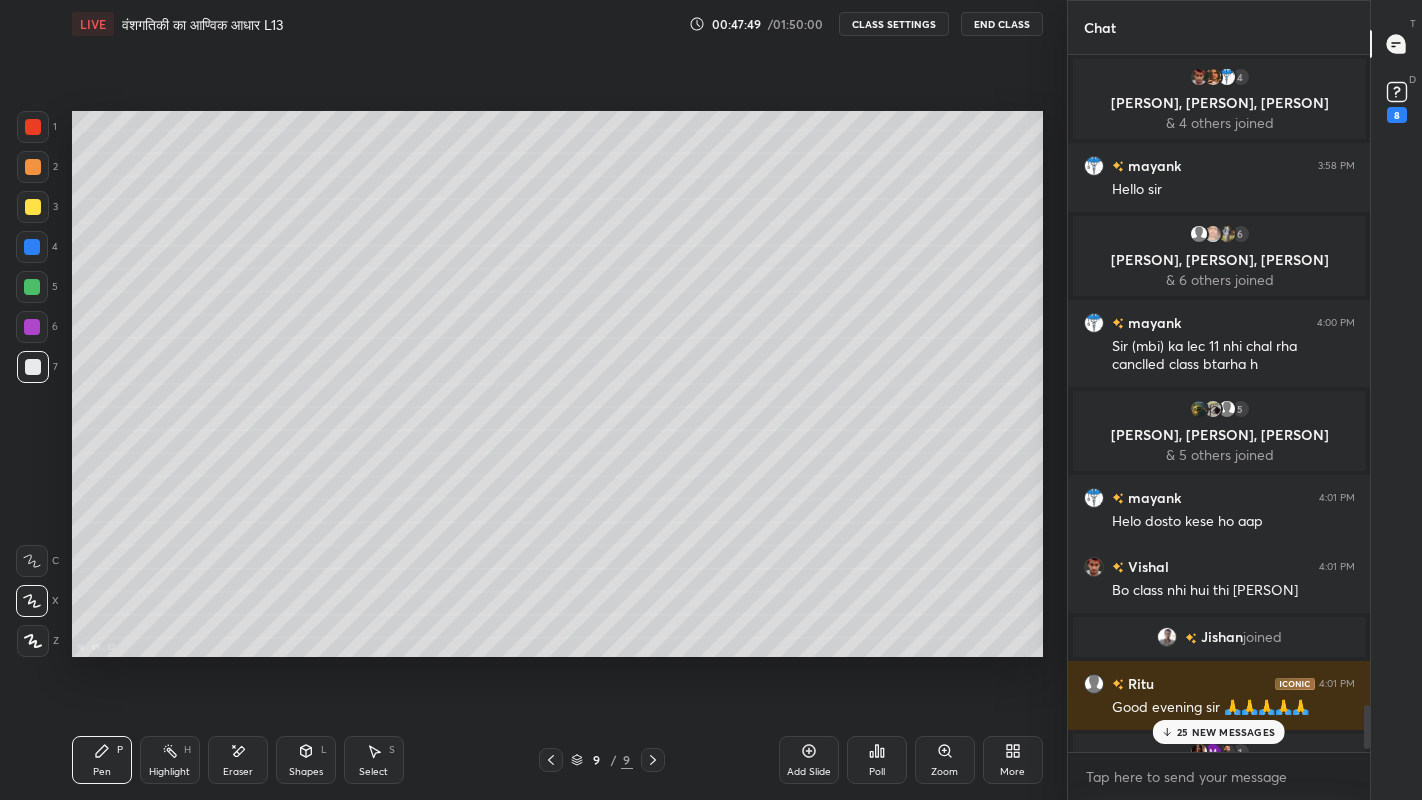 click 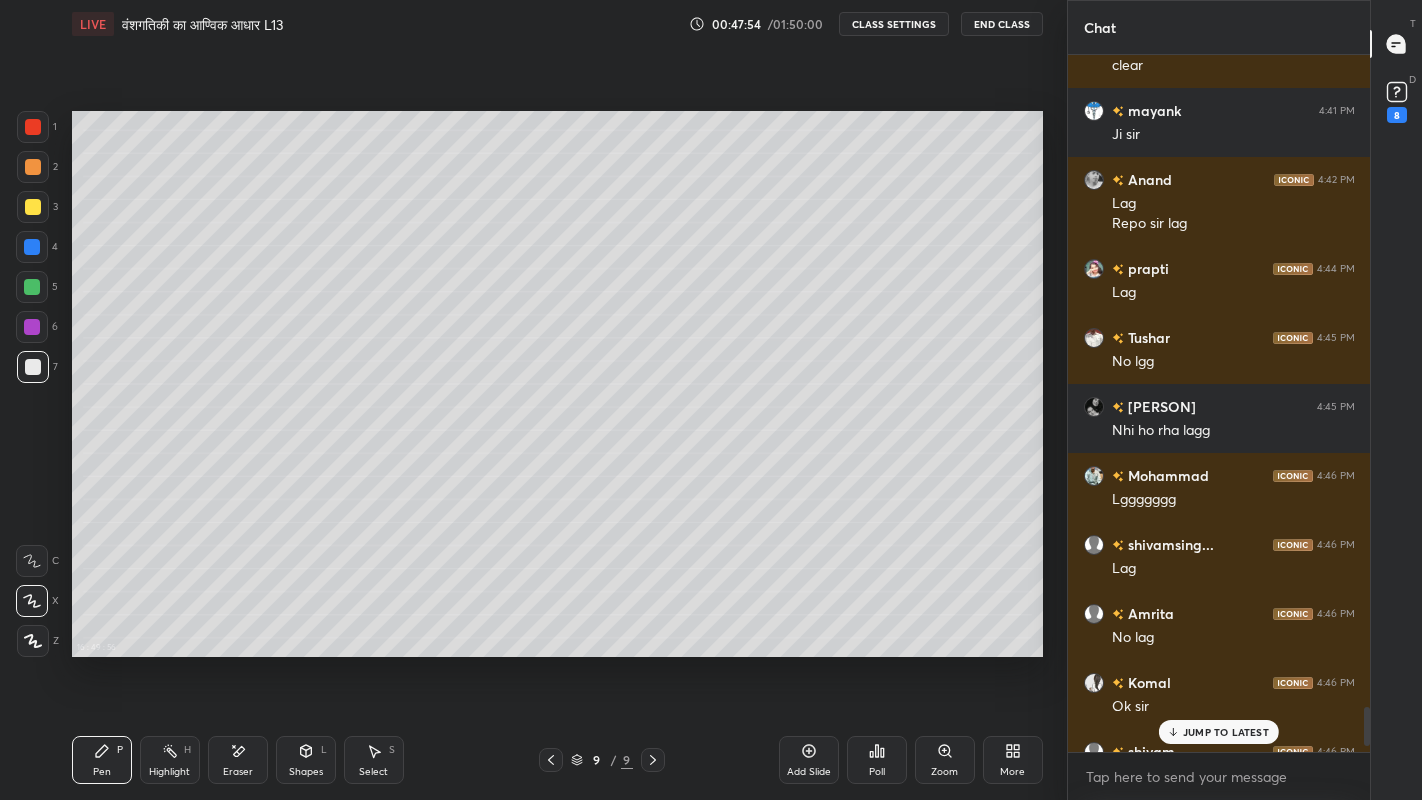 scroll, scrollTop: 11895, scrollLeft: 0, axis: vertical 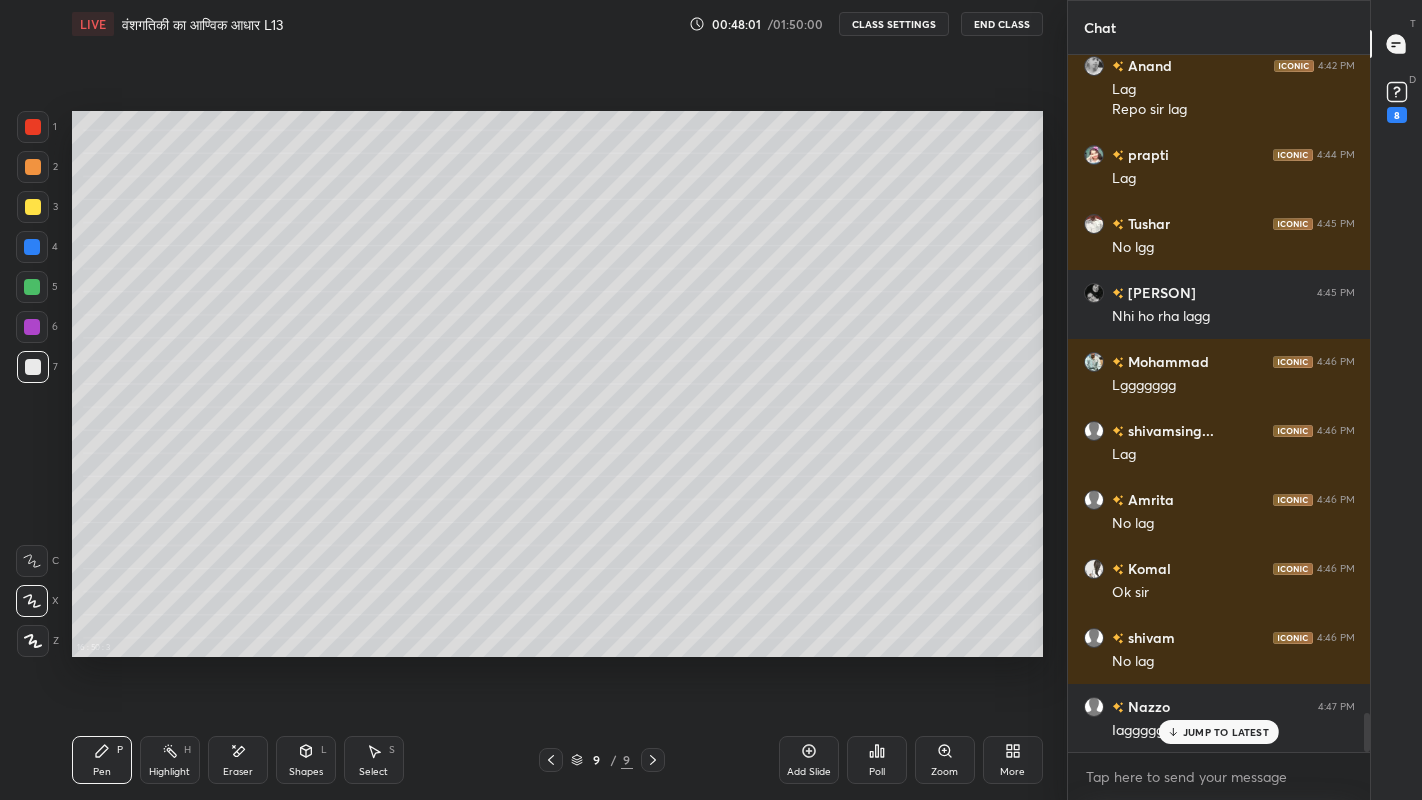 click 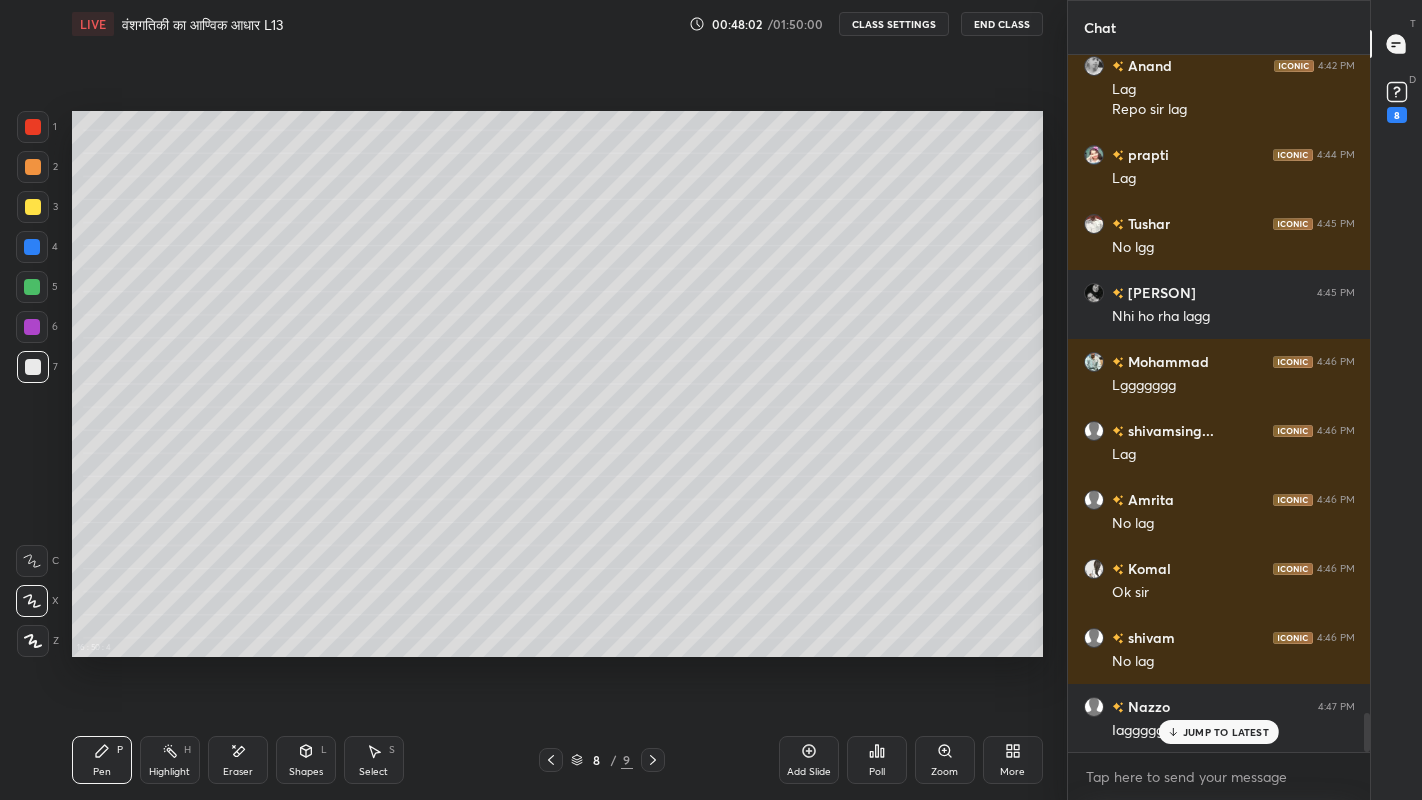 scroll, scrollTop: 11964, scrollLeft: 0, axis: vertical 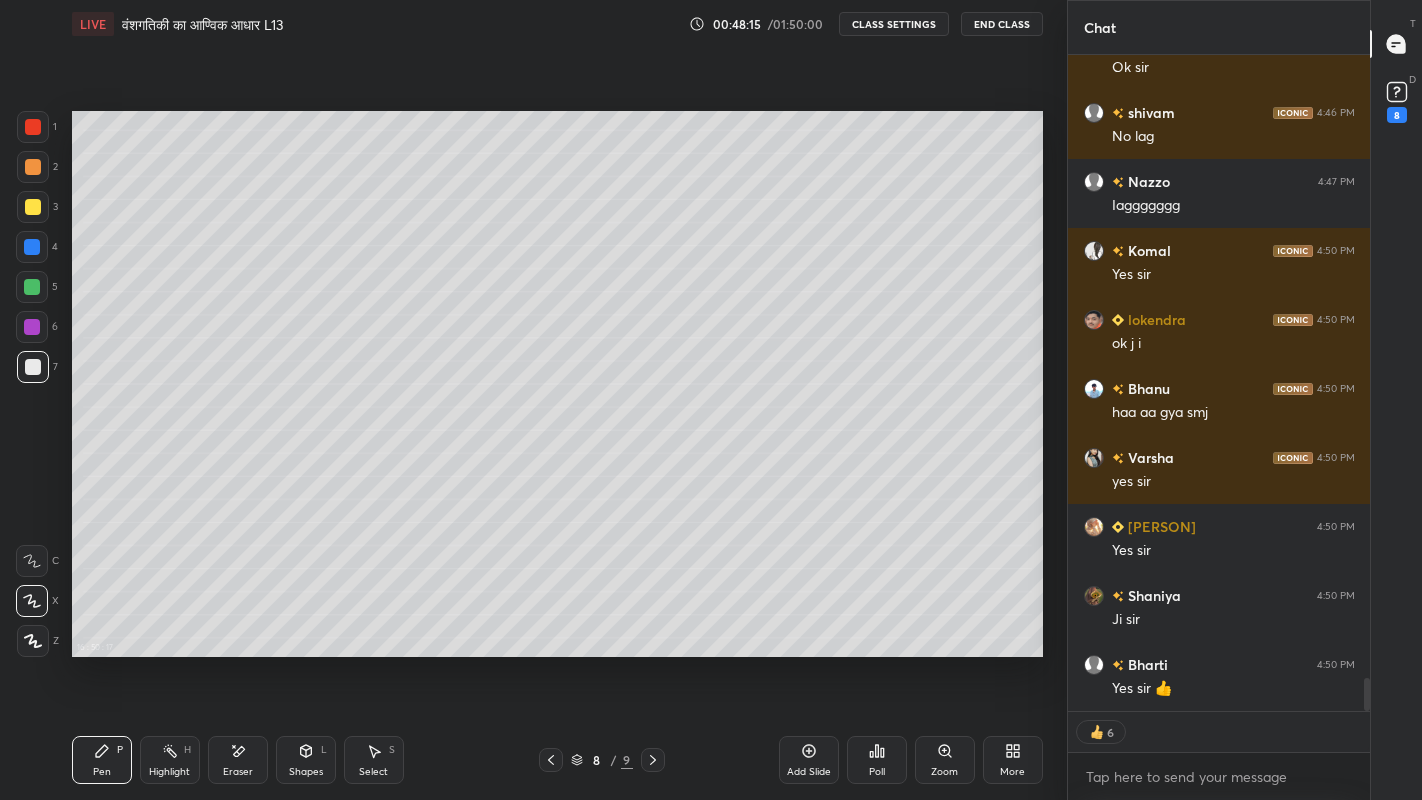 click 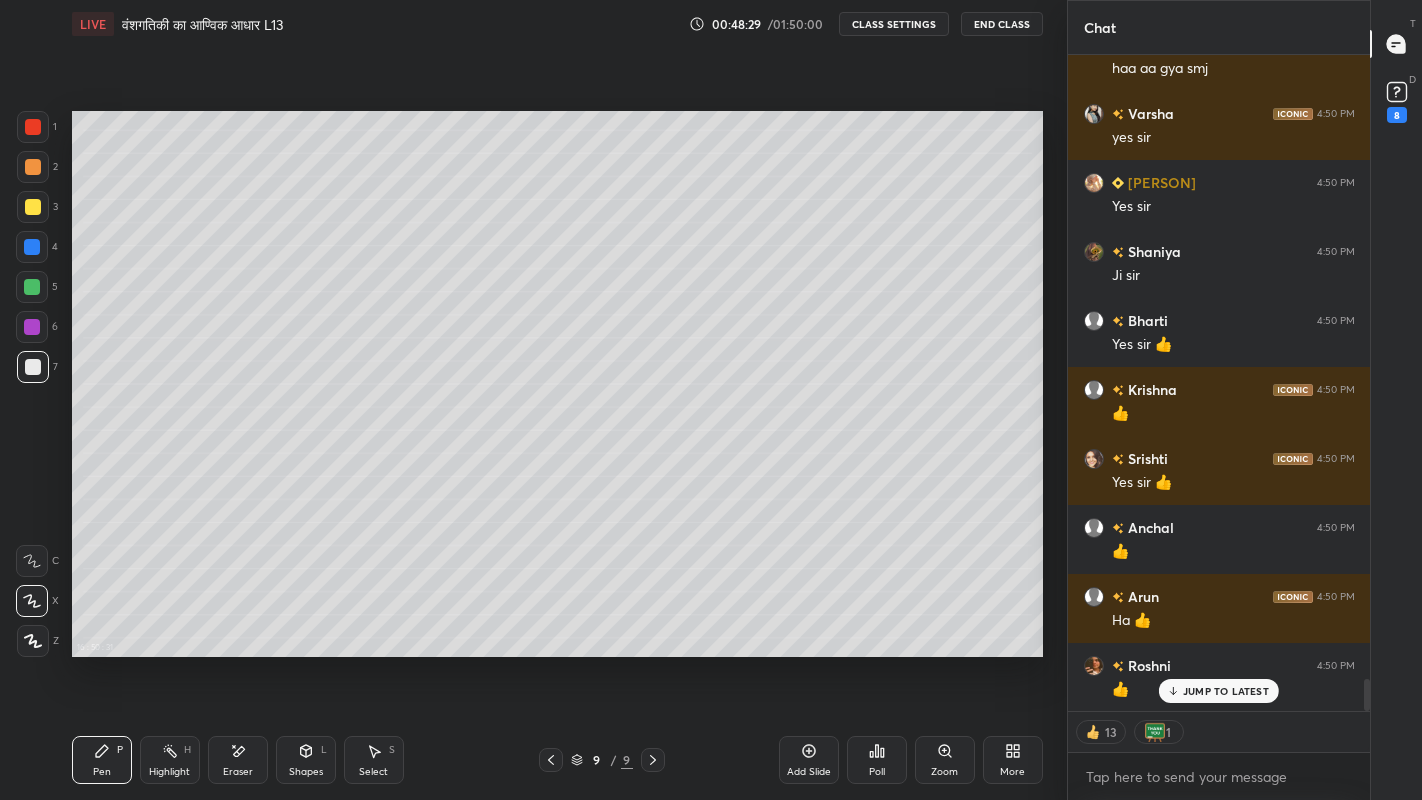 scroll, scrollTop: 12834, scrollLeft: 0, axis: vertical 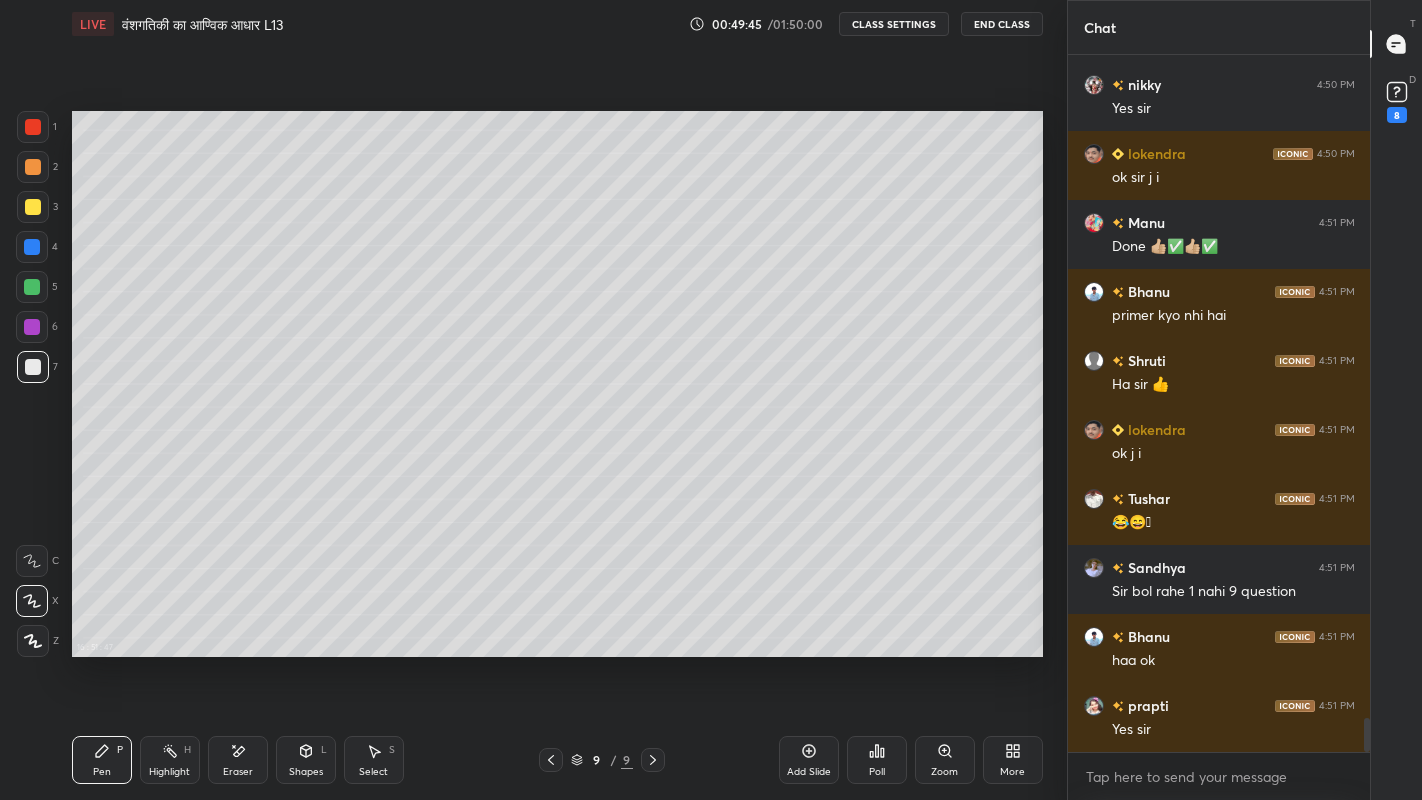 click on "More" at bounding box center (1013, 760) 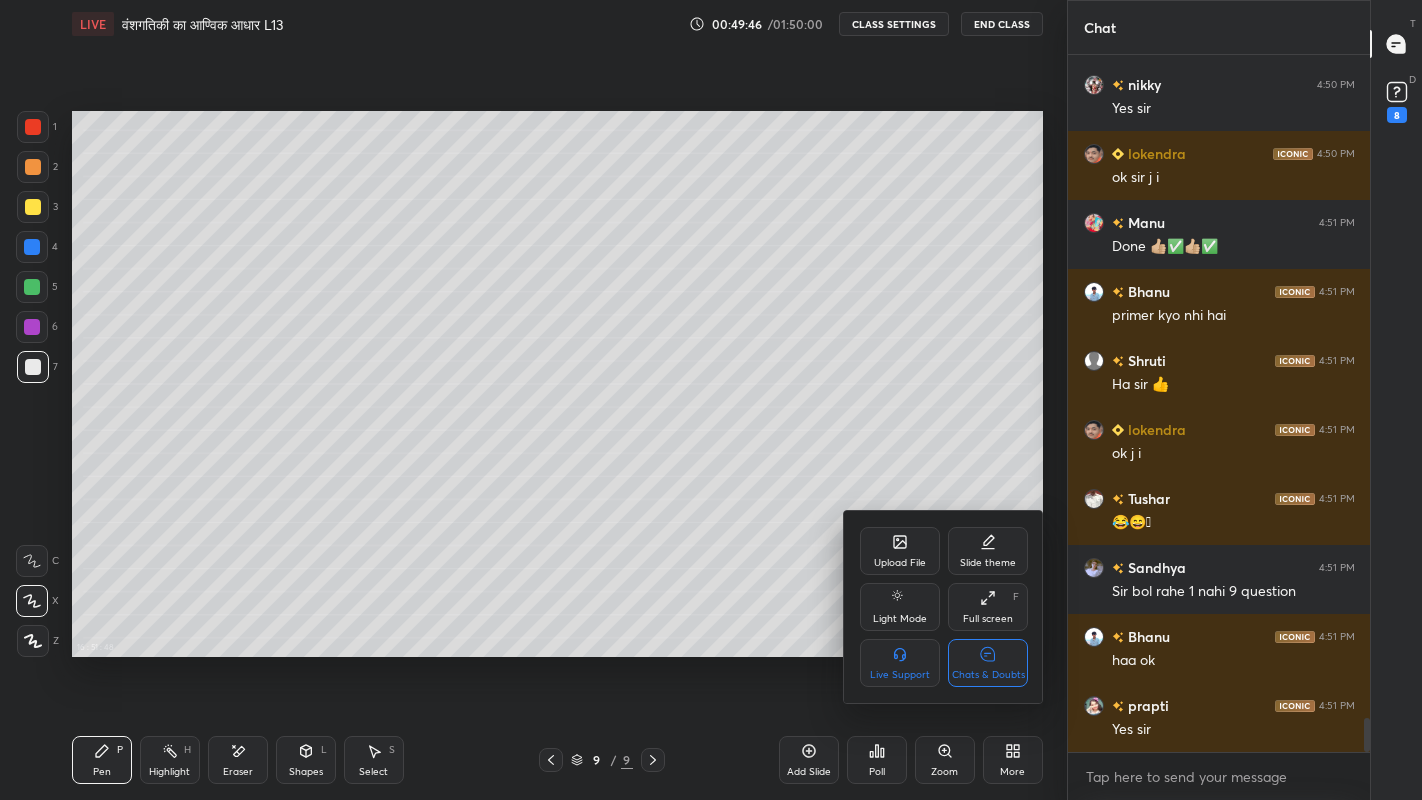 click on "Chats & Doubts" at bounding box center [988, 675] 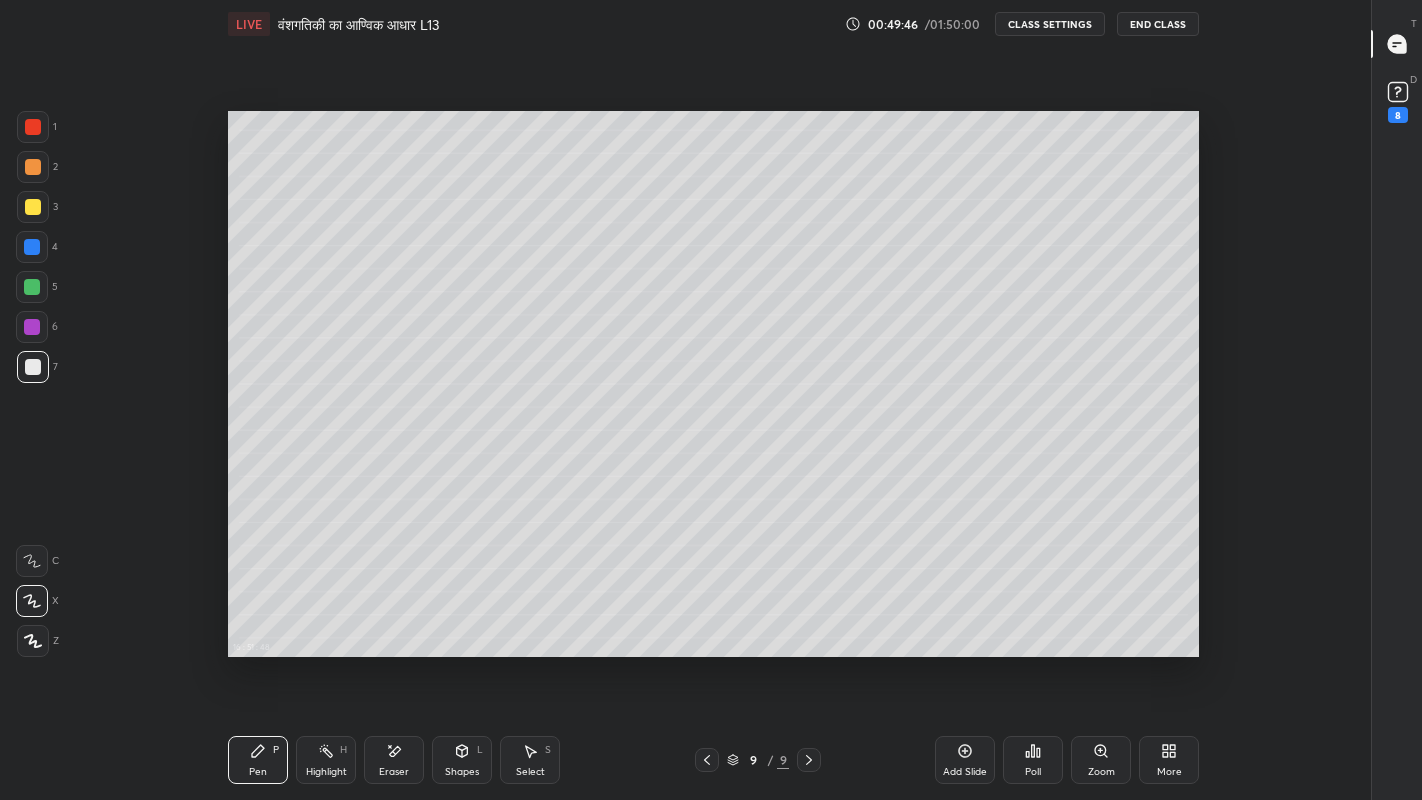 scroll, scrollTop: 6, scrollLeft: 6, axis: both 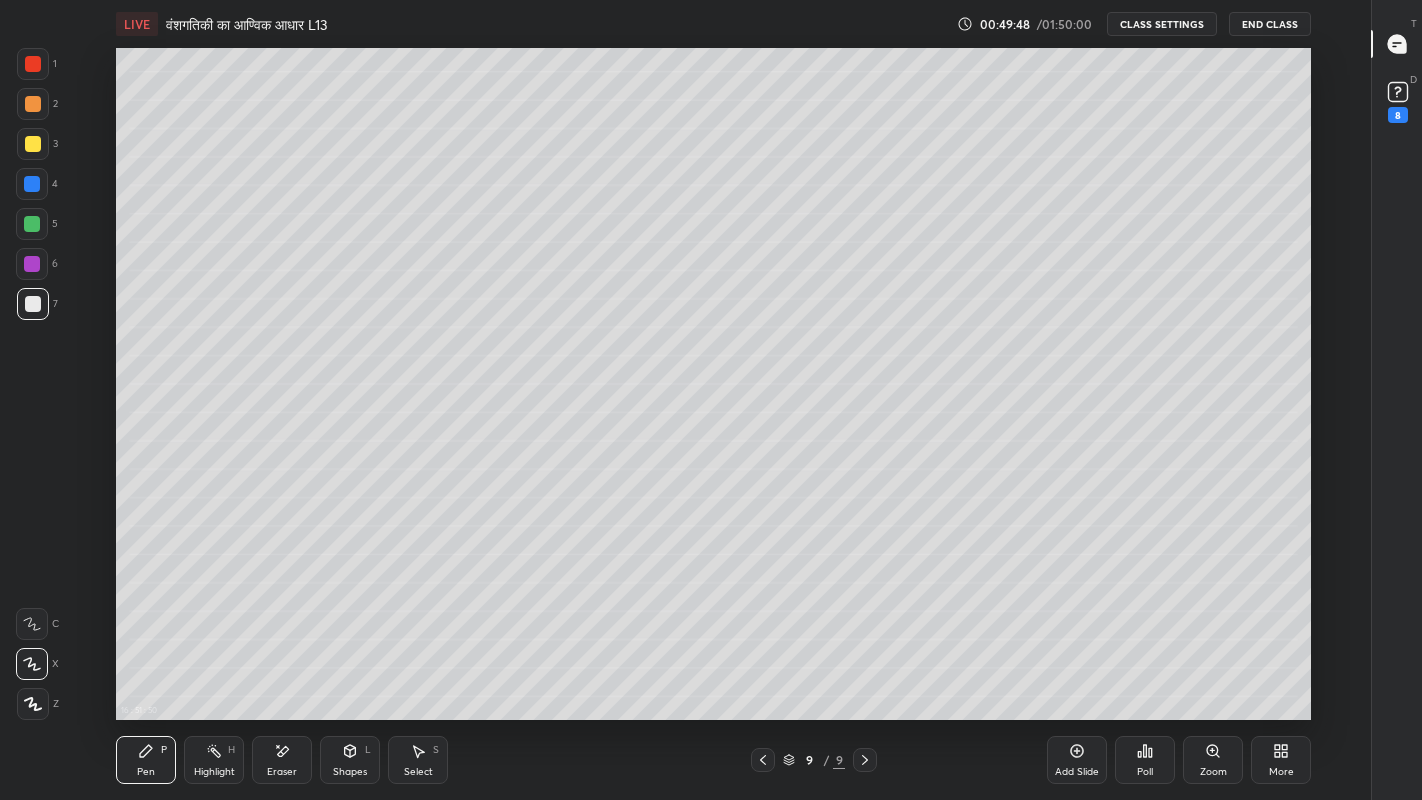 click on "Add Slide" at bounding box center (1077, 760) 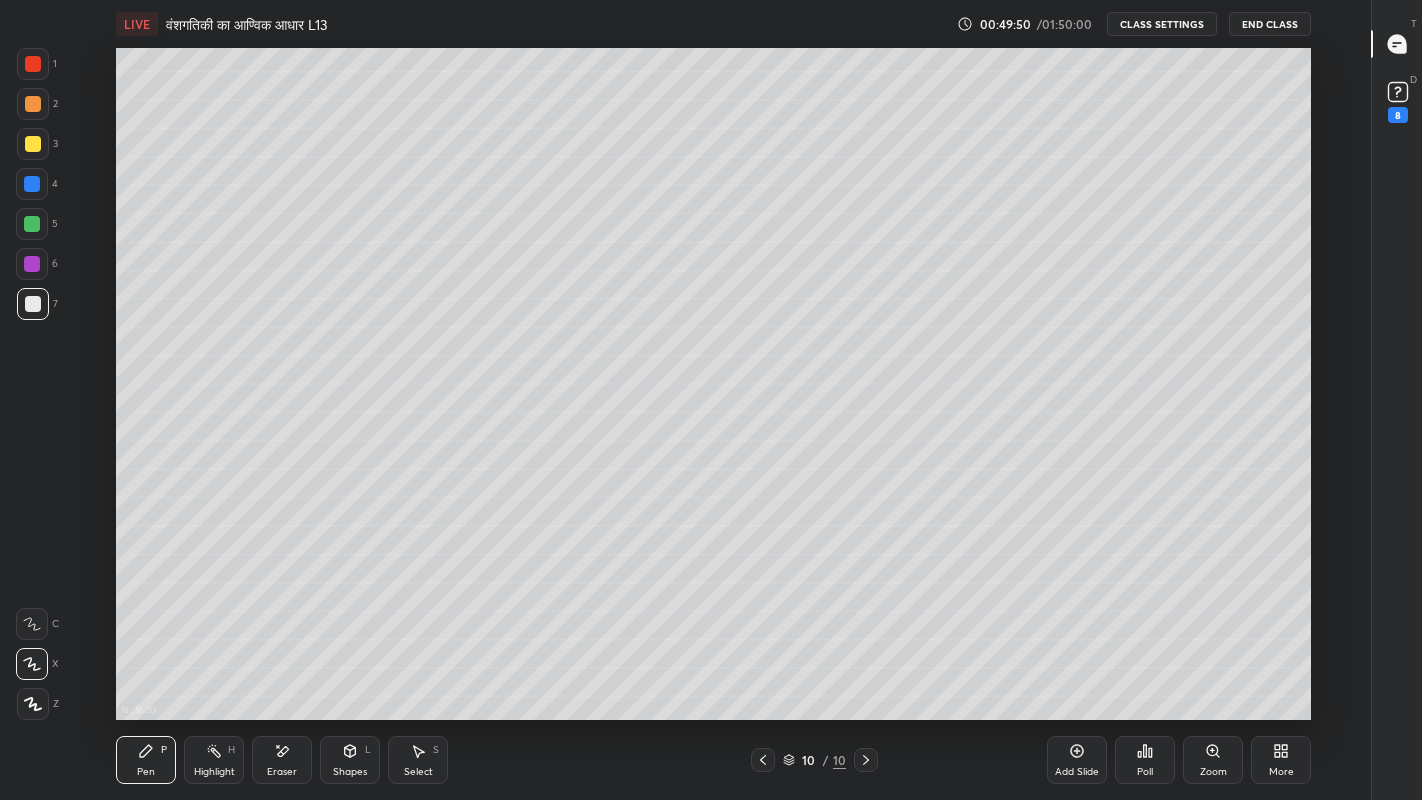 click at bounding box center (33, 304) 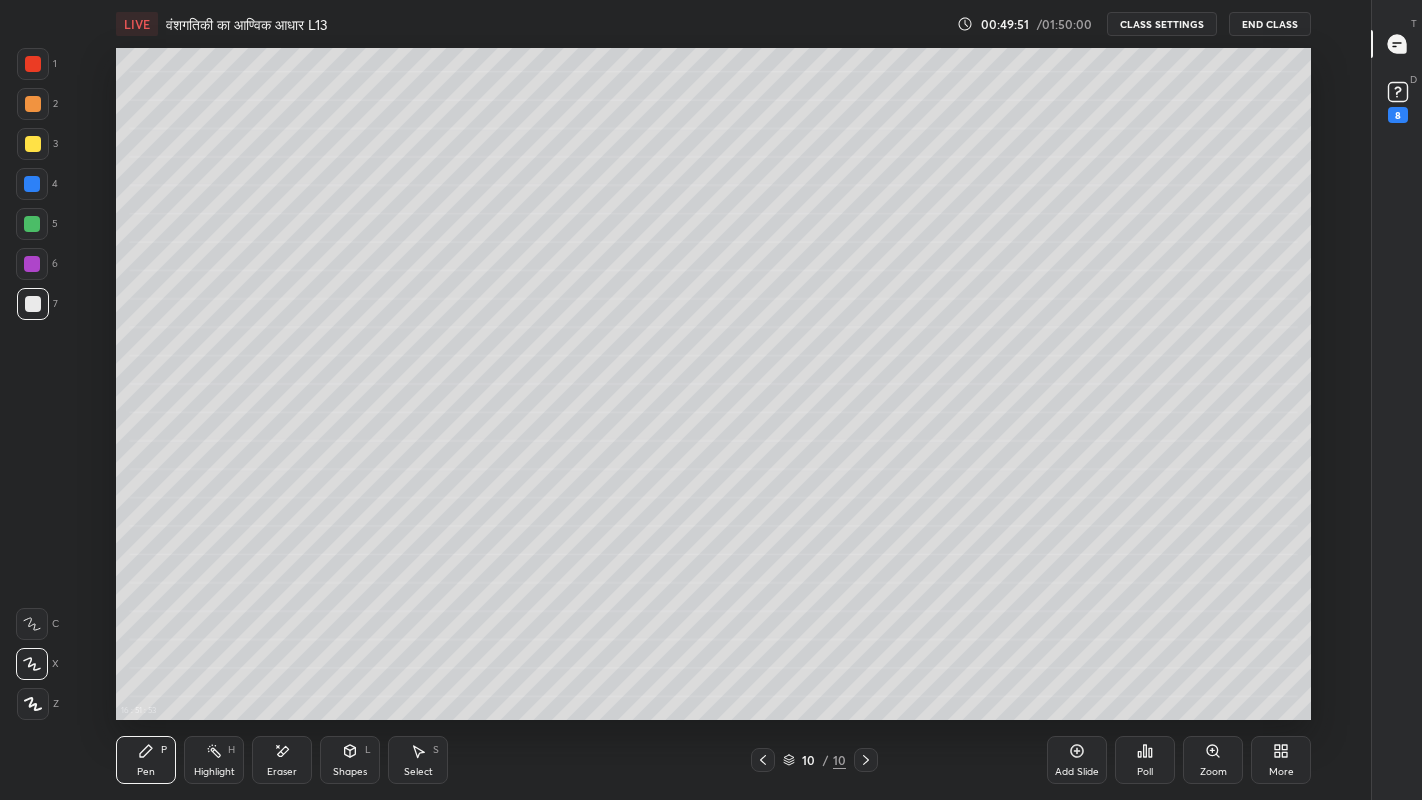 click at bounding box center [33, 144] 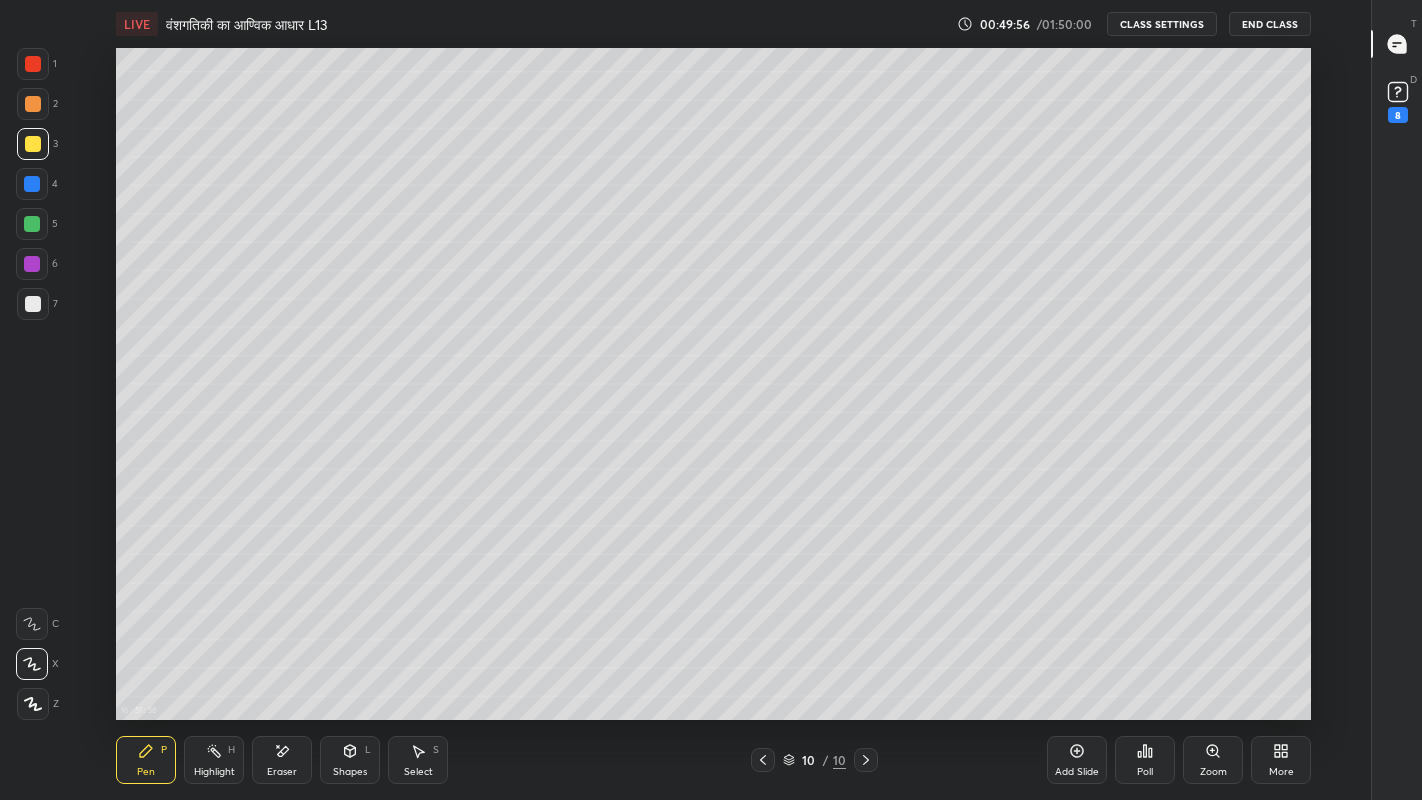 click at bounding box center (33, 304) 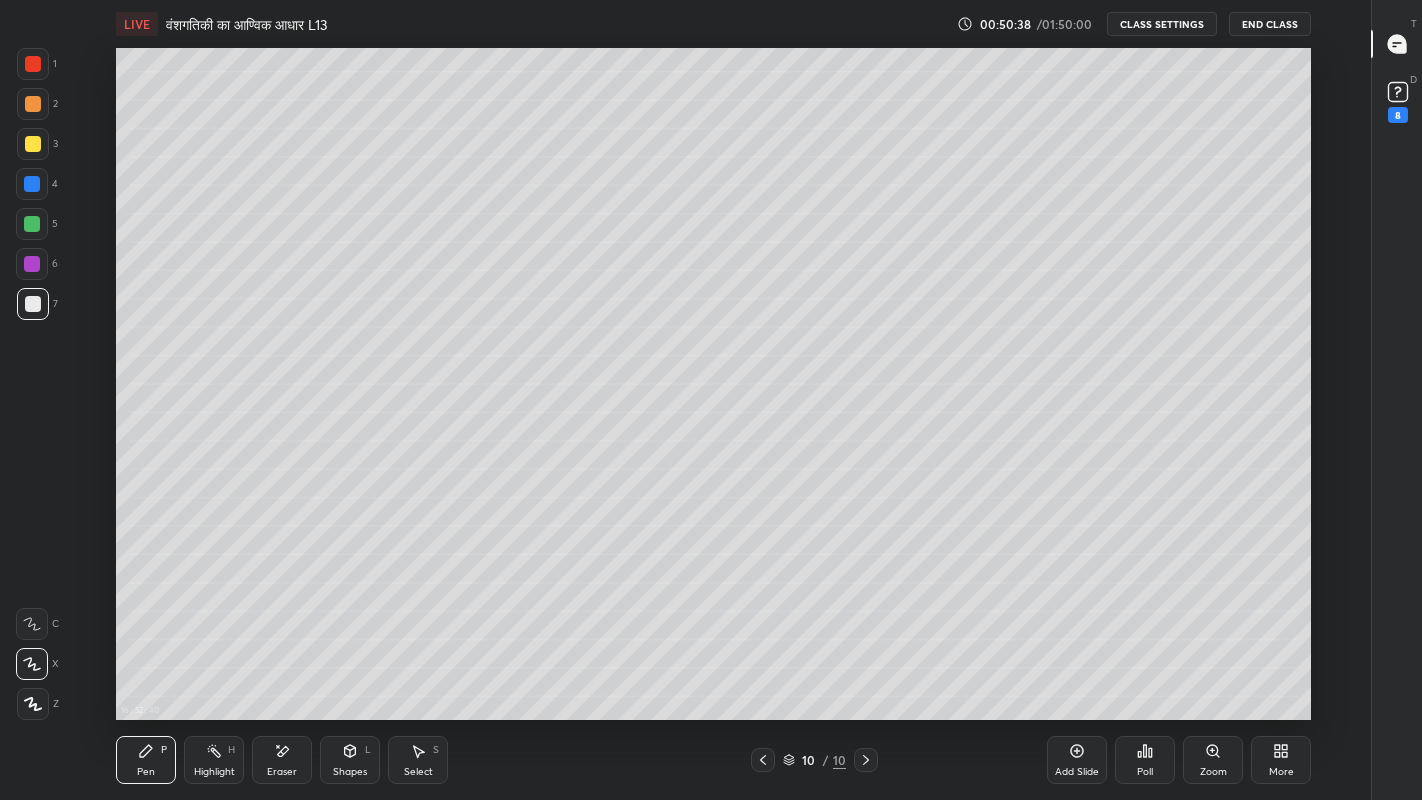 click at bounding box center (33, 144) 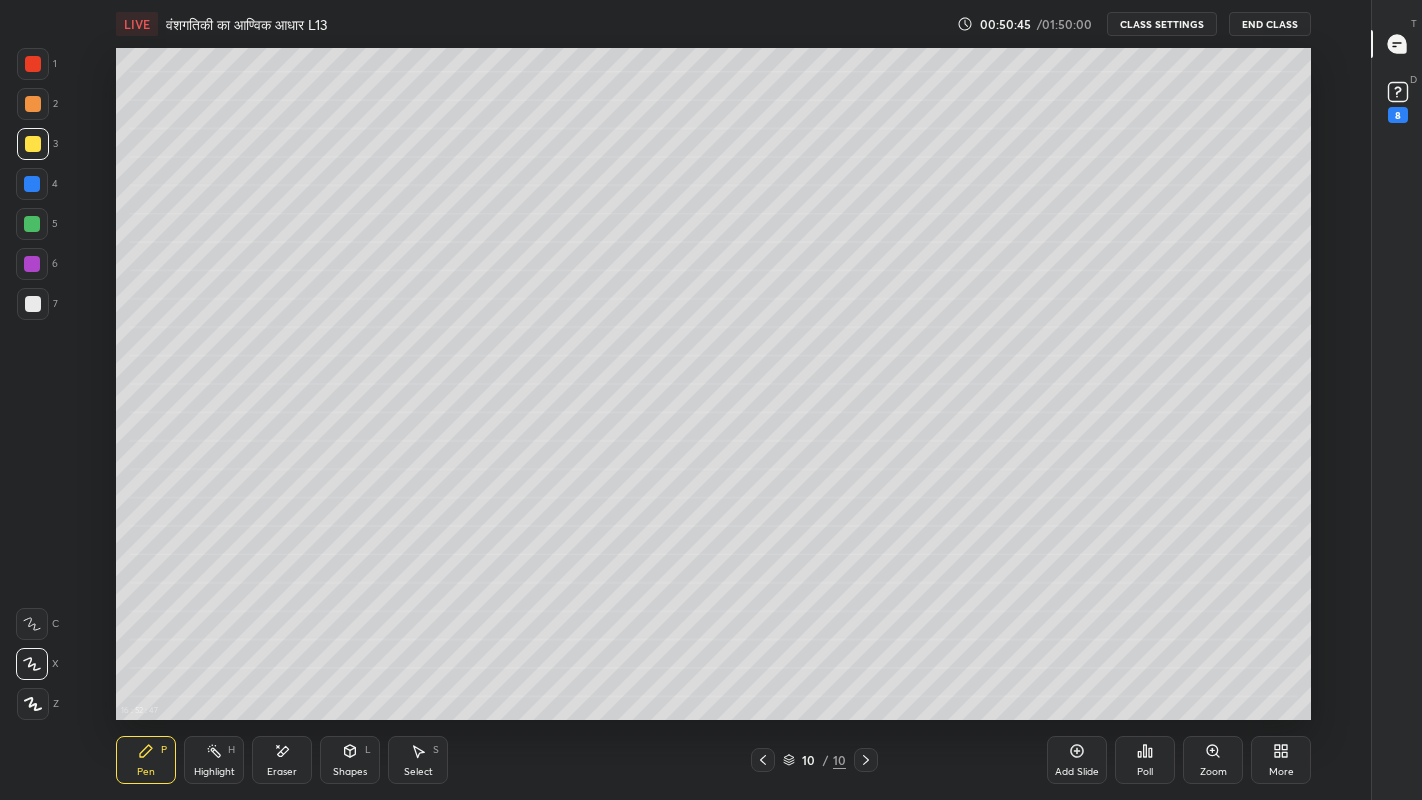 click at bounding box center [33, 304] 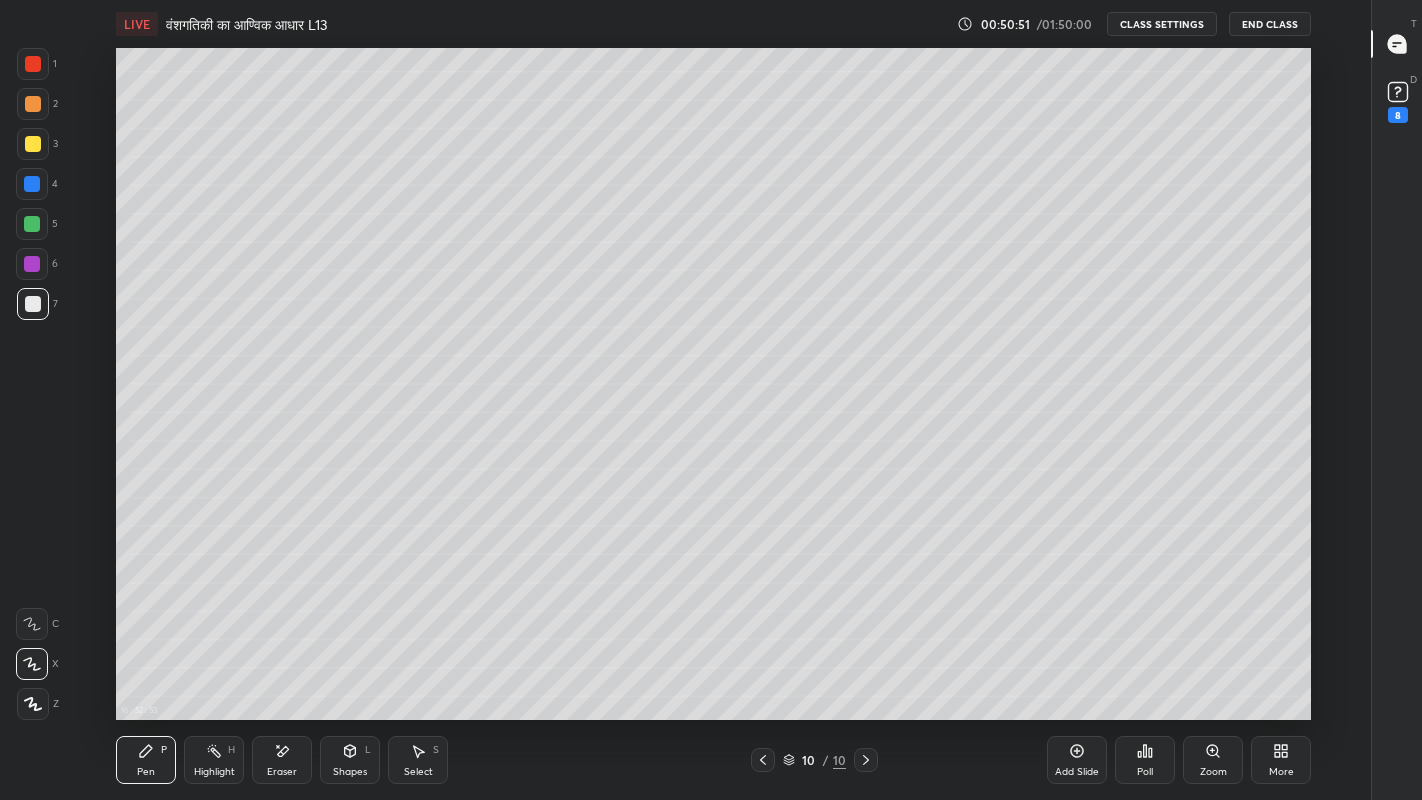 click at bounding box center [33, 304] 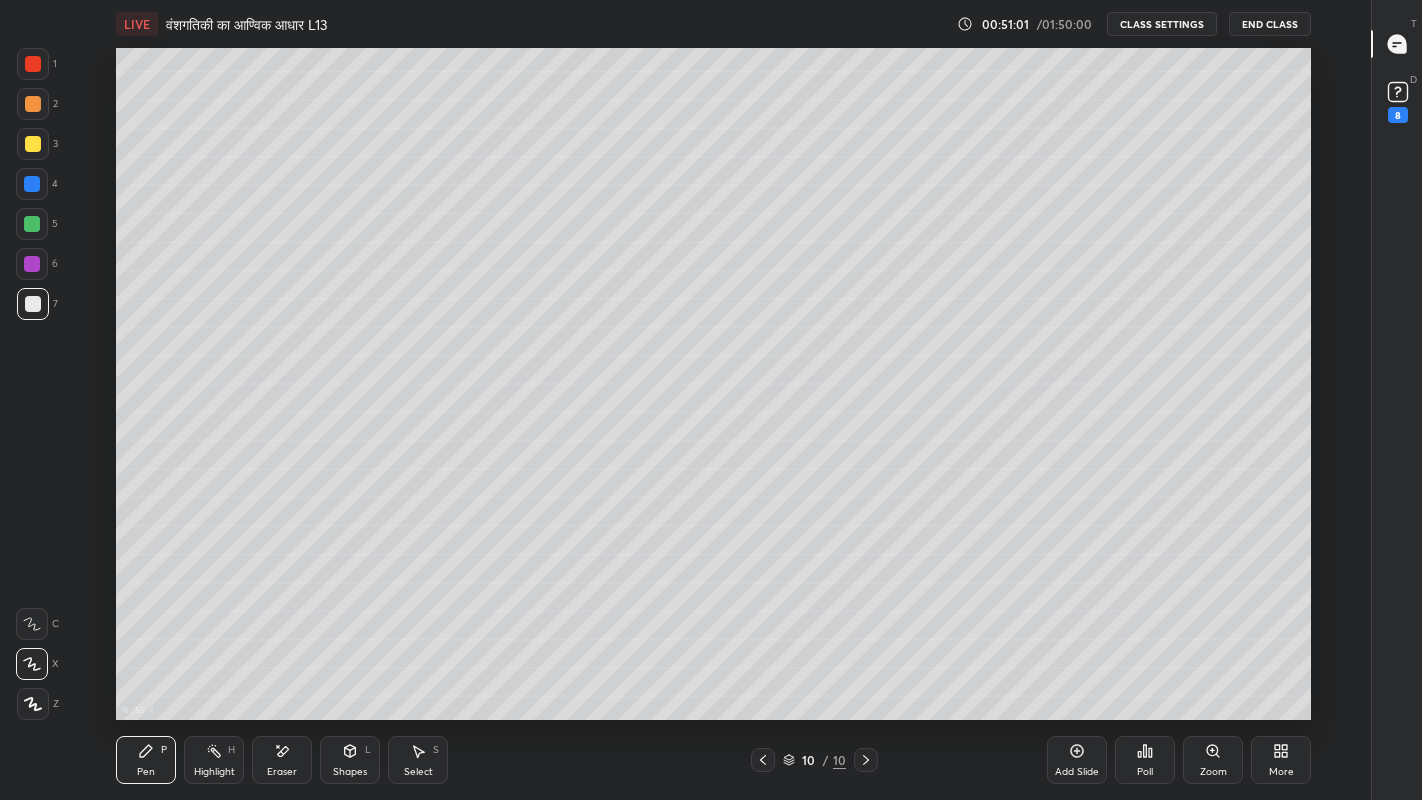 click at bounding box center (33, 144) 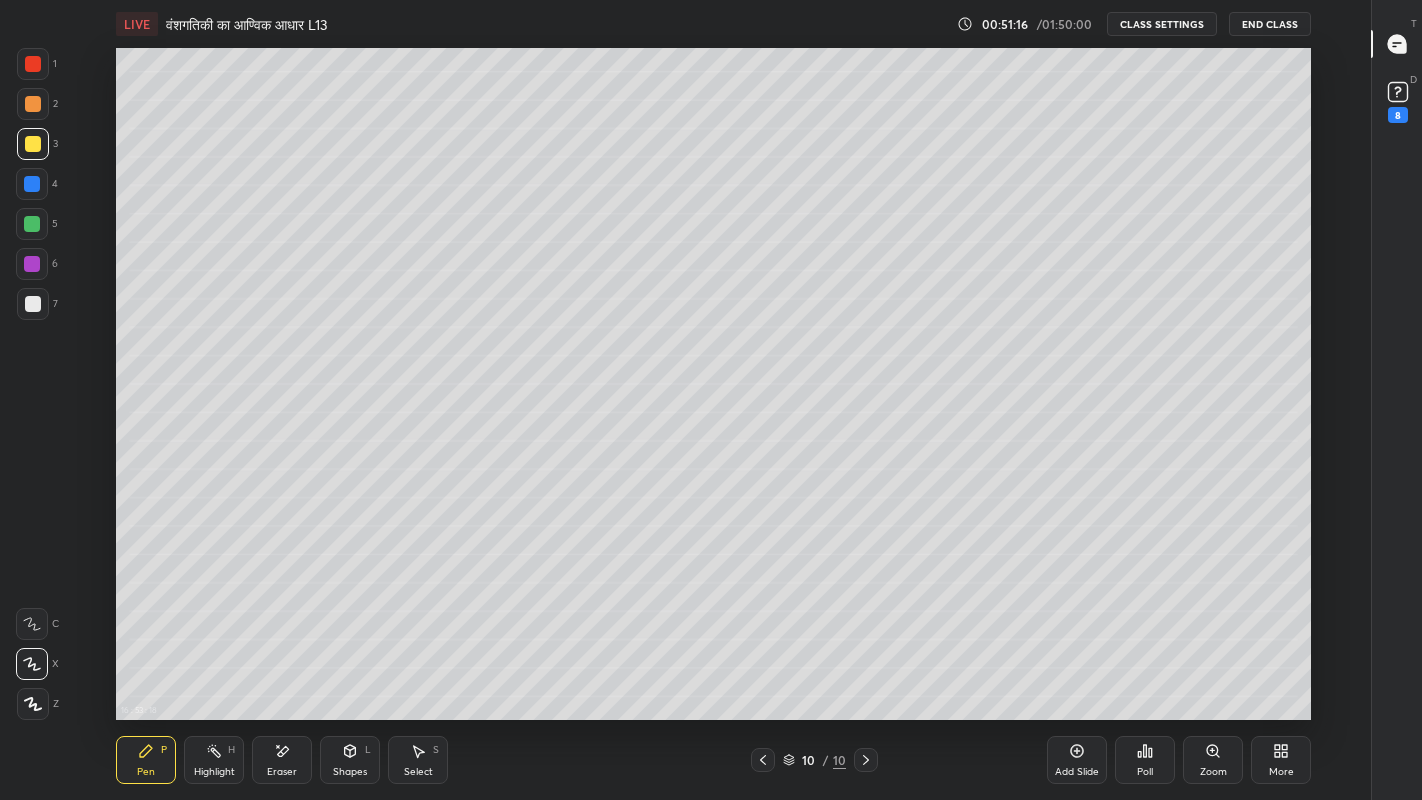 click at bounding box center [33, 304] 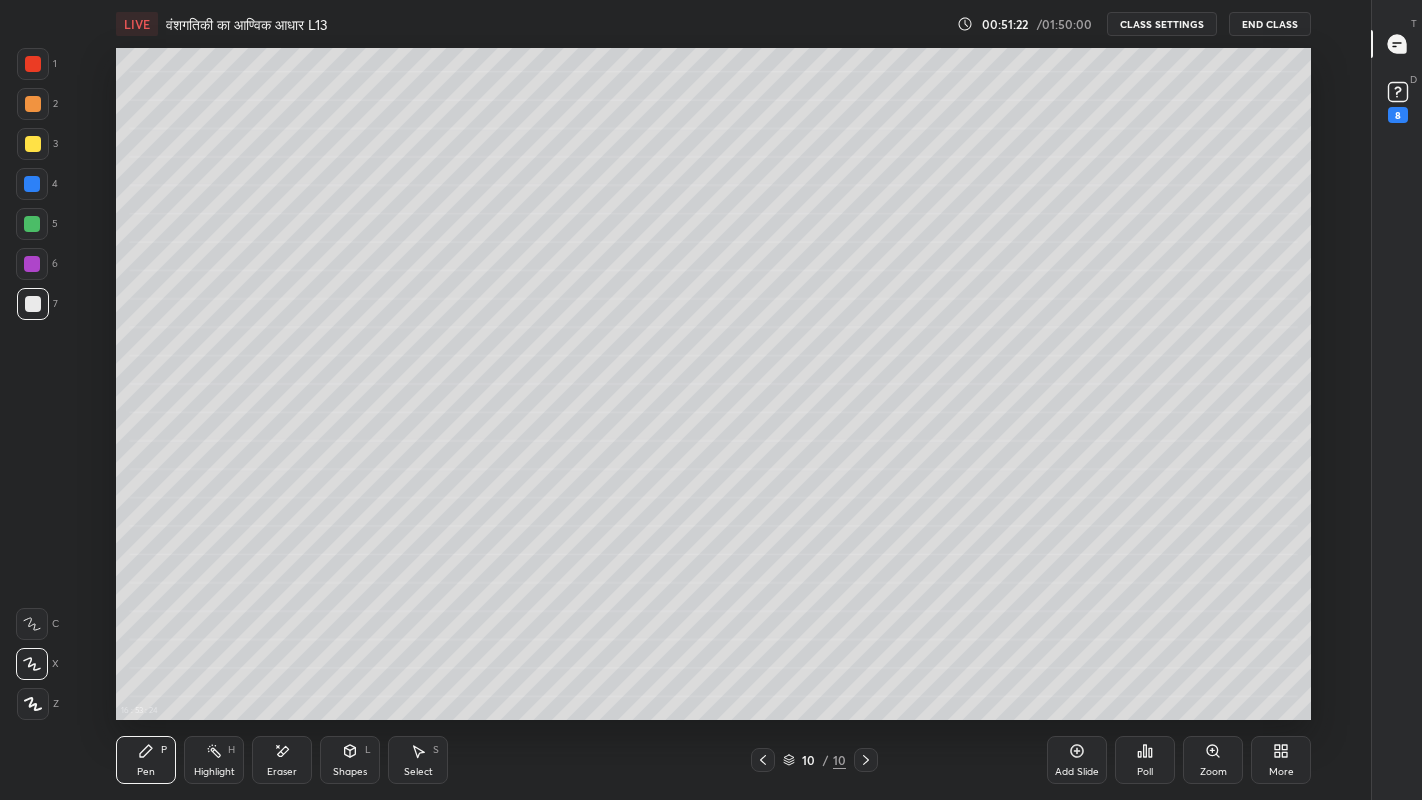click at bounding box center (33, 304) 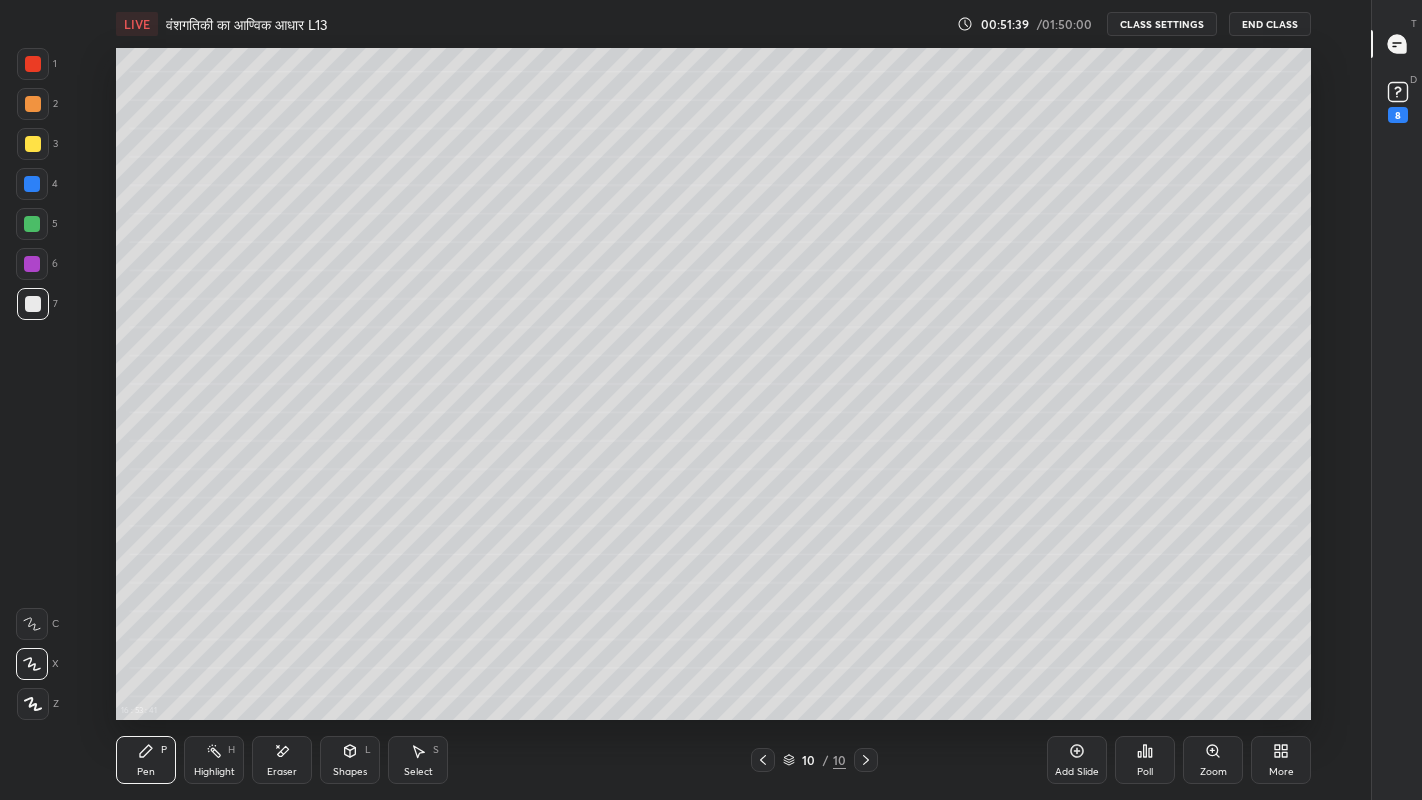 click at bounding box center [33, 304] 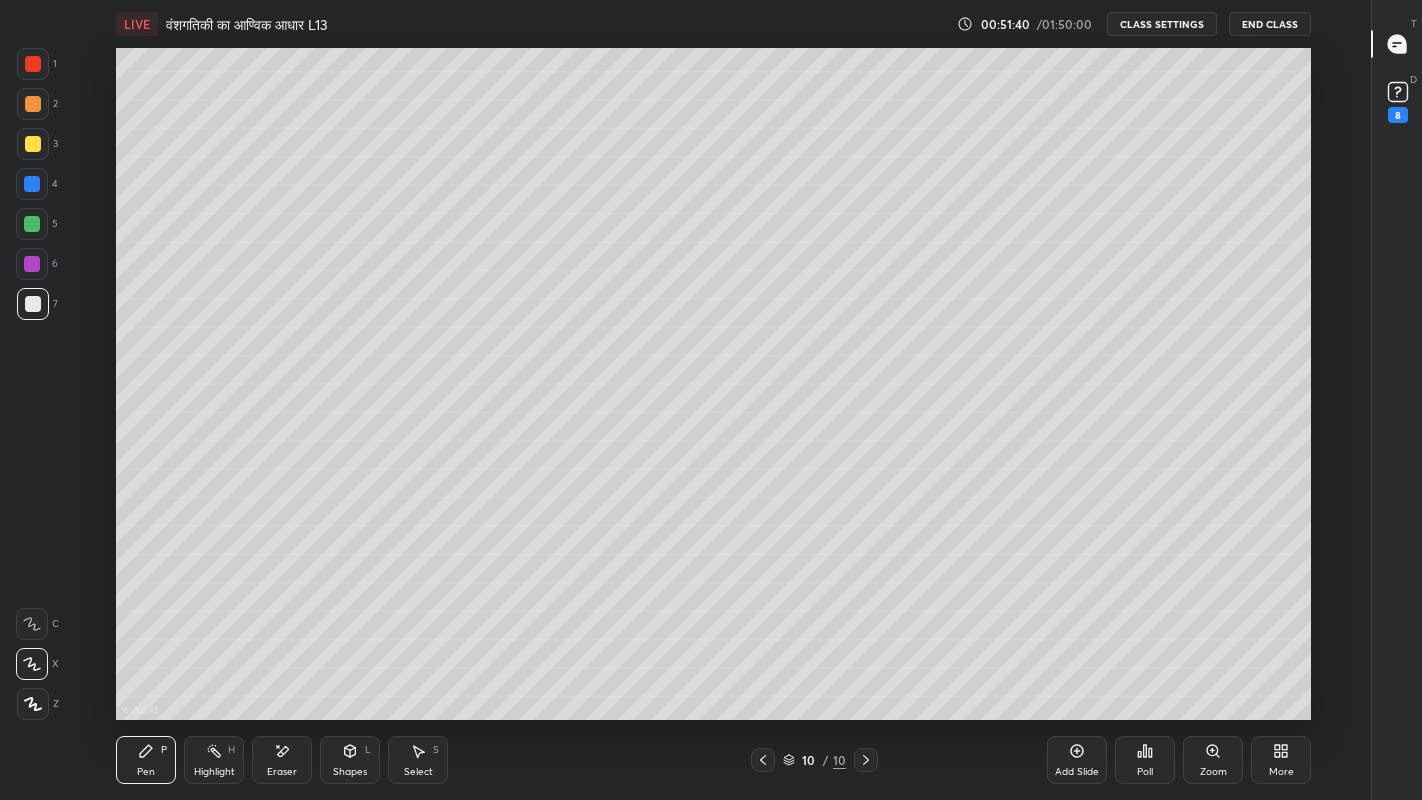 click at bounding box center [33, 144] 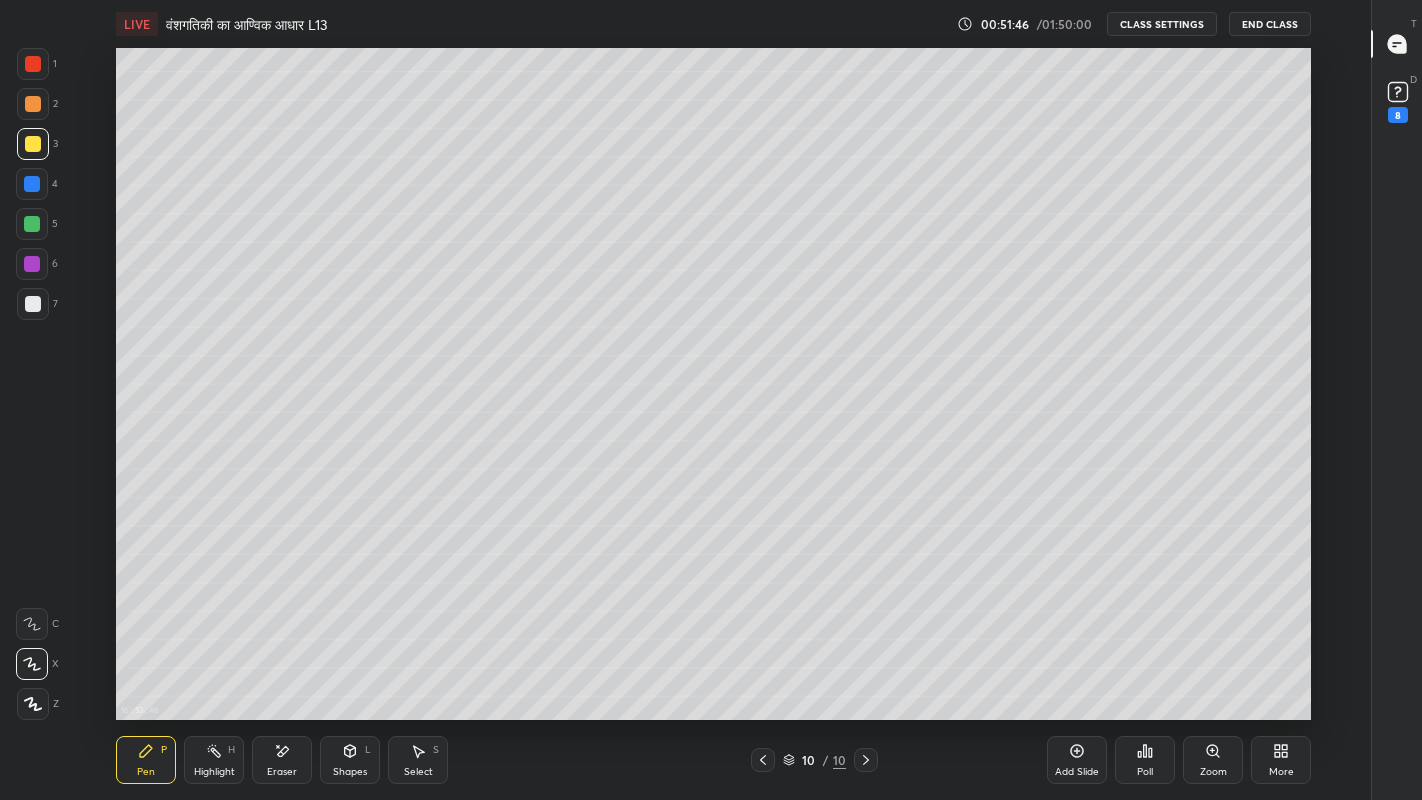 click at bounding box center (33, 304) 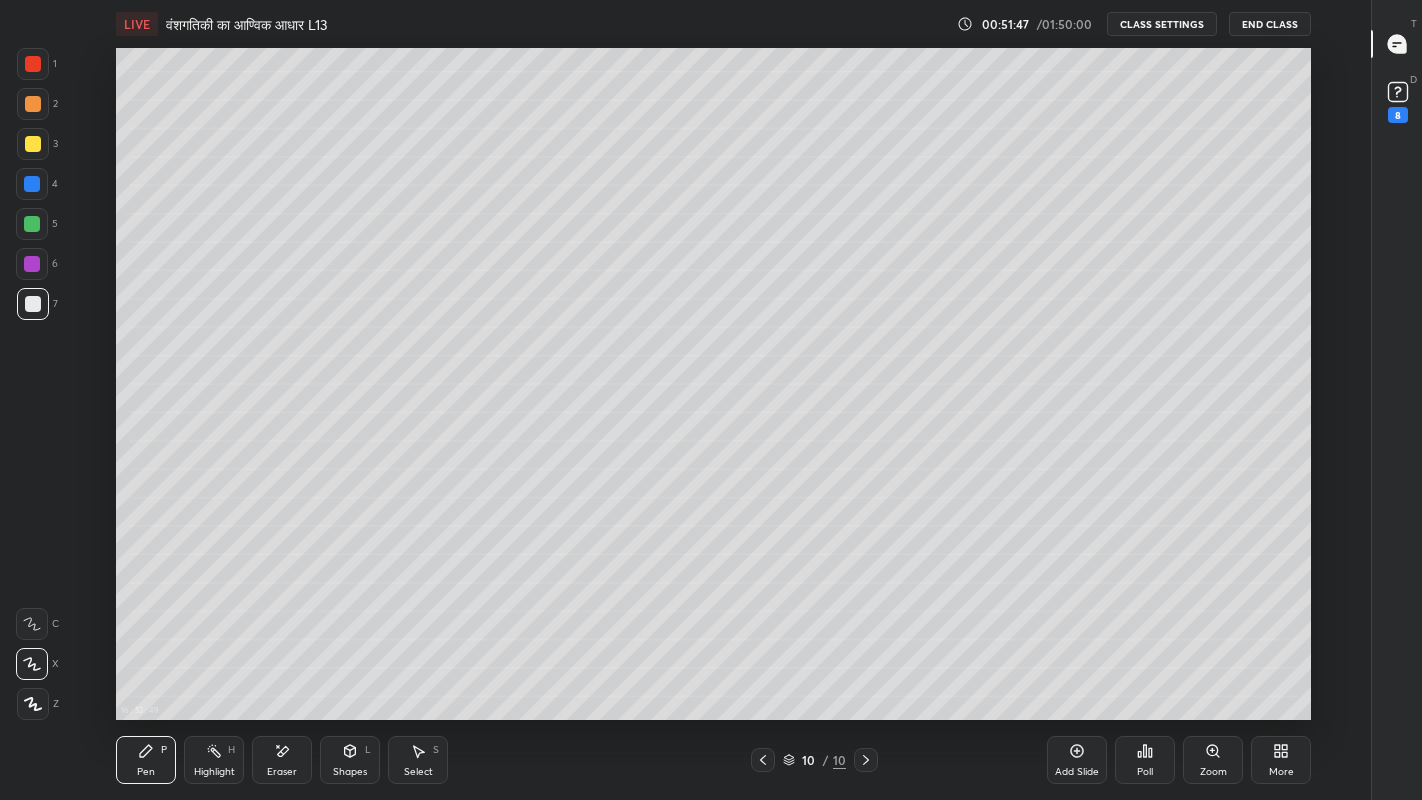 click at bounding box center (32, 224) 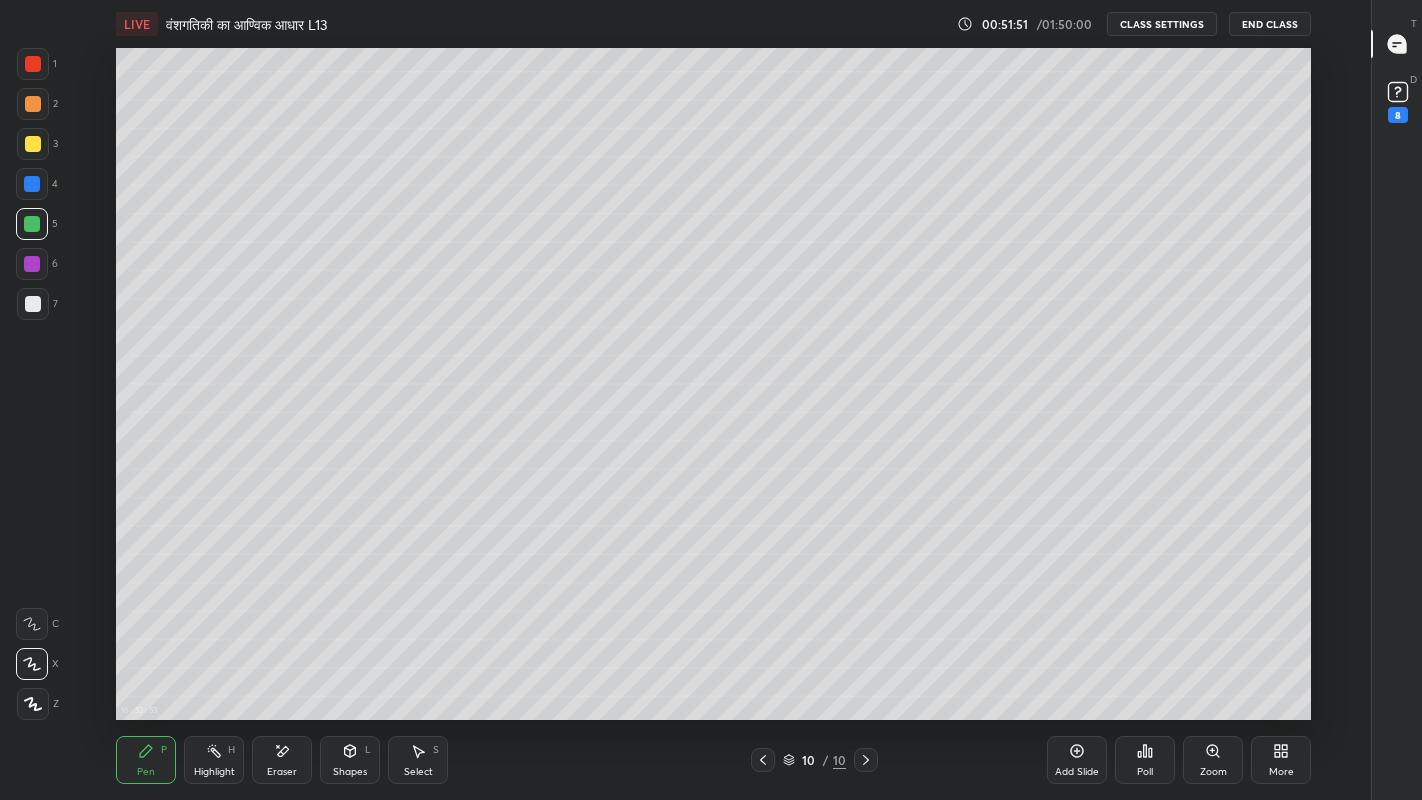 click at bounding box center (32, 264) 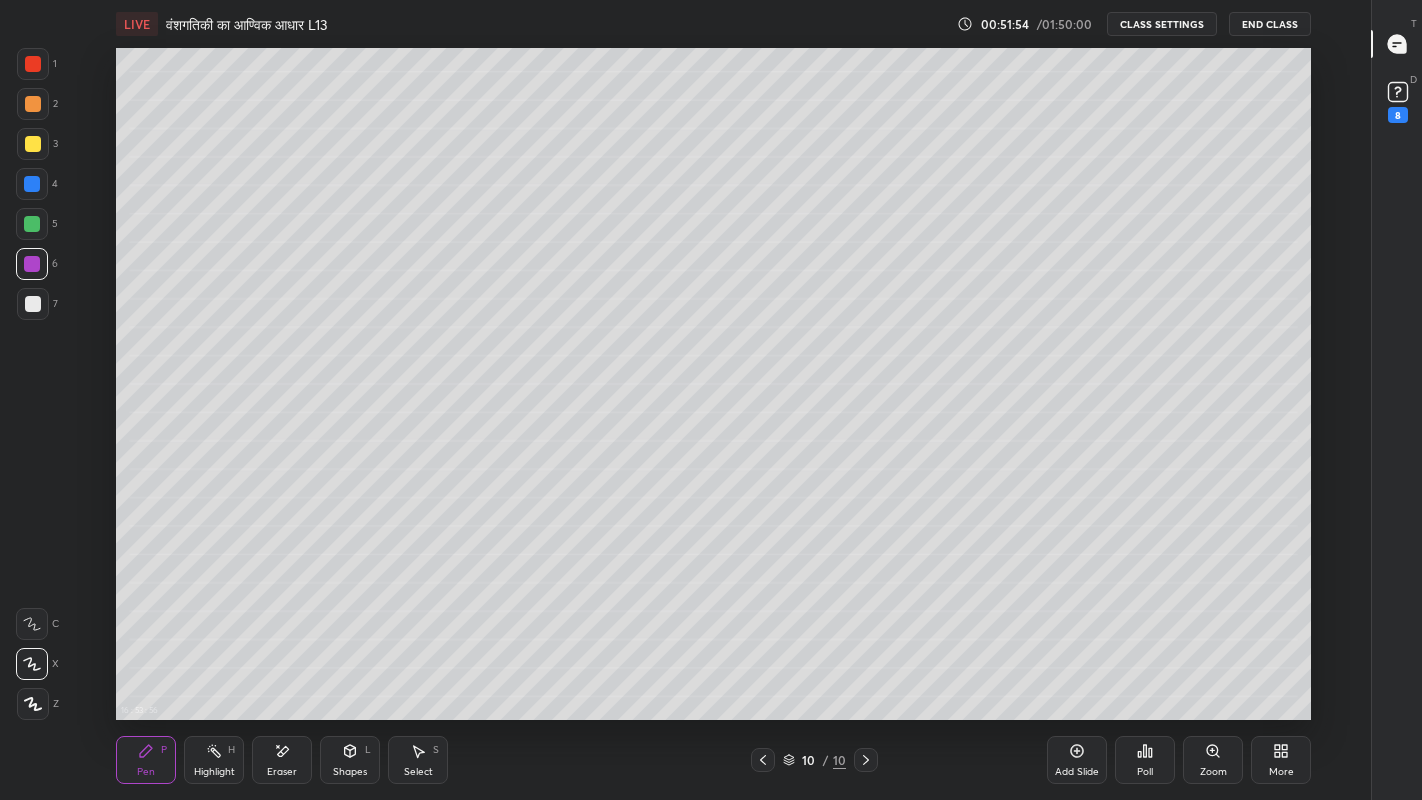 click on "Eraser" at bounding box center (282, 760) 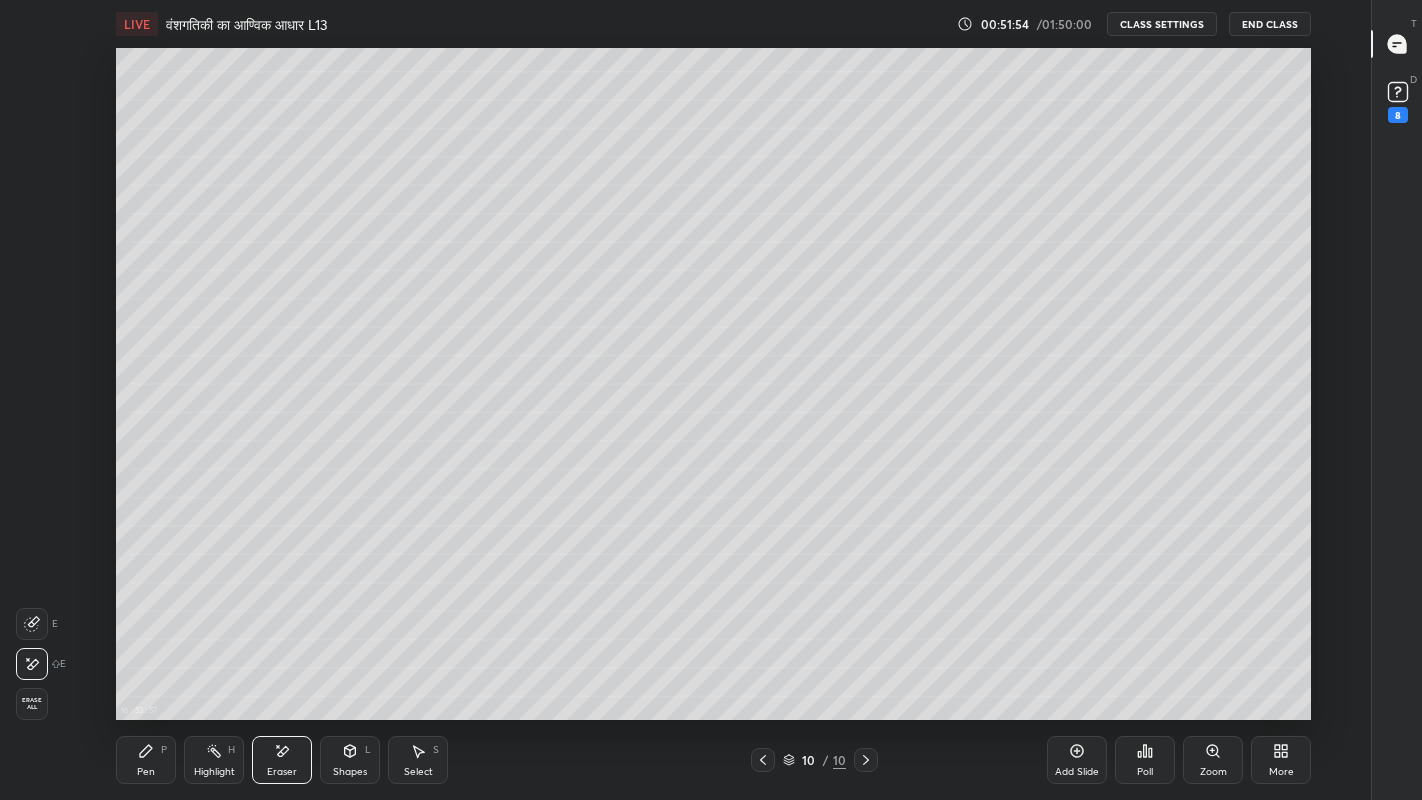 click 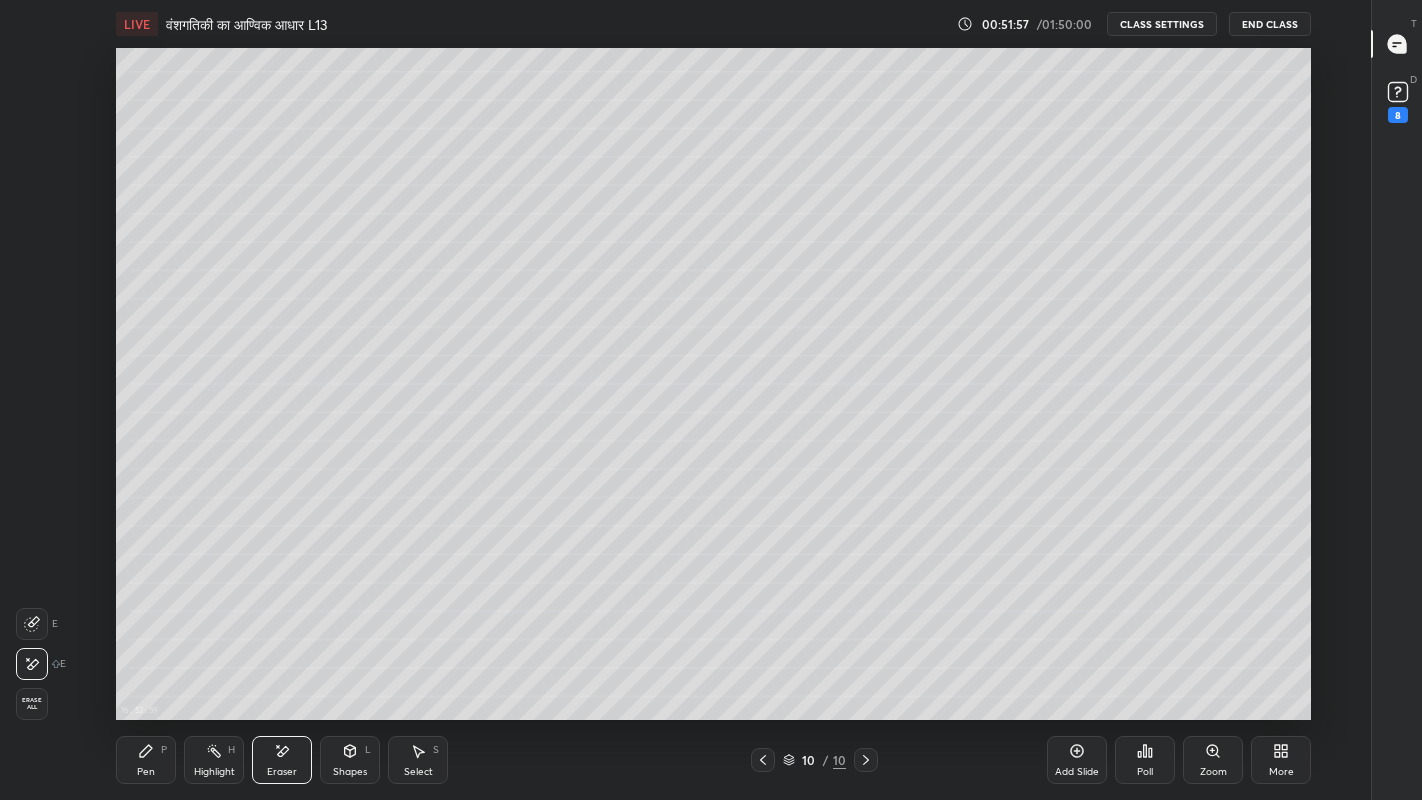 click on "Pen" at bounding box center [146, 772] 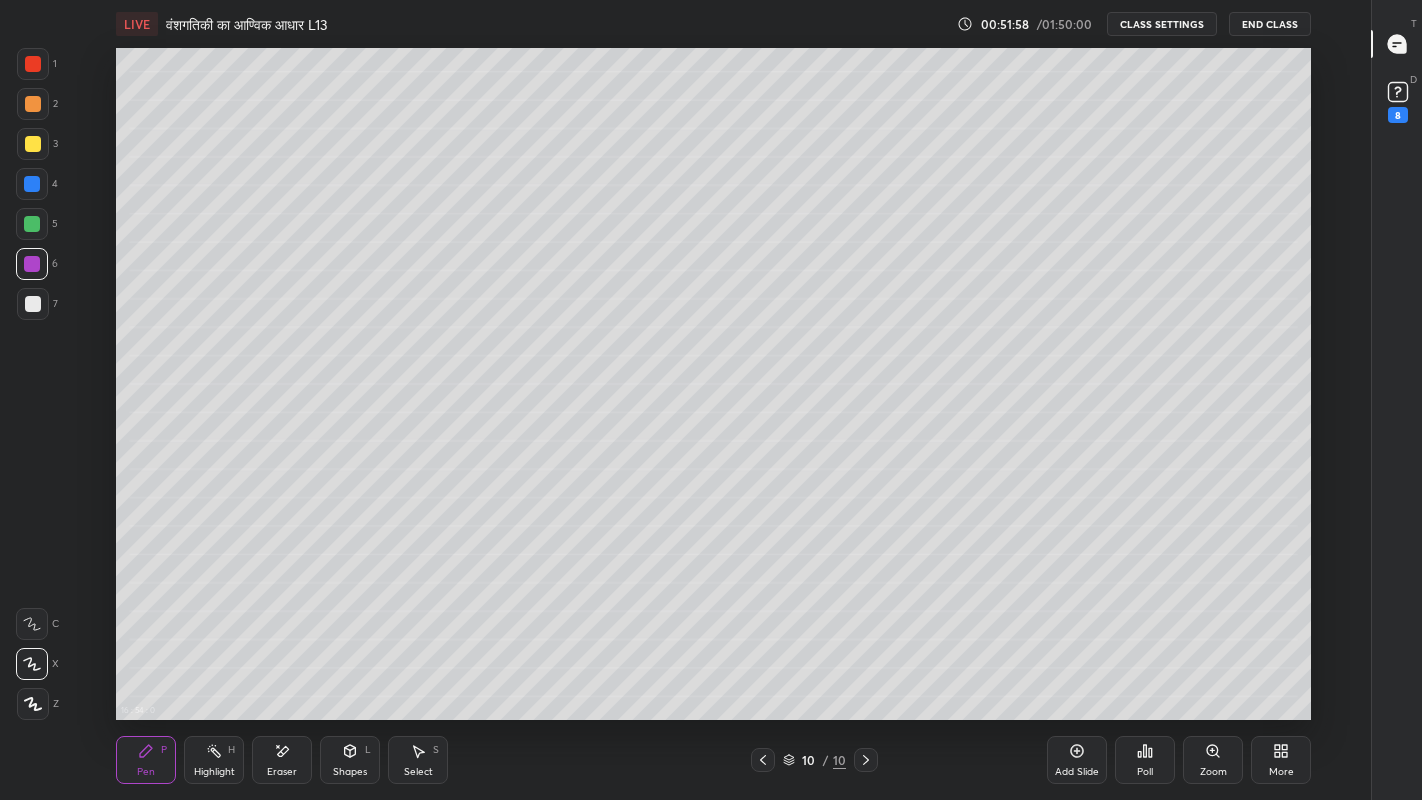 click at bounding box center (33, 304) 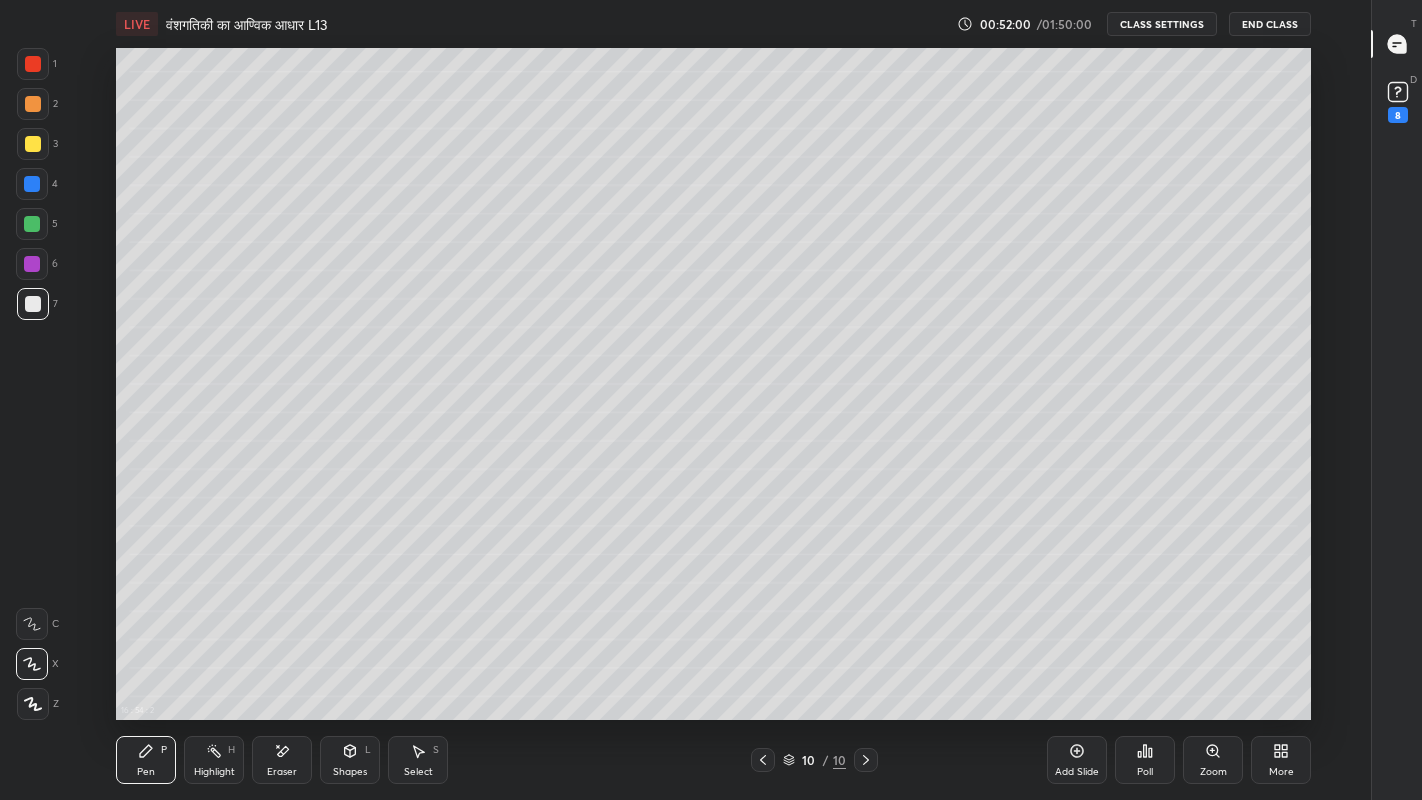 click at bounding box center (32, 224) 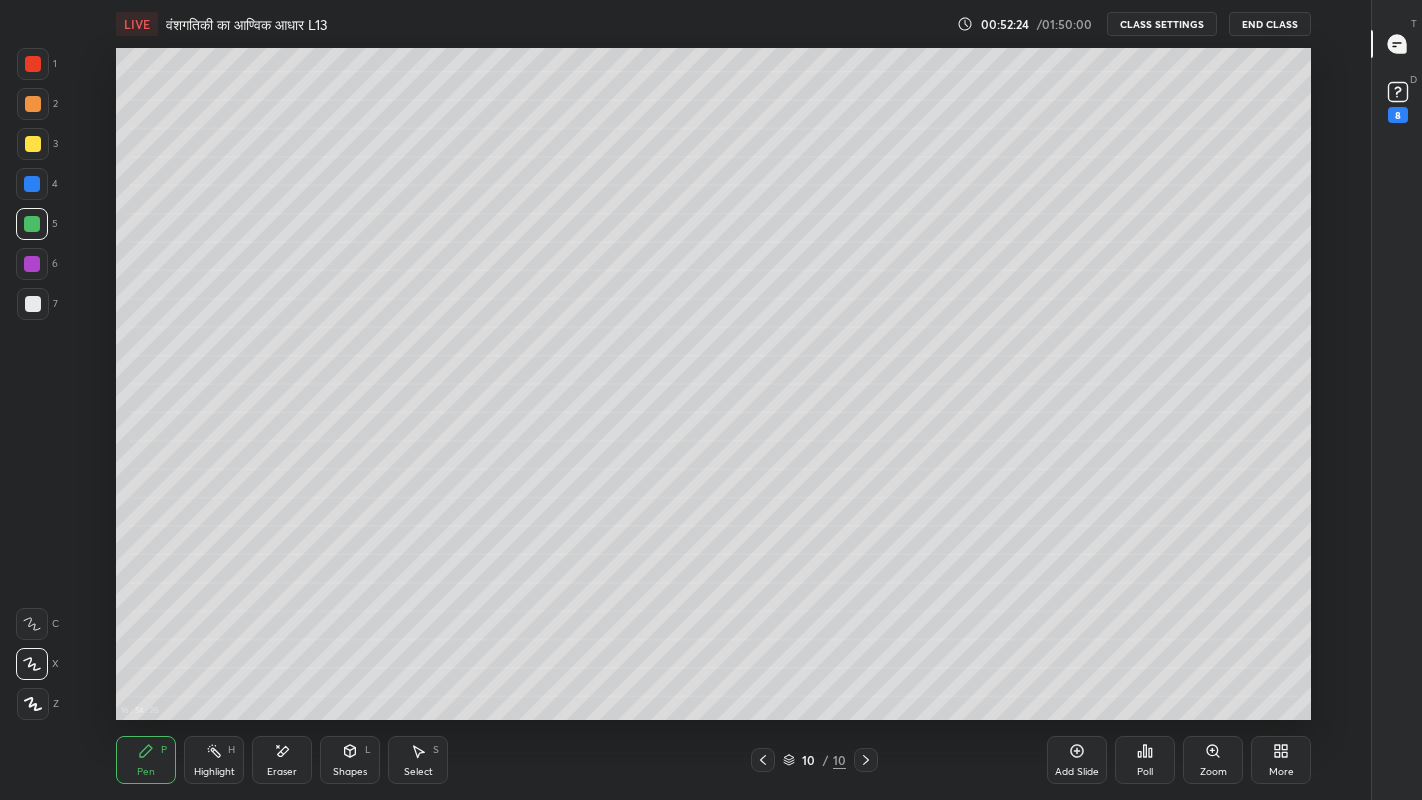 click on "Eraser" at bounding box center [282, 772] 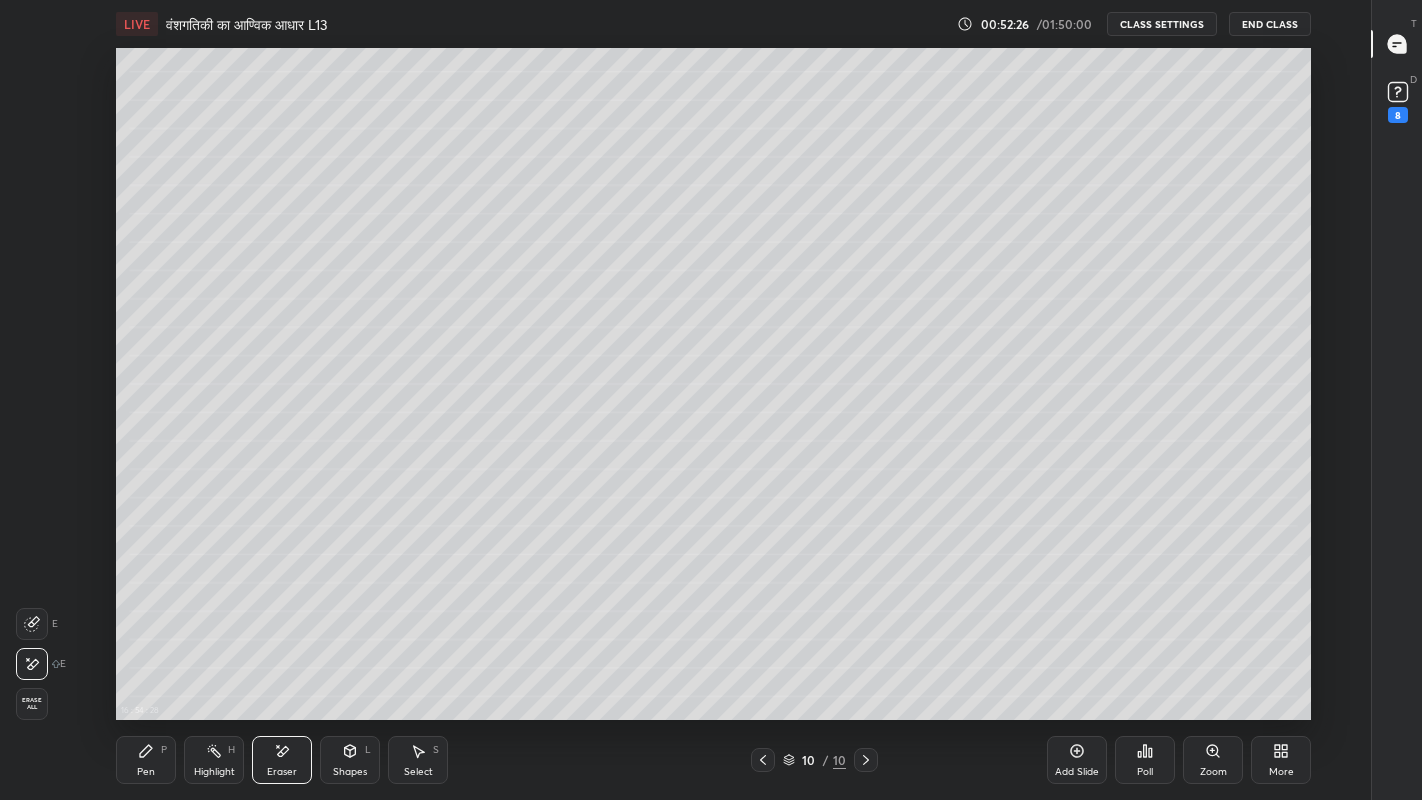 click on "Pen" at bounding box center (146, 772) 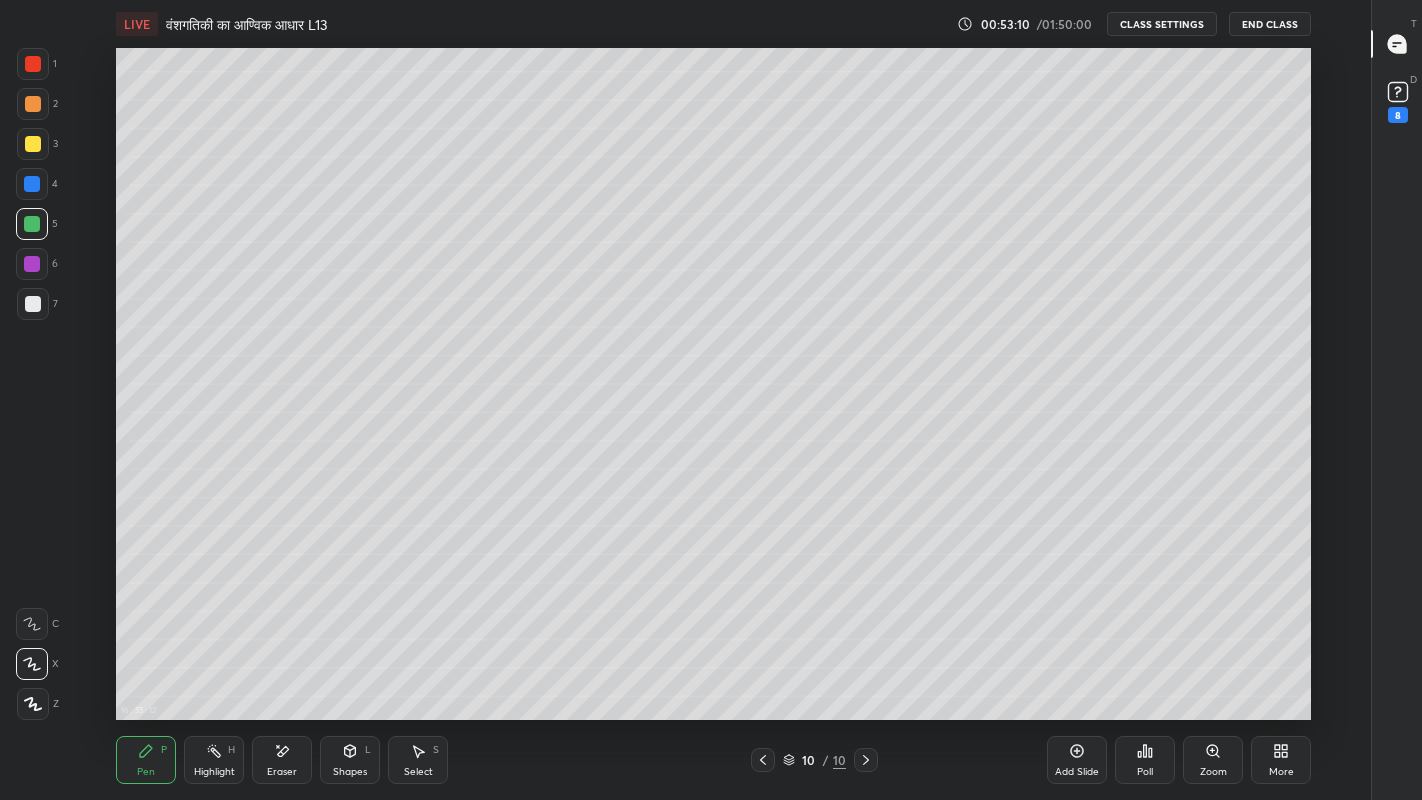 click on "Eraser" at bounding box center [282, 772] 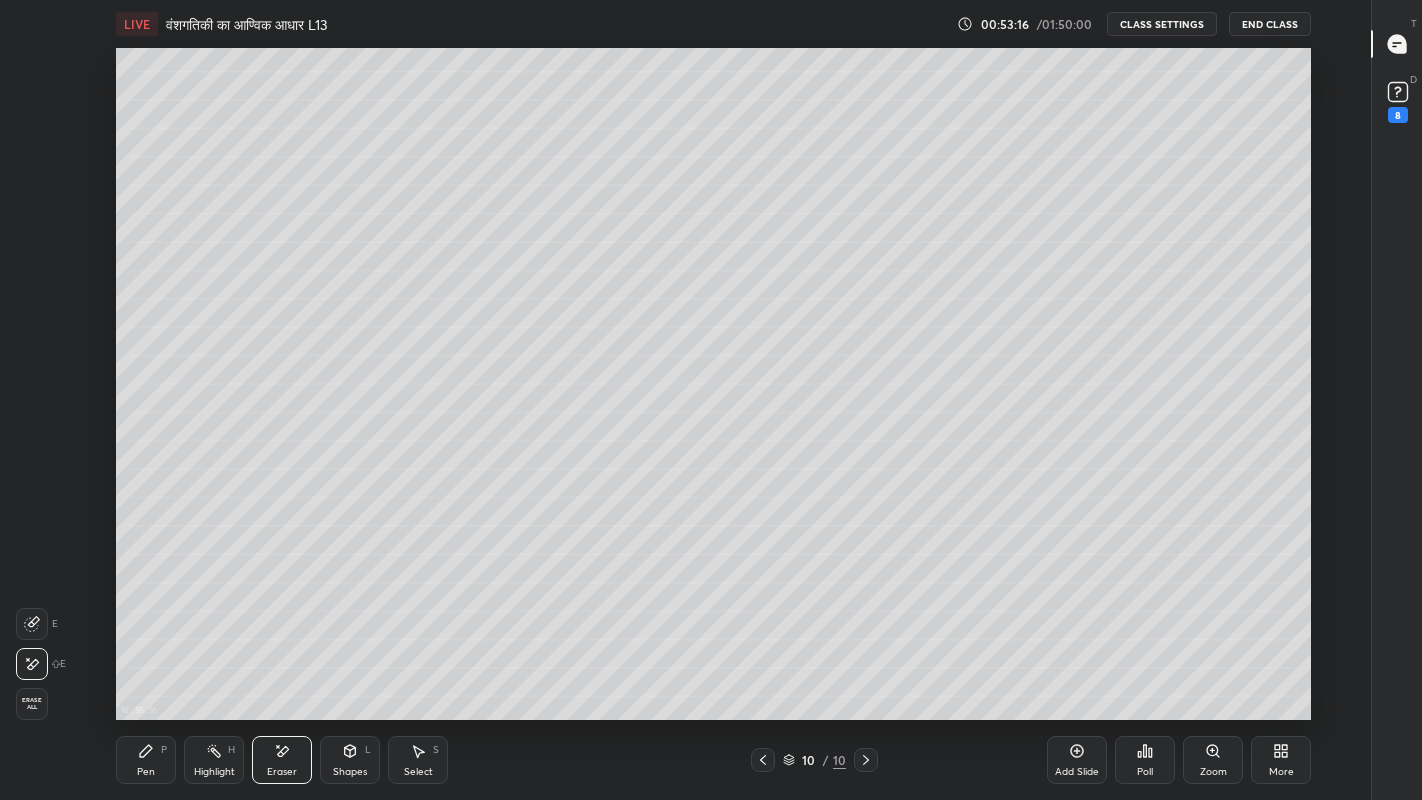 click on "Pen P" at bounding box center (146, 760) 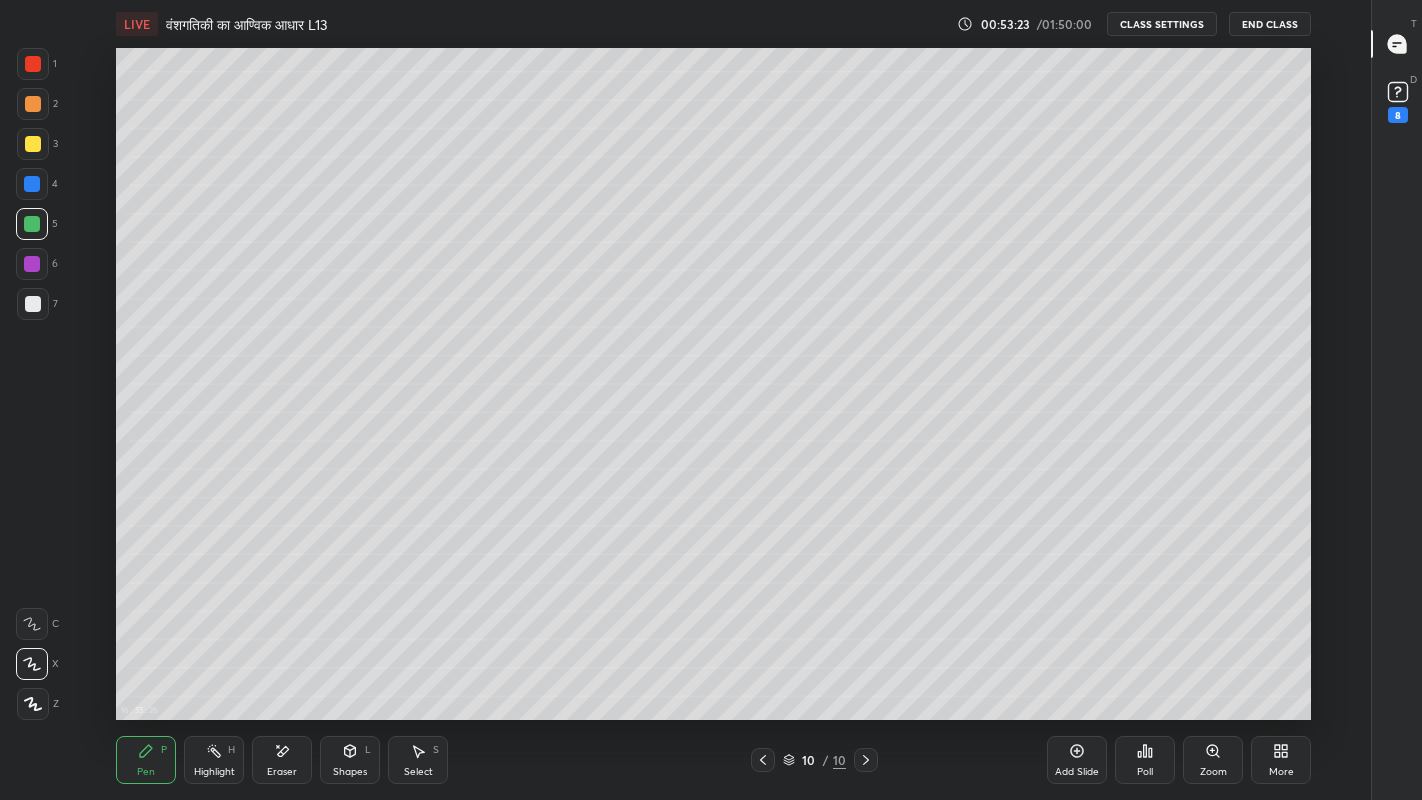 click at bounding box center [32, 224] 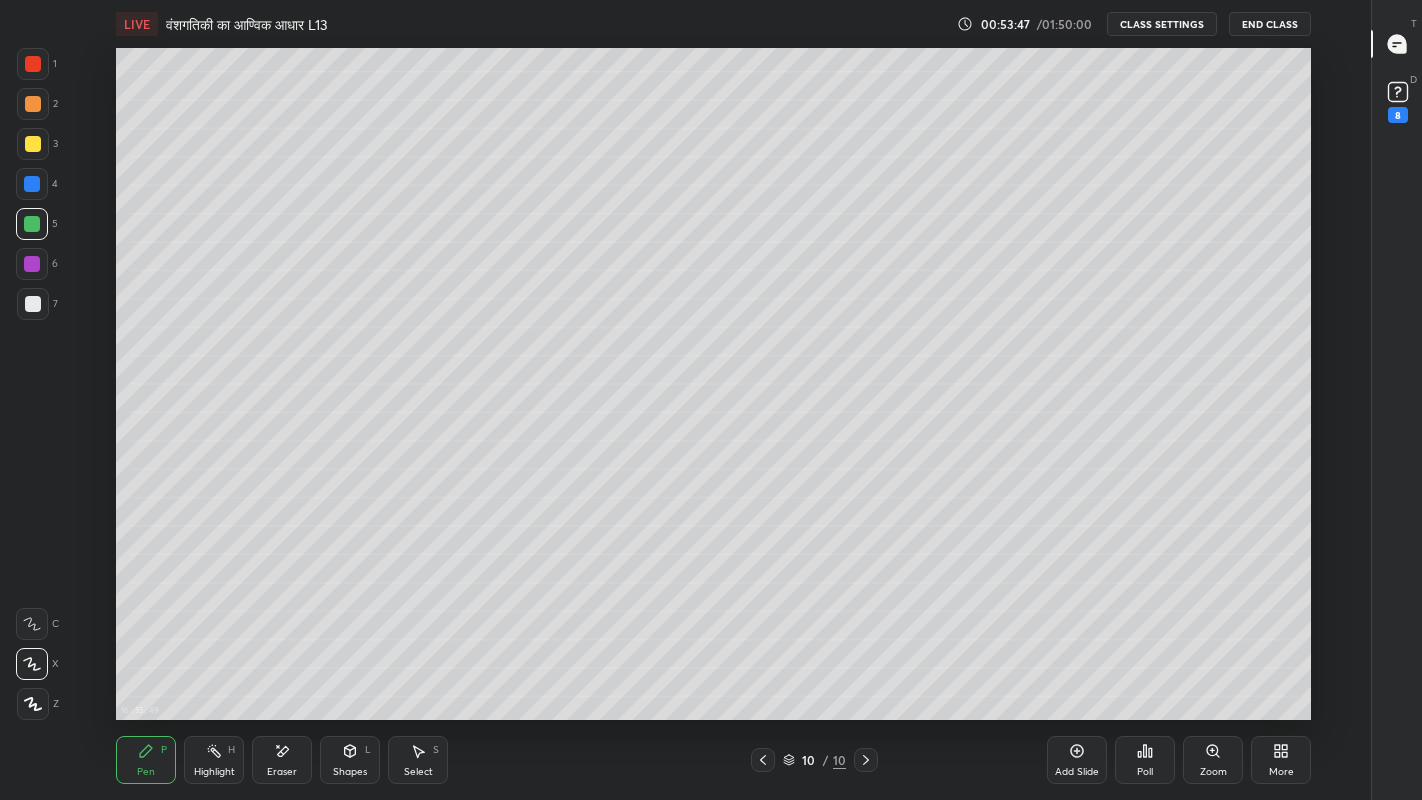 click on "Pen" at bounding box center [146, 772] 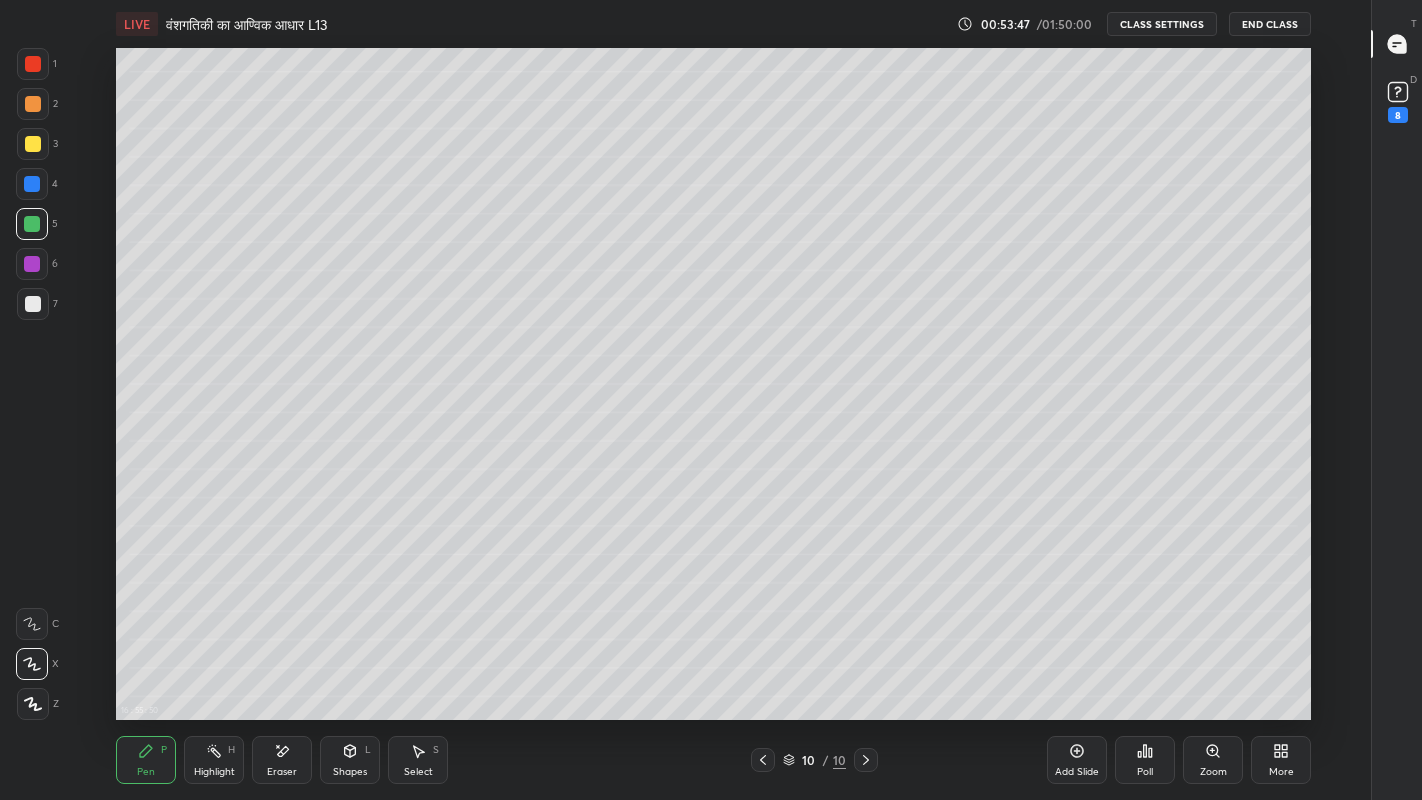 click at bounding box center (33, 304) 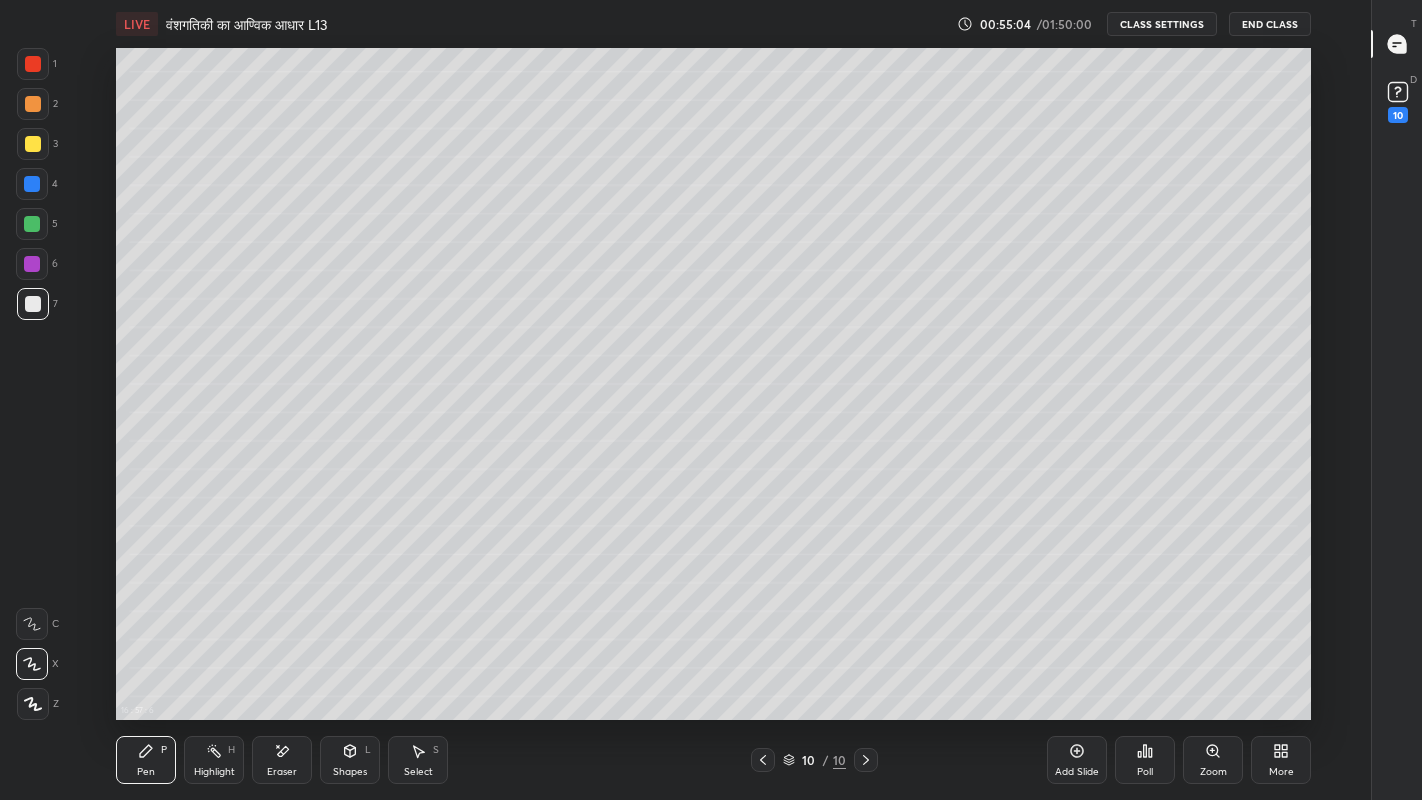 click at bounding box center (33, 304) 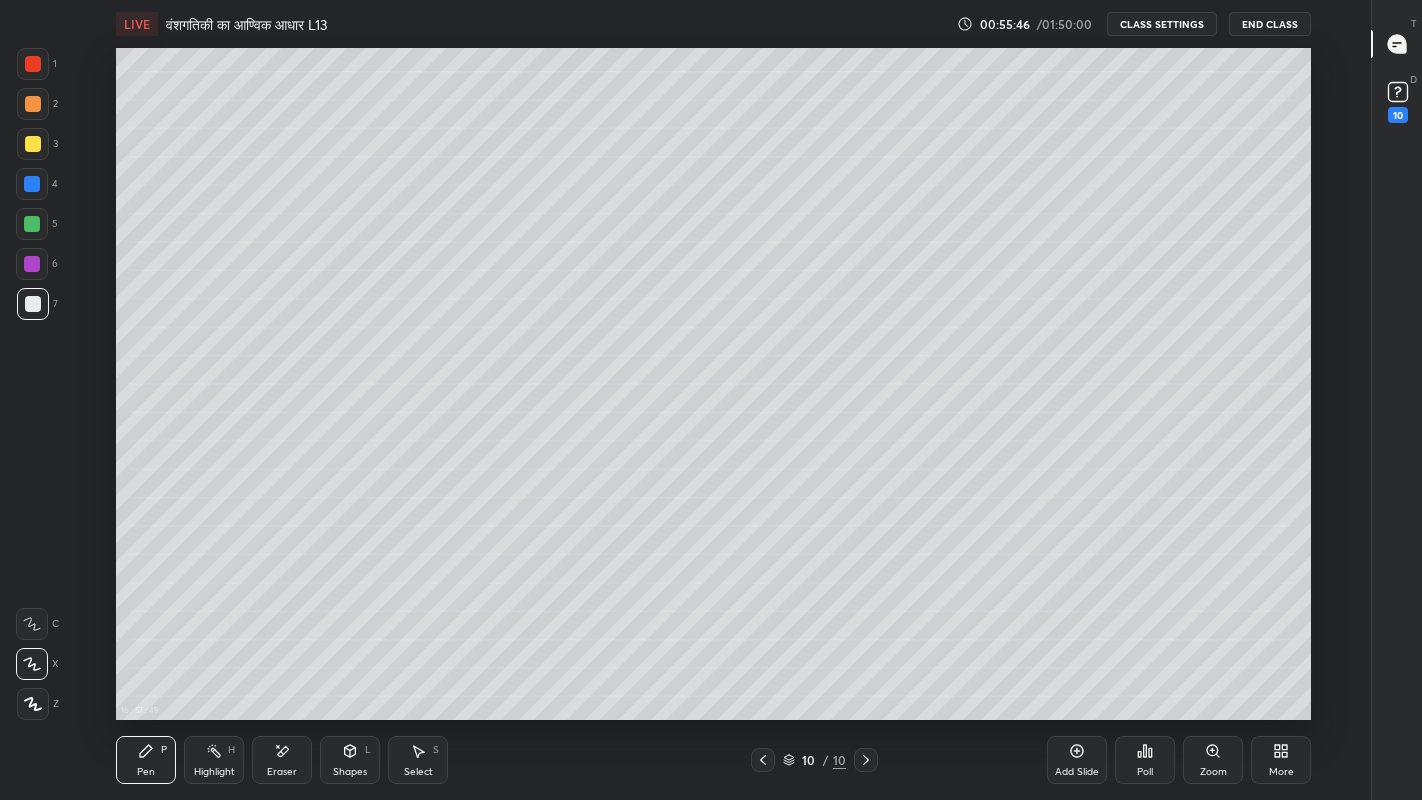 click on "Select" at bounding box center [418, 772] 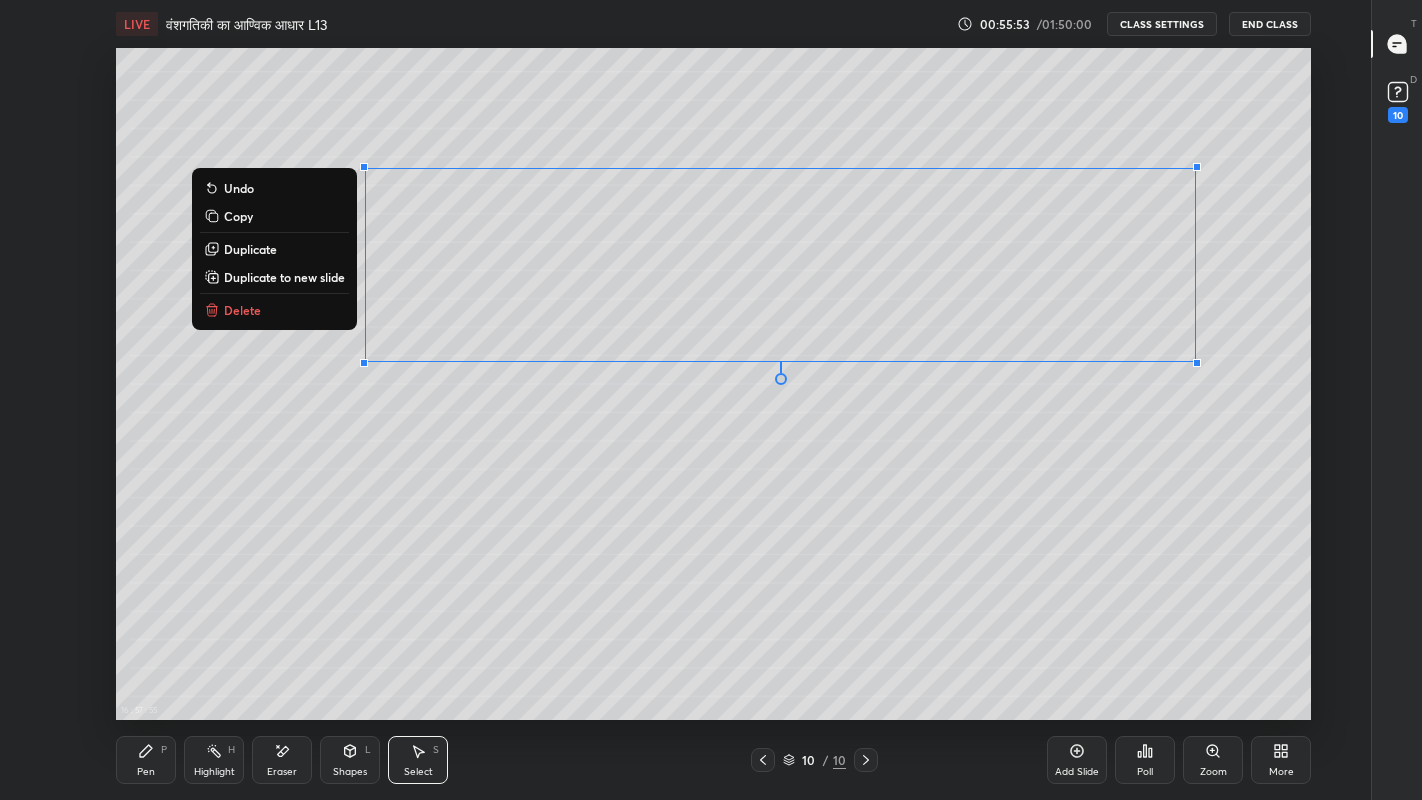 click on "Copy" at bounding box center [274, 216] 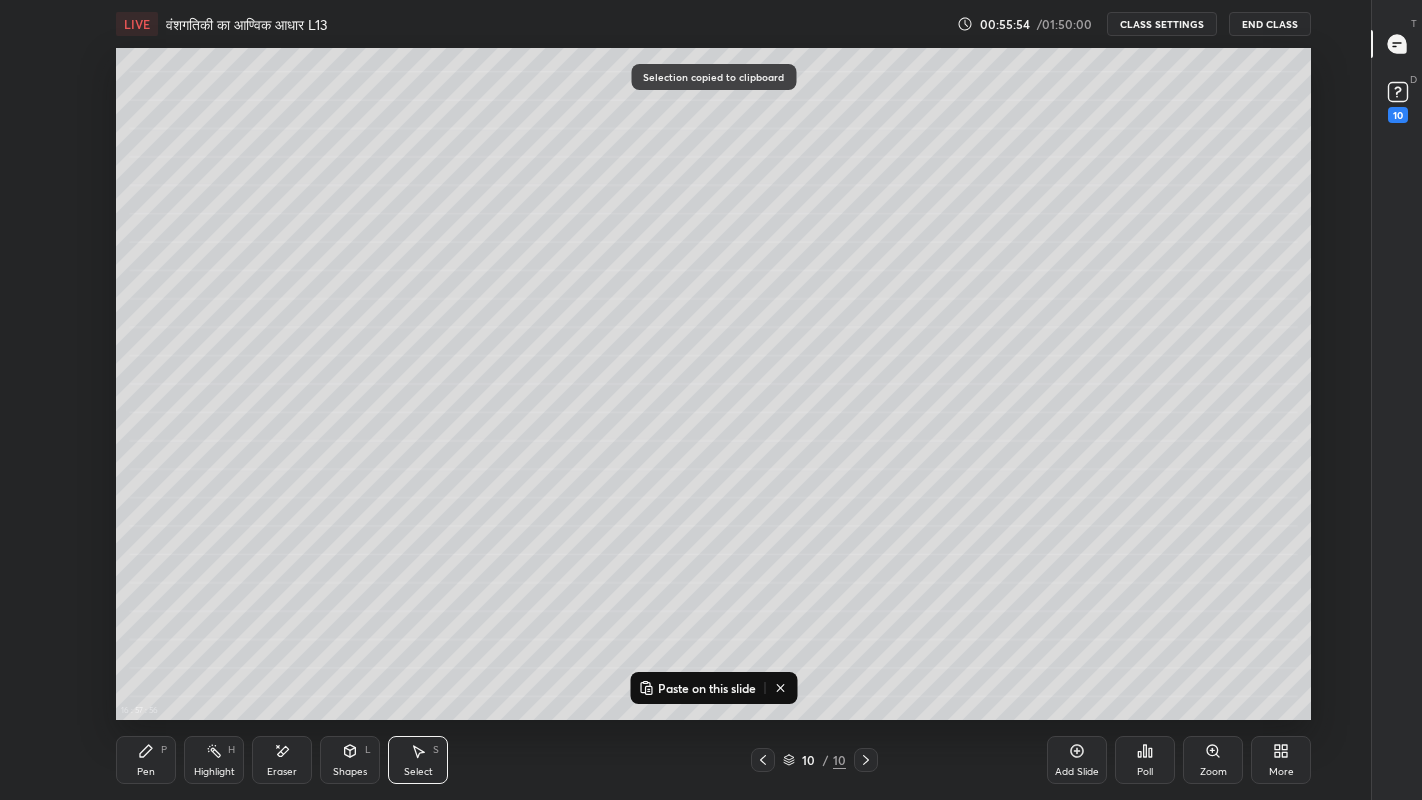 click 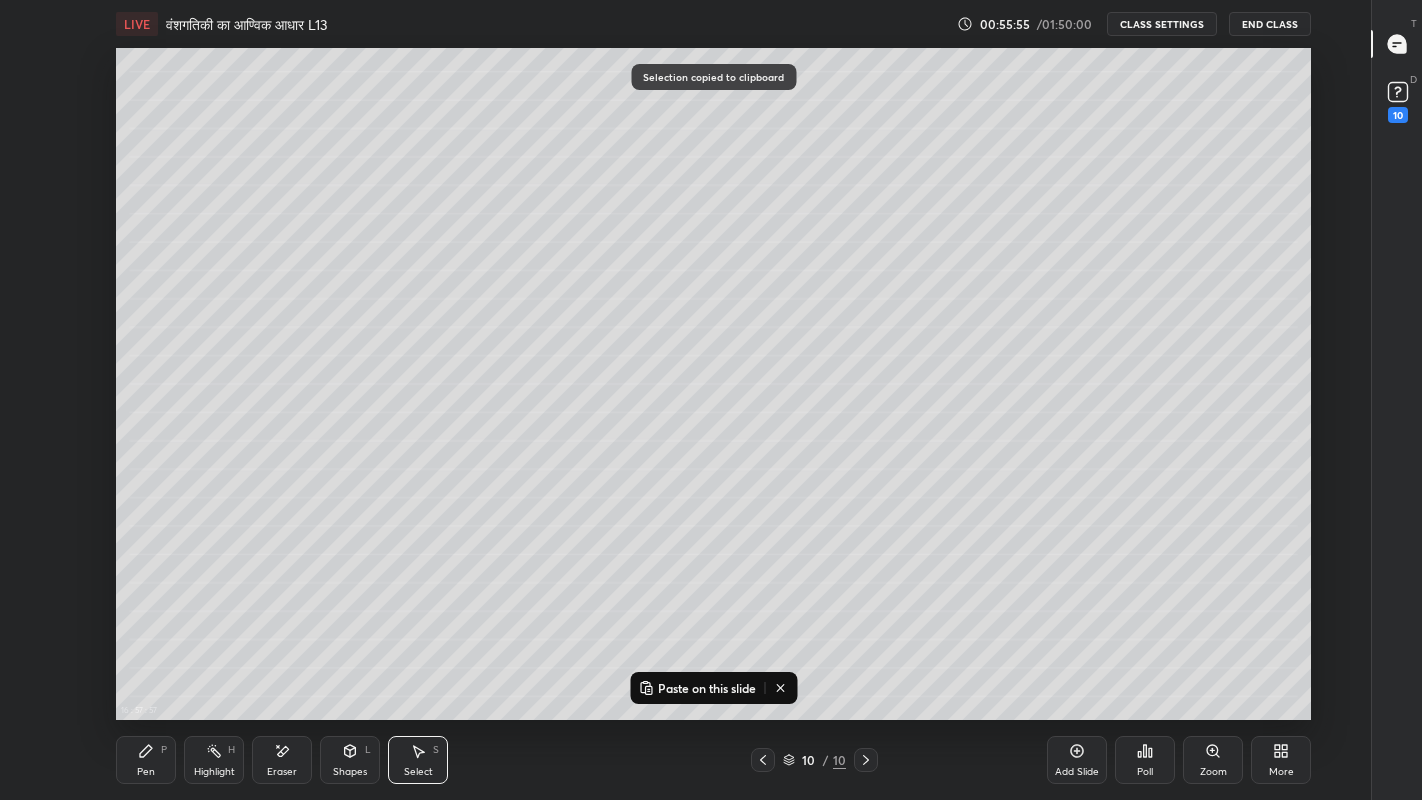 click 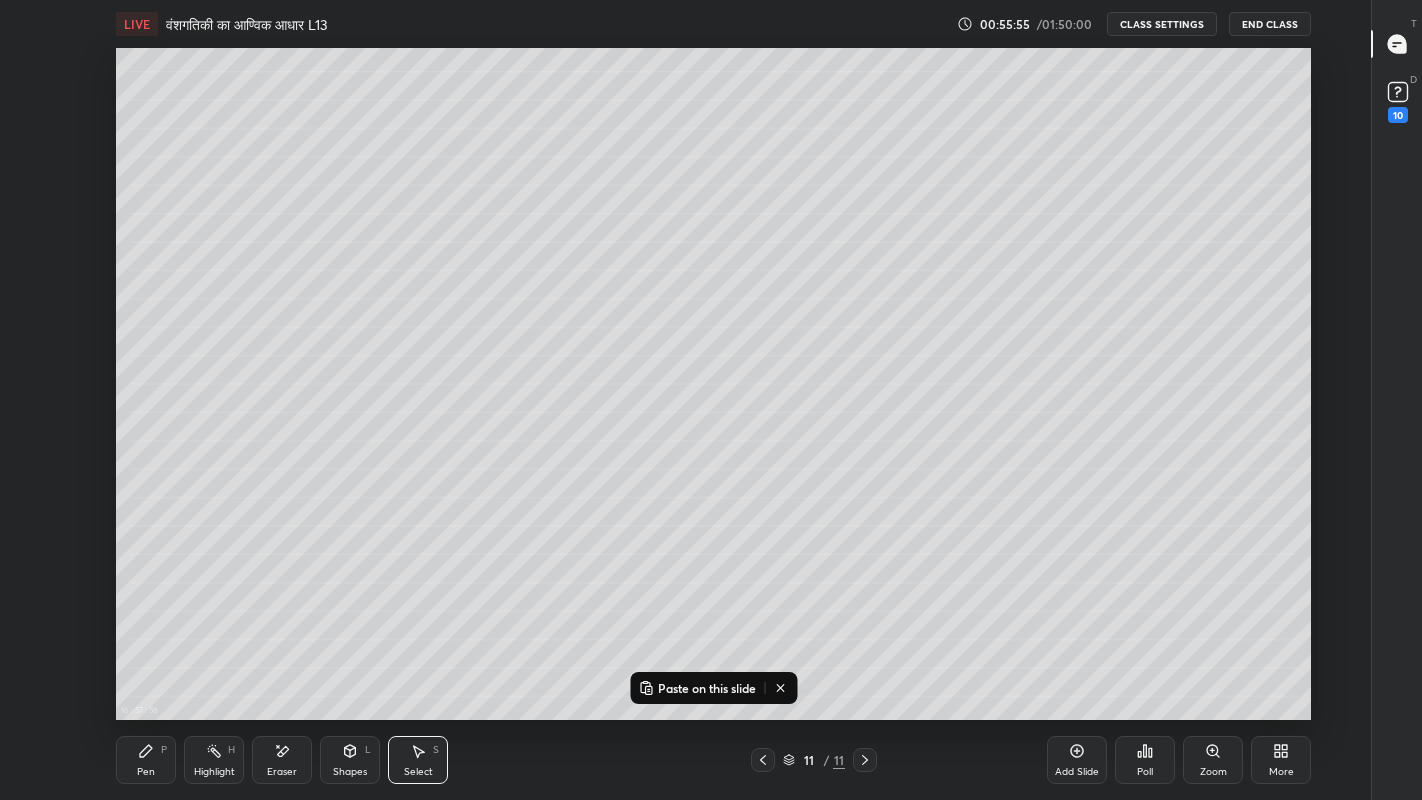 click on "Paste on this slide" at bounding box center [707, 688] 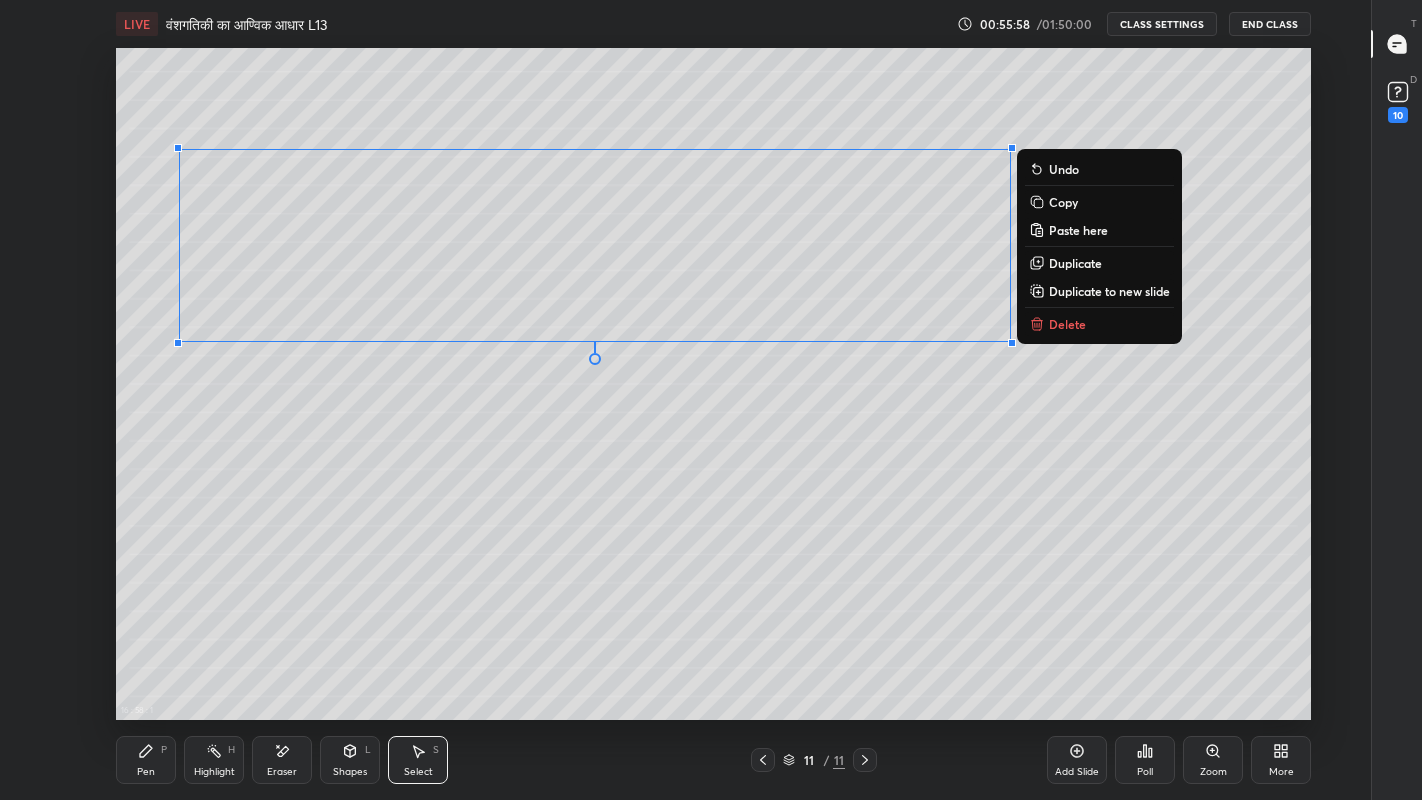 click on "0 ° Undo Copy Paste here Duplicate Duplicate to new slide Delete" at bounding box center (713, 384) 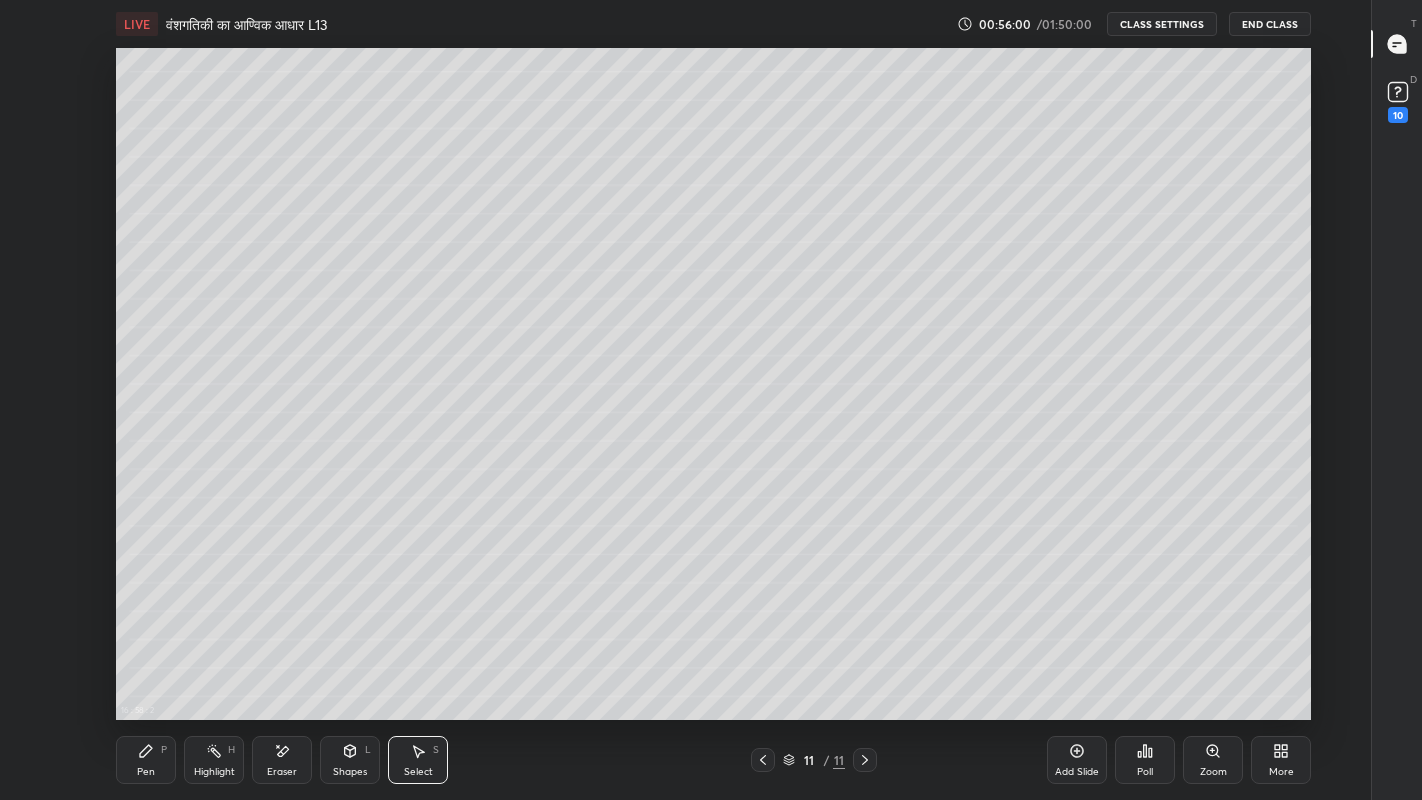 click on "Eraser" at bounding box center (282, 772) 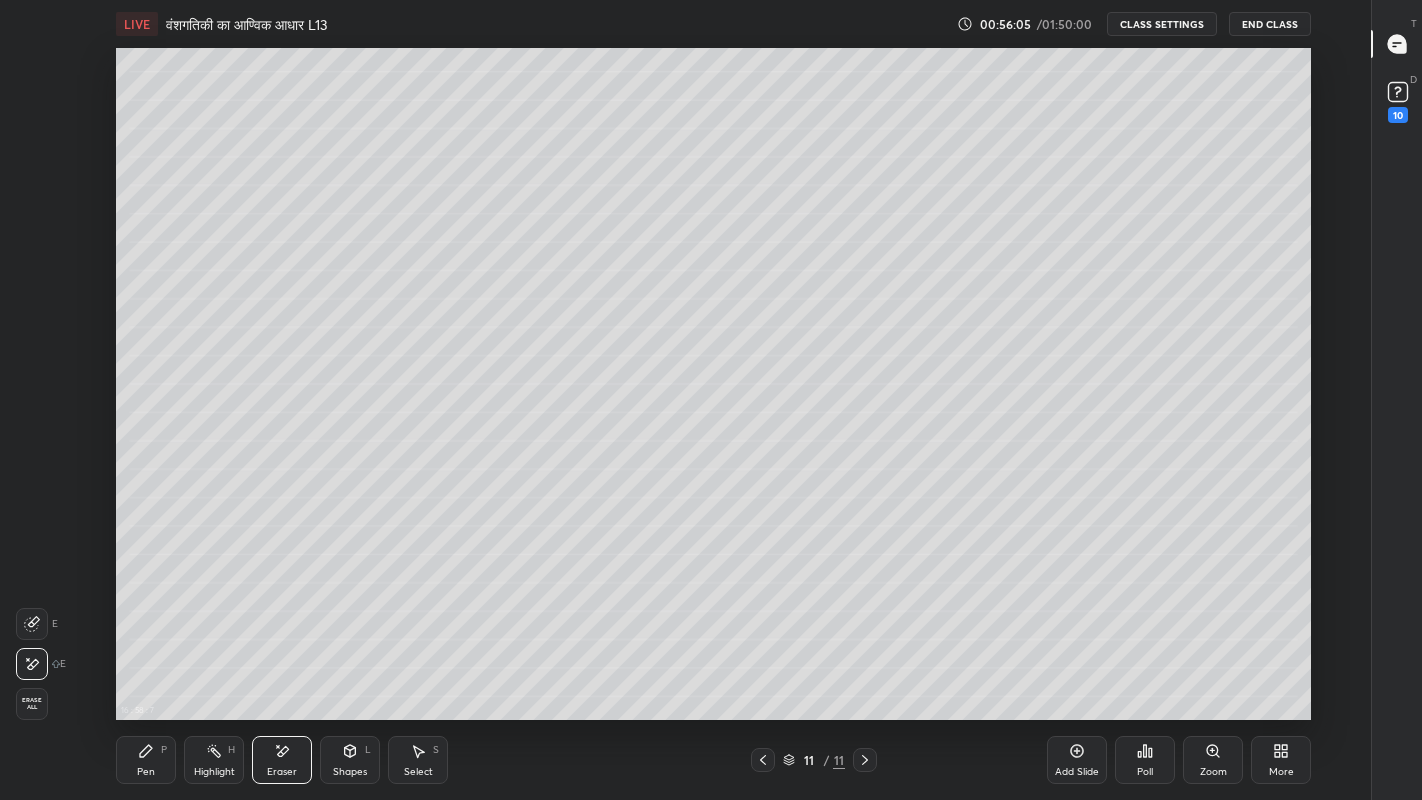 click on "Pen" at bounding box center (146, 772) 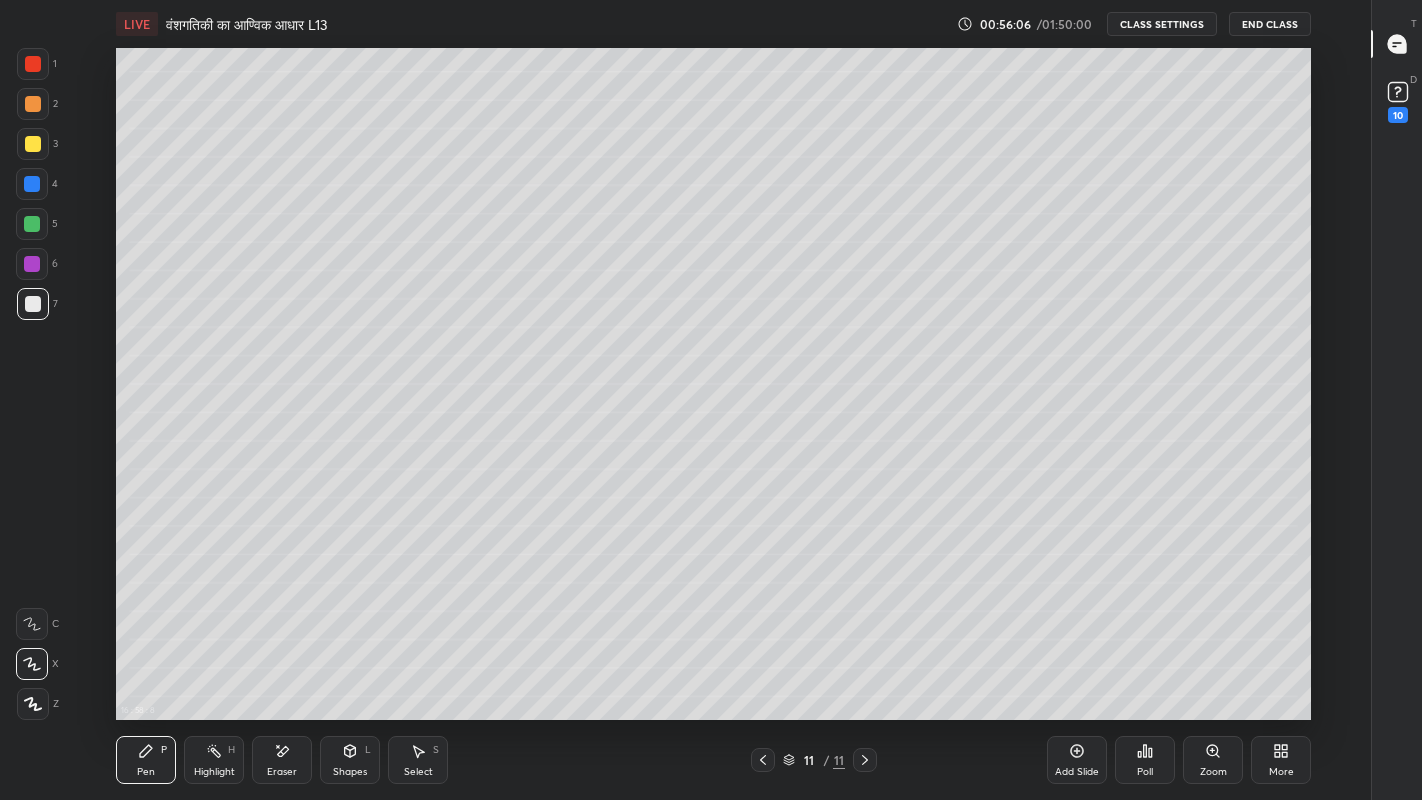 click at bounding box center [32, 224] 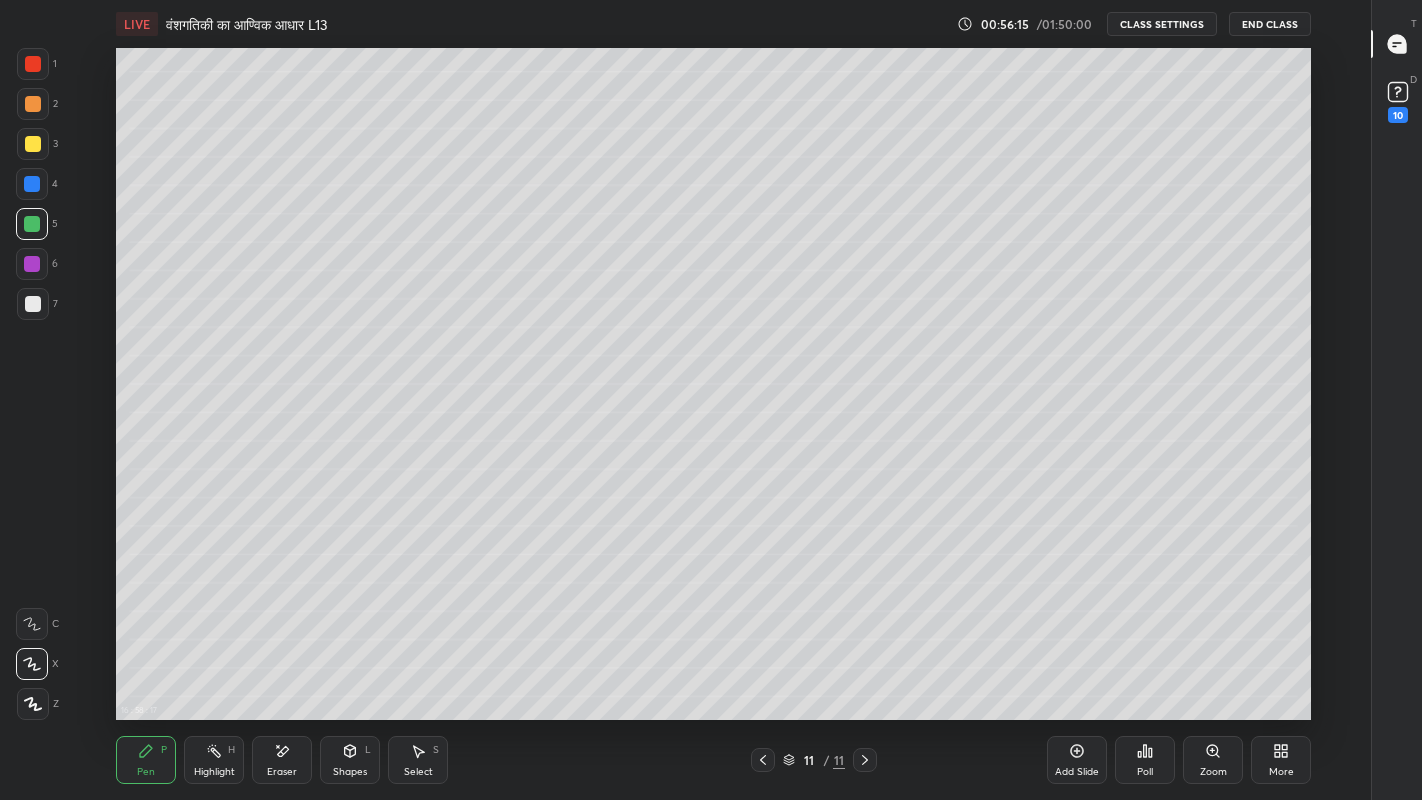 click on "Eraser" at bounding box center [282, 772] 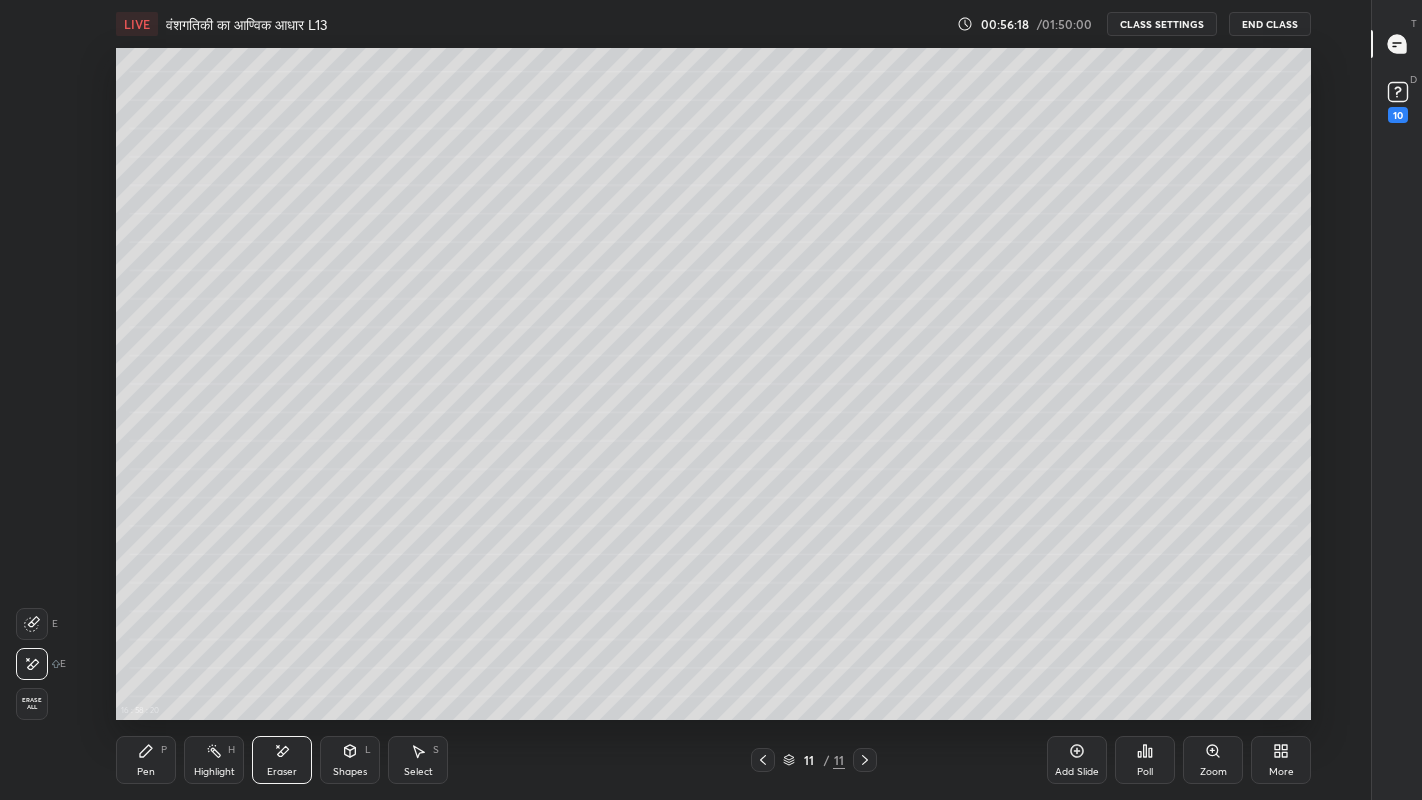 click on "Pen P" at bounding box center [146, 760] 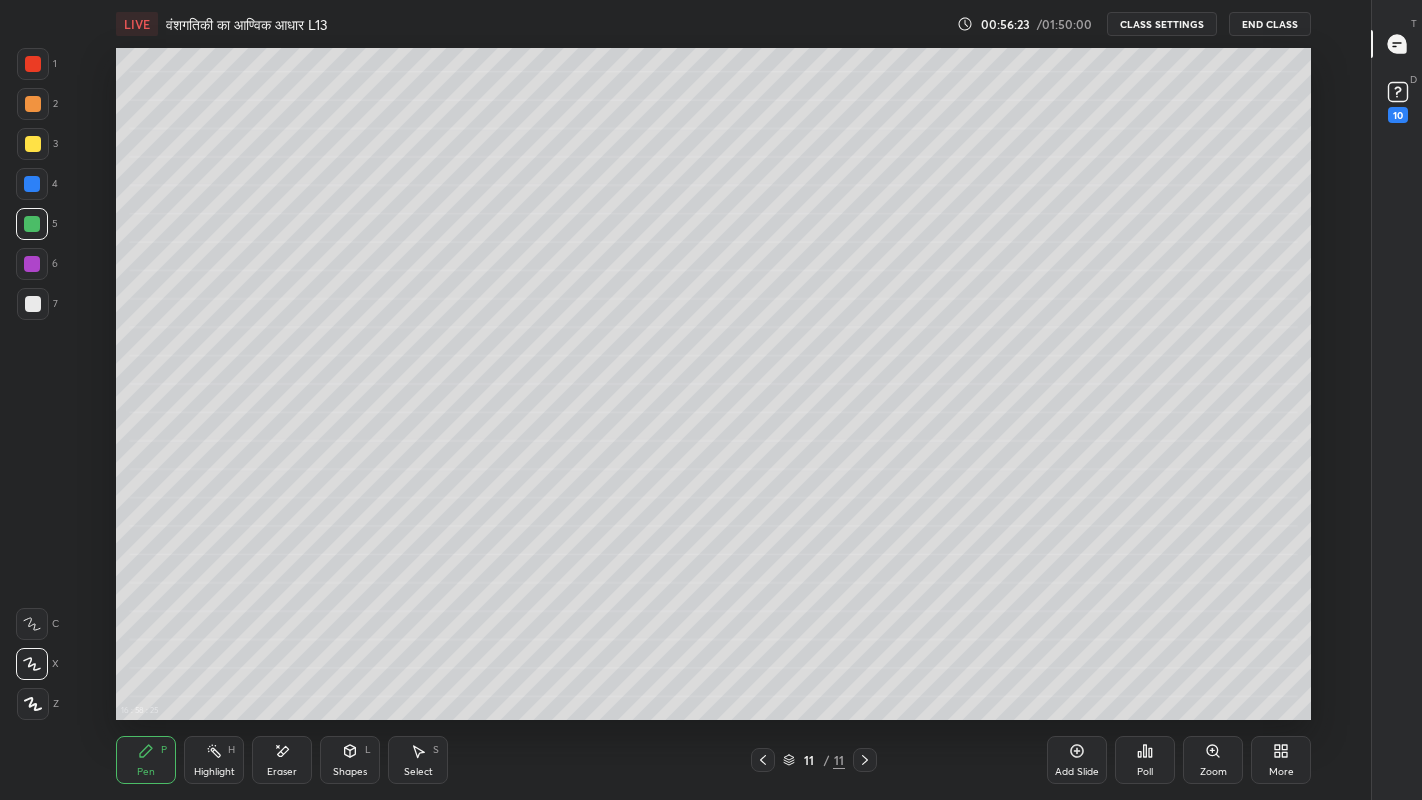 click at bounding box center (33, 304) 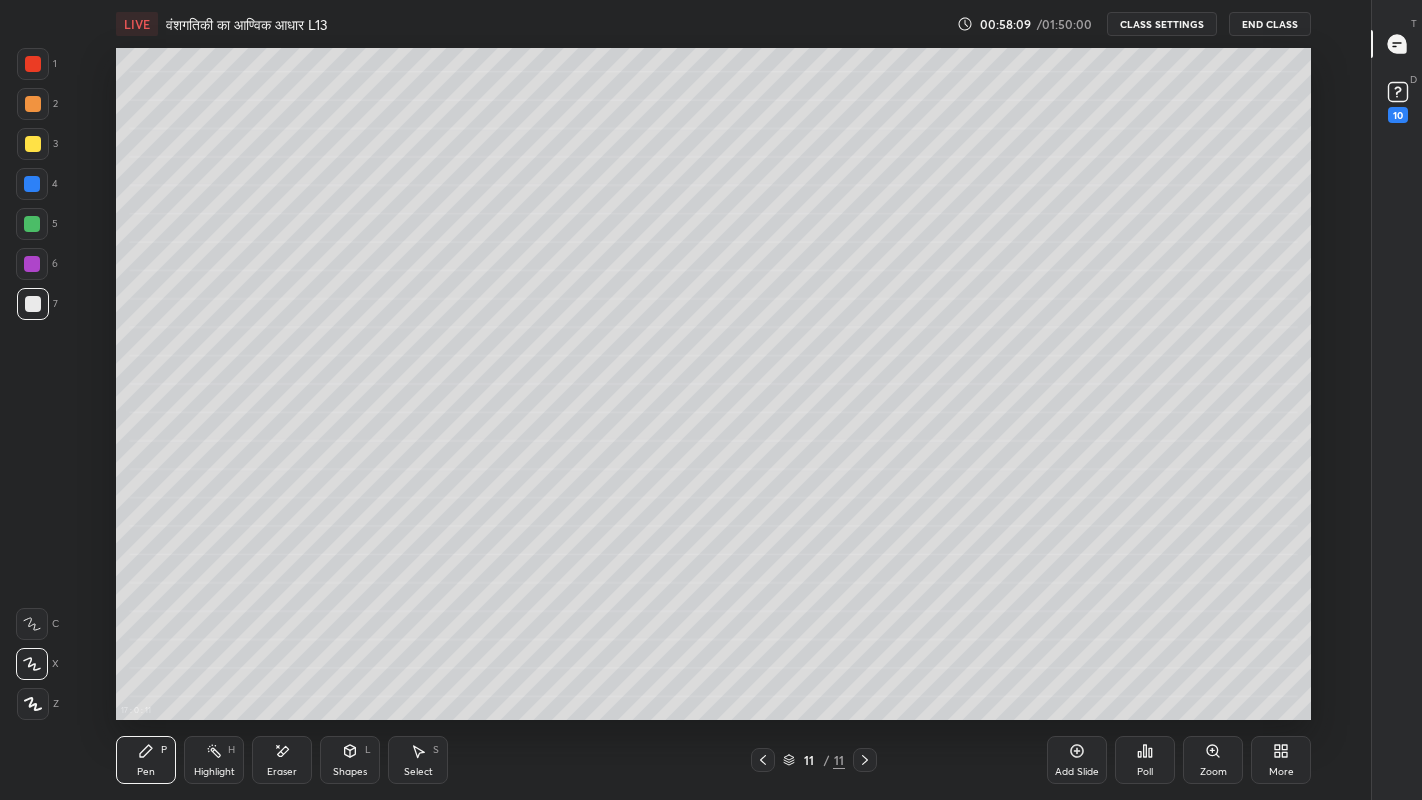 click on "Eraser" at bounding box center (282, 760) 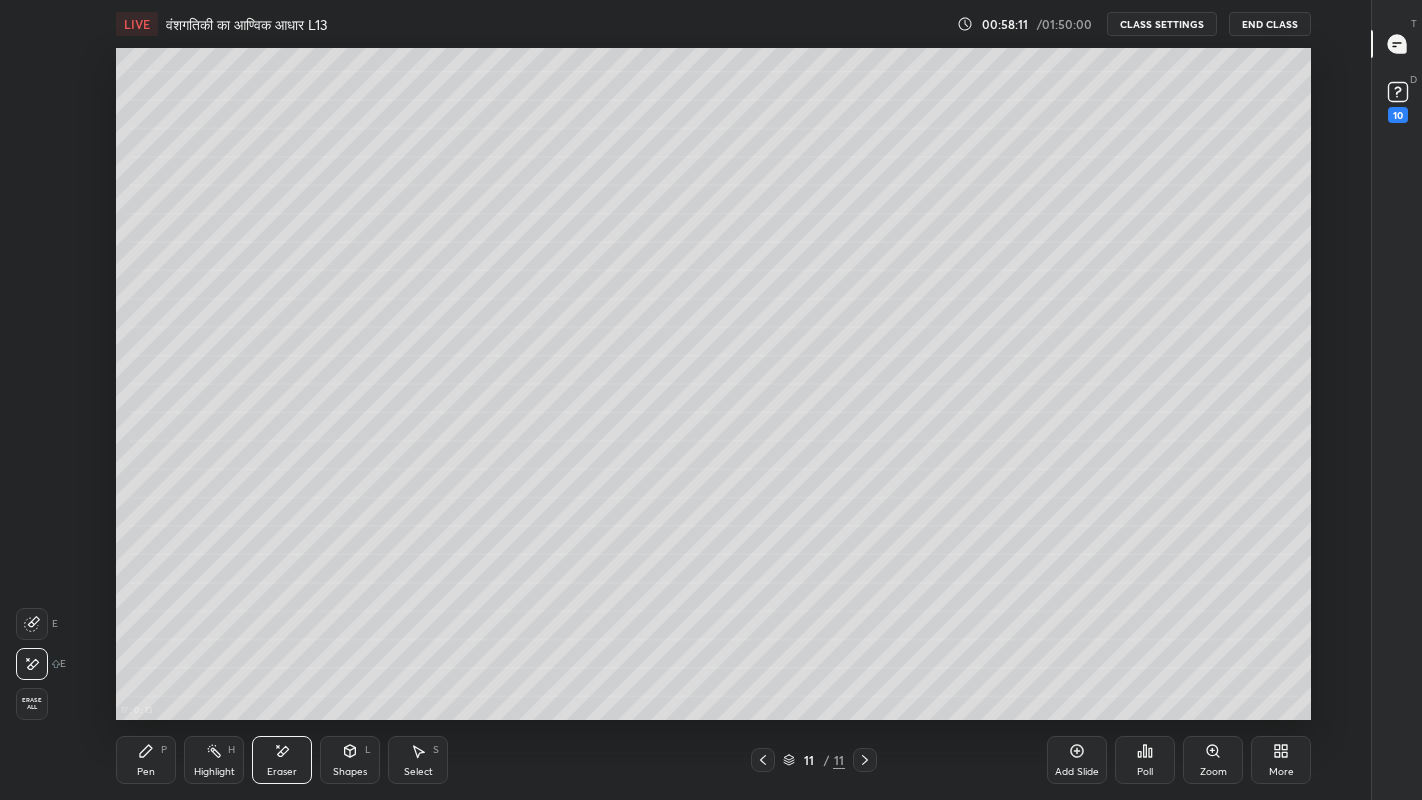click on "Select S" at bounding box center [418, 760] 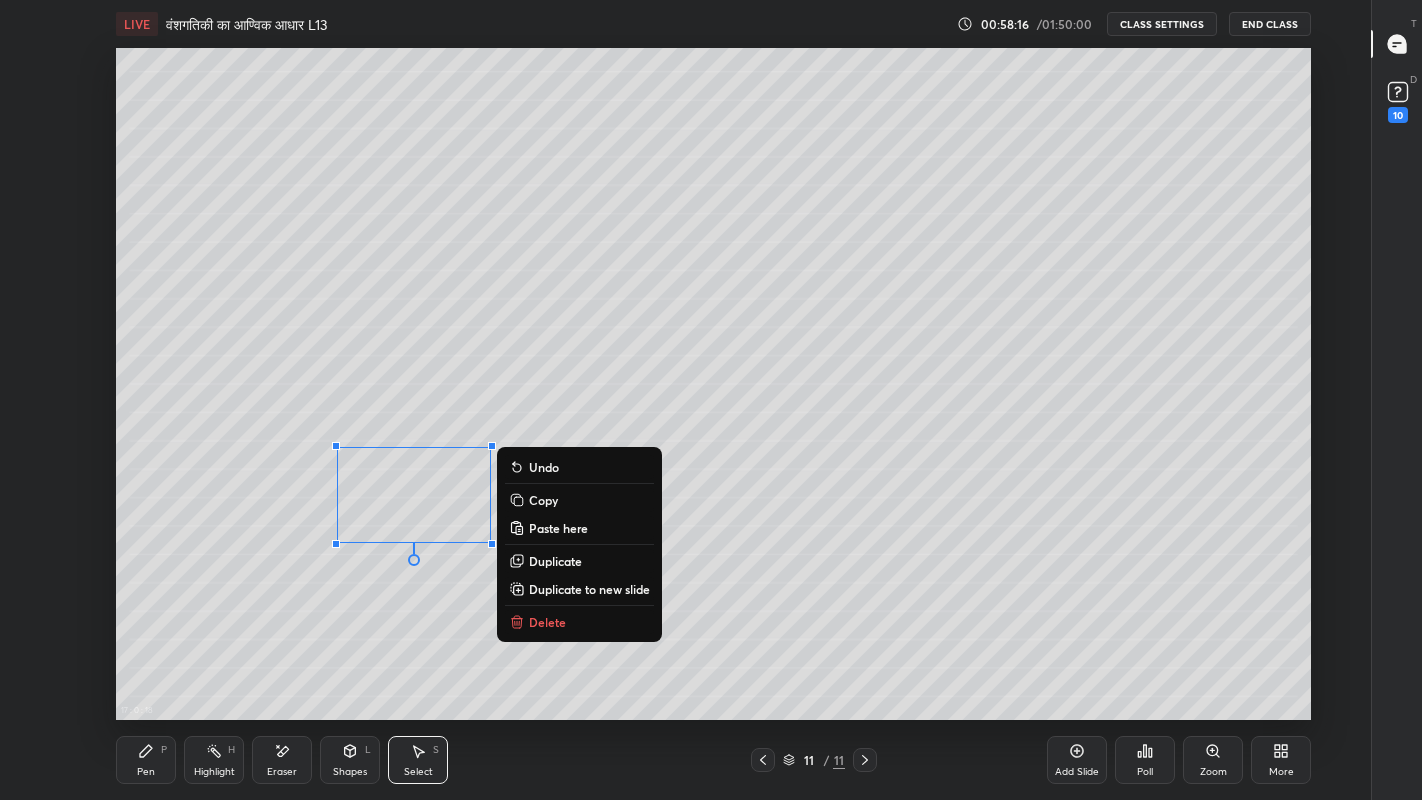 click on "Pen P" at bounding box center (146, 760) 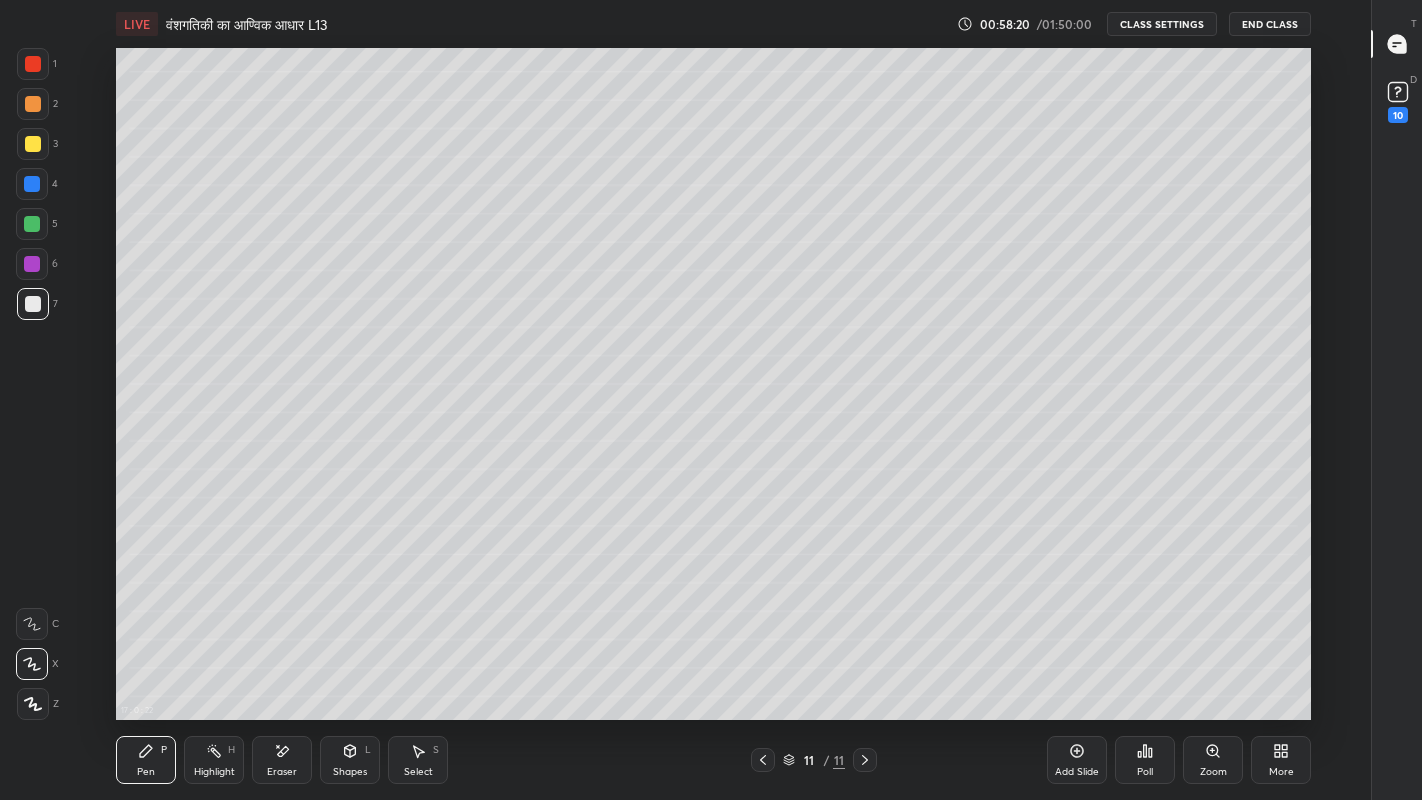 click on "Eraser" at bounding box center [282, 760] 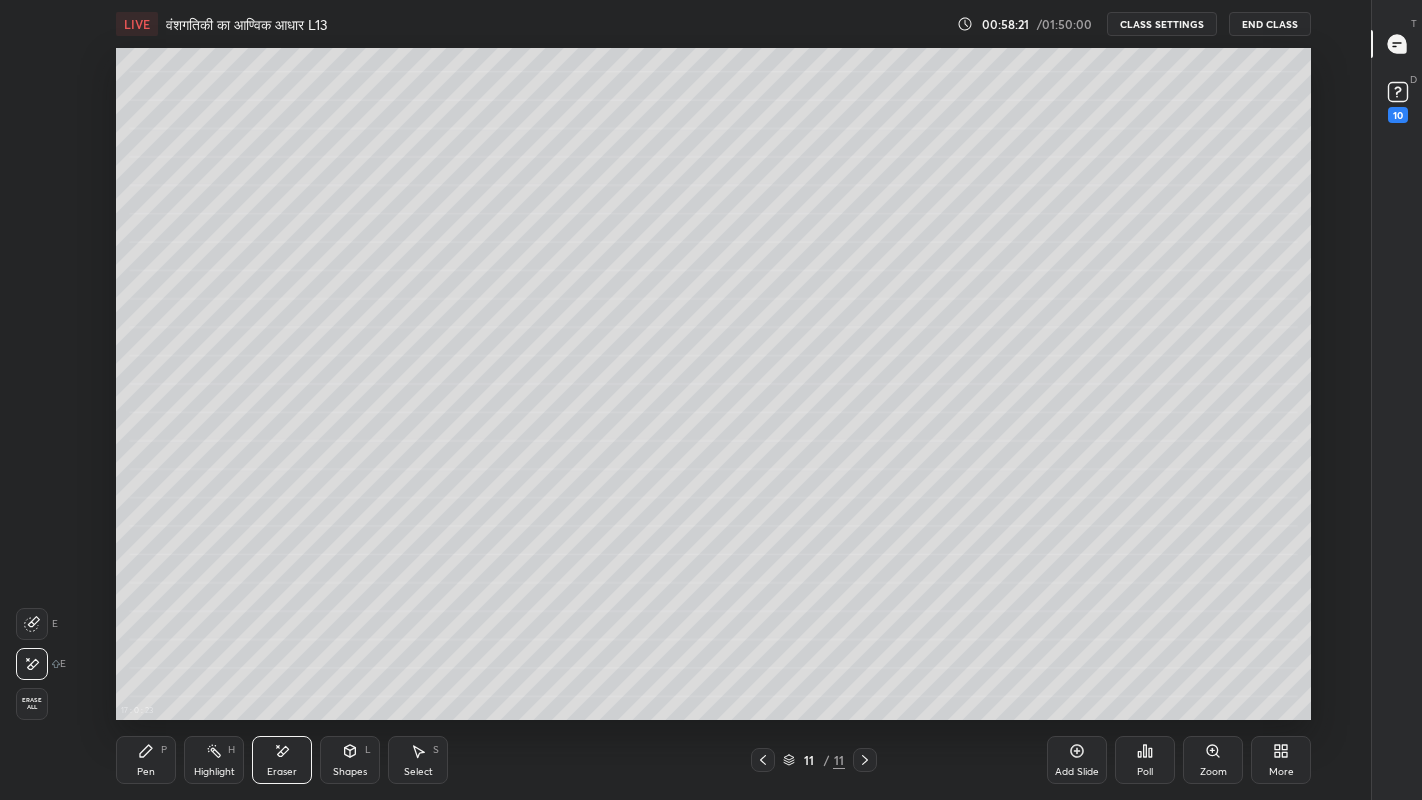 click 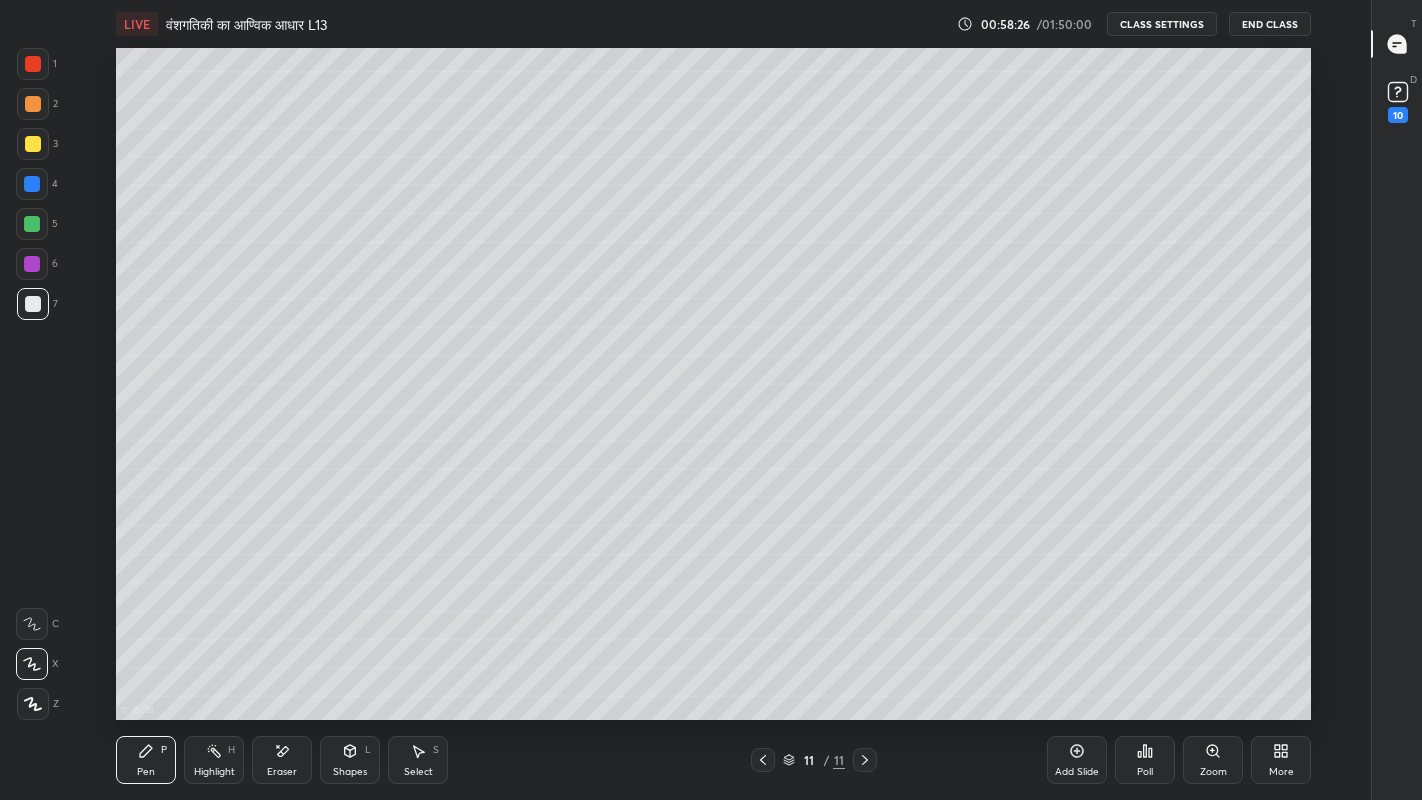 click on "More" at bounding box center [1281, 760] 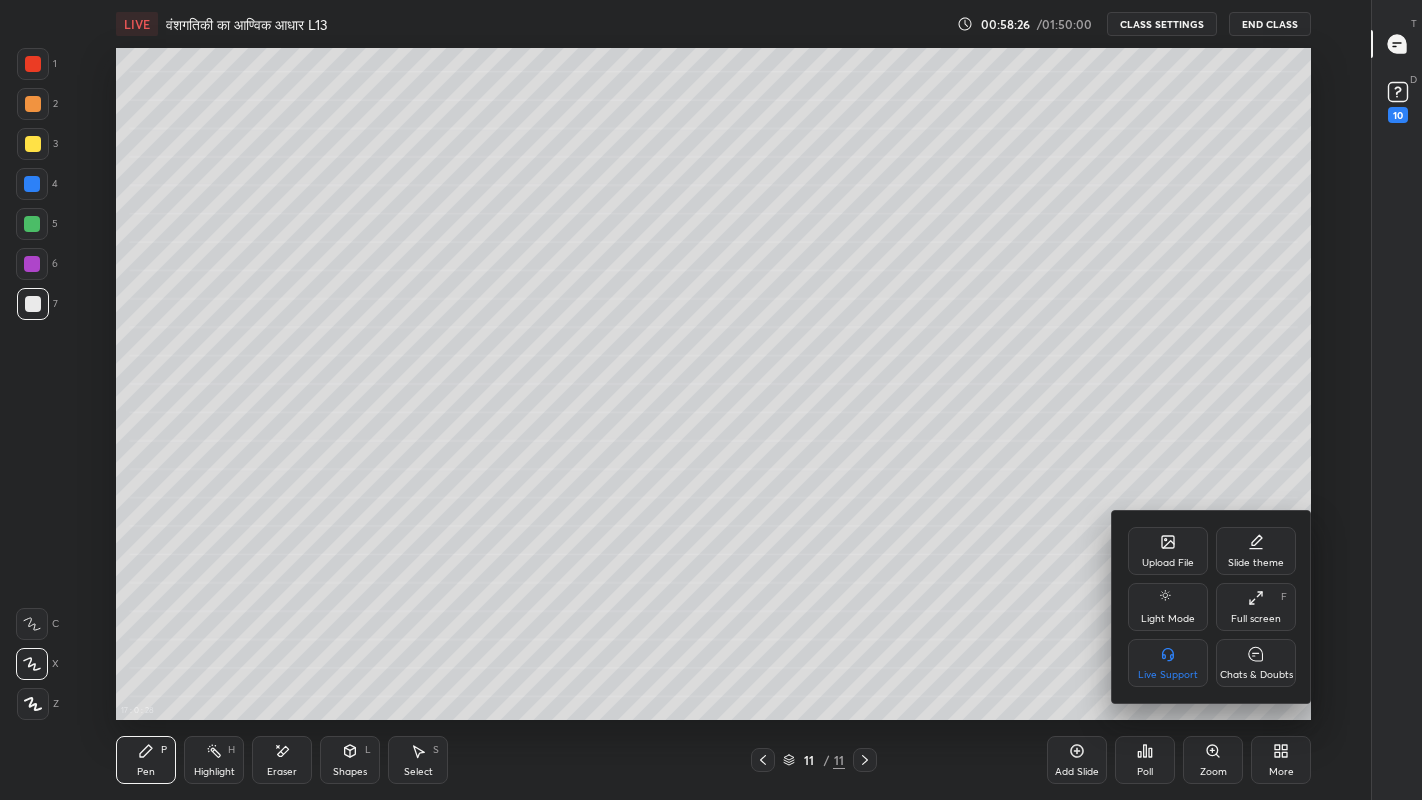 click on "Full screen F" at bounding box center [1256, 607] 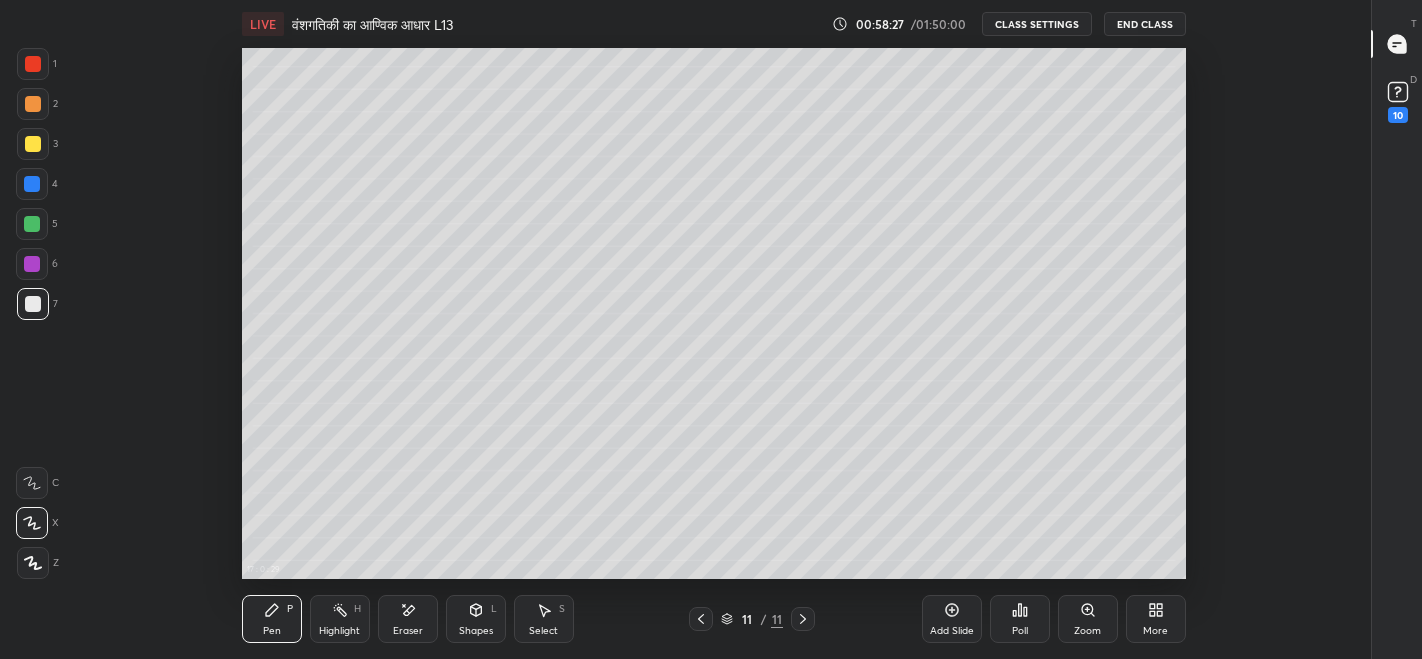 scroll, scrollTop: 531, scrollLeft: 1299, axis: both 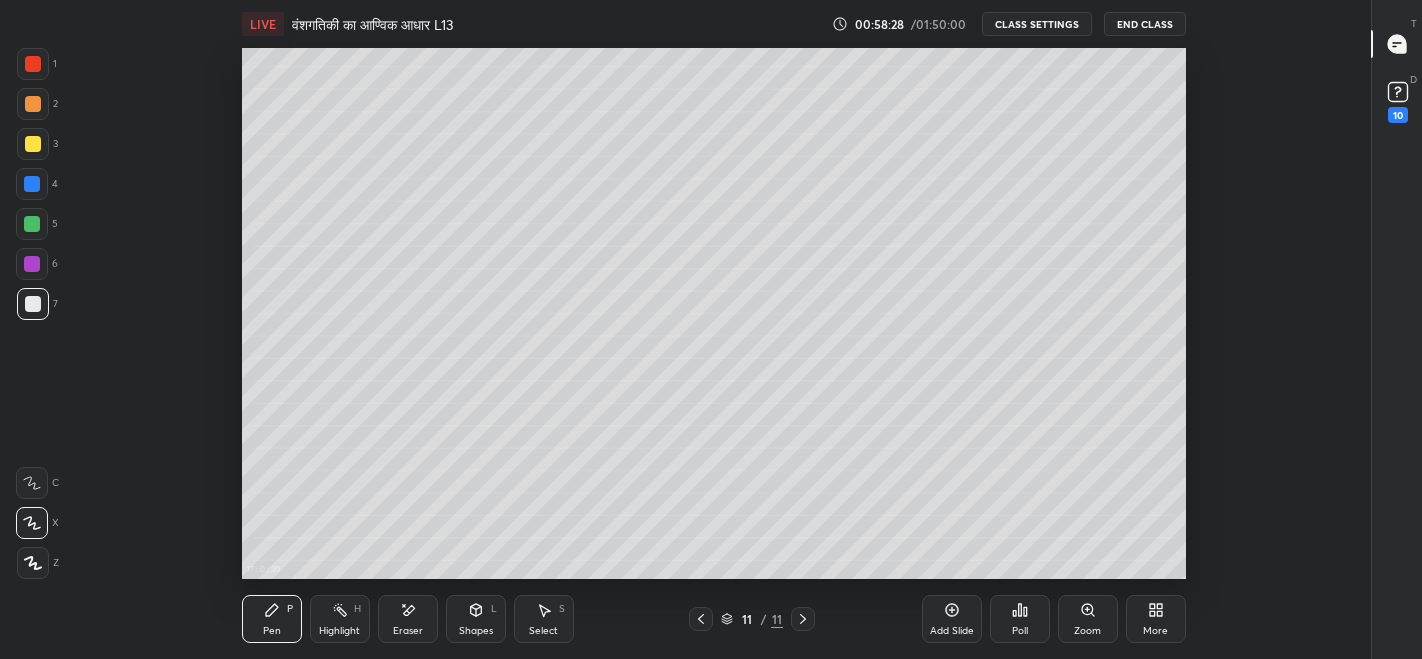 click on "More" at bounding box center [1155, 631] 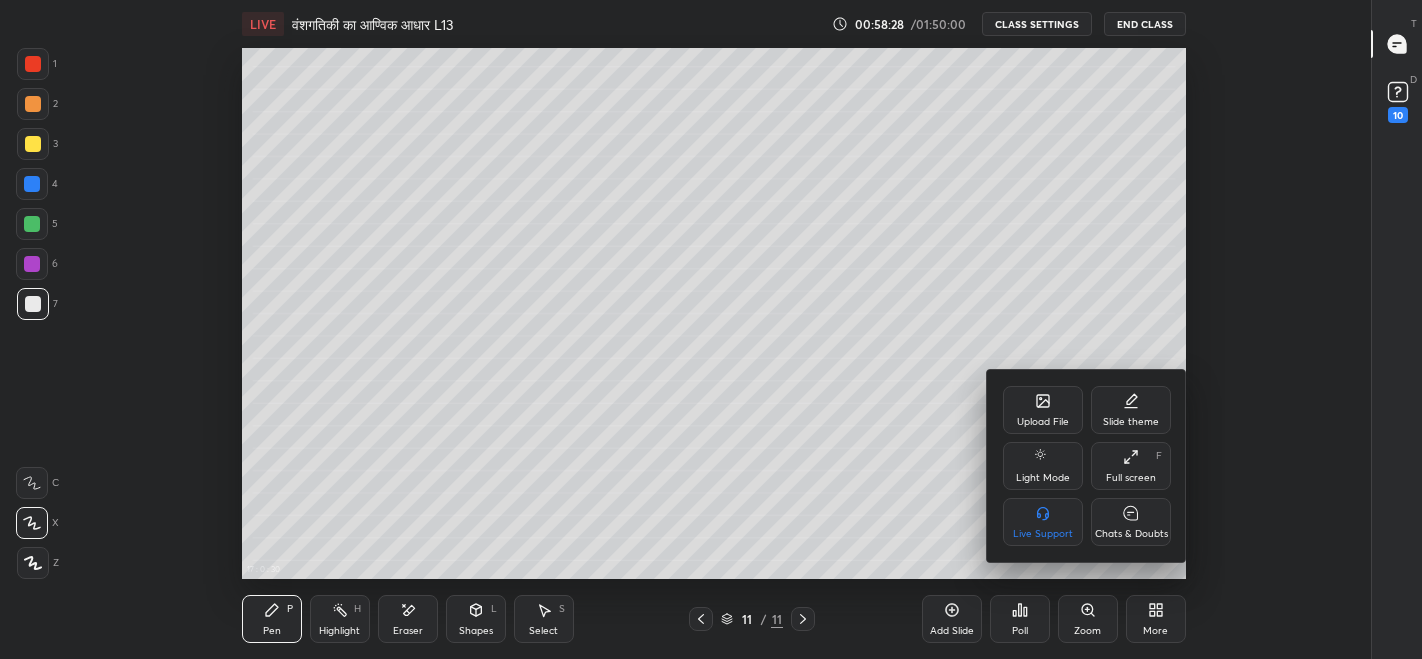 click on "Full screen" at bounding box center [1131, 478] 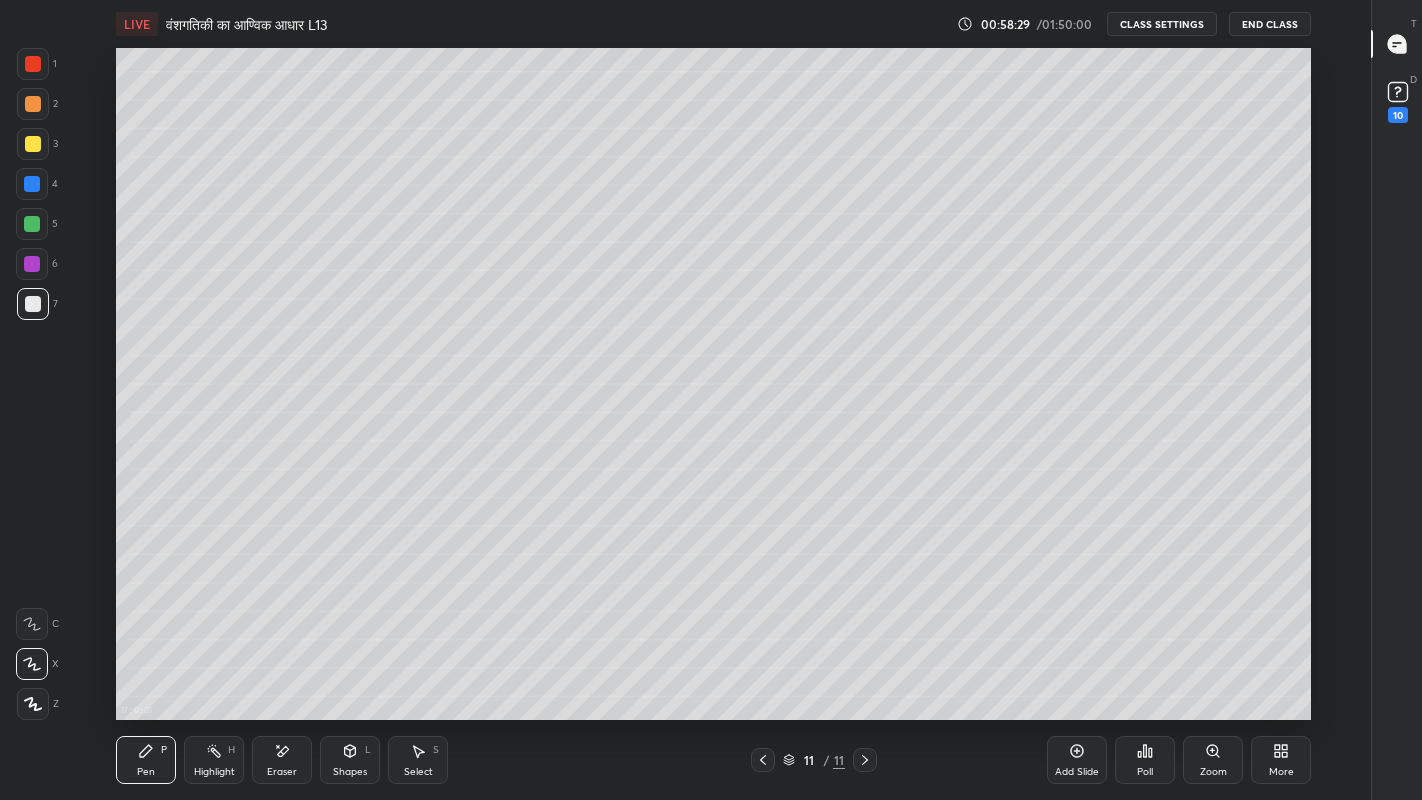 scroll, scrollTop: 99328, scrollLeft: 98700, axis: both 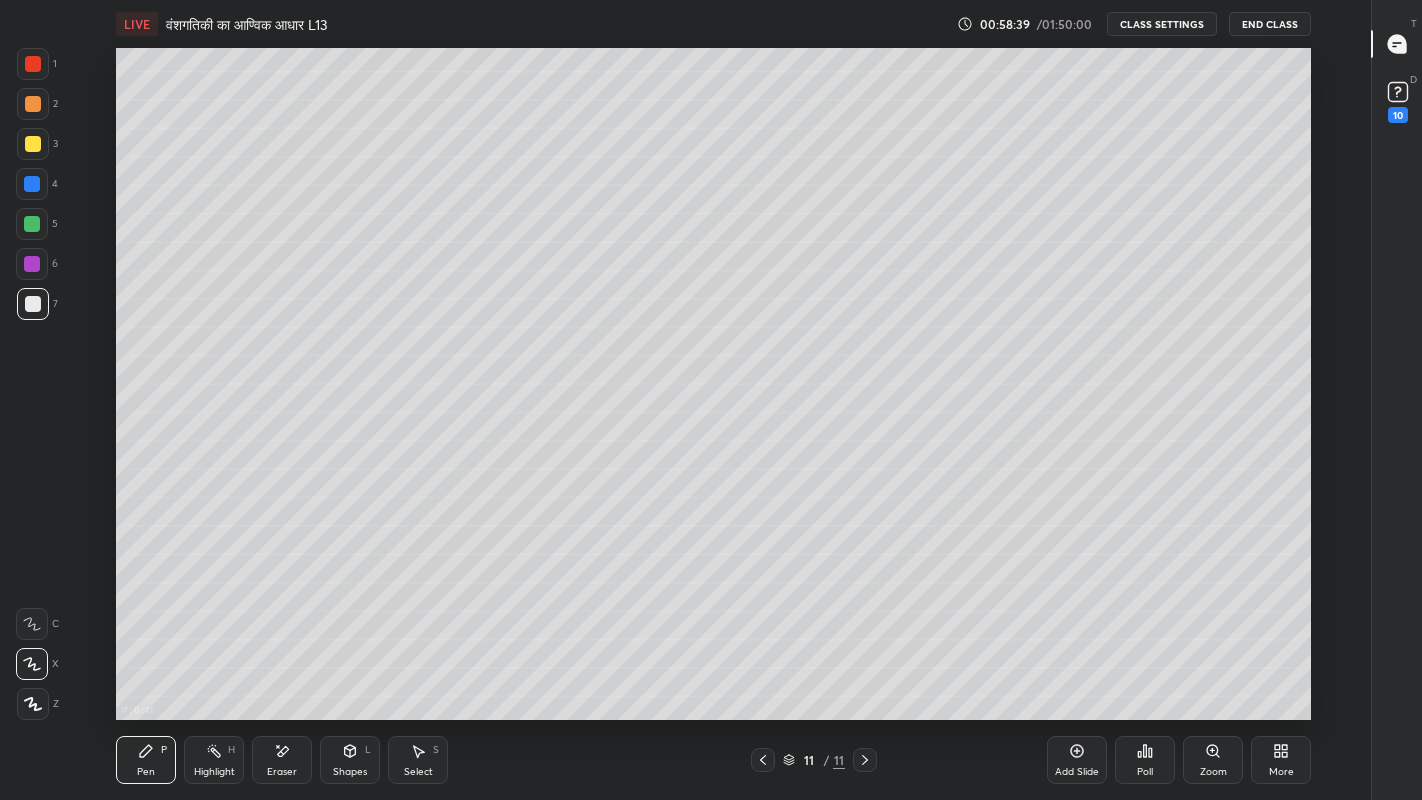 click at bounding box center [33, 304] 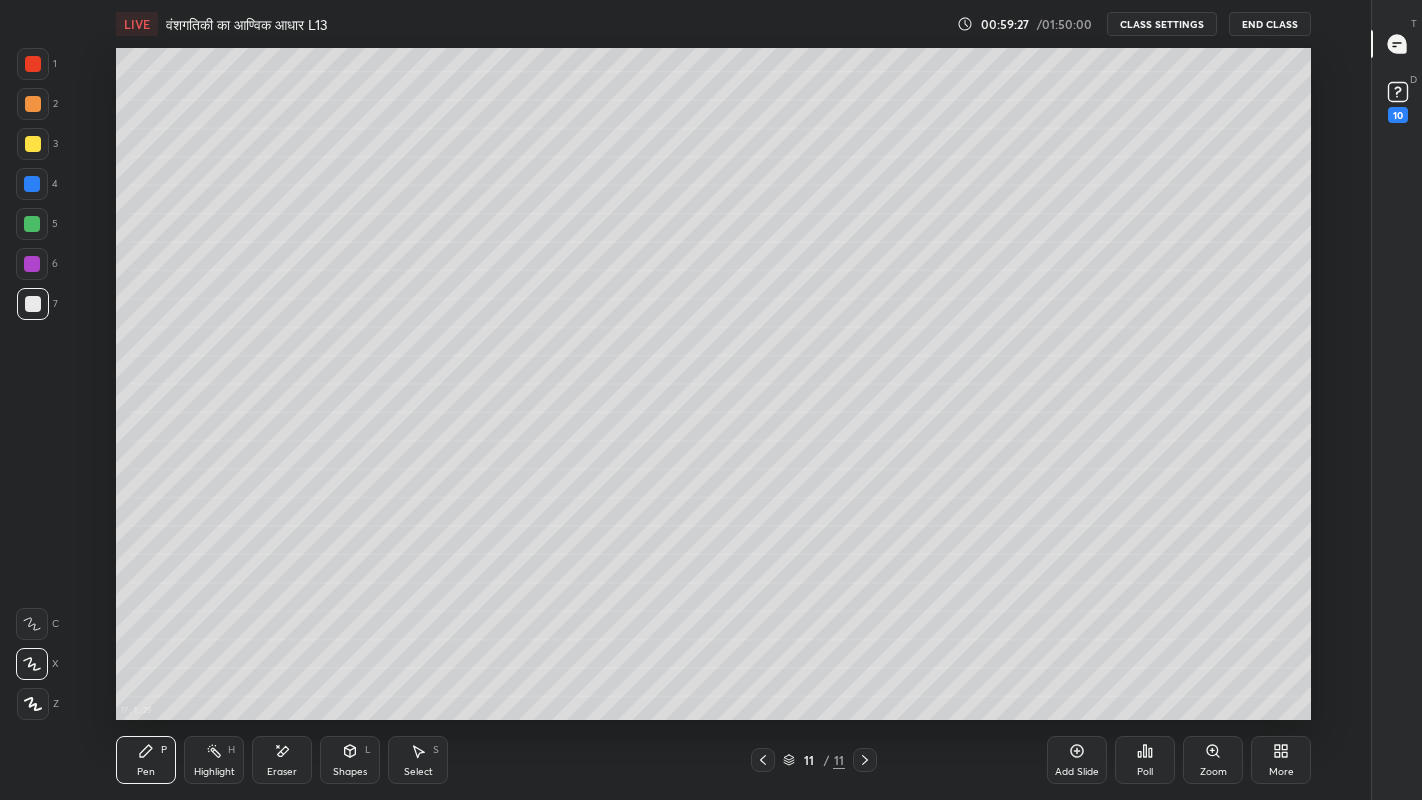 click on "More" at bounding box center (1281, 772) 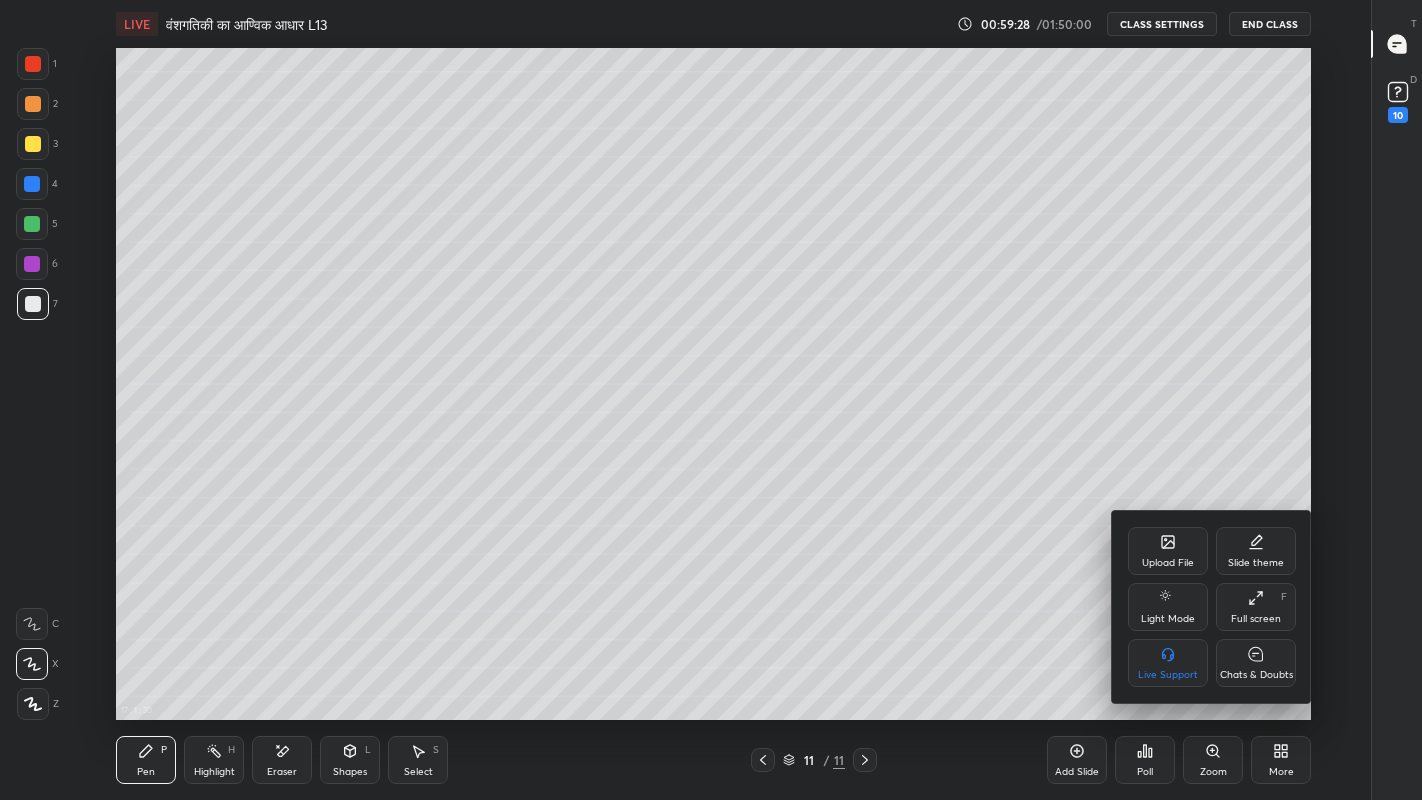 click on "Chats & Doubts" at bounding box center (1256, 663) 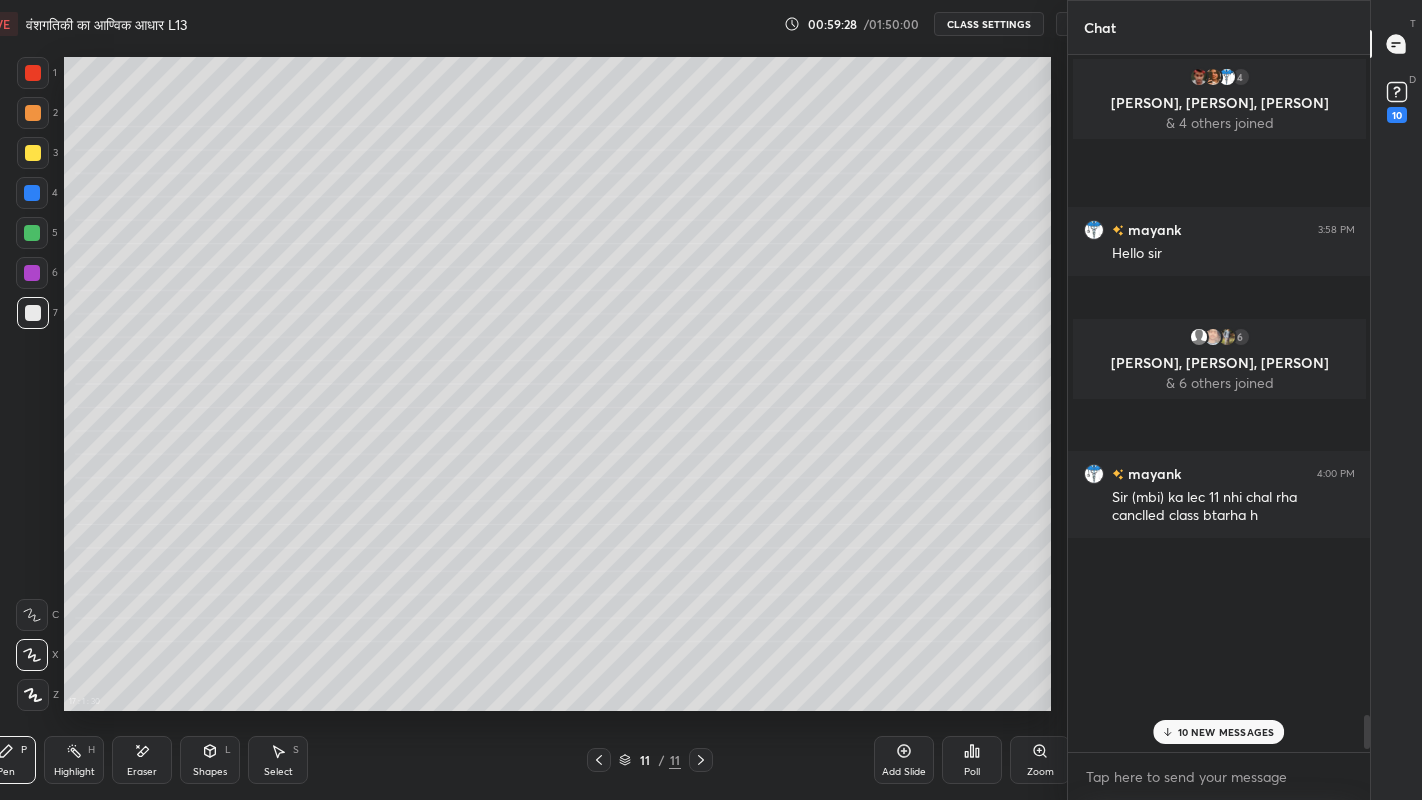 scroll, scrollTop: 672, scrollLeft: 986, axis: both 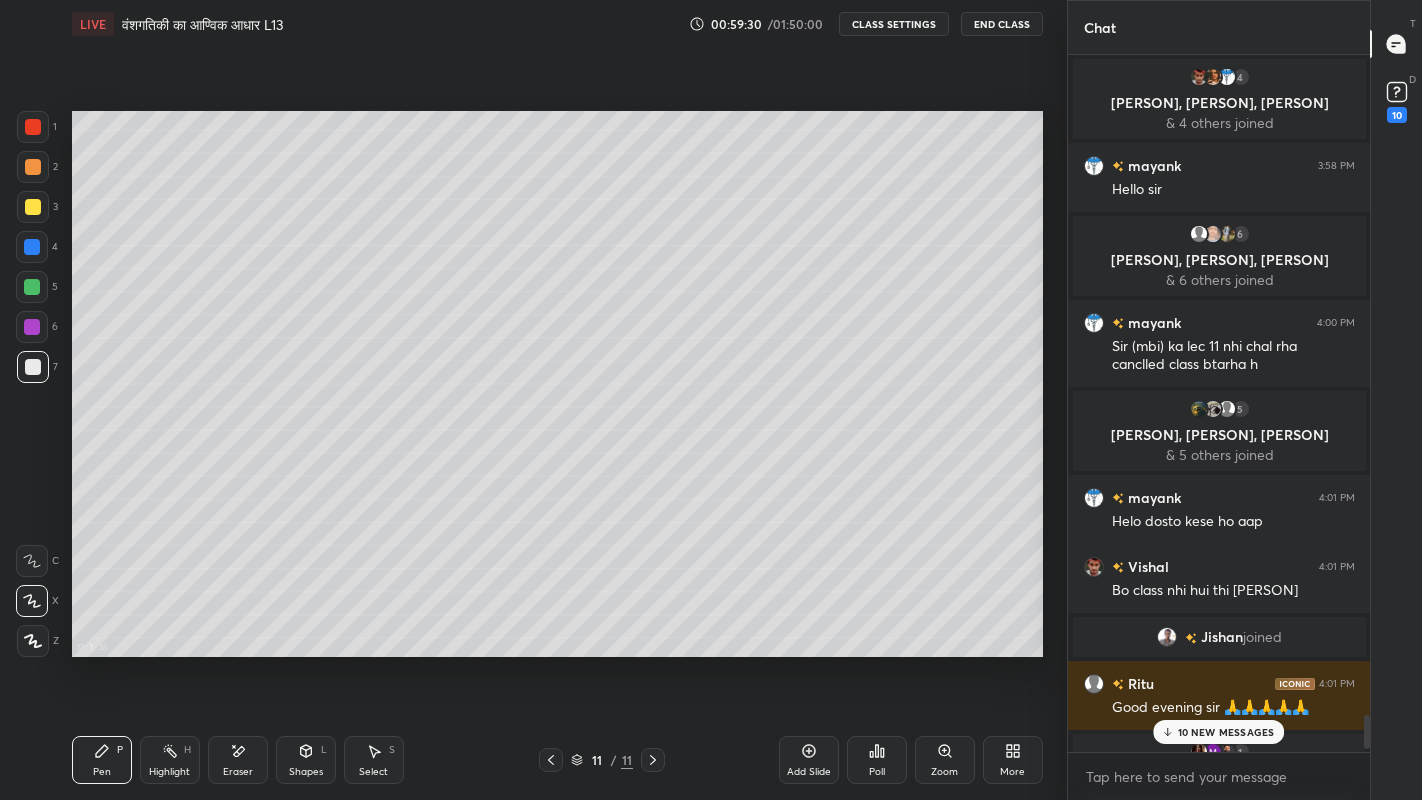 click on "10 NEW MESSAGES" at bounding box center (1219, 732) 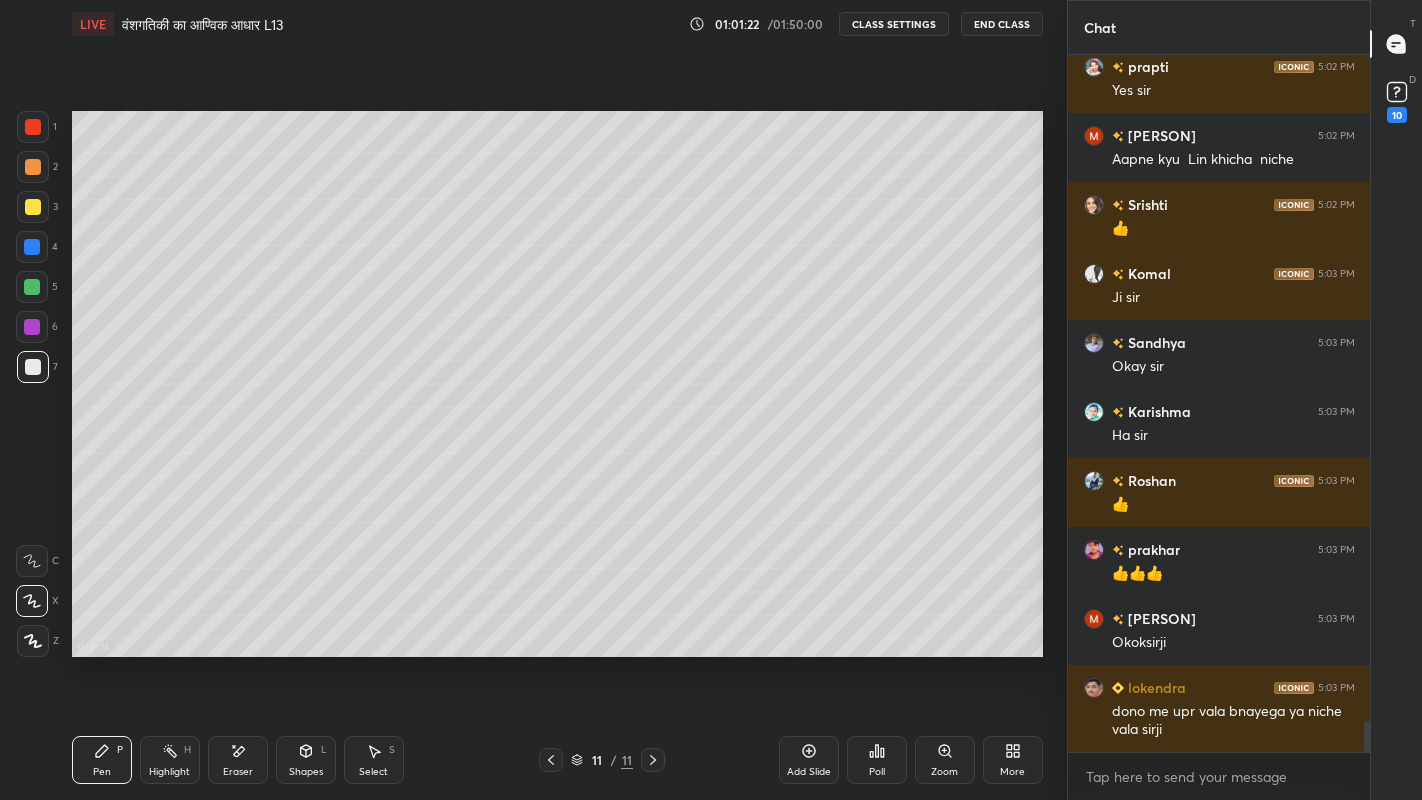 scroll, scrollTop: 14878, scrollLeft: 0, axis: vertical 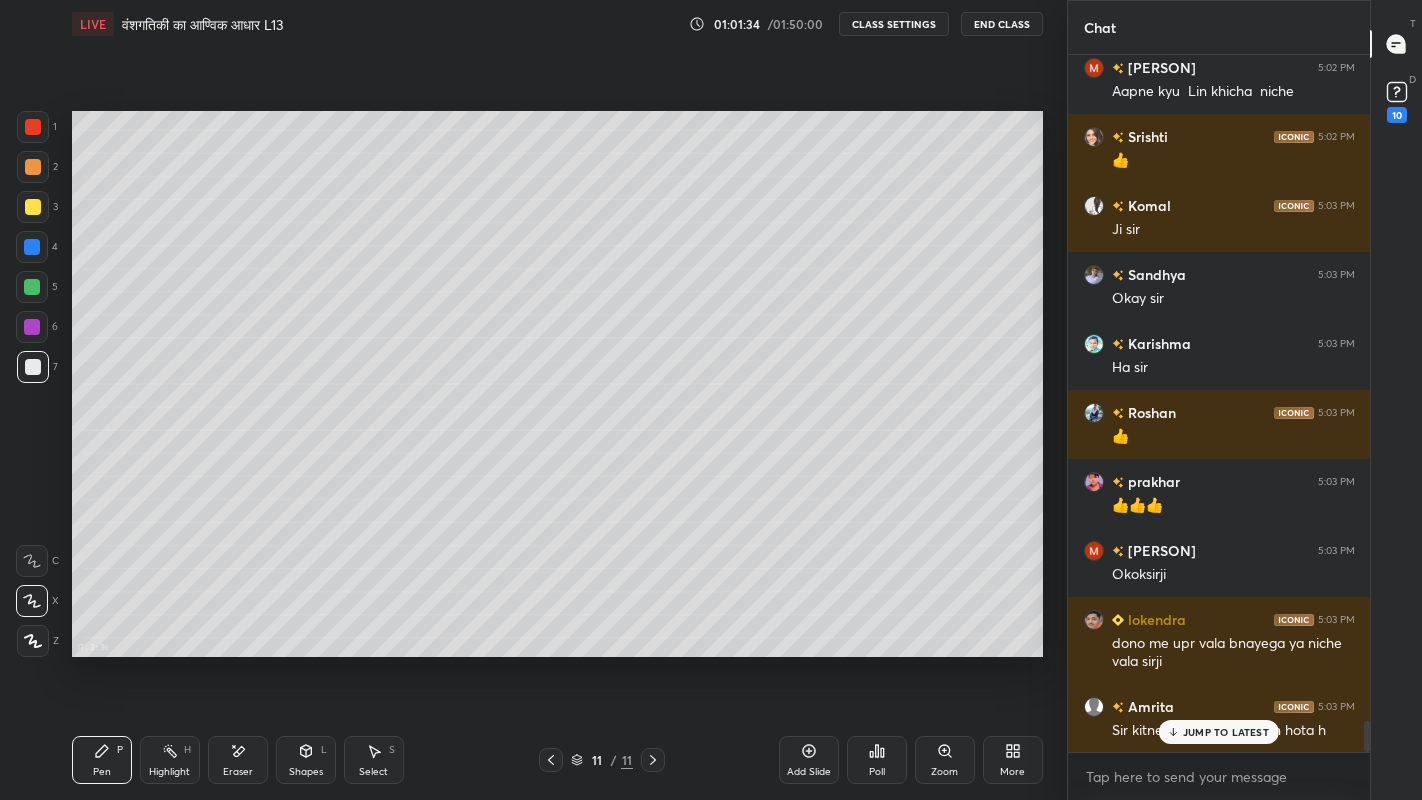 click on "JUMP TO LATEST" at bounding box center (1219, 732) 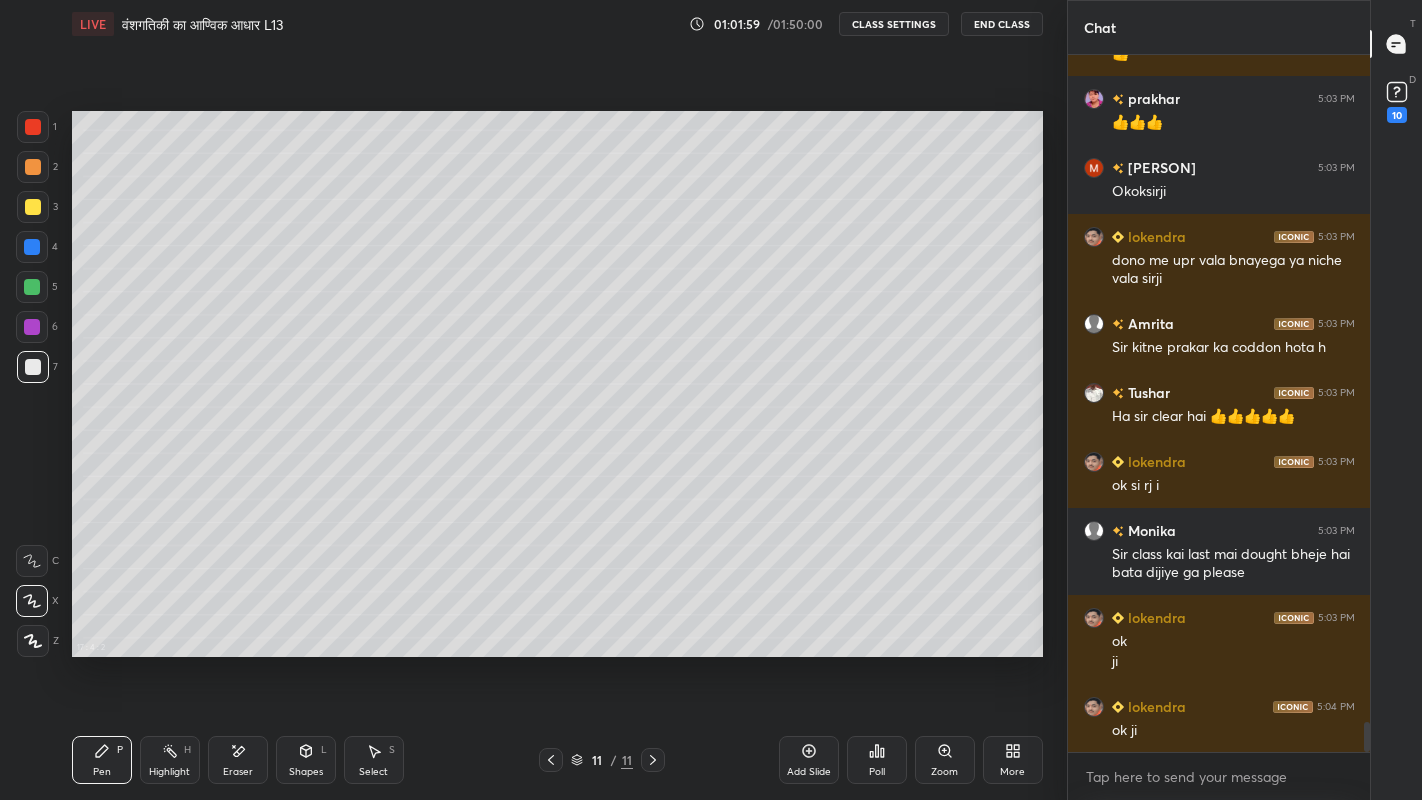 scroll, scrollTop: 15331, scrollLeft: 0, axis: vertical 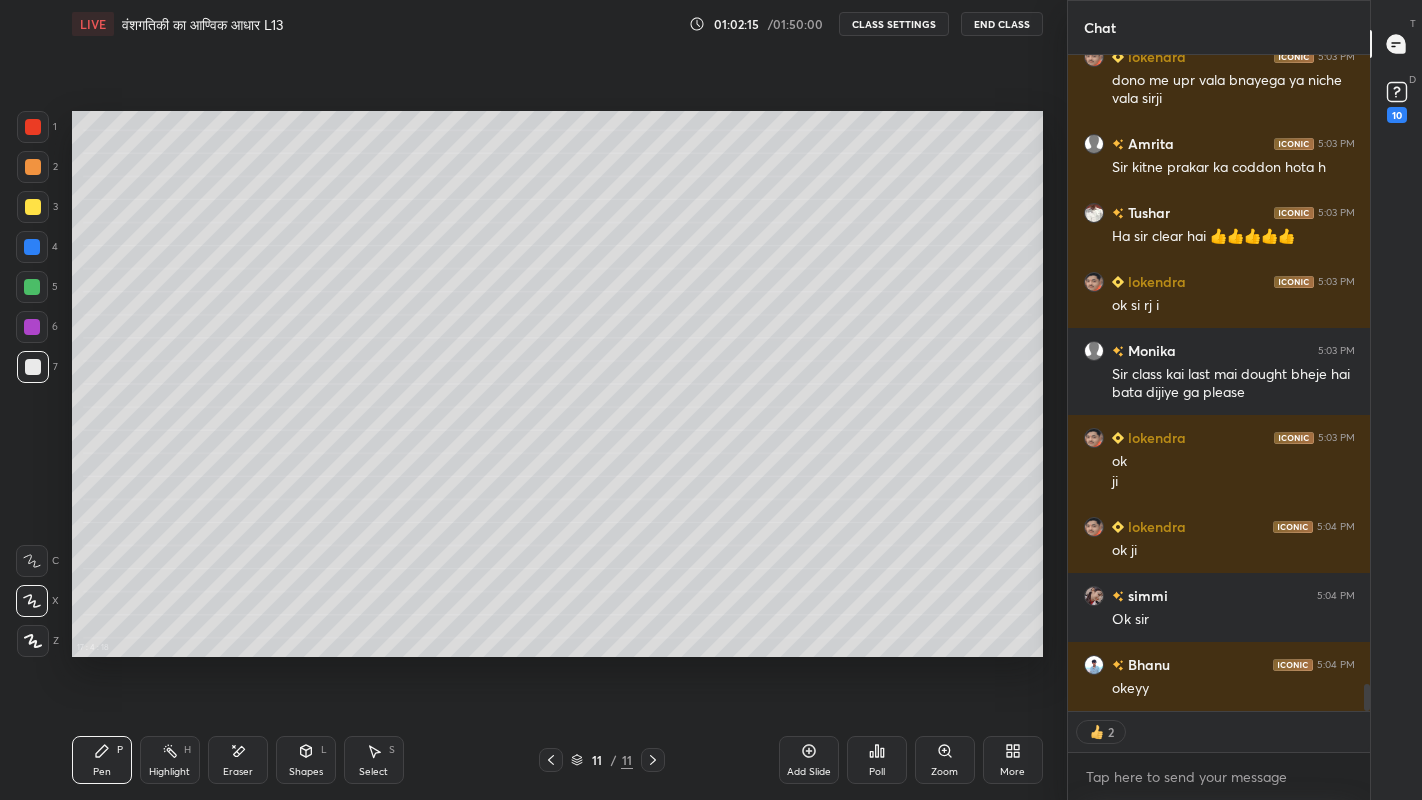click on "More" at bounding box center [1013, 760] 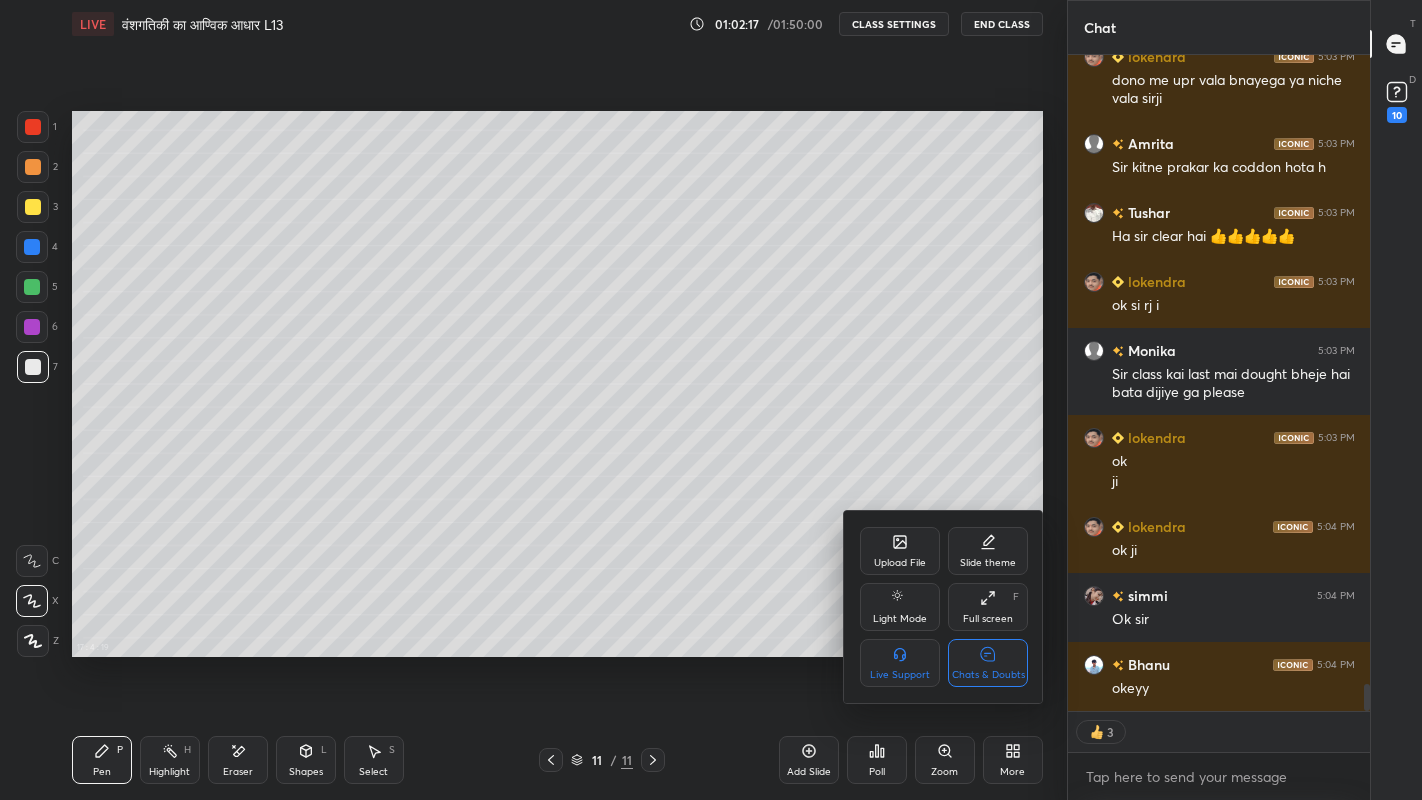 click 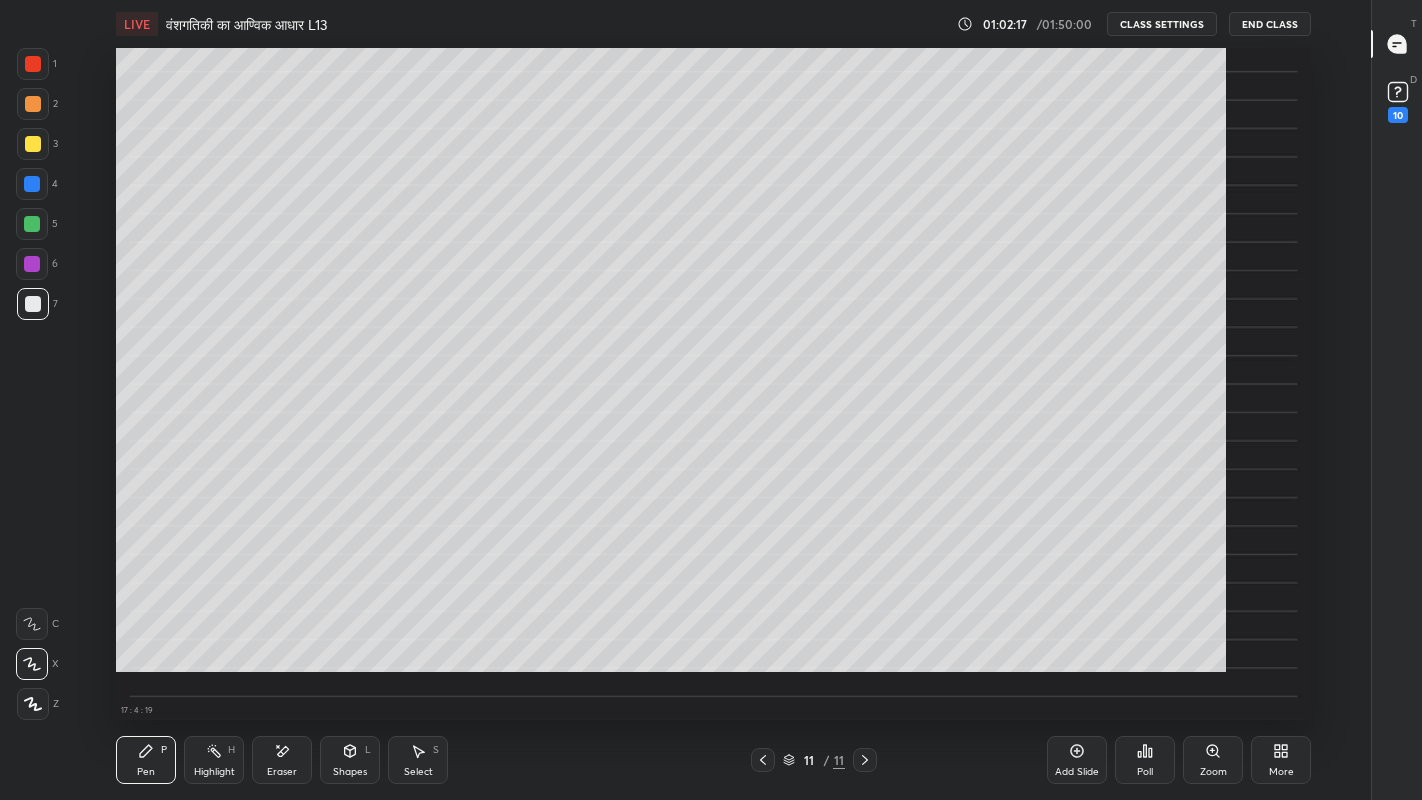 scroll, scrollTop: 6, scrollLeft: 1, axis: both 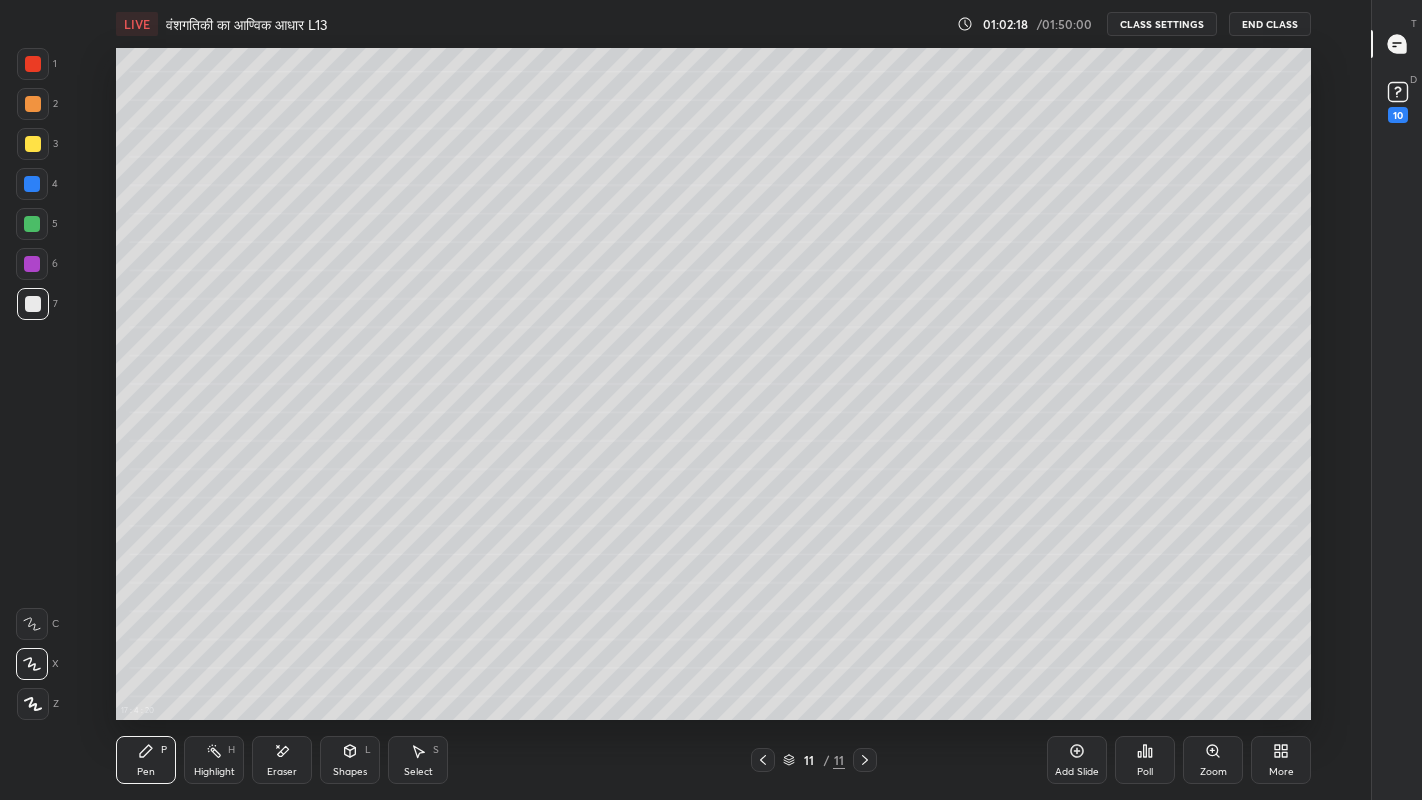 click on "Add Slide" at bounding box center (1077, 760) 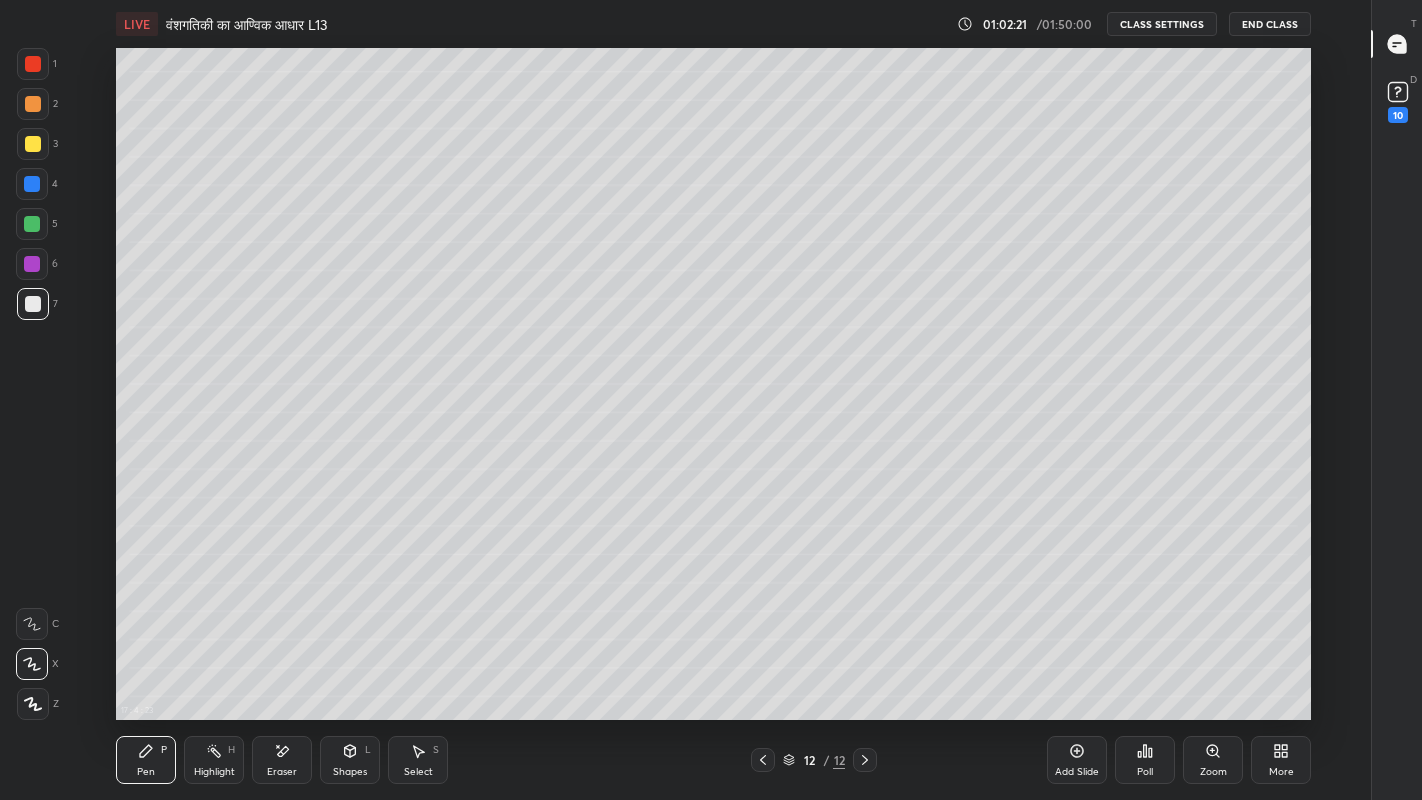 click at bounding box center (33, 144) 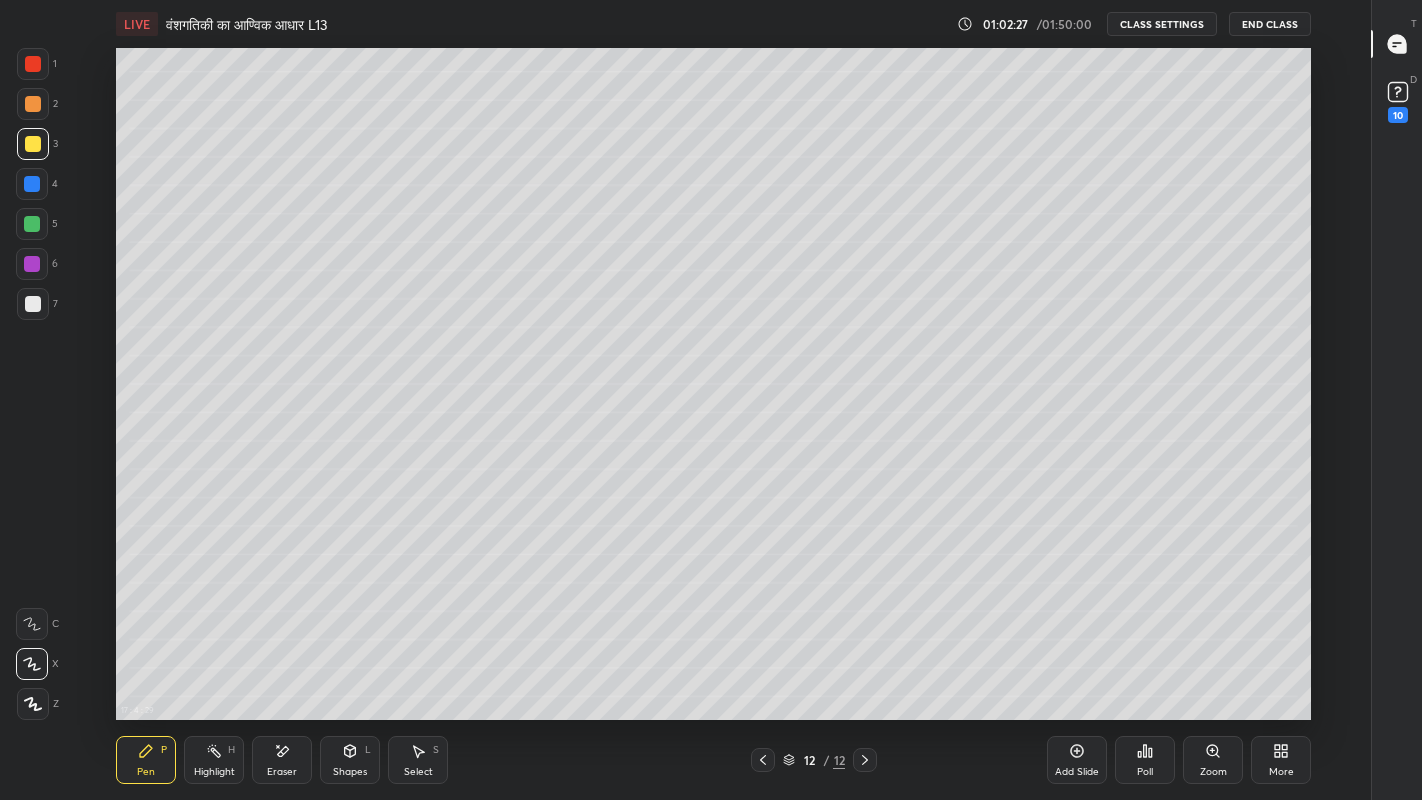 click 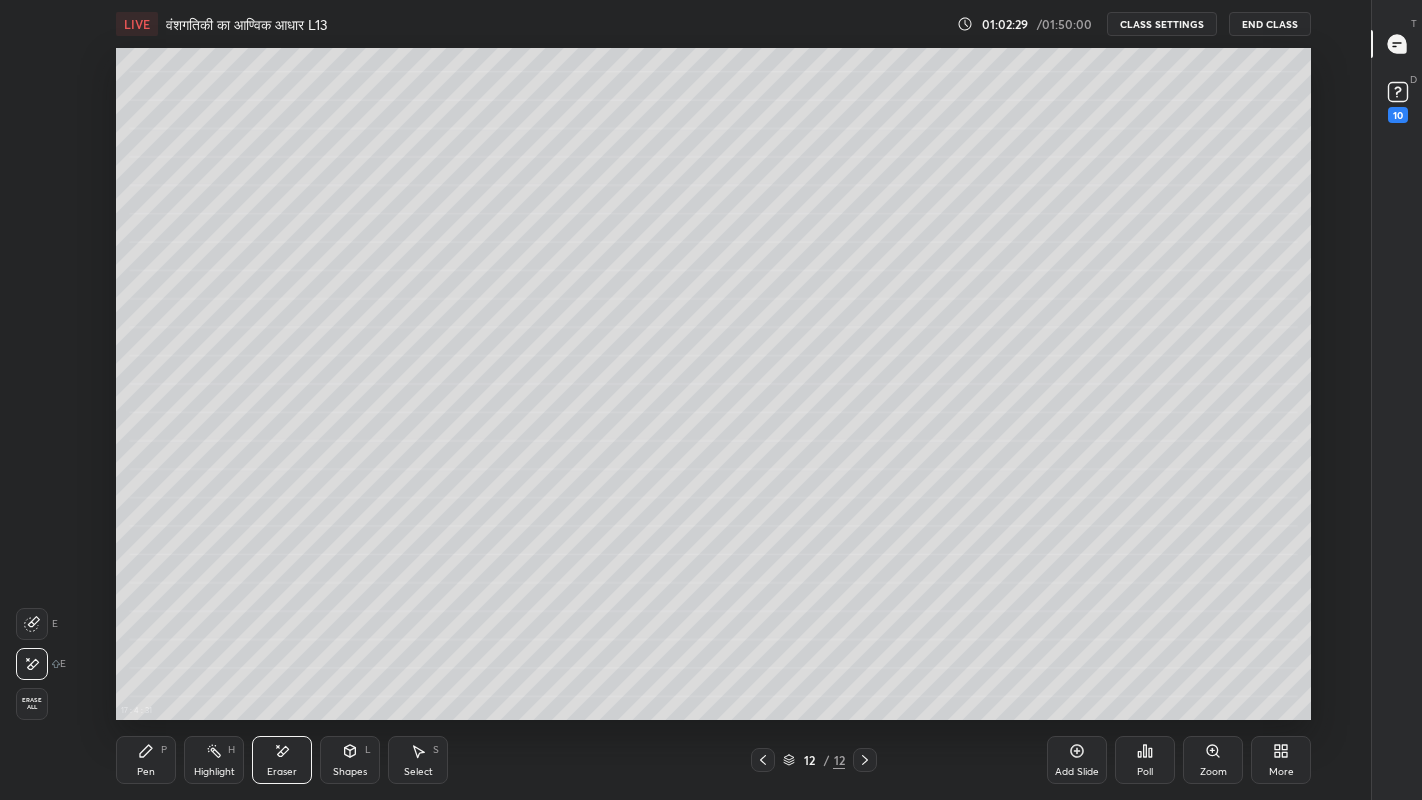 click 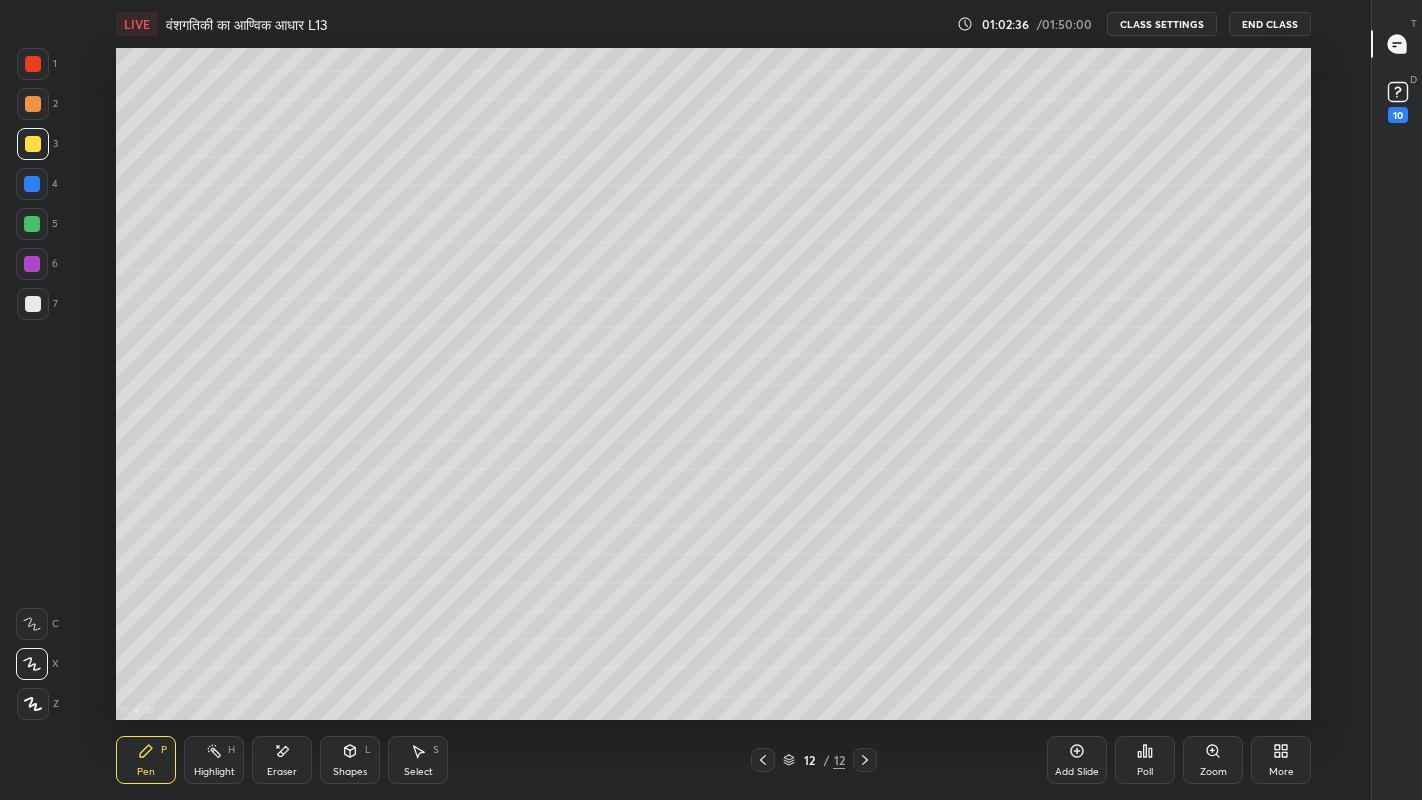 click at bounding box center [33, 304] 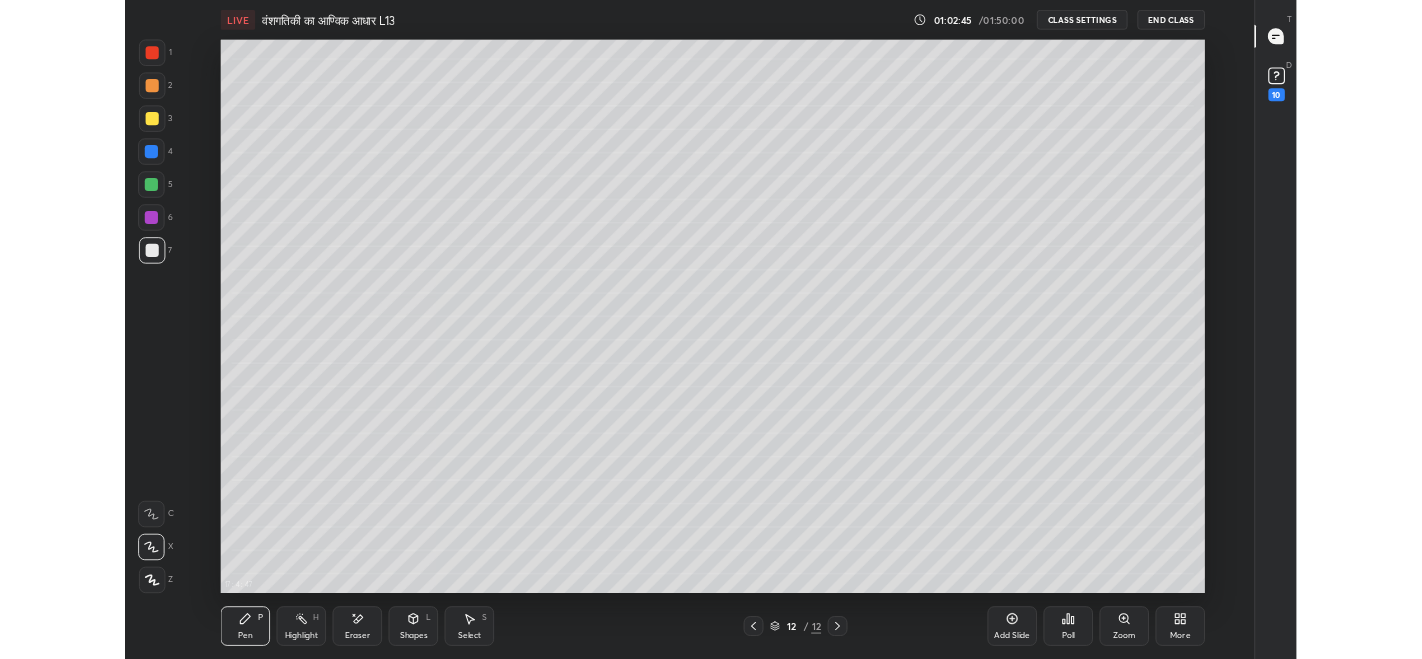 scroll, scrollTop: 6, scrollLeft: 1, axis: both 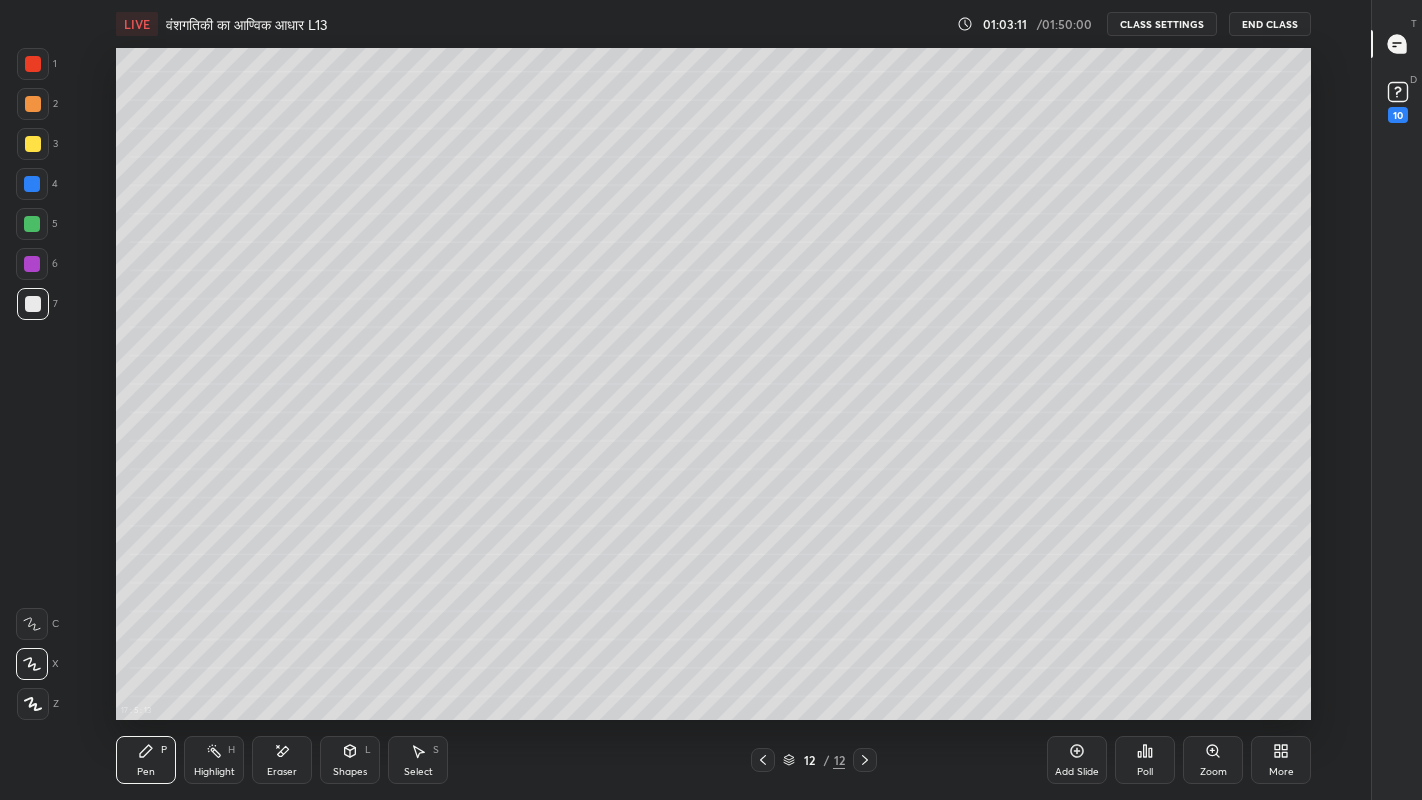 click at bounding box center (33, 144) 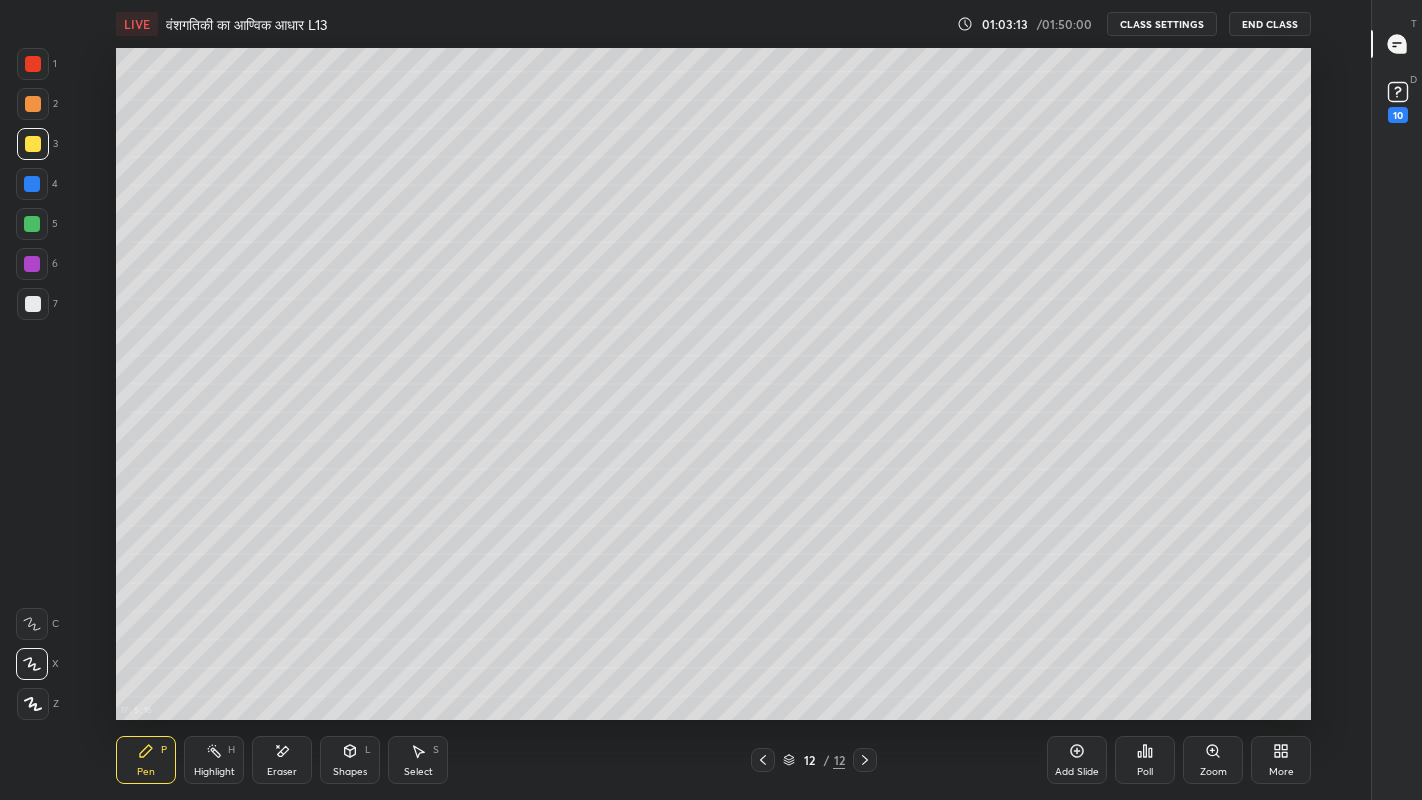 click at bounding box center (33, 304) 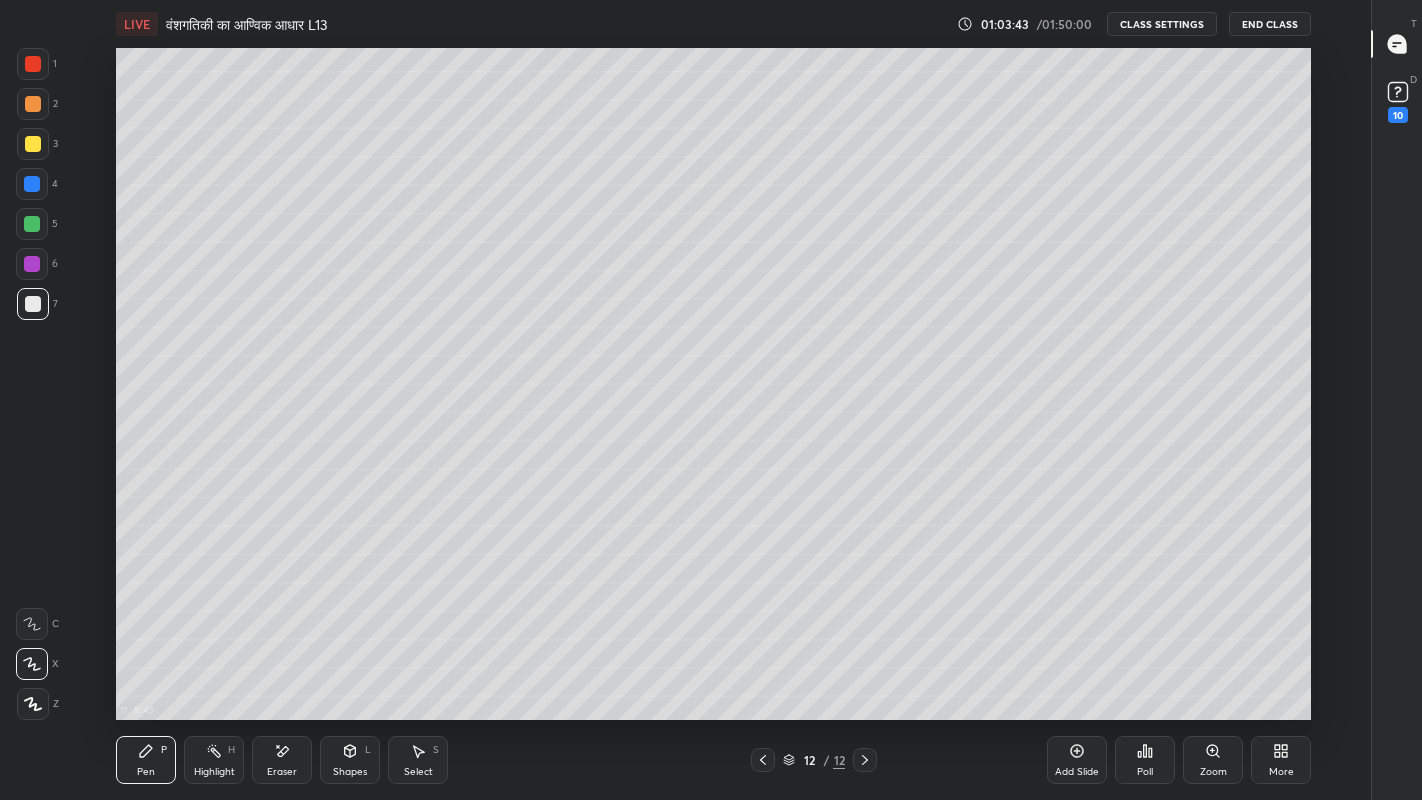 click at bounding box center [33, 304] 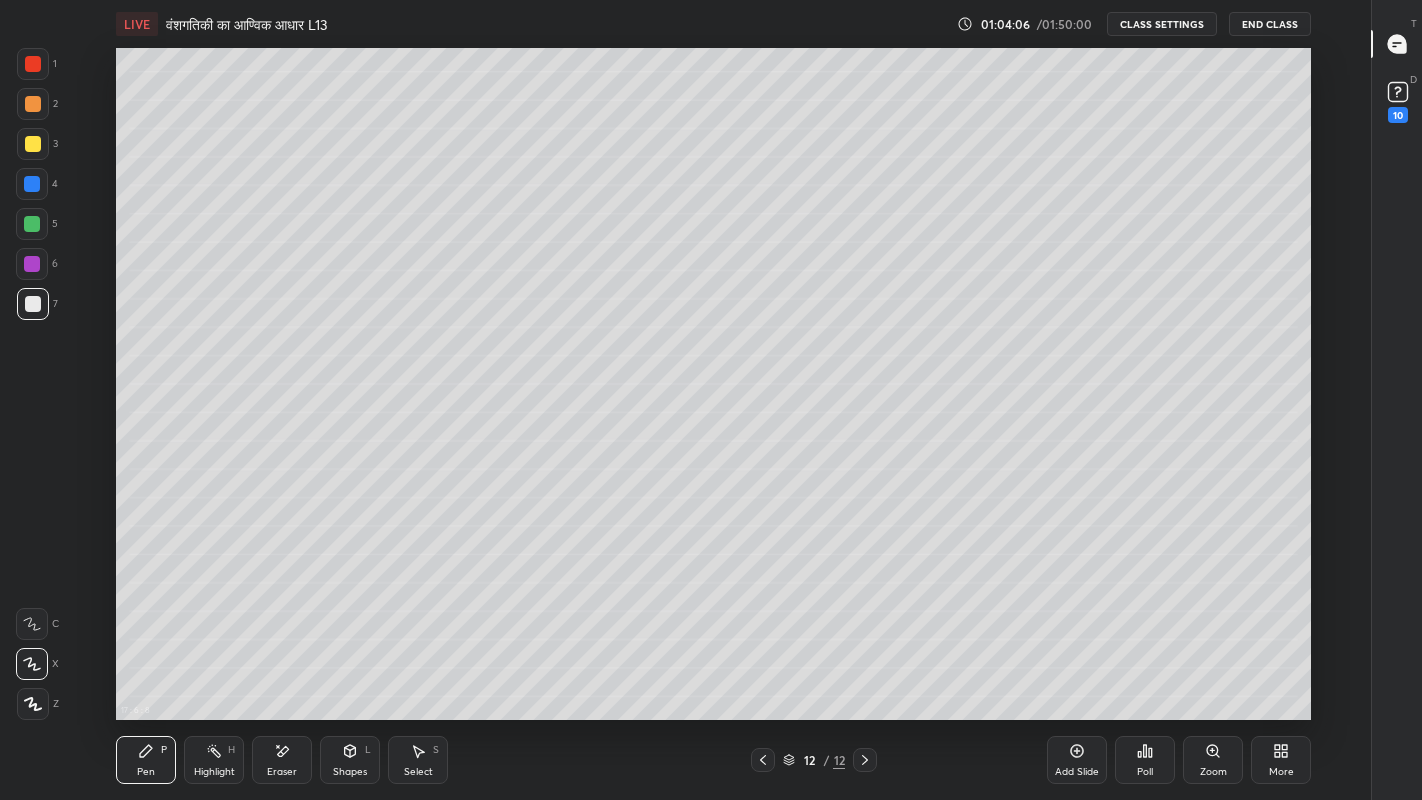 click at bounding box center (33, 144) 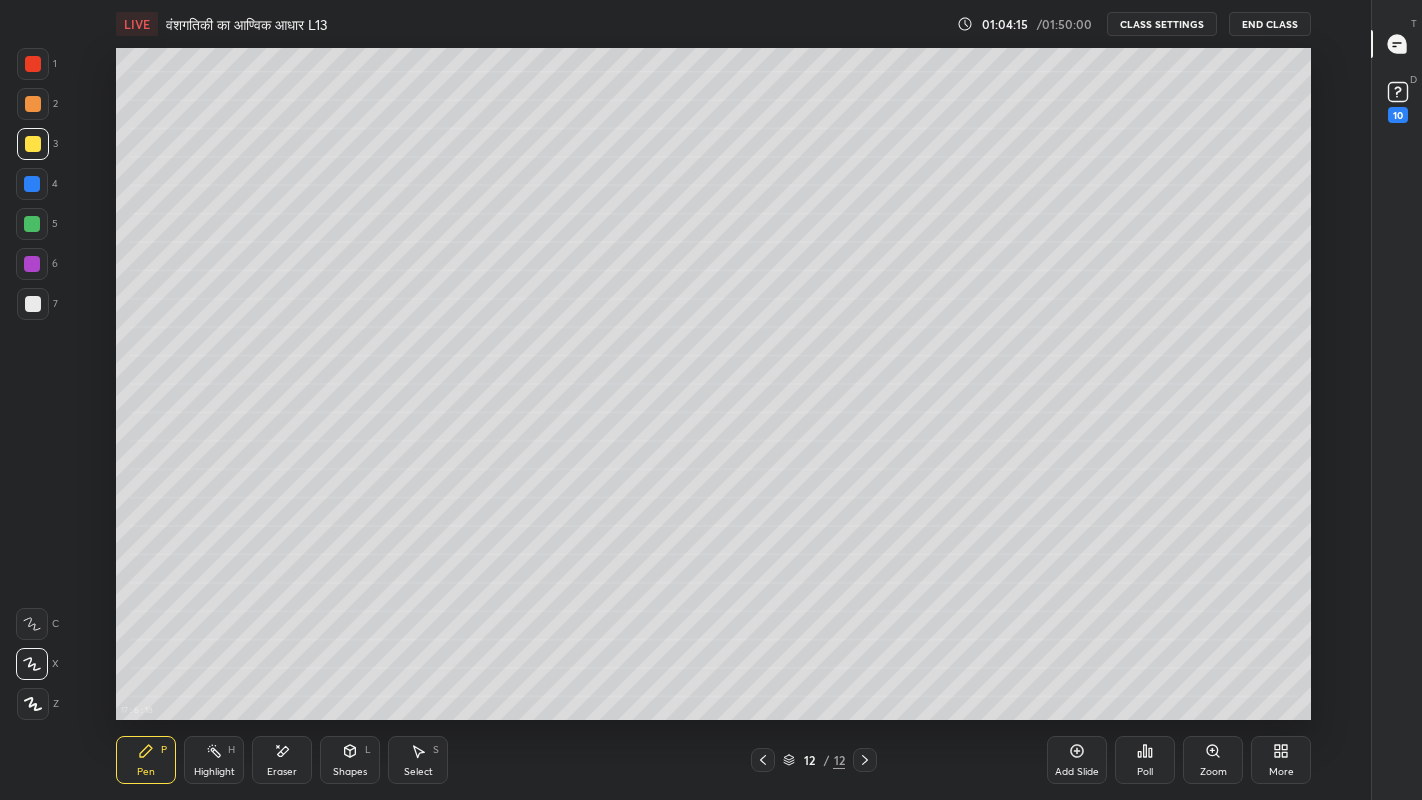 click at bounding box center [33, 304] 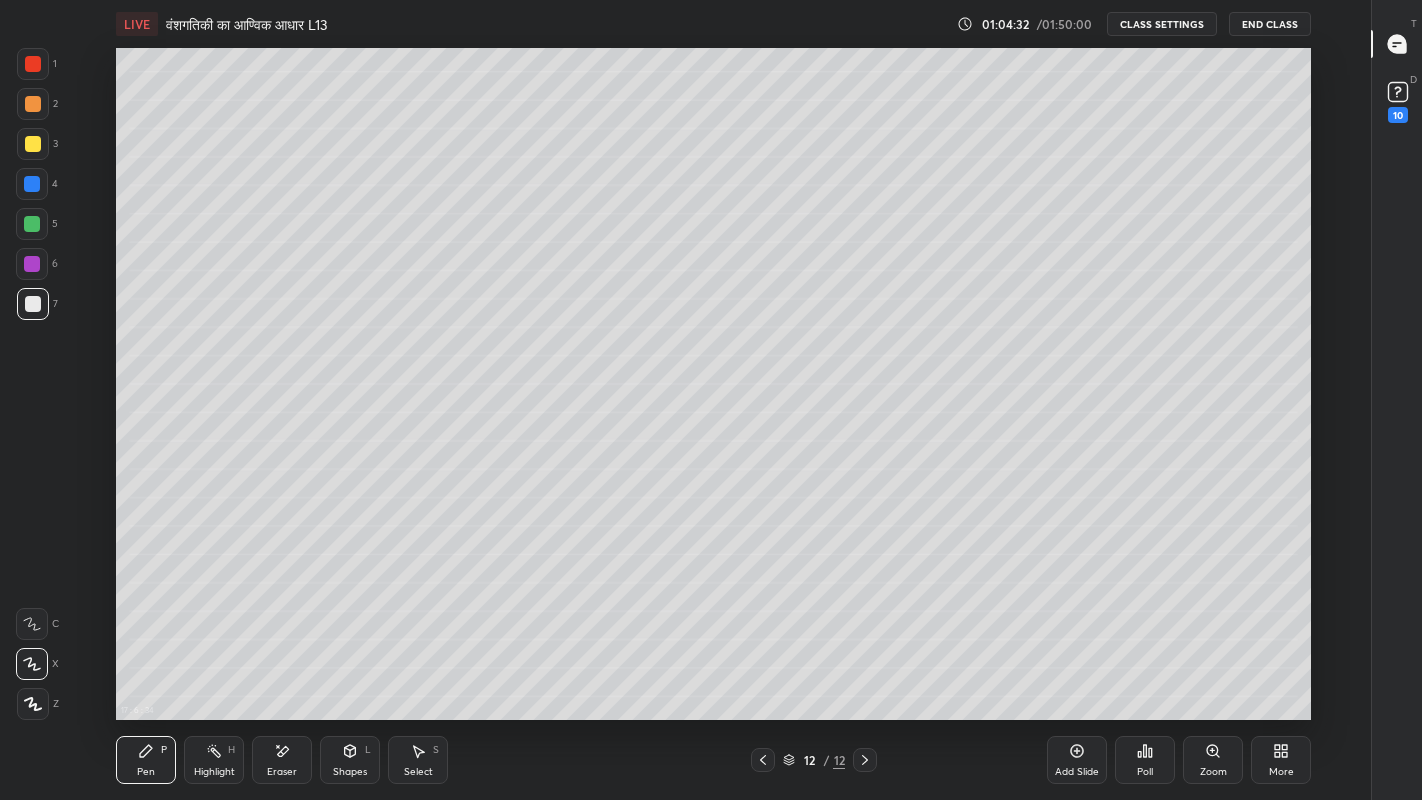 click at bounding box center [33, 144] 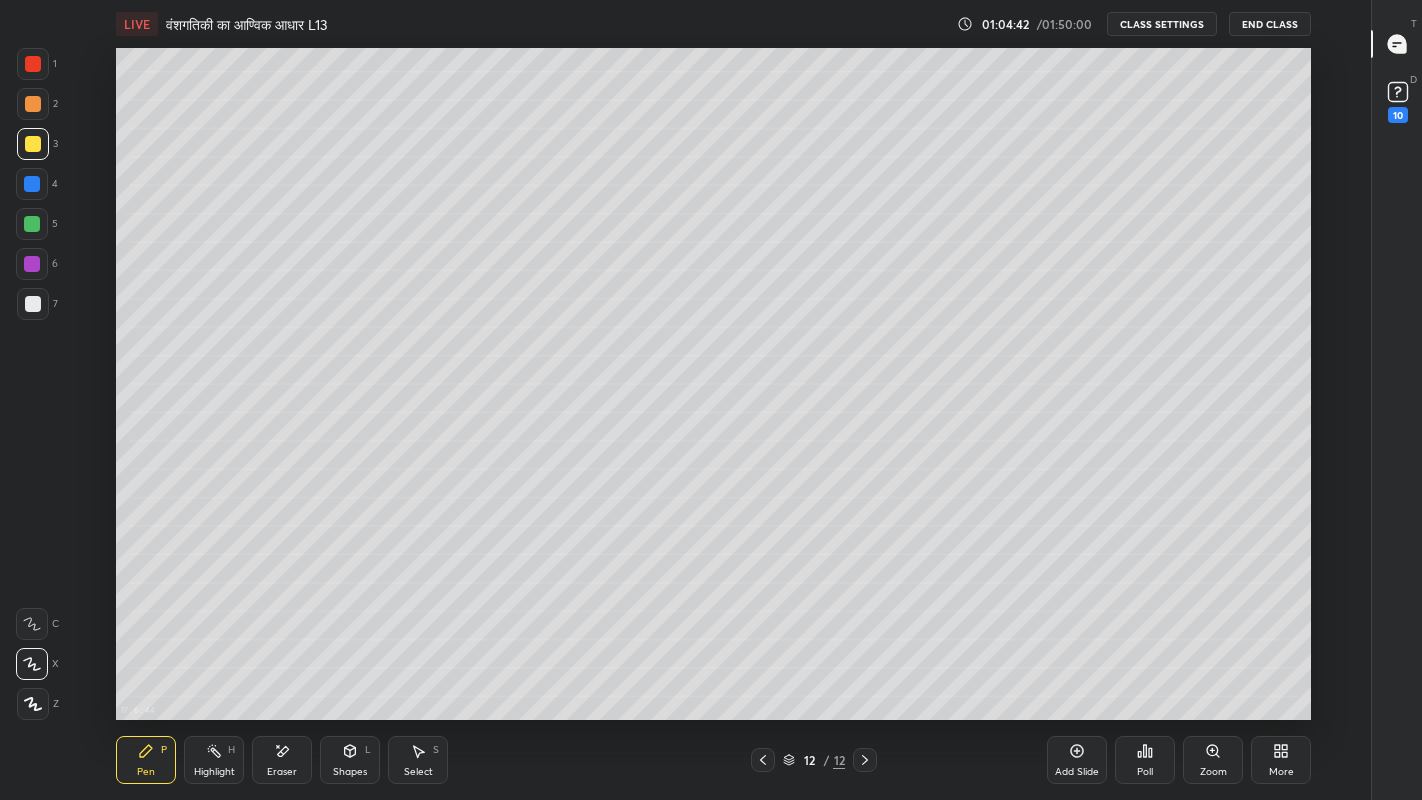 click at bounding box center (33, 304) 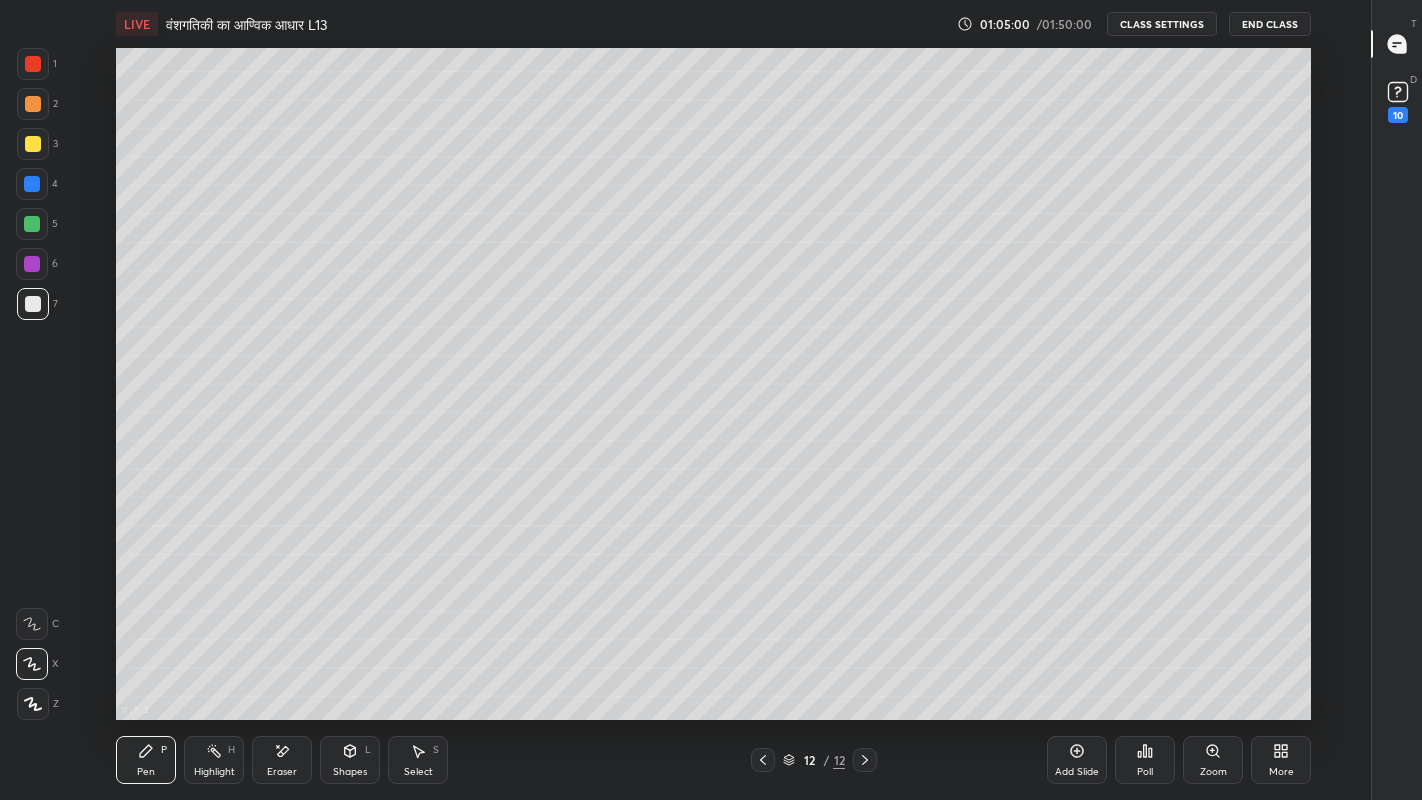 click on "Eraser" at bounding box center [282, 772] 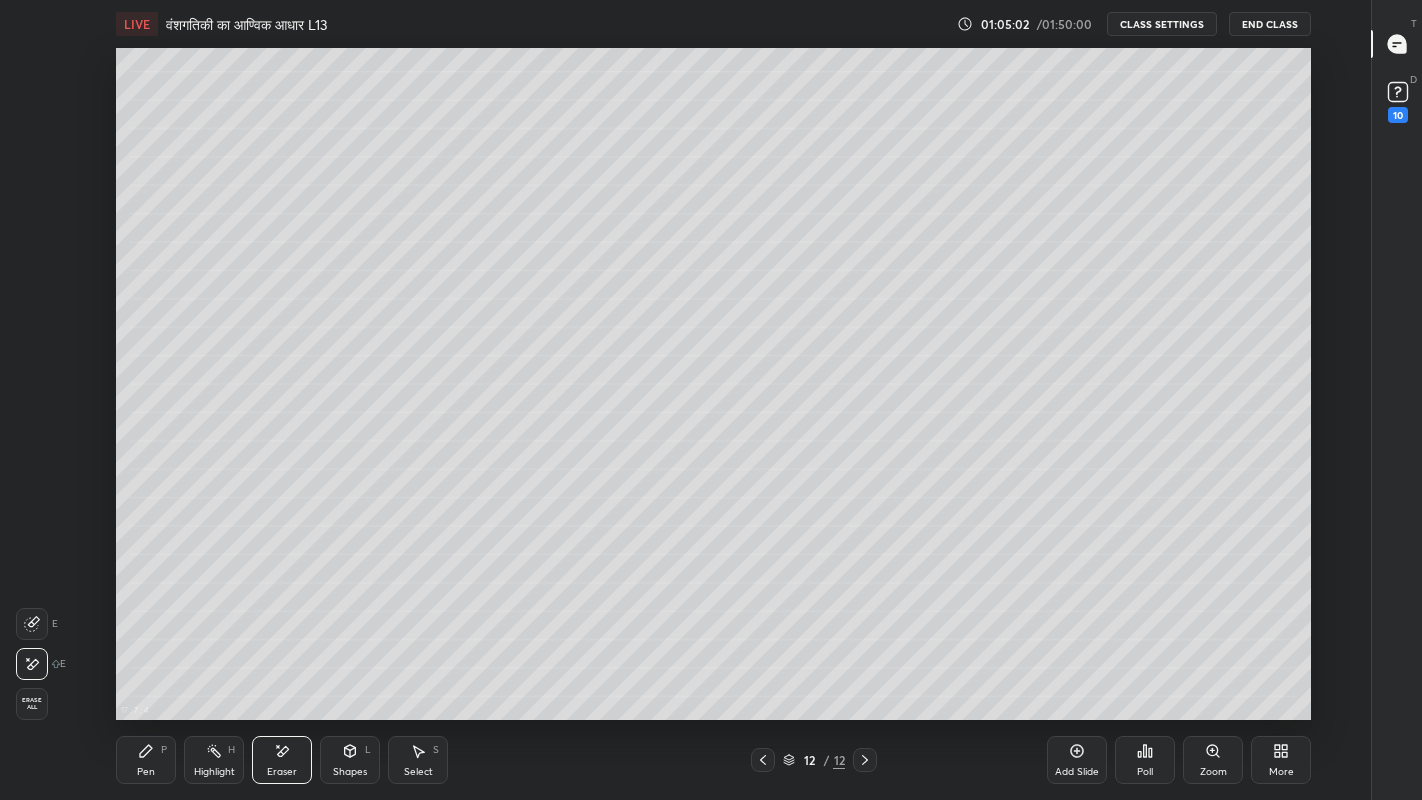 click on "Pen" at bounding box center (146, 772) 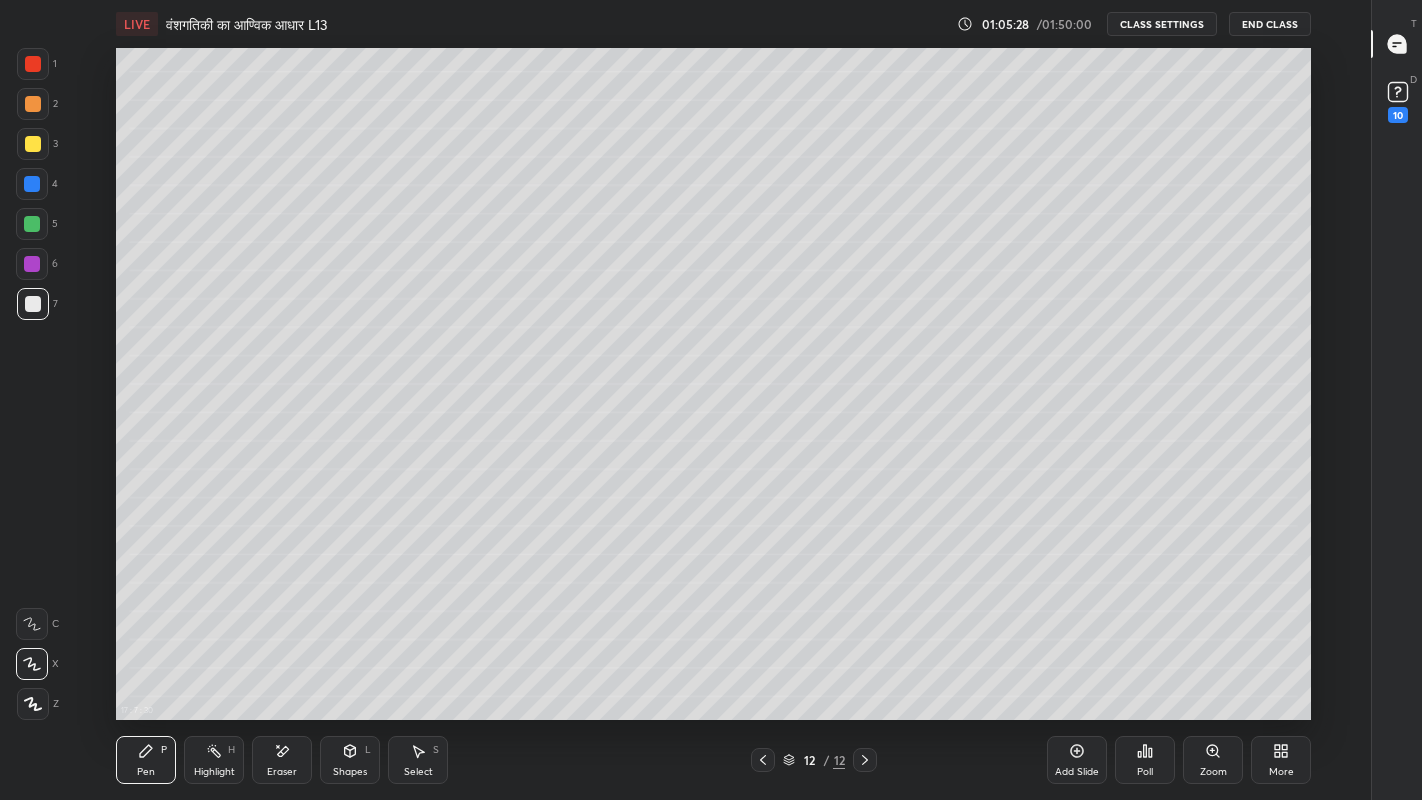 click on "Eraser" at bounding box center (282, 760) 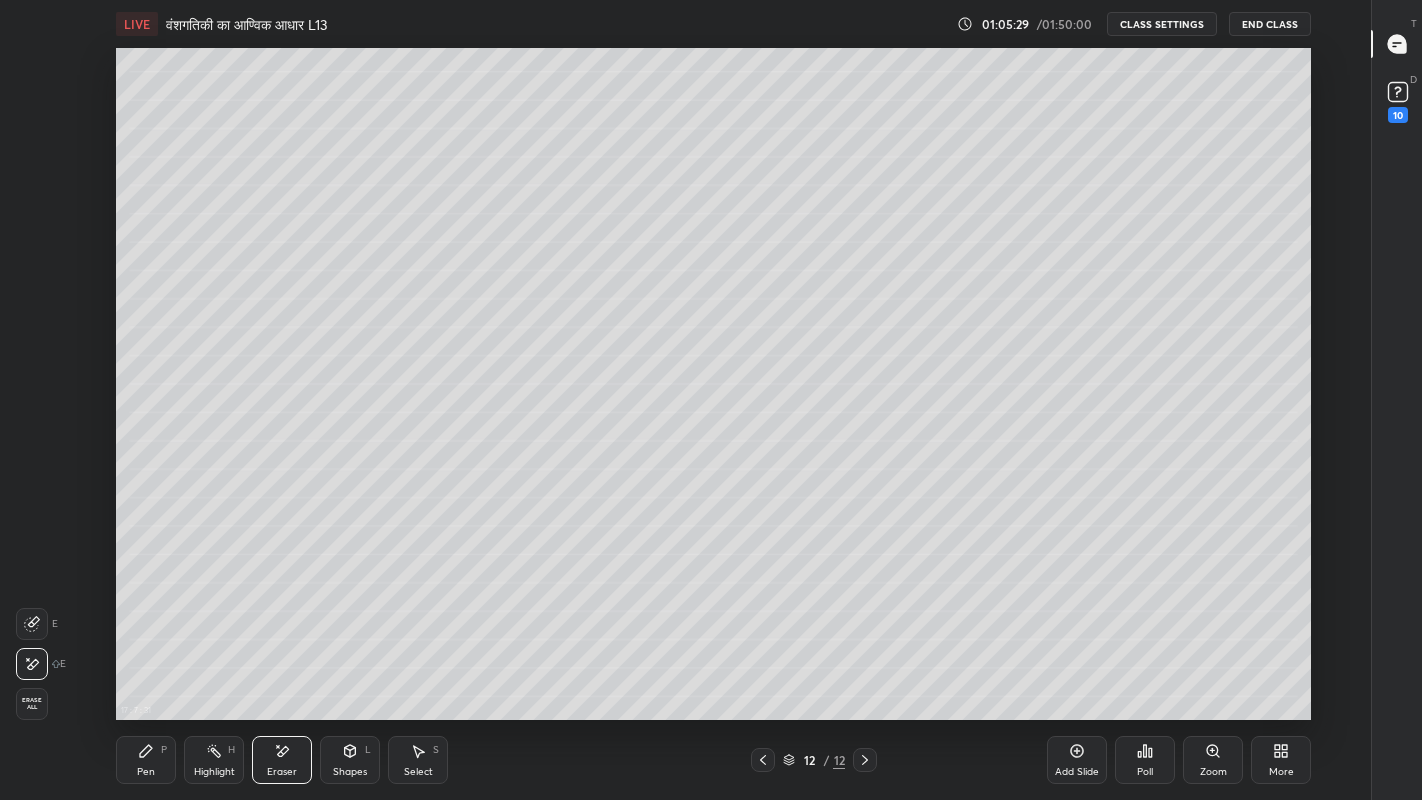 click on "Pen" at bounding box center [146, 772] 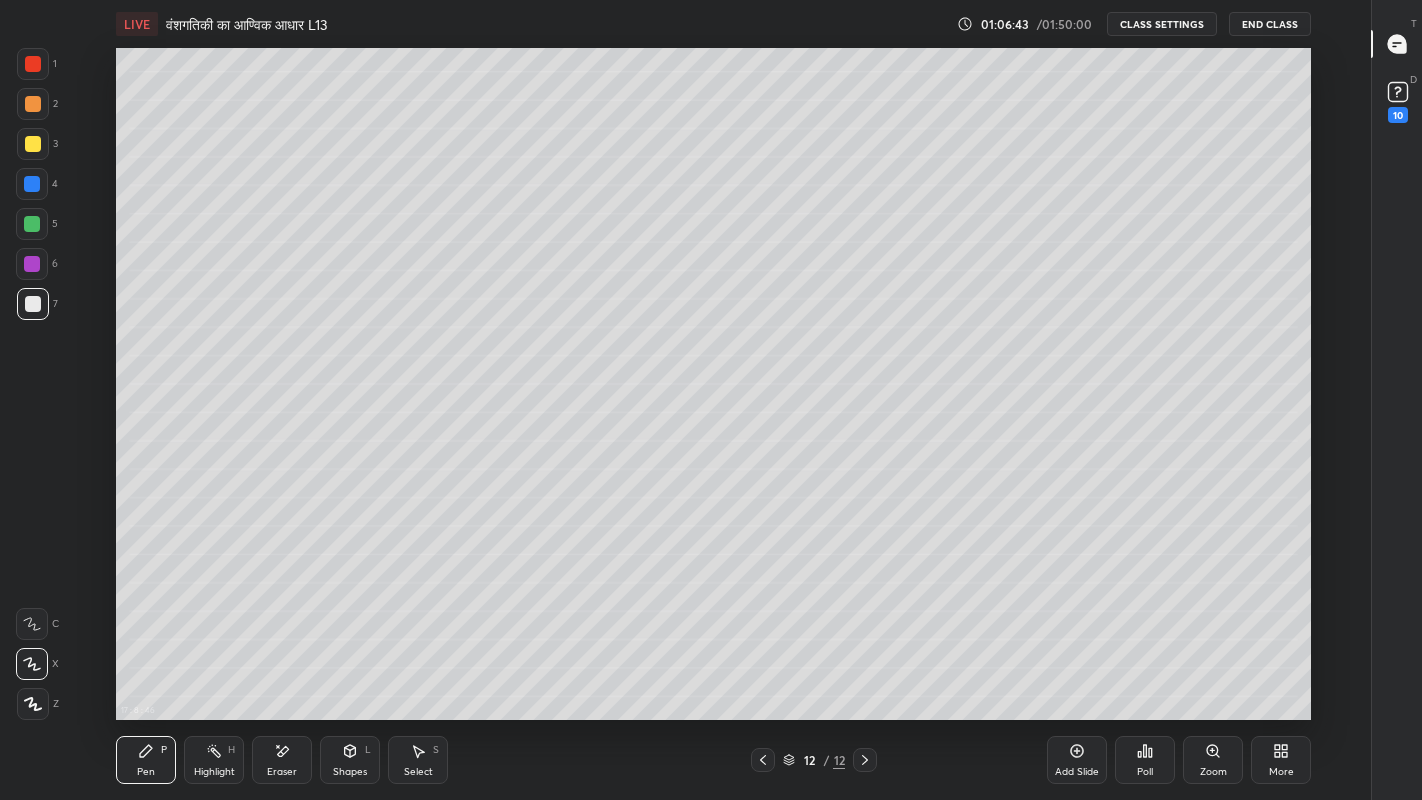 click at bounding box center (33, 304) 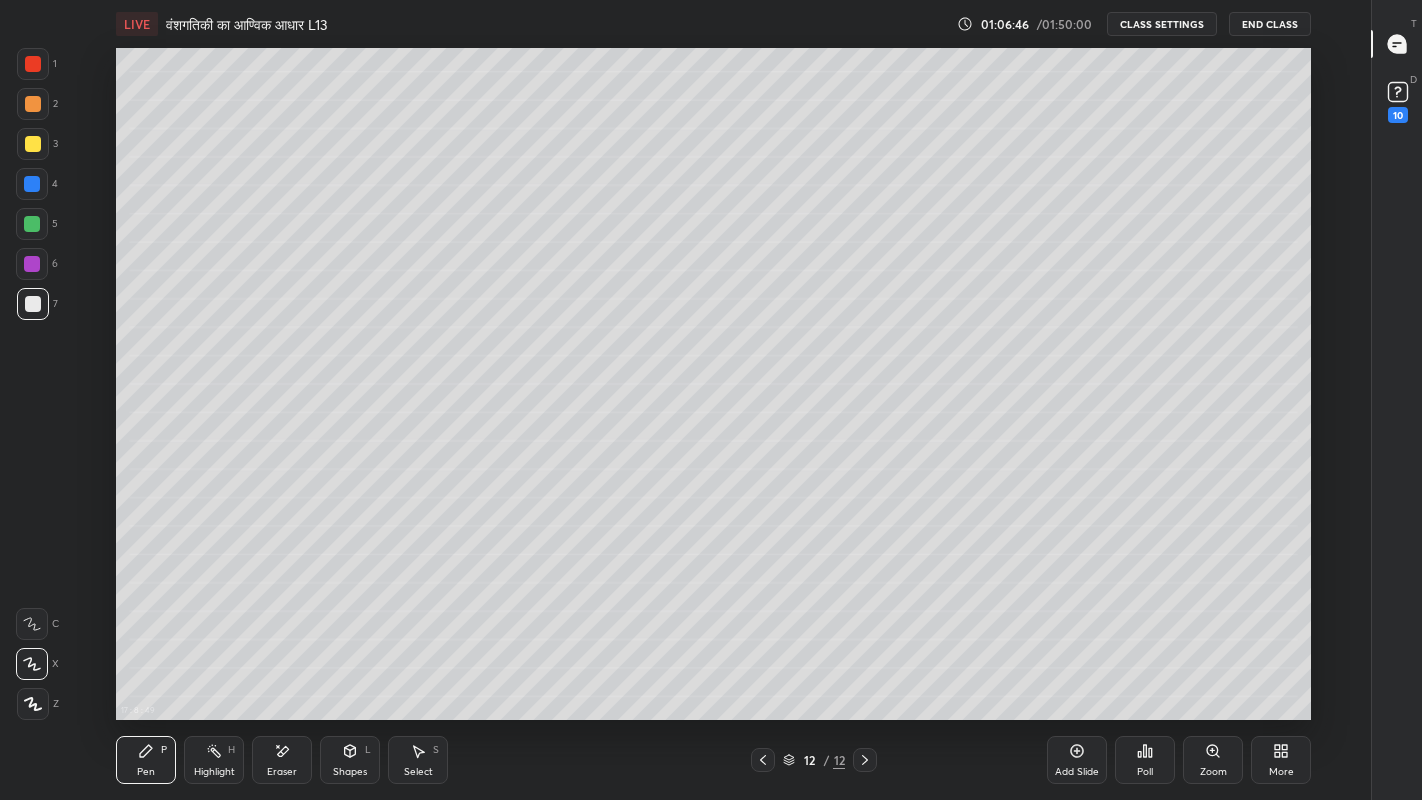 click at bounding box center [32, 224] 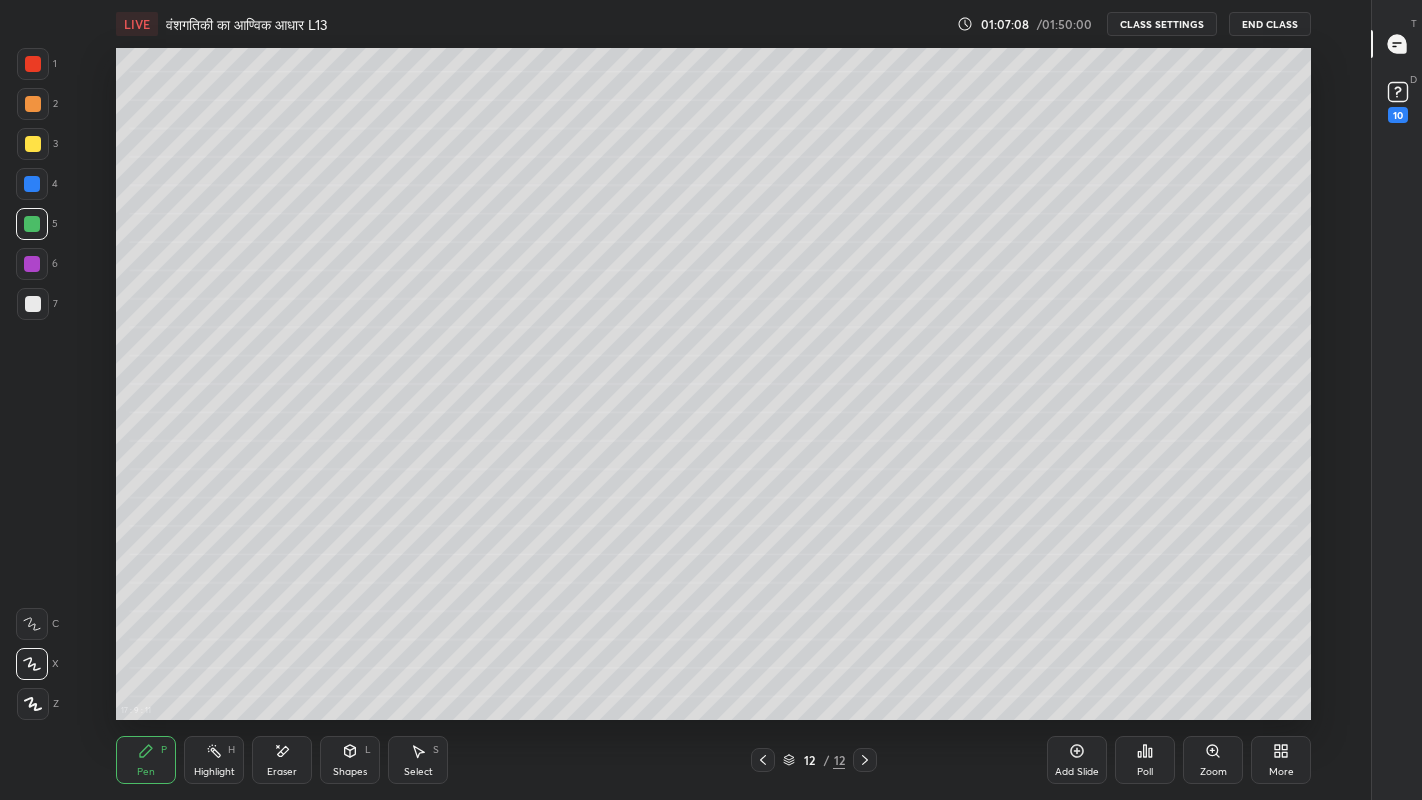 click 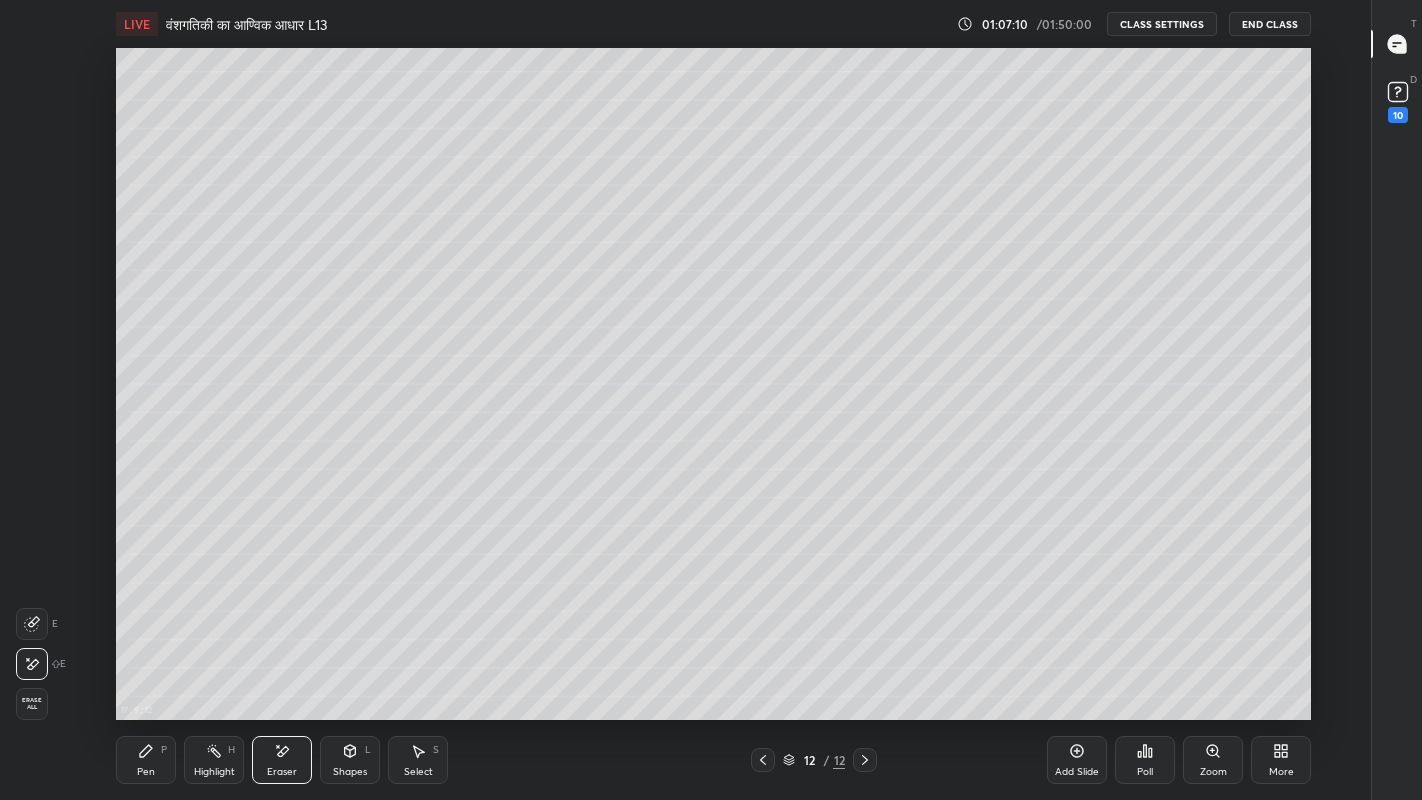 click on "Pen P" at bounding box center (146, 760) 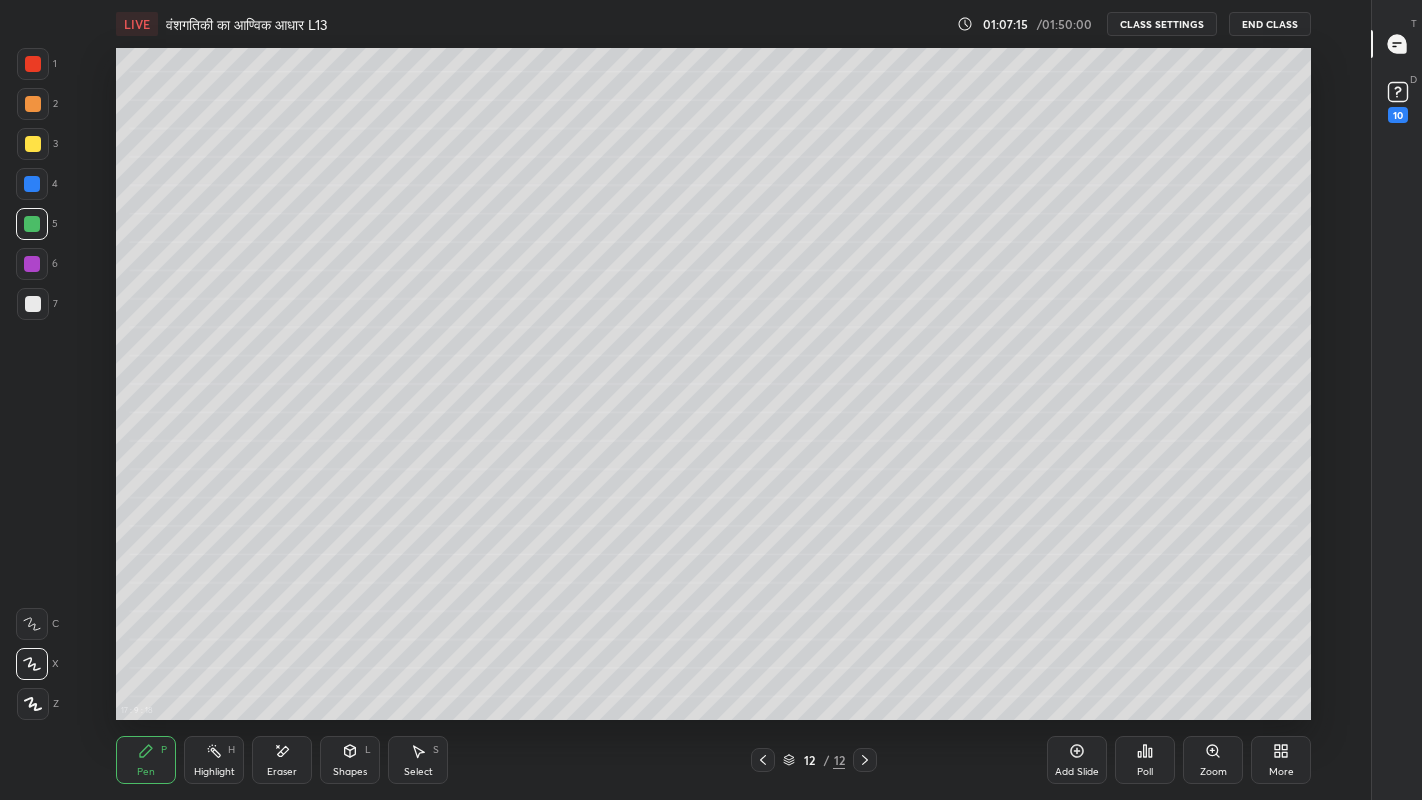 click at bounding box center [33, 304] 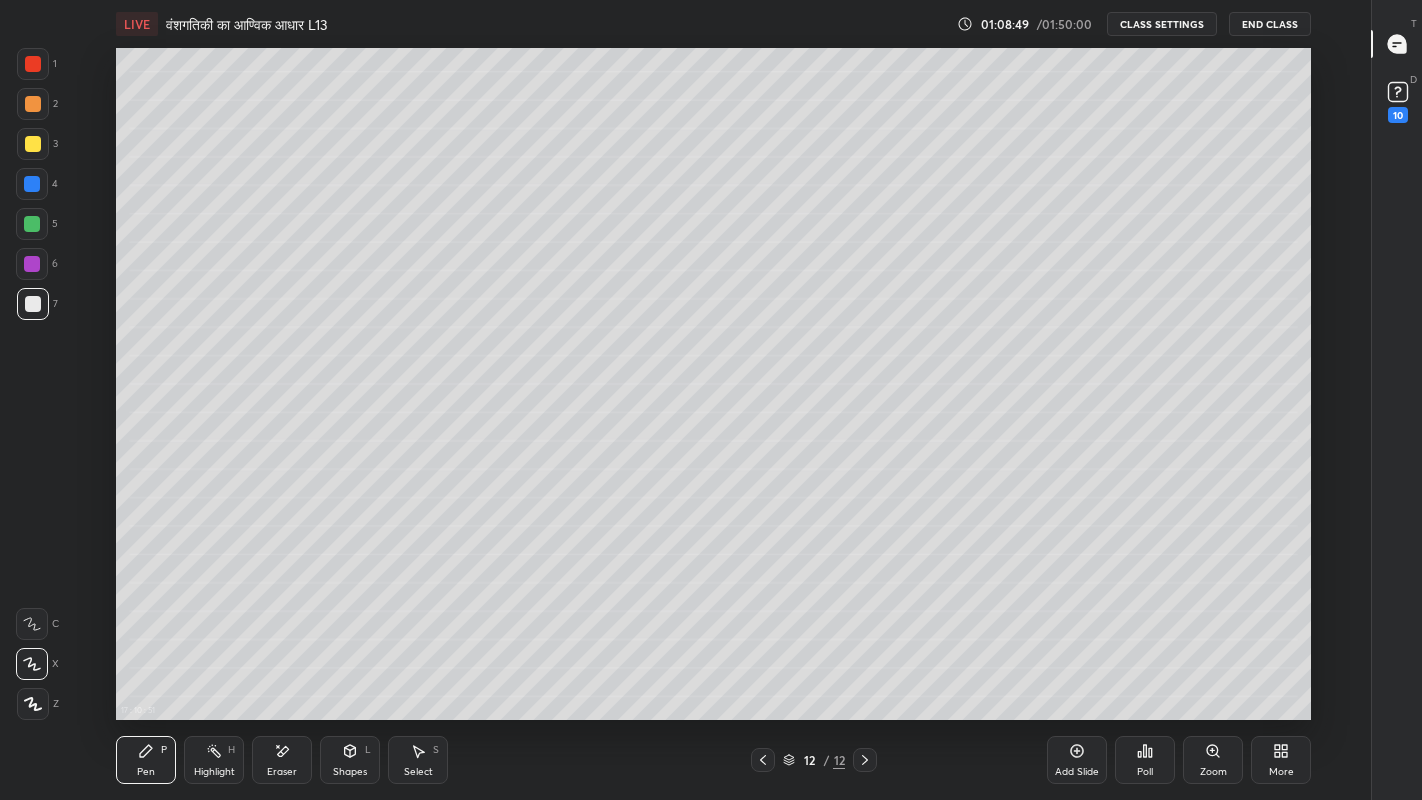 click on "Select S" at bounding box center [418, 760] 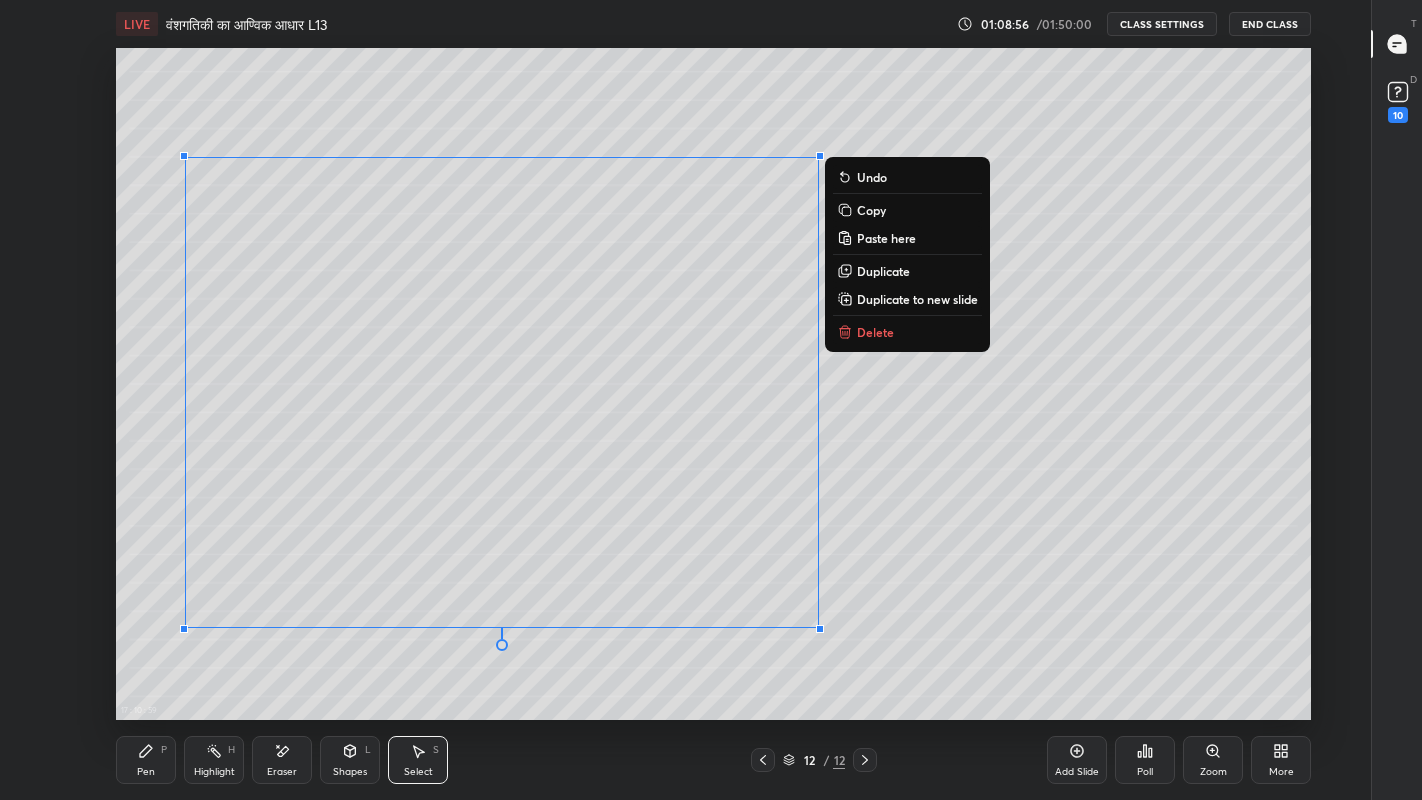 click on "0 ° Undo Copy Paste here Duplicate Duplicate to new slide Delete" at bounding box center [713, 384] 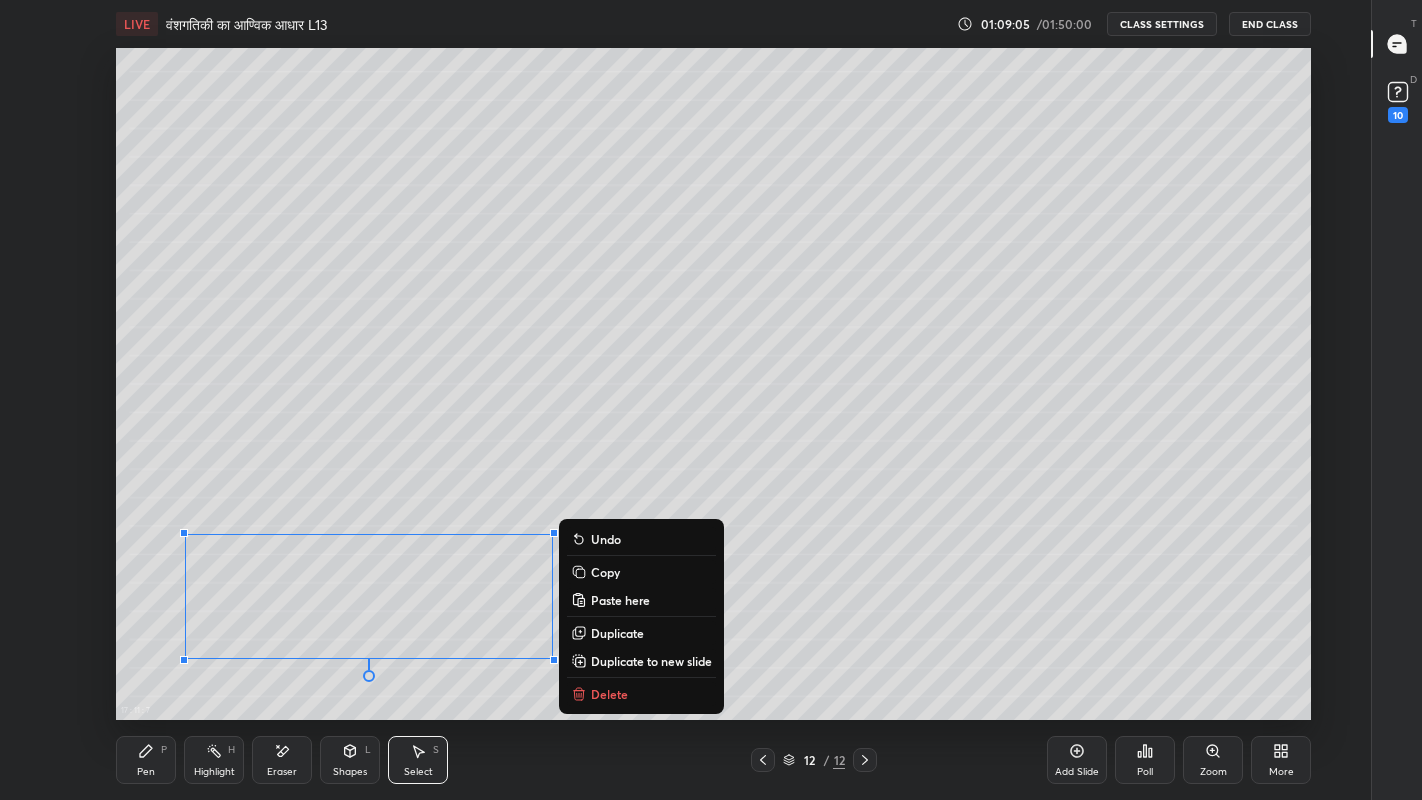 click on "0 ° Undo Copy Paste here Duplicate Duplicate to new slide Delete" at bounding box center [713, 384] 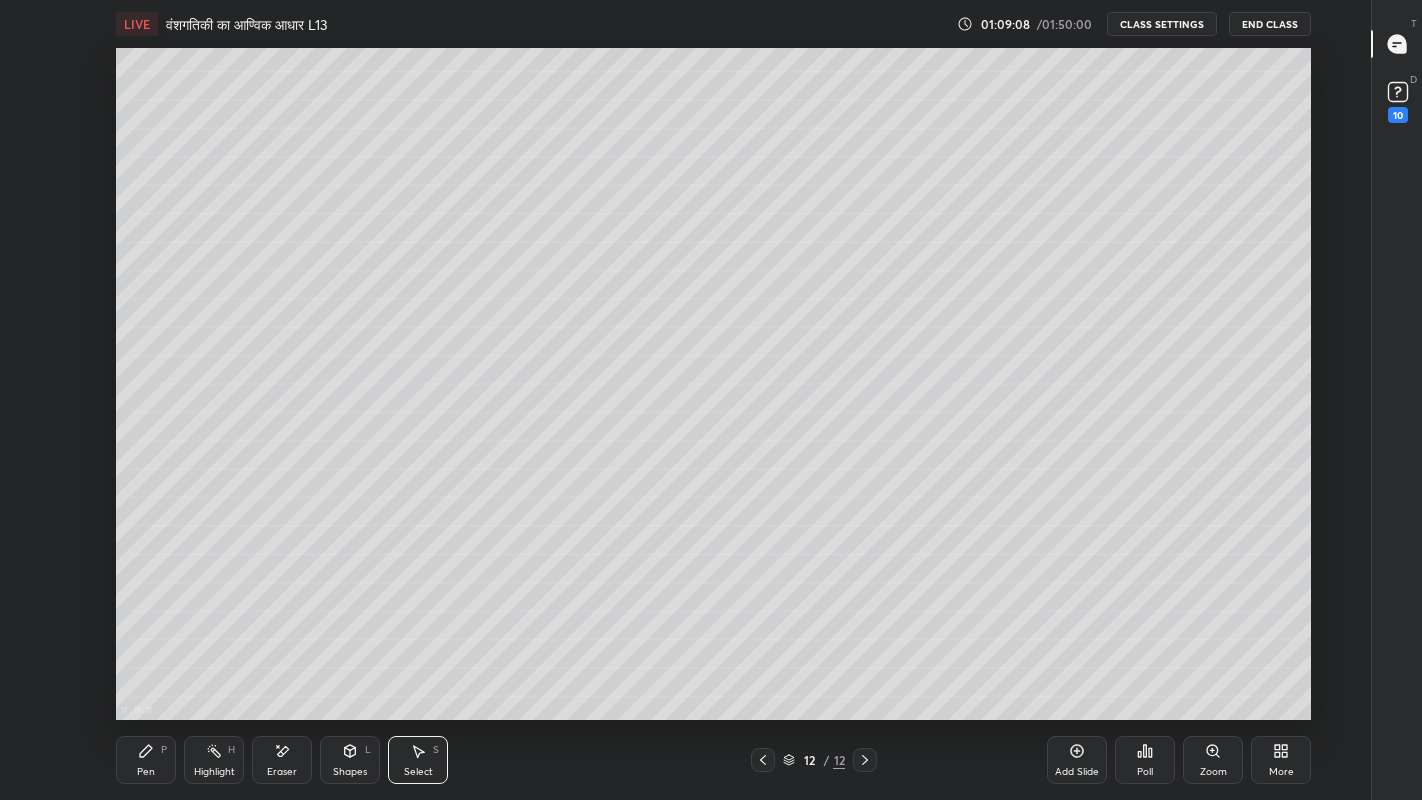 click on "Eraser" at bounding box center [282, 772] 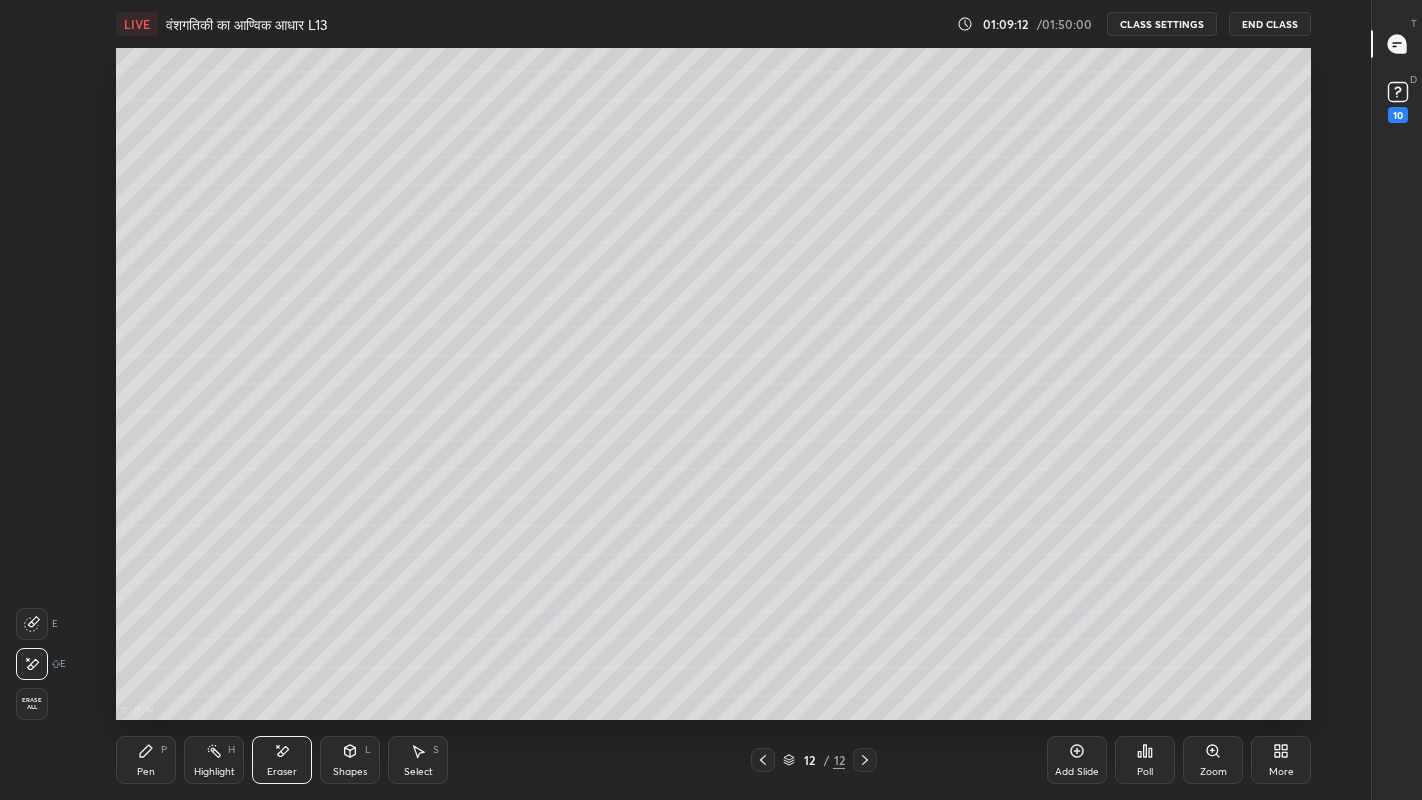 click on "Pen P" at bounding box center (146, 760) 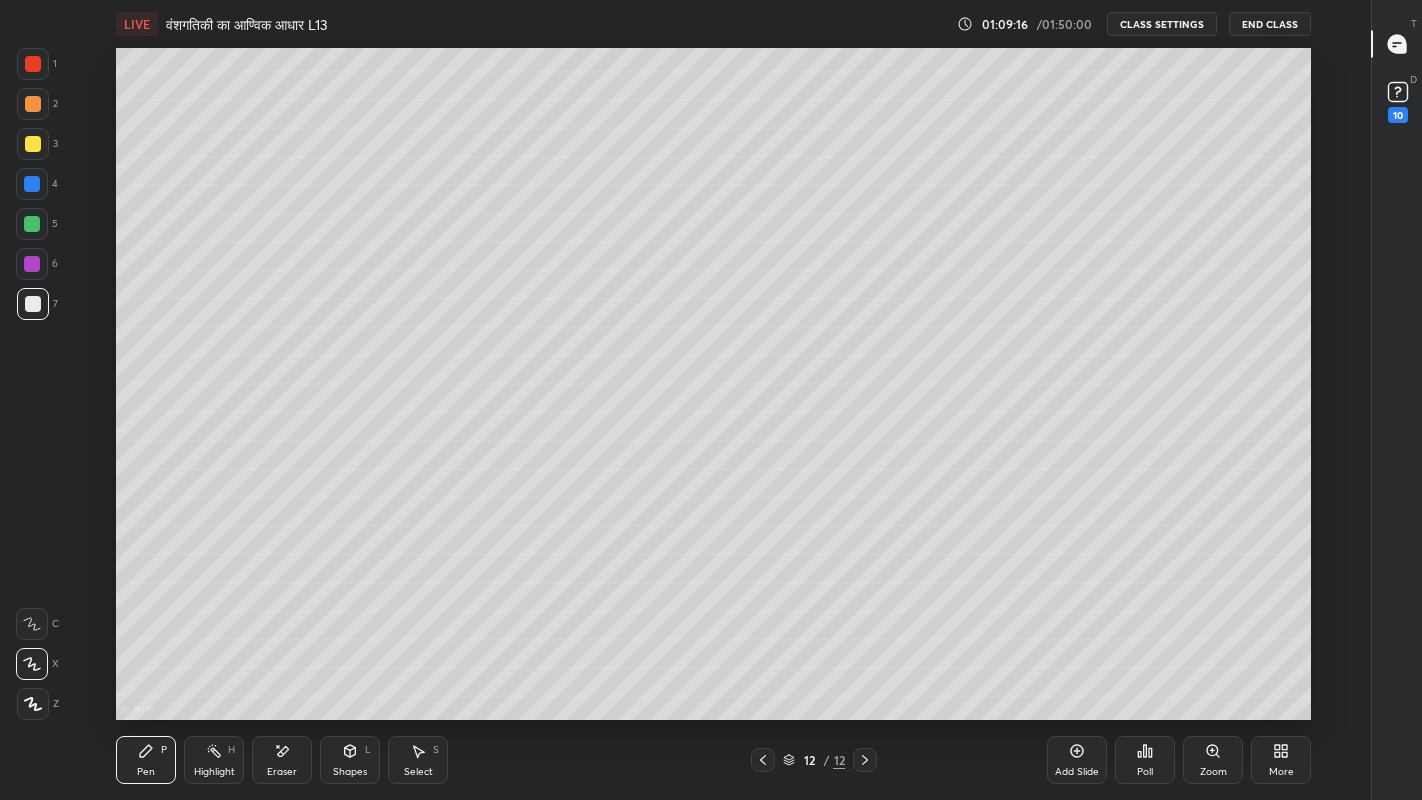 click on "Eraser" at bounding box center (282, 772) 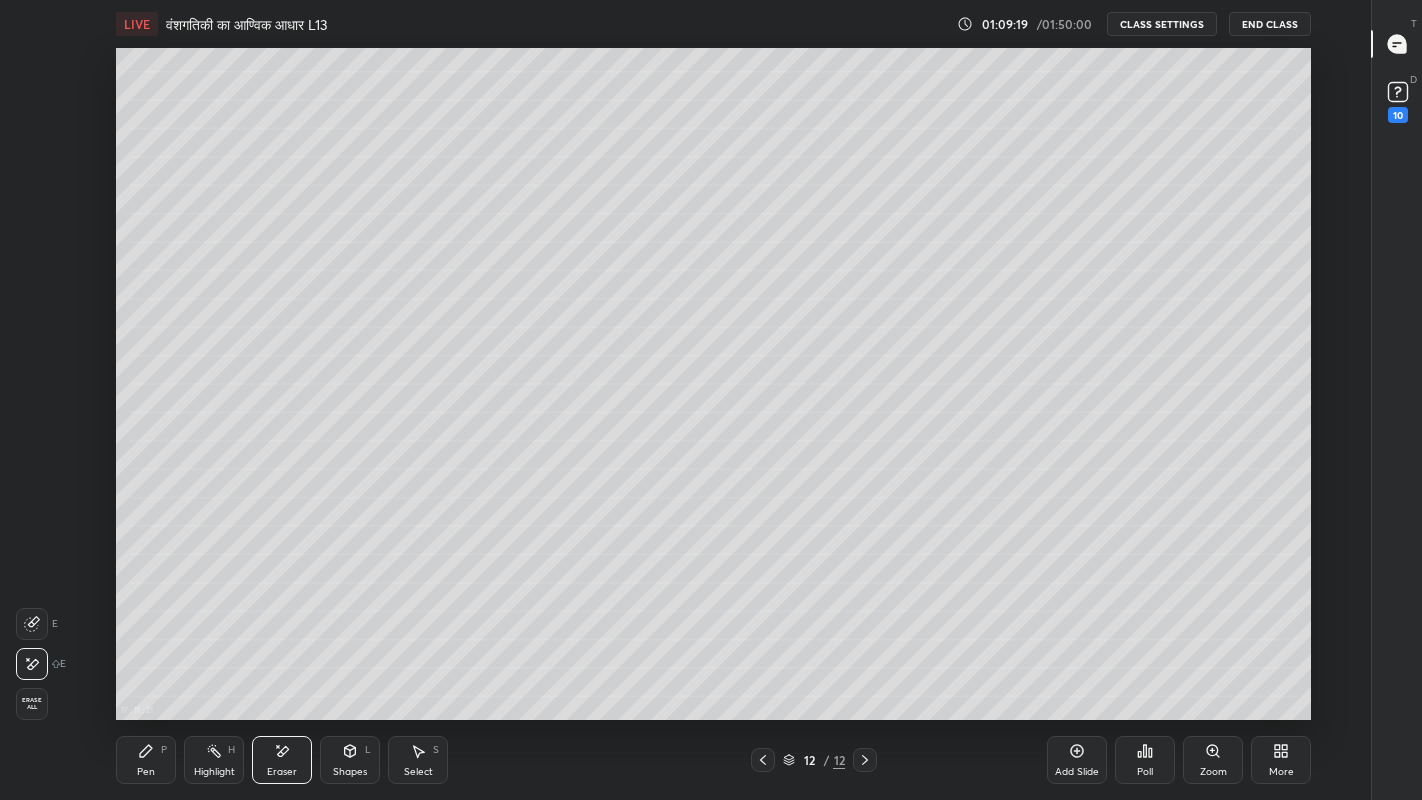 click on "More" at bounding box center (1281, 760) 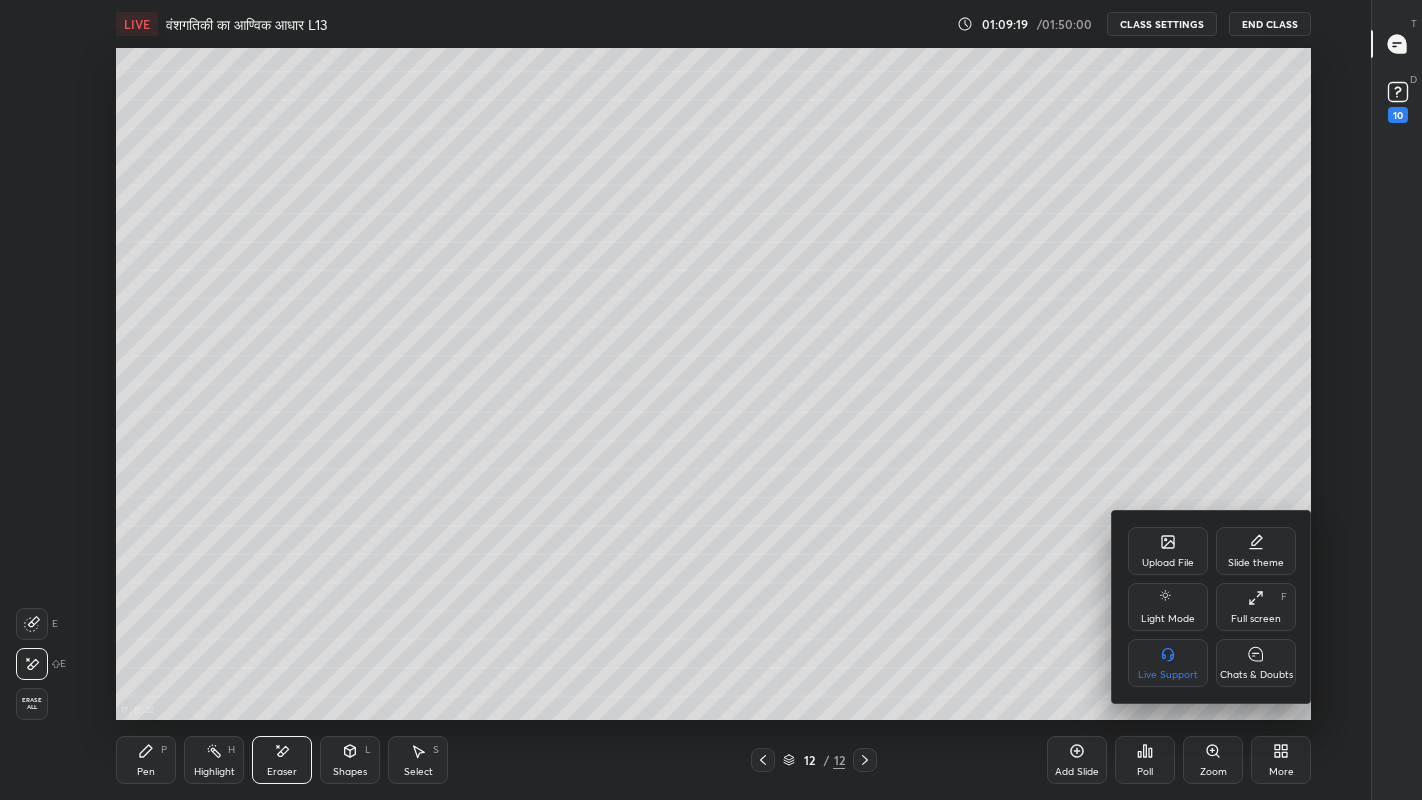 click on "Full screen F" at bounding box center (1256, 607) 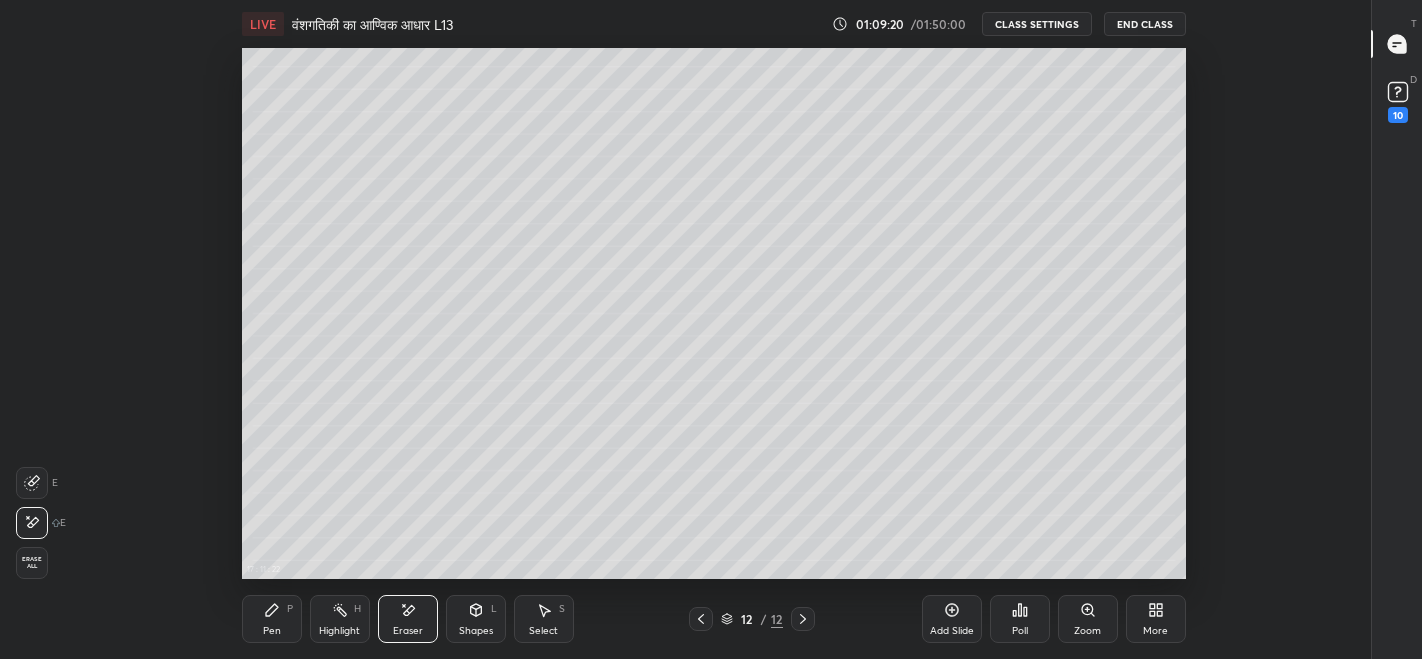scroll, scrollTop: 531, scrollLeft: 1299, axis: both 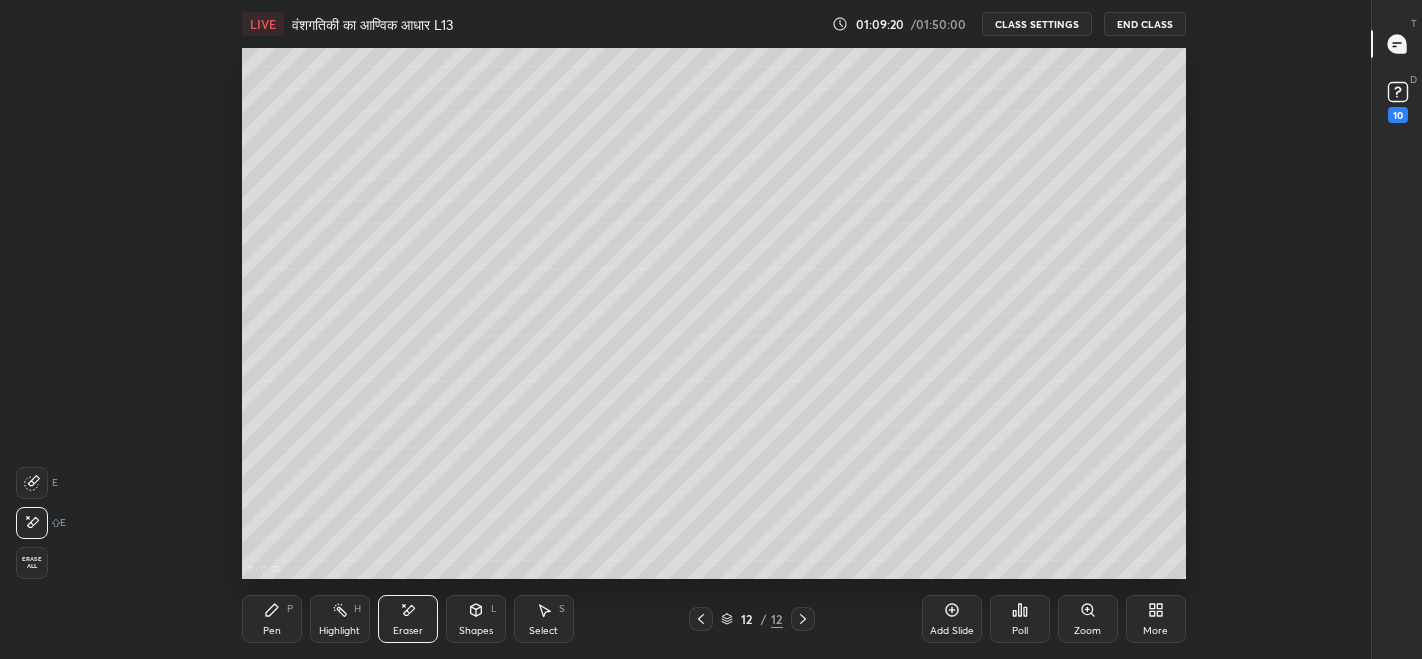click 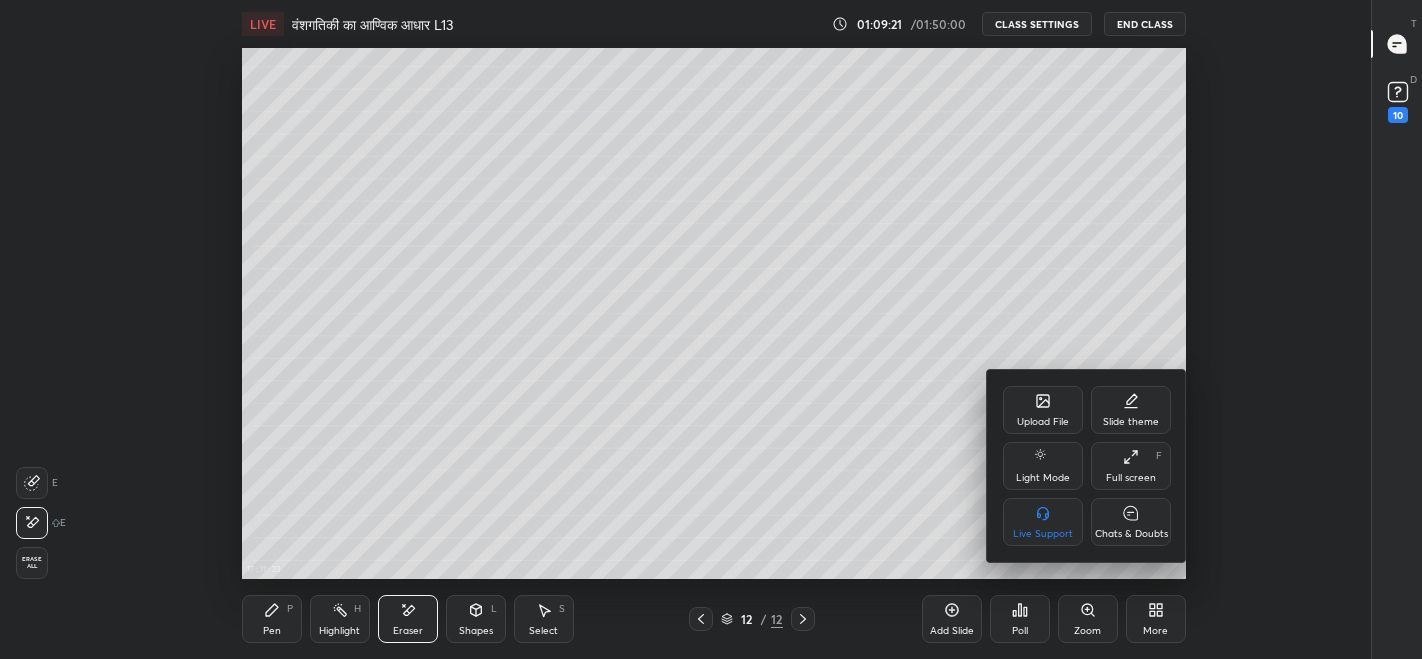 click on "Full screen F" at bounding box center [1131, 466] 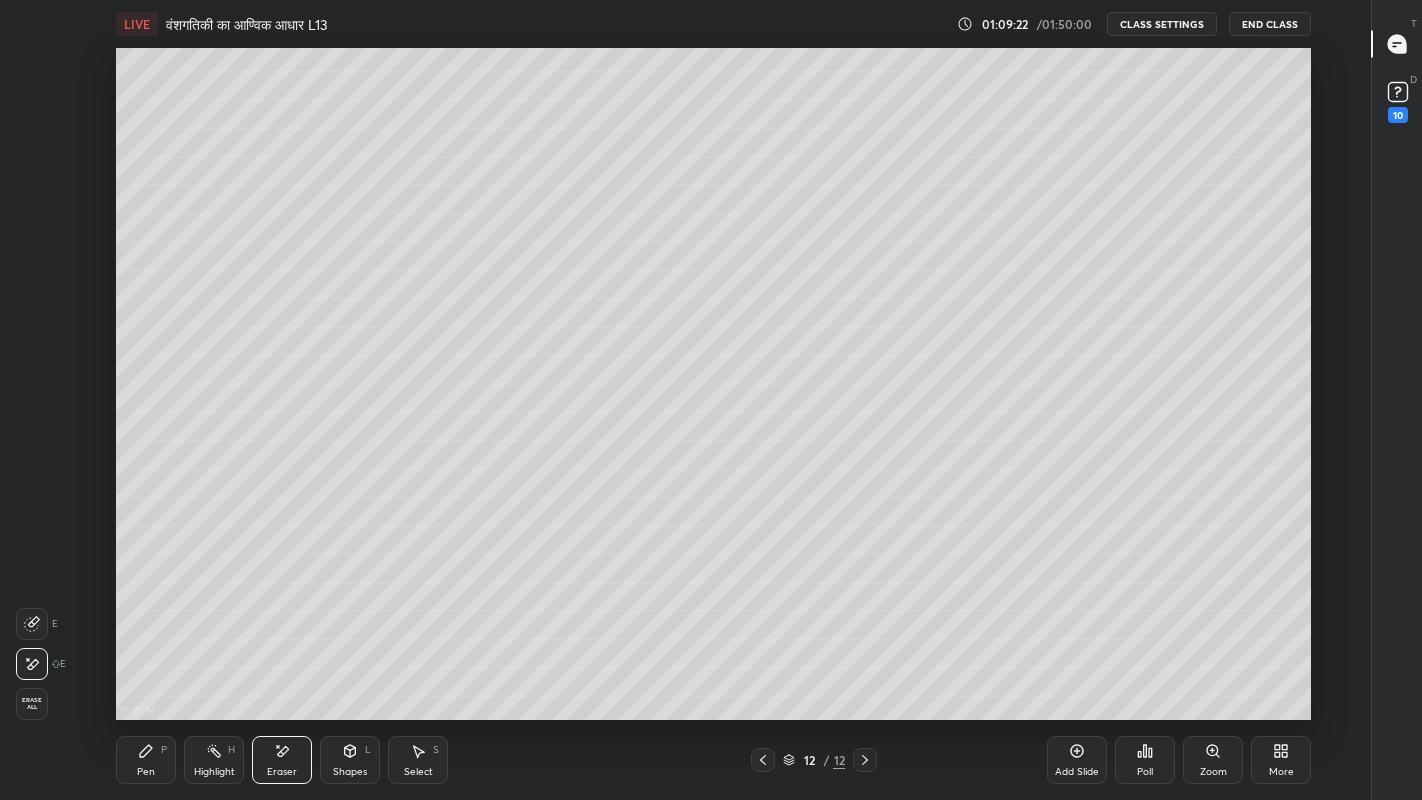 scroll, scrollTop: 99328, scrollLeft: 98700, axis: both 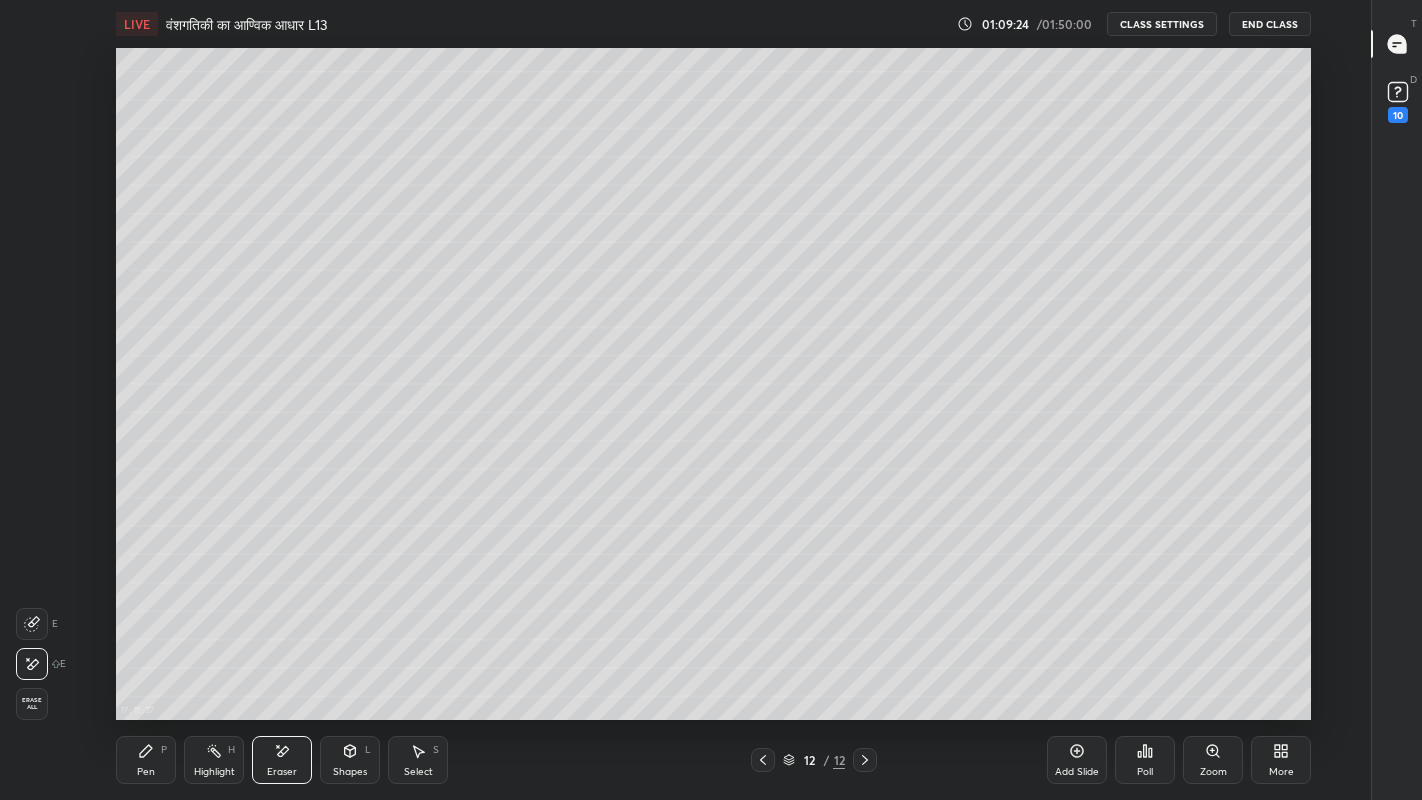 click on "Pen" at bounding box center (146, 772) 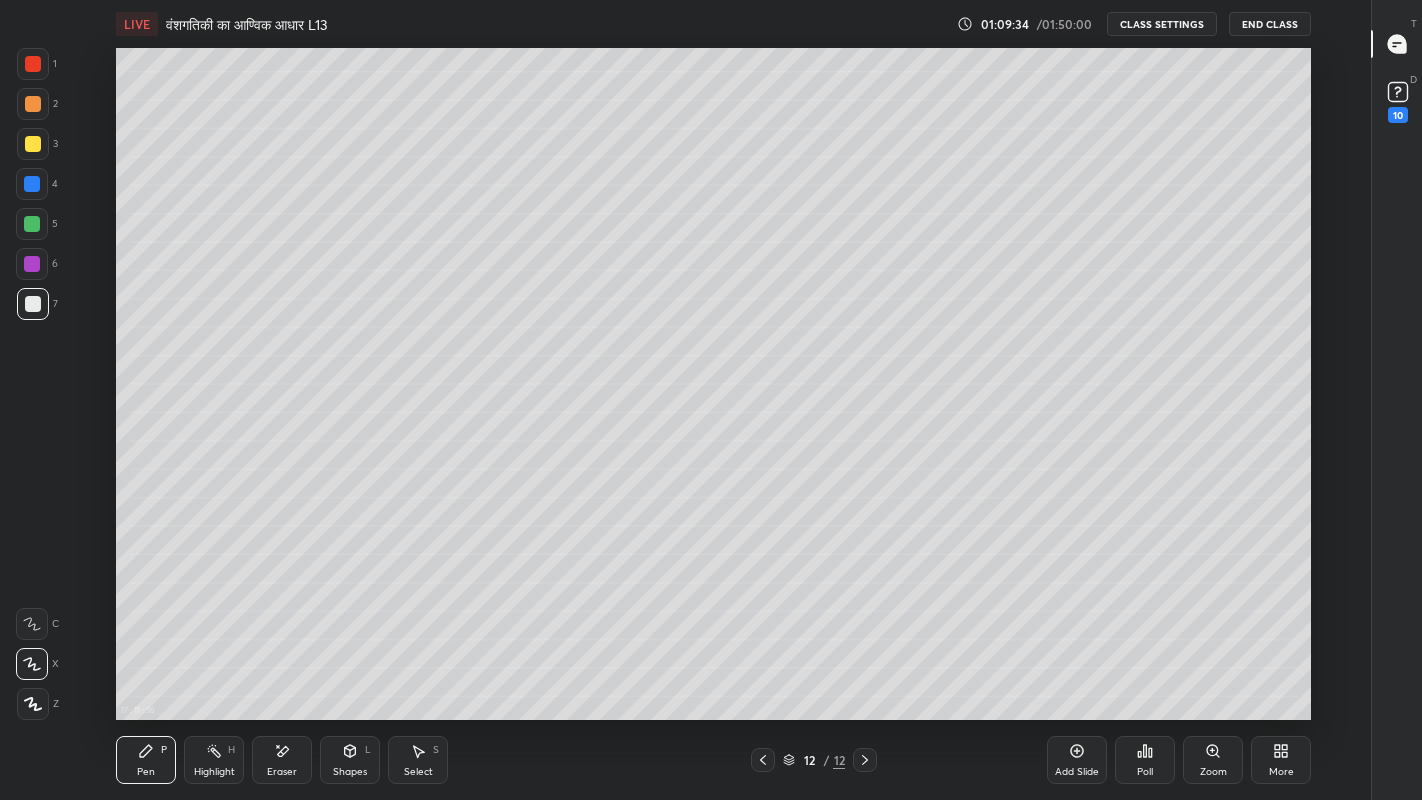 click on "Select" at bounding box center [418, 772] 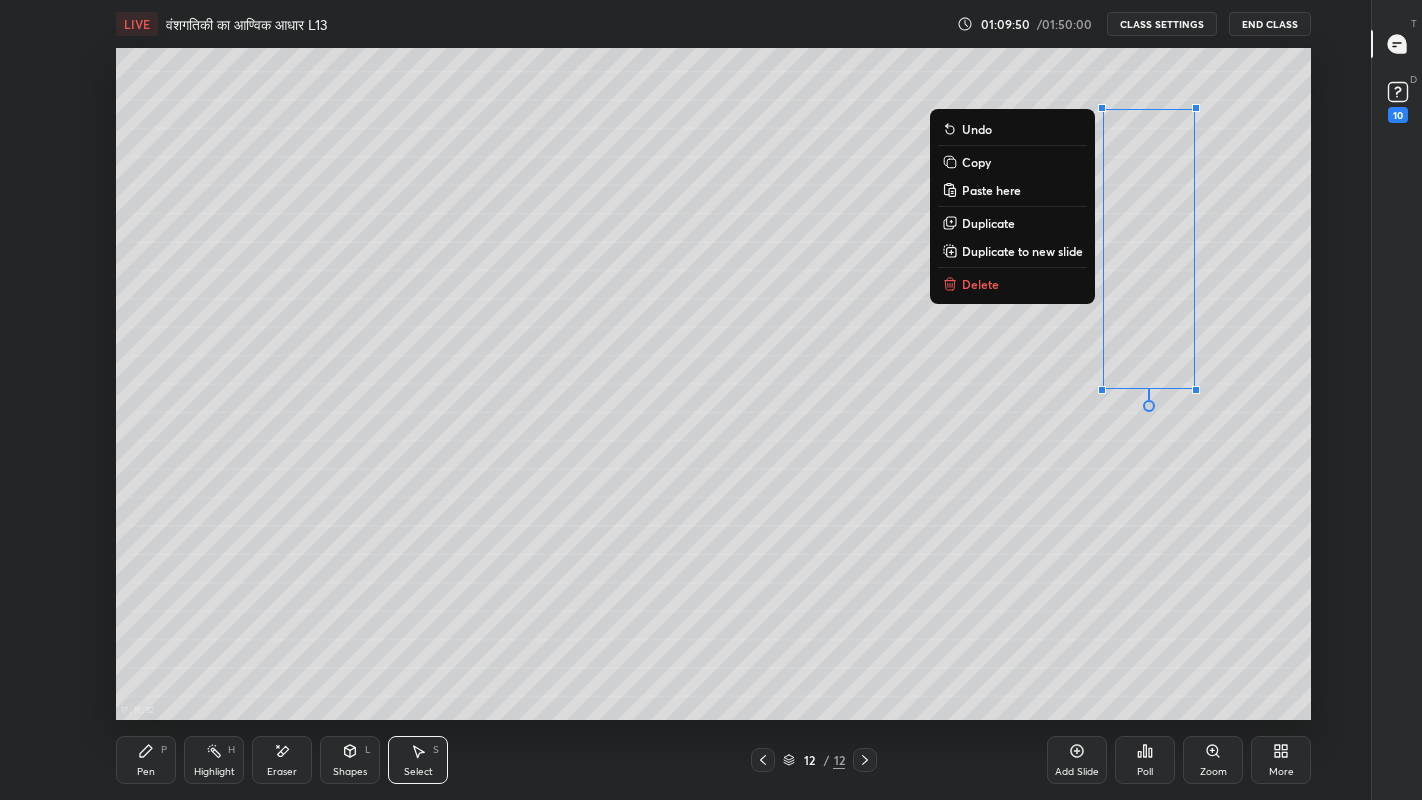click on "0 ° Undo Copy Paste here Duplicate Duplicate to new slide Delete" at bounding box center (713, 384) 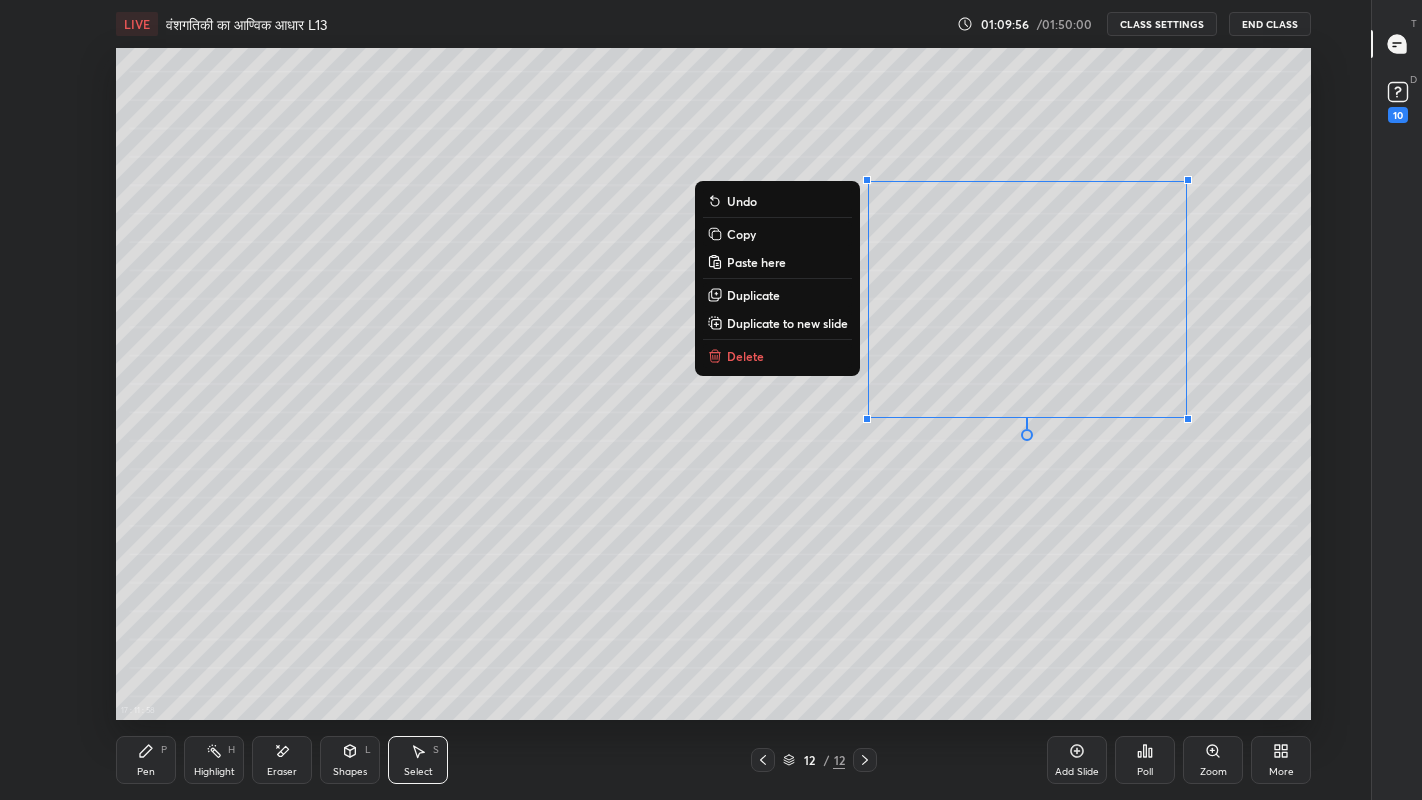 click on "0 ° Undo Copy Paste here Duplicate Duplicate to new slide Delete" at bounding box center (713, 384) 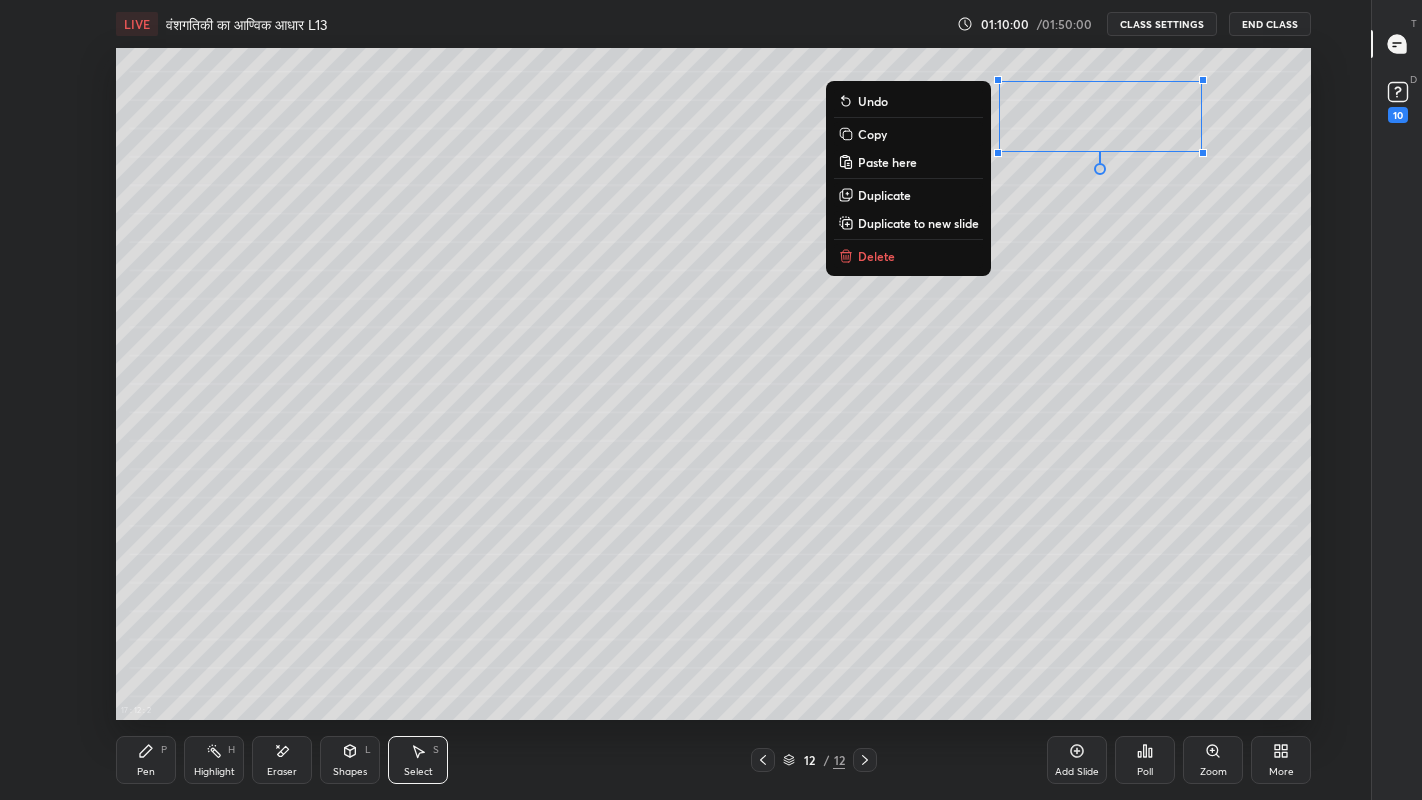 click on "0 ° Undo Copy Paste here Duplicate Duplicate to new slide Delete" at bounding box center [713, 384] 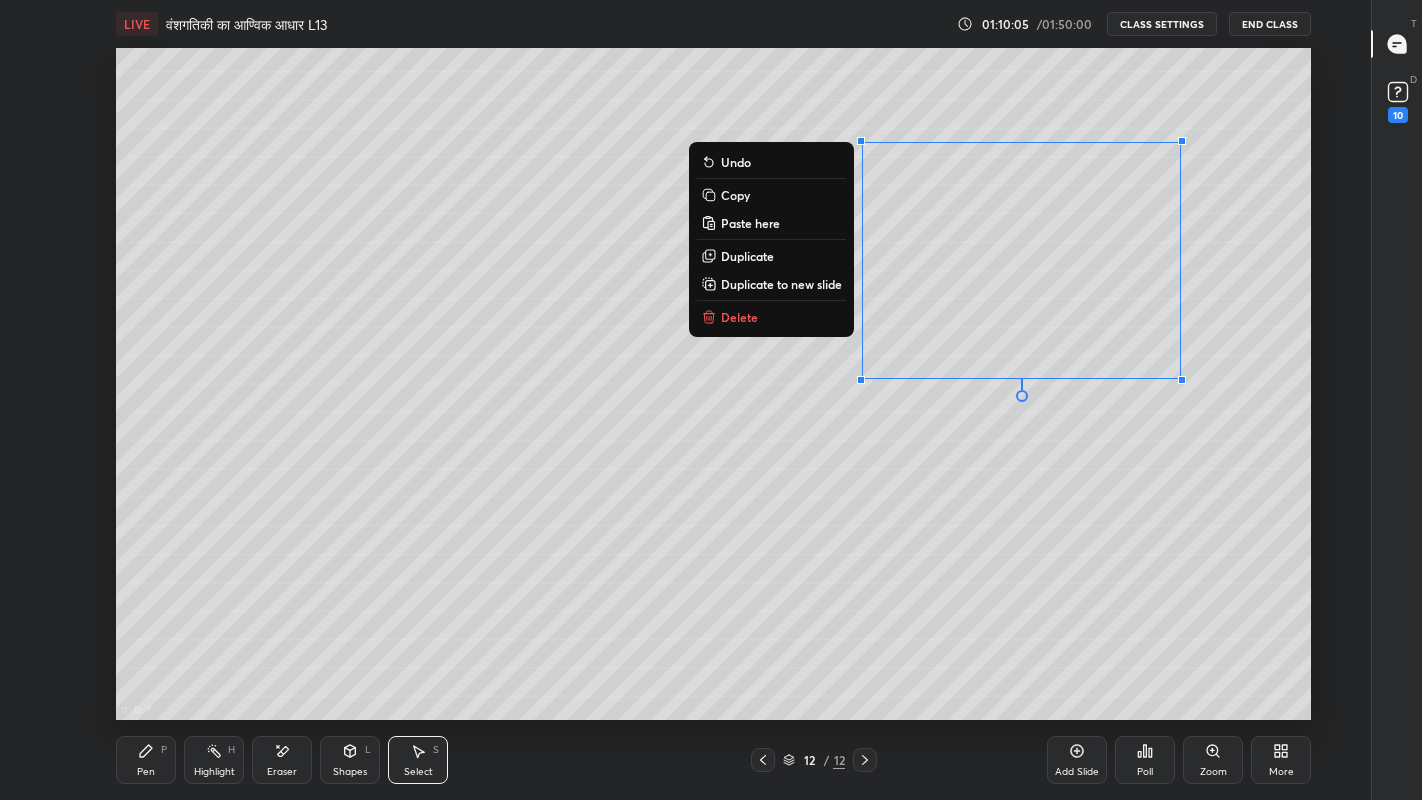 click on "0 ° Undo Copy Paste here Duplicate Duplicate to new slide Delete" at bounding box center [713, 384] 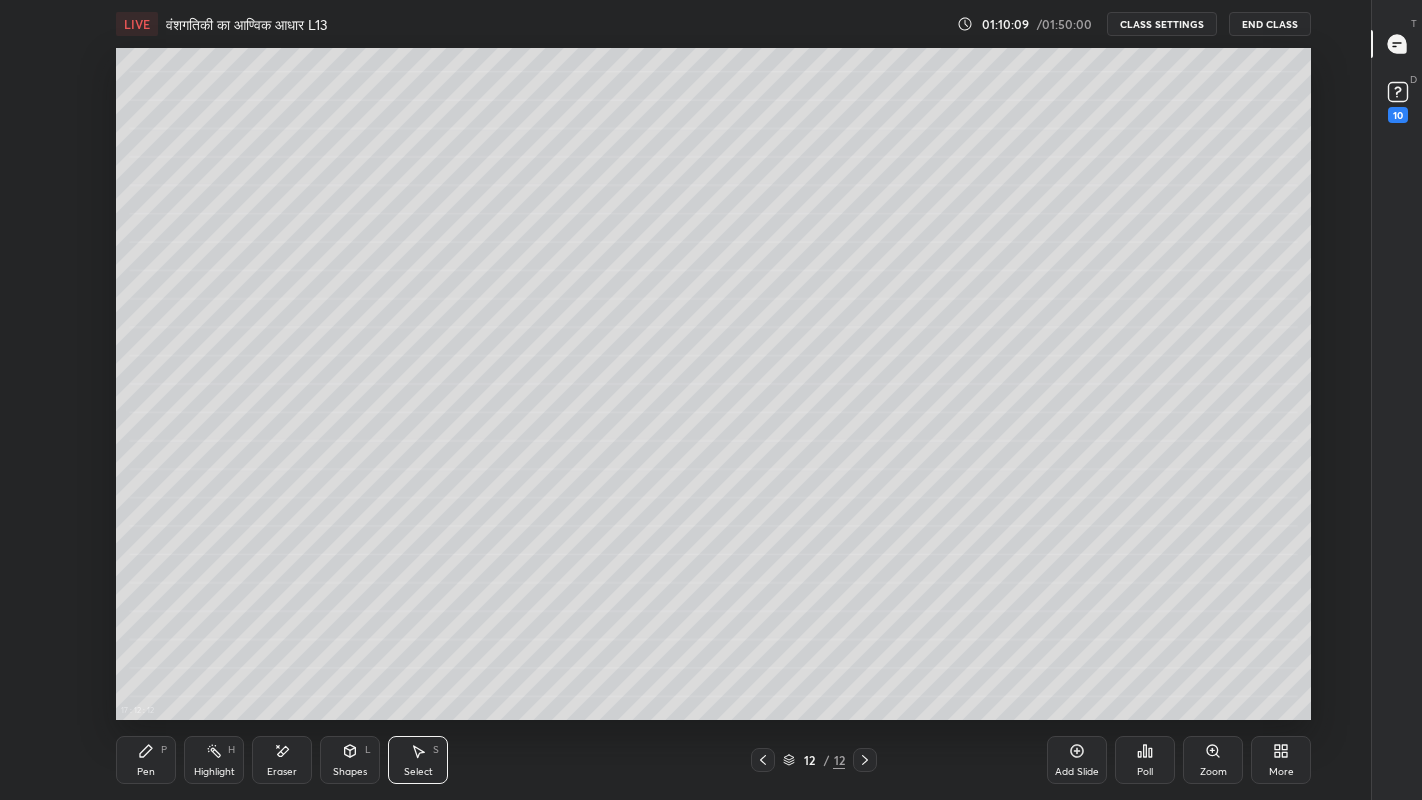 click on "Pen" at bounding box center (146, 772) 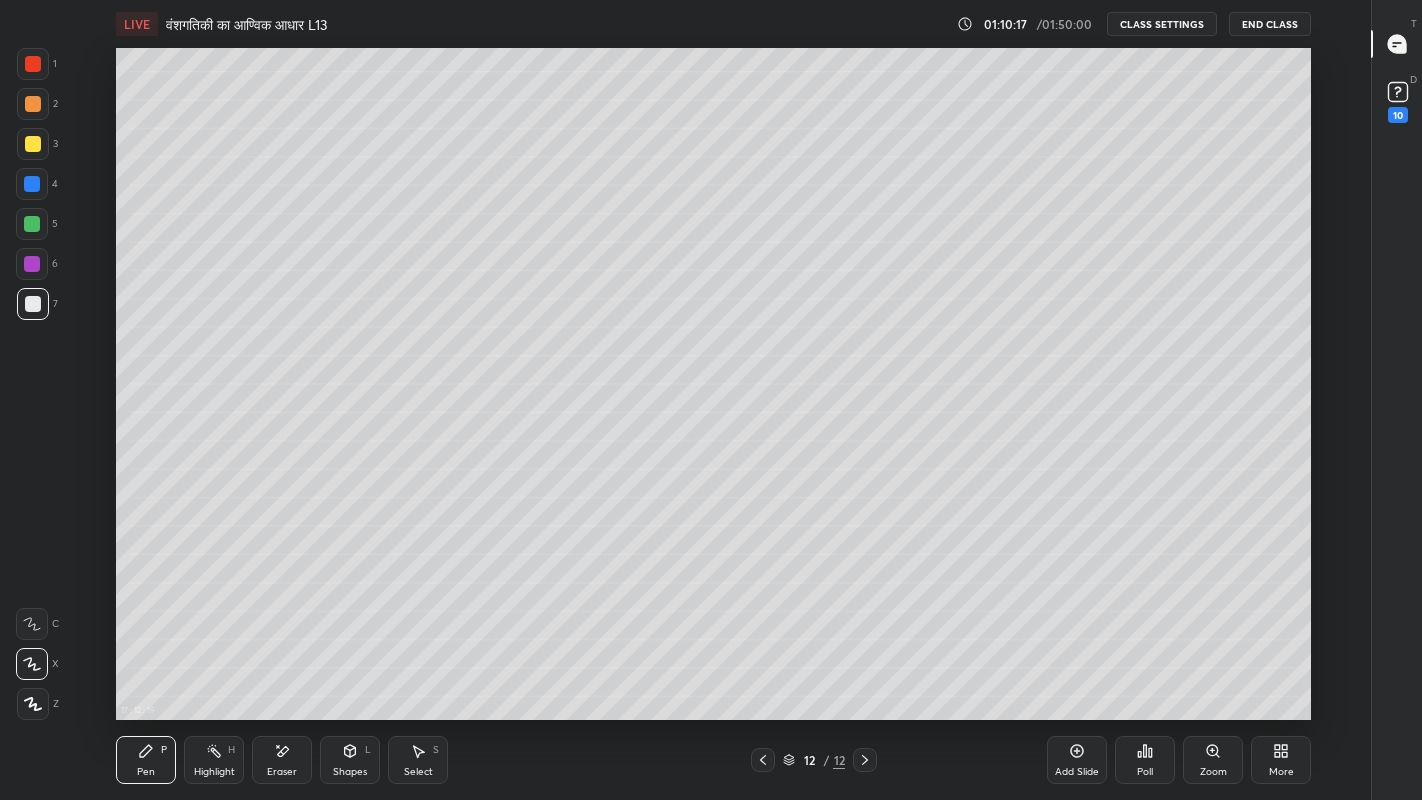 click on "More" at bounding box center [1281, 772] 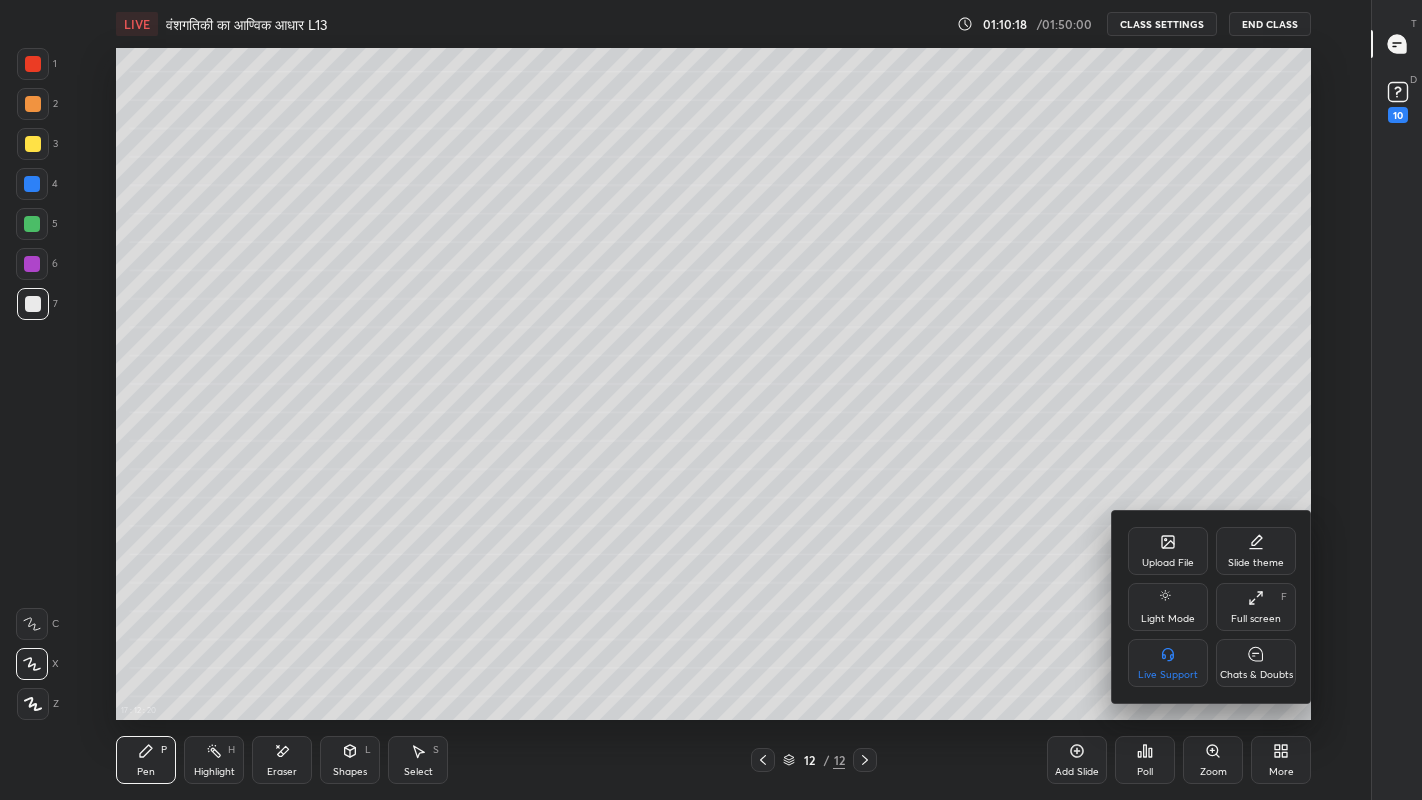 click on "Full screen F" at bounding box center (1256, 607) 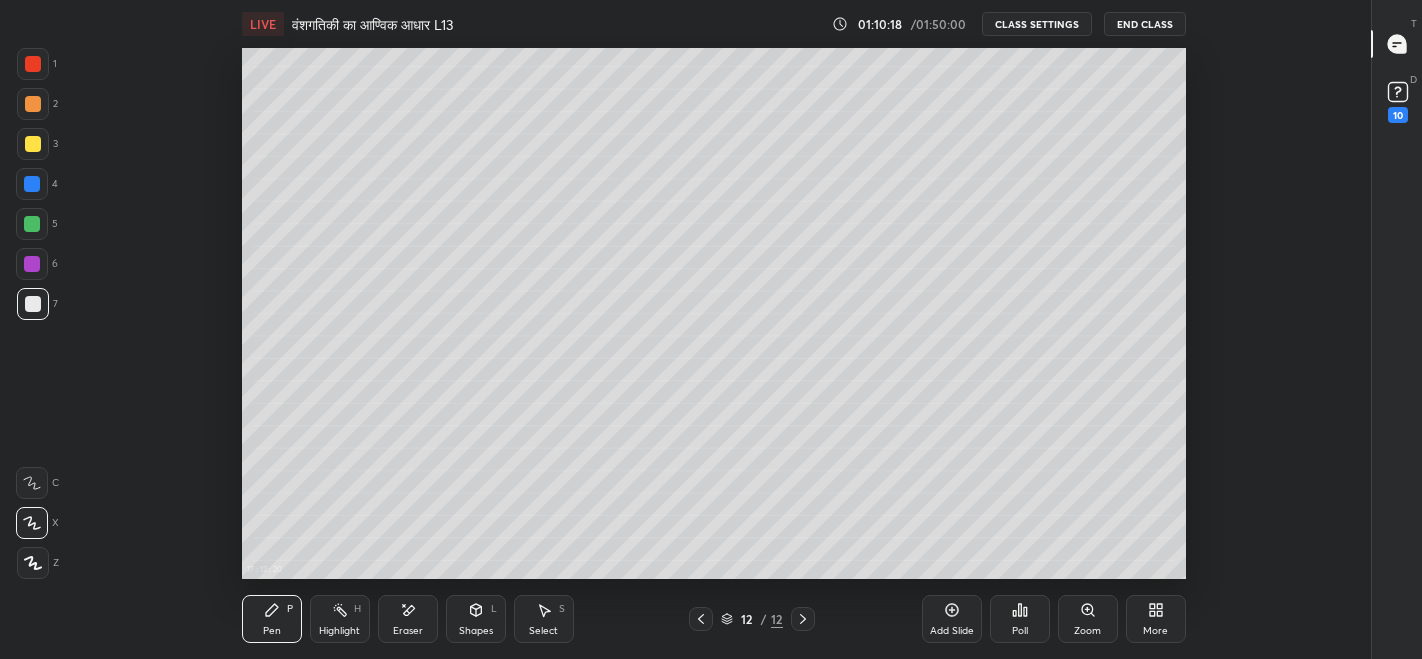 scroll, scrollTop: 531, scrollLeft: 1299, axis: both 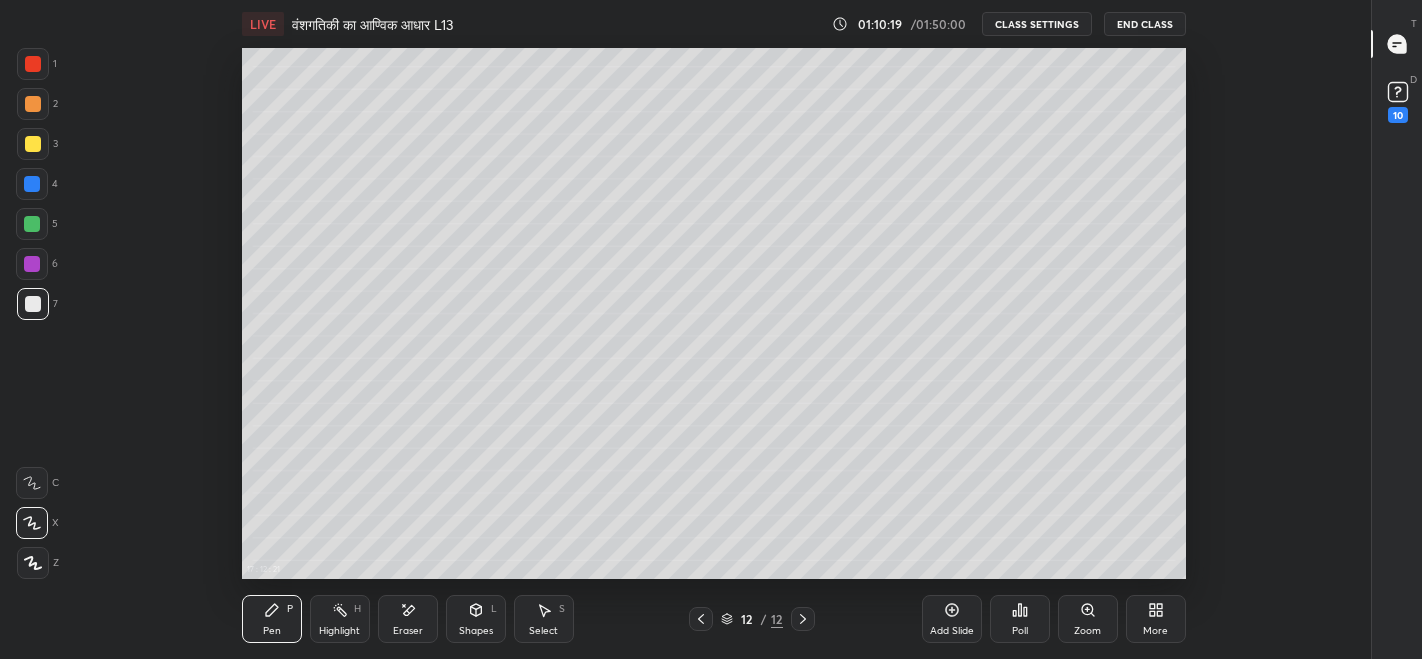 click on "More" at bounding box center (1156, 619) 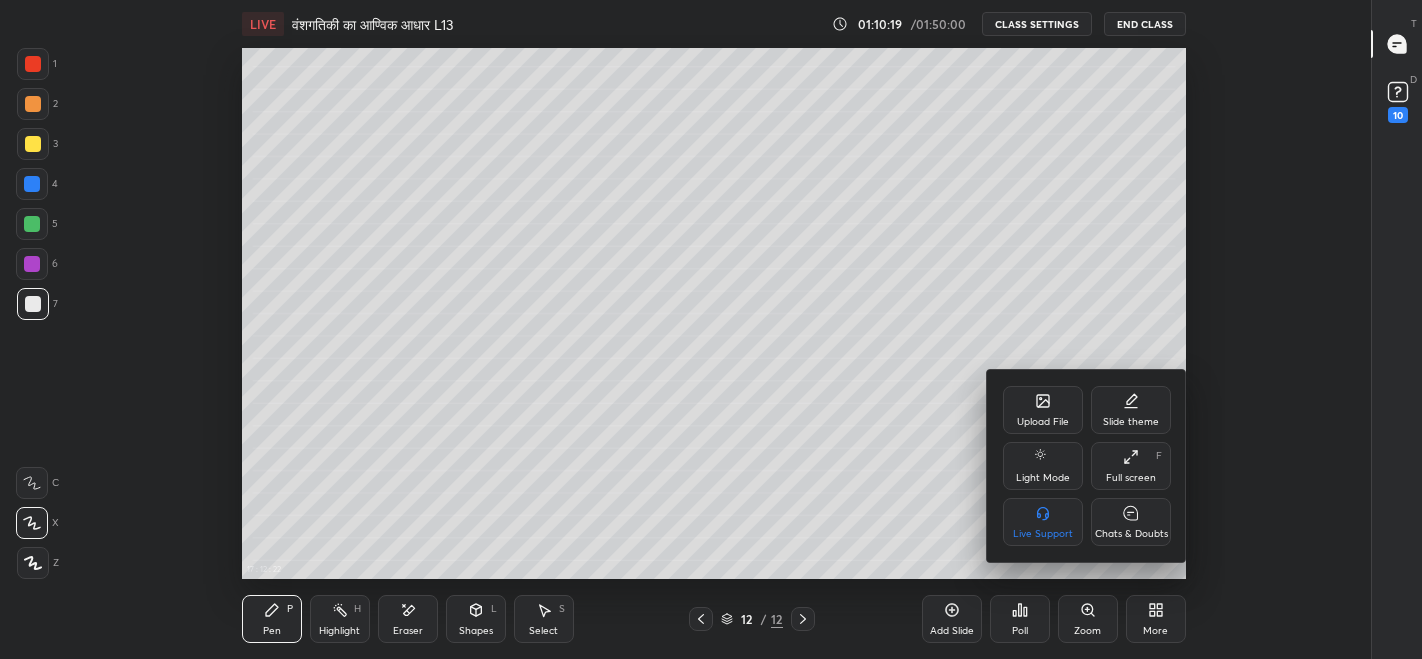 click on "Full screen F" at bounding box center [1131, 466] 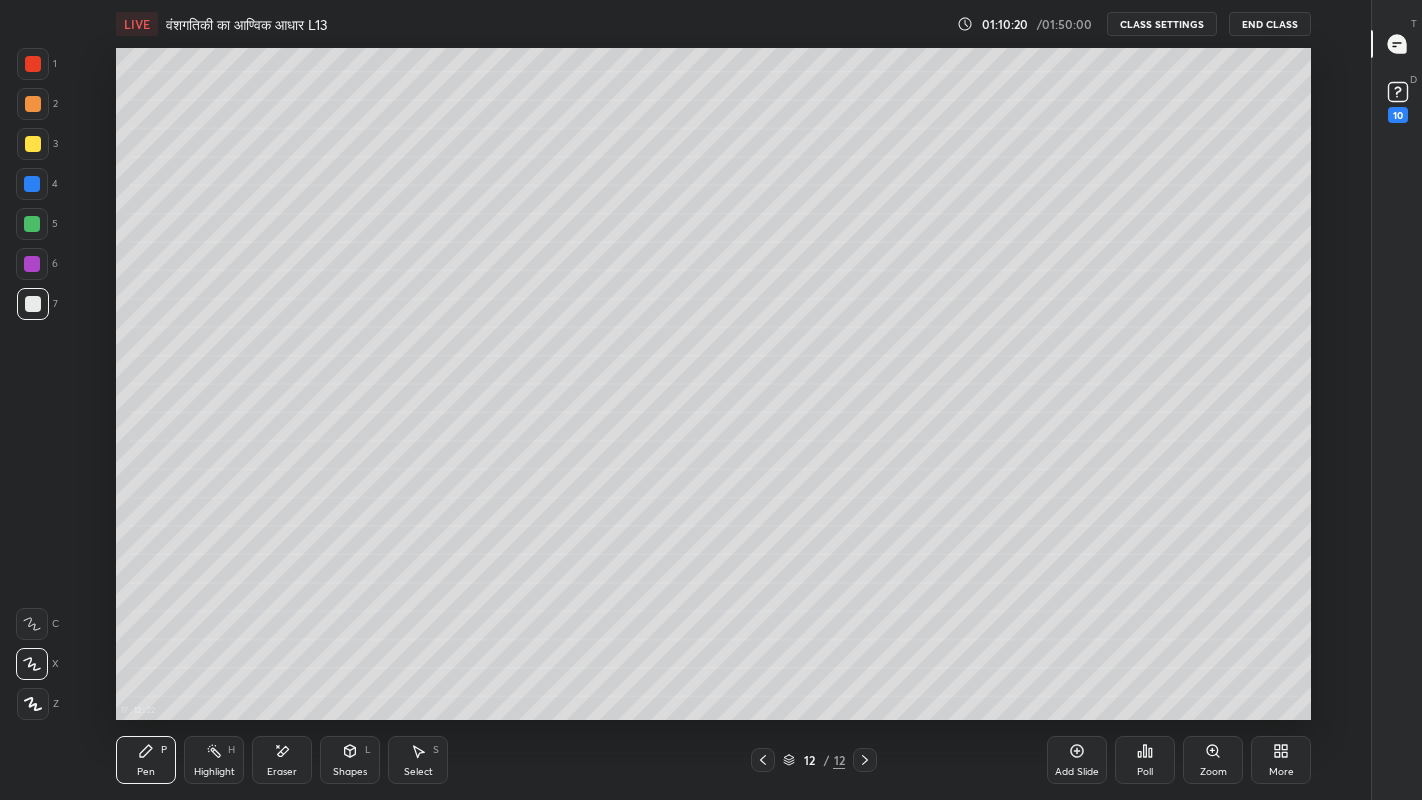 scroll, scrollTop: 99328, scrollLeft: 98700, axis: both 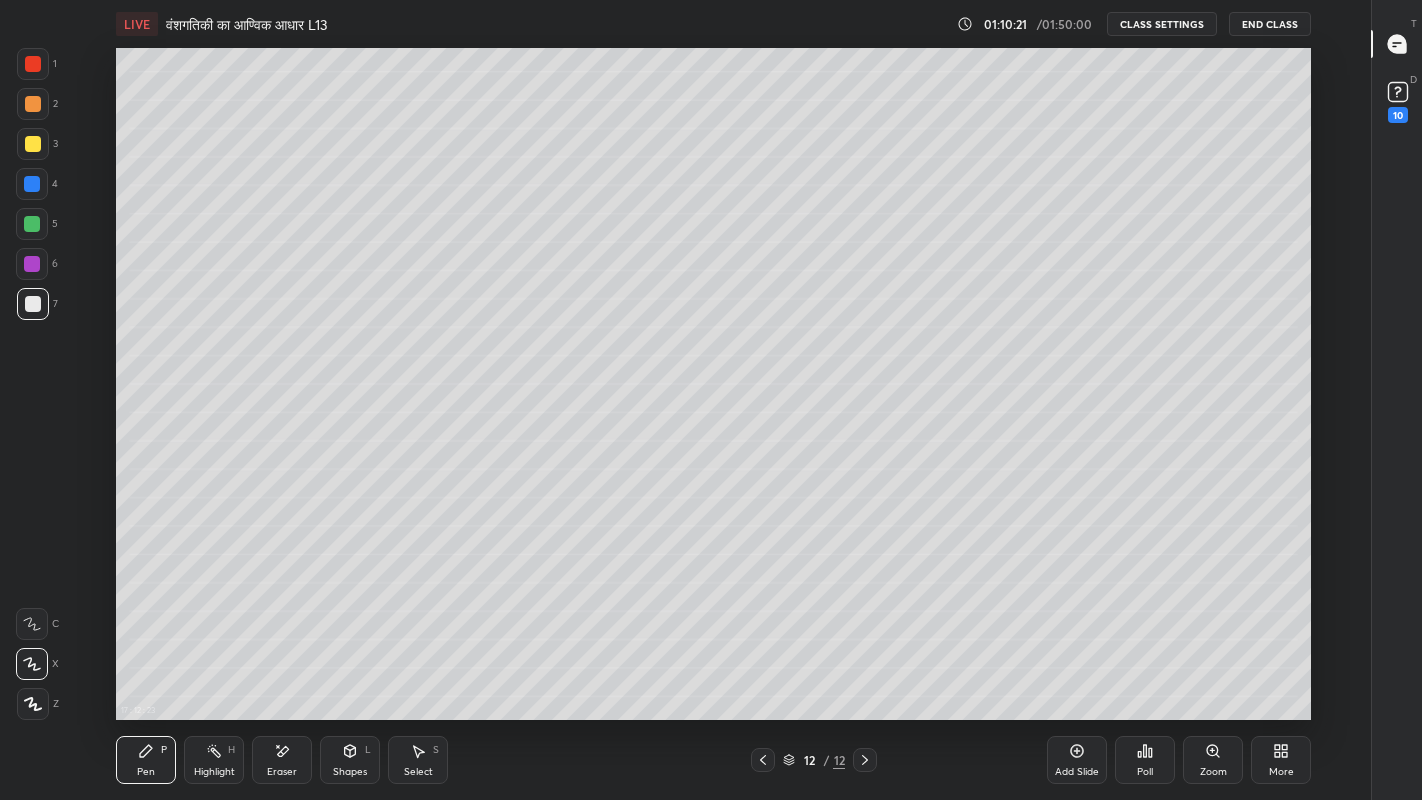 click on "Eraser" at bounding box center [282, 760] 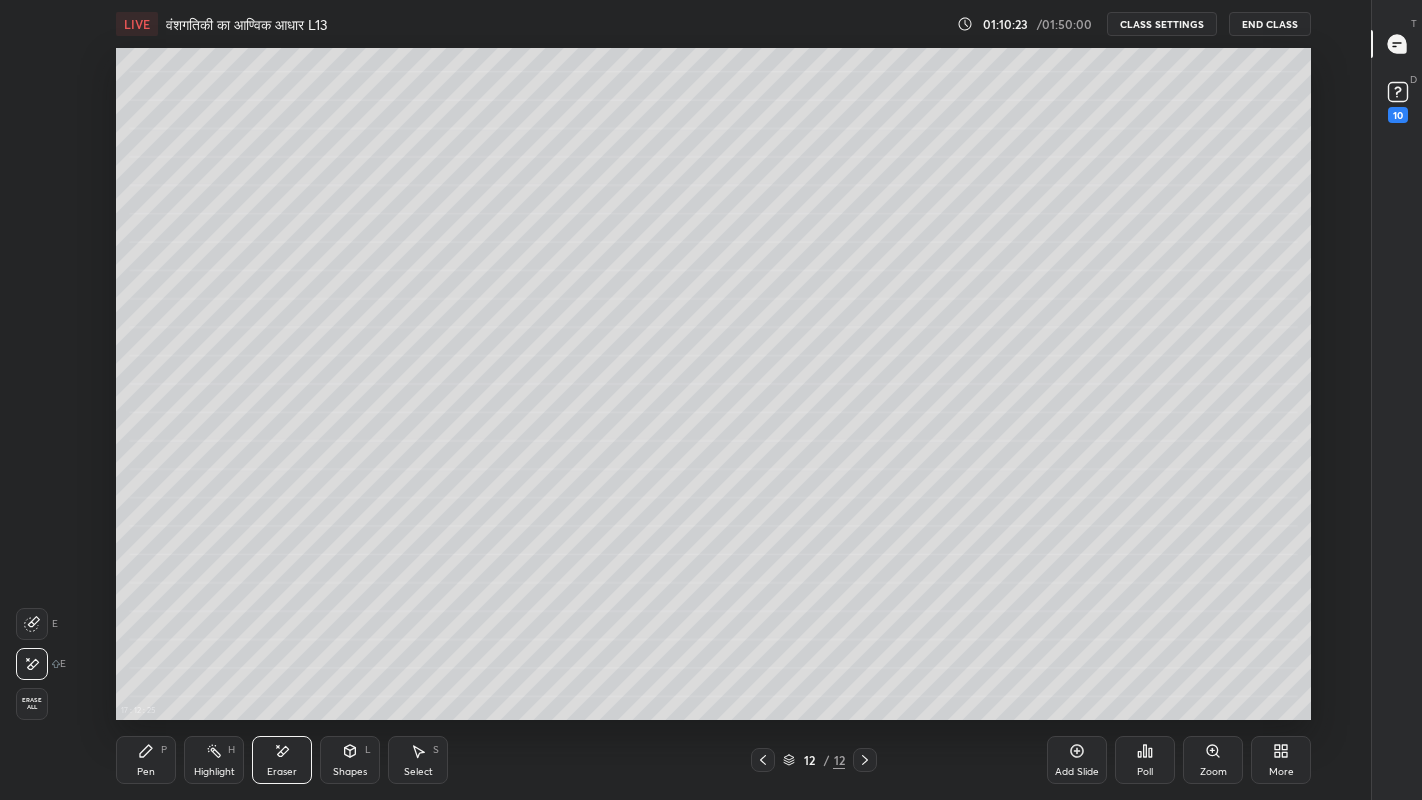 click 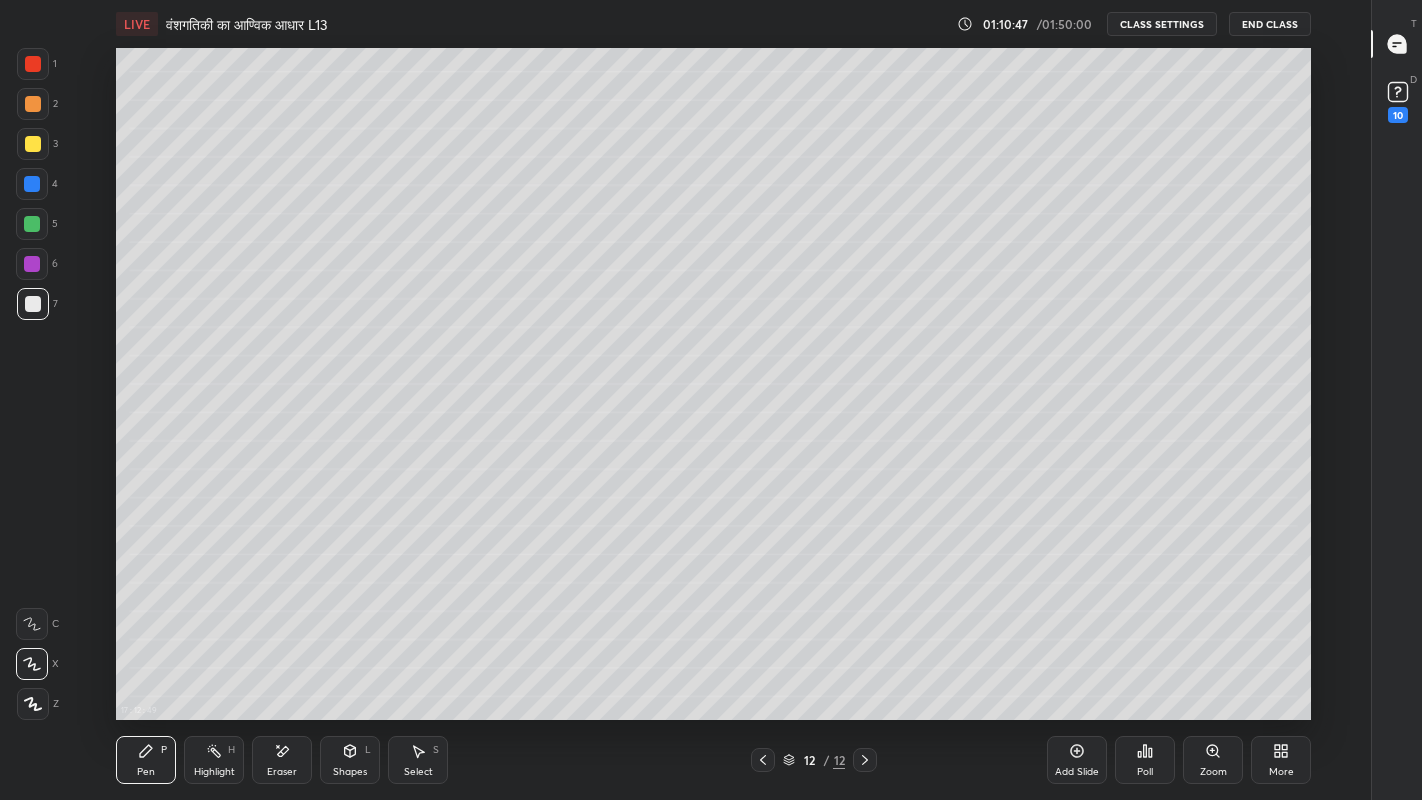 click at bounding box center (32, 224) 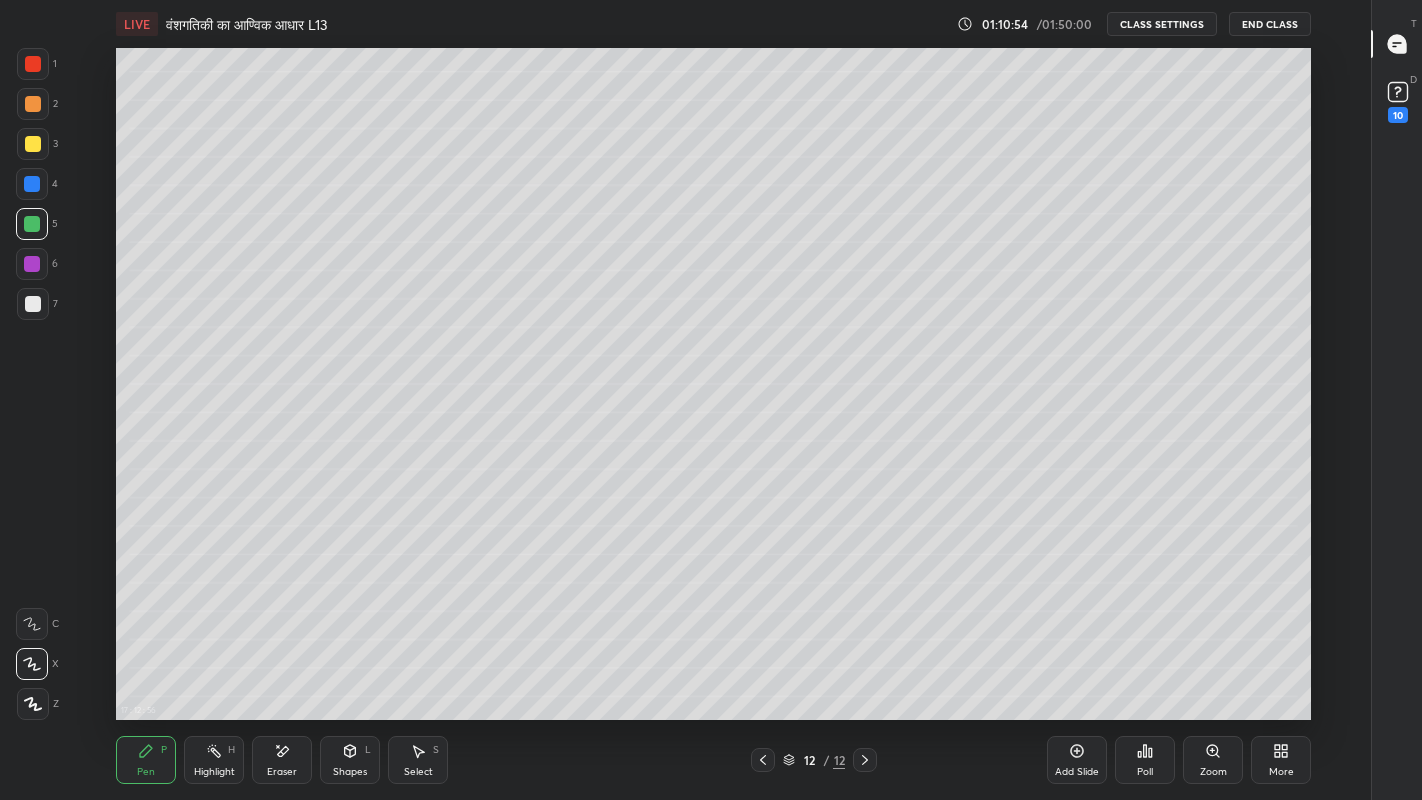 click at bounding box center [33, 304] 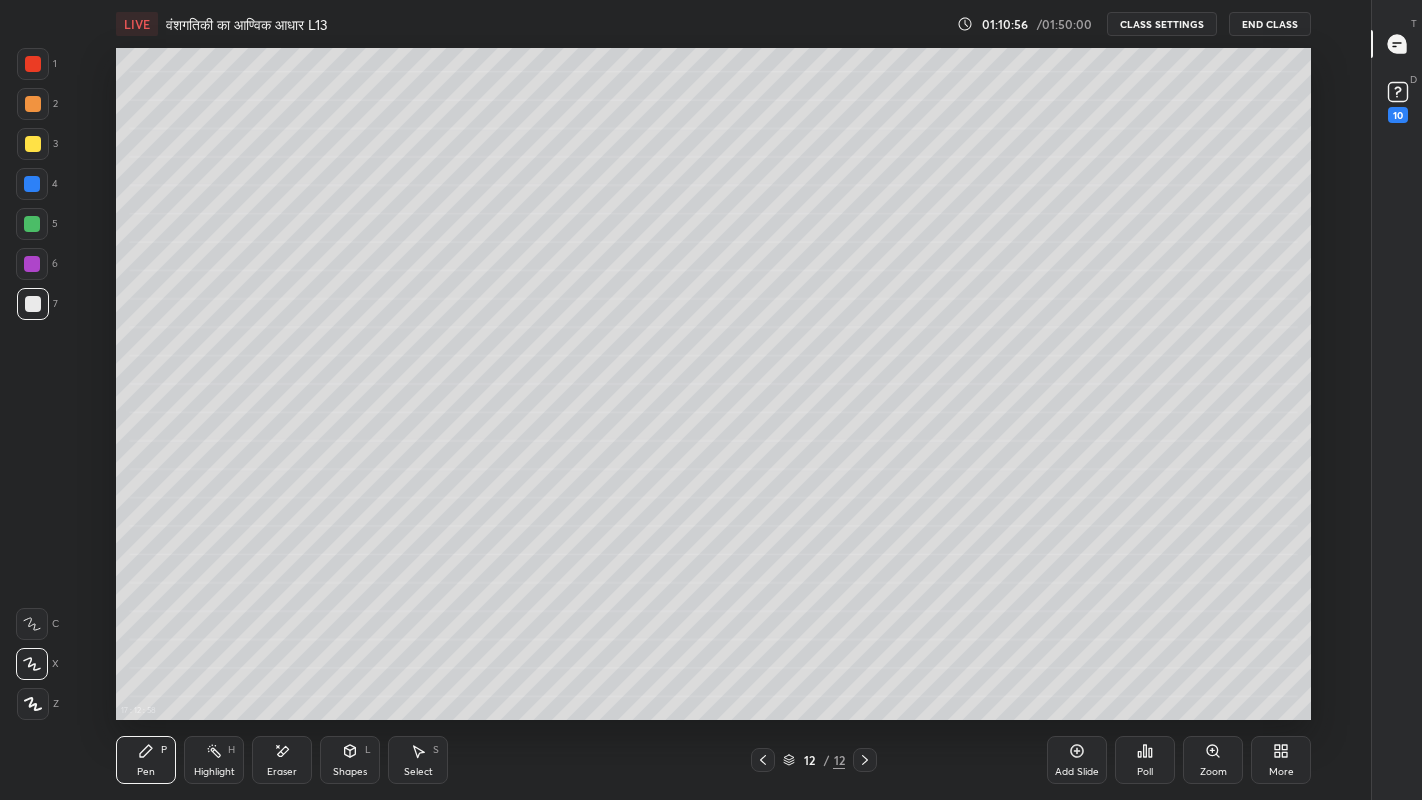 click at bounding box center (32, 224) 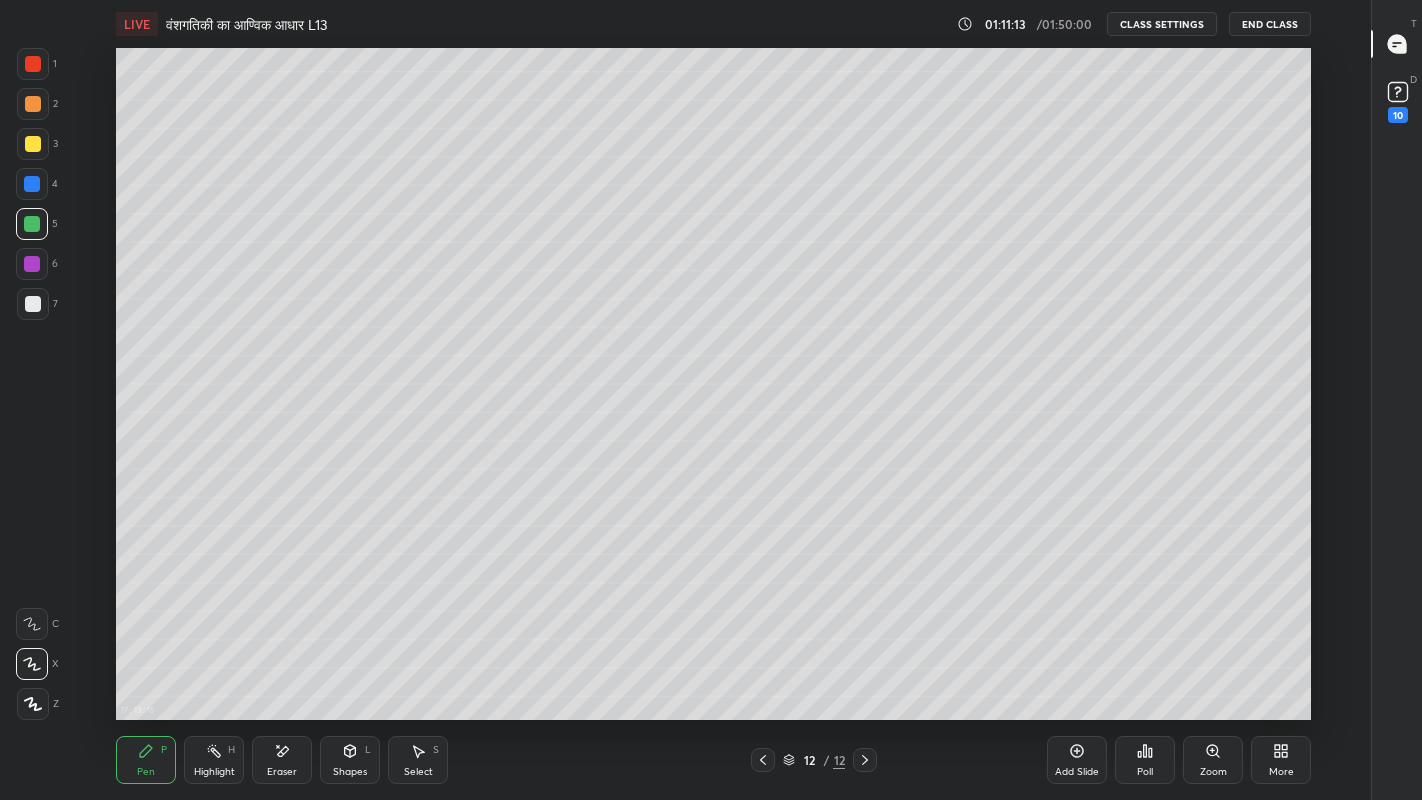 click at bounding box center (33, 304) 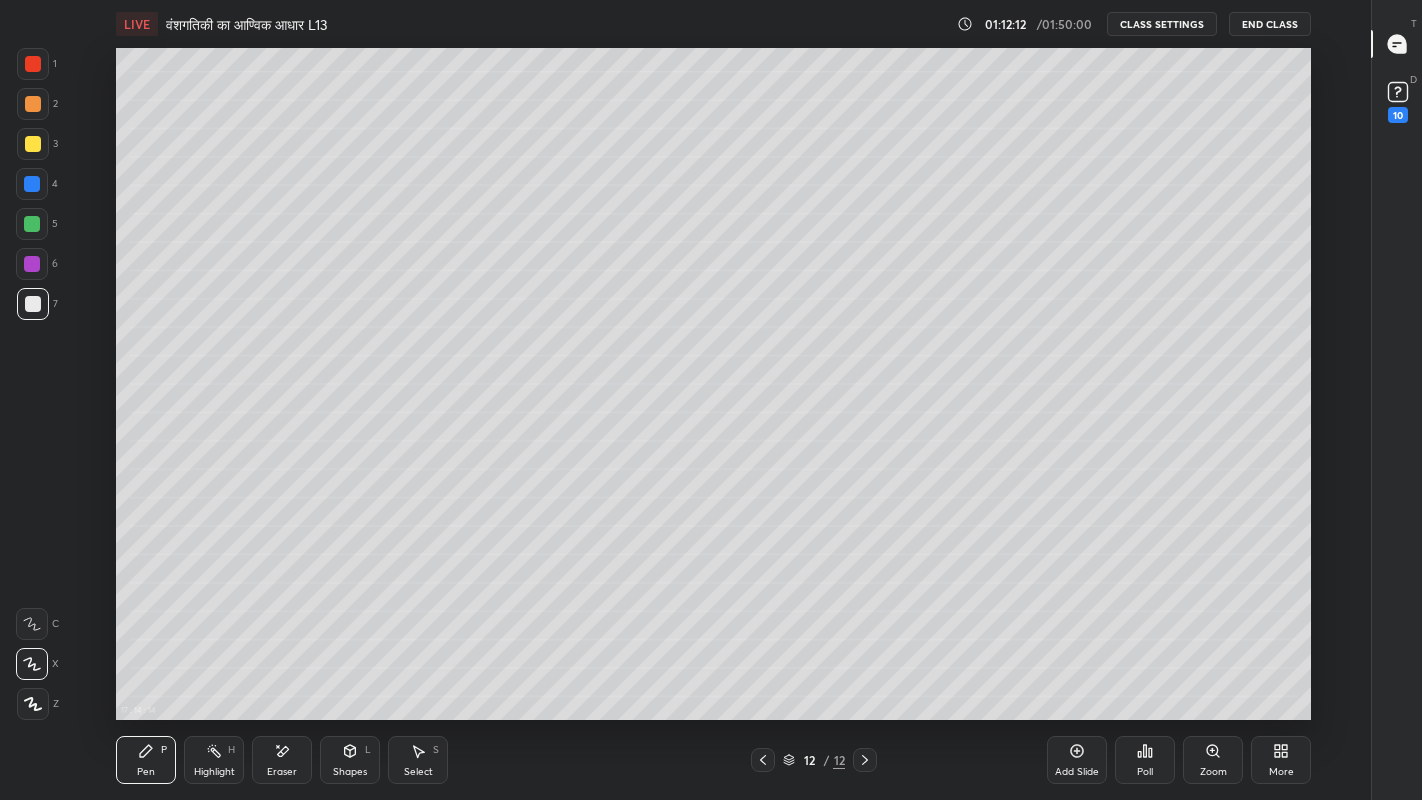 click at bounding box center (33, 304) 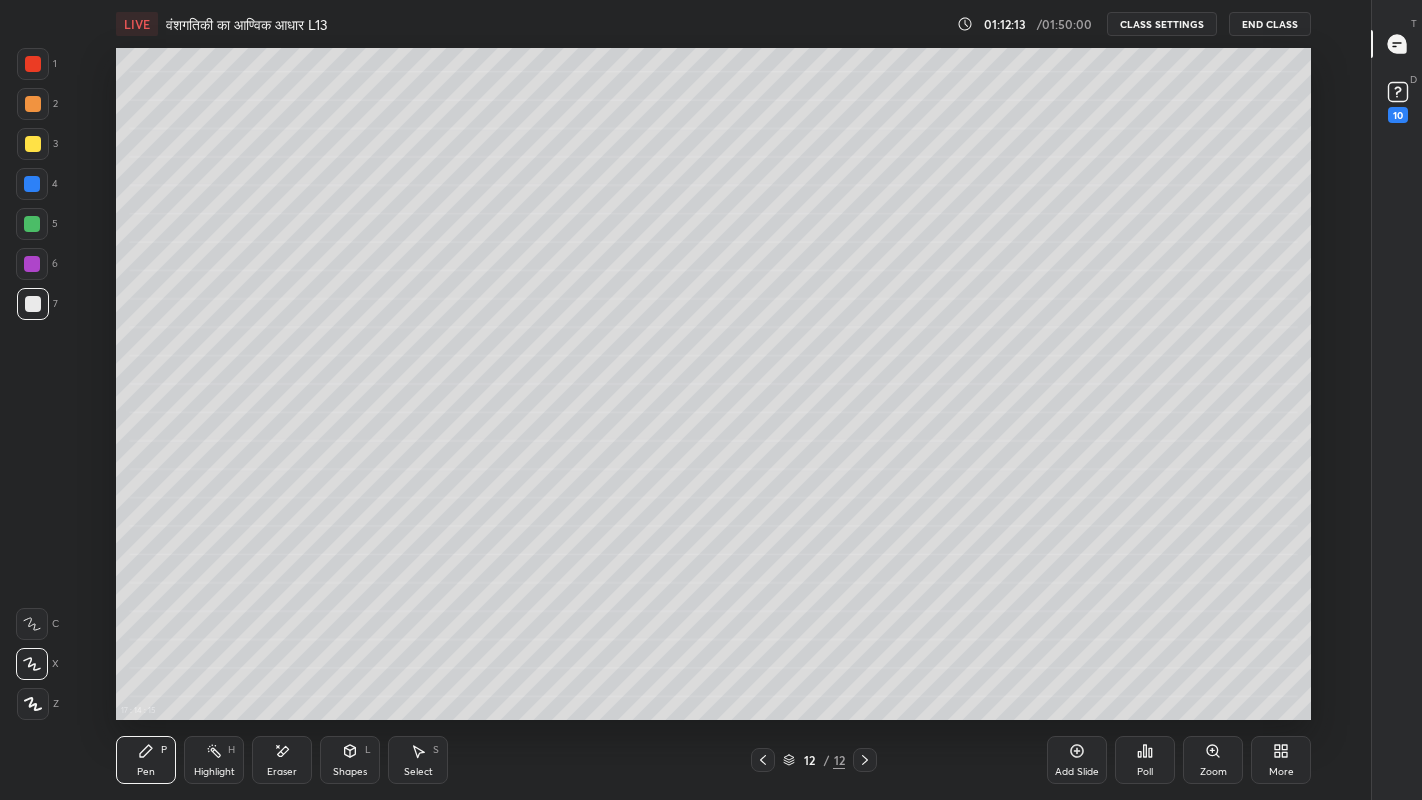 click at bounding box center [33, 144] 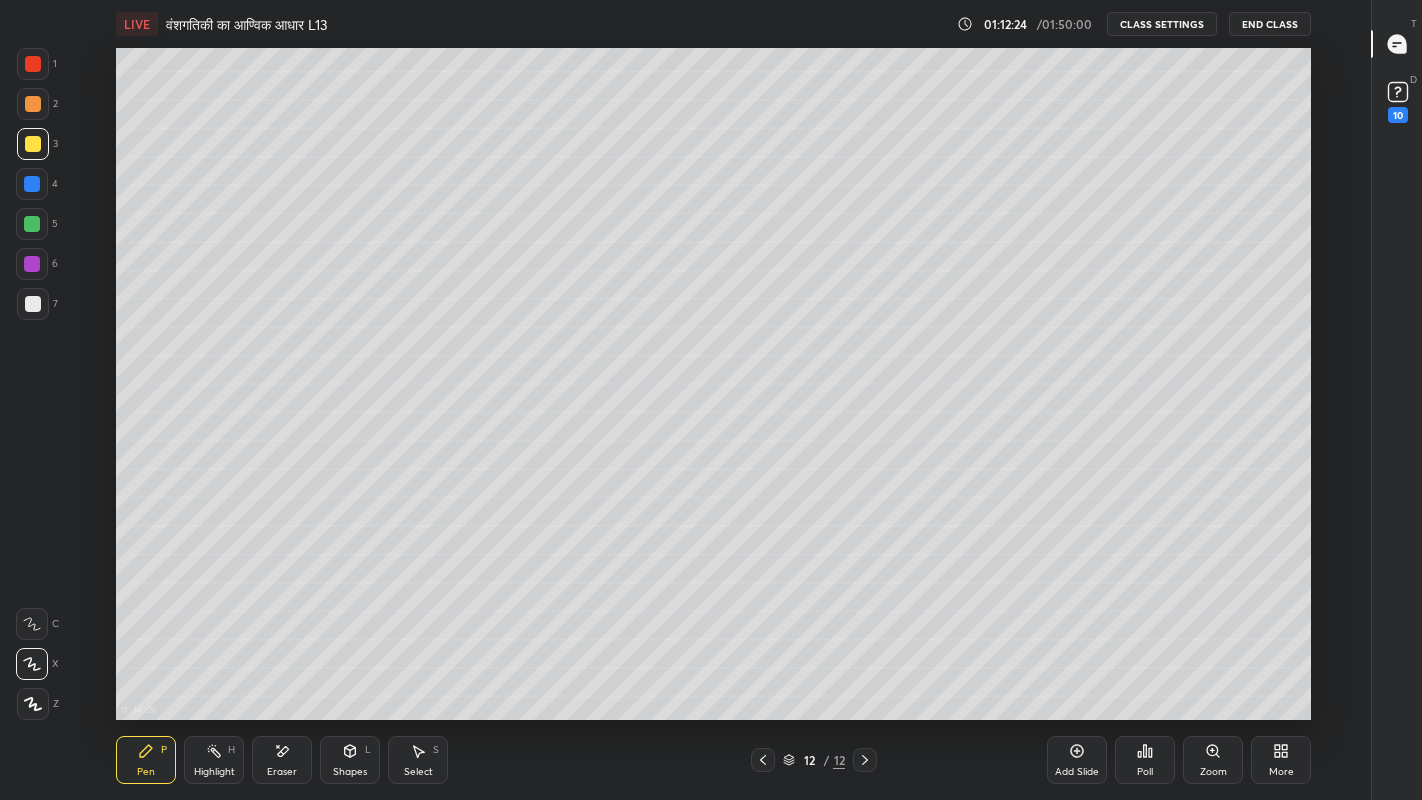 click at bounding box center (33, 304) 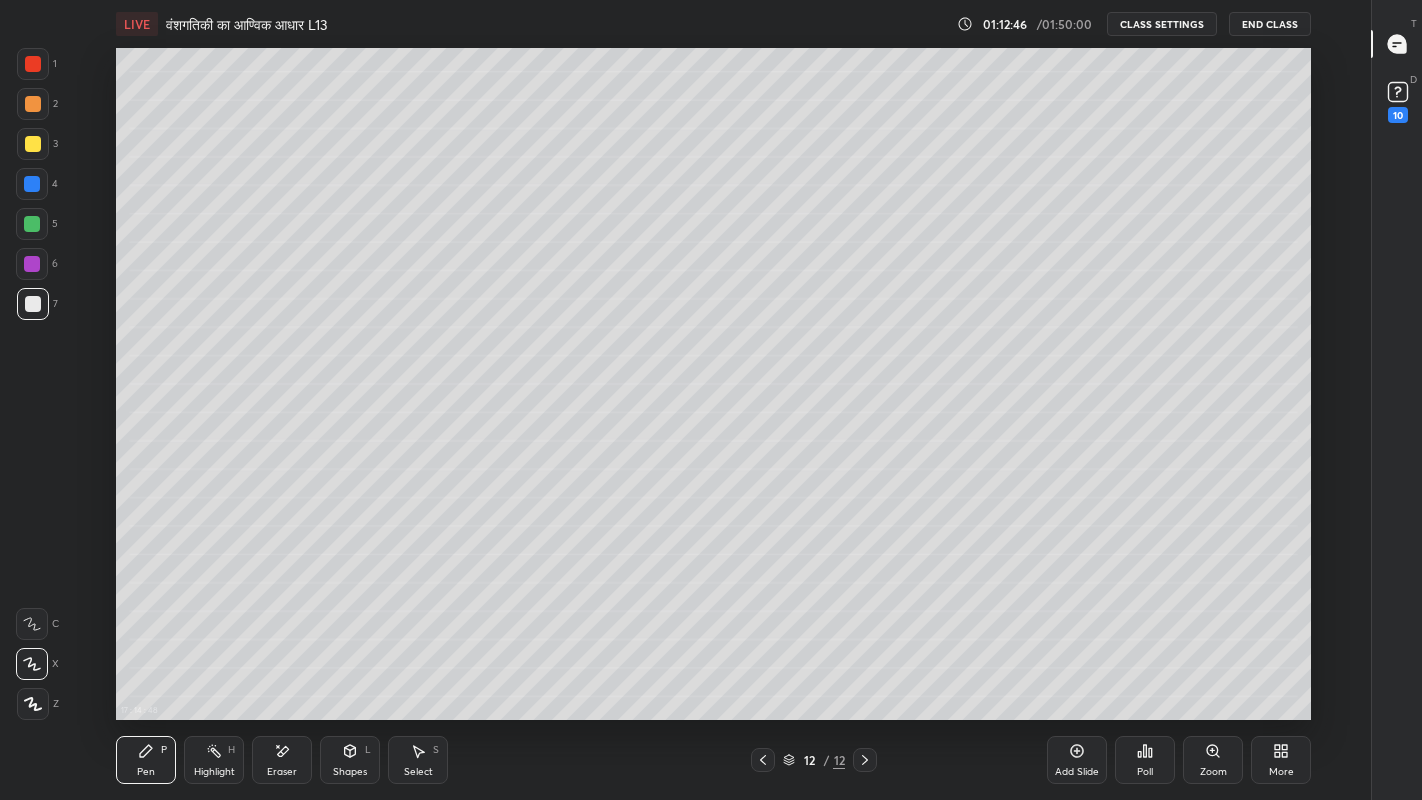 click at bounding box center [33, 144] 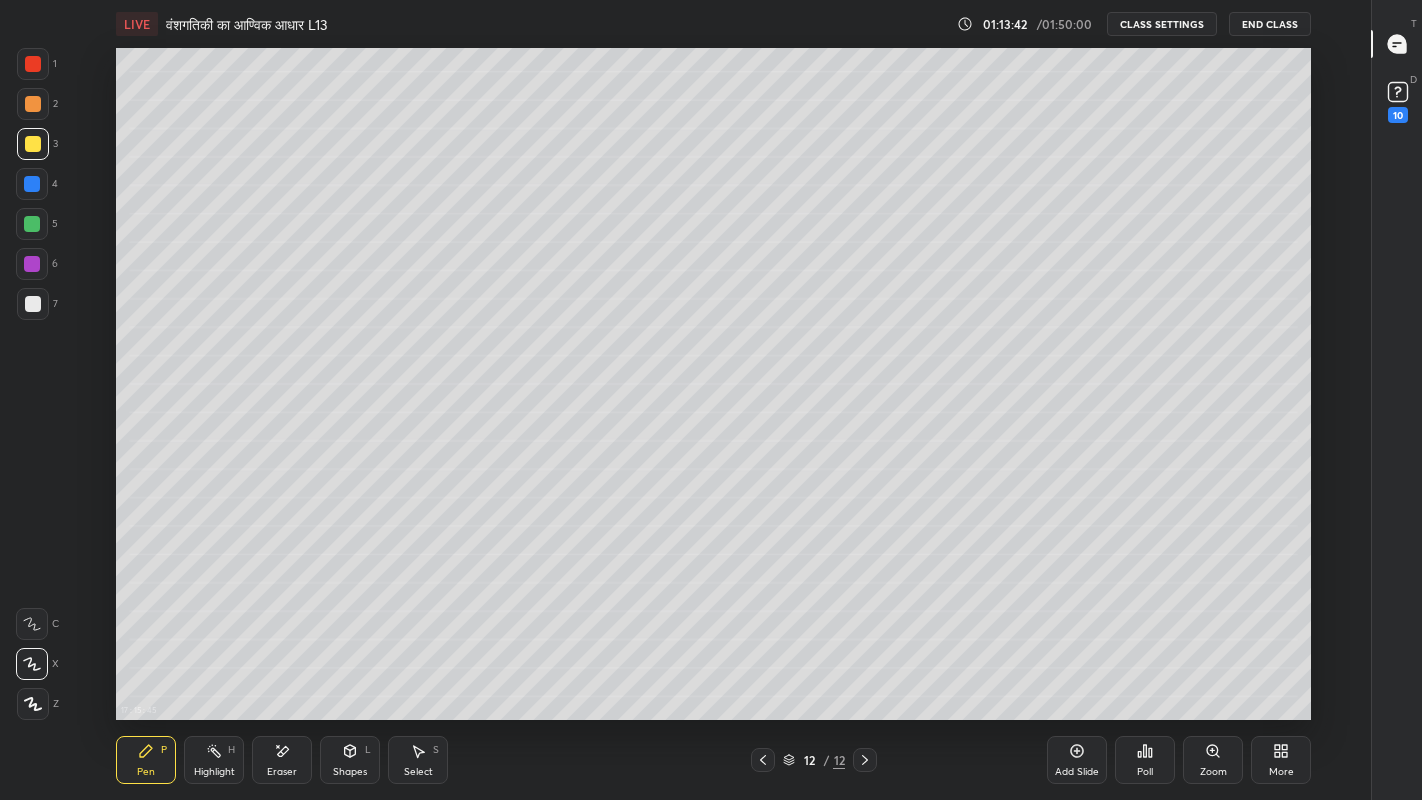 click on "More" at bounding box center [1281, 760] 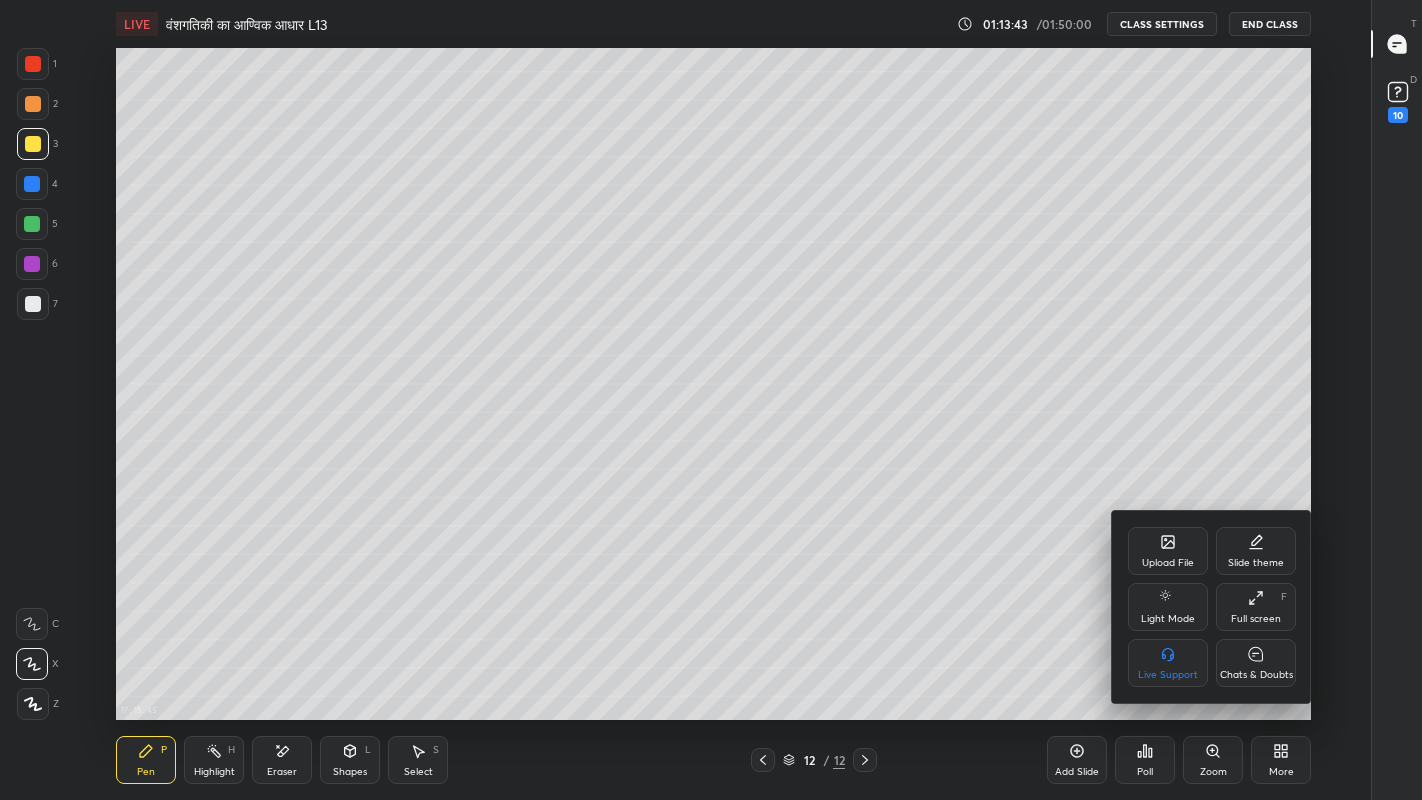 click 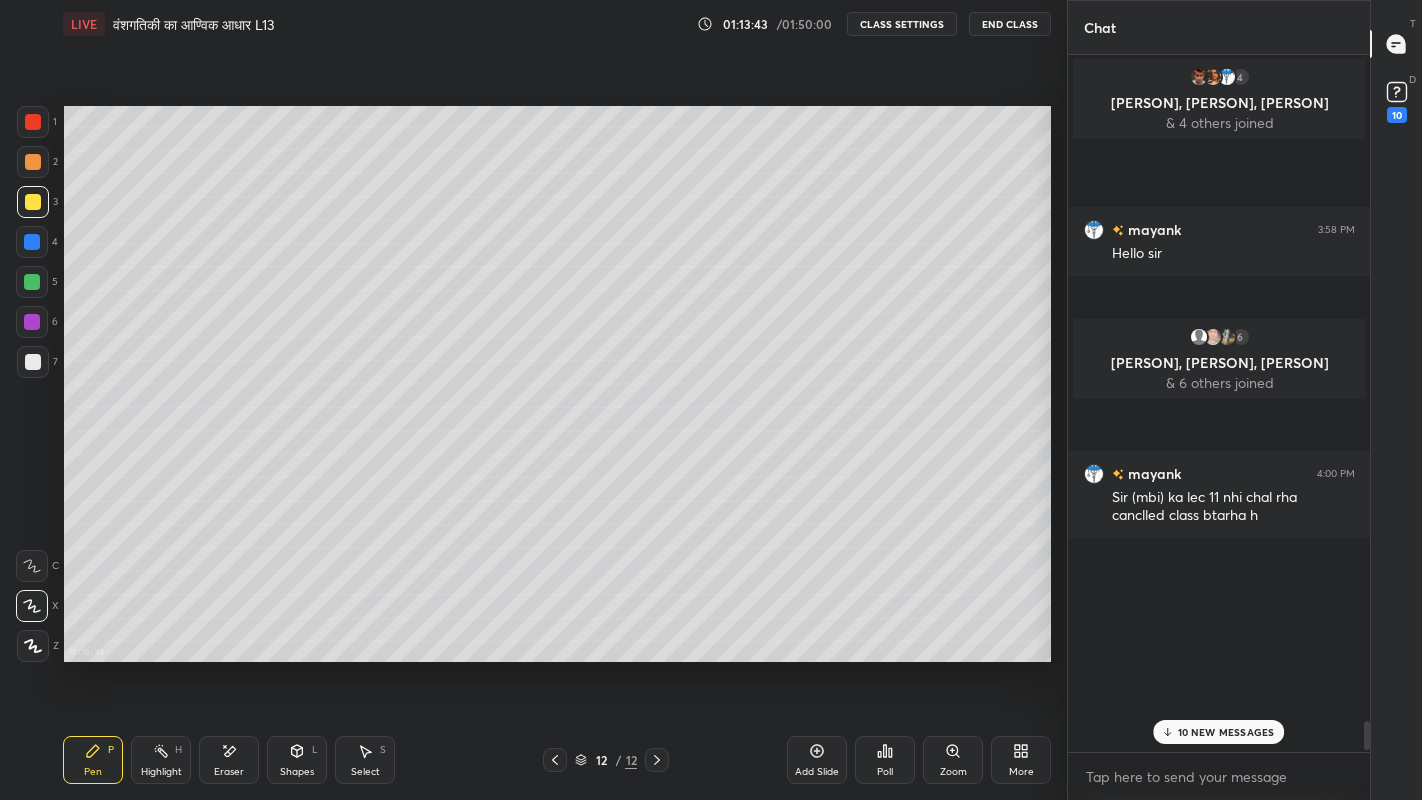 scroll, scrollTop: 672, scrollLeft: 986, axis: both 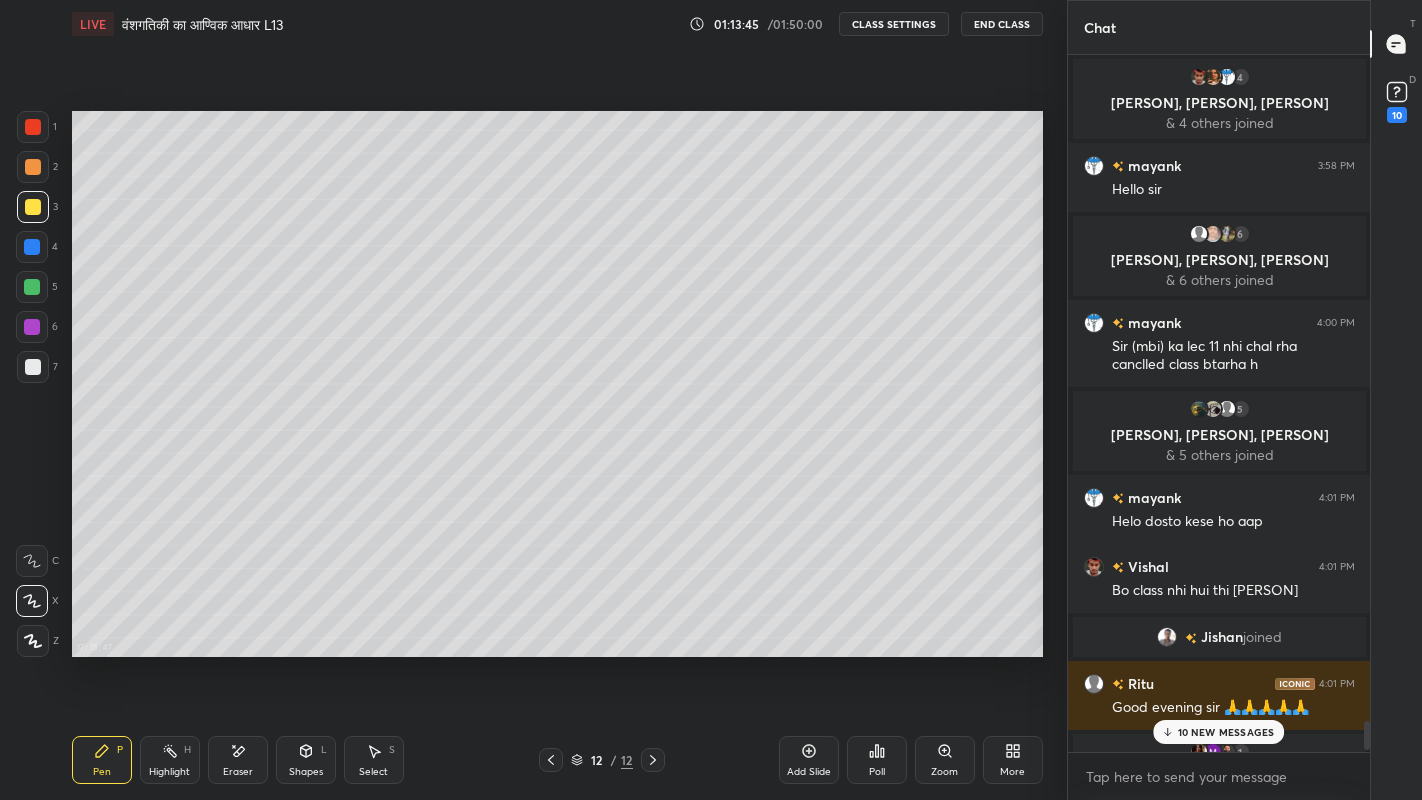 click on "x" at bounding box center [1219, 776] 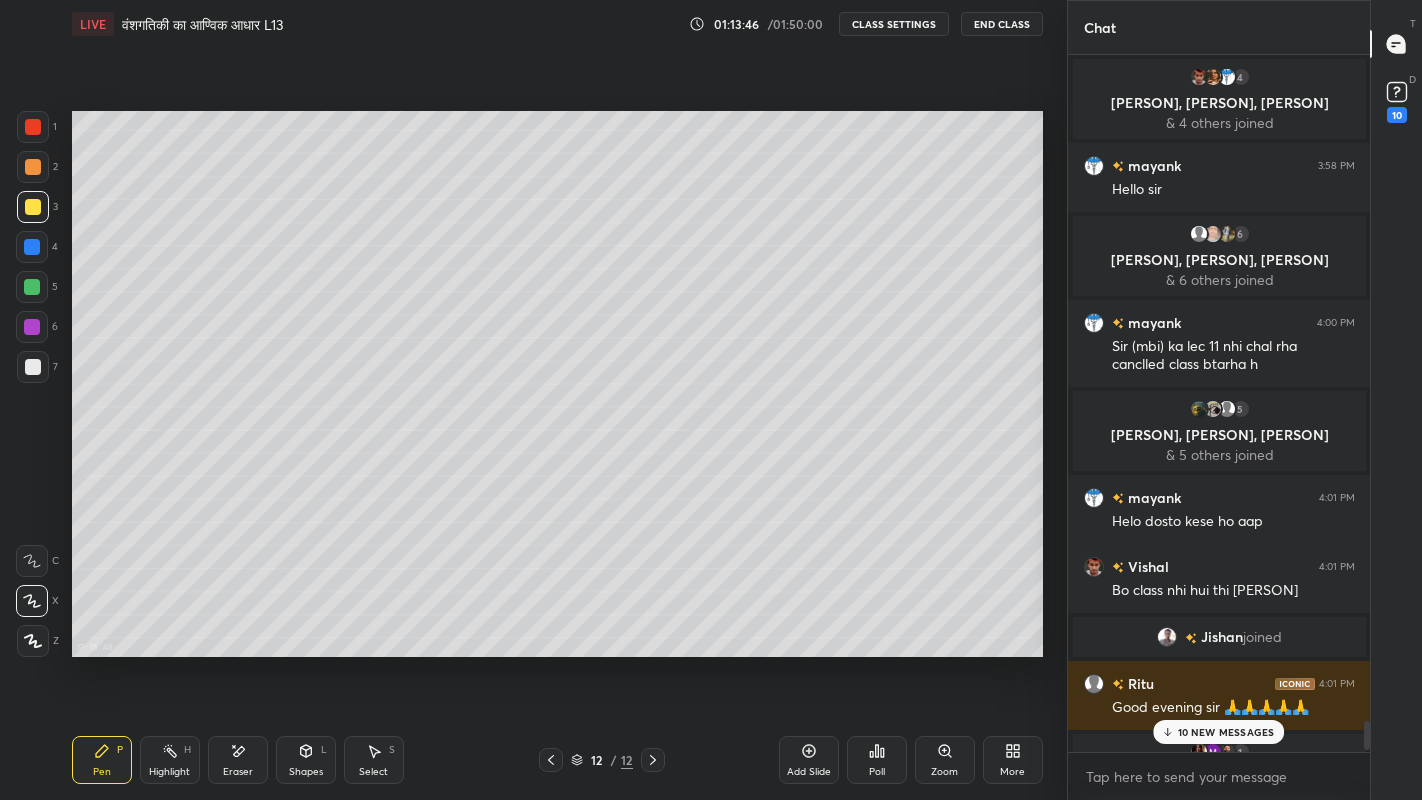 click on "10 NEW MESSAGES" at bounding box center (1219, 732) 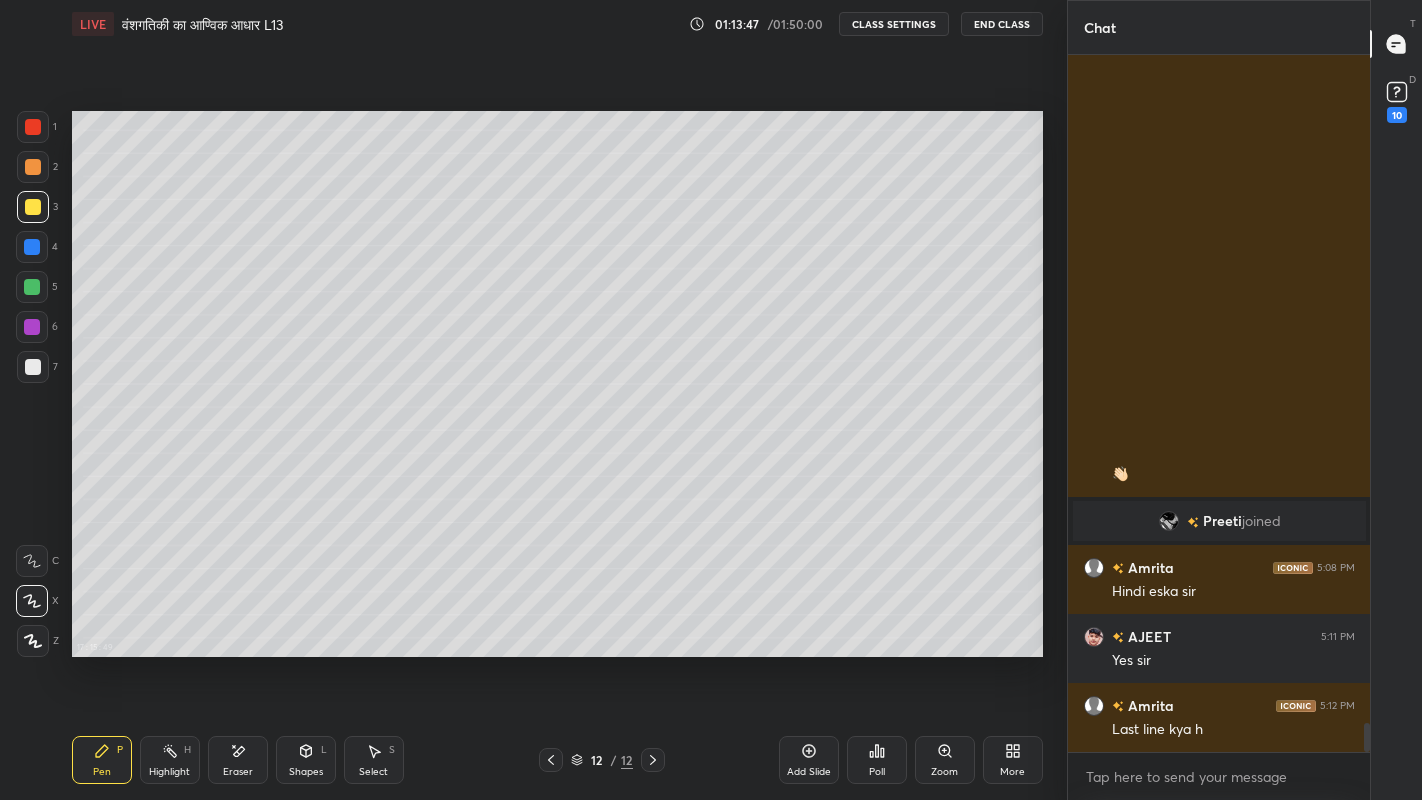 click on "17 : 15 : 49 Setting up your live class" at bounding box center (557, 384) 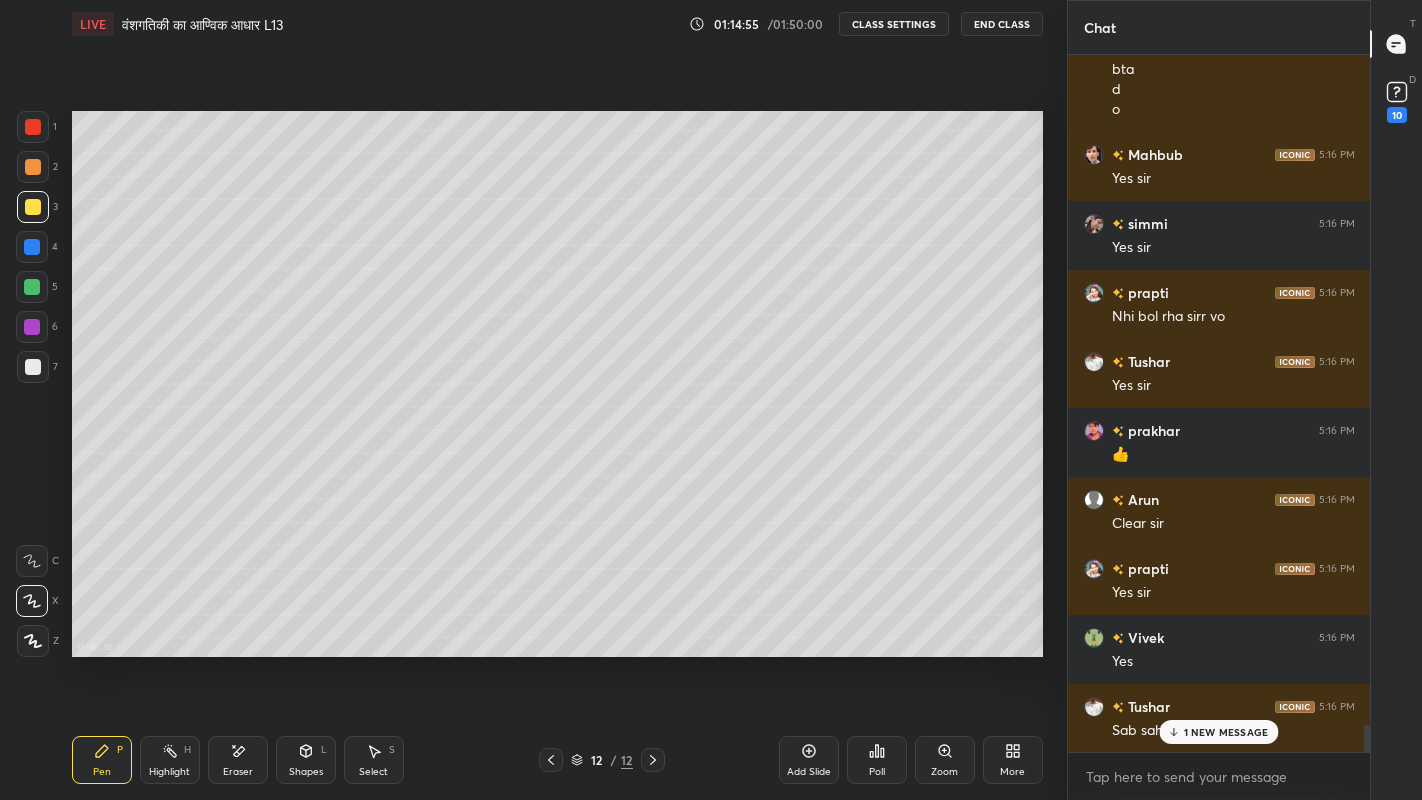 scroll, scrollTop: 17261, scrollLeft: 0, axis: vertical 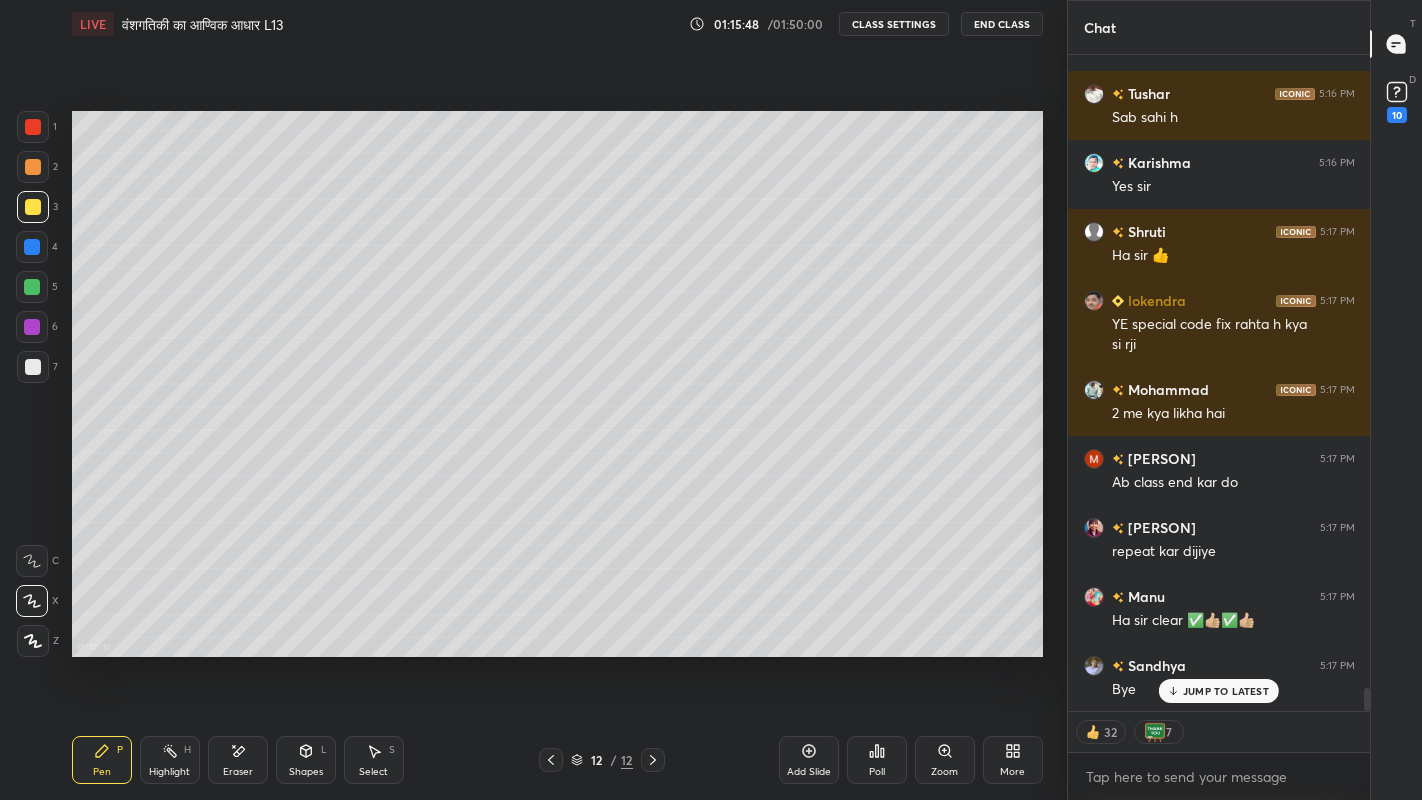 click on "Add Slide" at bounding box center [809, 772] 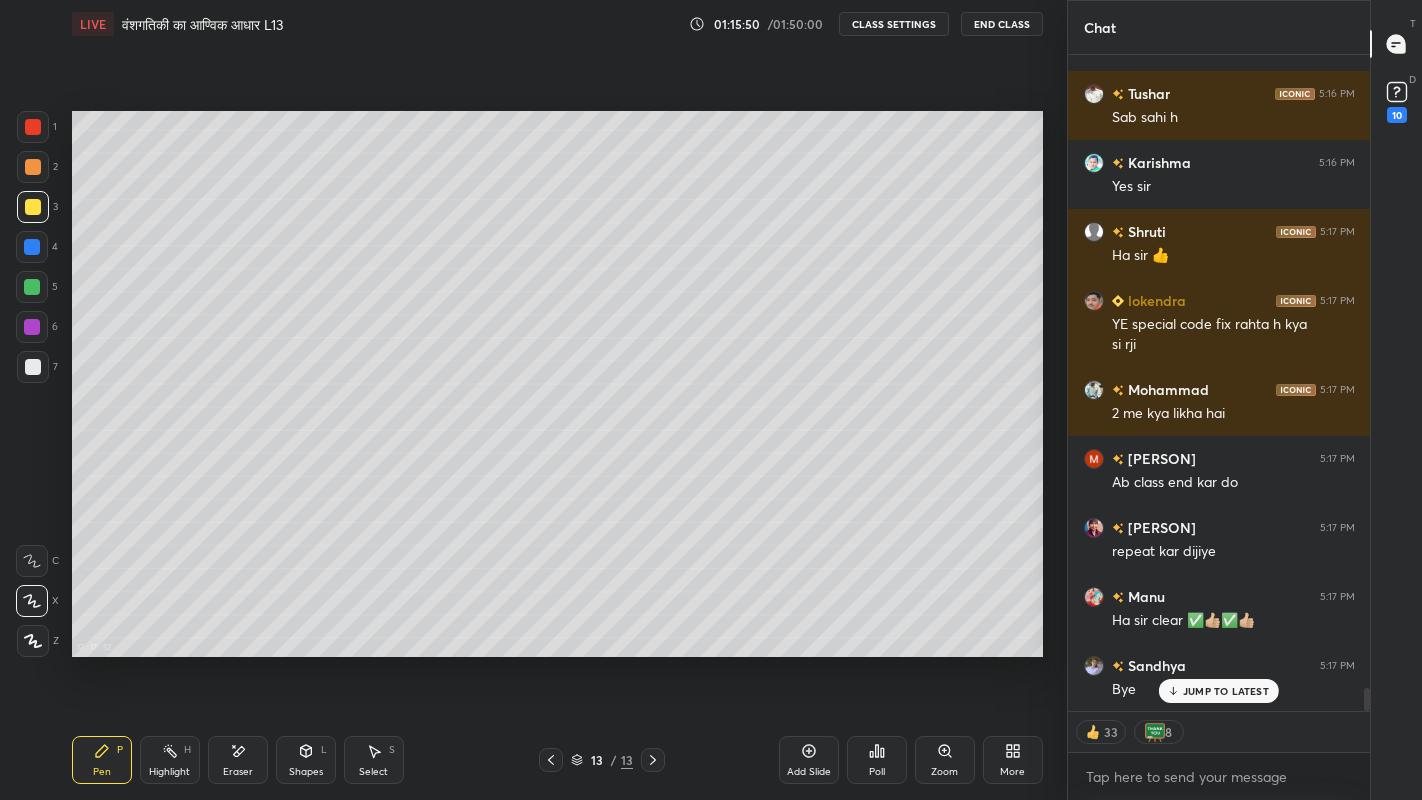 scroll, scrollTop: 17892, scrollLeft: 0, axis: vertical 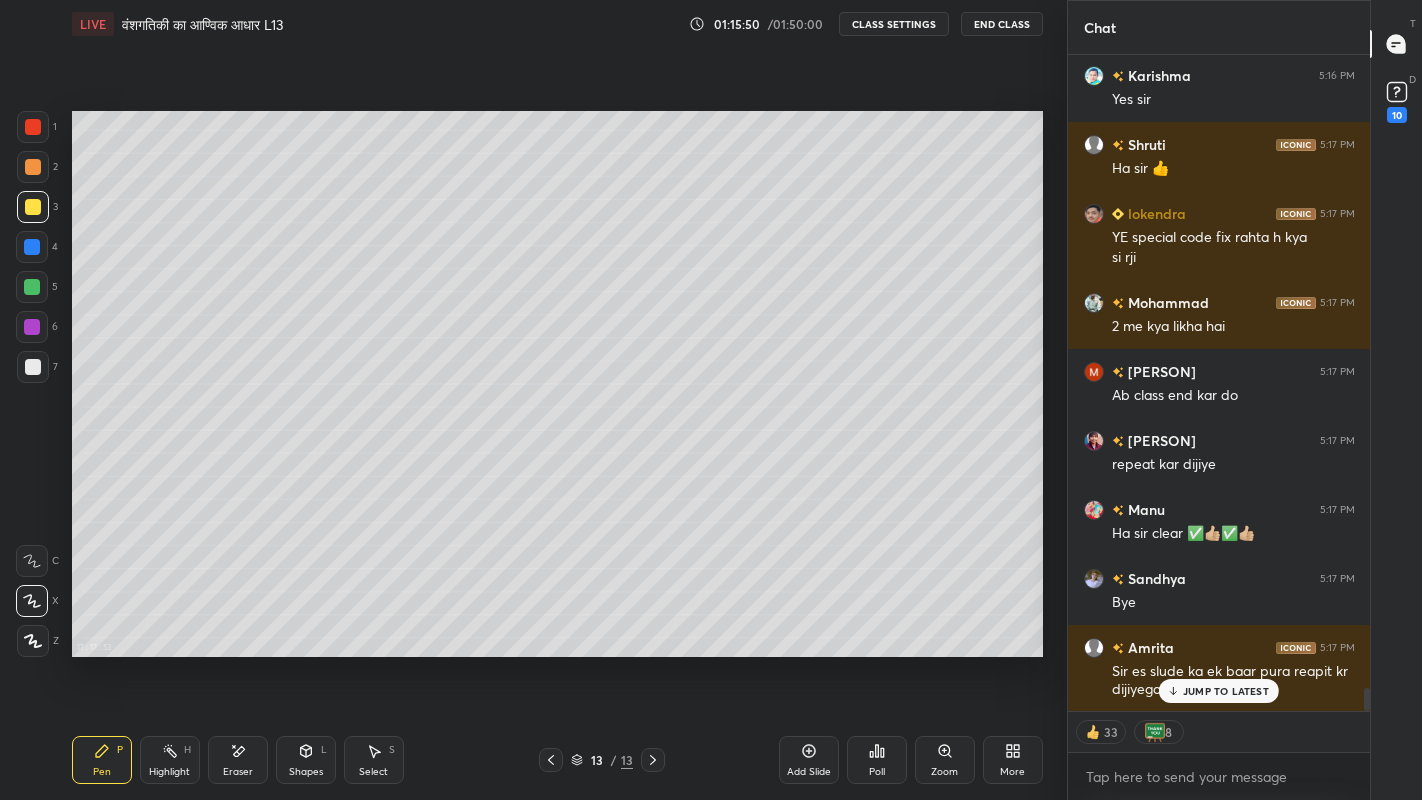 click at bounding box center (33, 367) 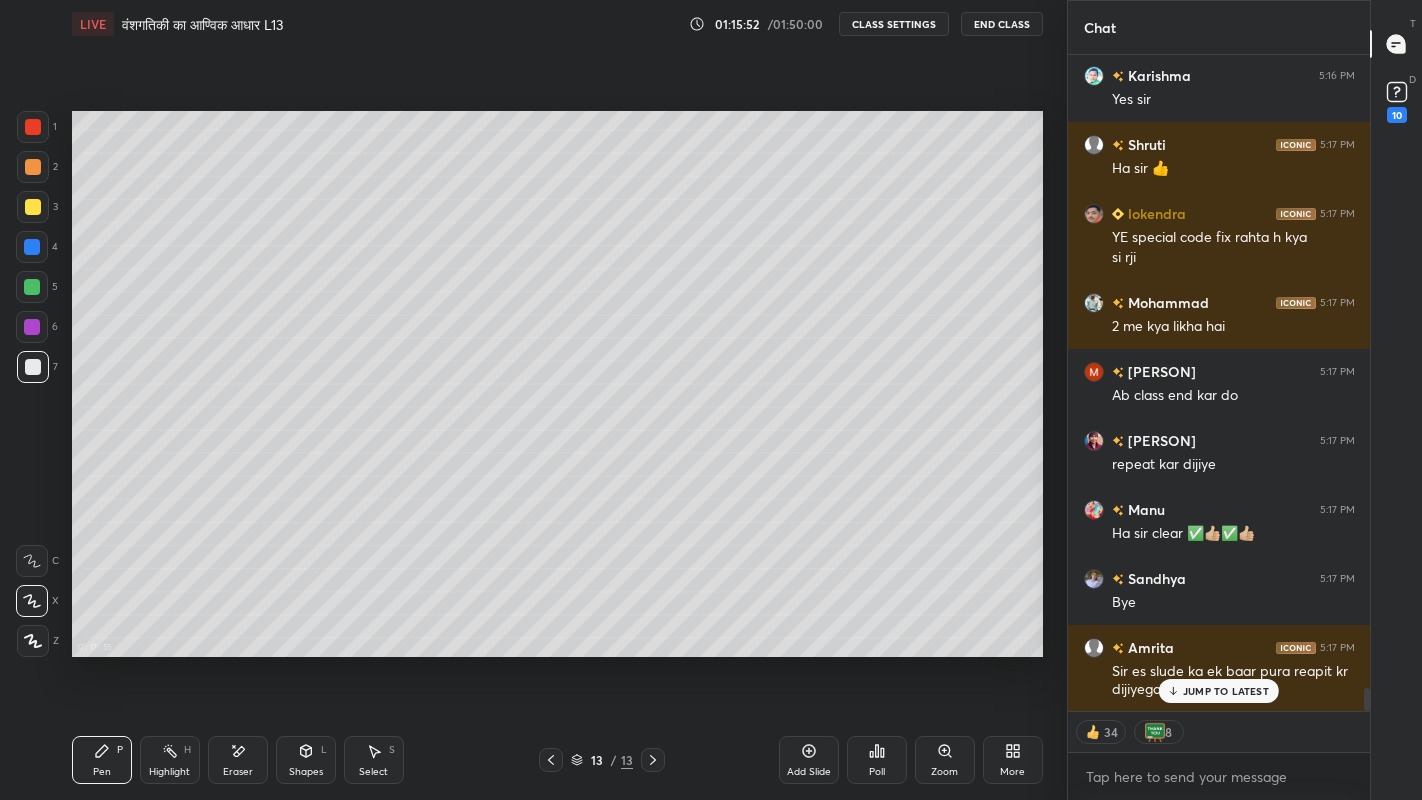 click at bounding box center [33, 207] 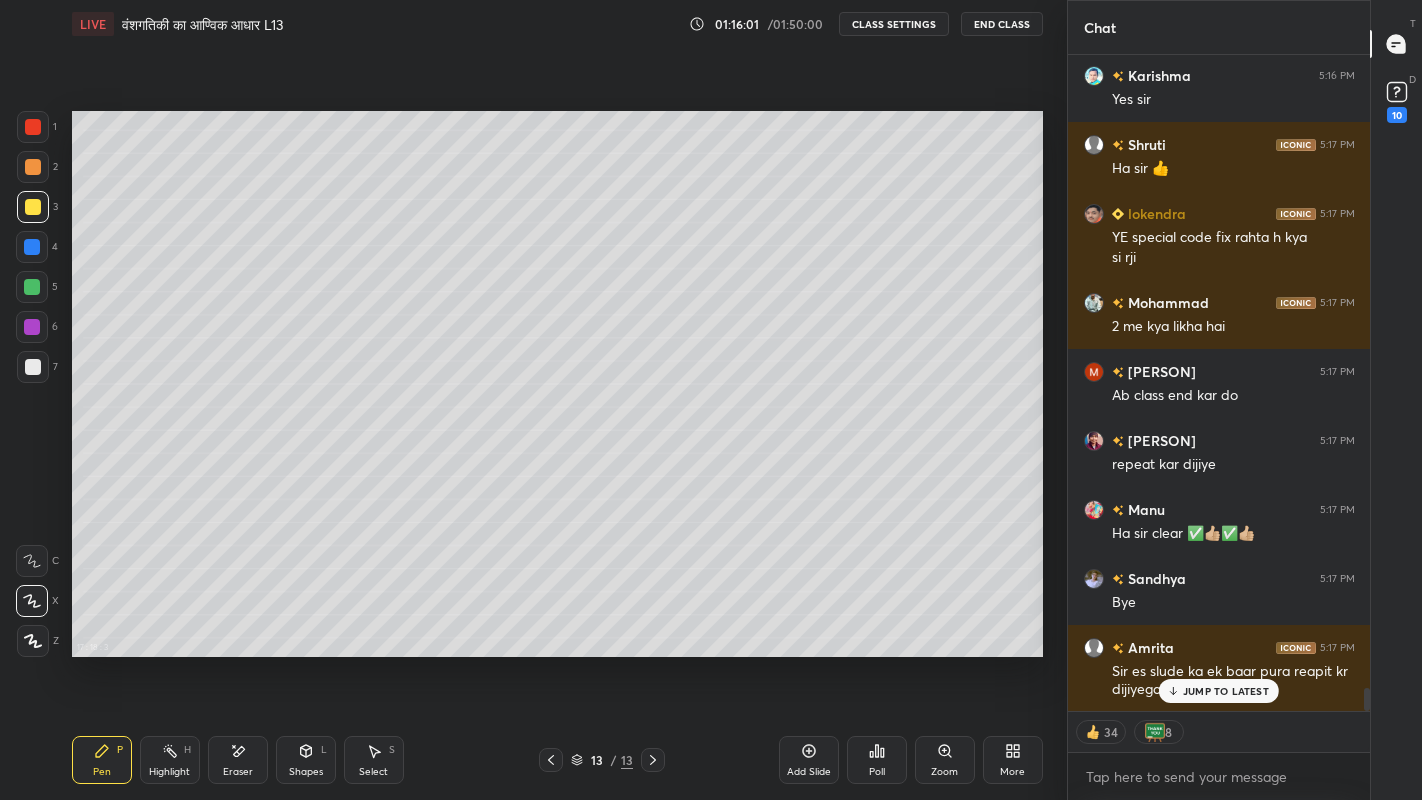 scroll, scrollTop: 6, scrollLeft: 7, axis: both 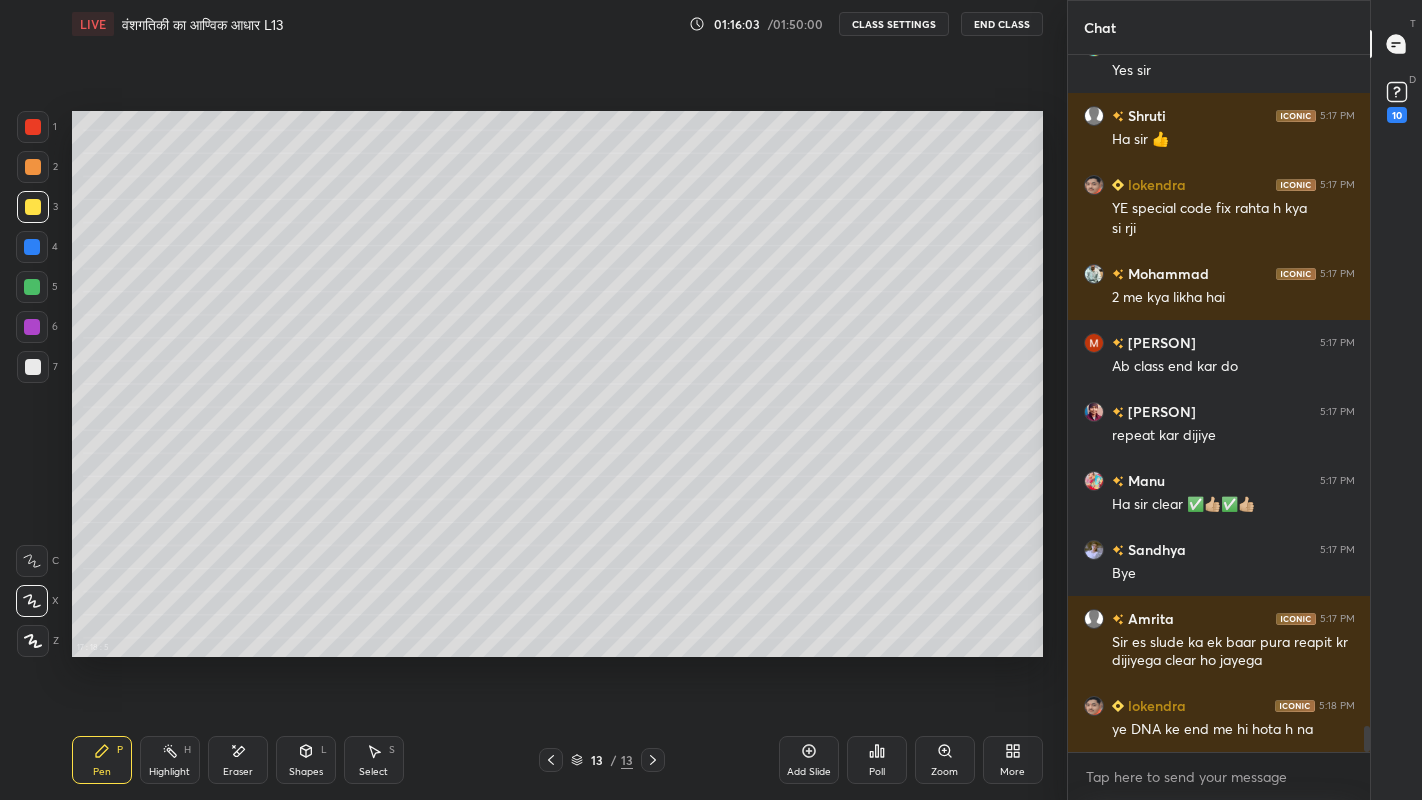 click at bounding box center [33, 367] 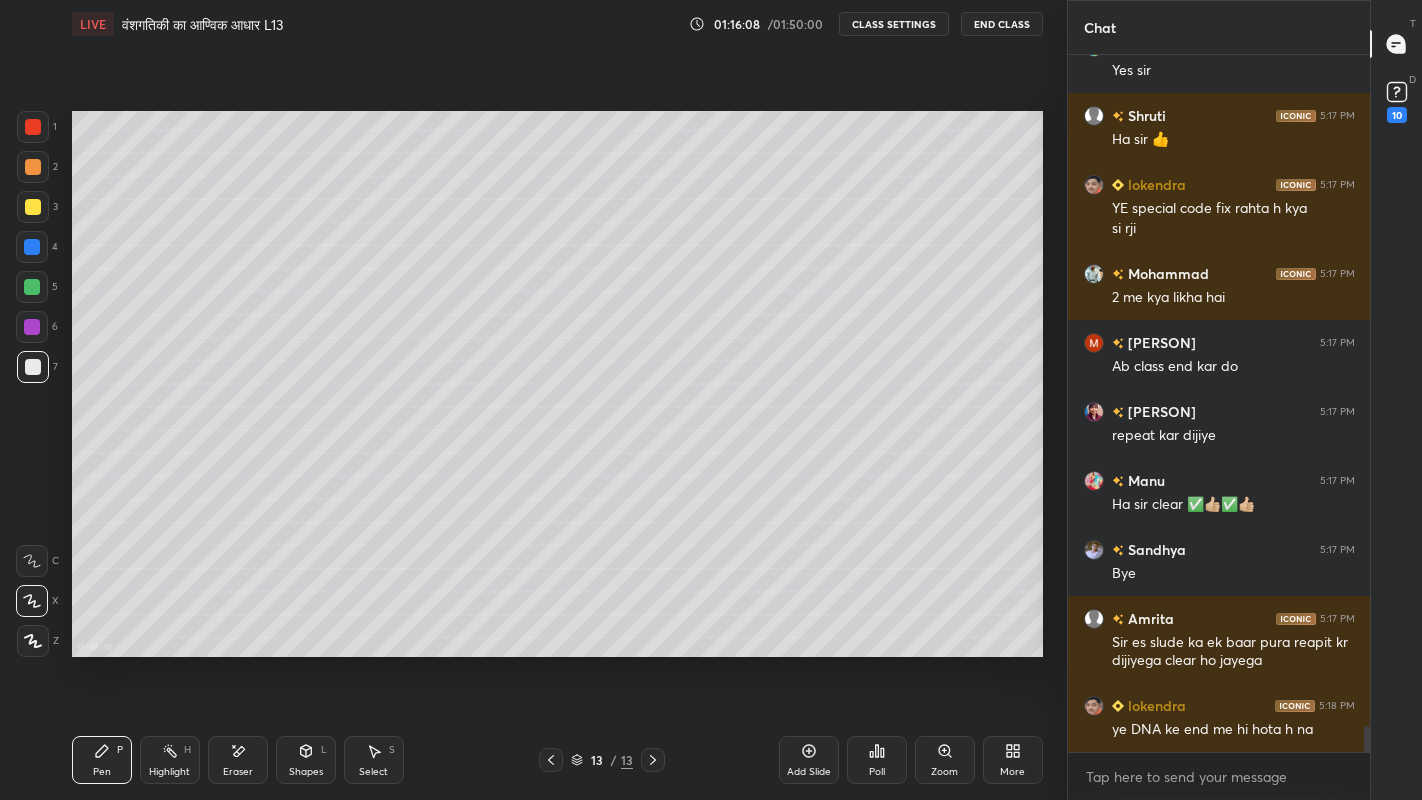 scroll, scrollTop: 17990, scrollLeft: 0, axis: vertical 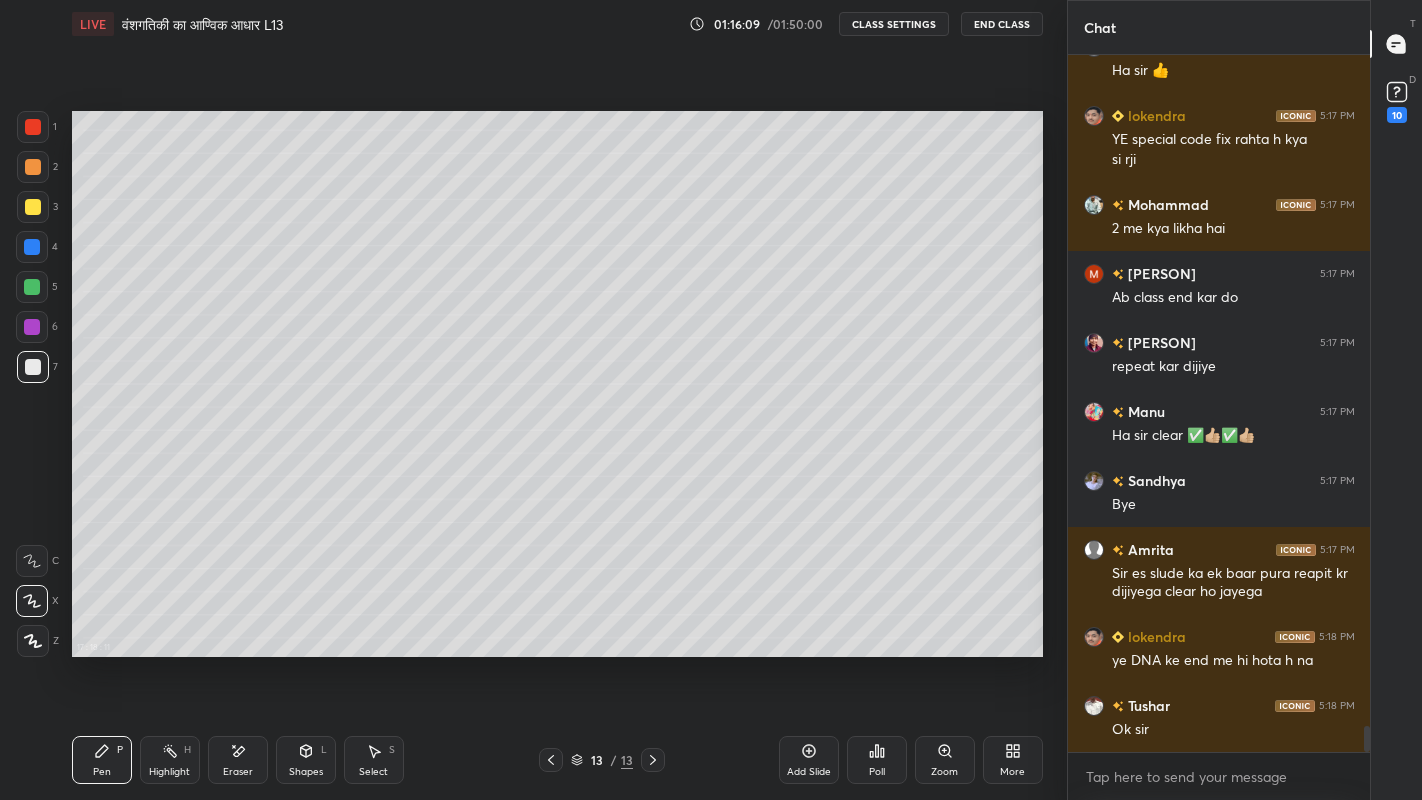 click at bounding box center [33, 207] 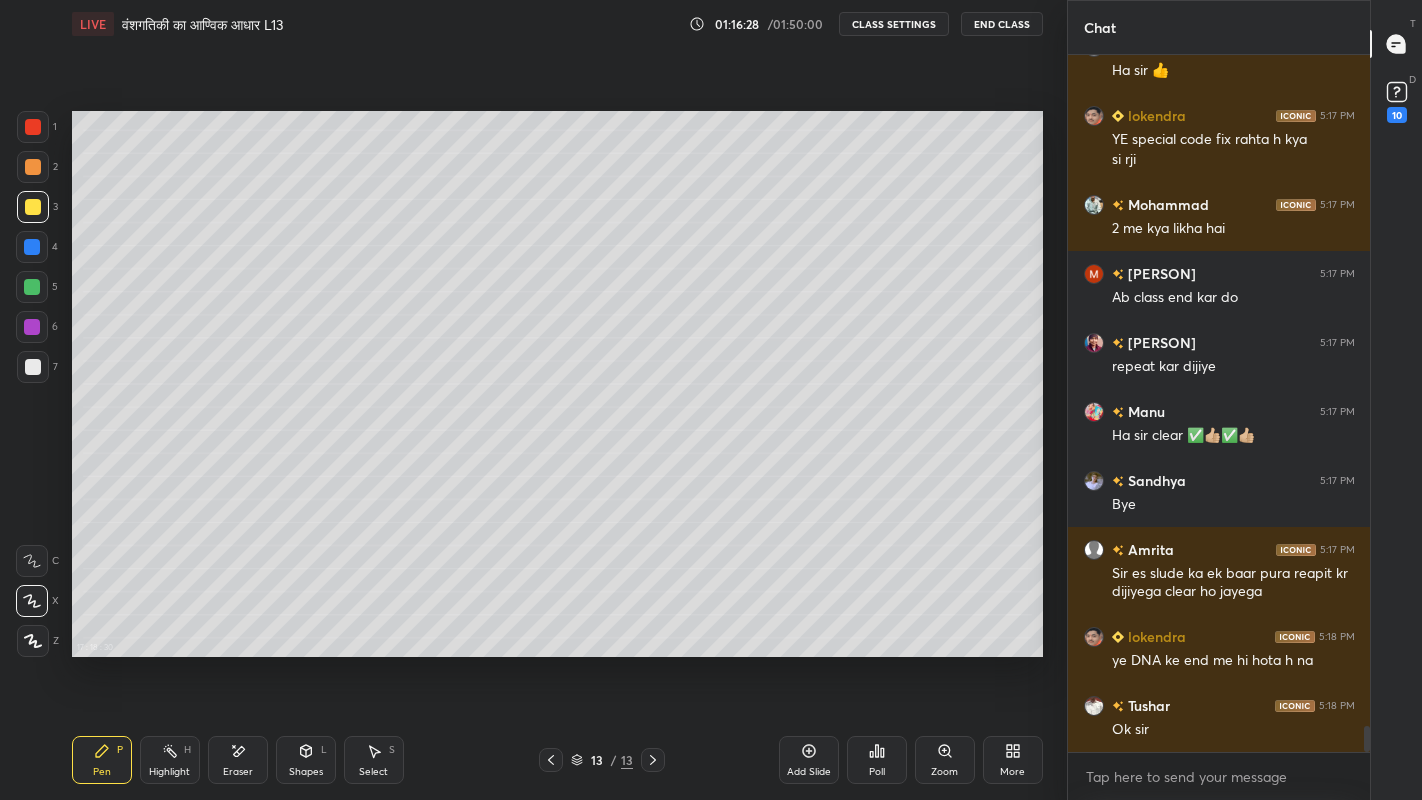 click at bounding box center (33, 367) 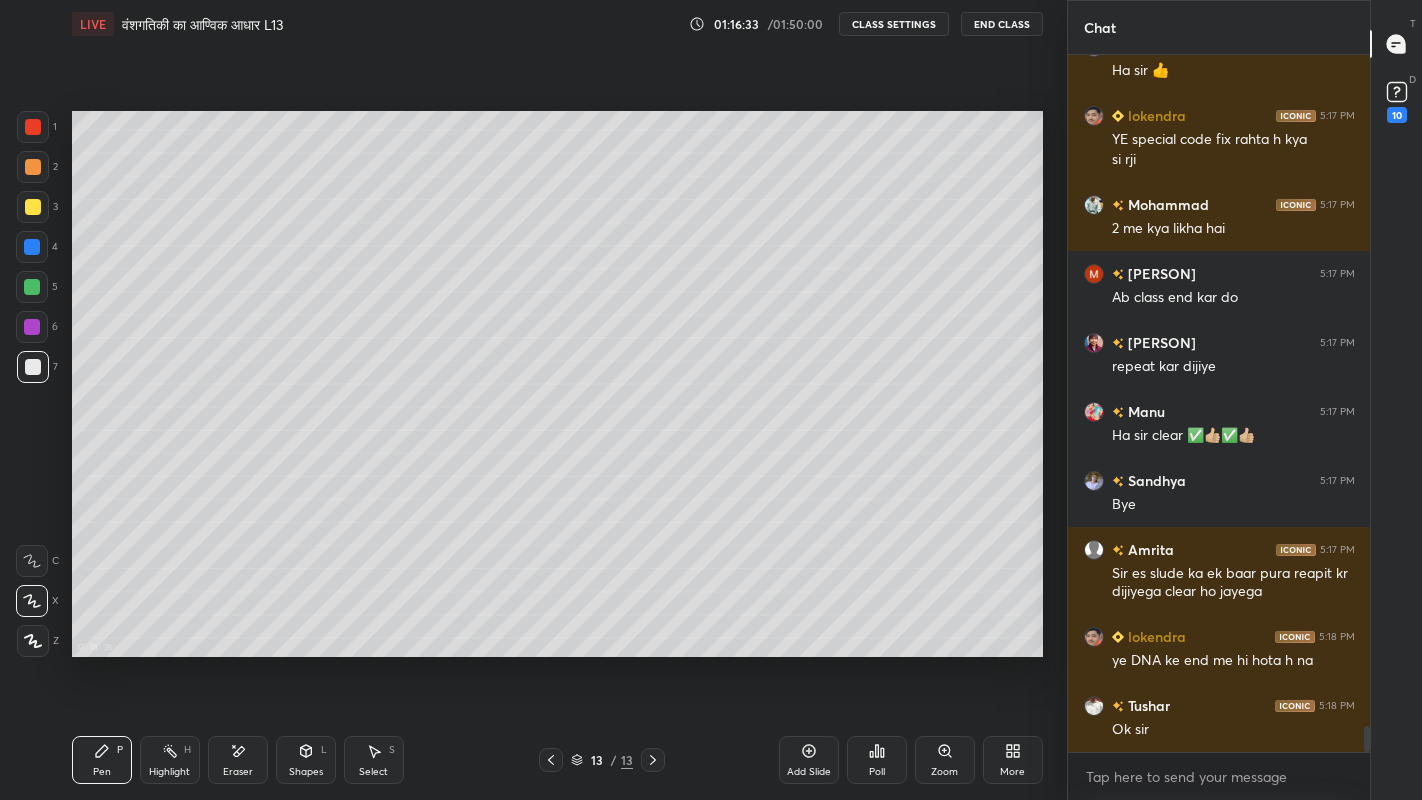 scroll, scrollTop: 669, scrollLeft: 296, axis: both 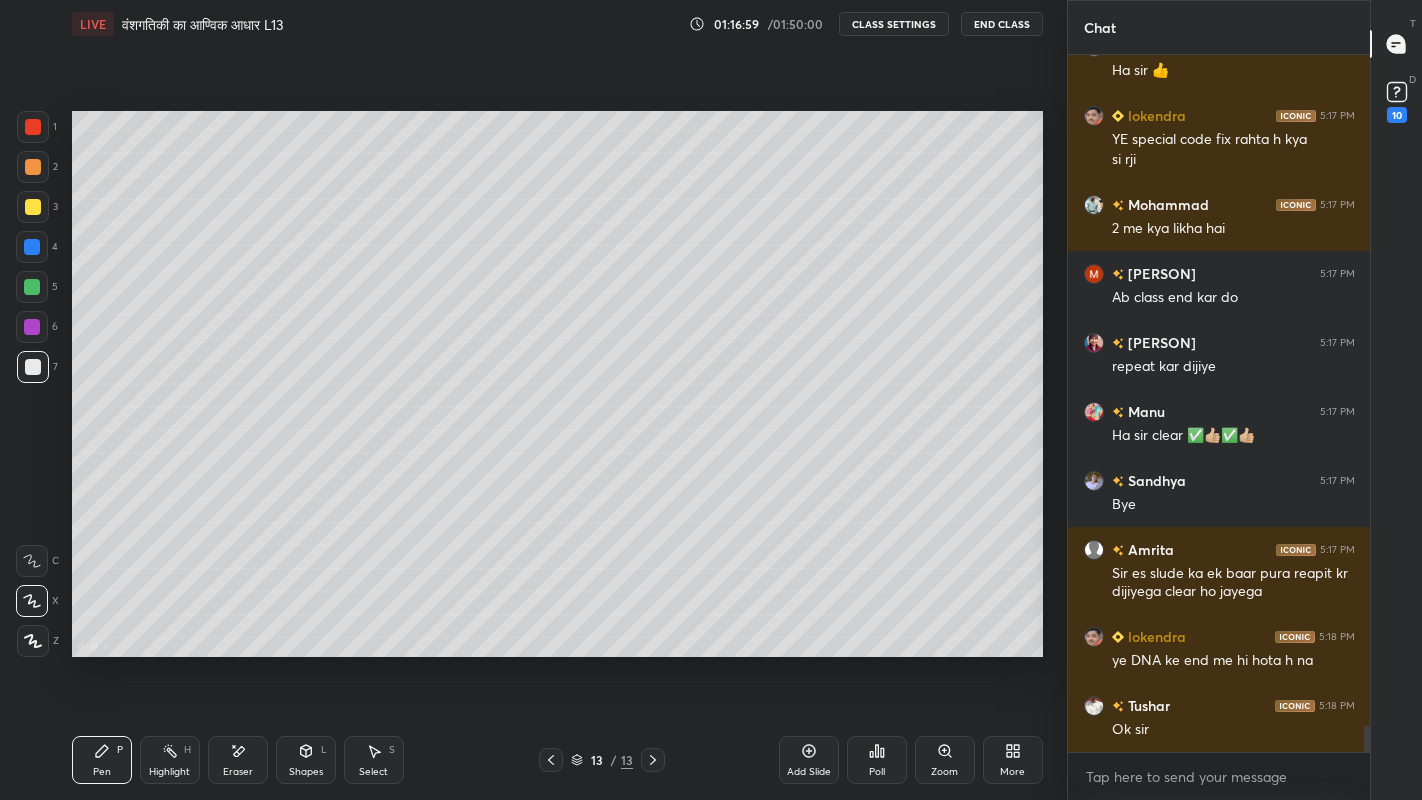 click at bounding box center [33, 207] 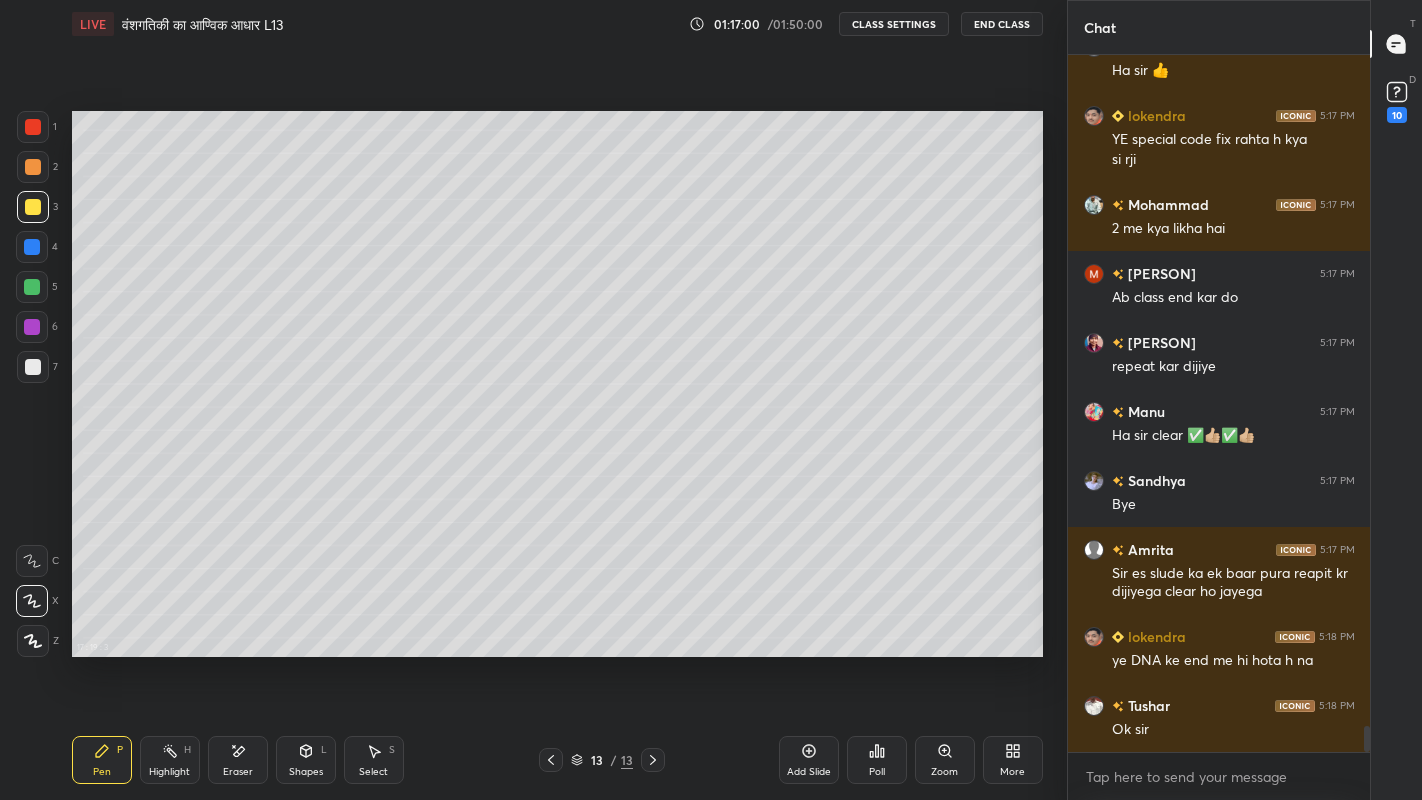 scroll, scrollTop: 18058, scrollLeft: 0, axis: vertical 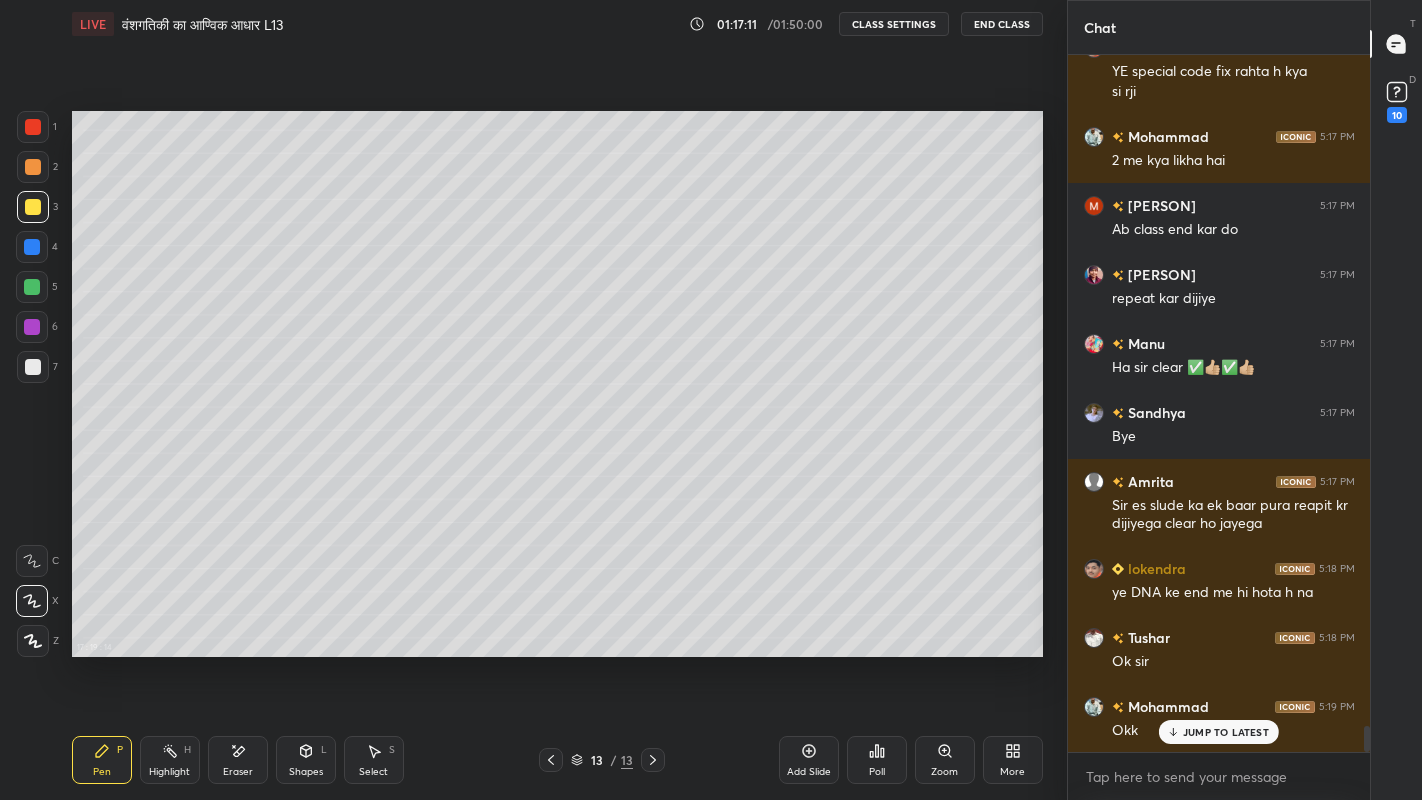 click at bounding box center [32, 247] 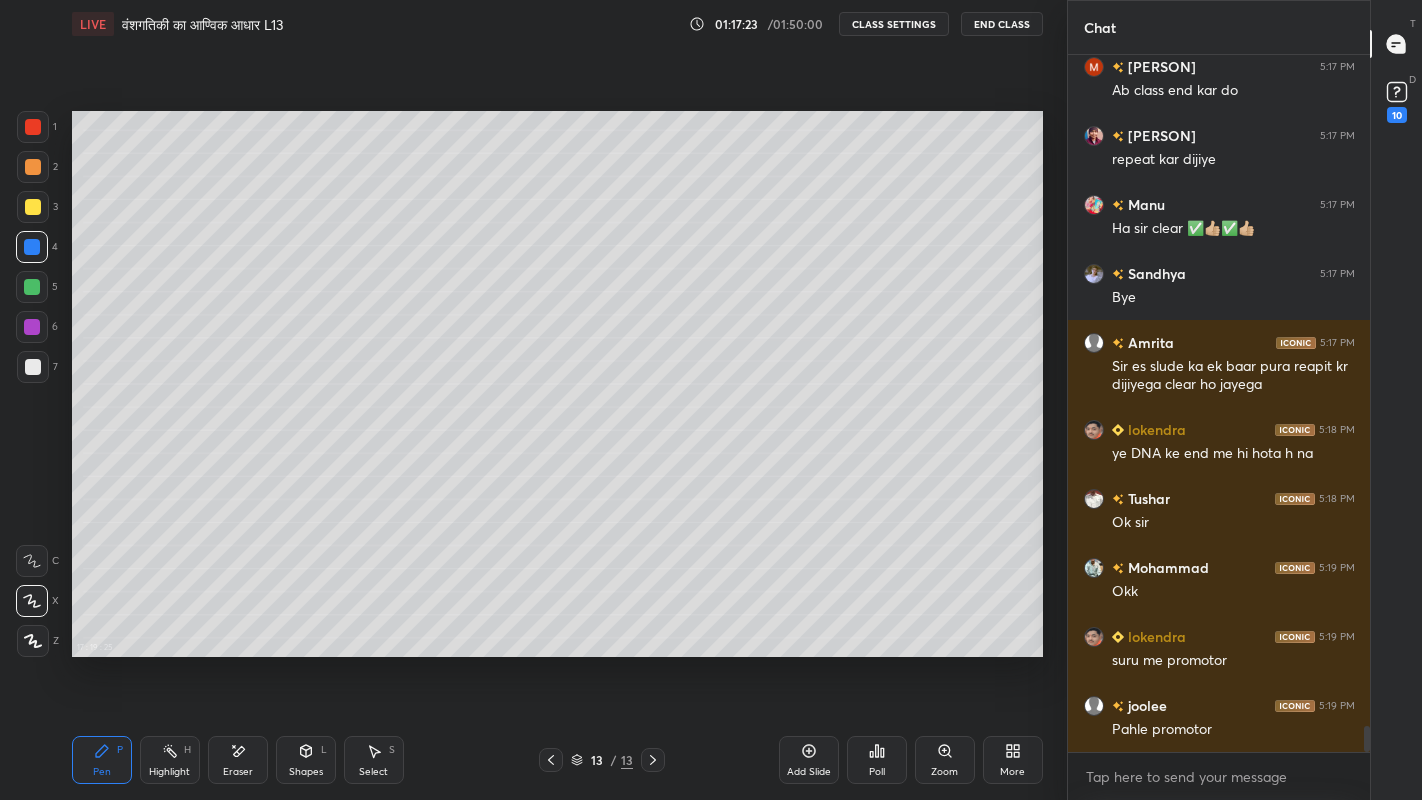scroll, scrollTop: 18265, scrollLeft: 0, axis: vertical 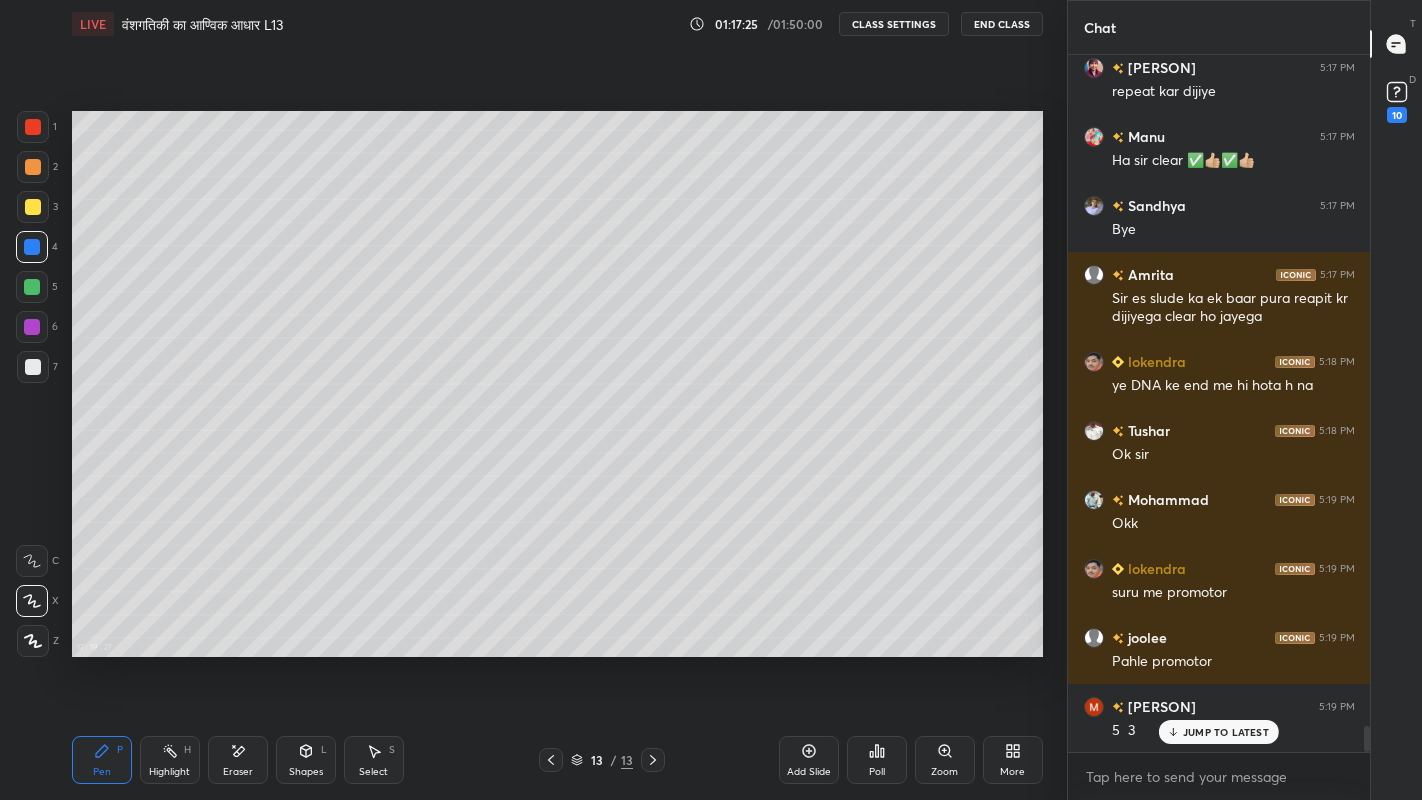click at bounding box center [33, 367] 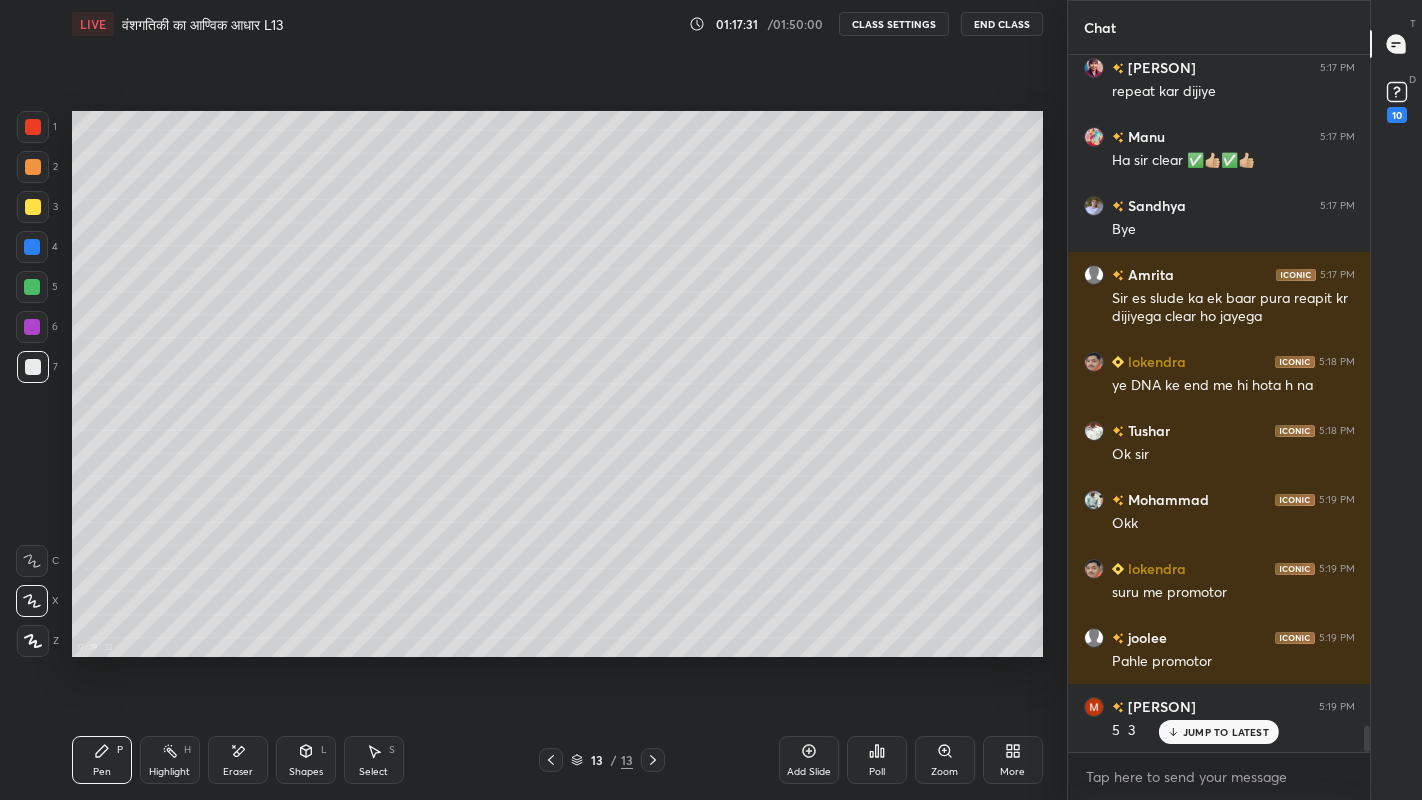 click at bounding box center (33, 207) 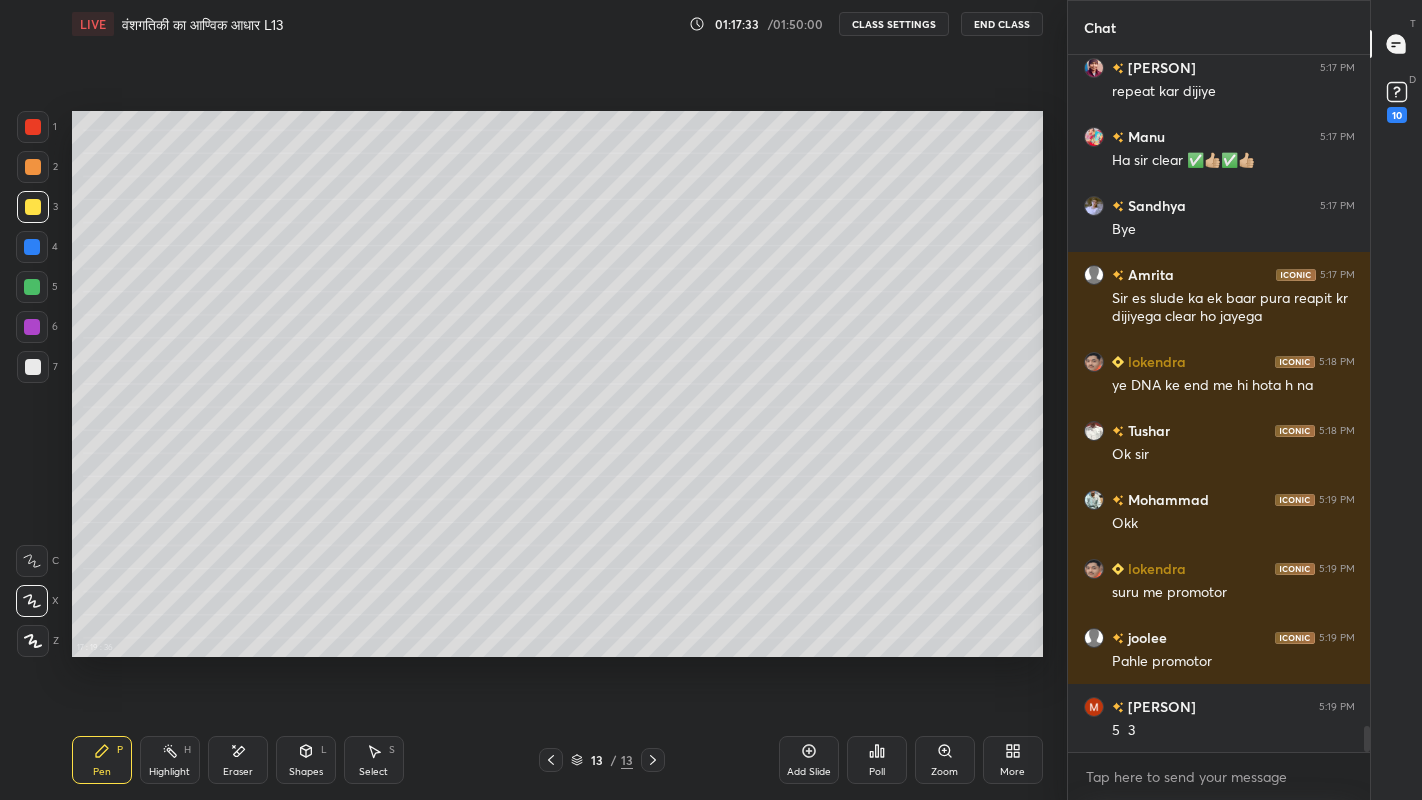 scroll, scrollTop: 18334, scrollLeft: 0, axis: vertical 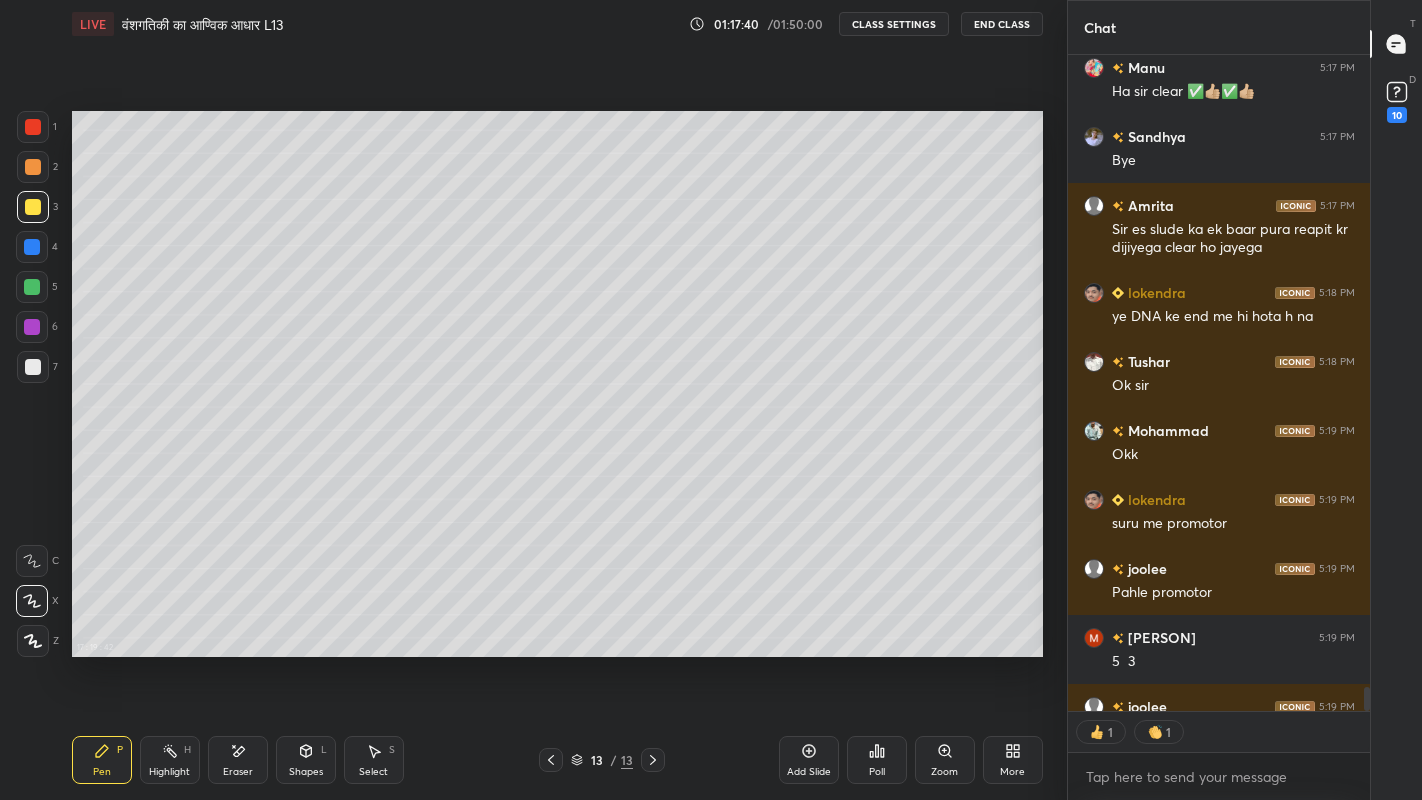 click at bounding box center (33, 367) 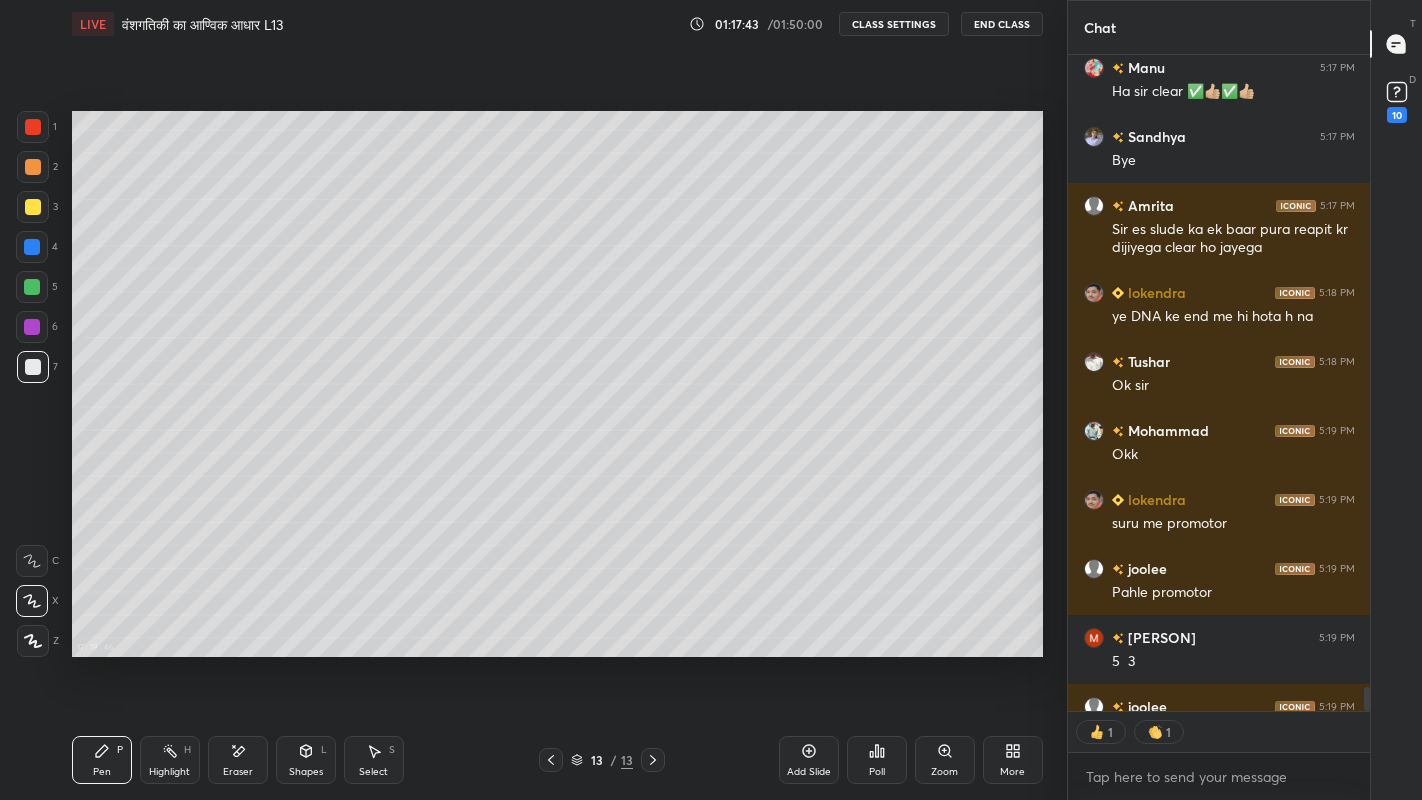 click at bounding box center (32, 247) 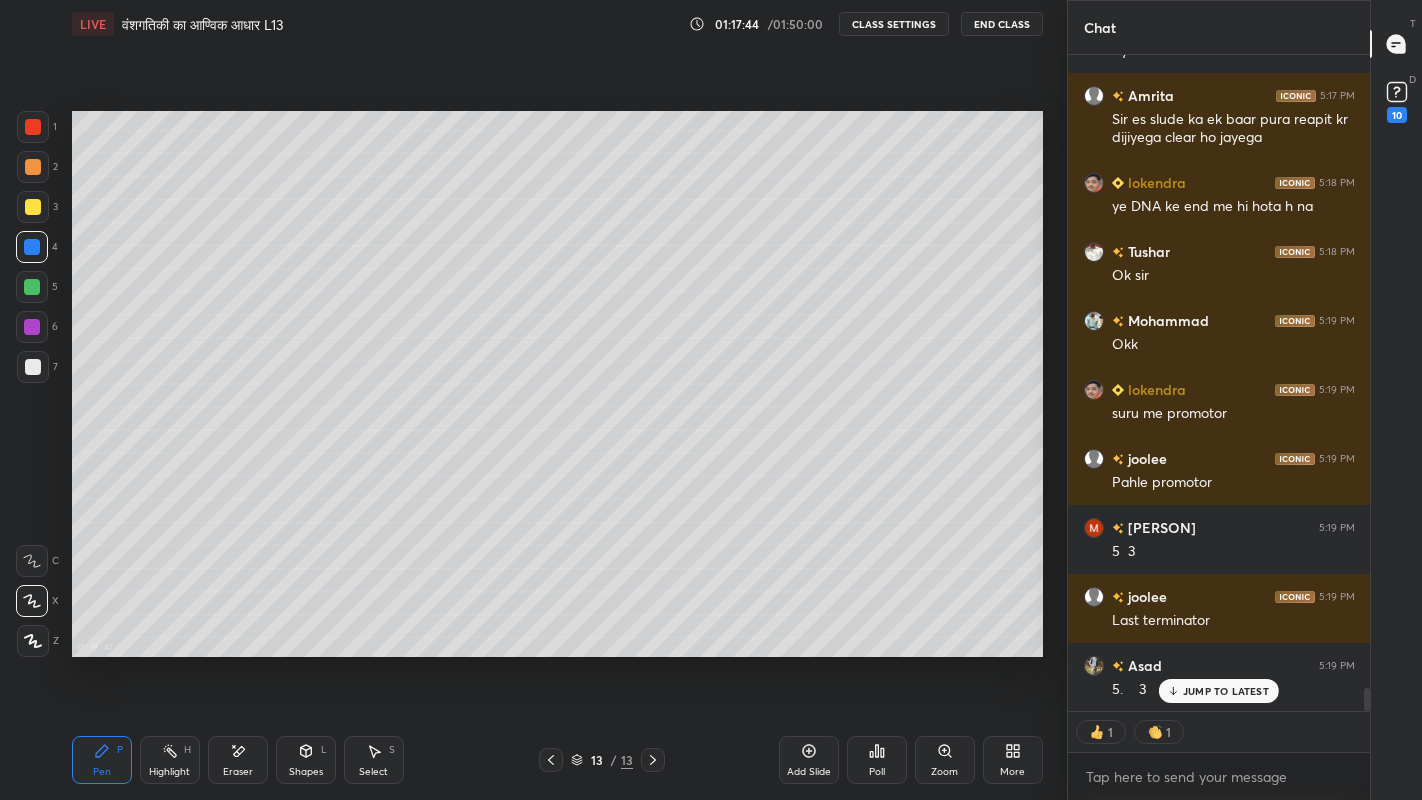 scroll, scrollTop: 18514, scrollLeft: 0, axis: vertical 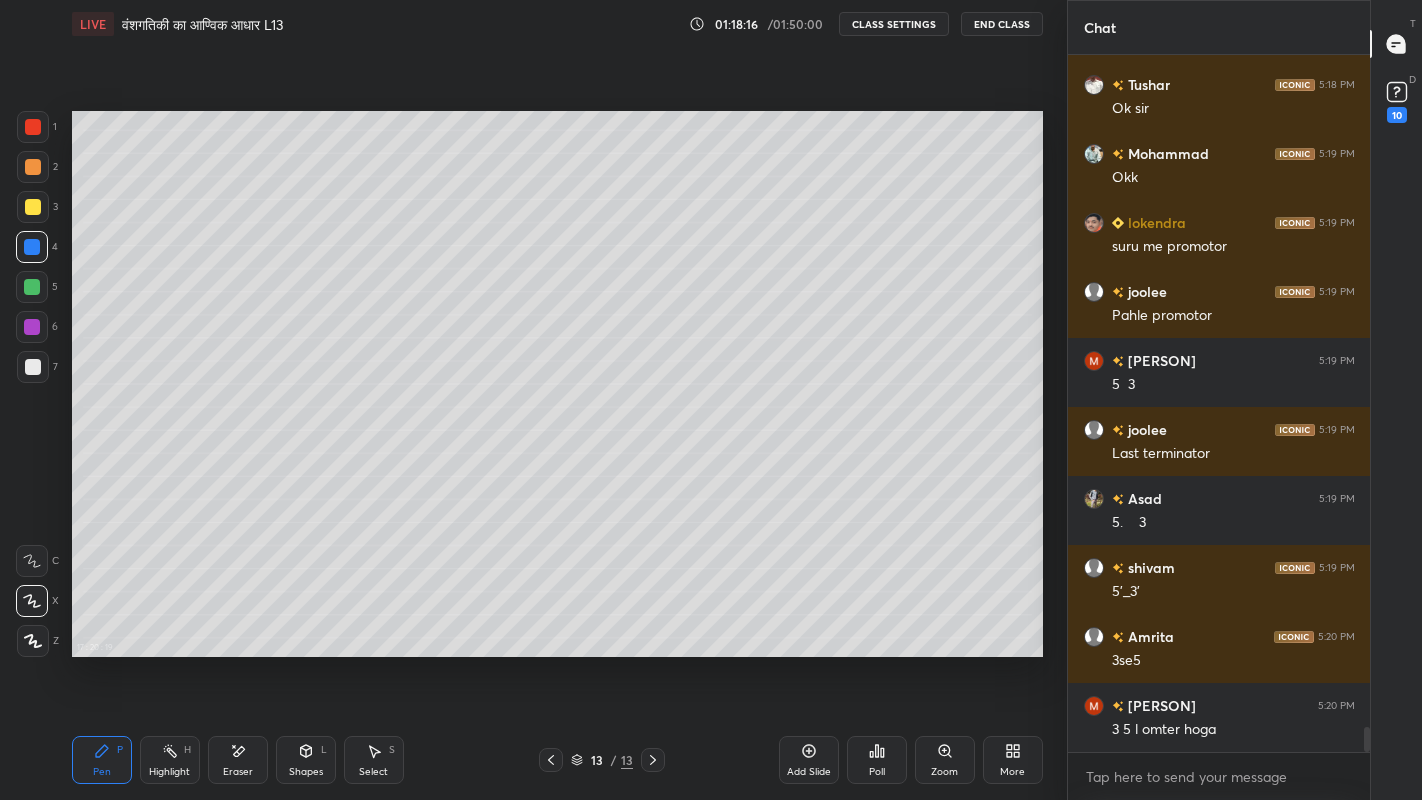 click at bounding box center [33, 367] 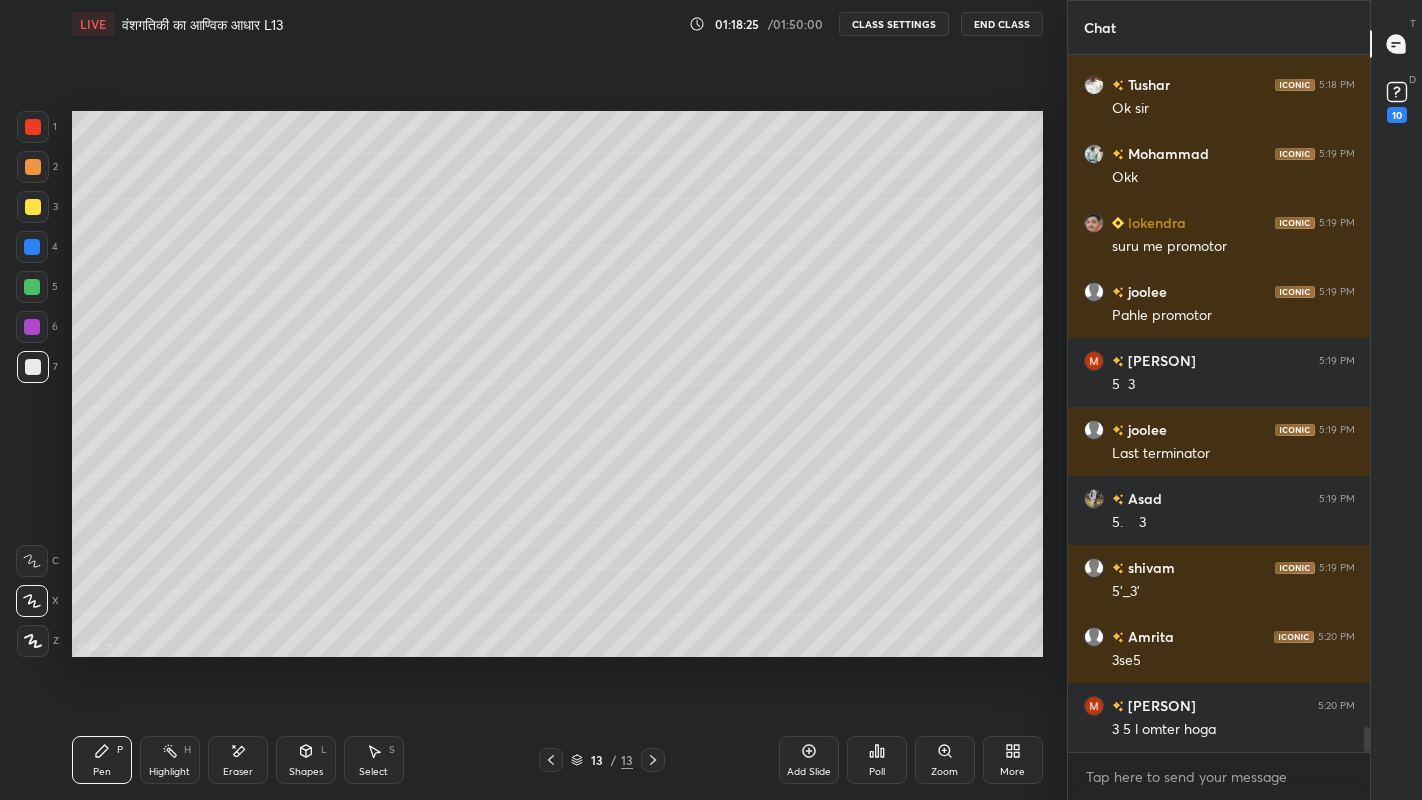 scroll, scrollTop: 18680, scrollLeft: 0, axis: vertical 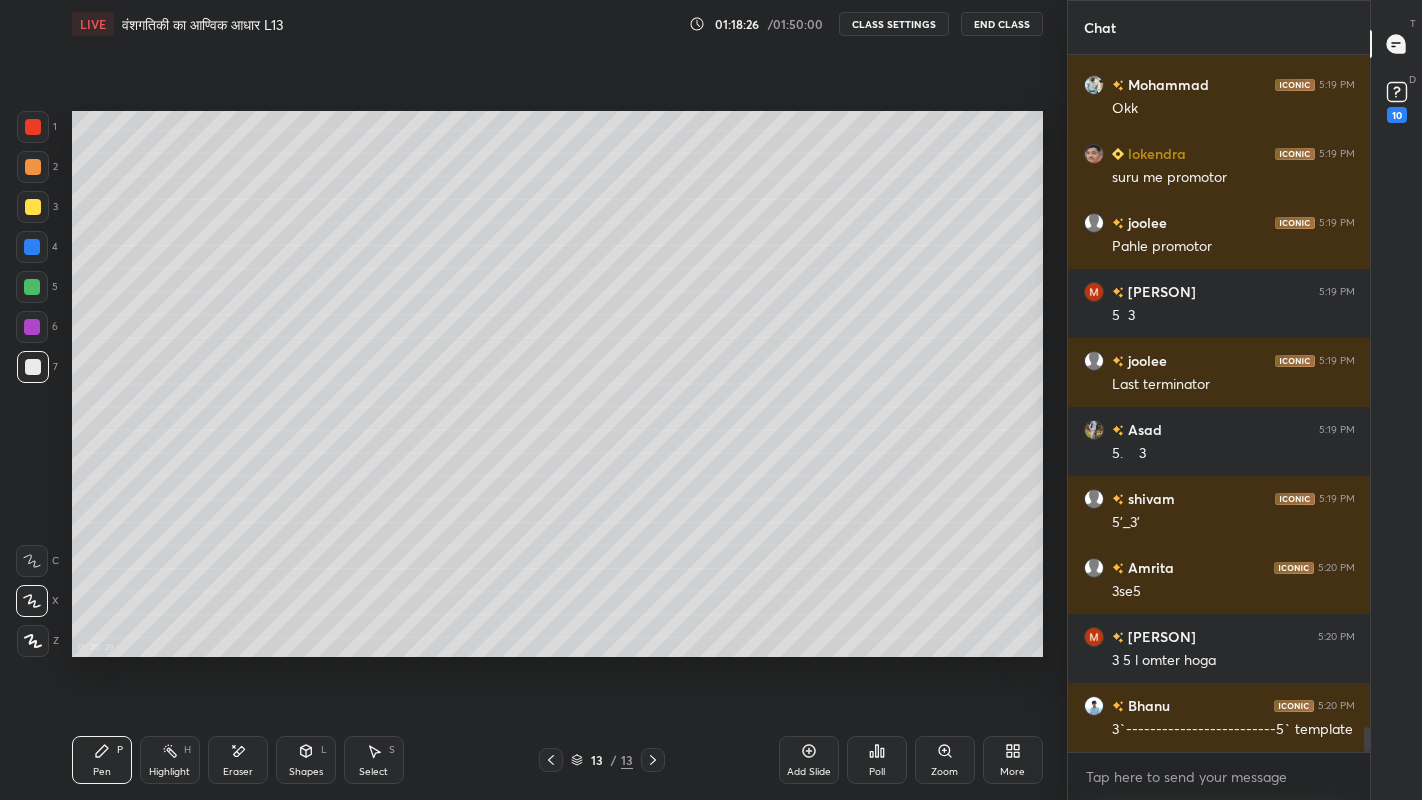 click 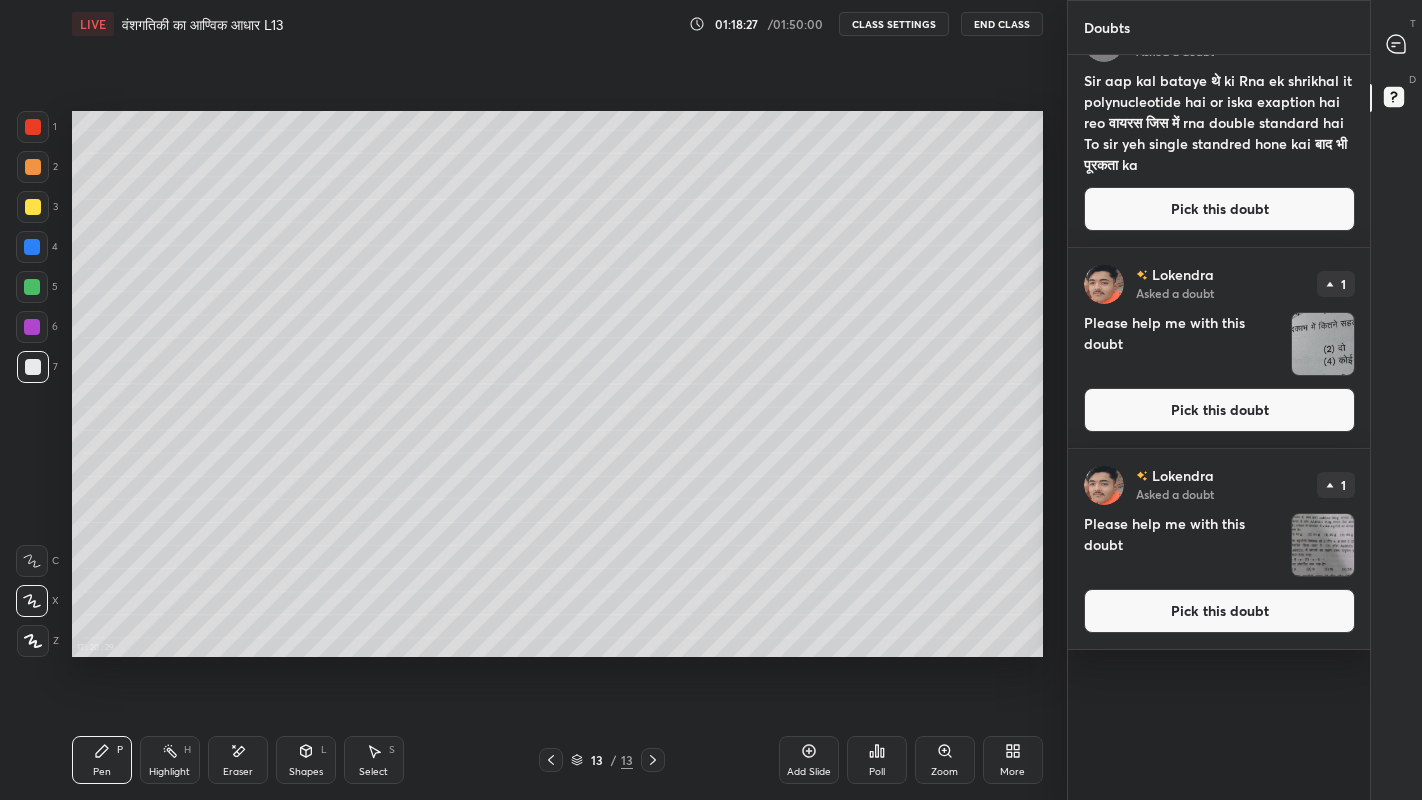 scroll, scrollTop: 0, scrollLeft: 0, axis: both 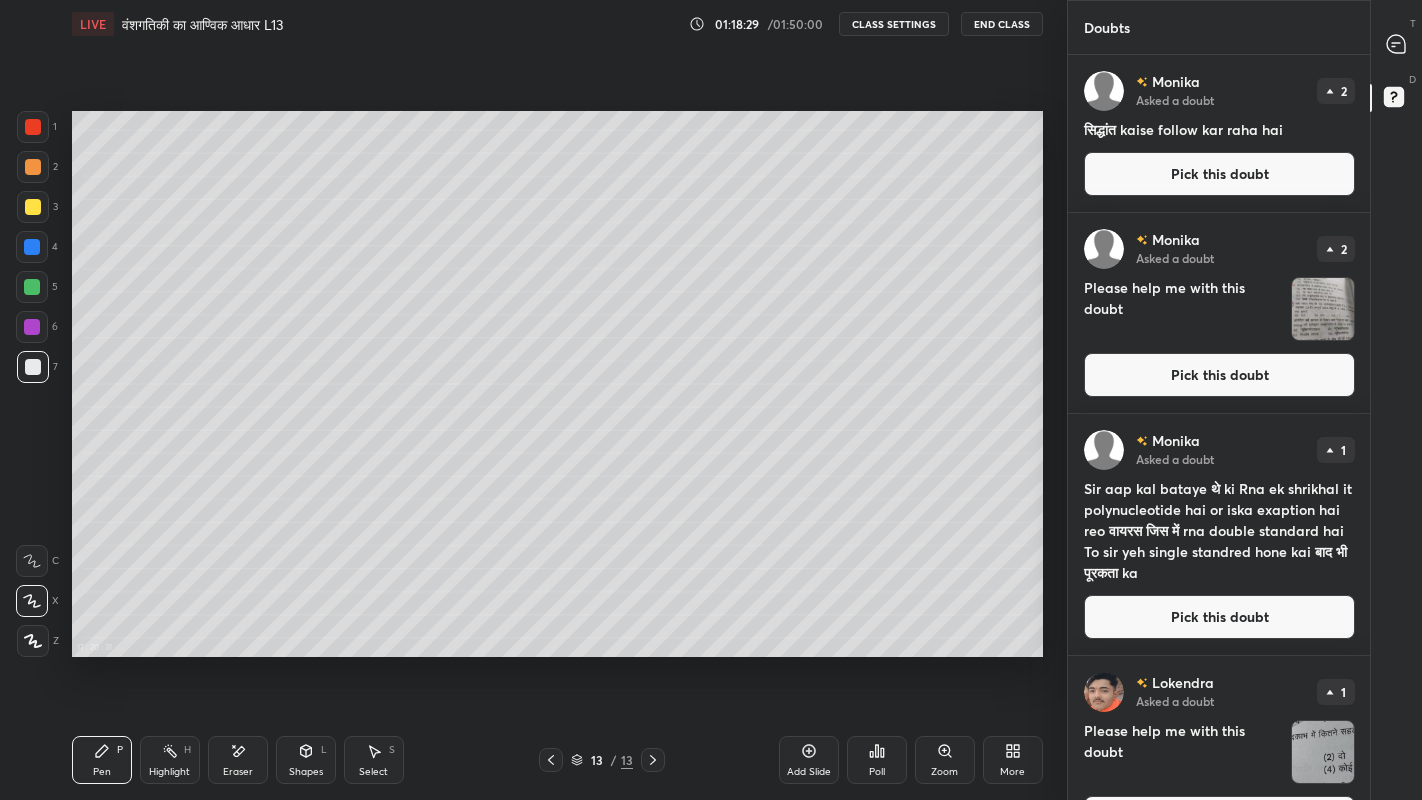 click on "Pick this doubt" at bounding box center (1219, 174) 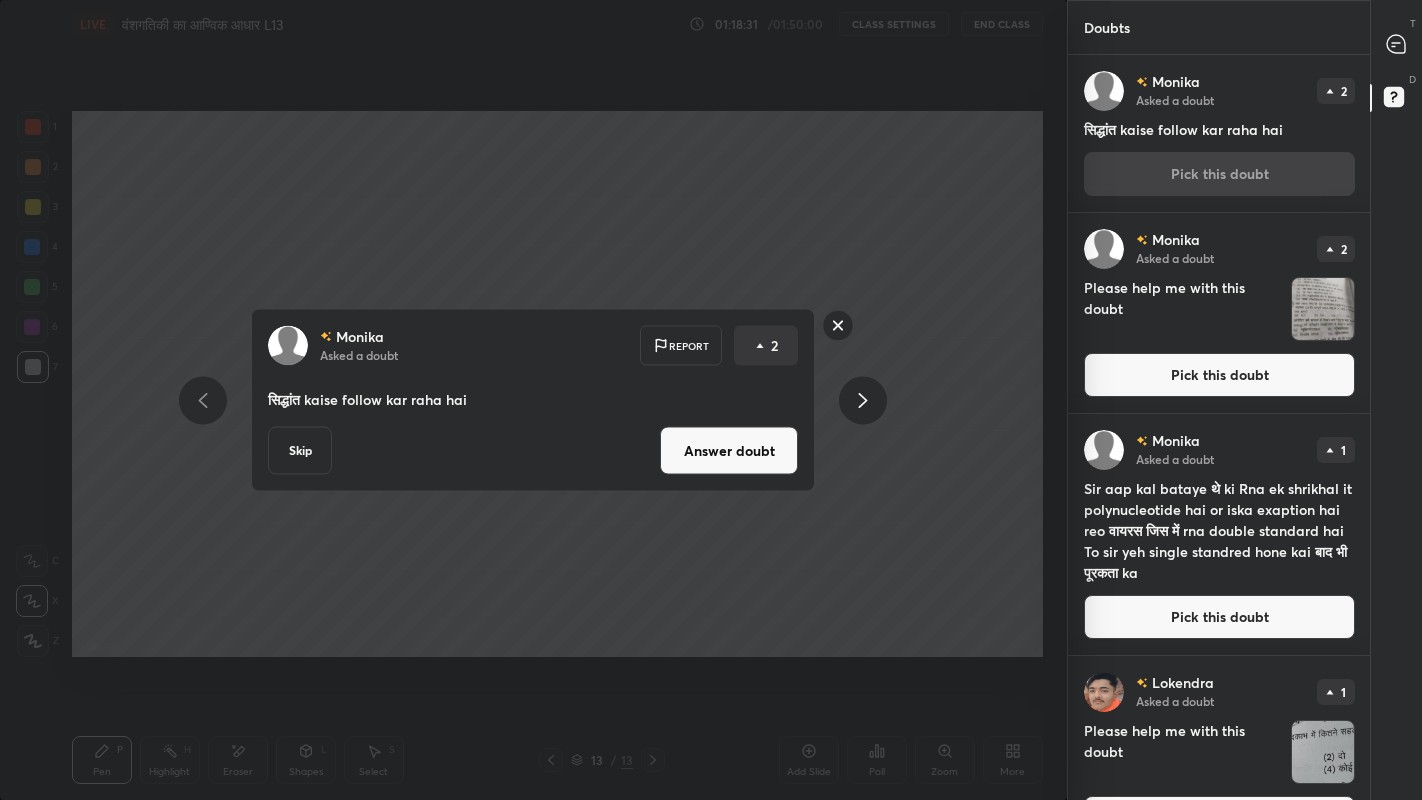 click on "Answer doubt" at bounding box center (729, 451) 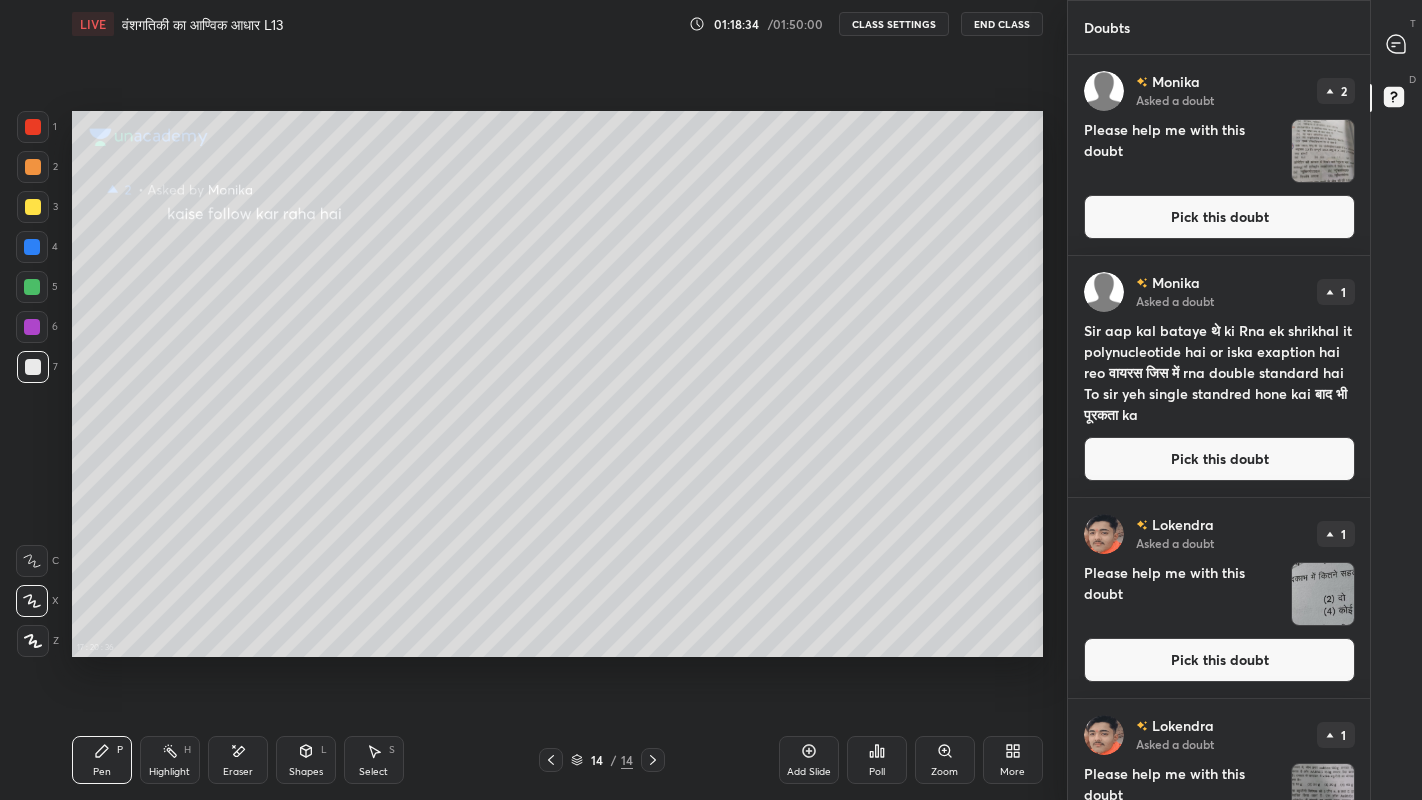 click on "Pick this doubt" at bounding box center [1219, 217] 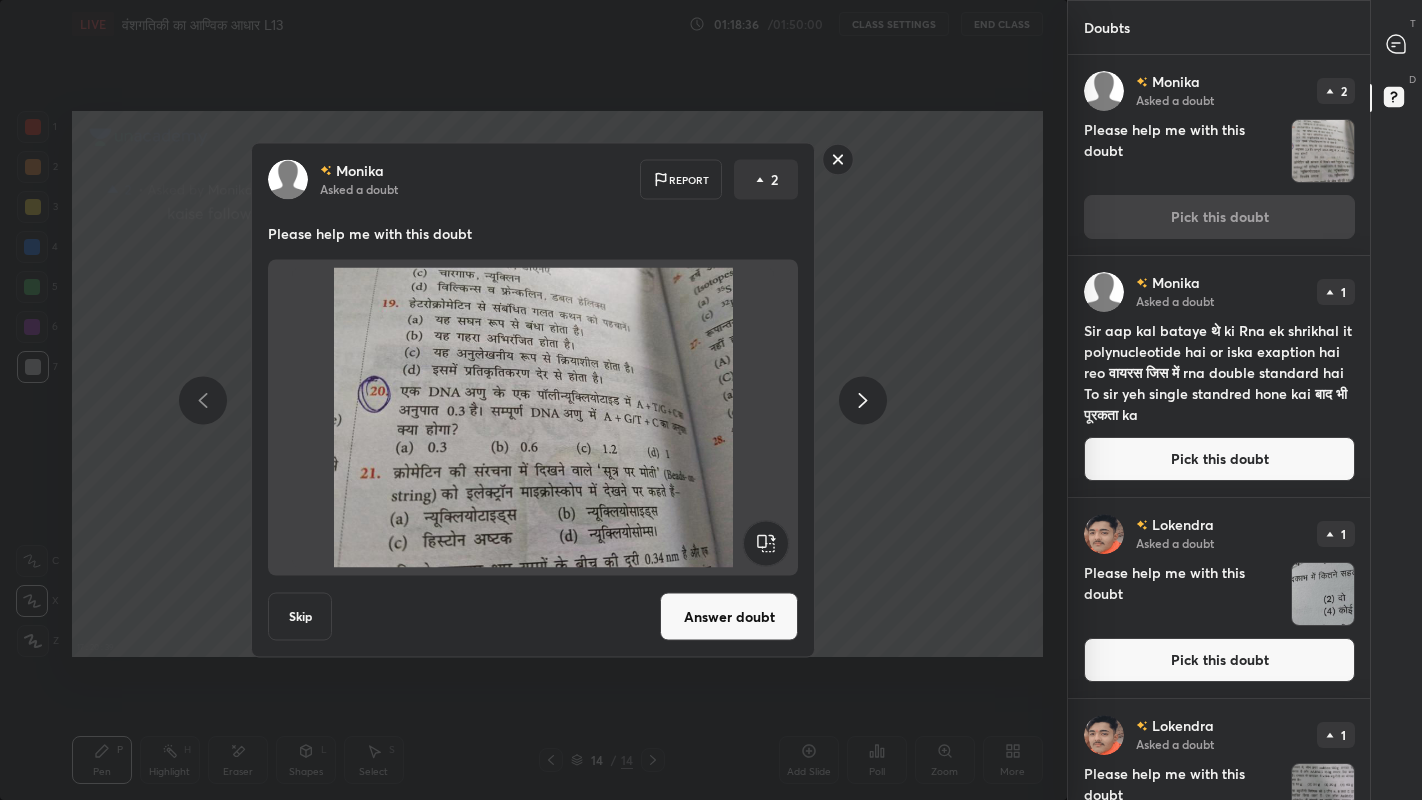 click on "Answer doubt" at bounding box center (729, 617) 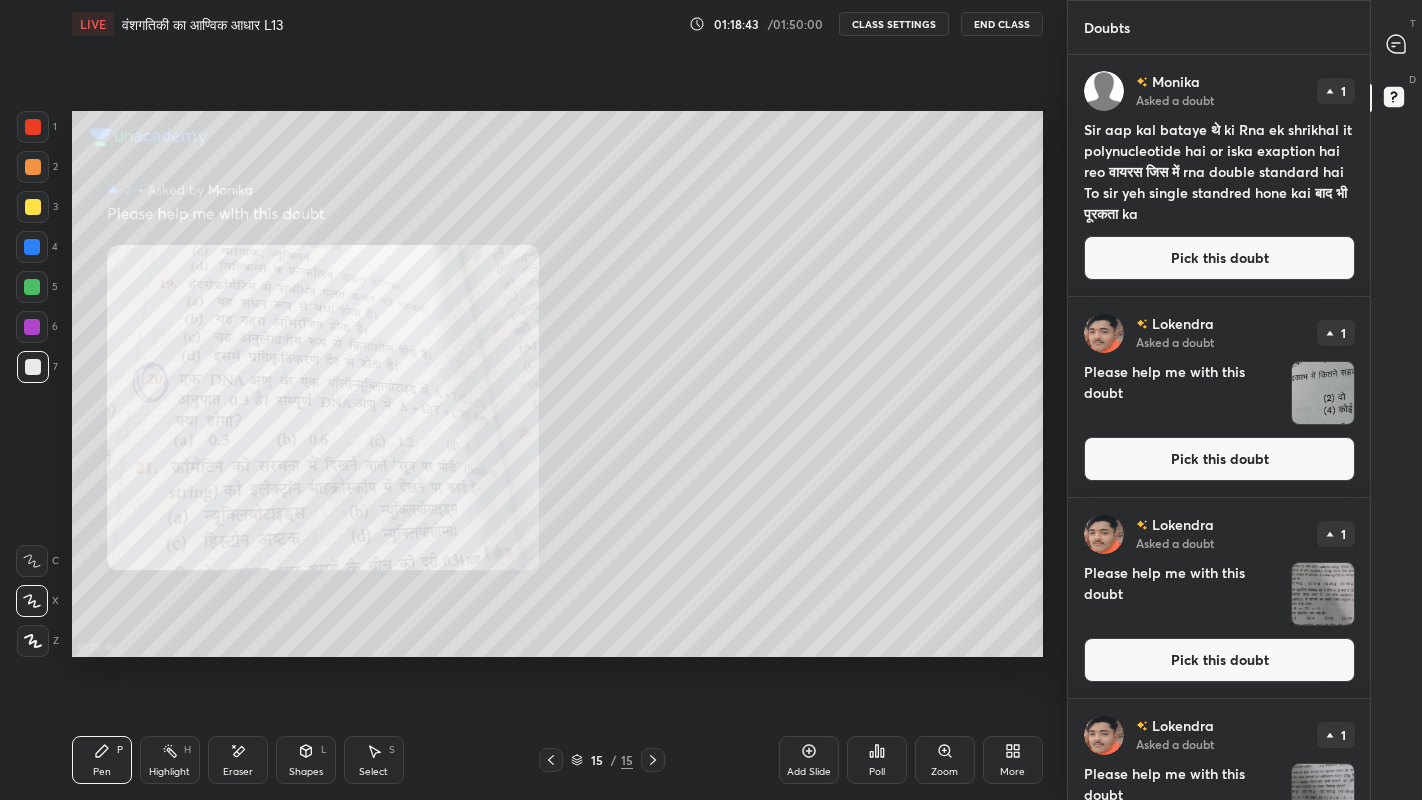 click at bounding box center (33, 207) 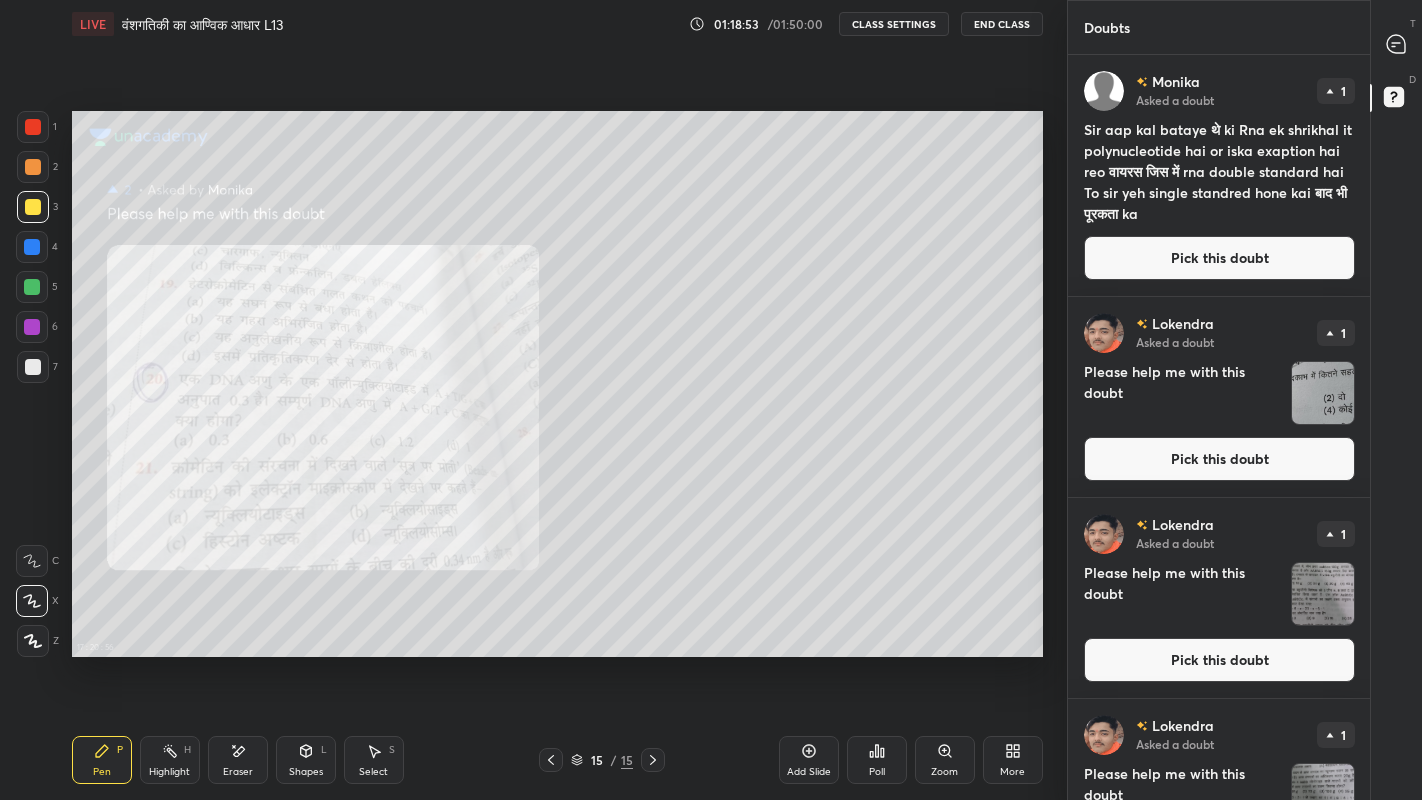 click at bounding box center [32, 287] 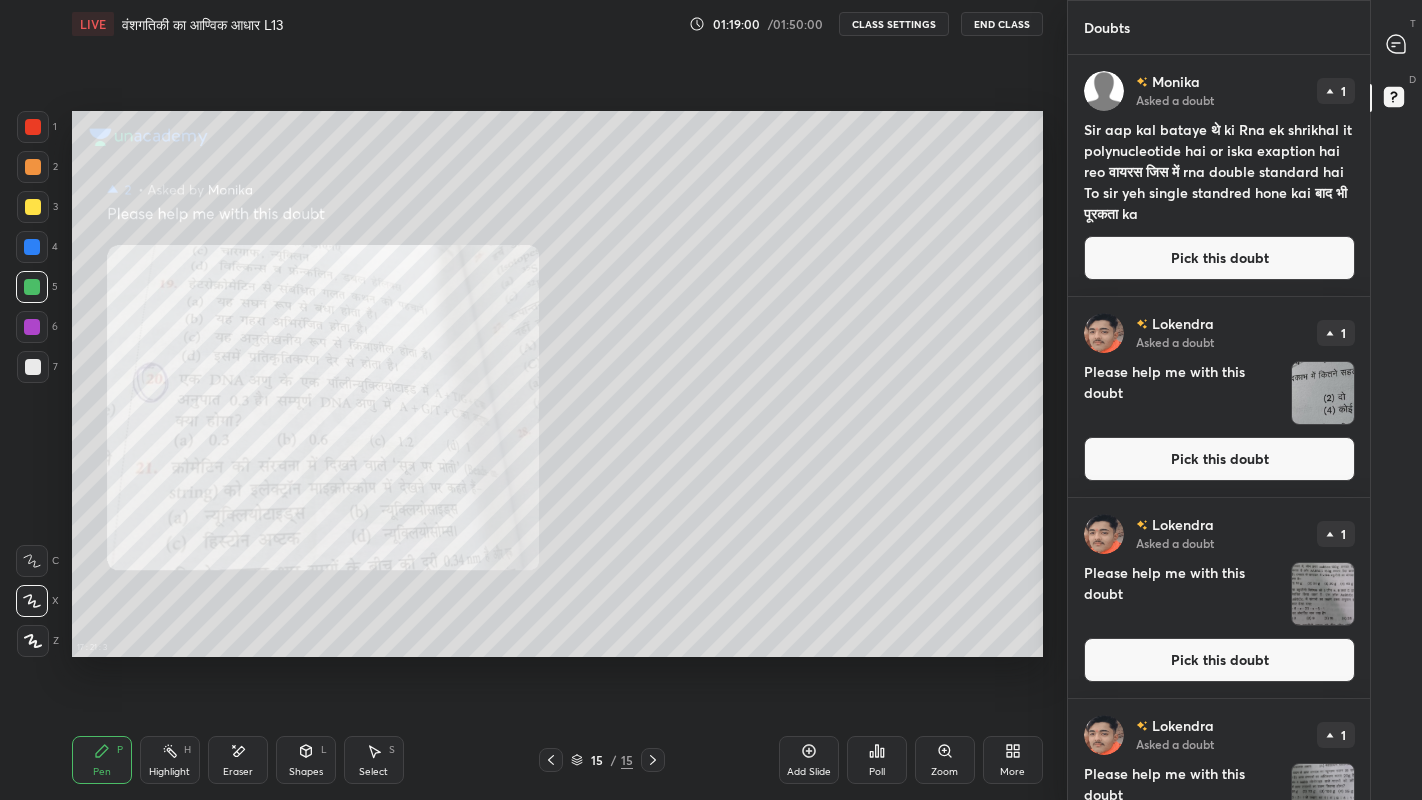 click at bounding box center [33, 367] 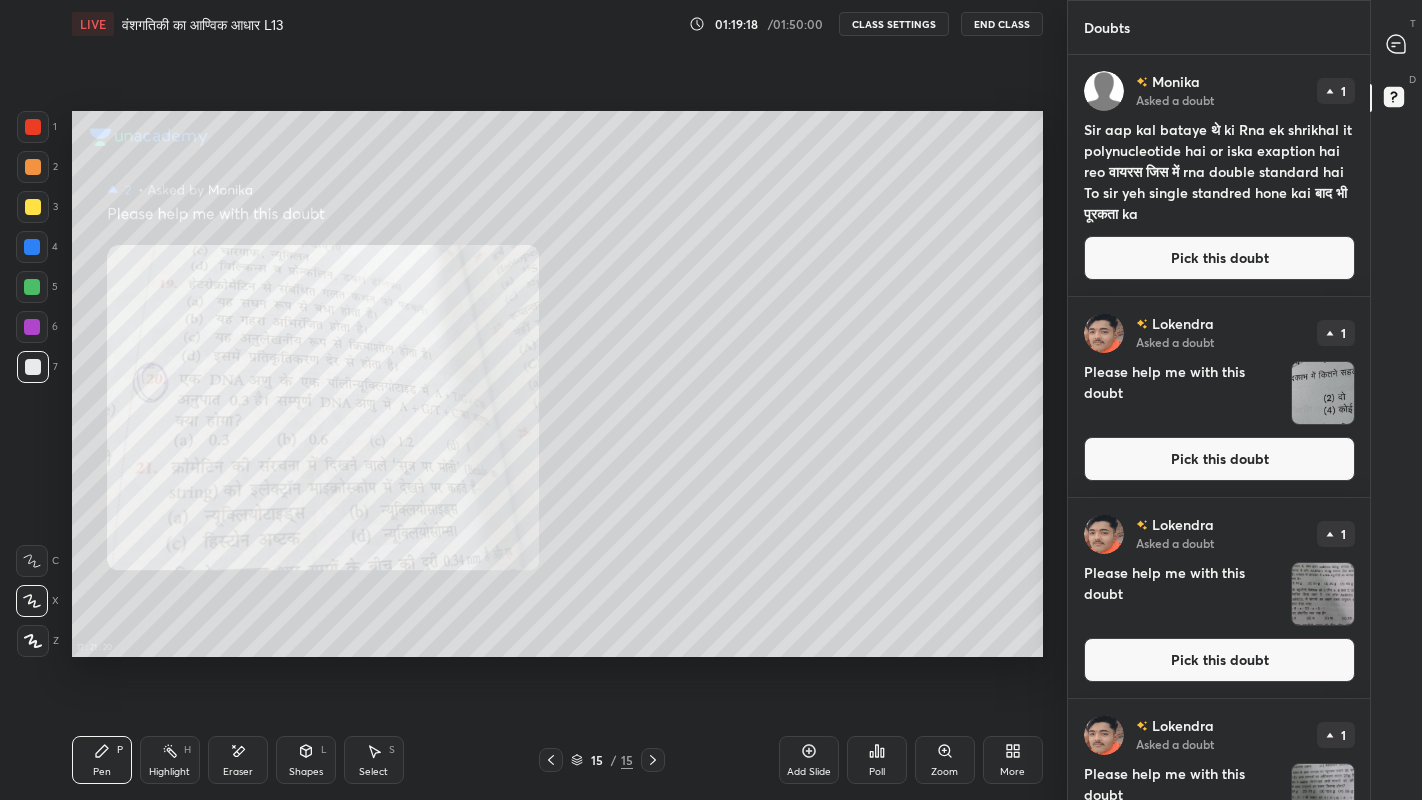click at bounding box center [32, 247] 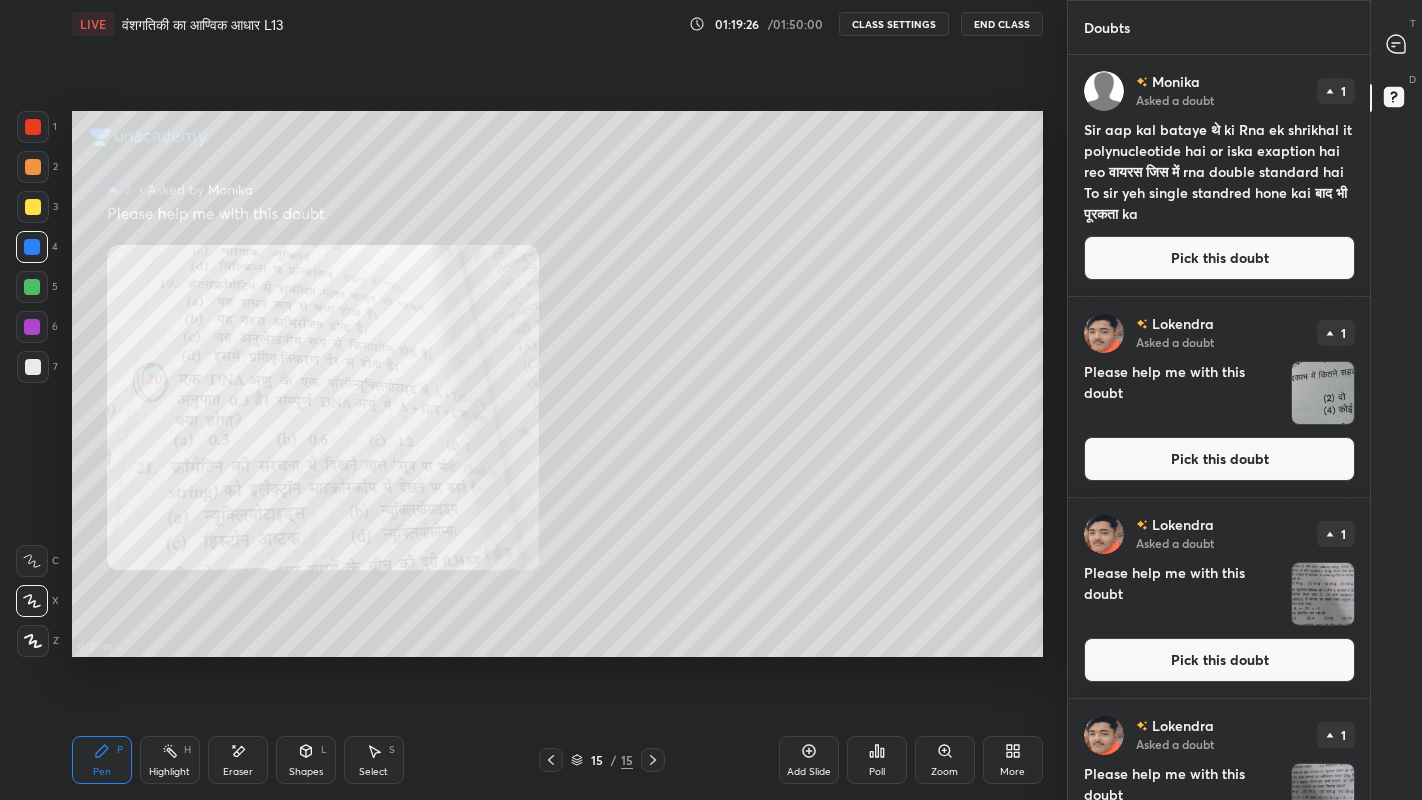 click 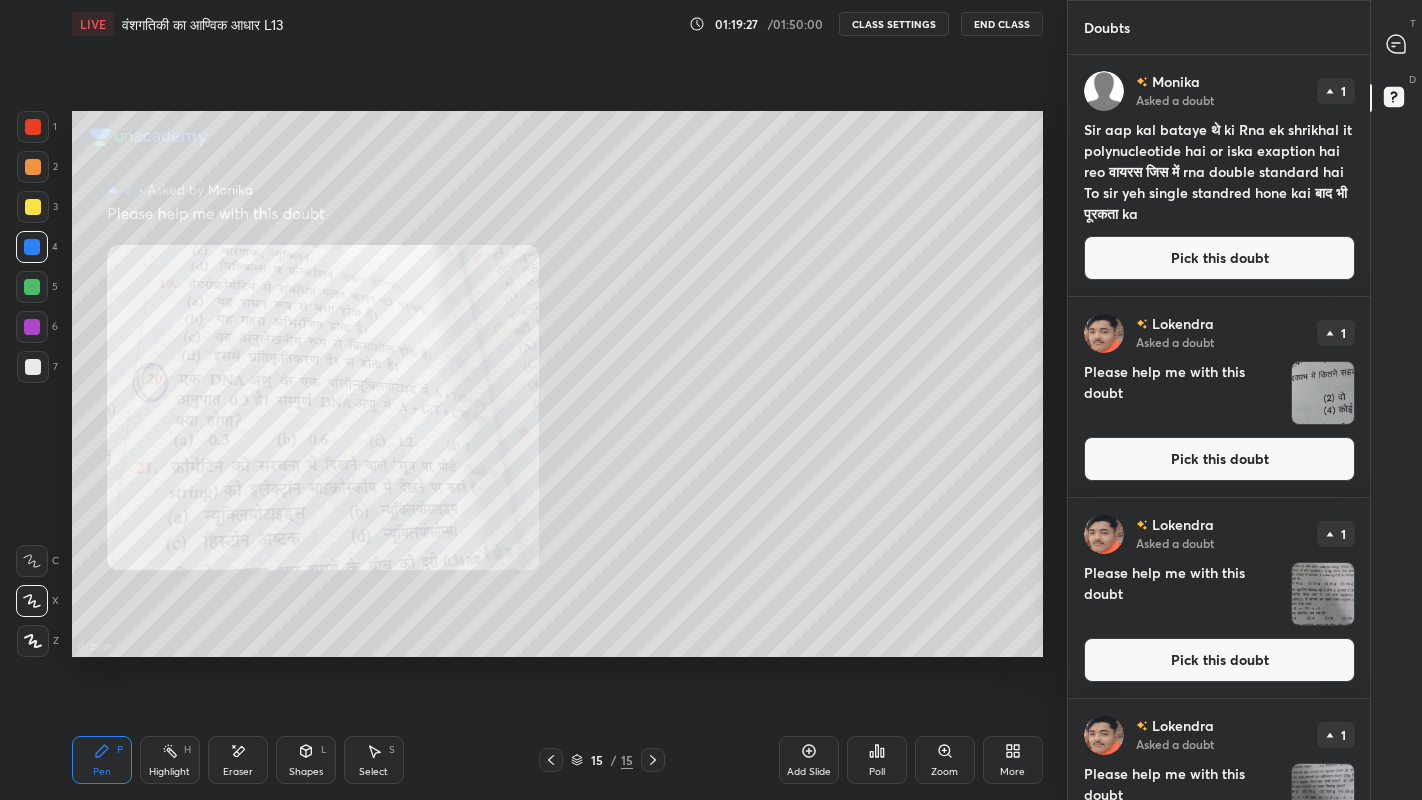 click 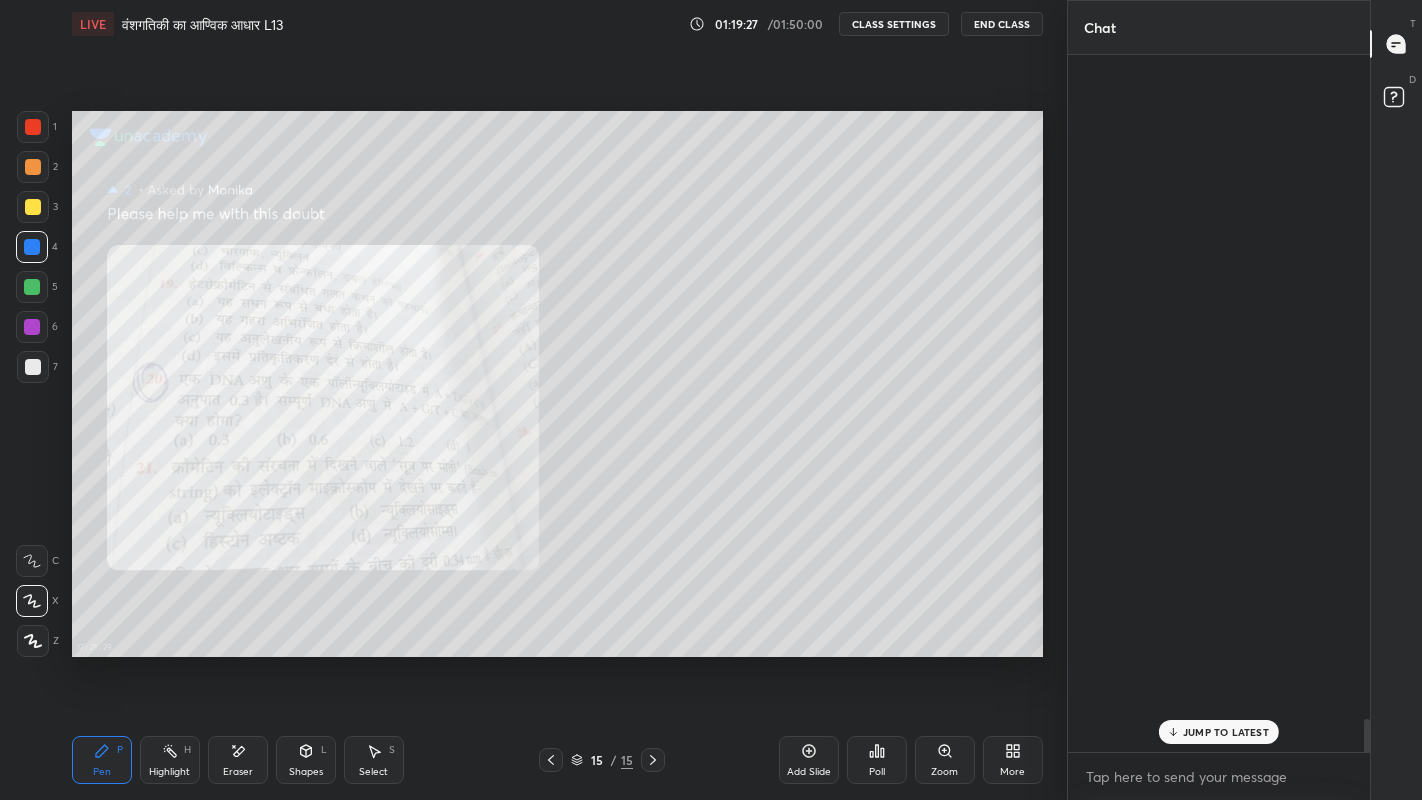 scroll, scrollTop: 19305, scrollLeft: 0, axis: vertical 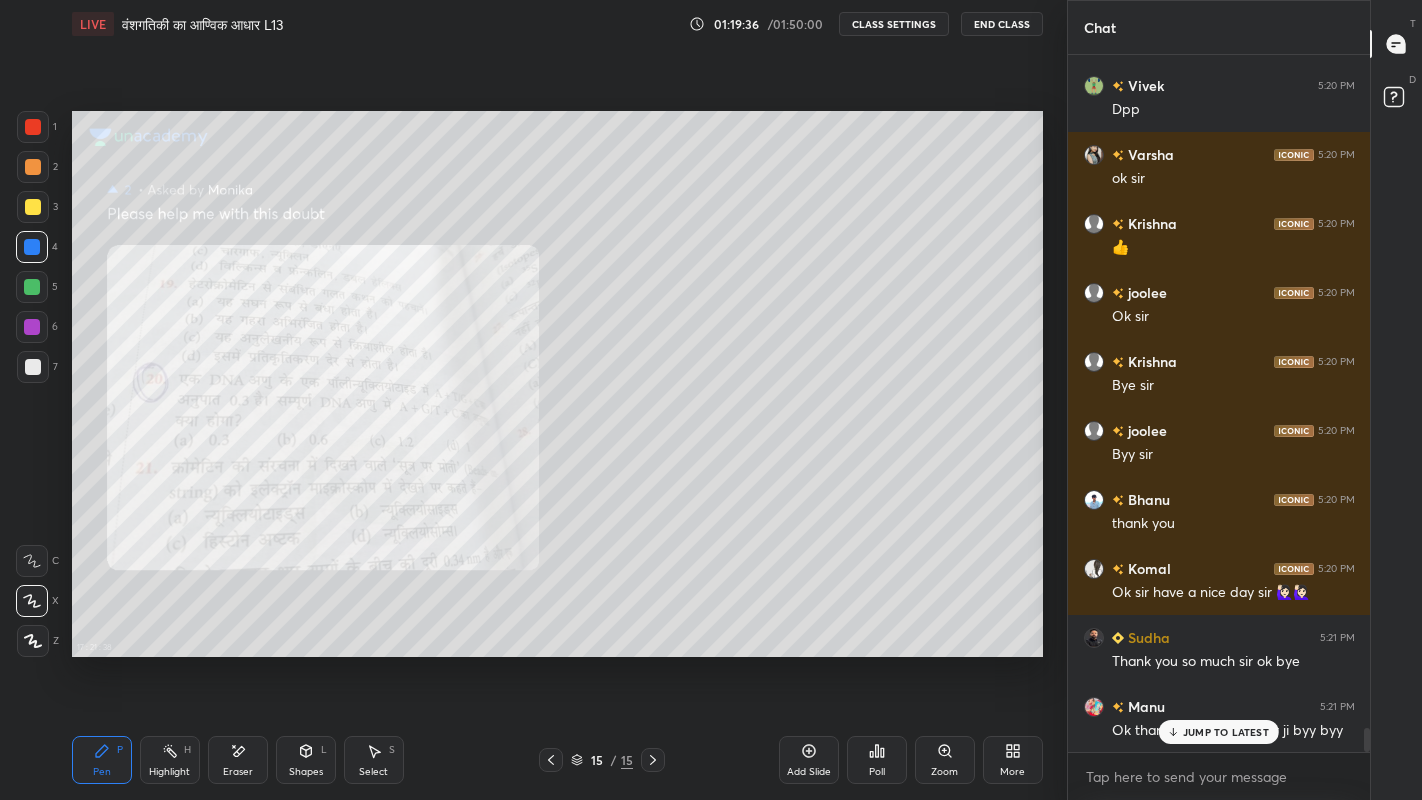 click 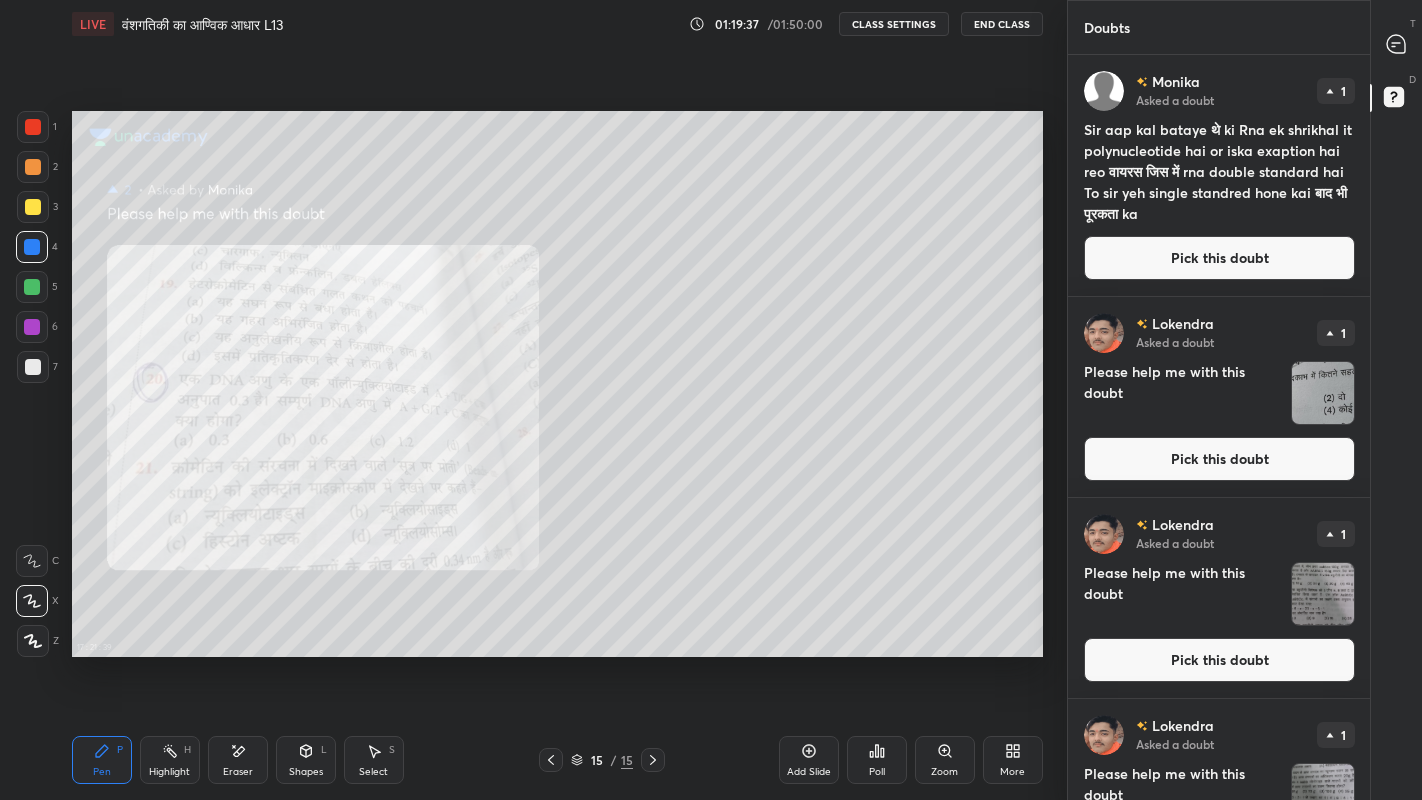 click on "Pick this doubt" at bounding box center [1219, 258] 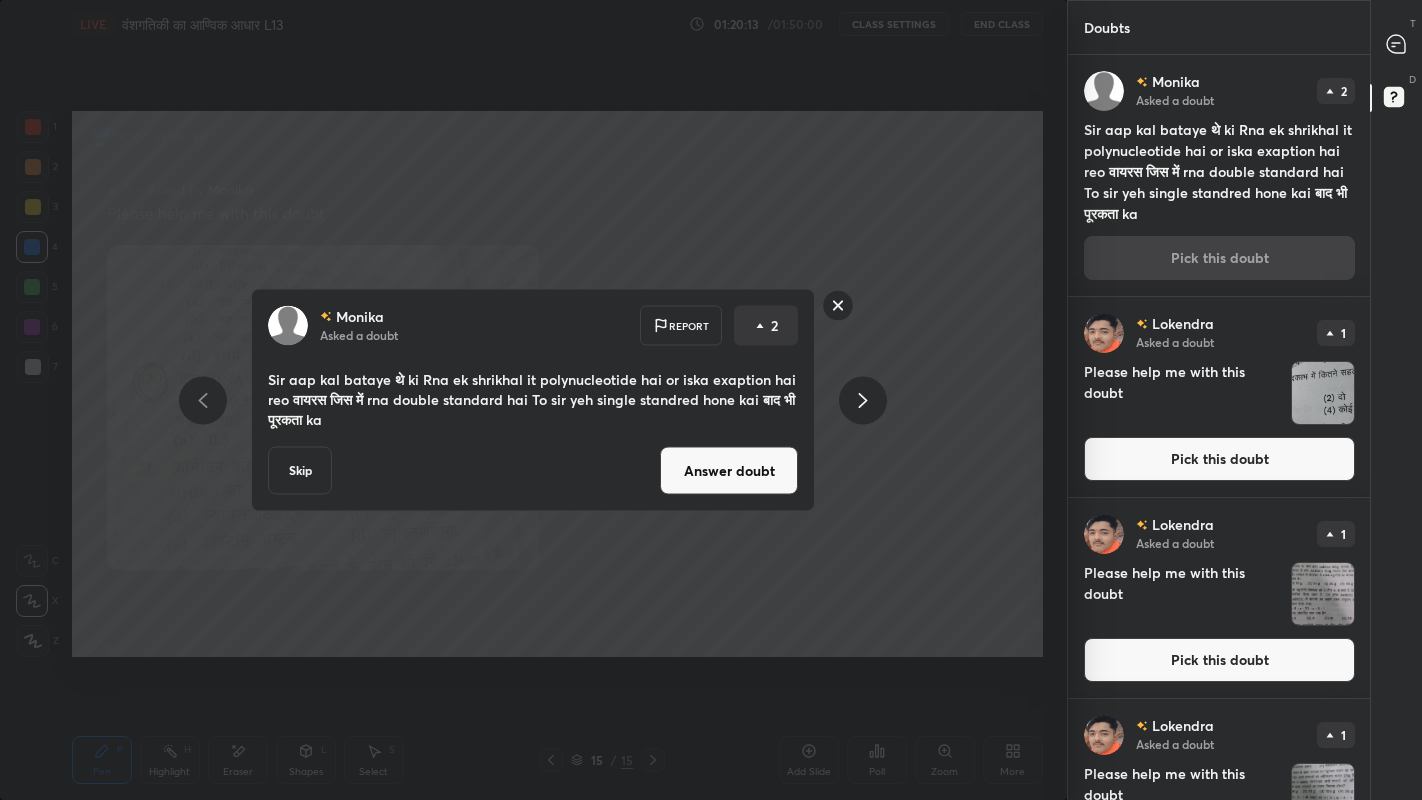click on "Answer doubt" at bounding box center (729, 471) 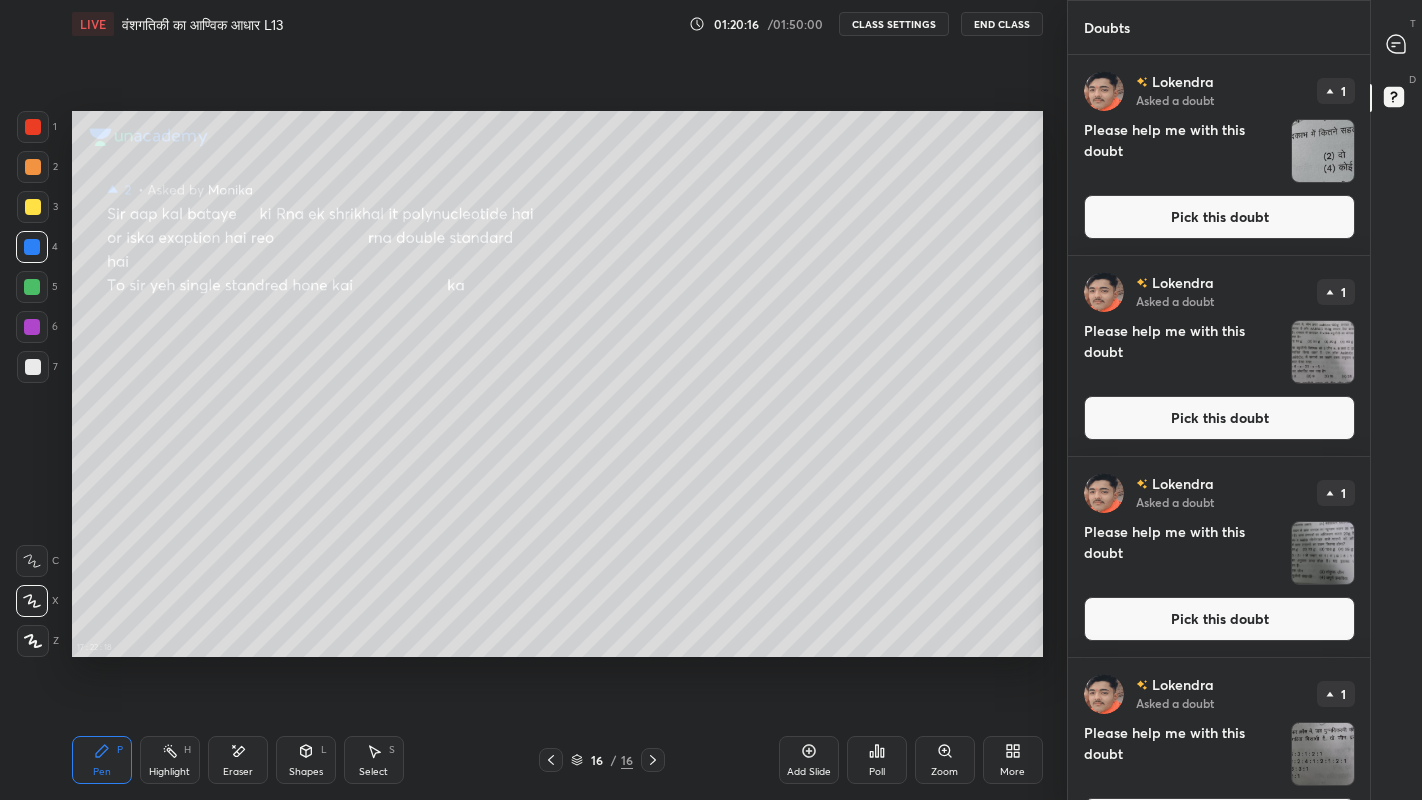 click on "Pick this doubt" at bounding box center (1219, 217) 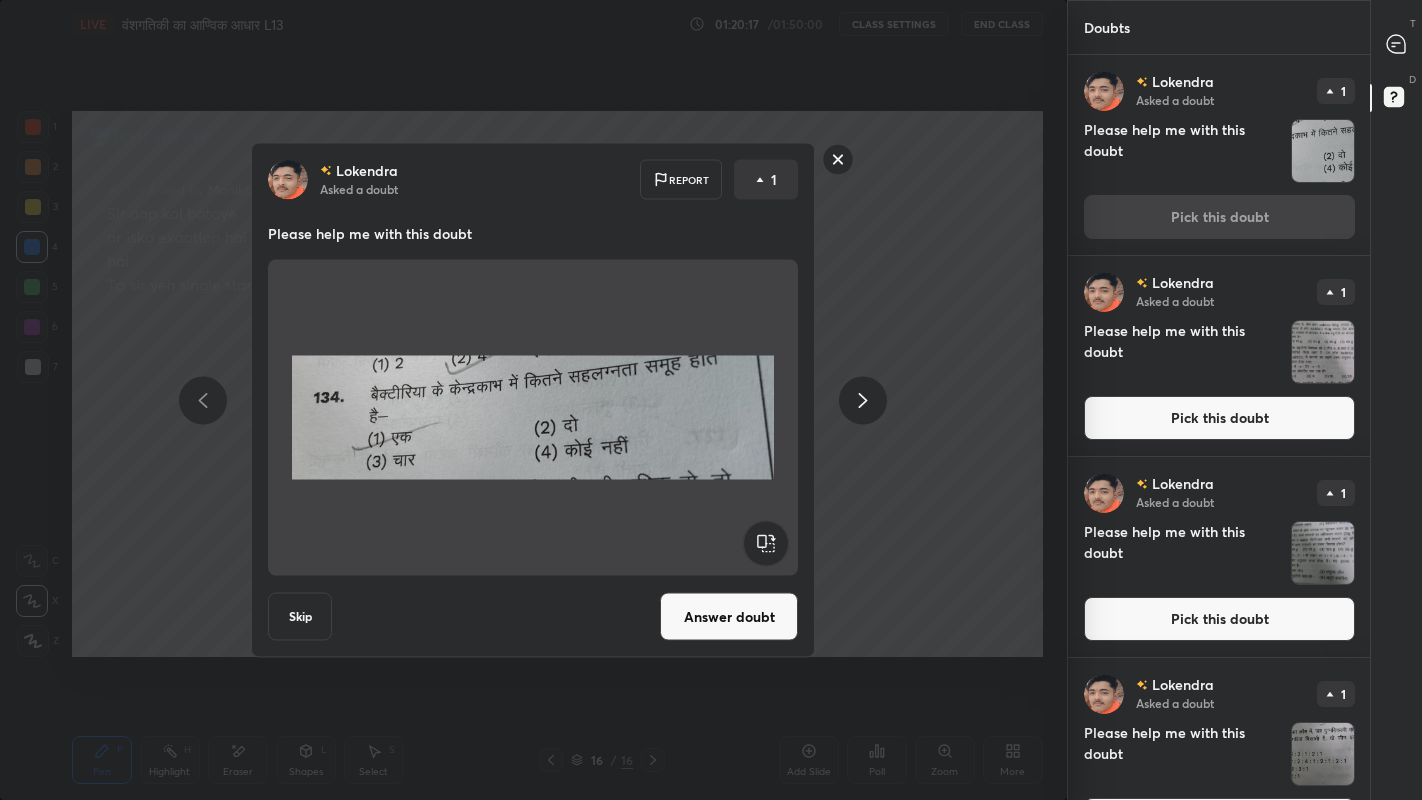 click on "Answer doubt" at bounding box center (729, 617) 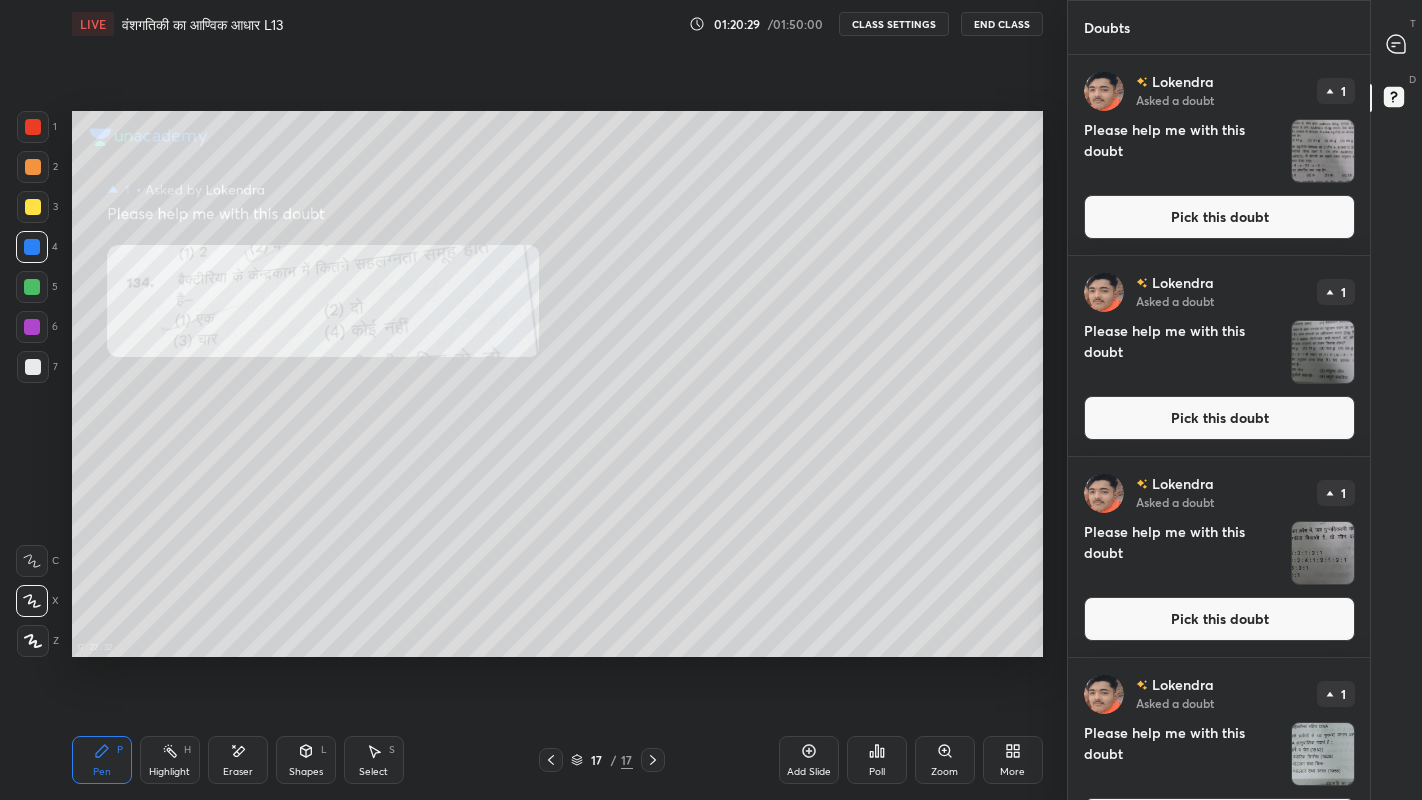 click on "Pick this doubt" at bounding box center (1219, 217) 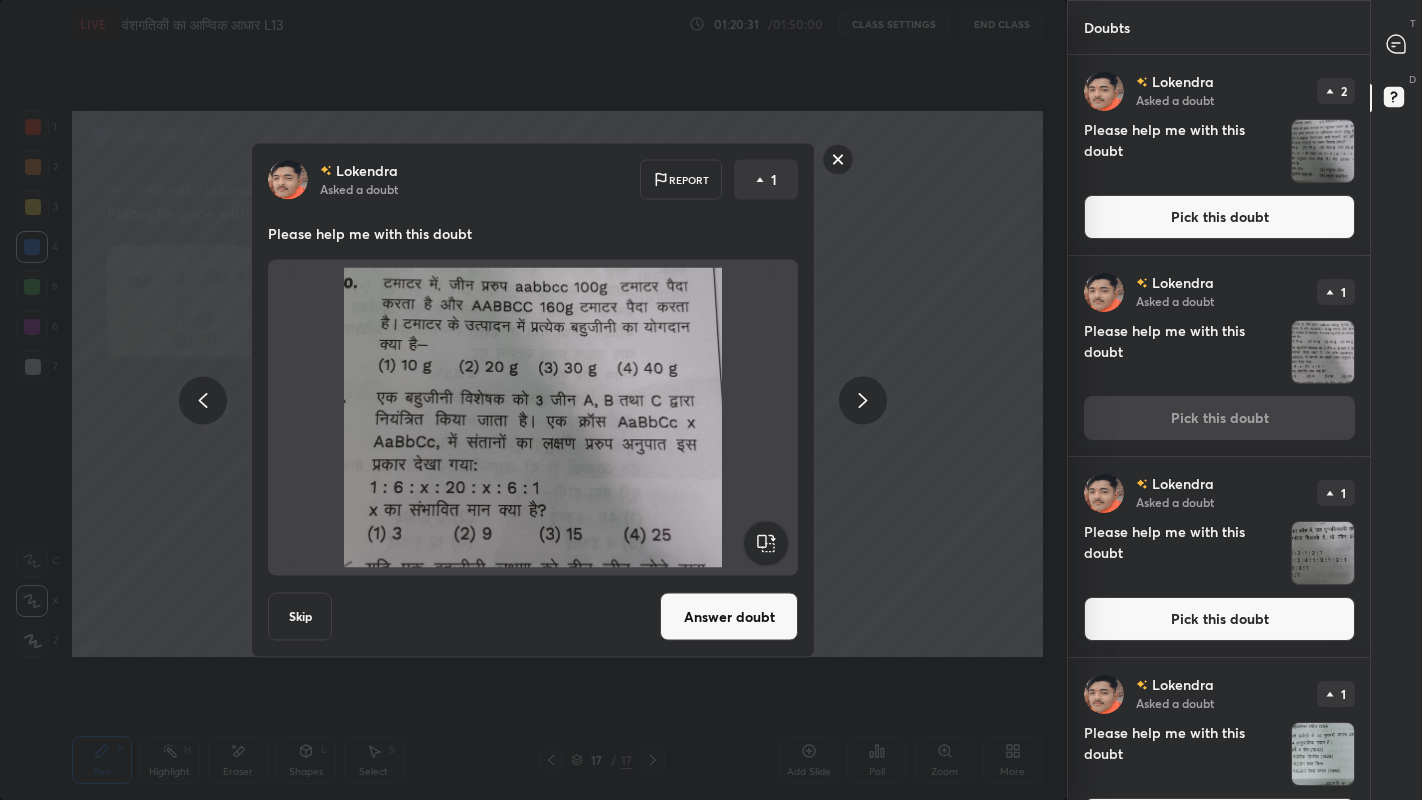 click on "Answer doubt" at bounding box center (729, 617) 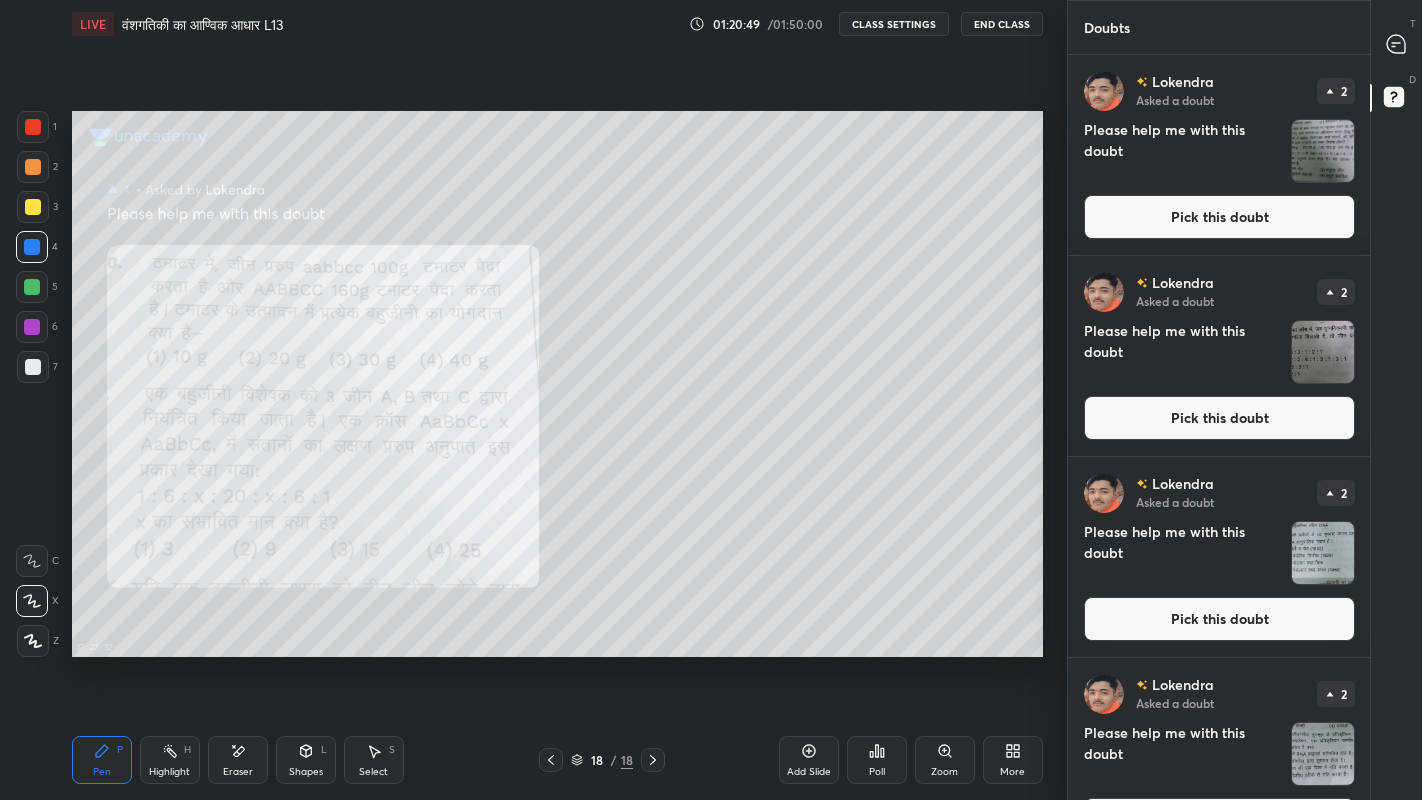 click at bounding box center (32, 287) 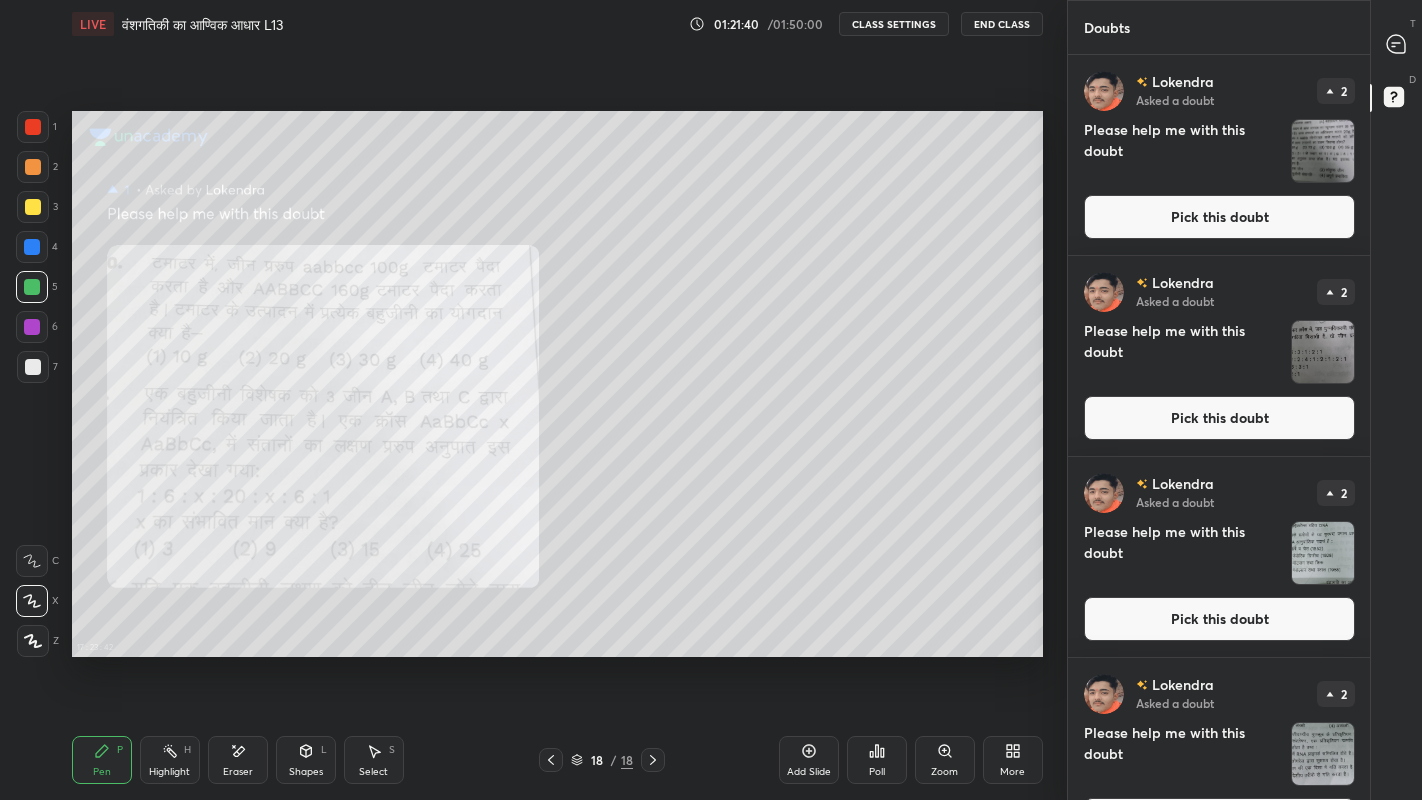 click at bounding box center [33, 367] 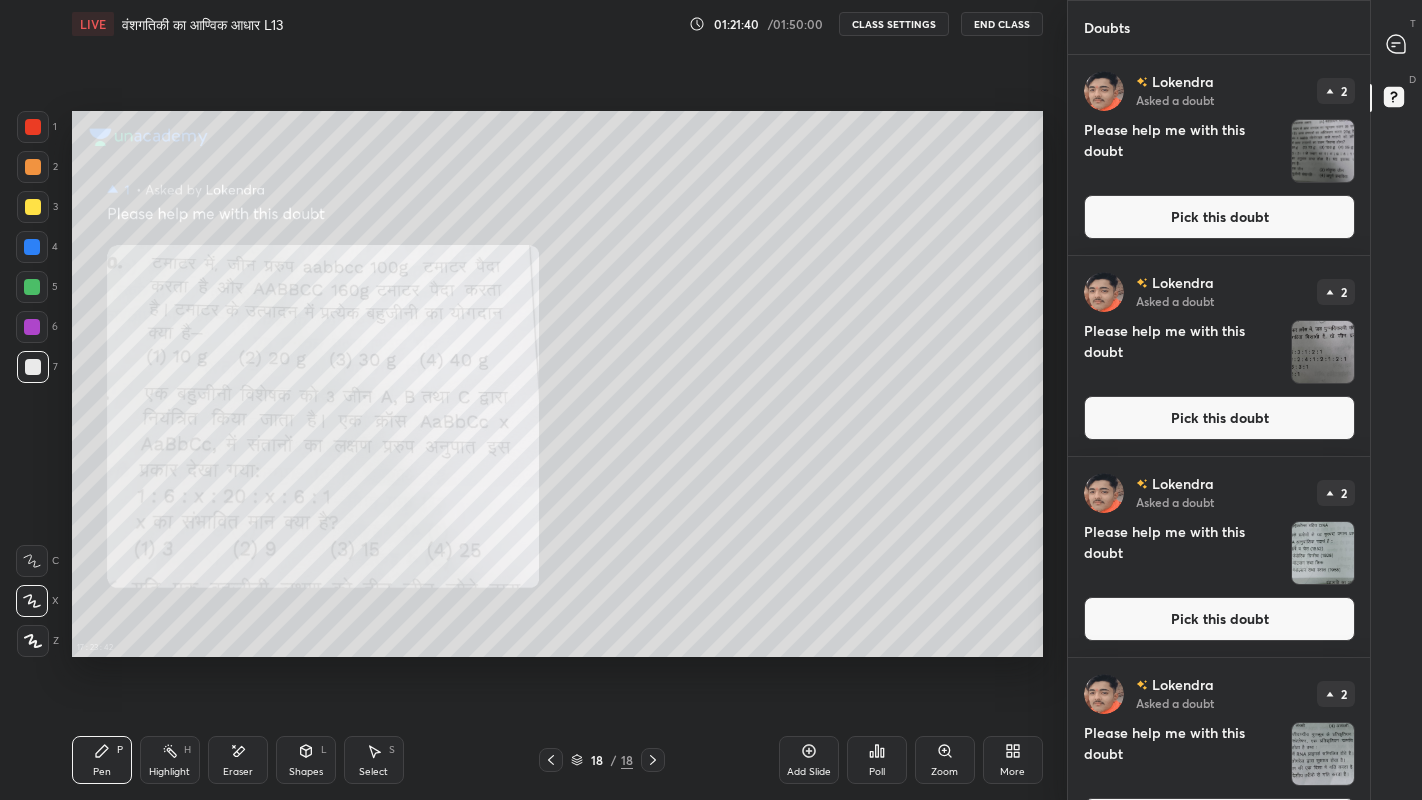 click at bounding box center [33, 207] 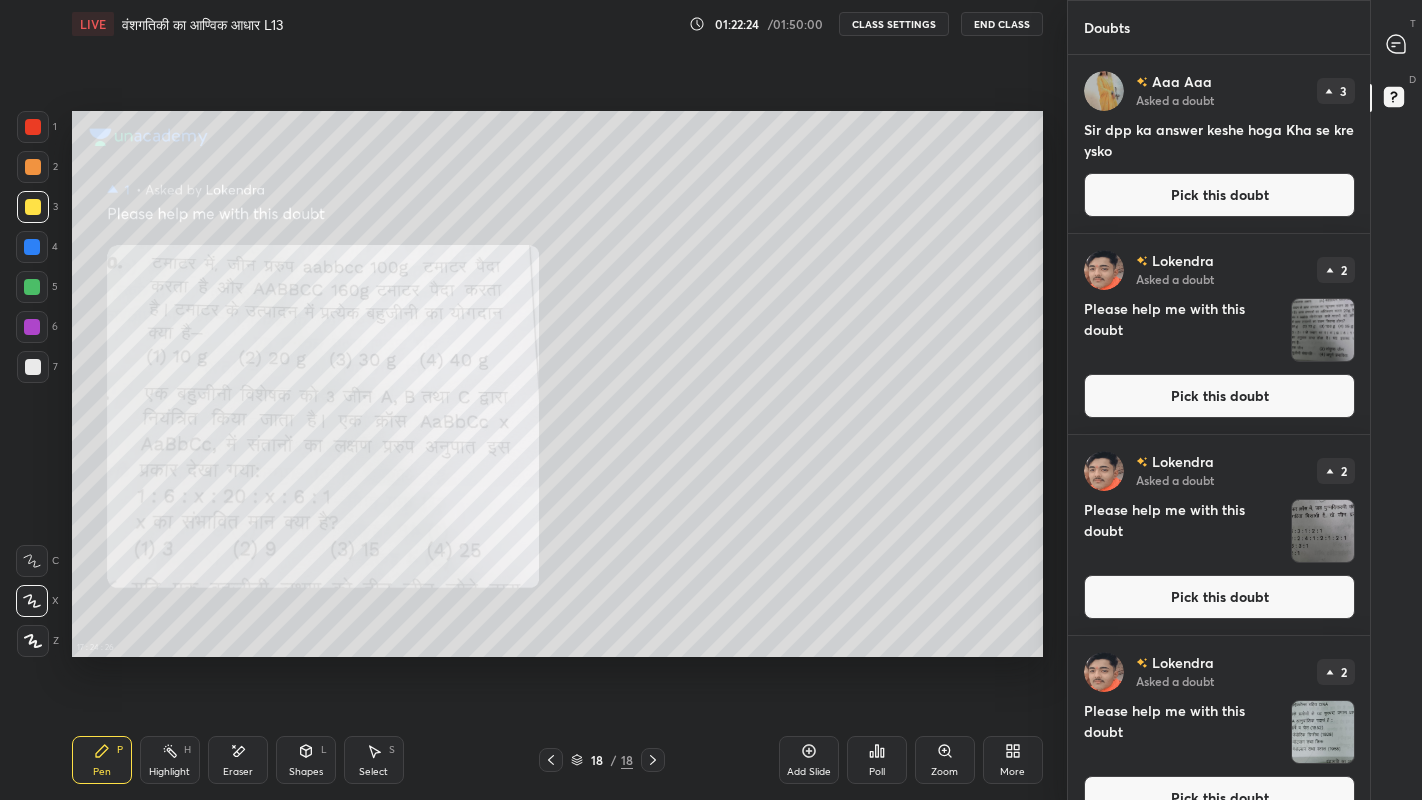 click on "Eraser" at bounding box center [238, 772] 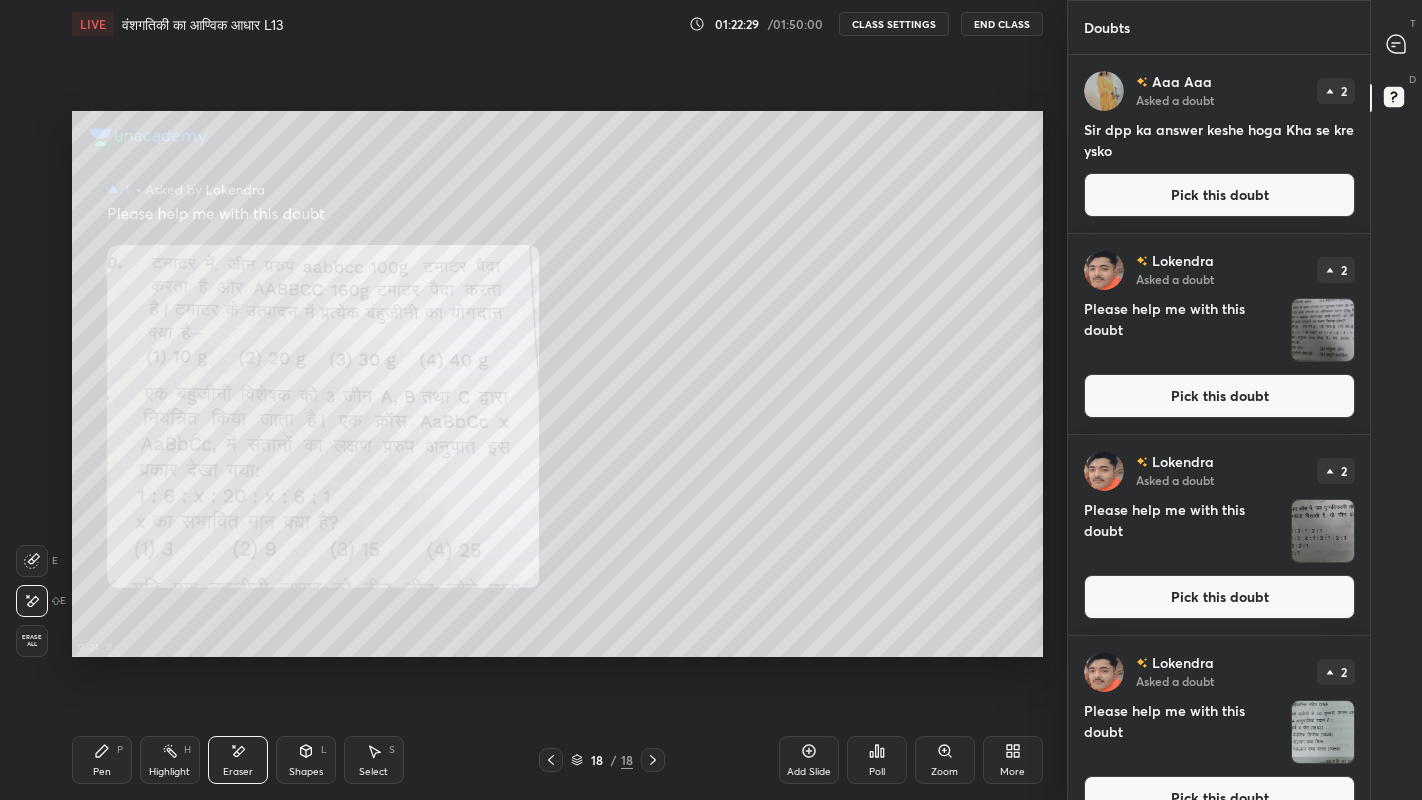click 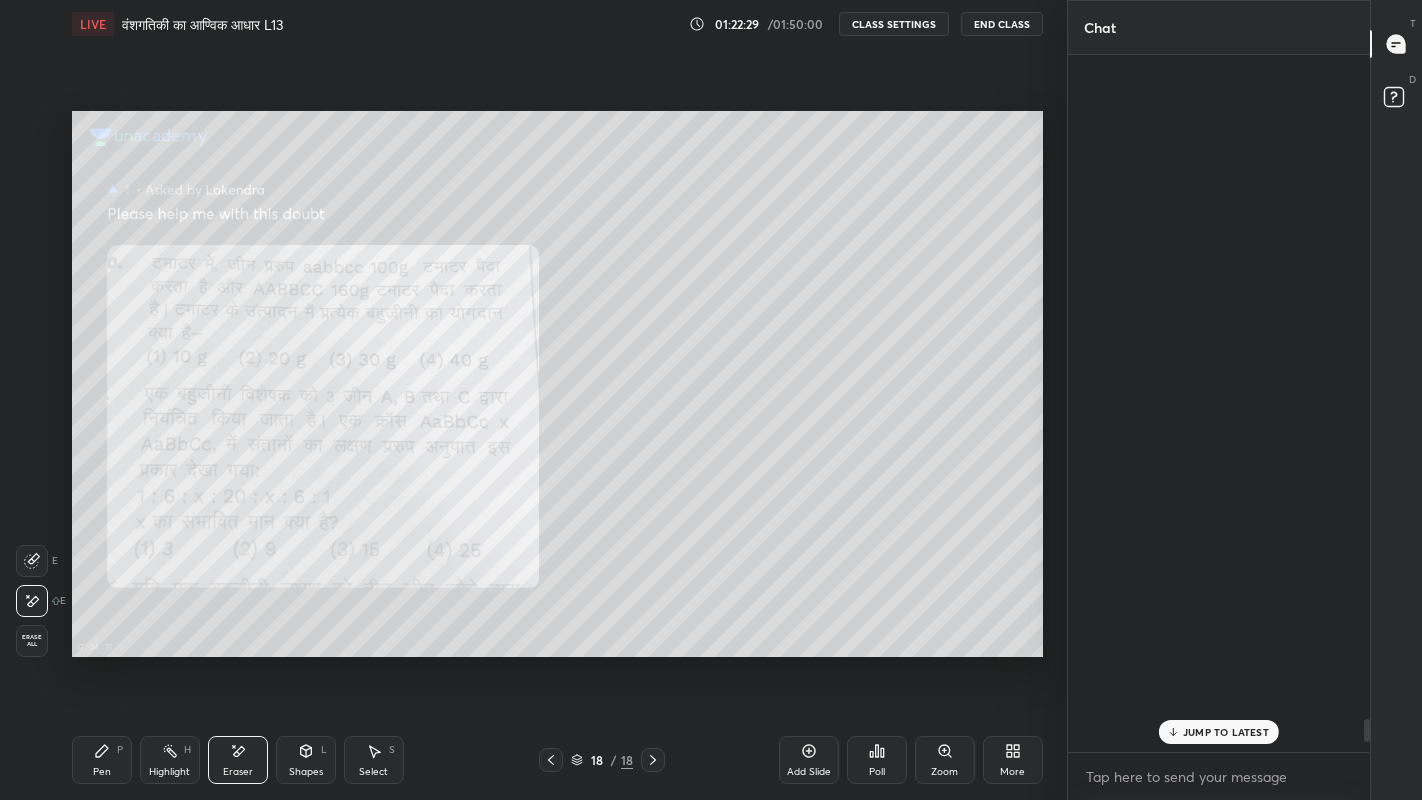 scroll, scrollTop: 20091, scrollLeft: 0, axis: vertical 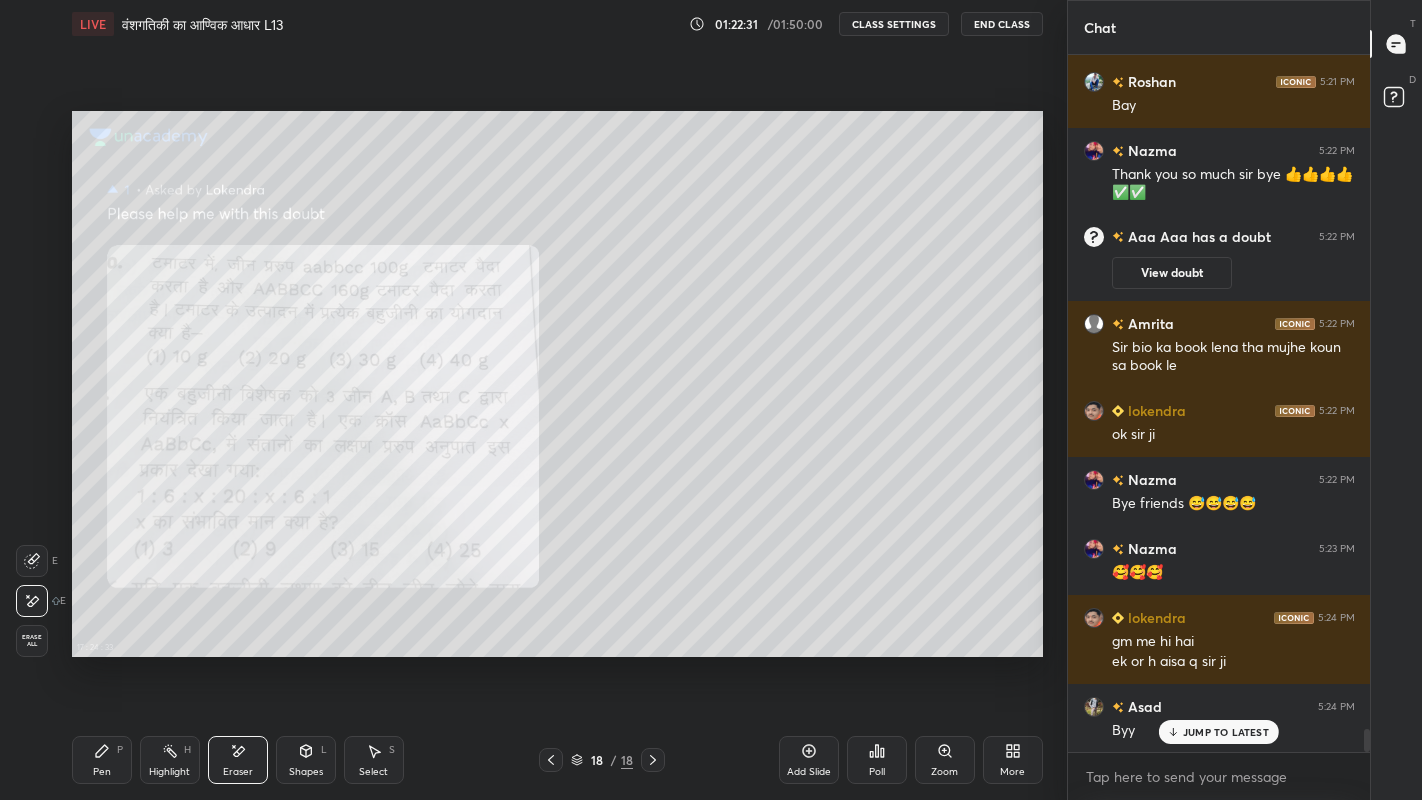 click 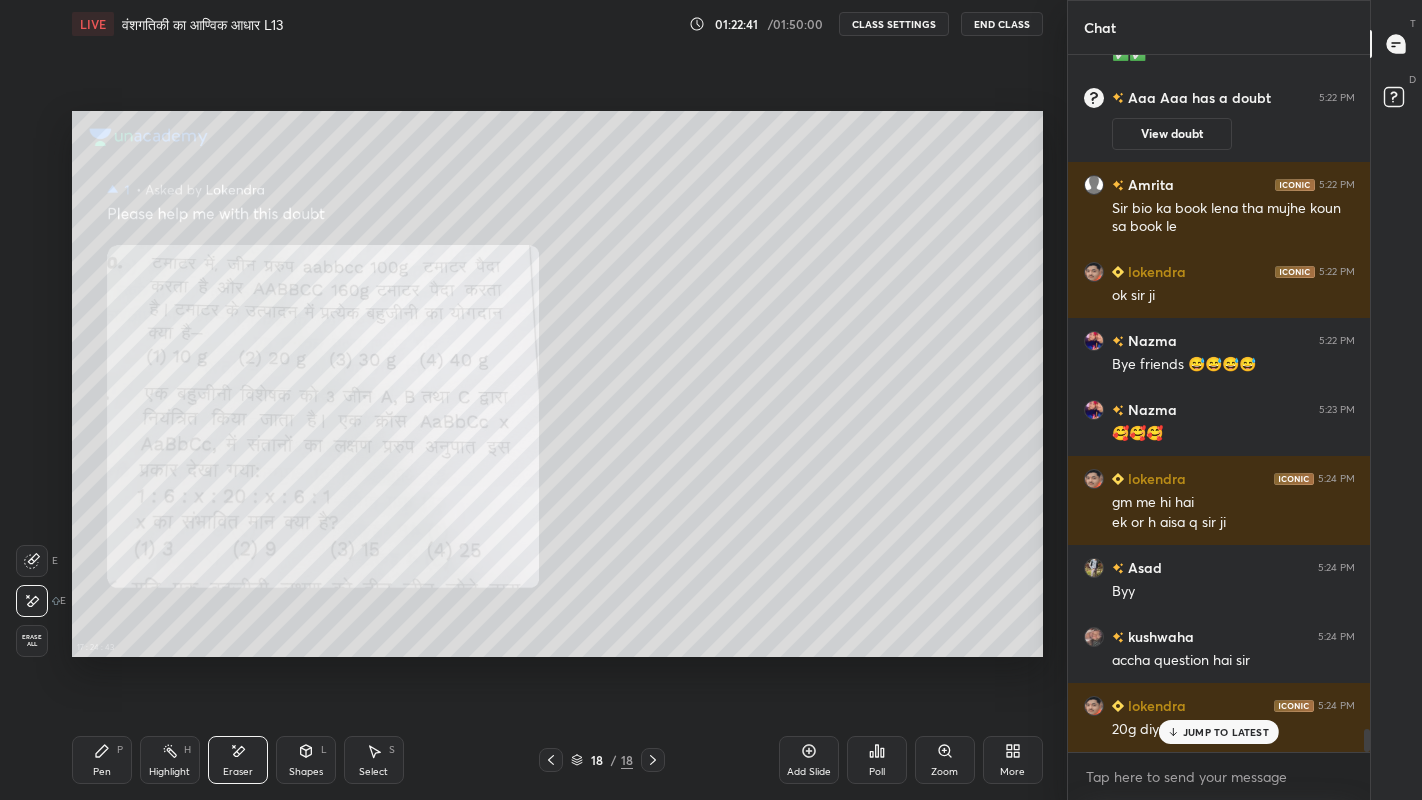 scroll, scrollTop: 20635, scrollLeft: 0, axis: vertical 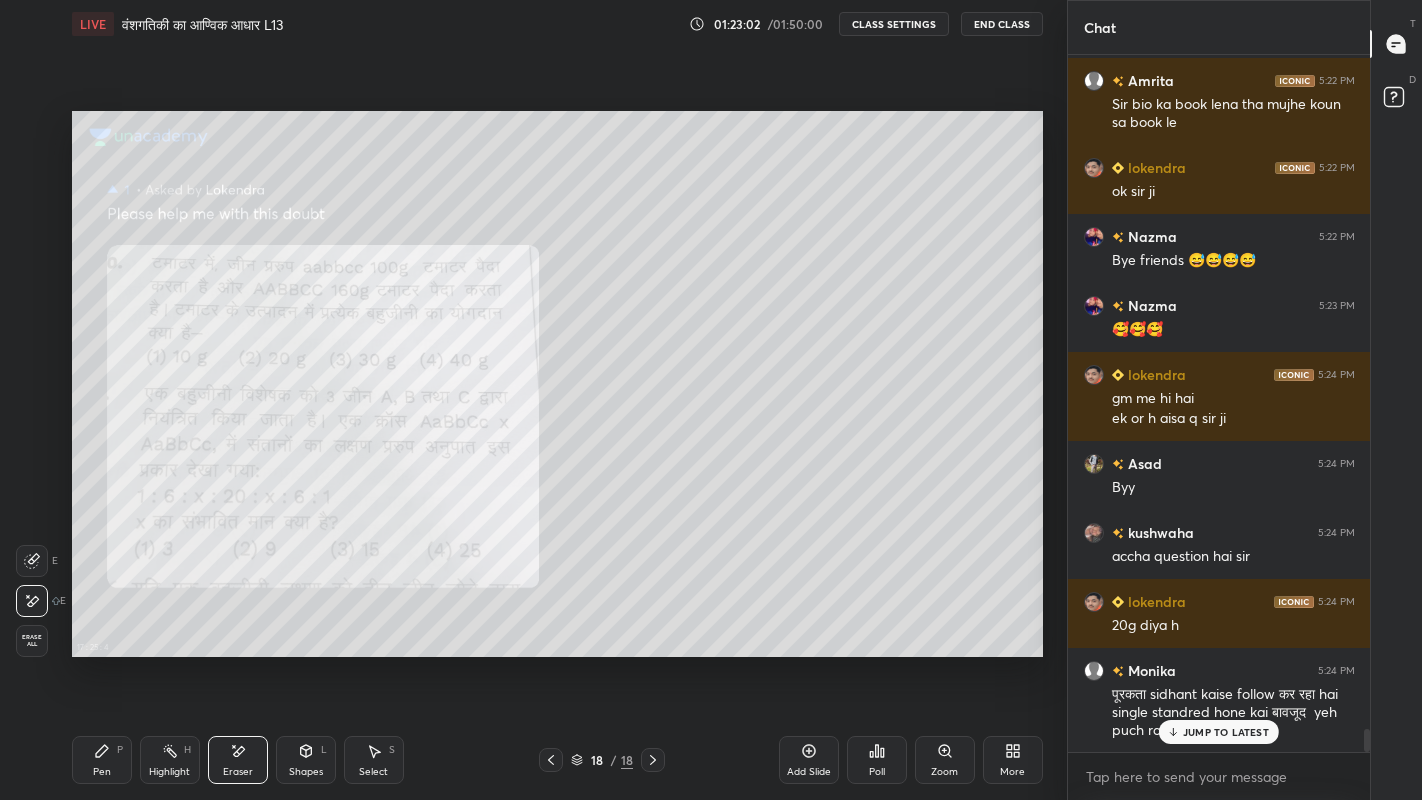click on "Pen" at bounding box center (102, 772) 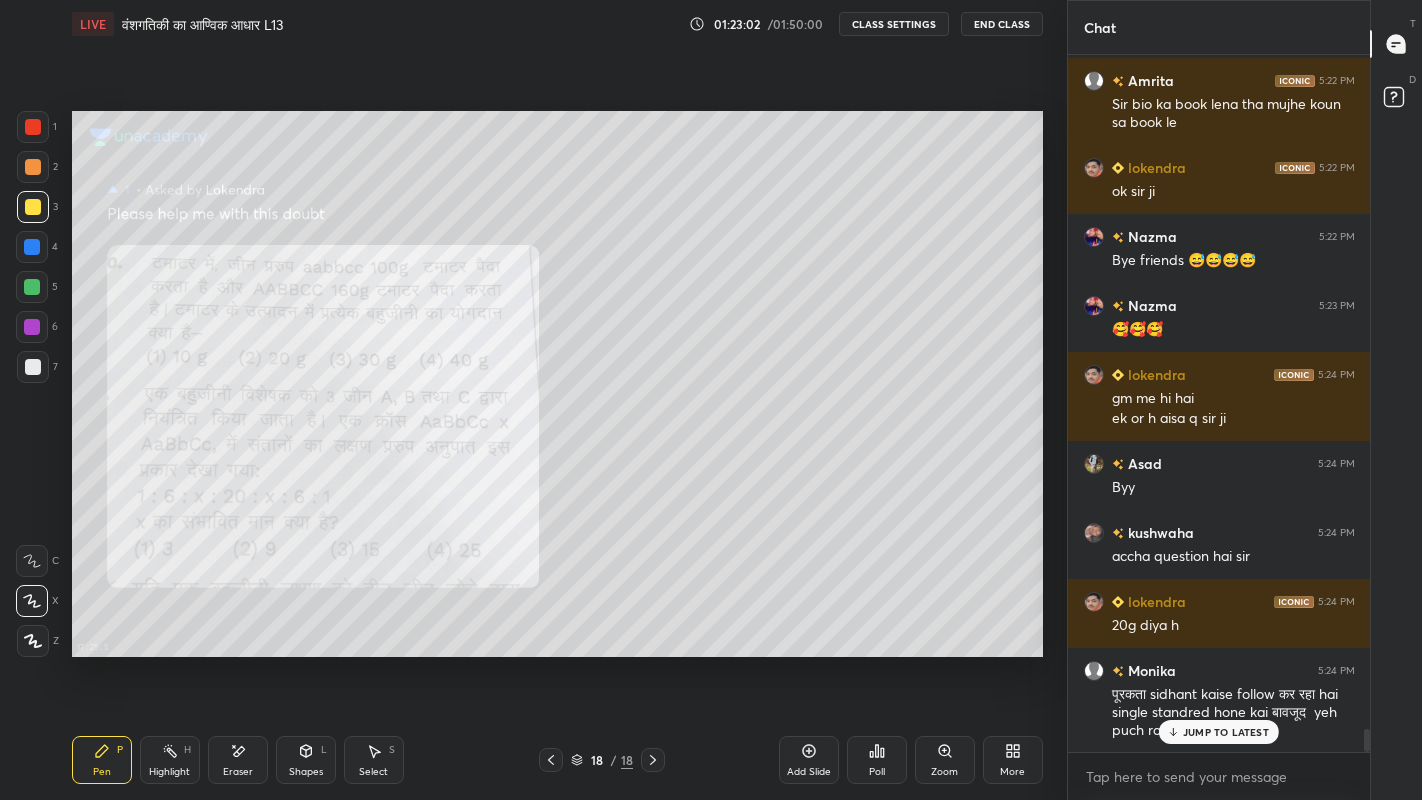 click at bounding box center (32, 327) 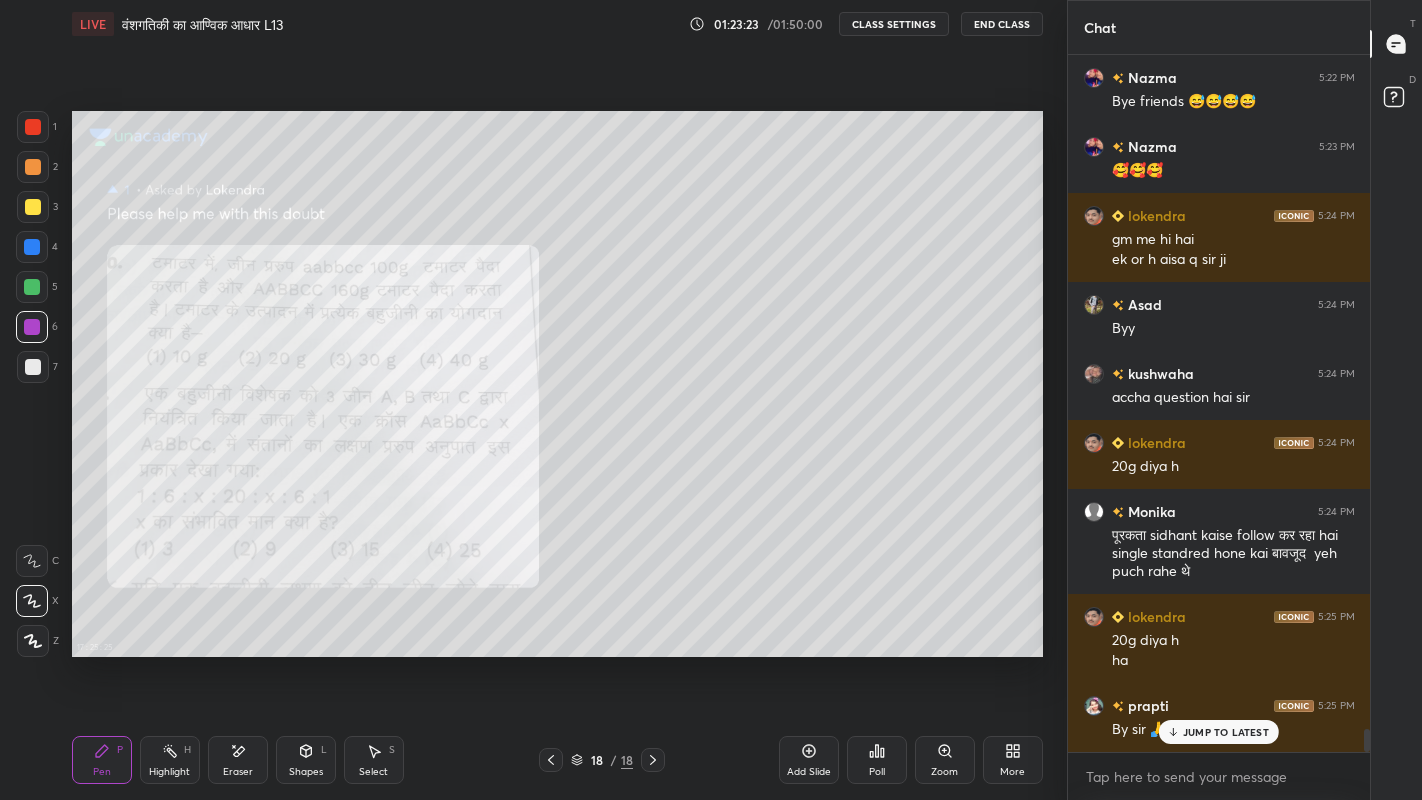 scroll, scrollTop: 20862, scrollLeft: 0, axis: vertical 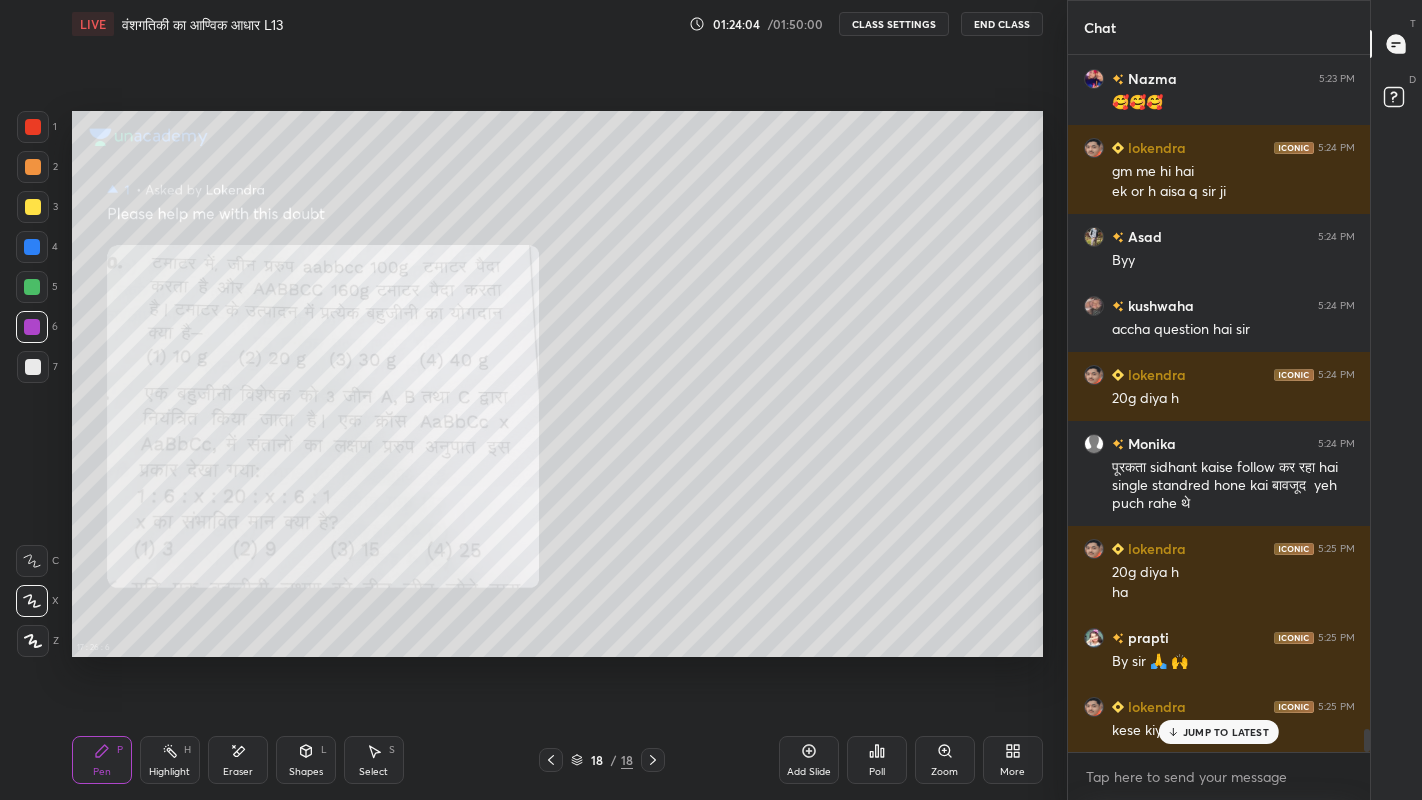click on "Eraser" at bounding box center (238, 760) 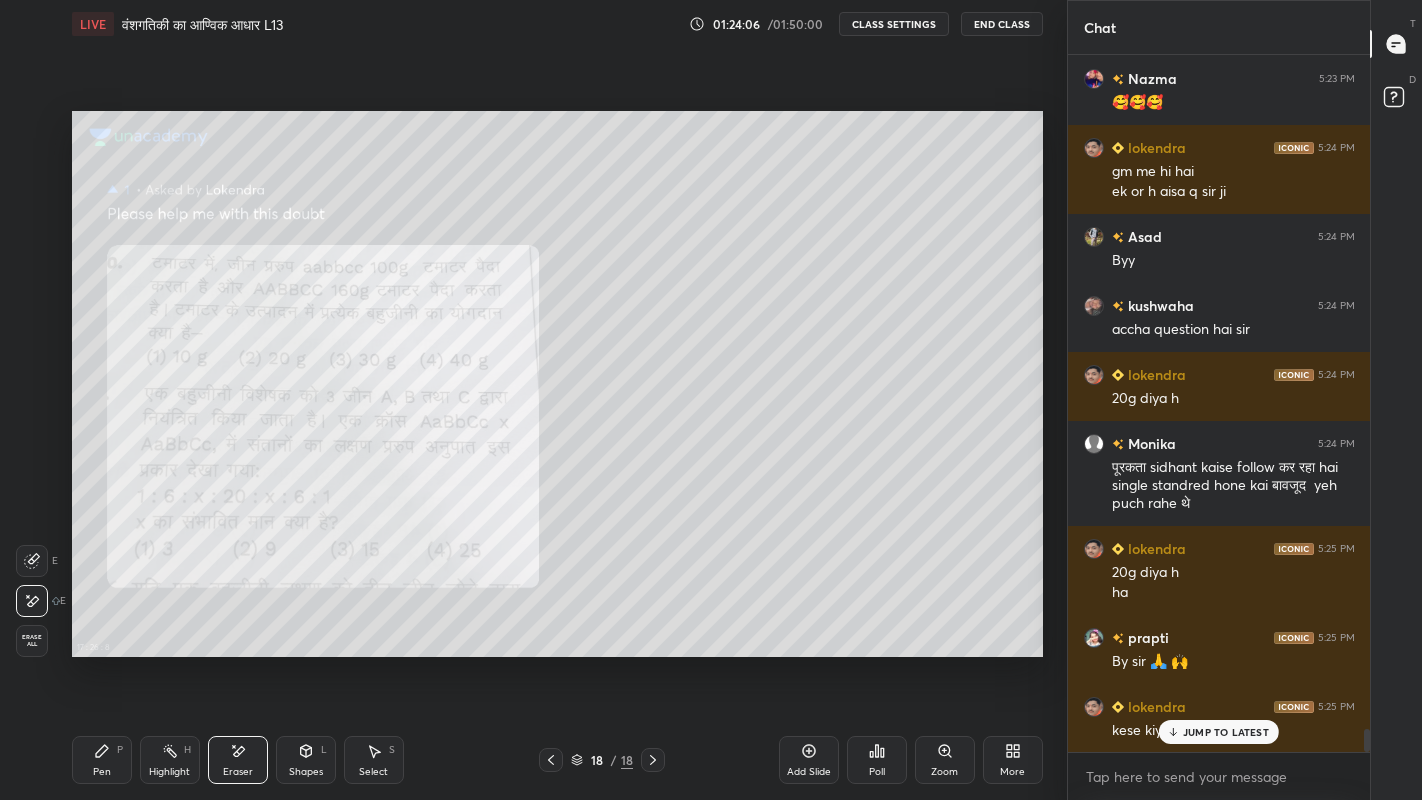 click on "Pen" at bounding box center (102, 772) 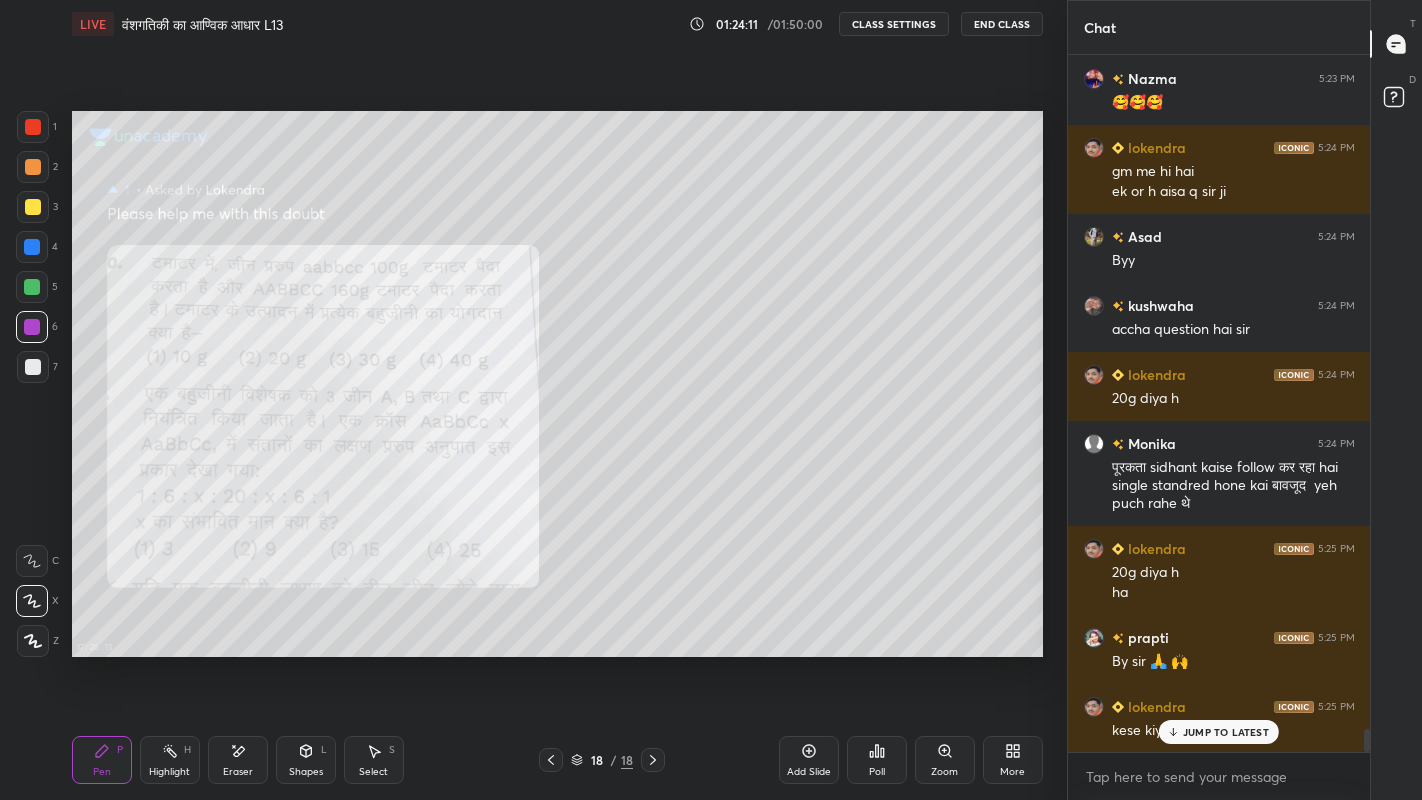 click on "JUMP TO LATEST" at bounding box center [1219, 732] 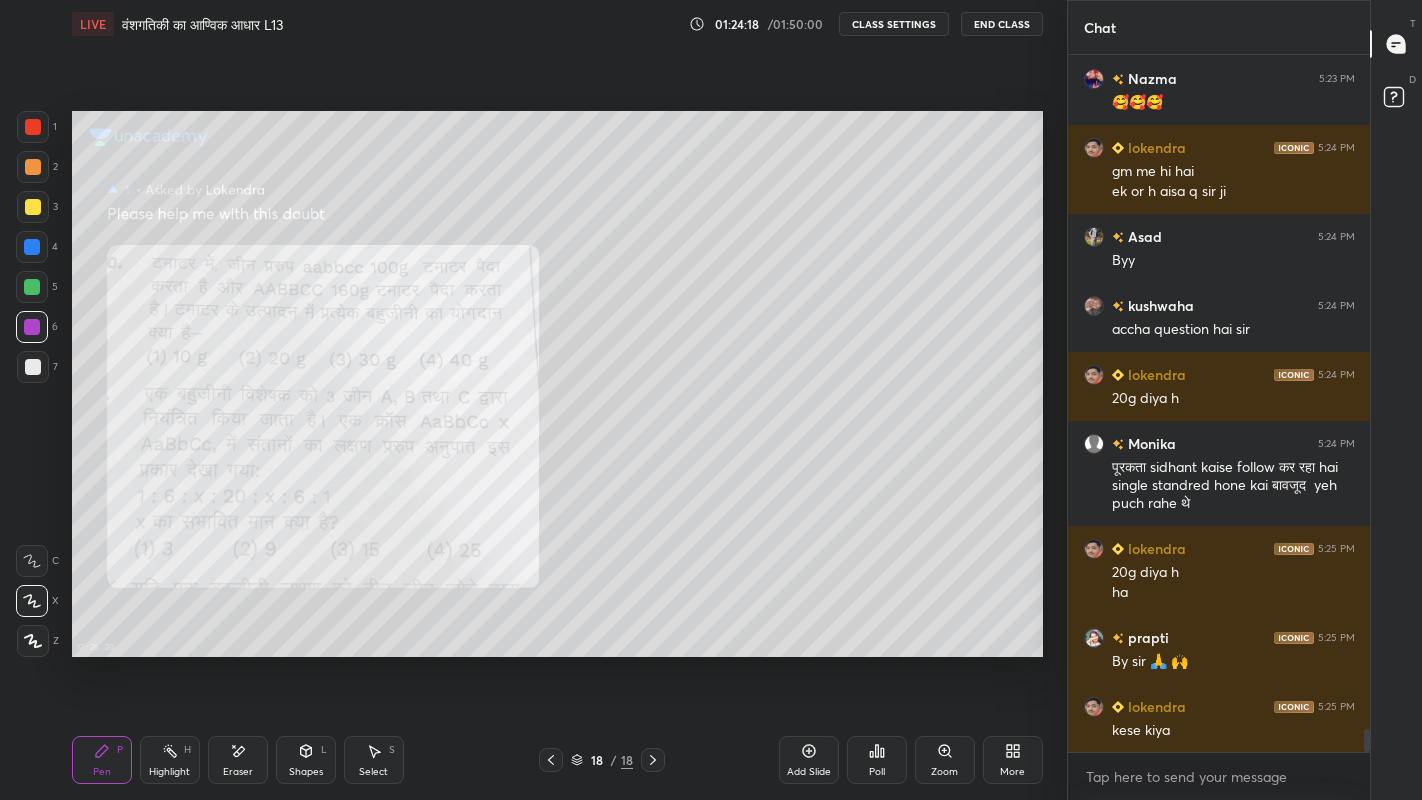 scroll, scrollTop: 20931, scrollLeft: 0, axis: vertical 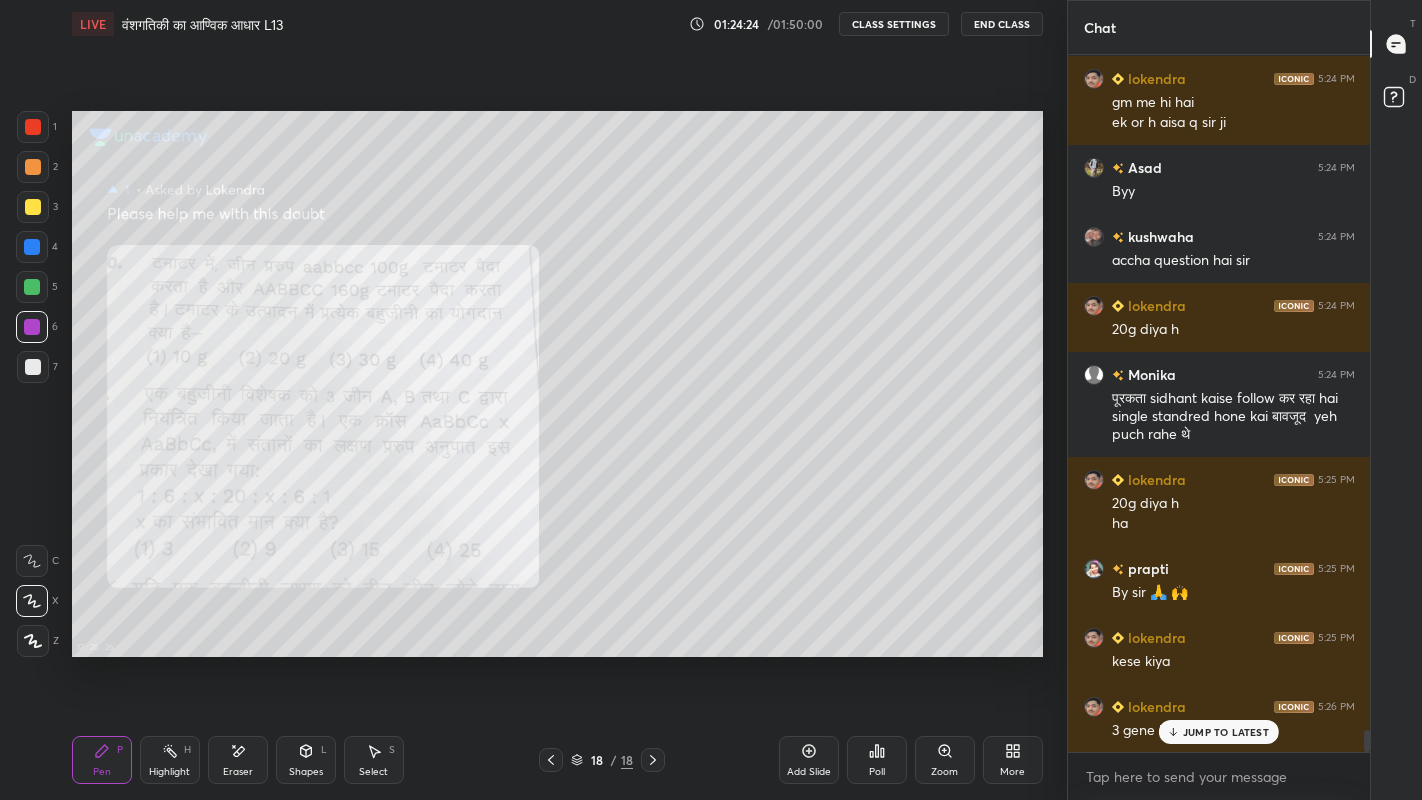 click at bounding box center (33, 367) 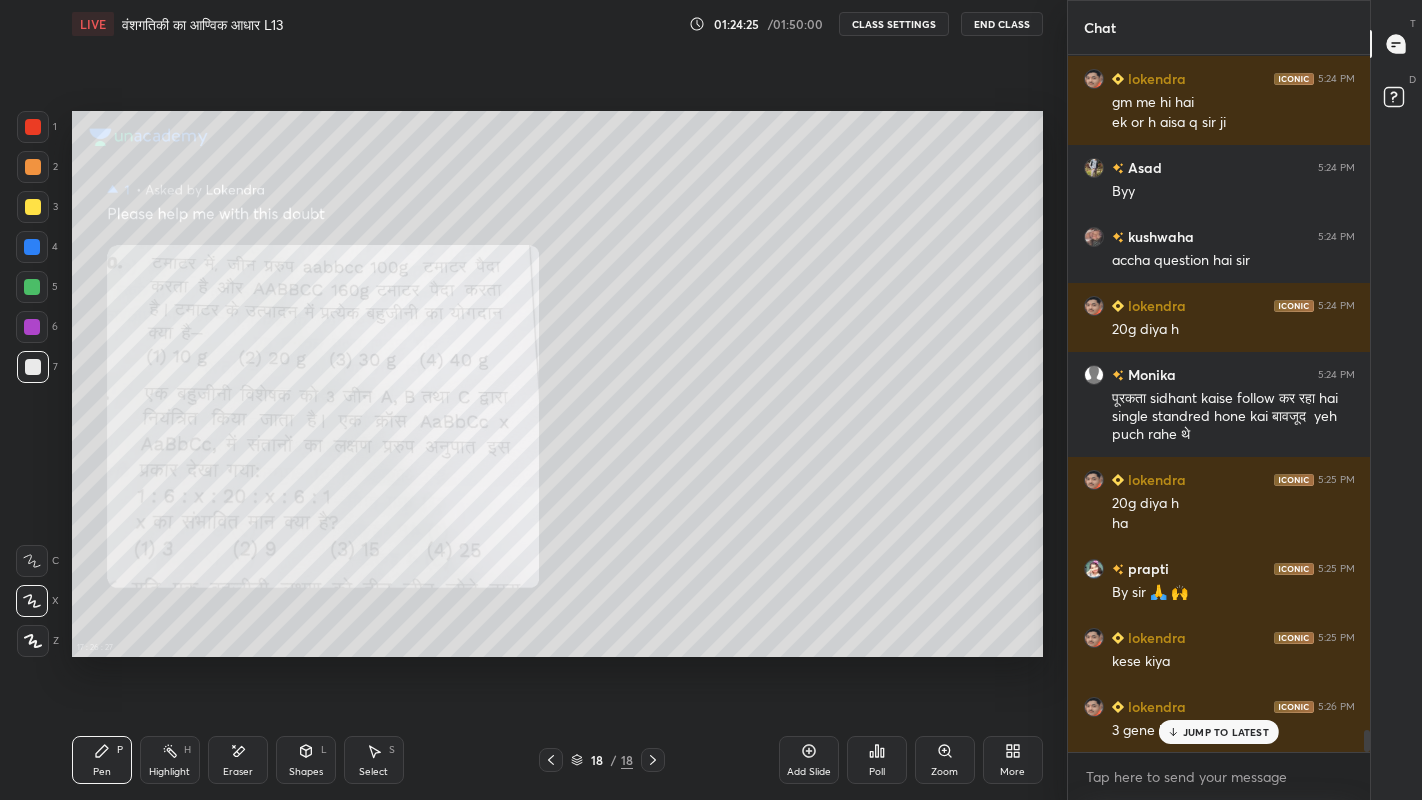 scroll, scrollTop: 20951, scrollLeft: 0, axis: vertical 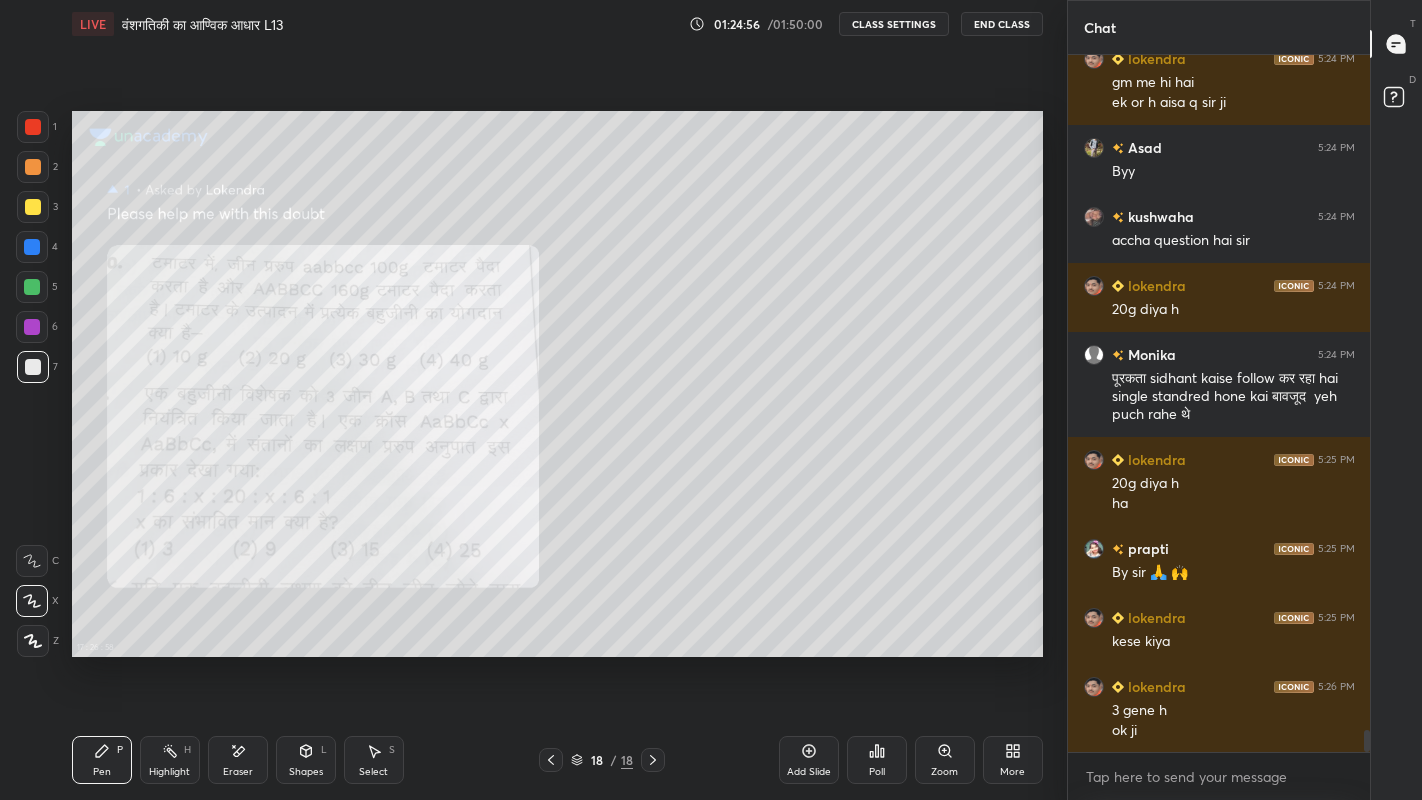 click 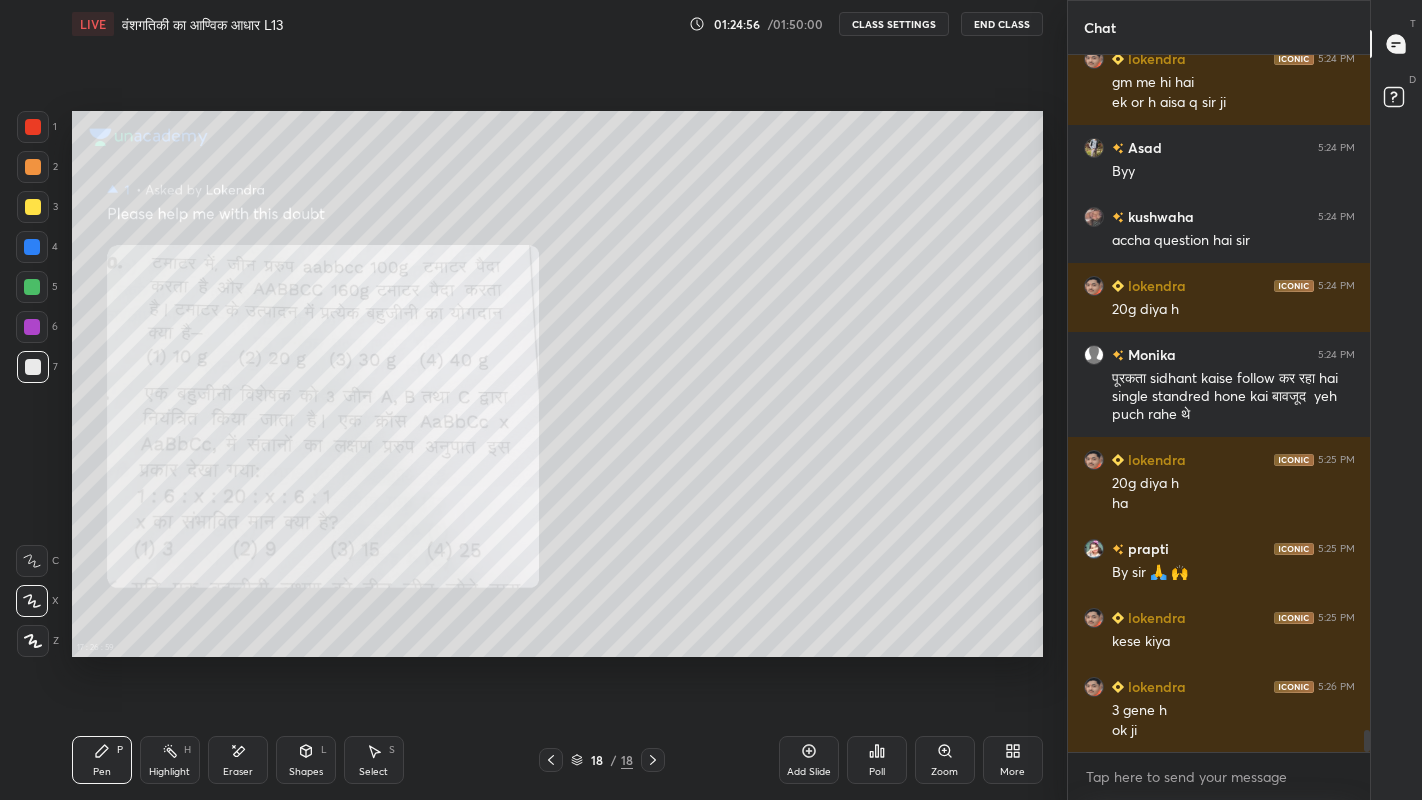 click 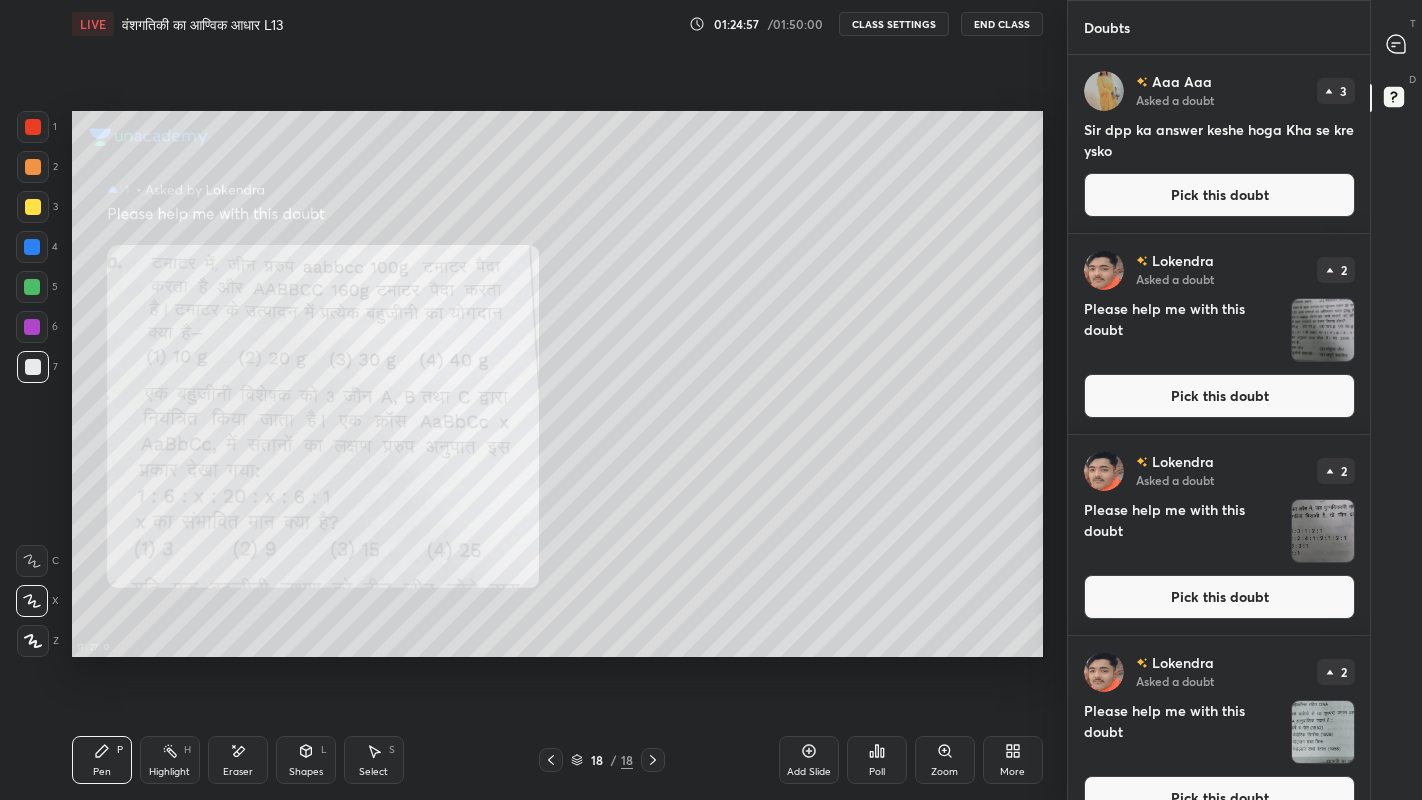 click on "Pick this doubt" at bounding box center (1219, 195) 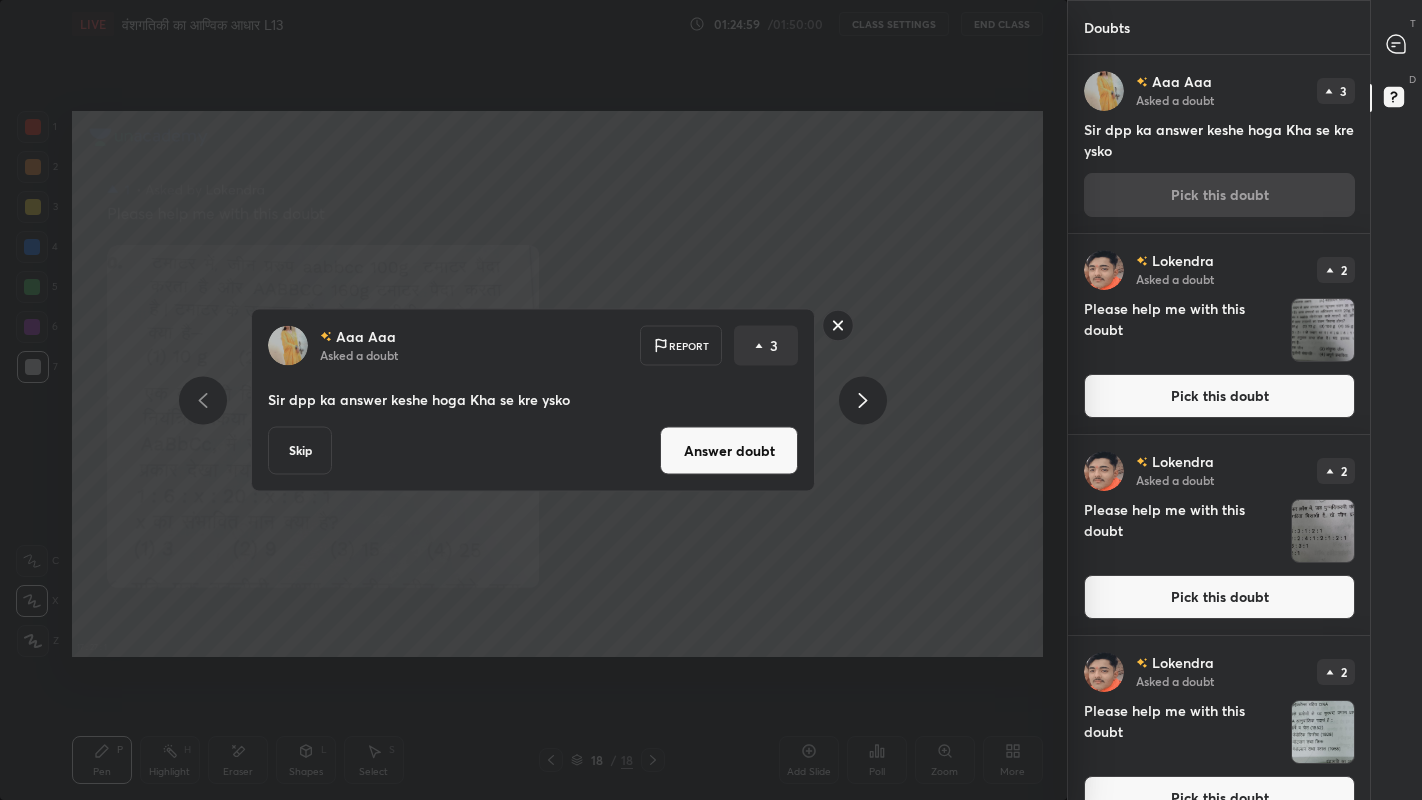 click on "Answer doubt" at bounding box center [729, 451] 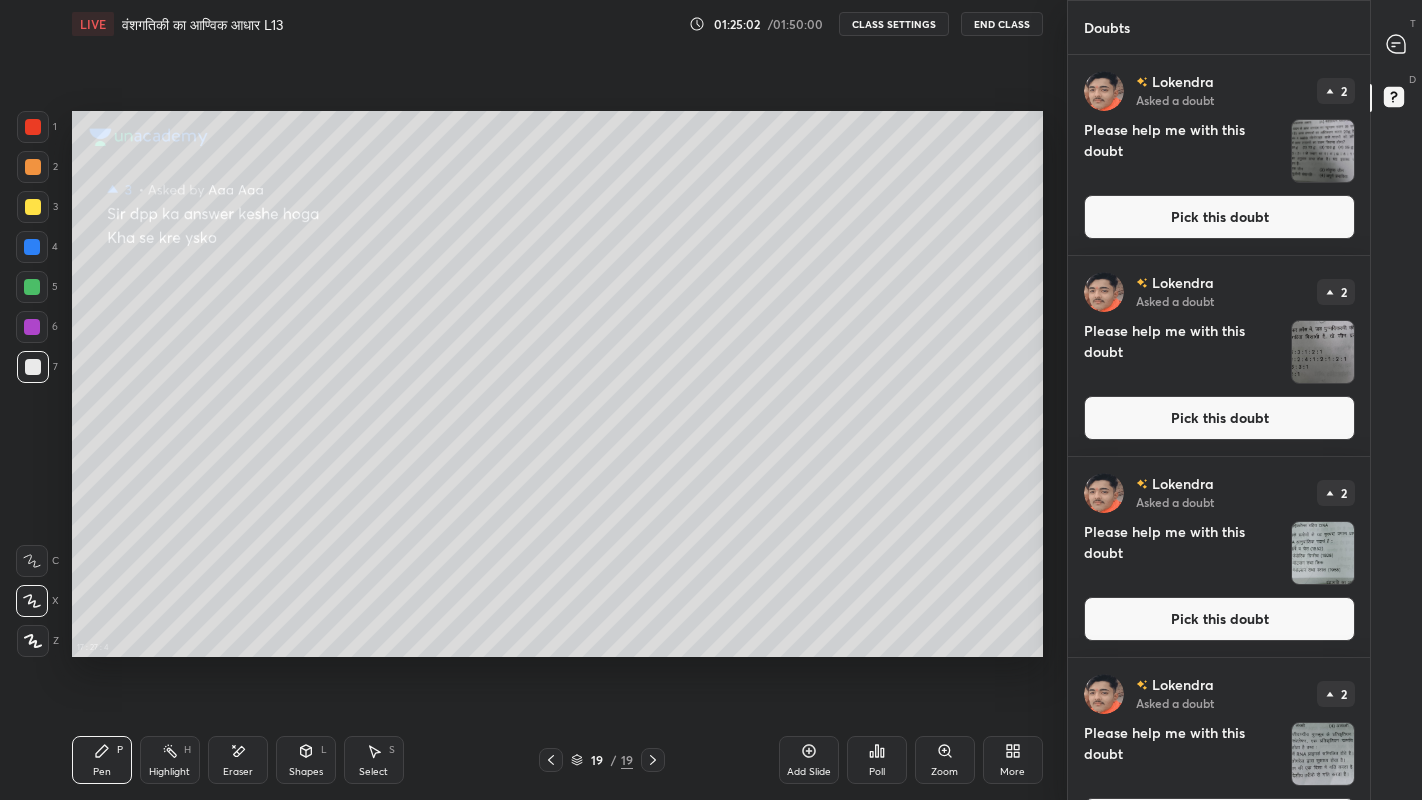 click on "Pick this doubt" at bounding box center [1219, 217] 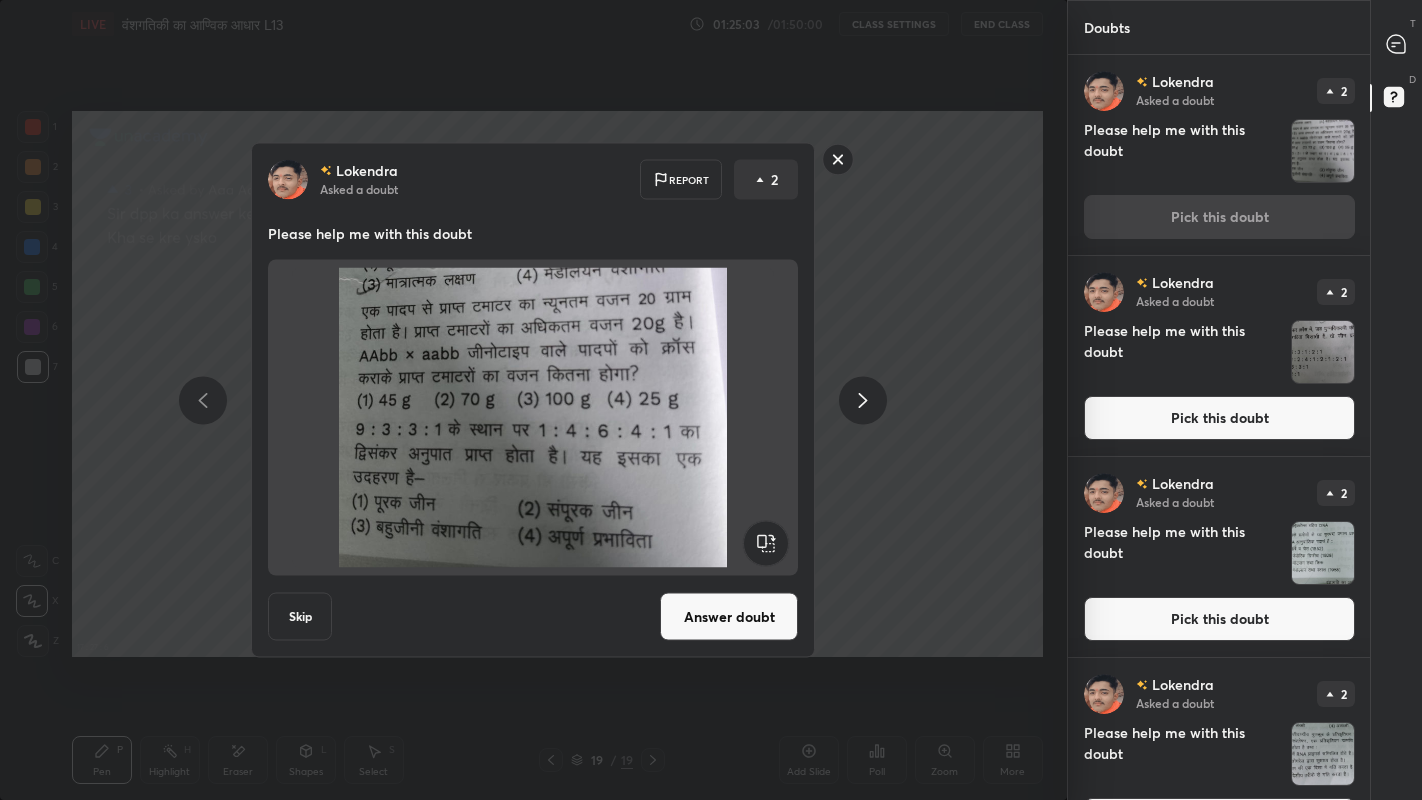 click on "Answer doubt" at bounding box center [729, 617] 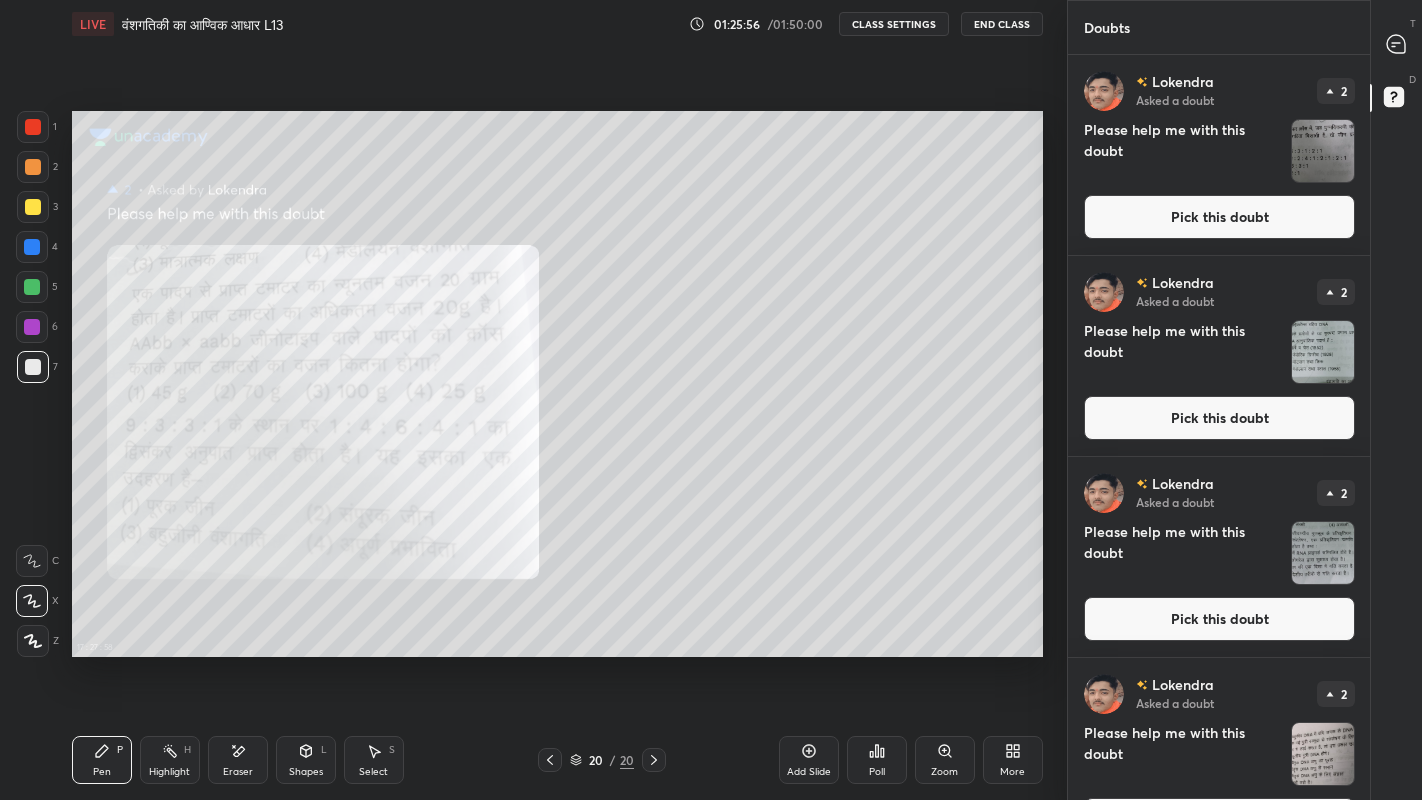 click 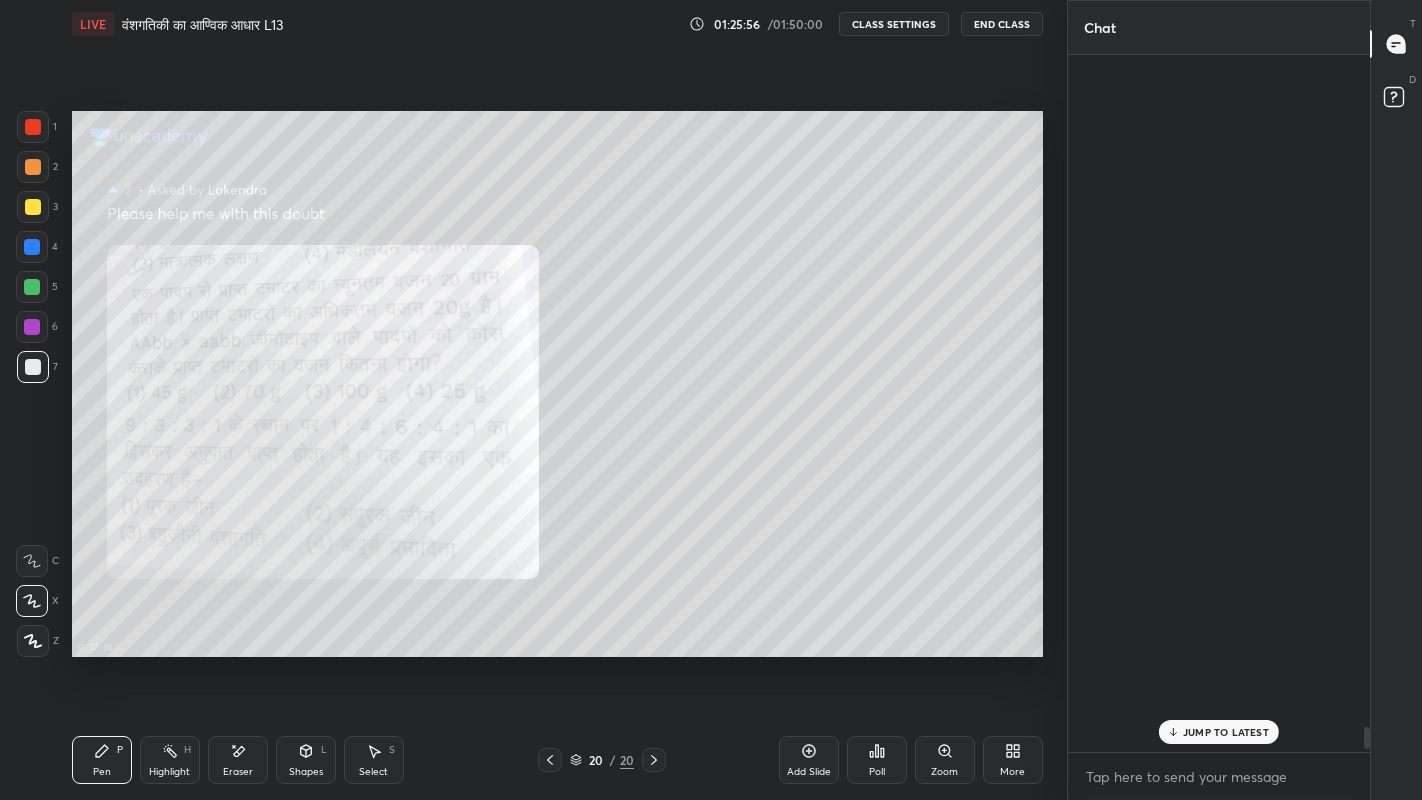 scroll, scrollTop: 20915, scrollLeft: 0, axis: vertical 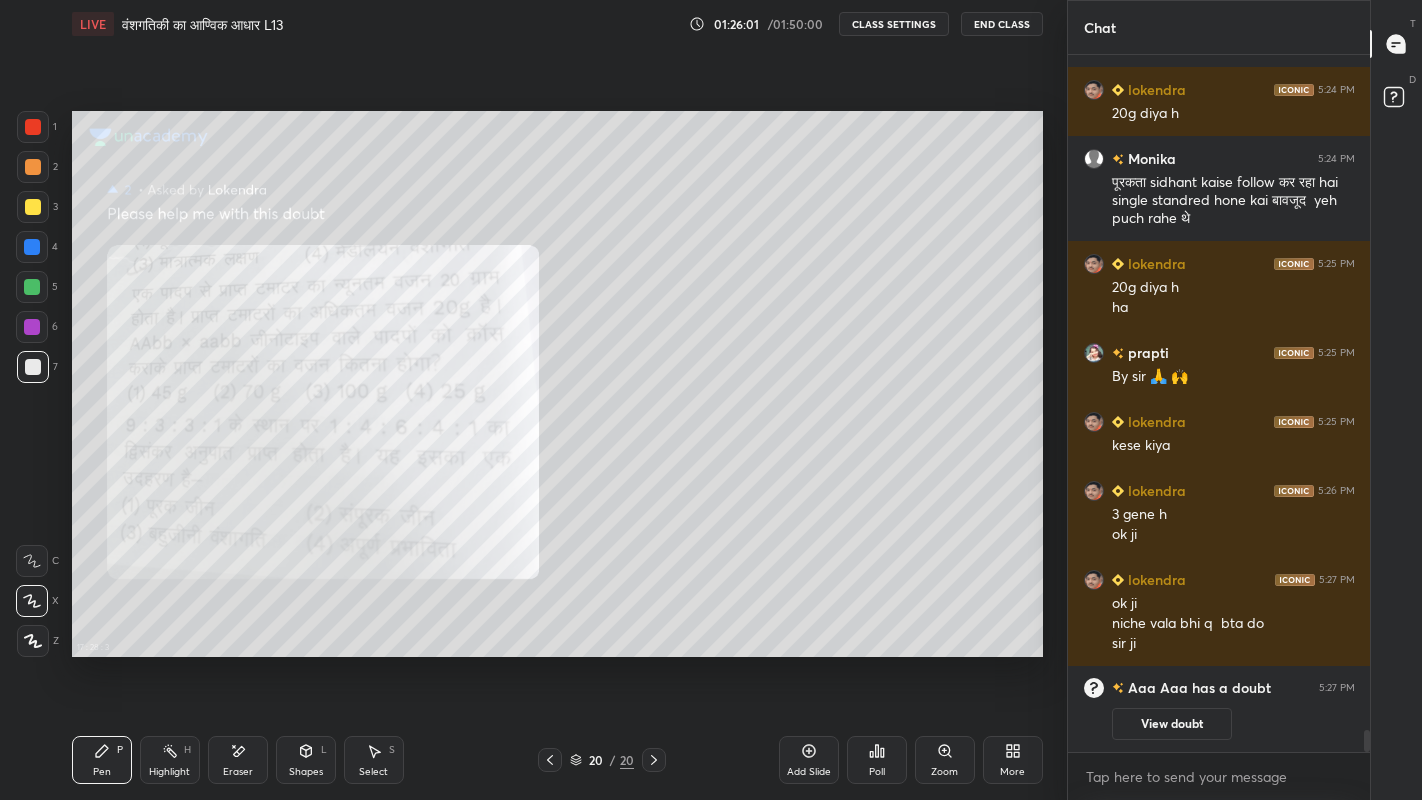 click at bounding box center [550, 760] 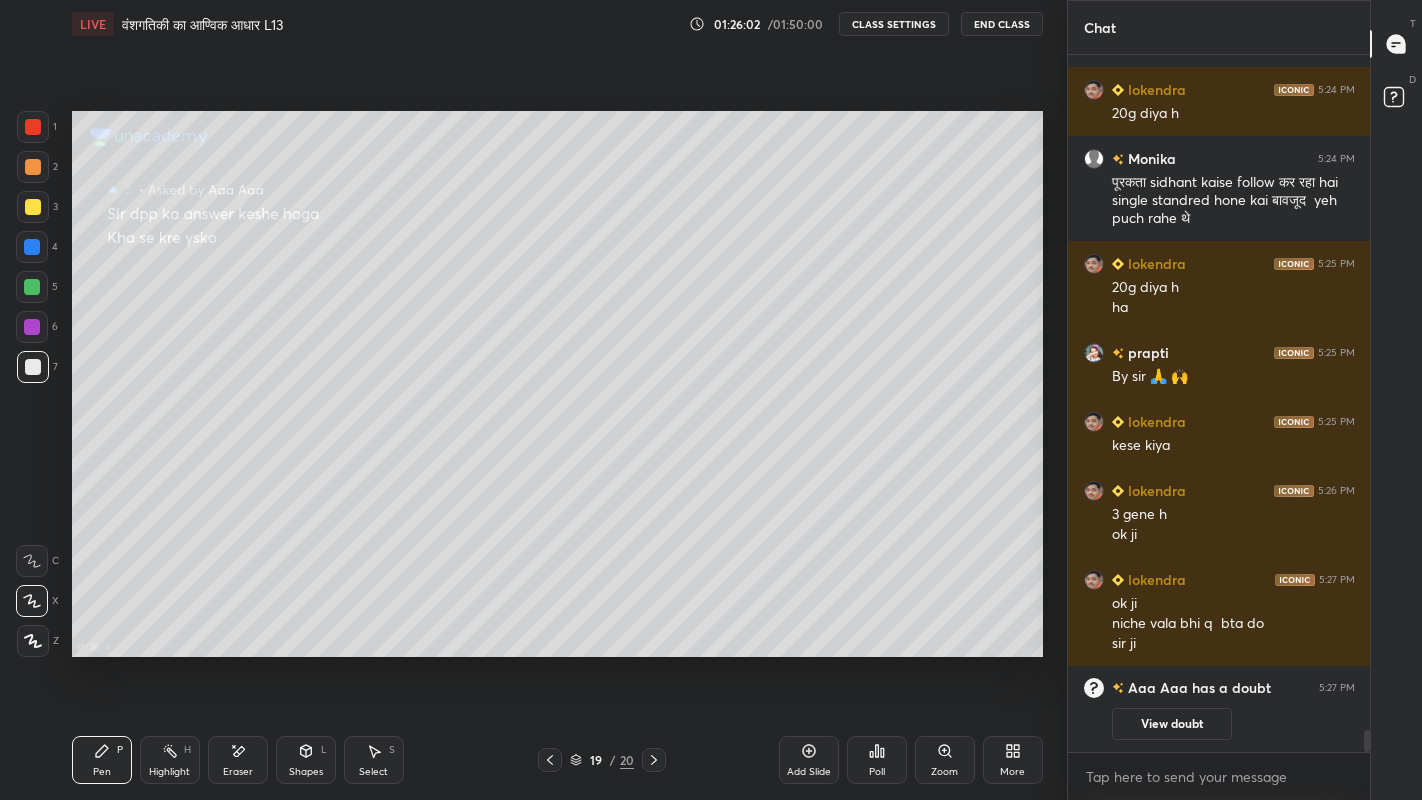 click 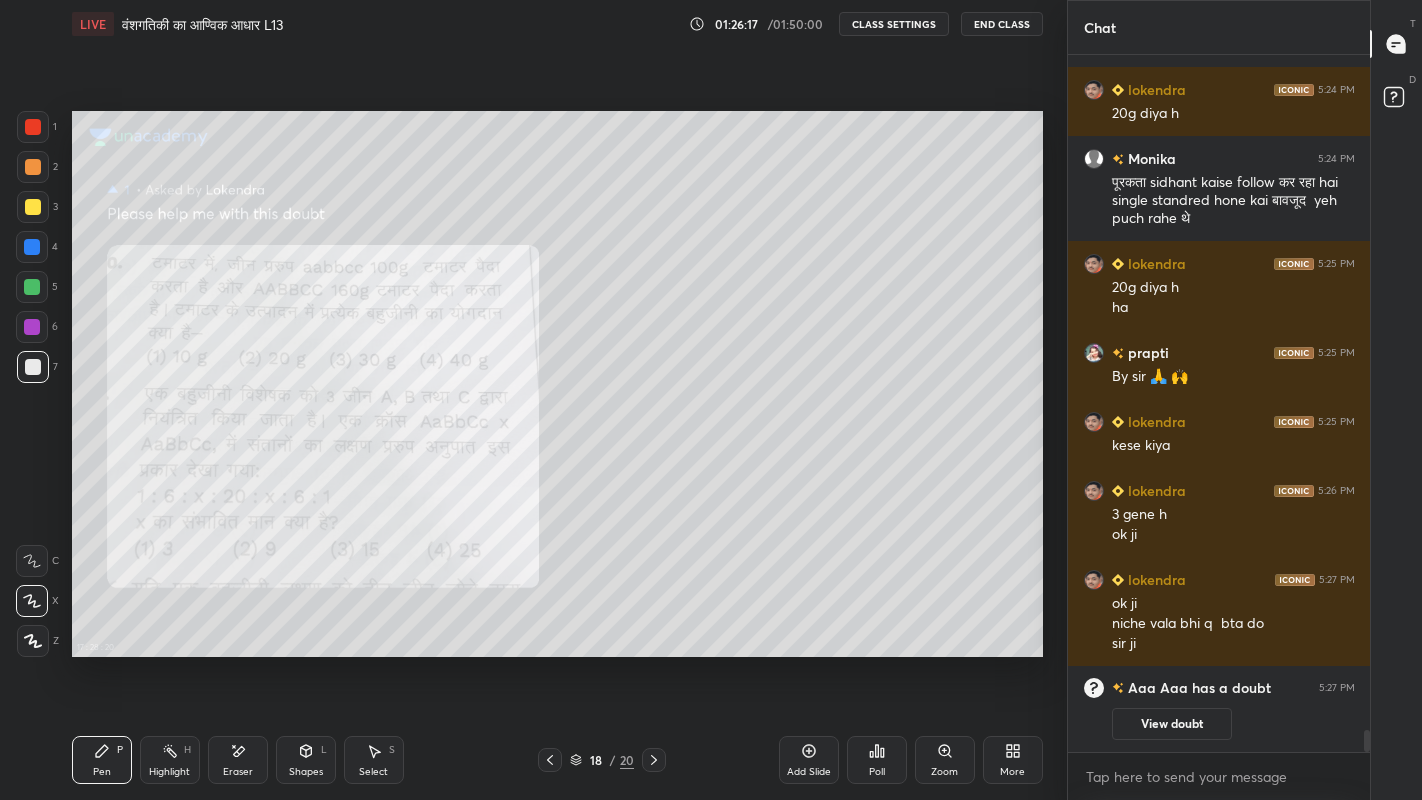click on "Eraser" at bounding box center [238, 772] 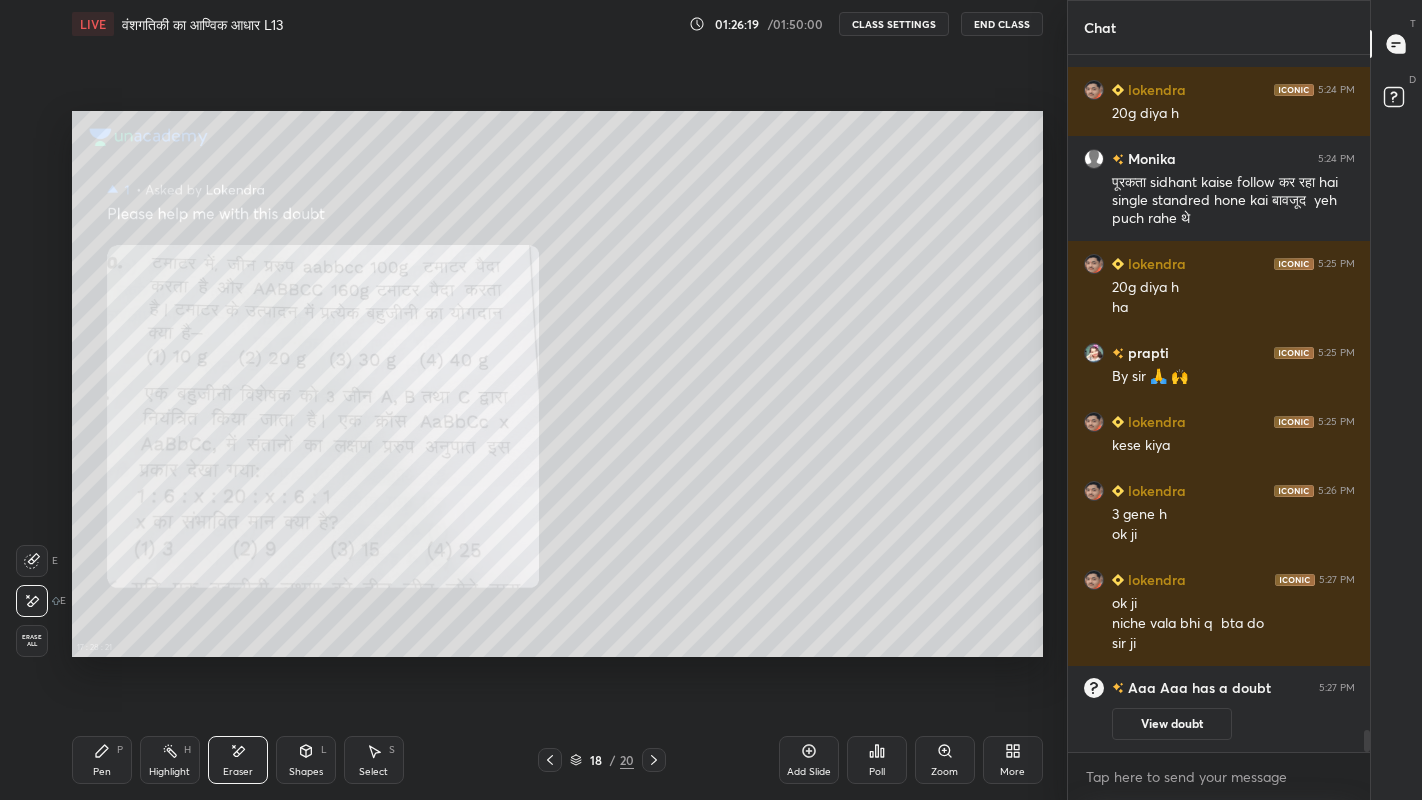 click on "Pen" at bounding box center (102, 772) 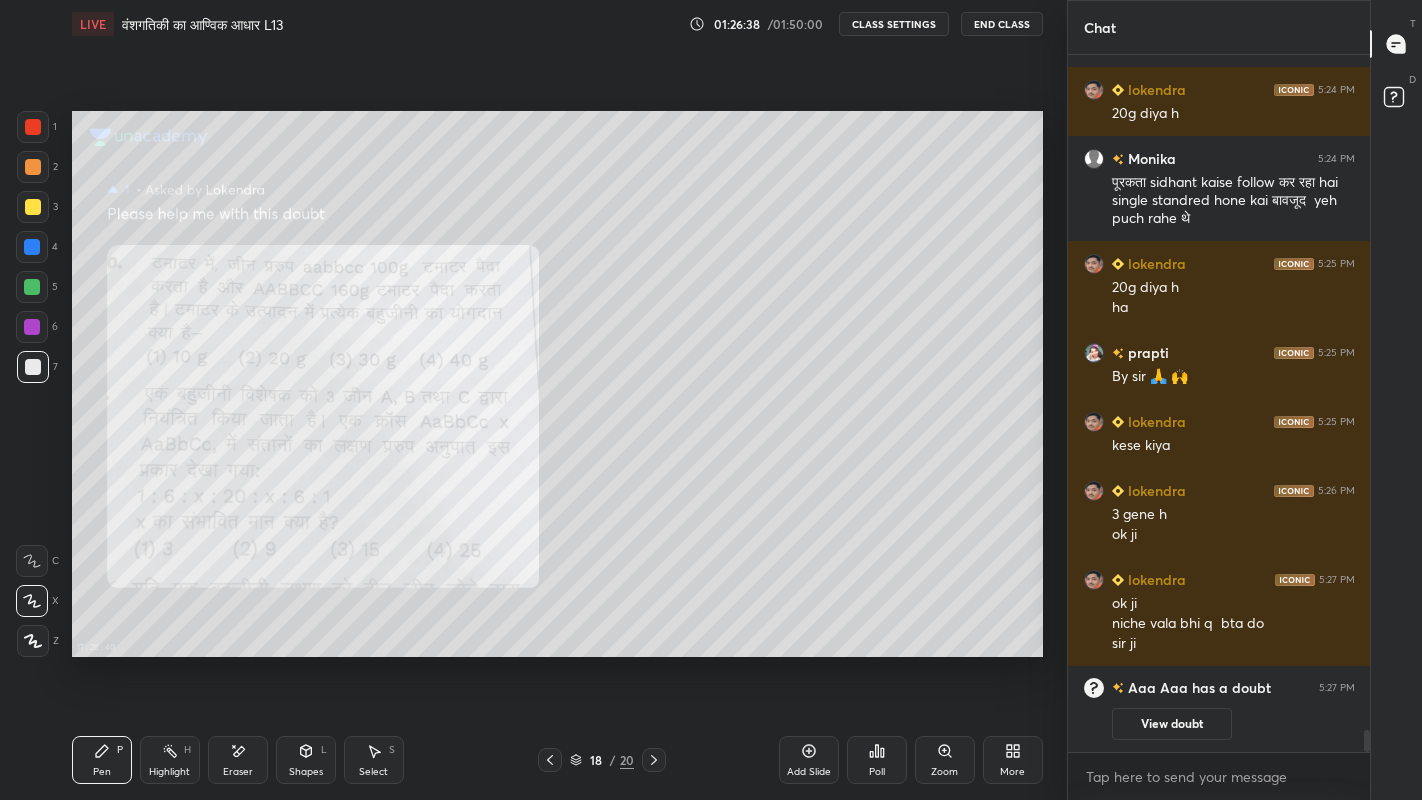 click 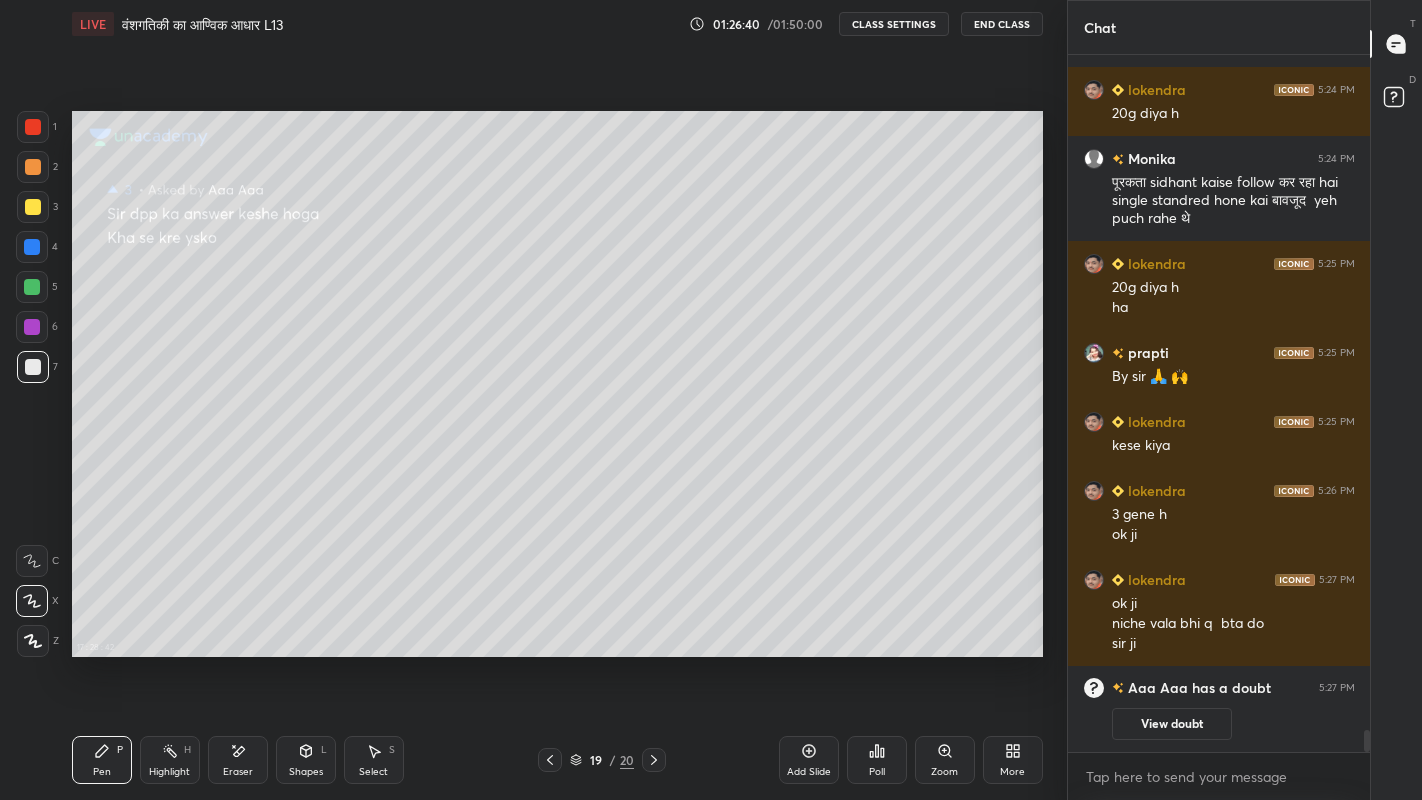 click 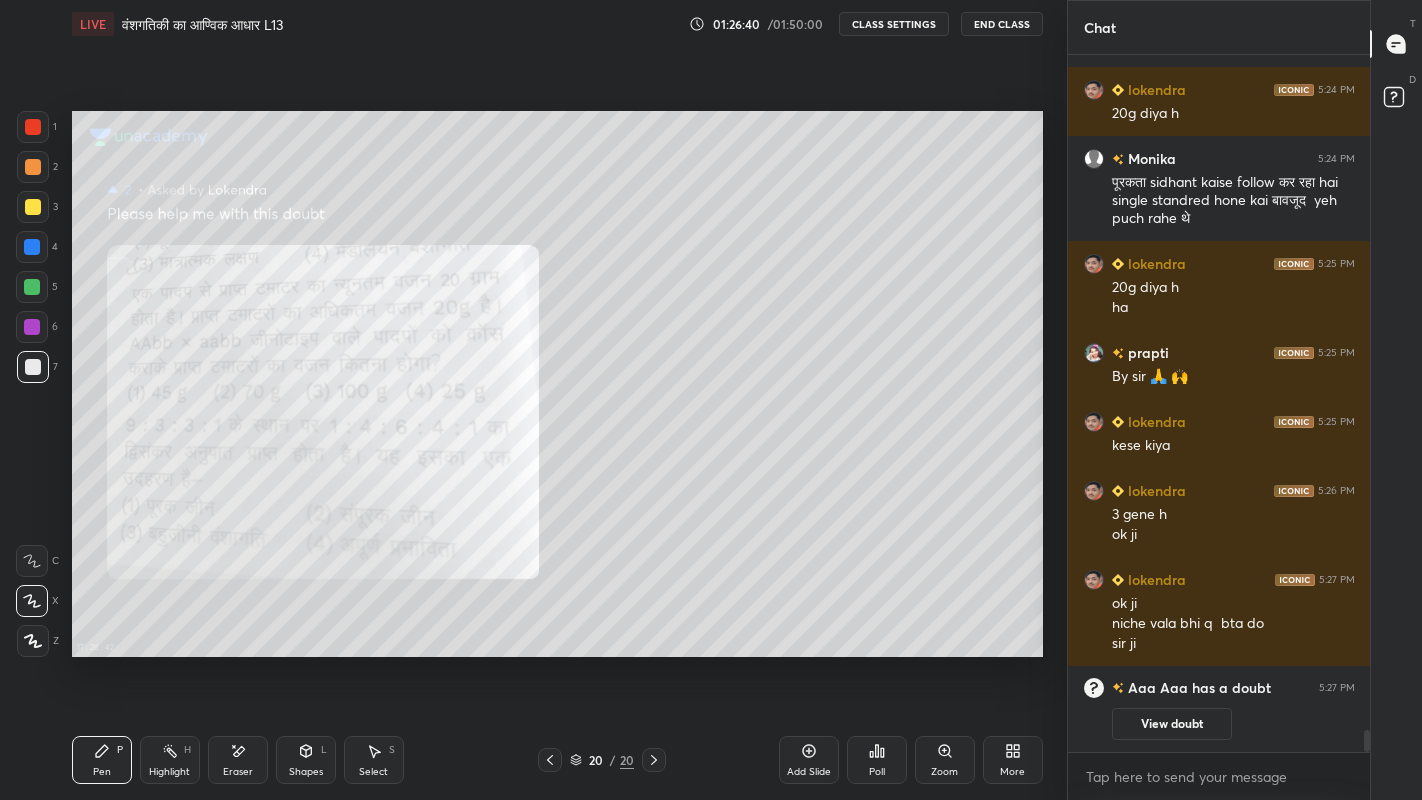 click 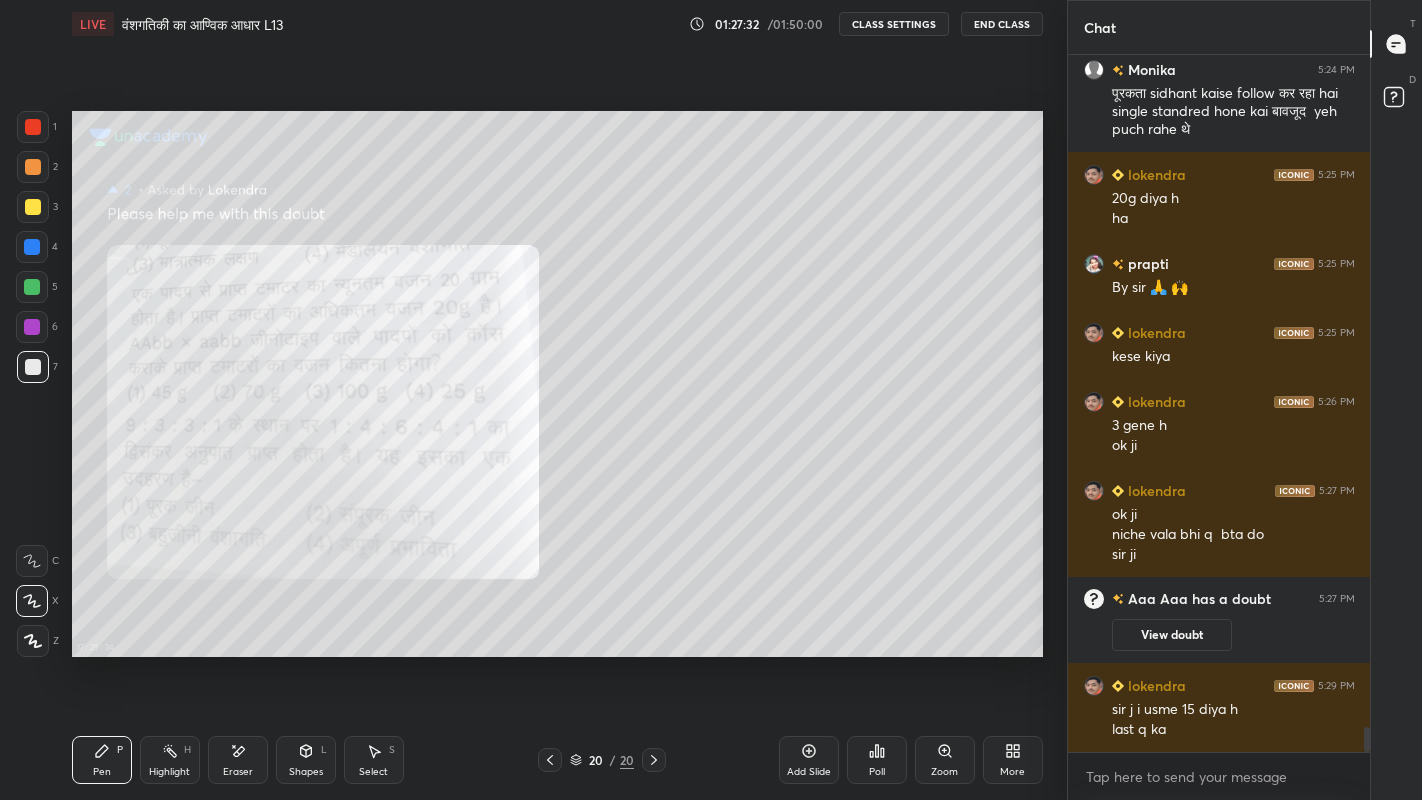 scroll, scrollTop: 18400, scrollLeft: 0, axis: vertical 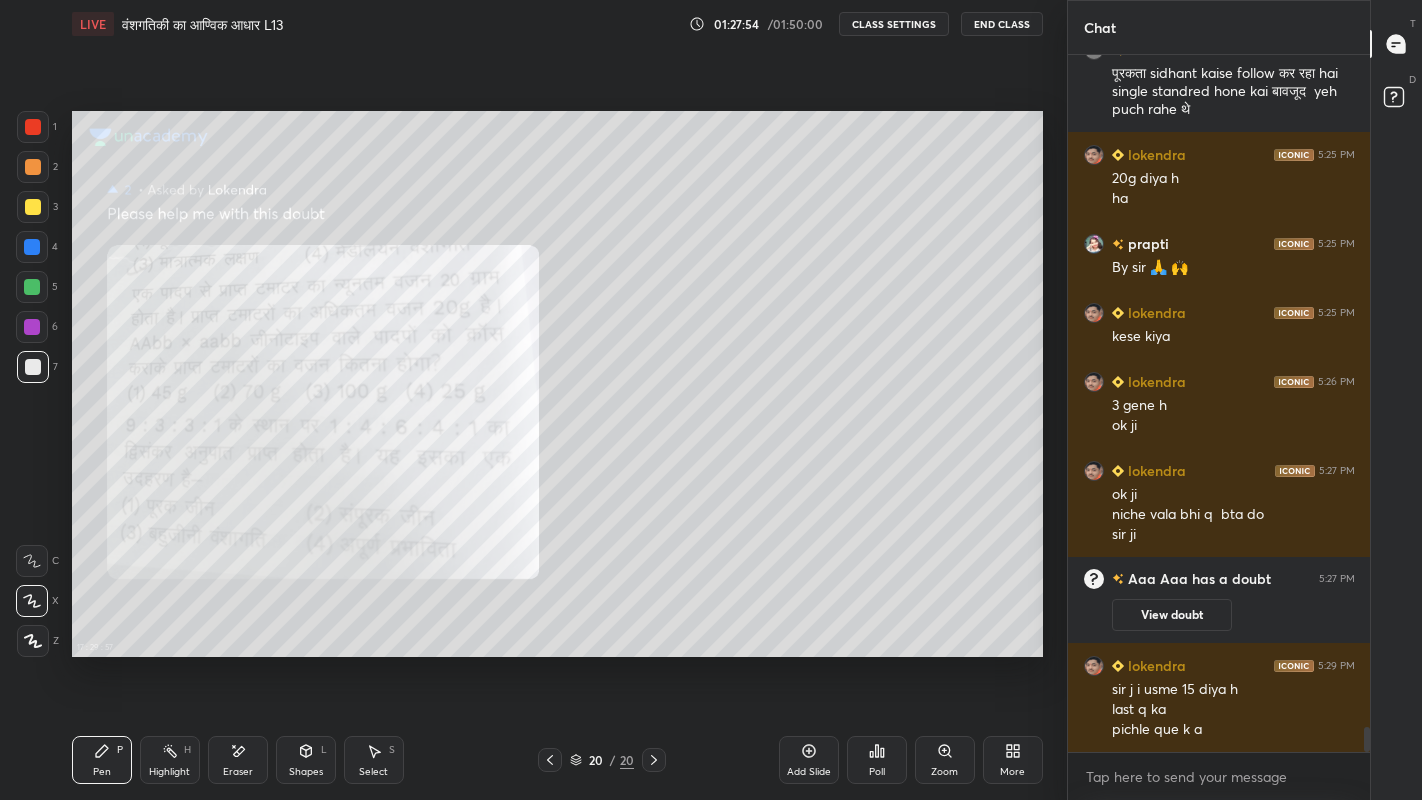 click 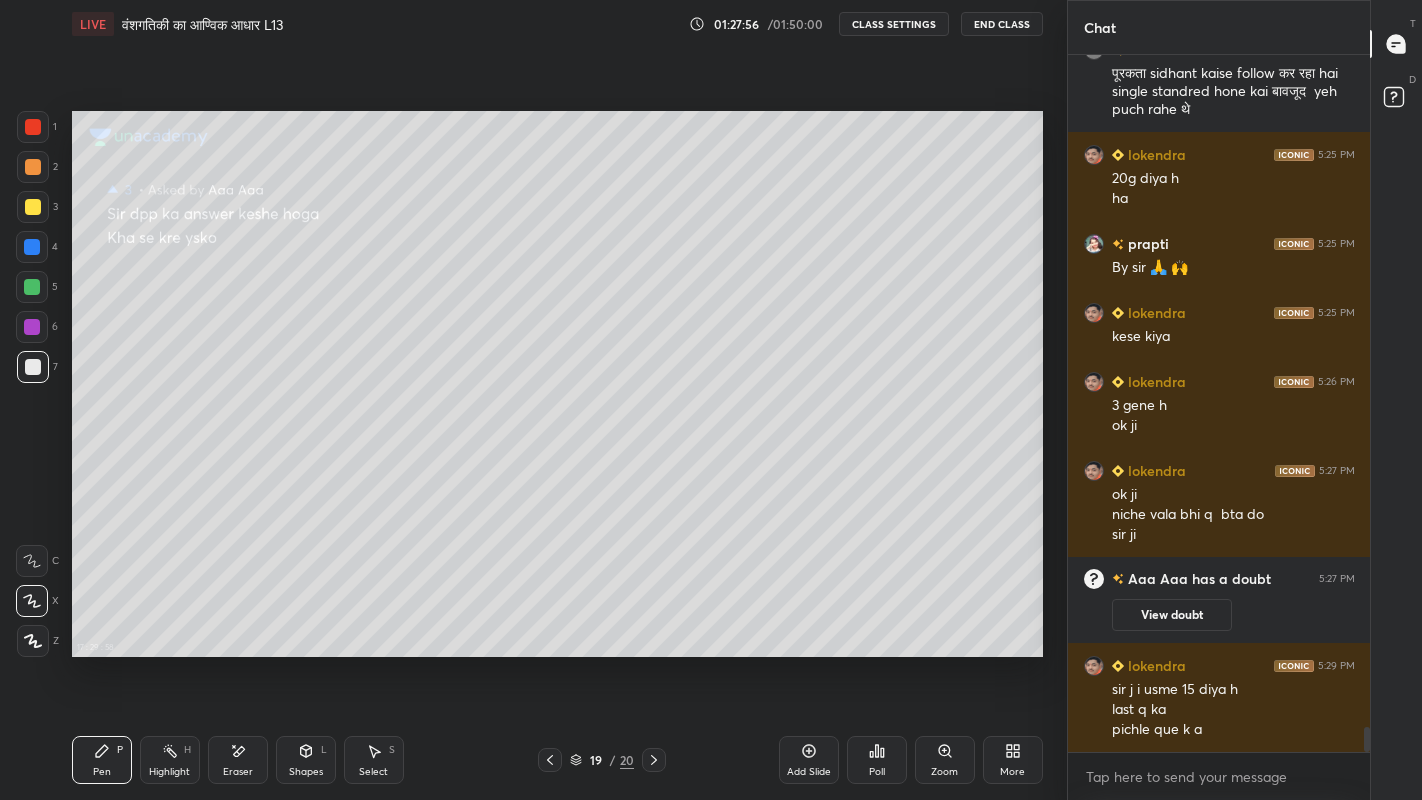 click 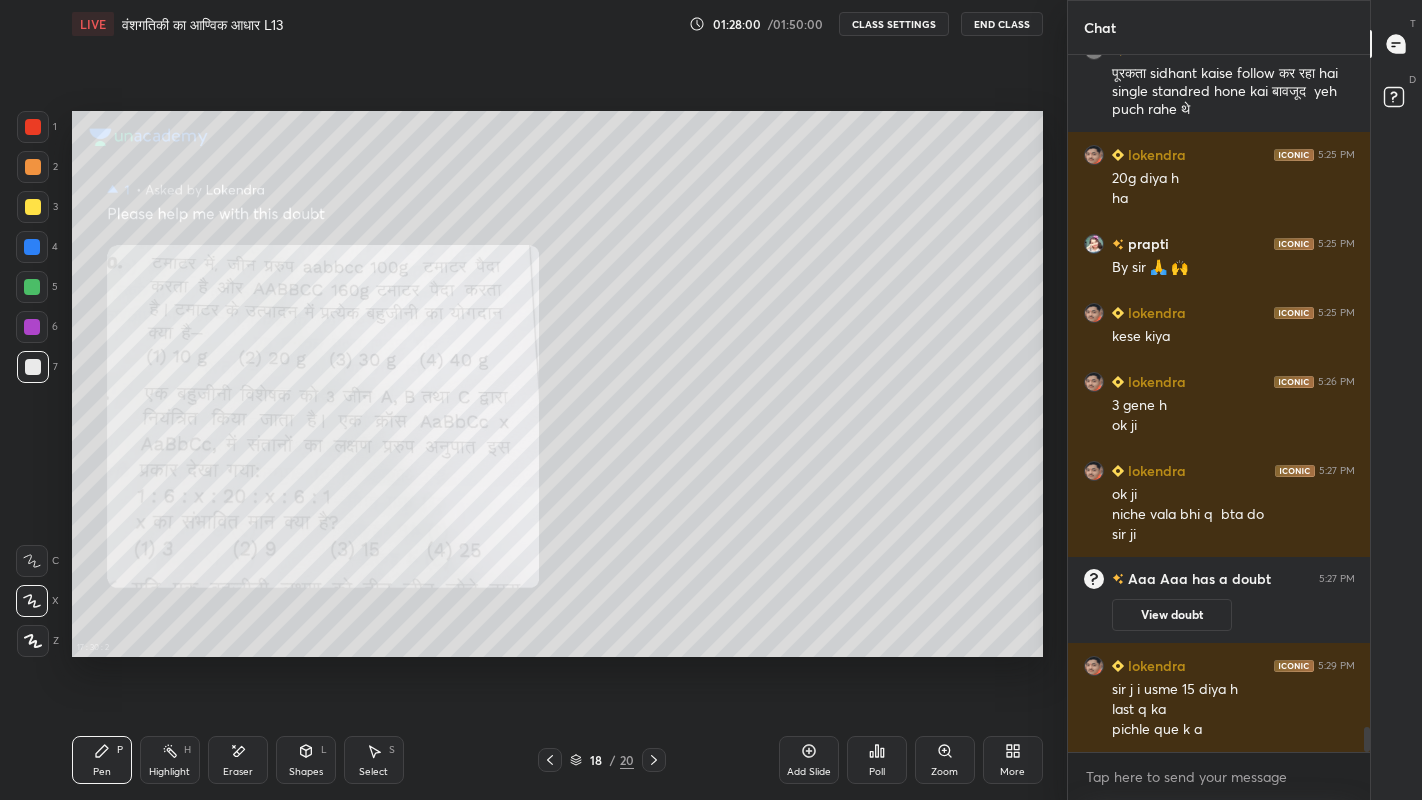 scroll, scrollTop: 18468, scrollLeft: 0, axis: vertical 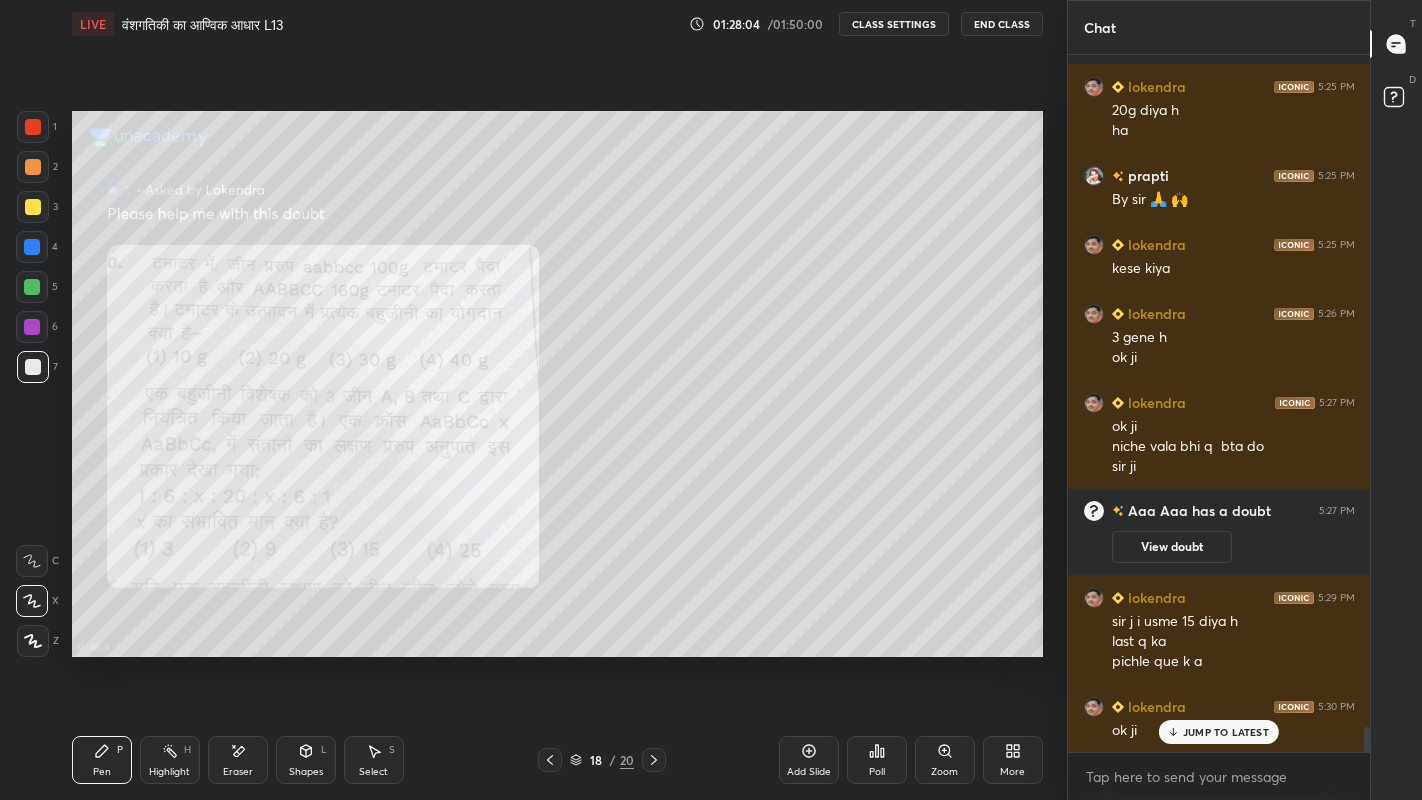 click on "Eraser" at bounding box center (238, 772) 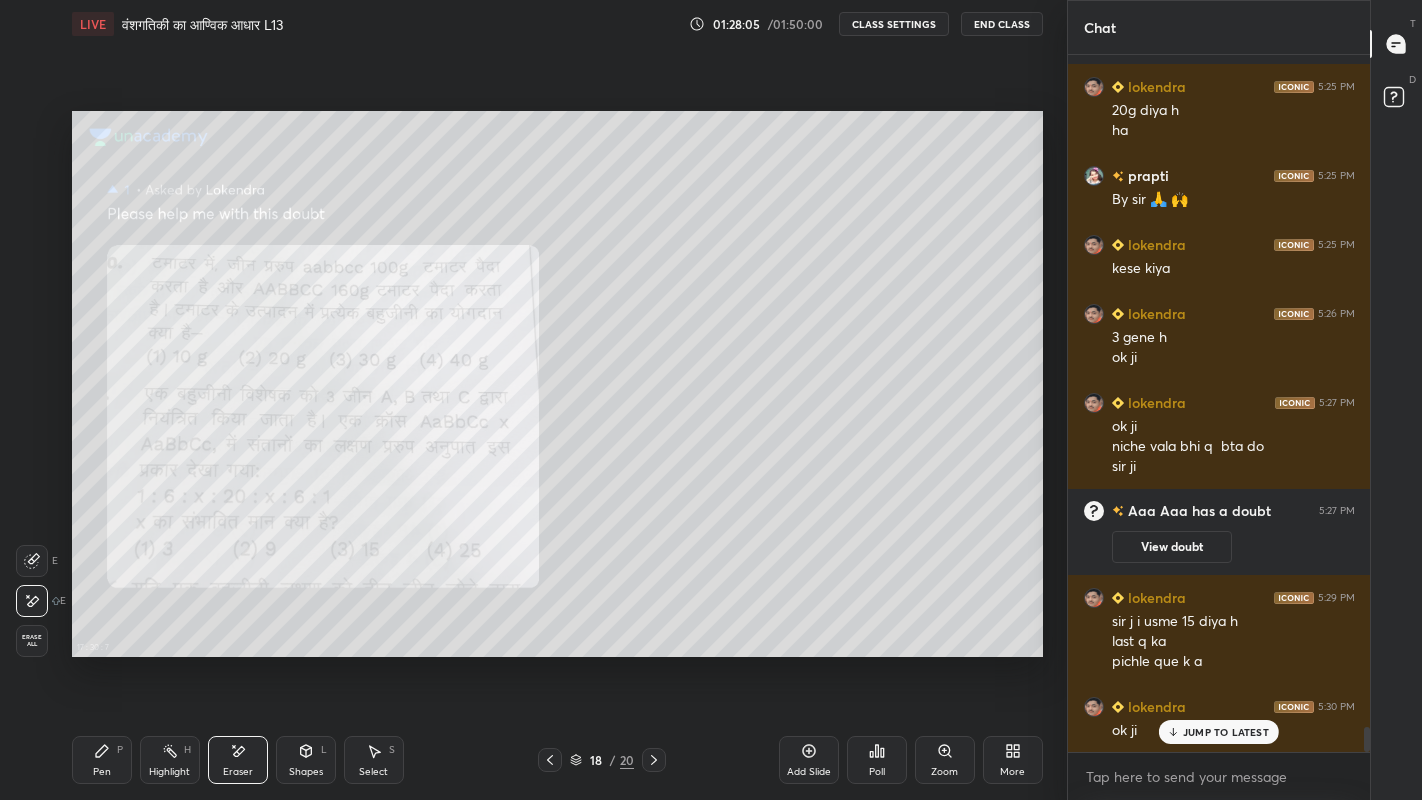click on "Pen" at bounding box center [102, 772] 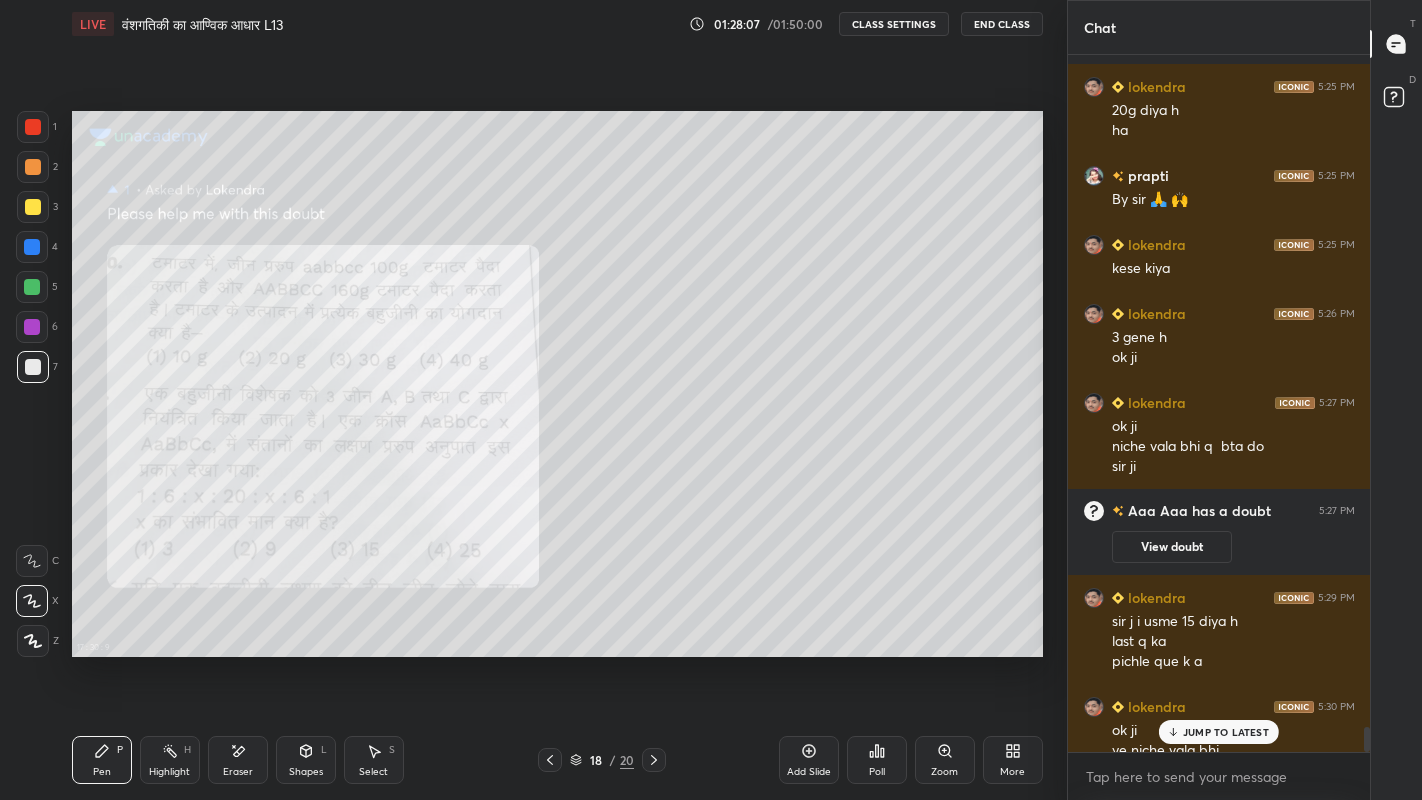 click at bounding box center (33, 207) 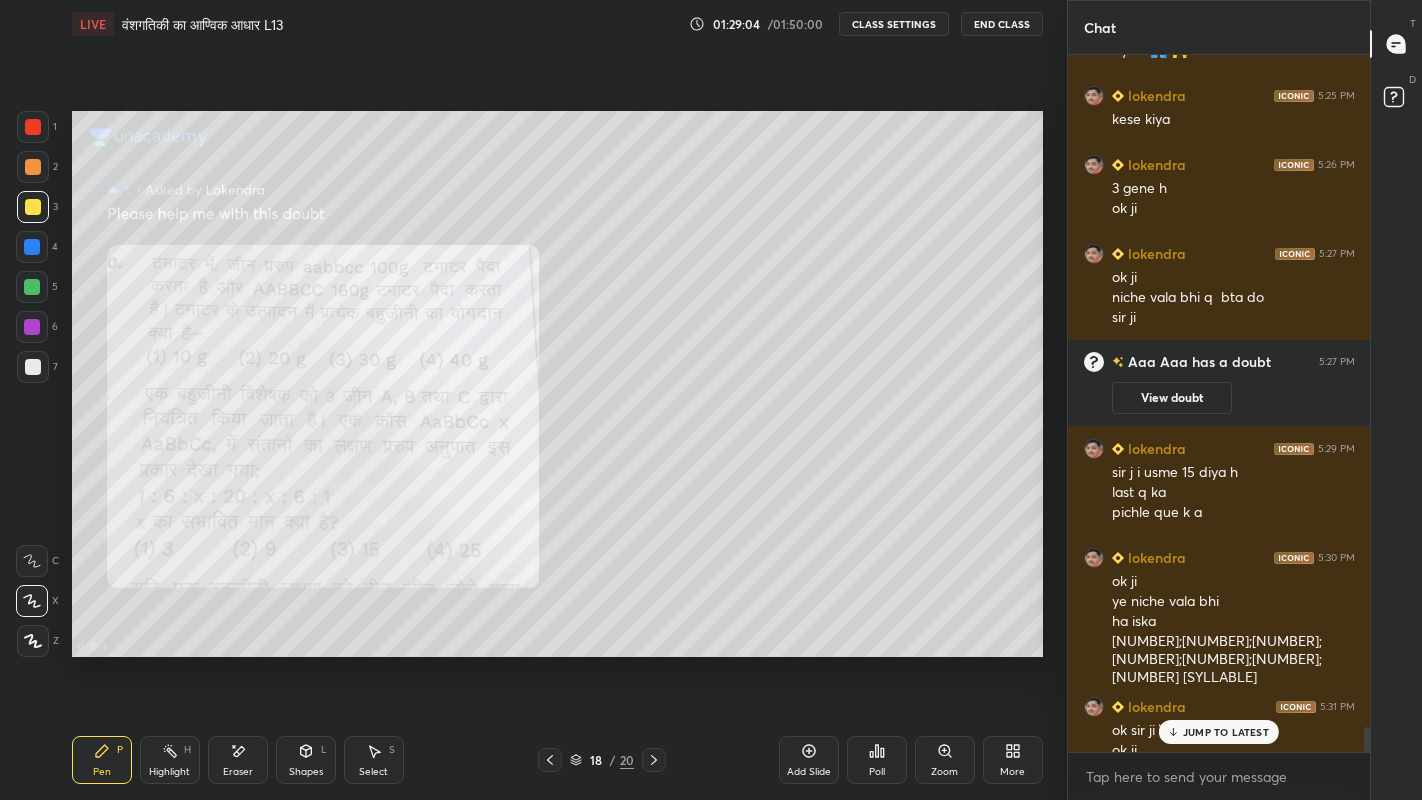 scroll, scrollTop: 18637, scrollLeft: 0, axis: vertical 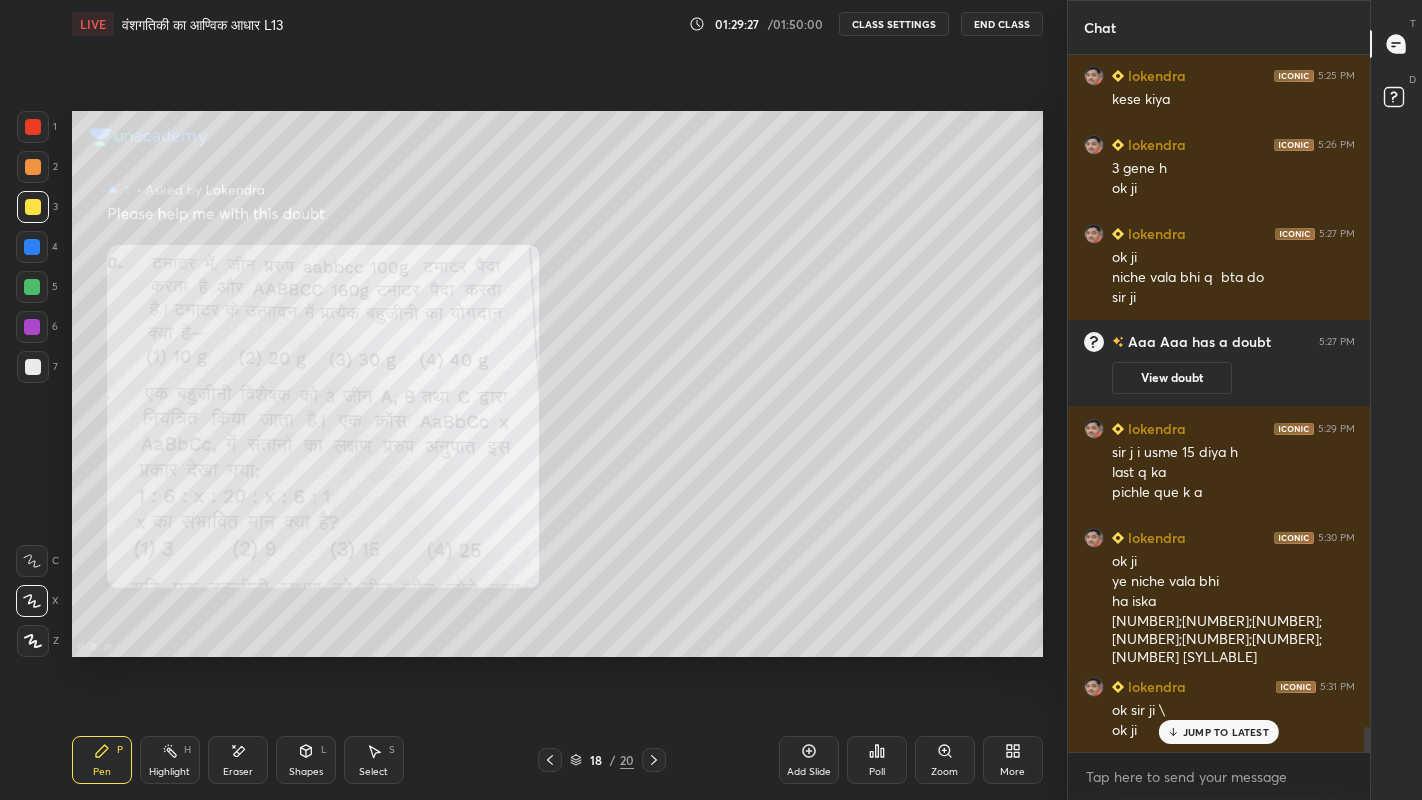 click 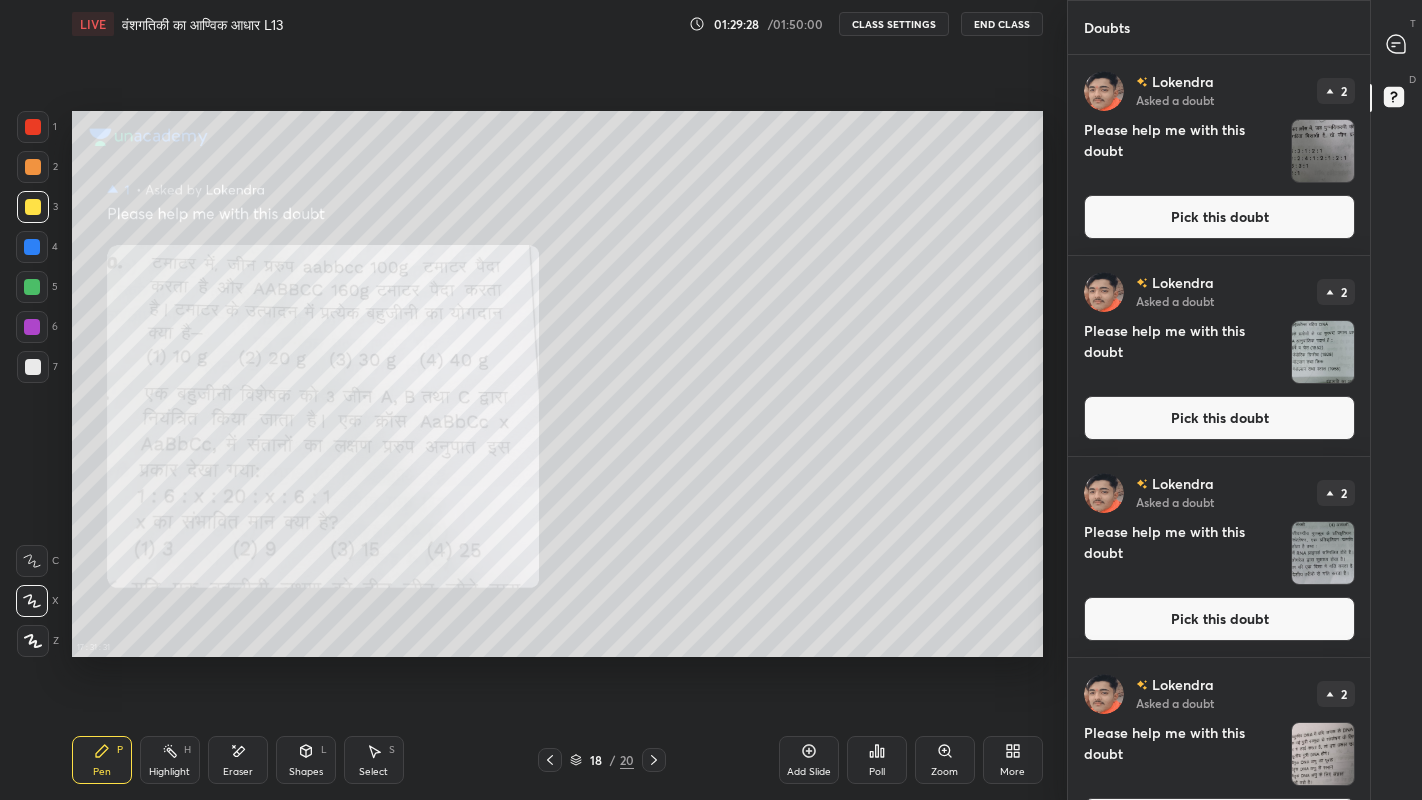 click on "Pick this doubt" at bounding box center [1219, 217] 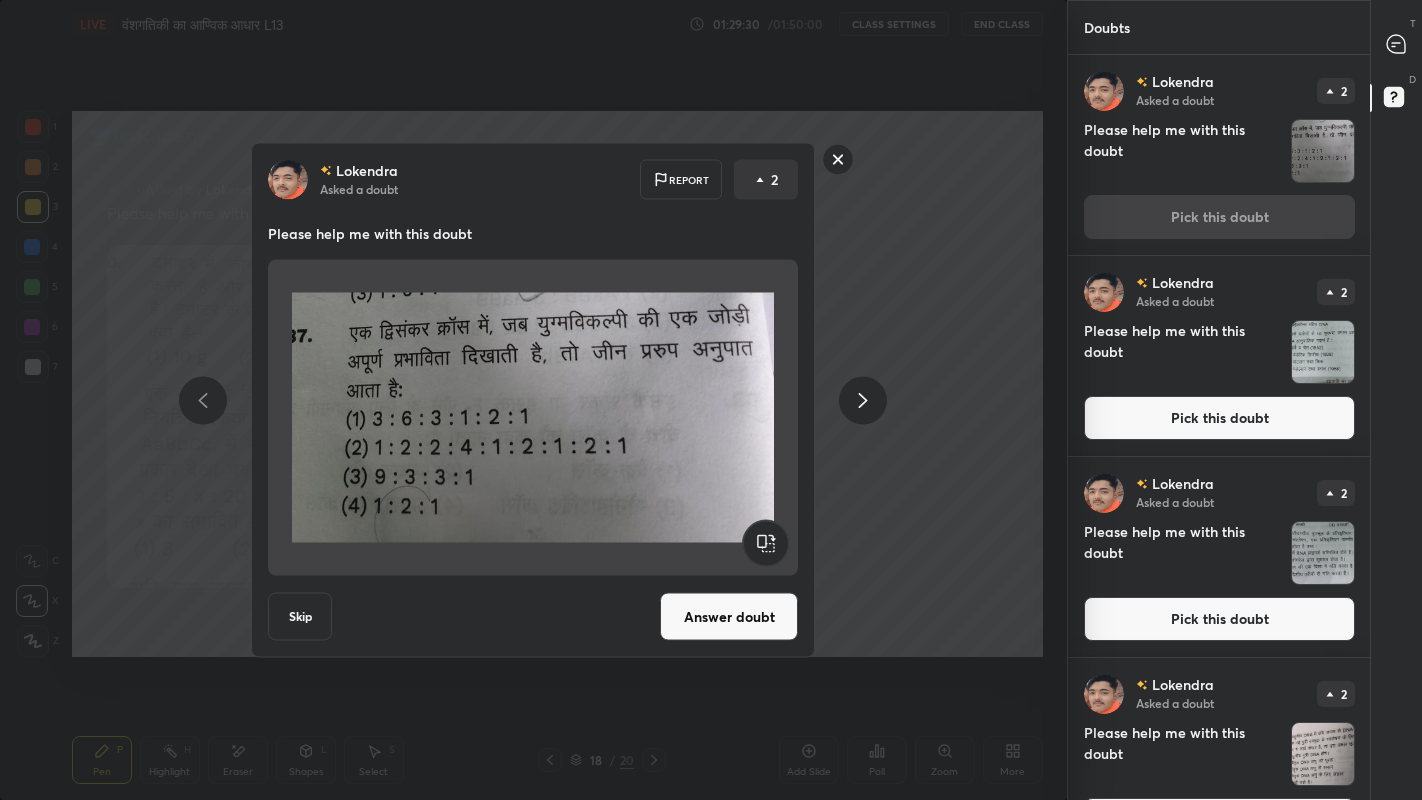 click on "Answer doubt" at bounding box center (729, 617) 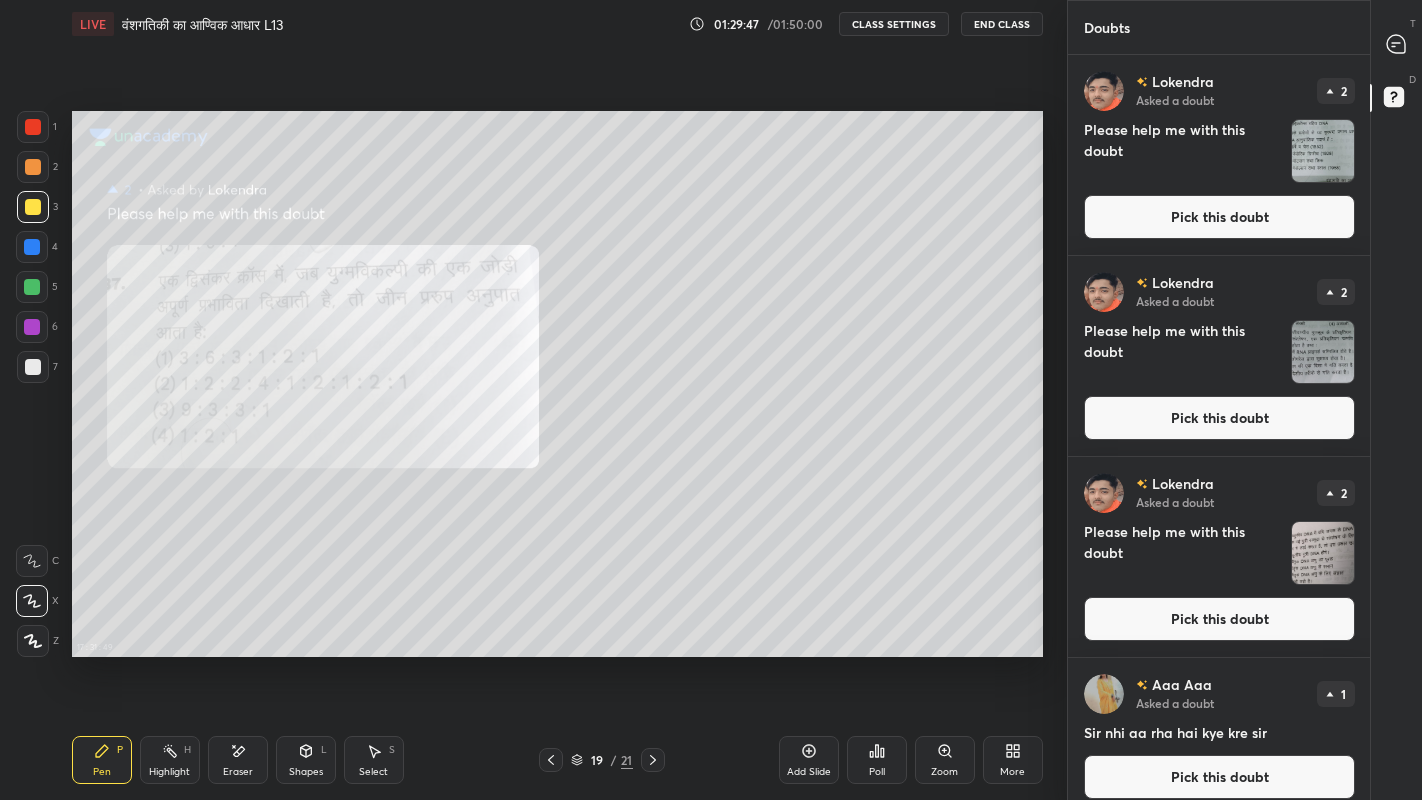 click at bounding box center [33, 367] 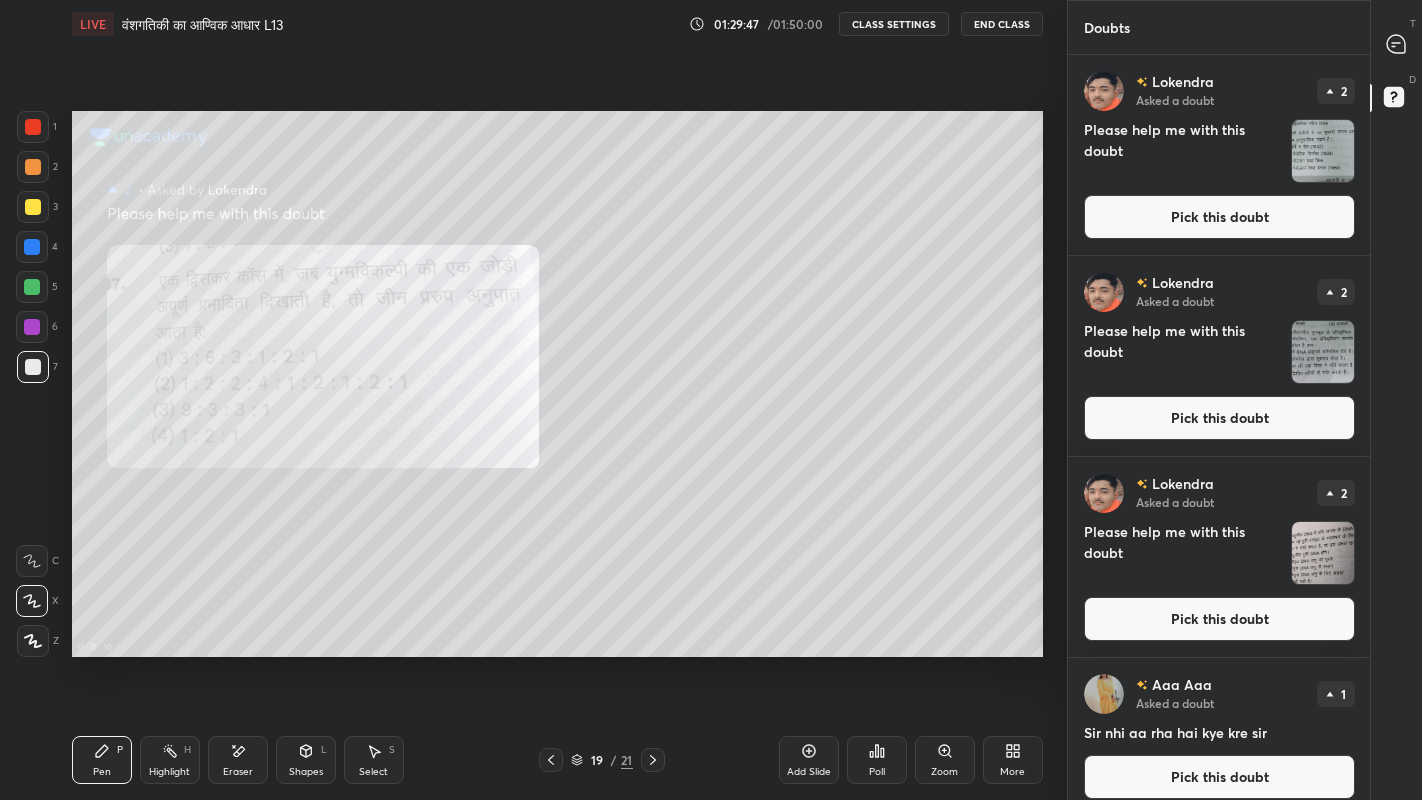 click at bounding box center (33, 207) 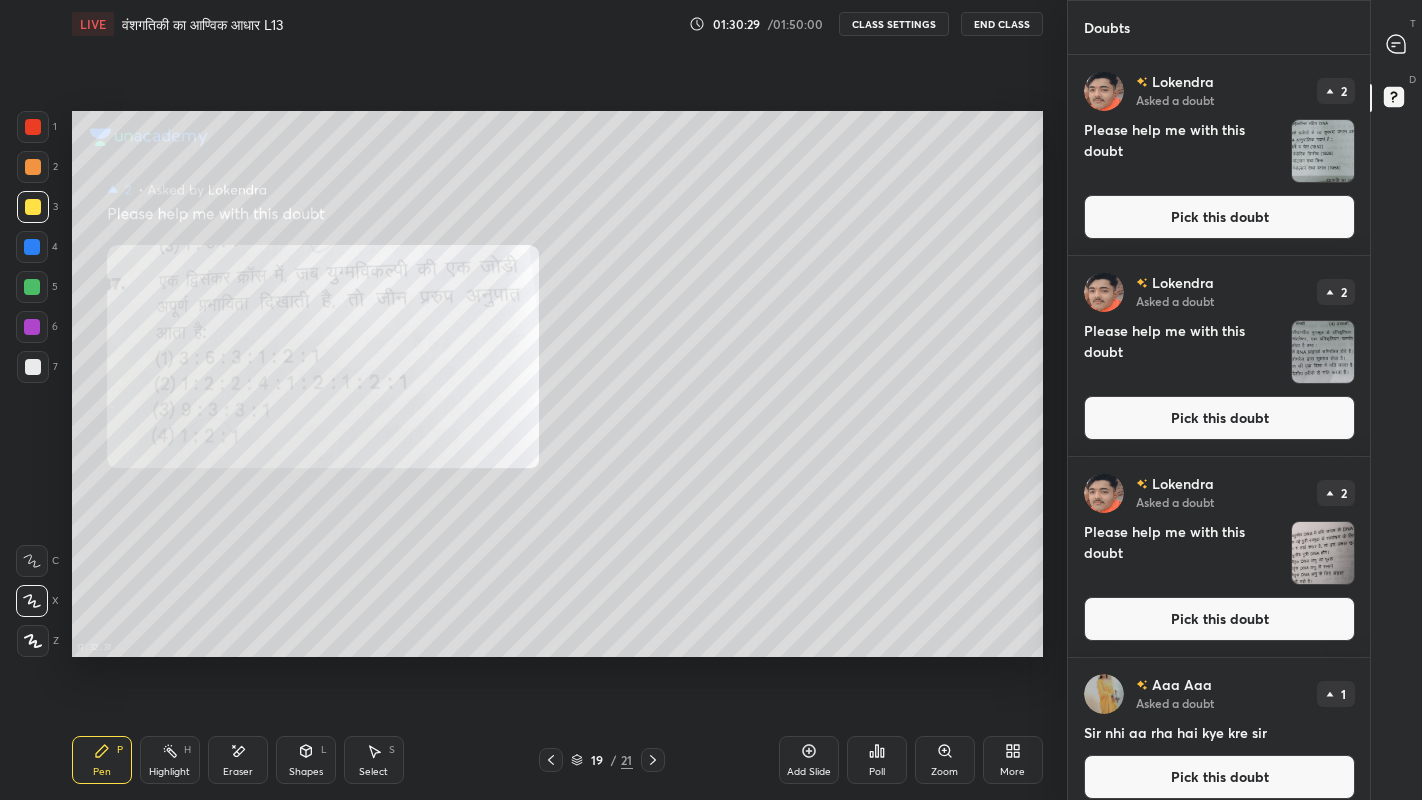 click 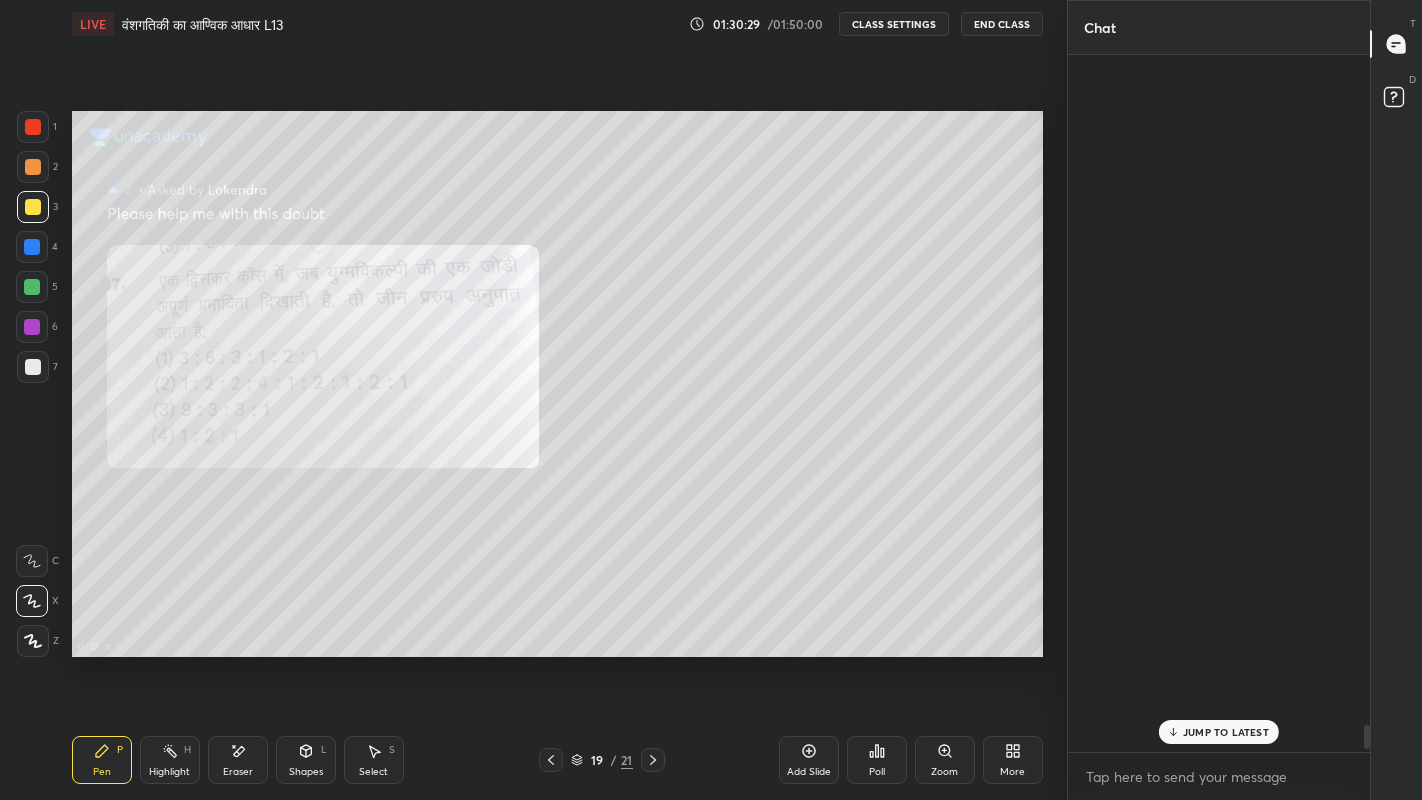 scroll, scrollTop: 19195, scrollLeft: 0, axis: vertical 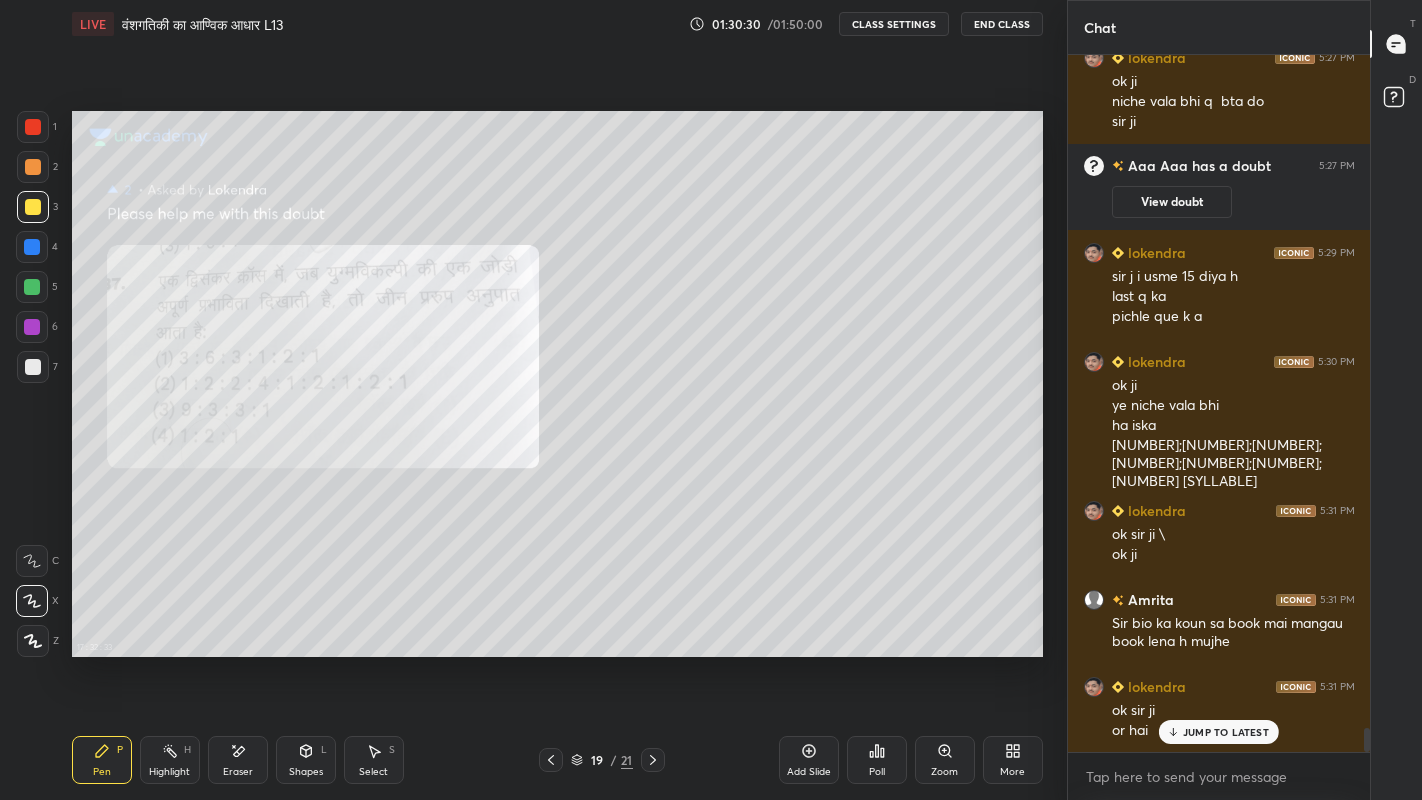click on "JUMP TO LATEST" at bounding box center [1219, 732] 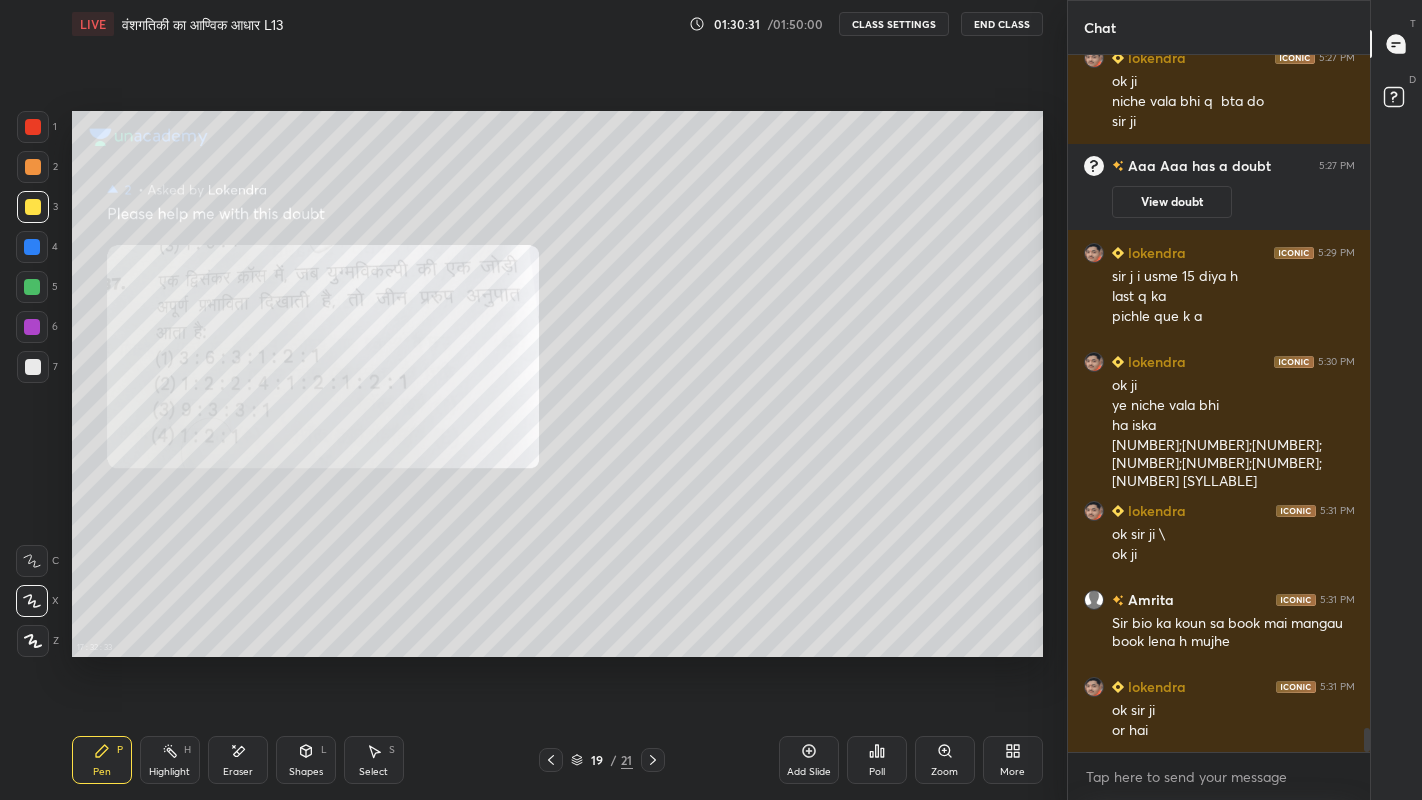 scroll, scrollTop: 19341, scrollLeft: 0, axis: vertical 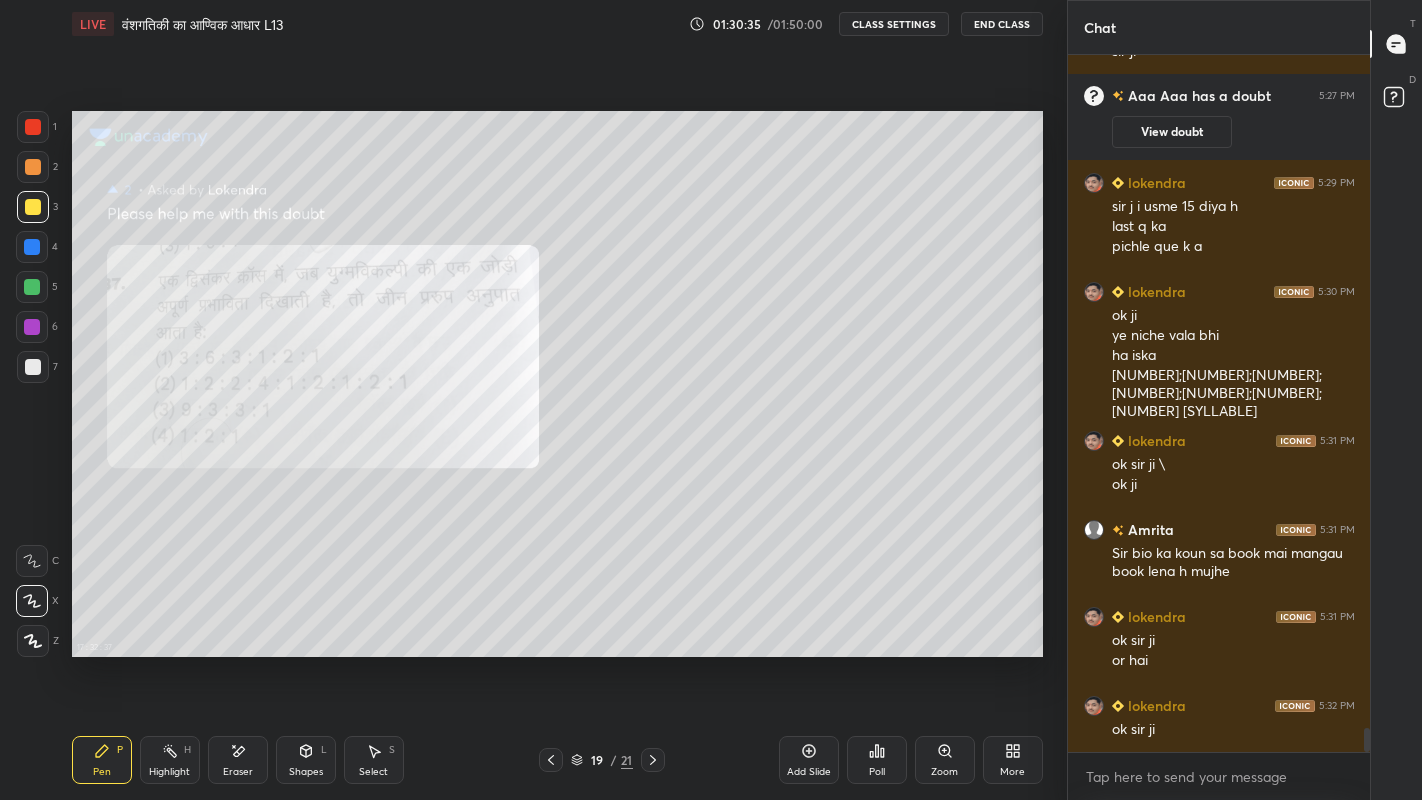 click on "End Class" at bounding box center [1002, 24] 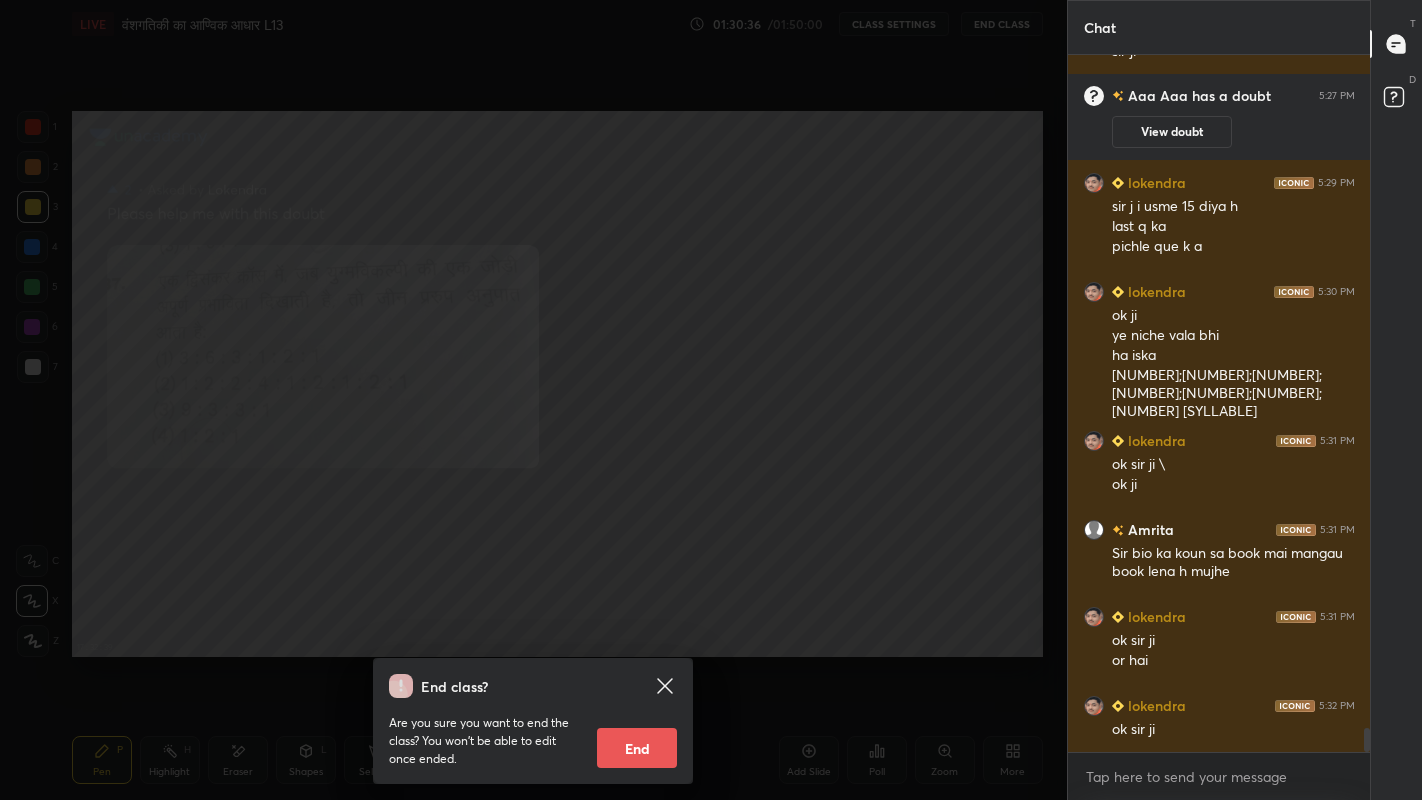 click on "End" at bounding box center [637, 748] 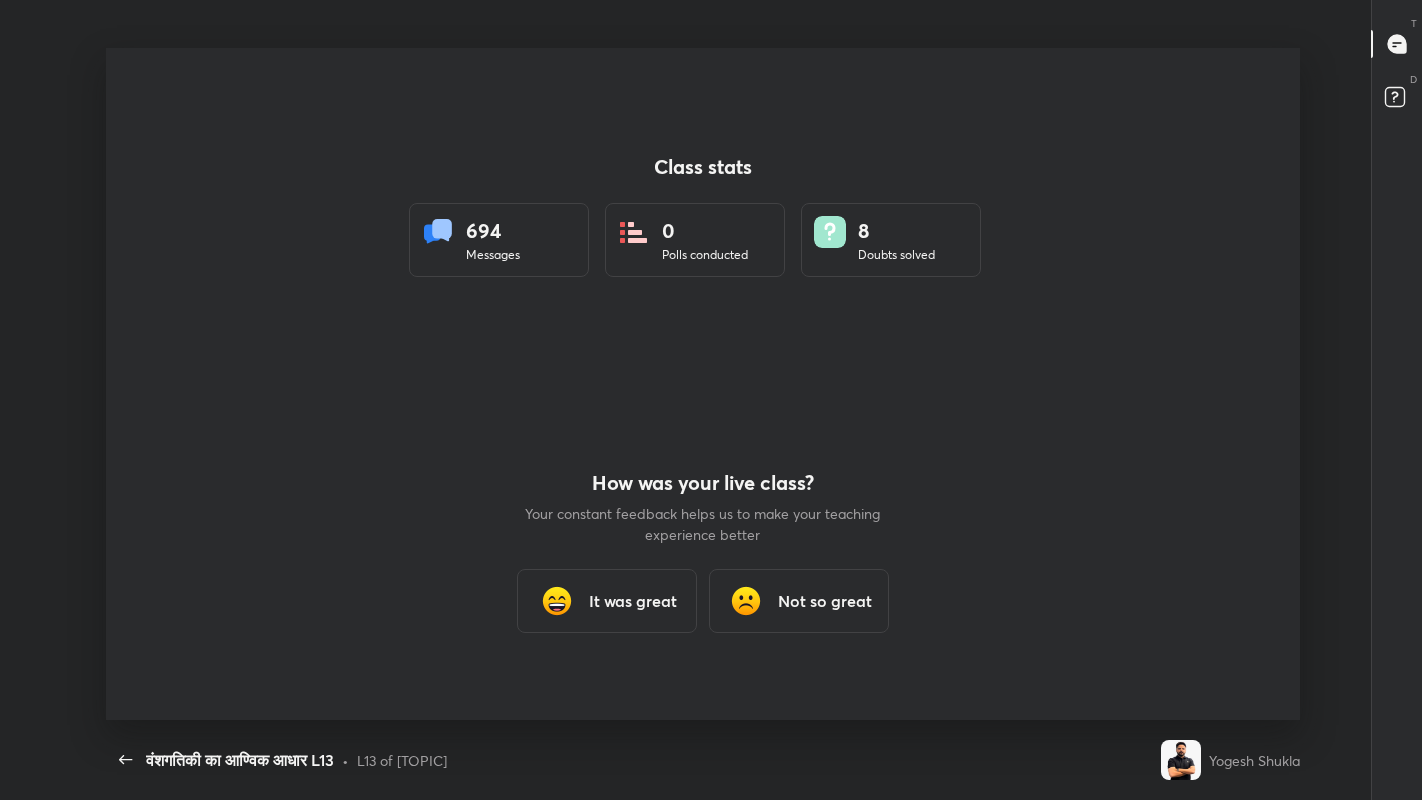 scroll, scrollTop: 99328, scrollLeft: 98593, axis: both 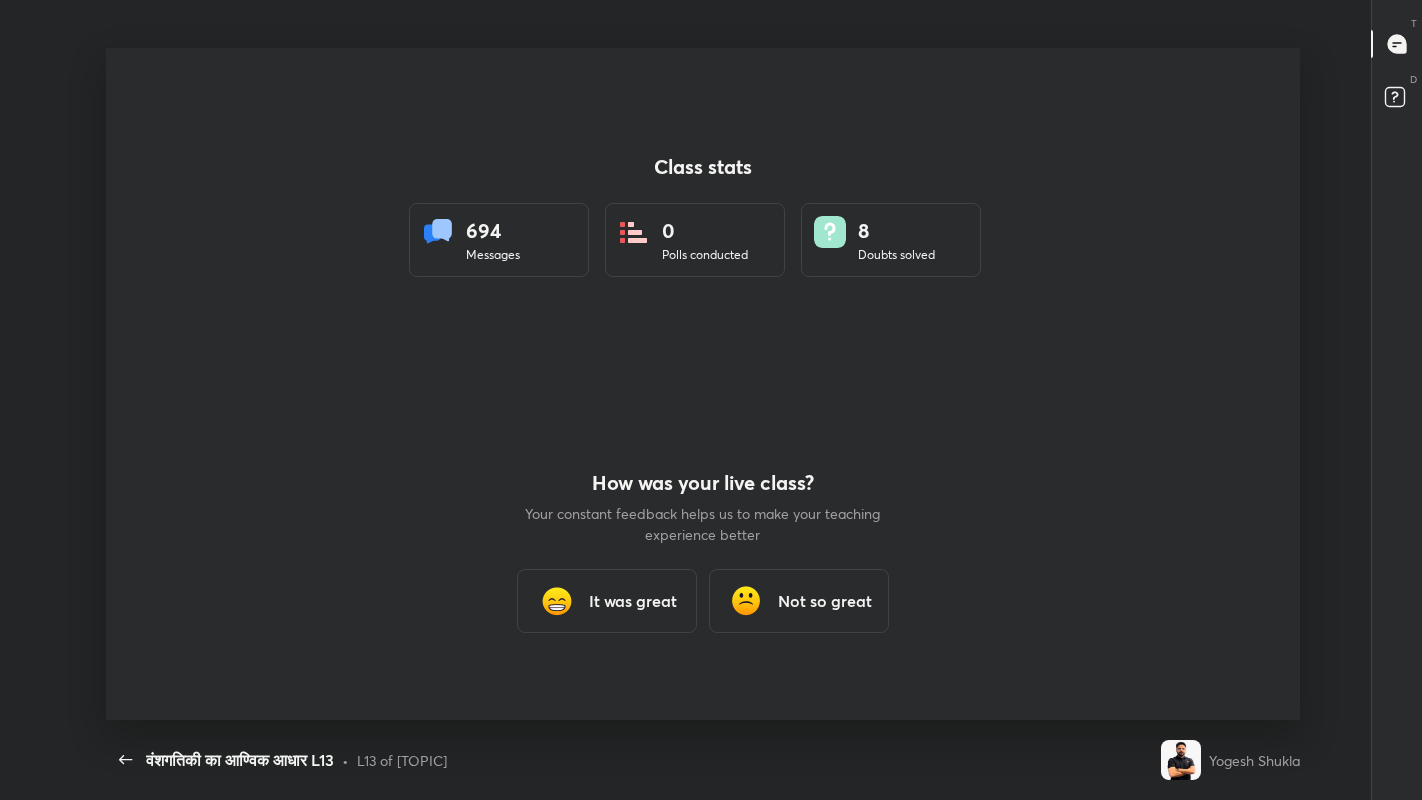 click on "It was great" at bounding box center [633, 601] 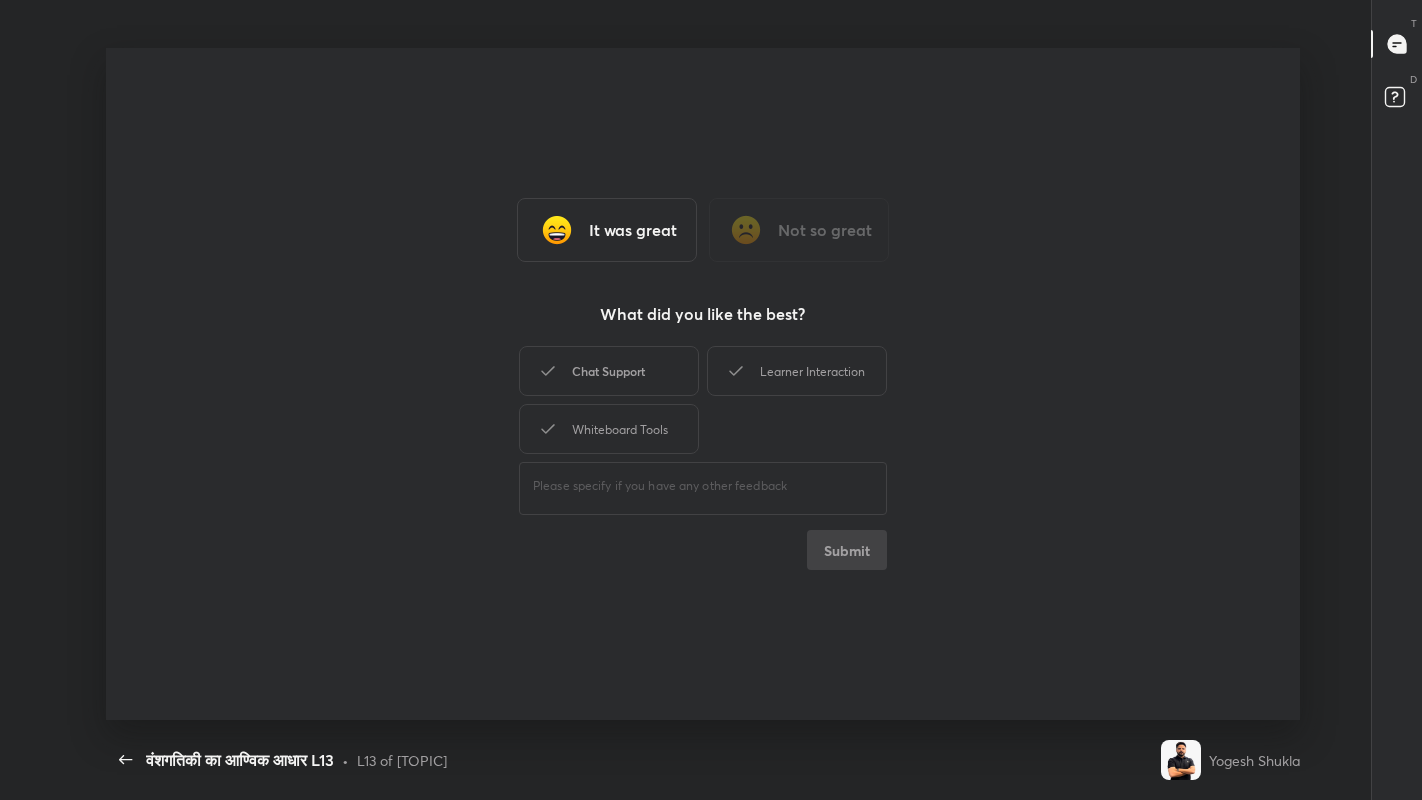 click on "Chat Support" at bounding box center (609, 371) 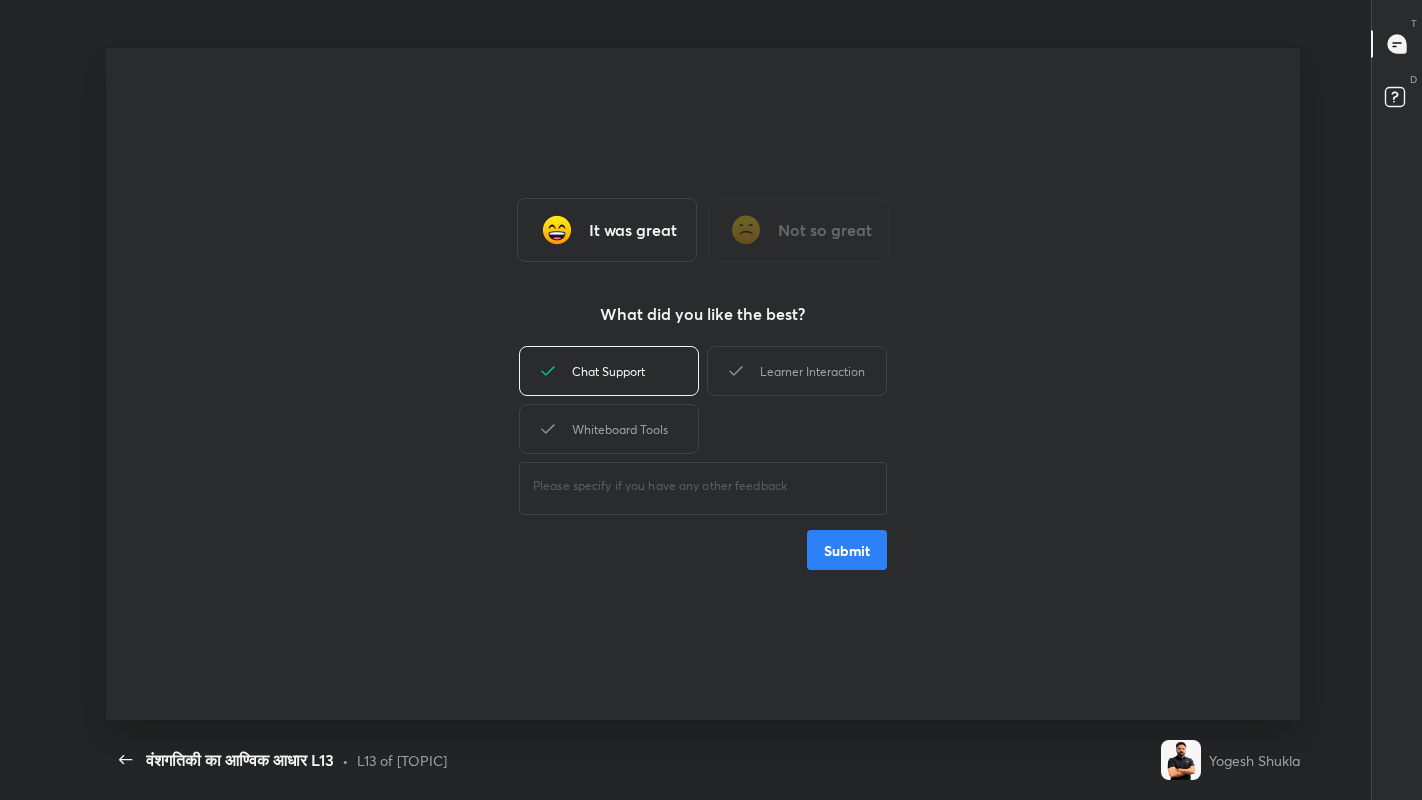 click on "Submit" at bounding box center [847, 550] 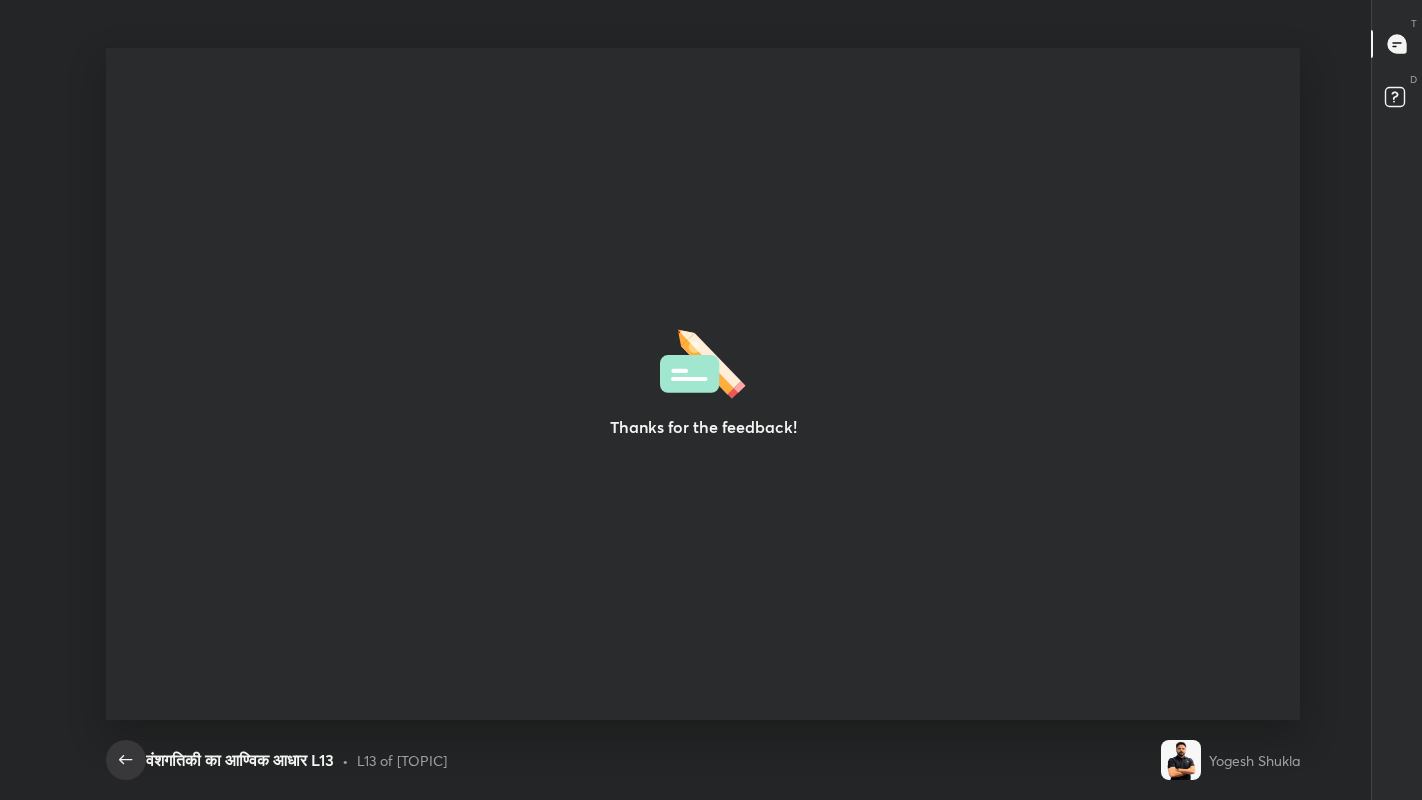 click 